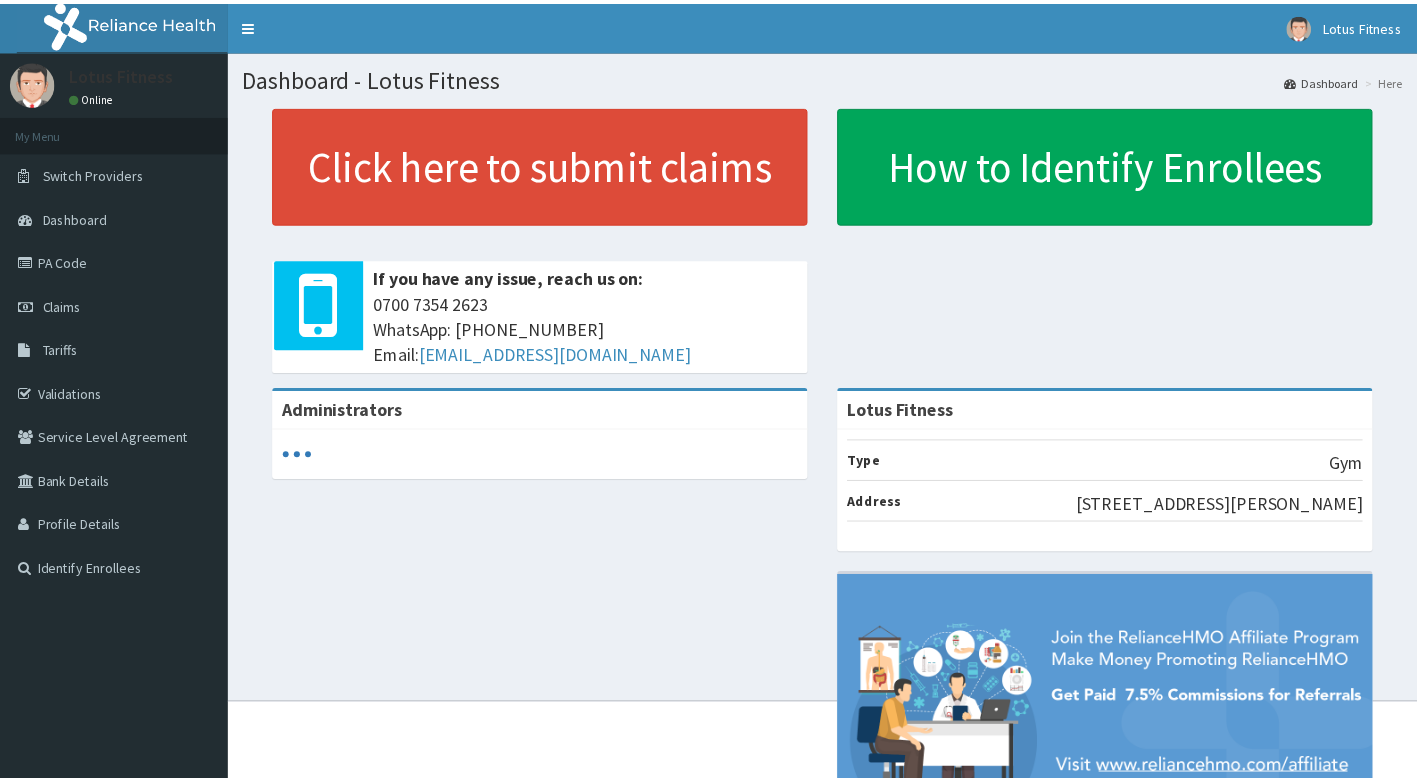 scroll, scrollTop: 0, scrollLeft: 0, axis: both 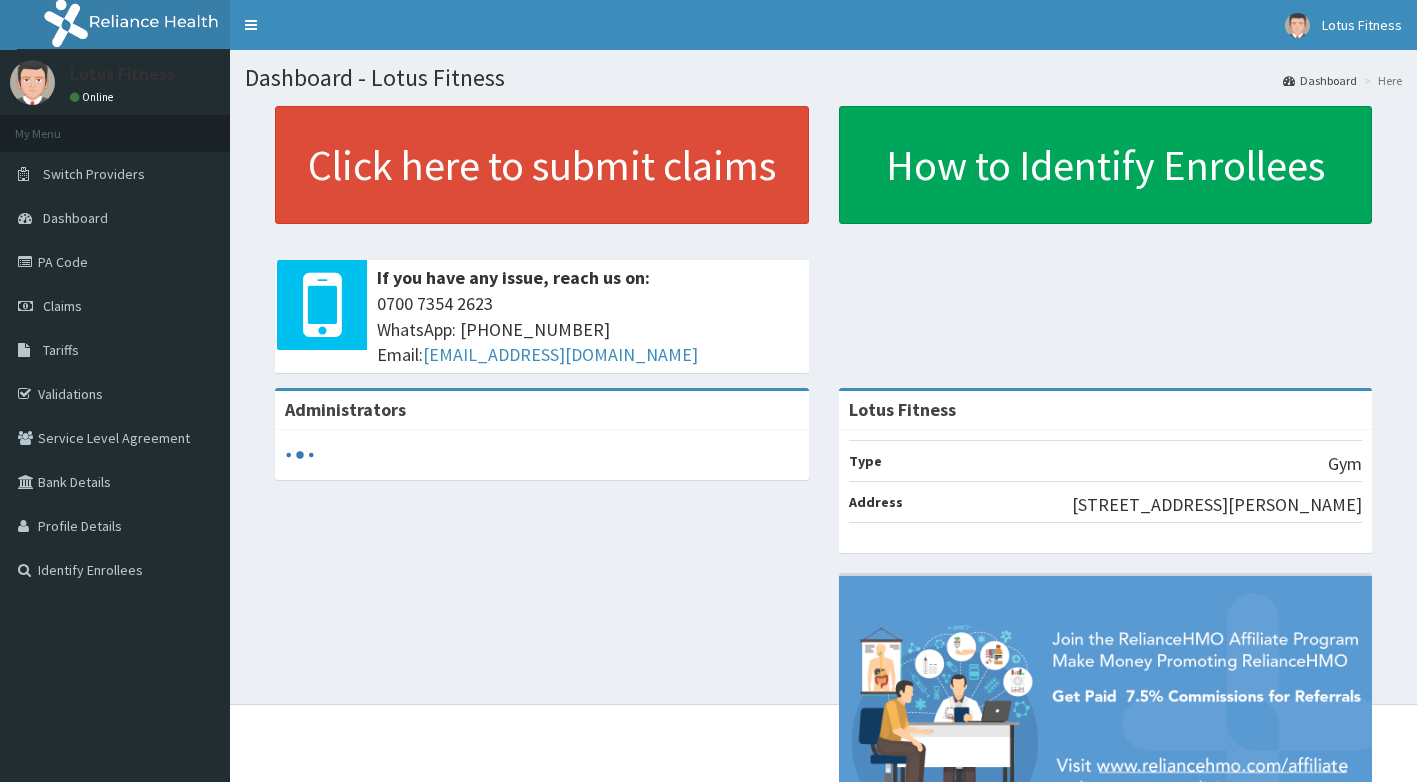 click on "Claims" at bounding box center [62, 306] 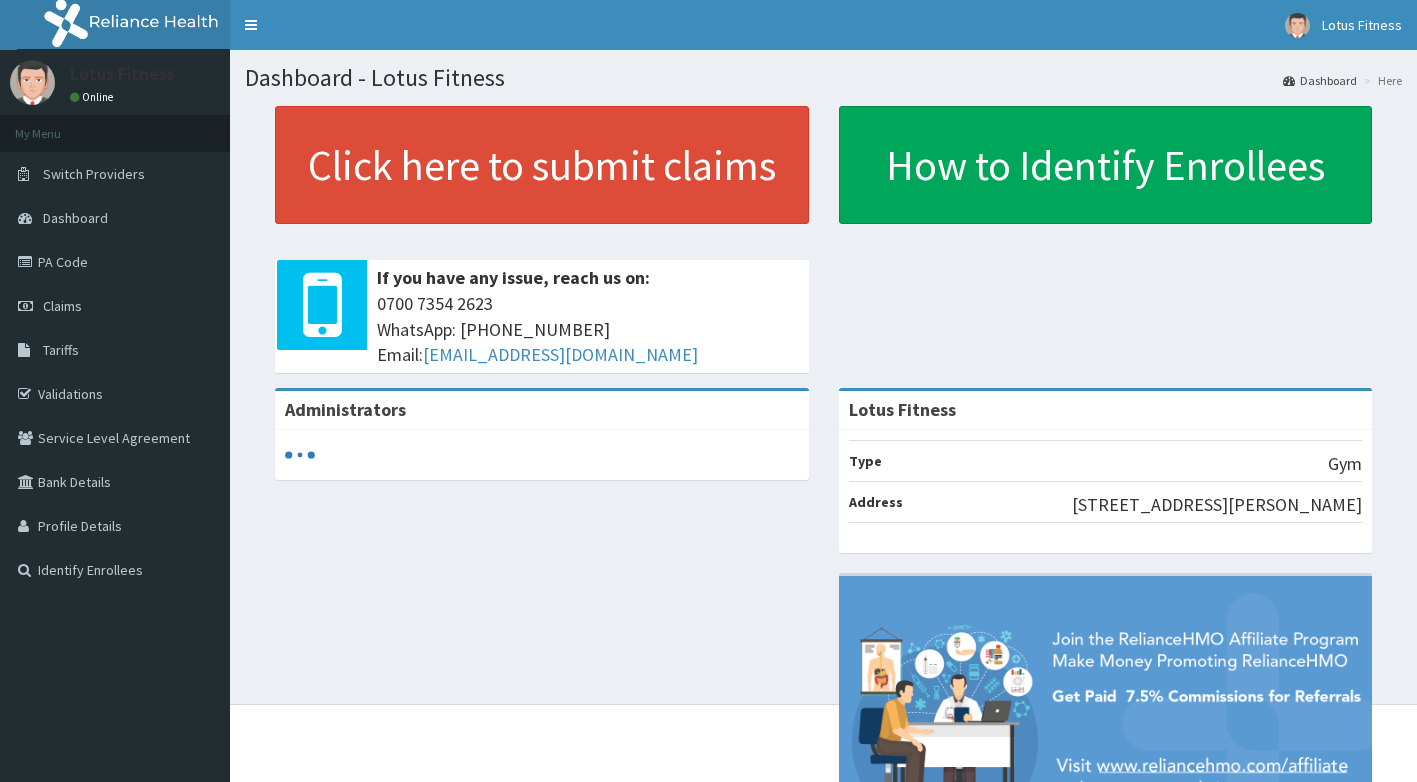 scroll, scrollTop: 0, scrollLeft: 0, axis: both 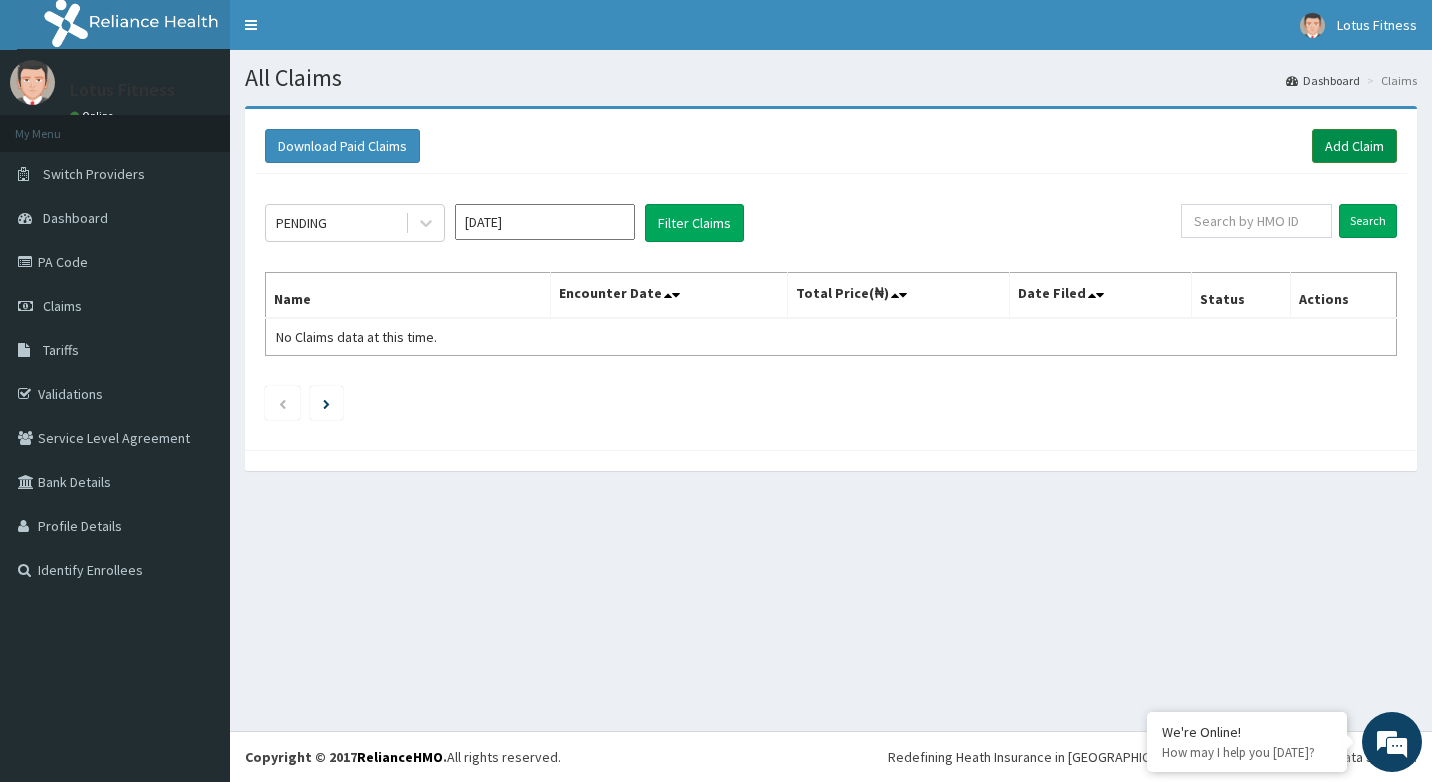 click on "Add Claim" at bounding box center (1354, 146) 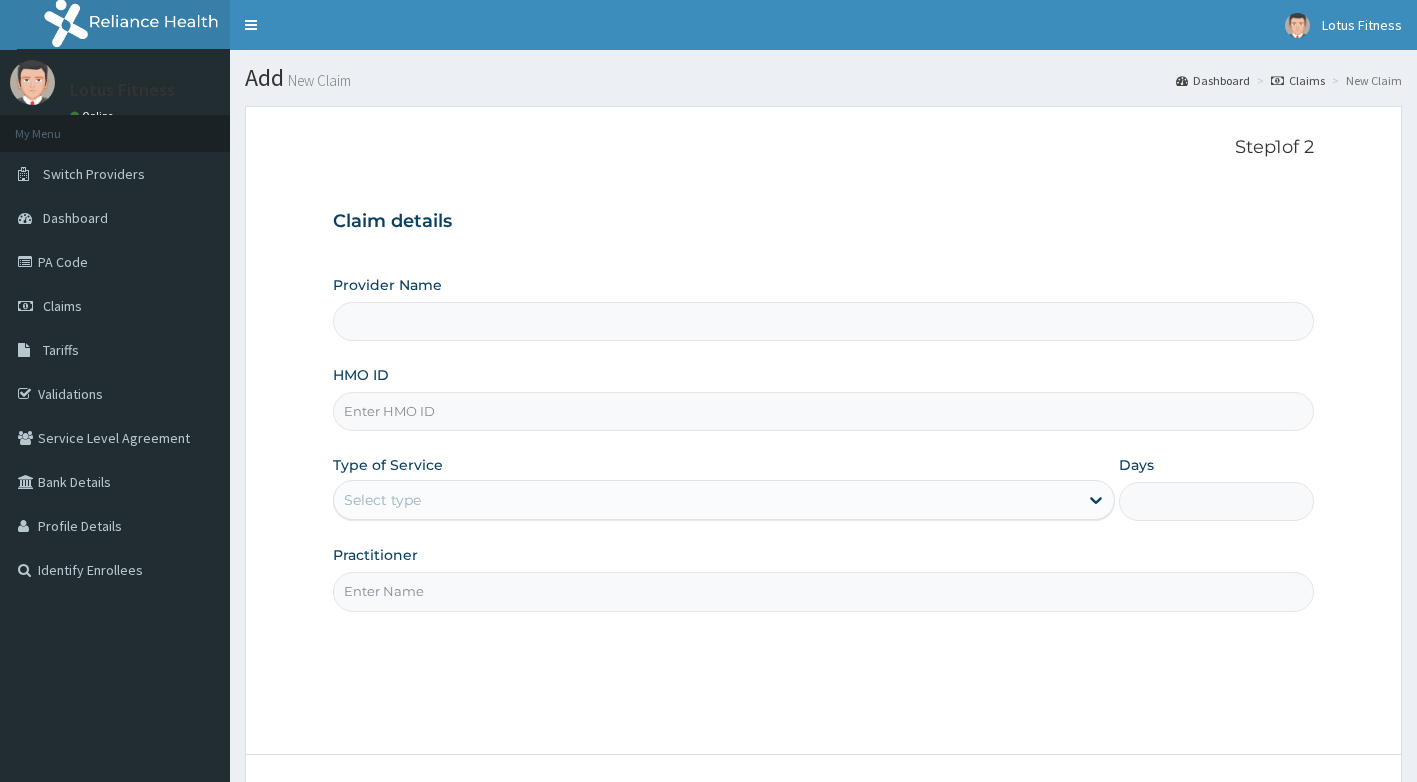 scroll, scrollTop: 0, scrollLeft: 0, axis: both 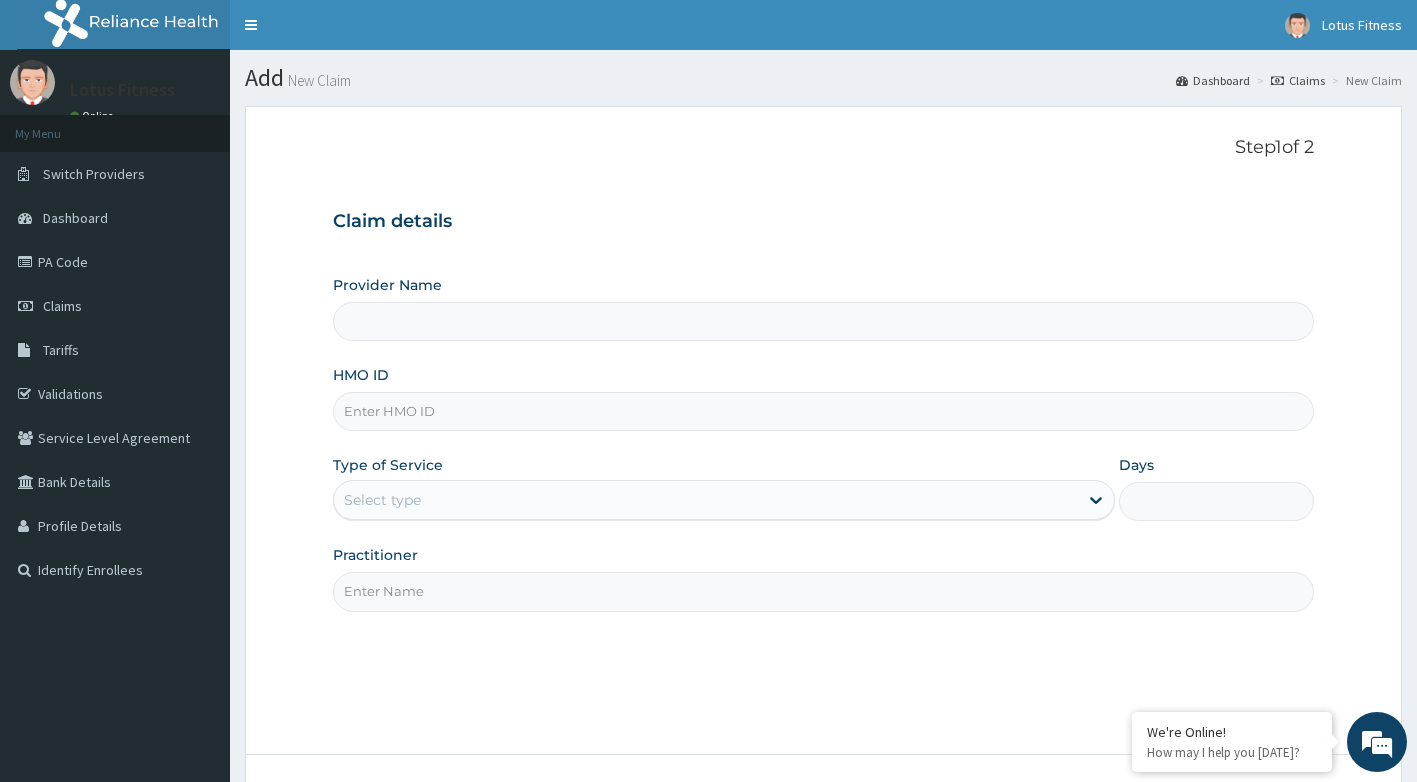 type on "Lotus Fitness" 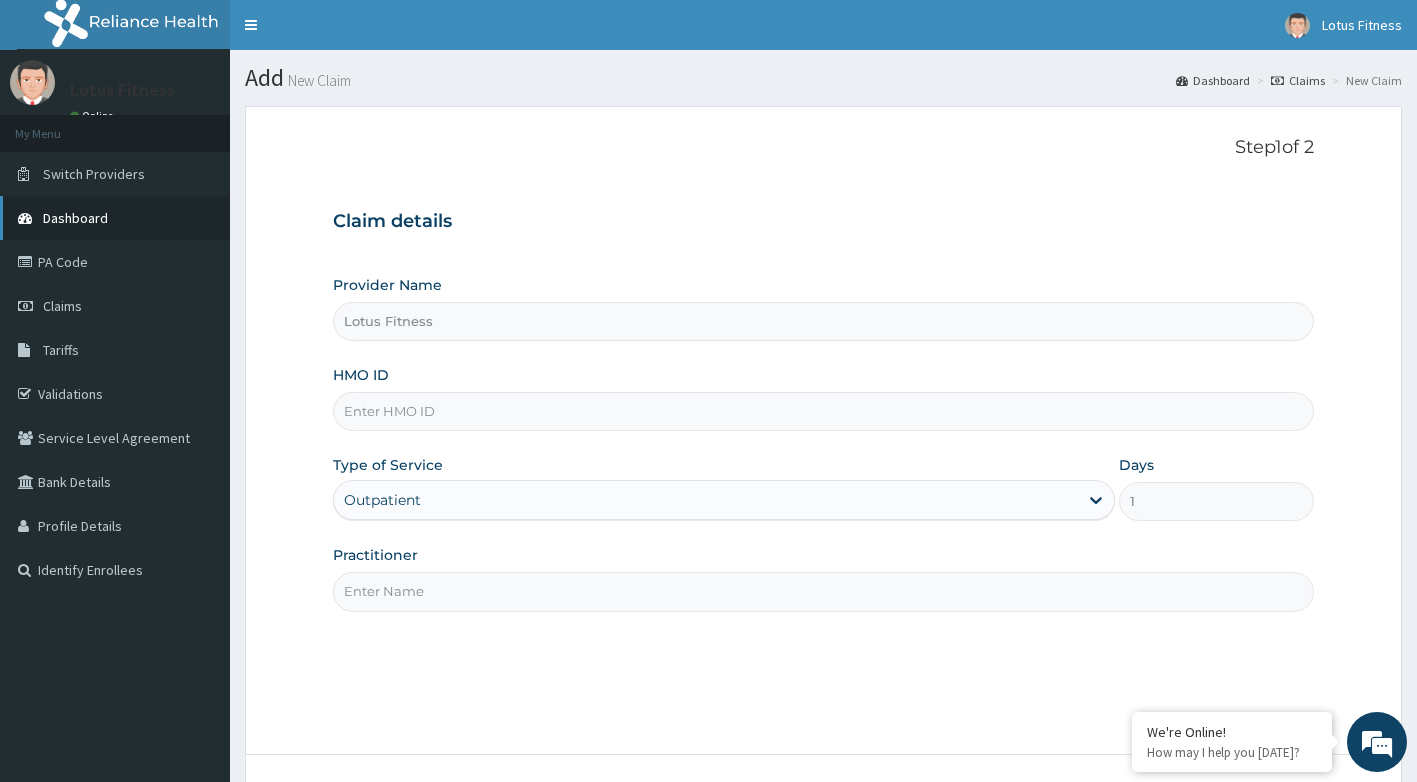 scroll, scrollTop: 0, scrollLeft: 0, axis: both 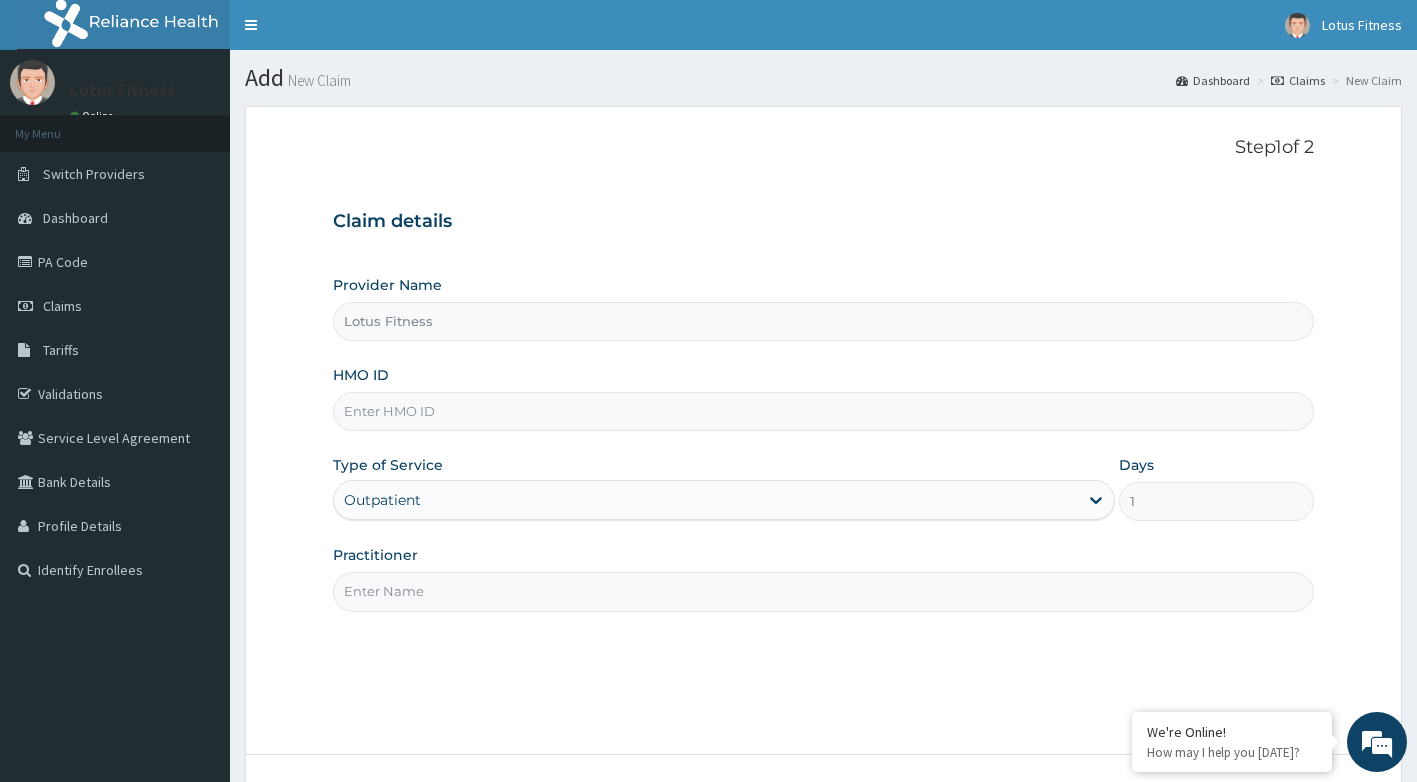 click on "HMO ID" at bounding box center [824, 411] 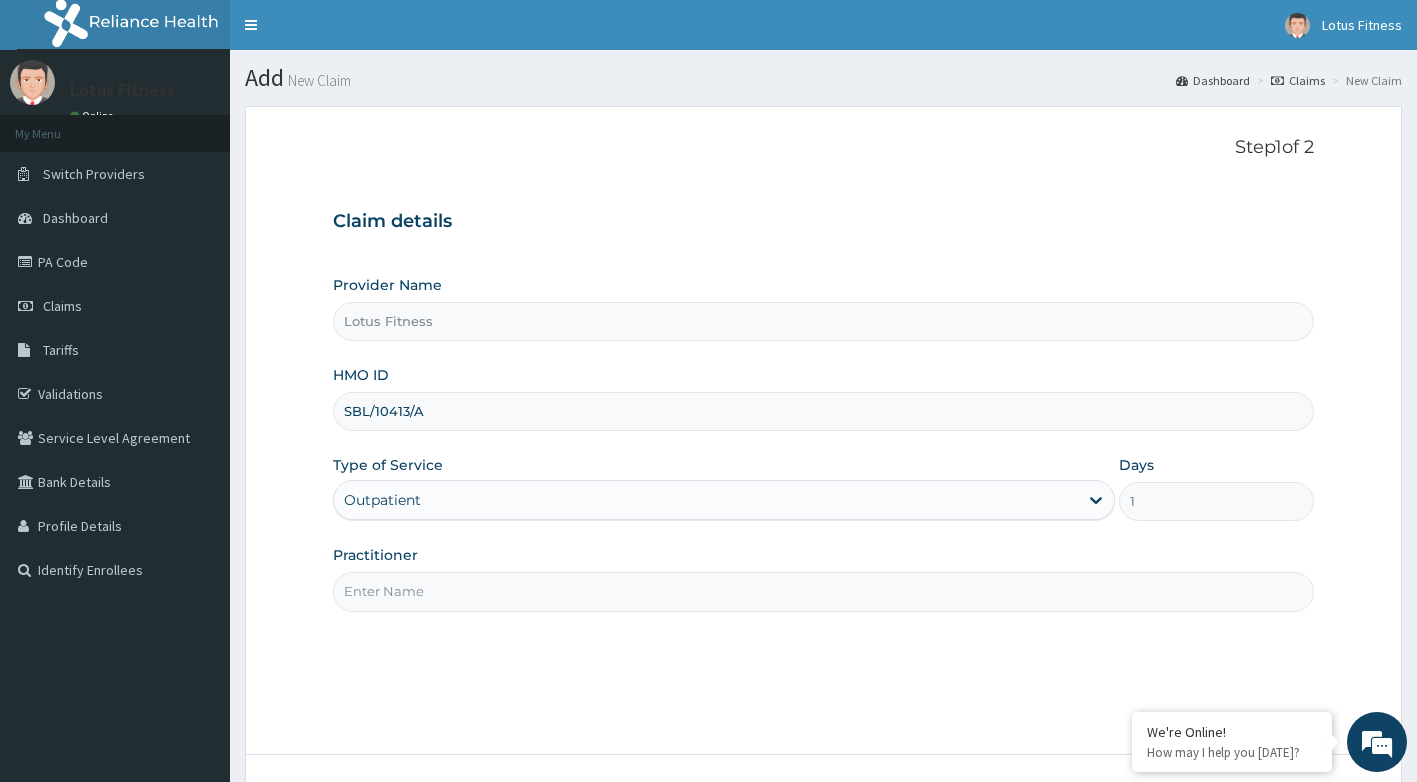 type on "SBL/10413/A" 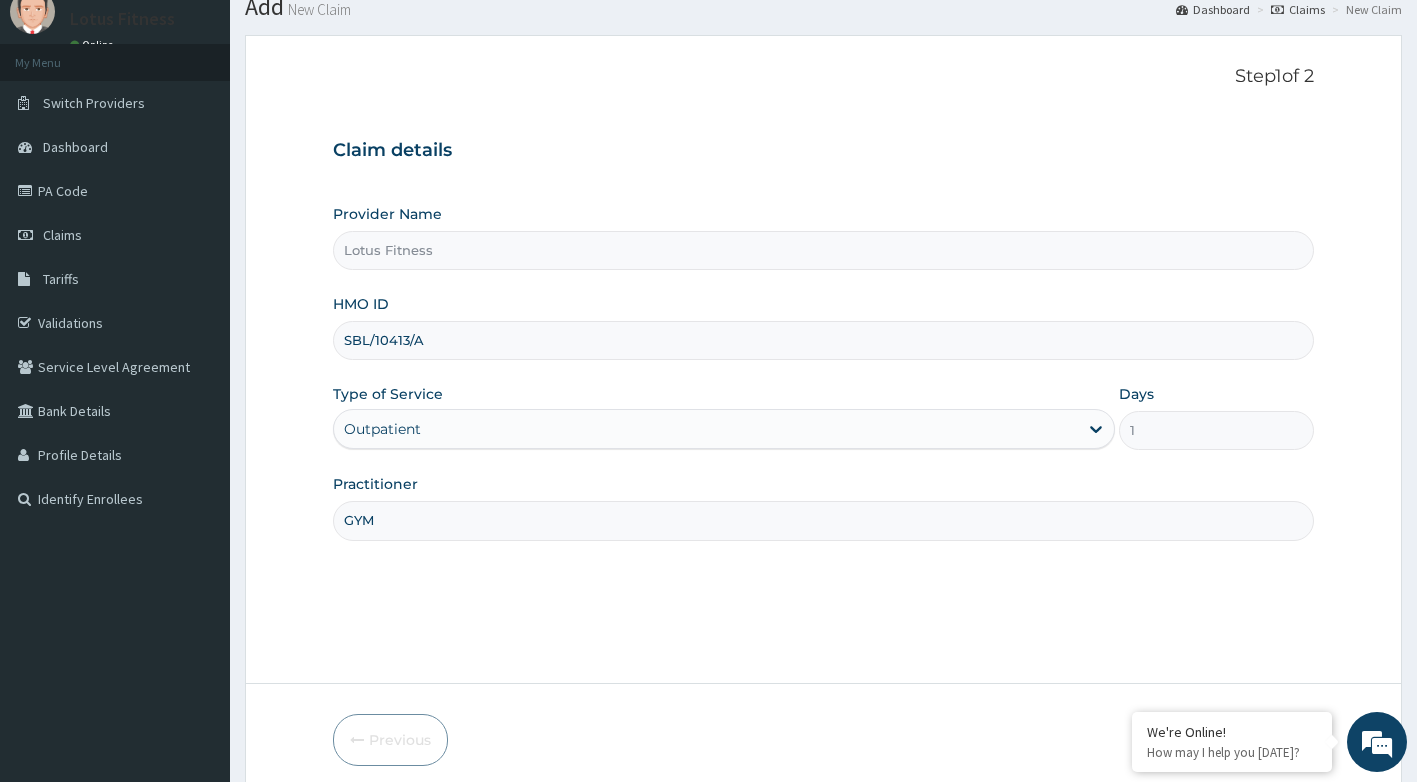 scroll, scrollTop: 152, scrollLeft: 0, axis: vertical 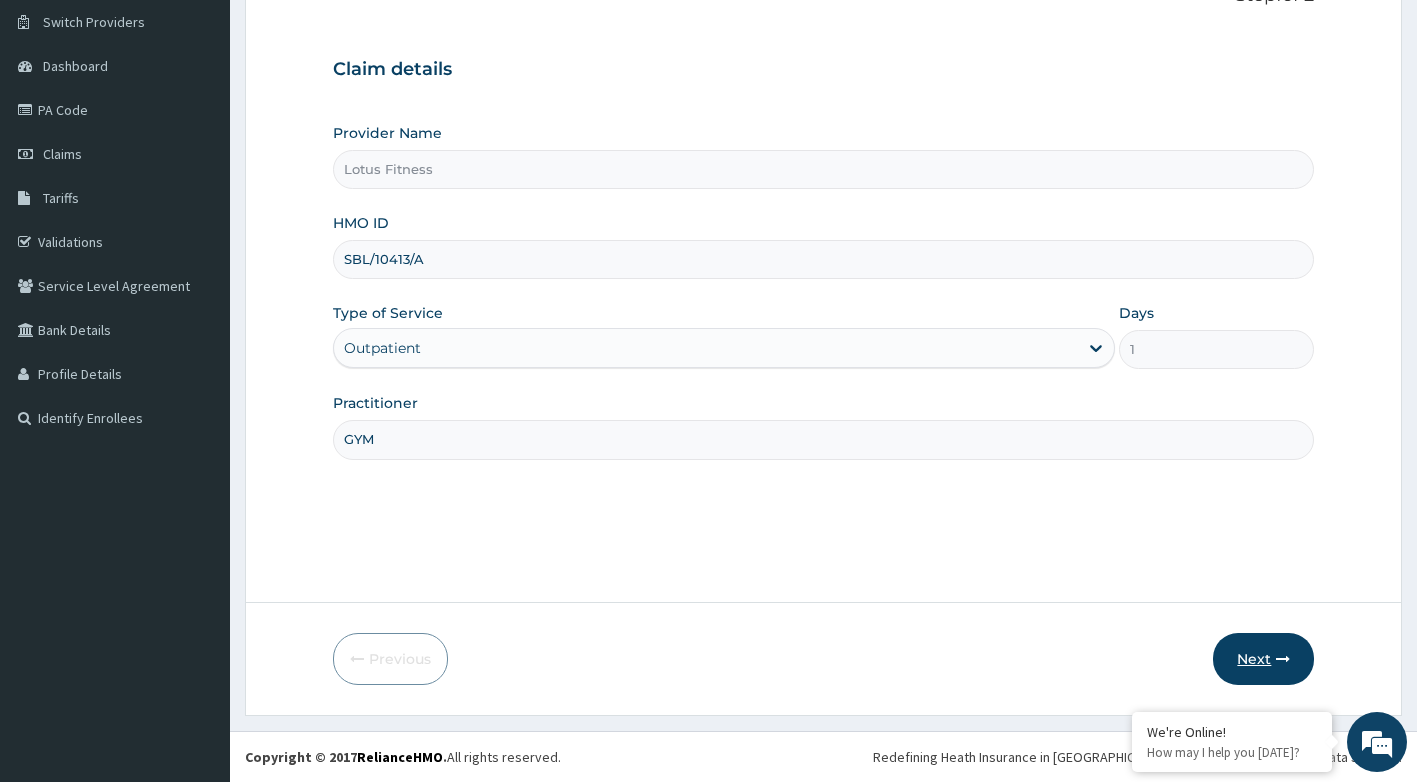 click at bounding box center [1283, 659] 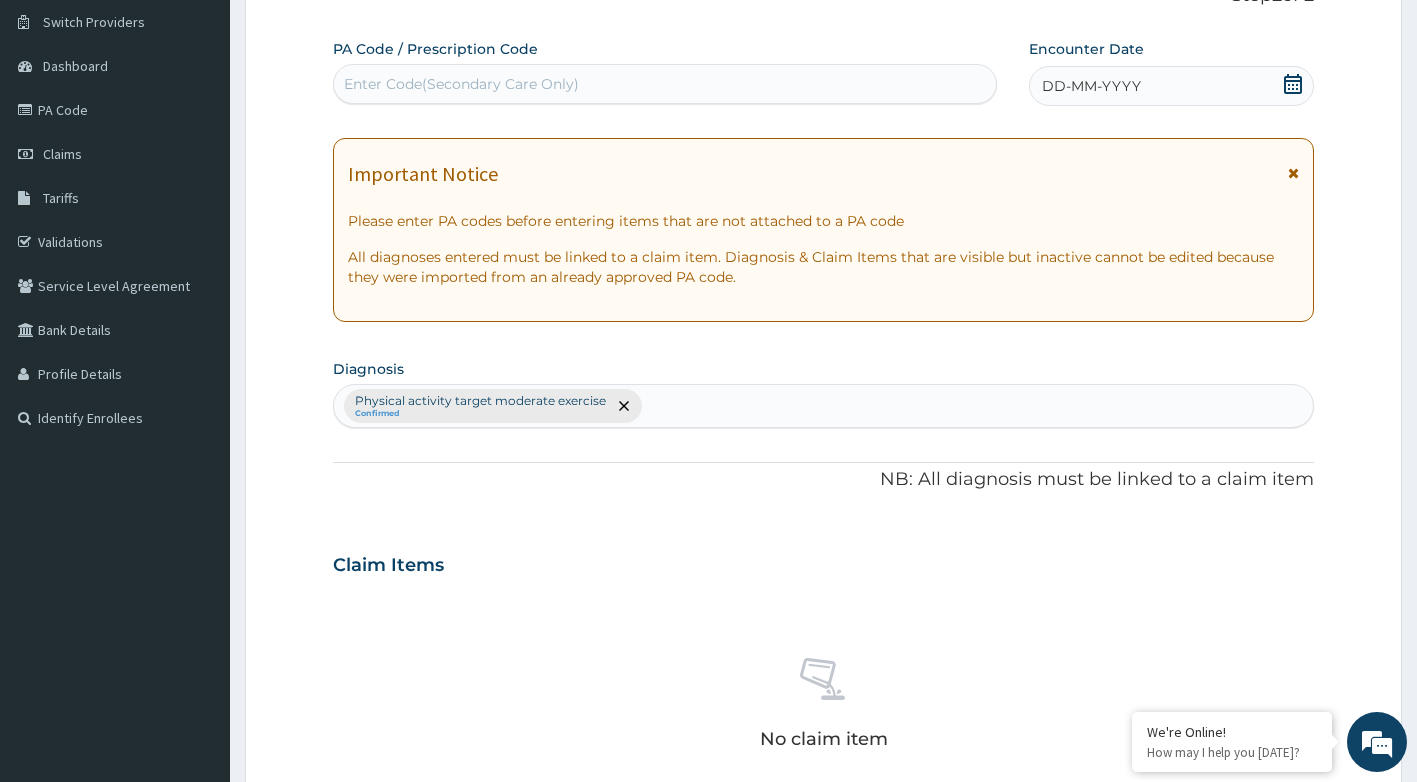 click on "Enter Code(Secondary Care Only)" at bounding box center [665, 84] 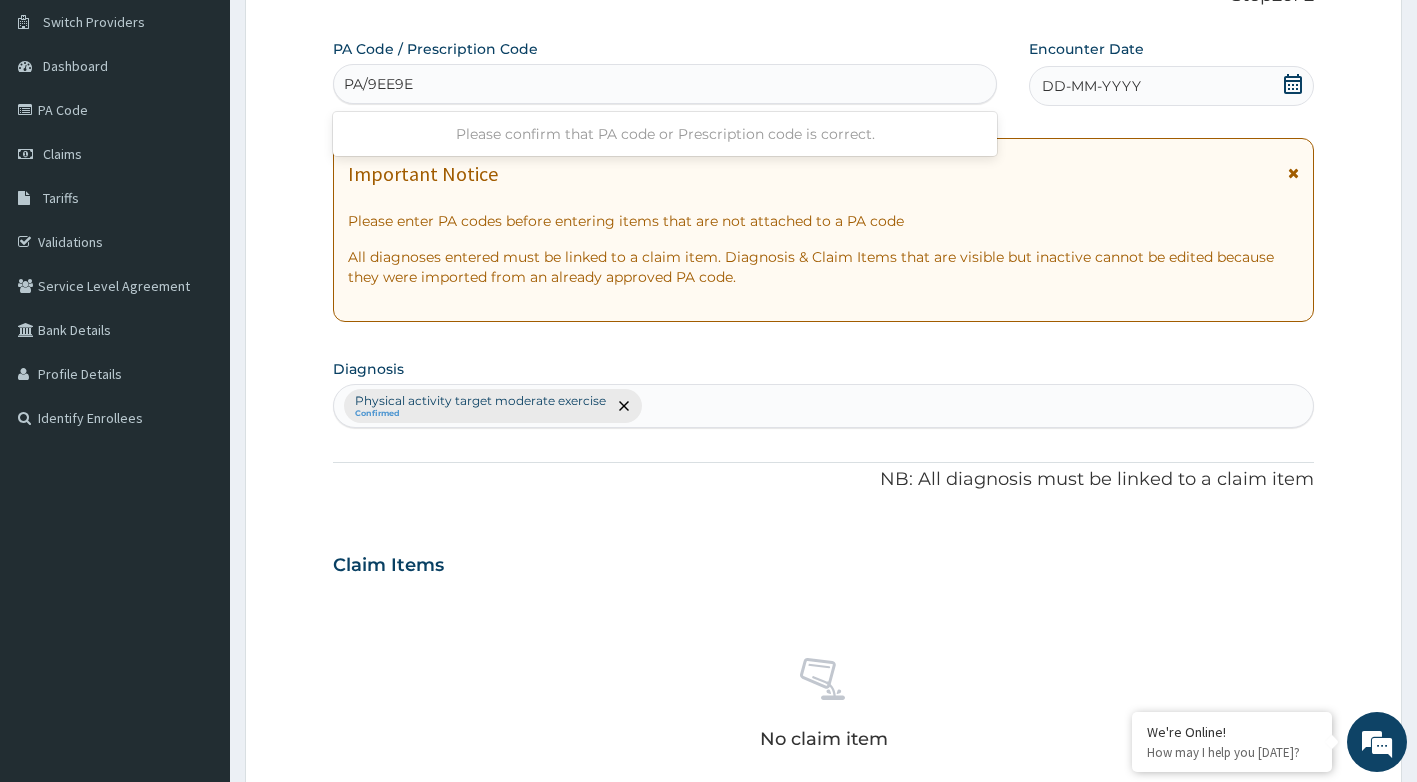 type on "PA/9EE9EB" 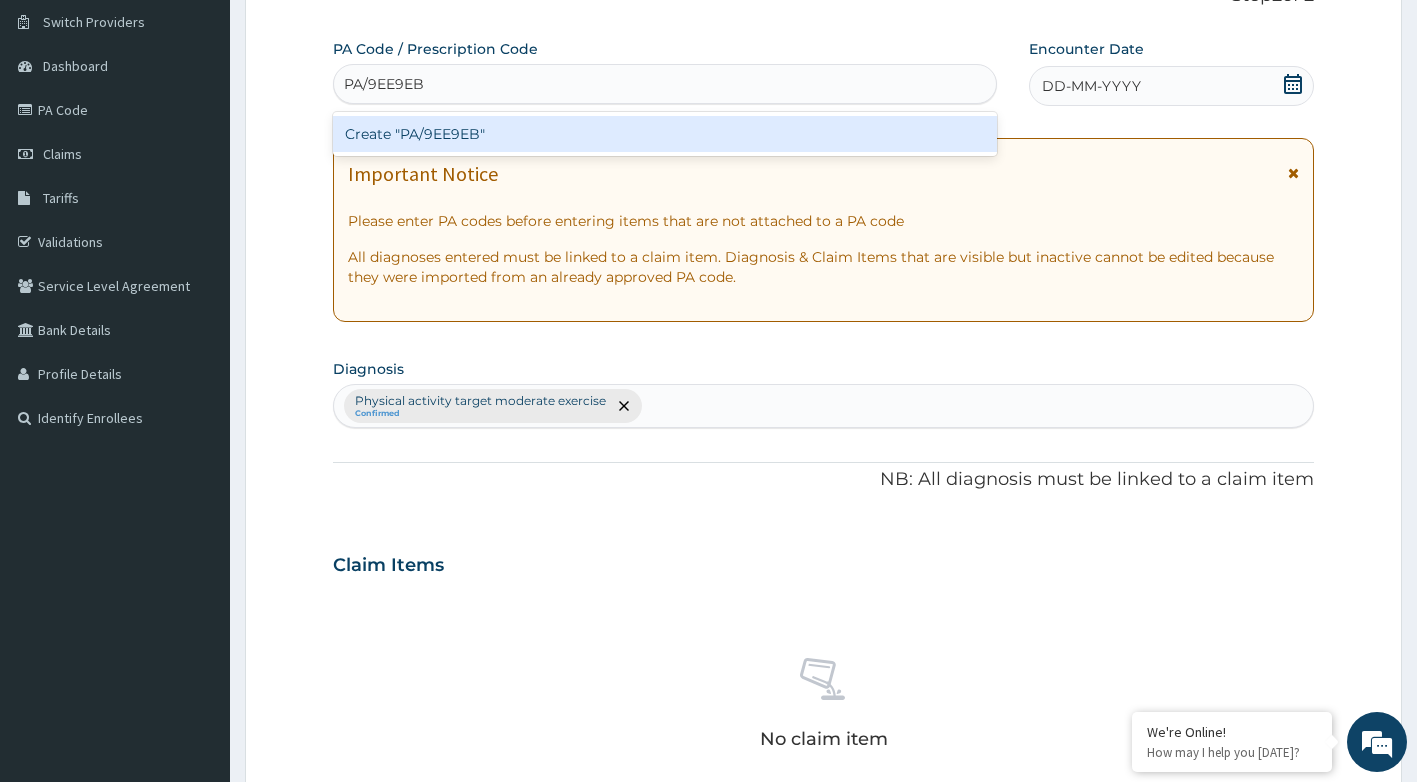 click on "Create "PA/9EE9EB"" at bounding box center (665, 134) 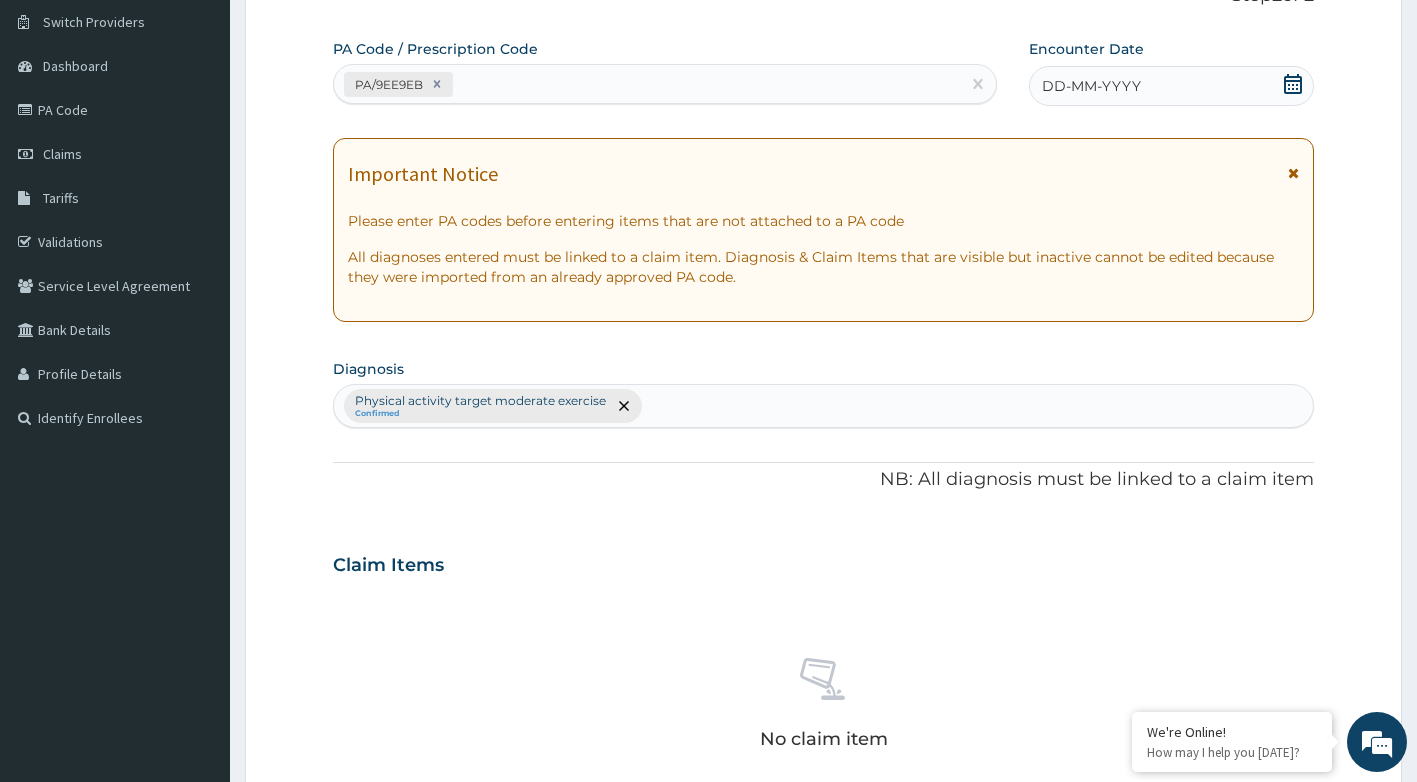 click 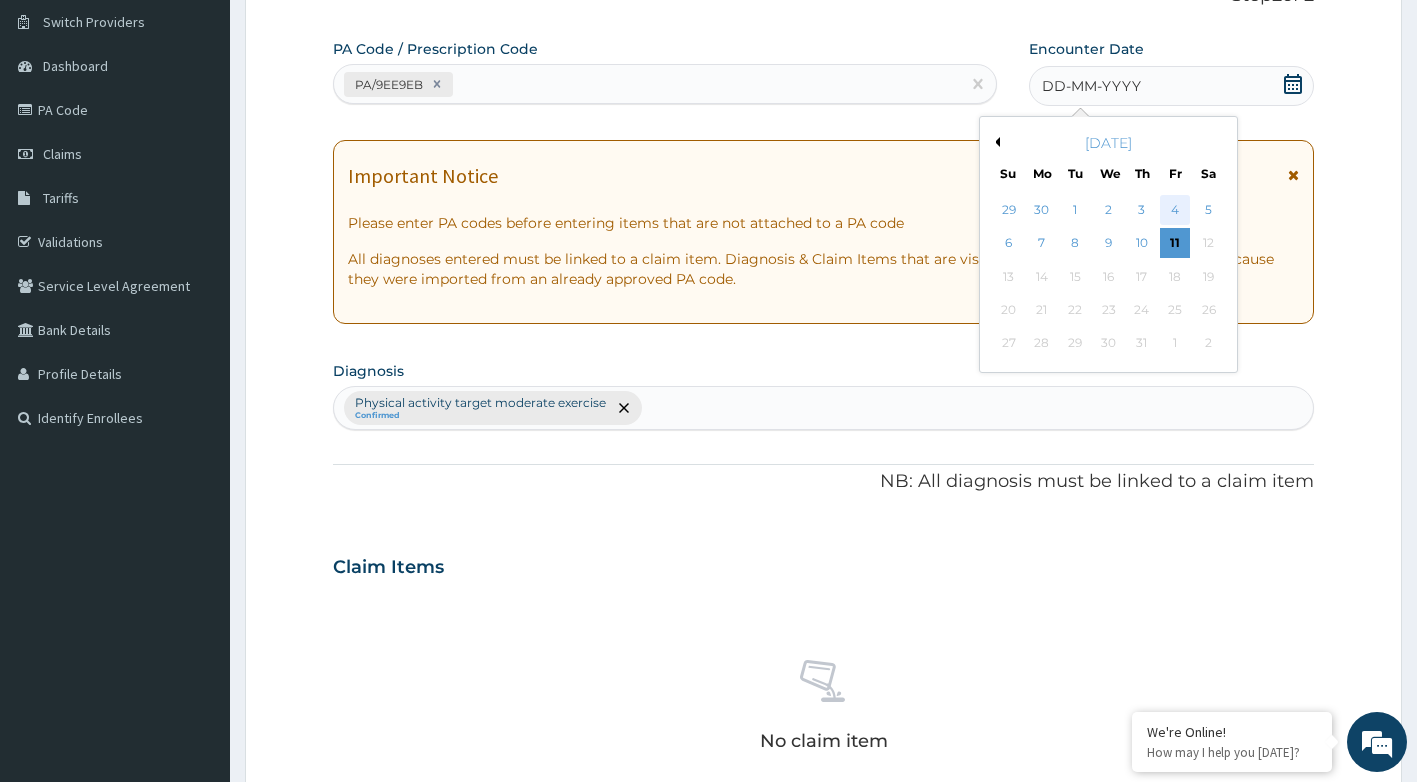 click on "4" at bounding box center [1176, 210] 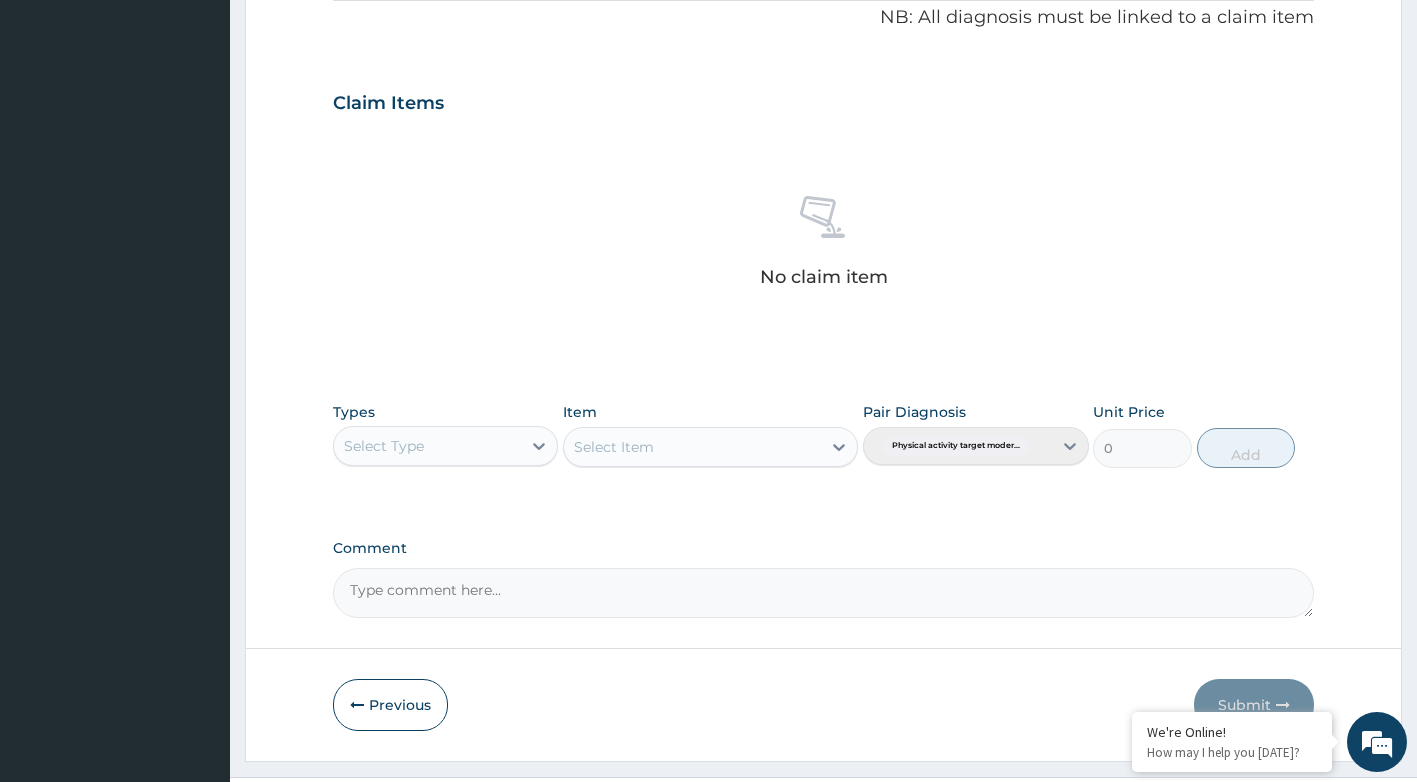 scroll, scrollTop: 660, scrollLeft: 0, axis: vertical 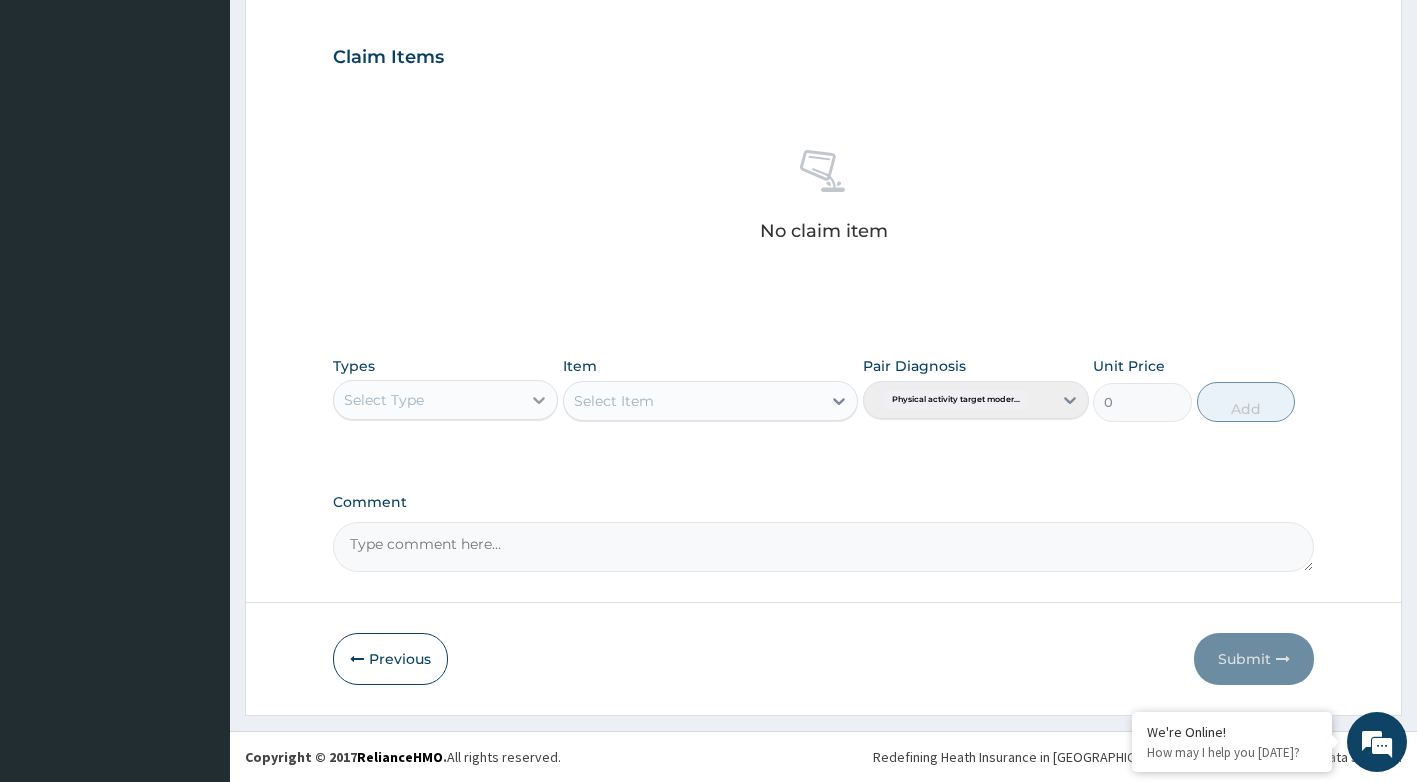click 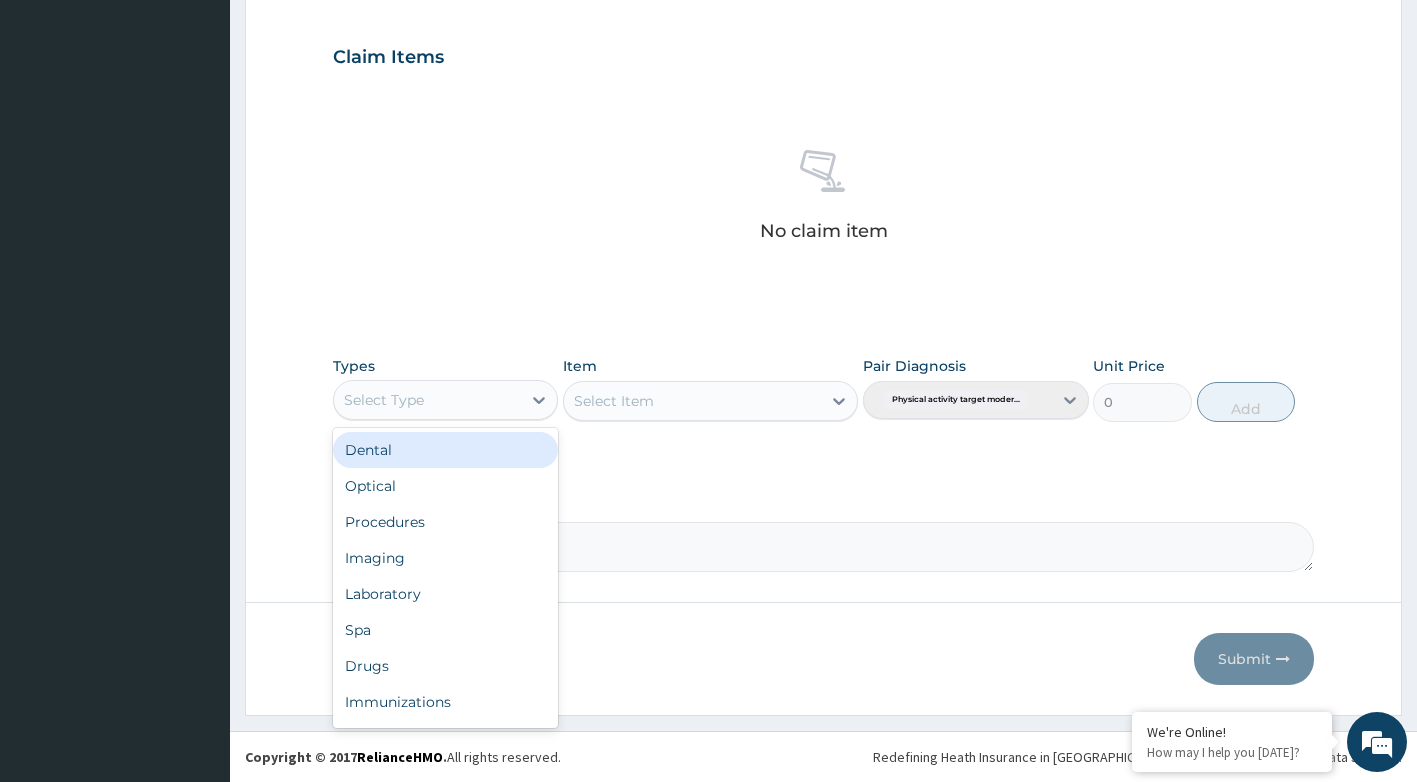 click on "Select Type" at bounding box center (428, 400) 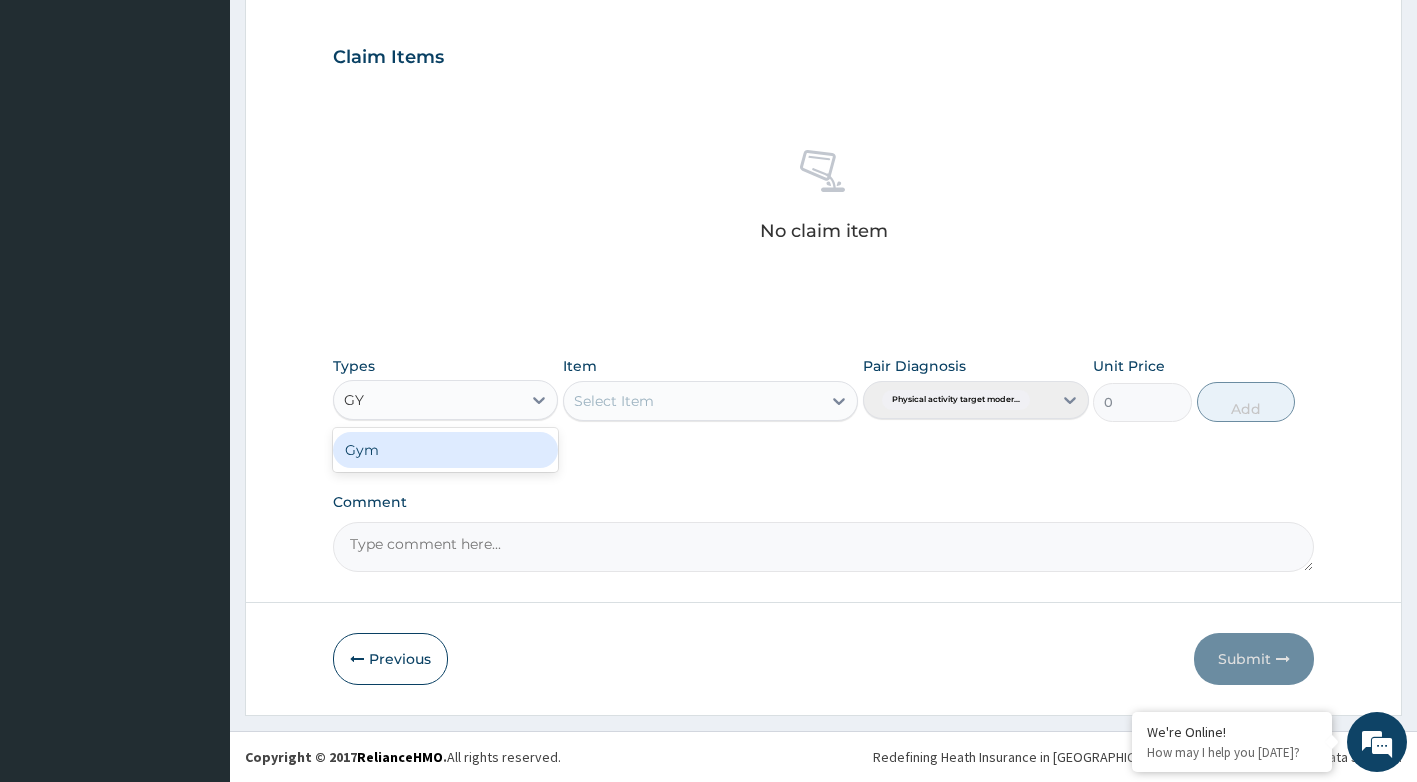 type on "GYM" 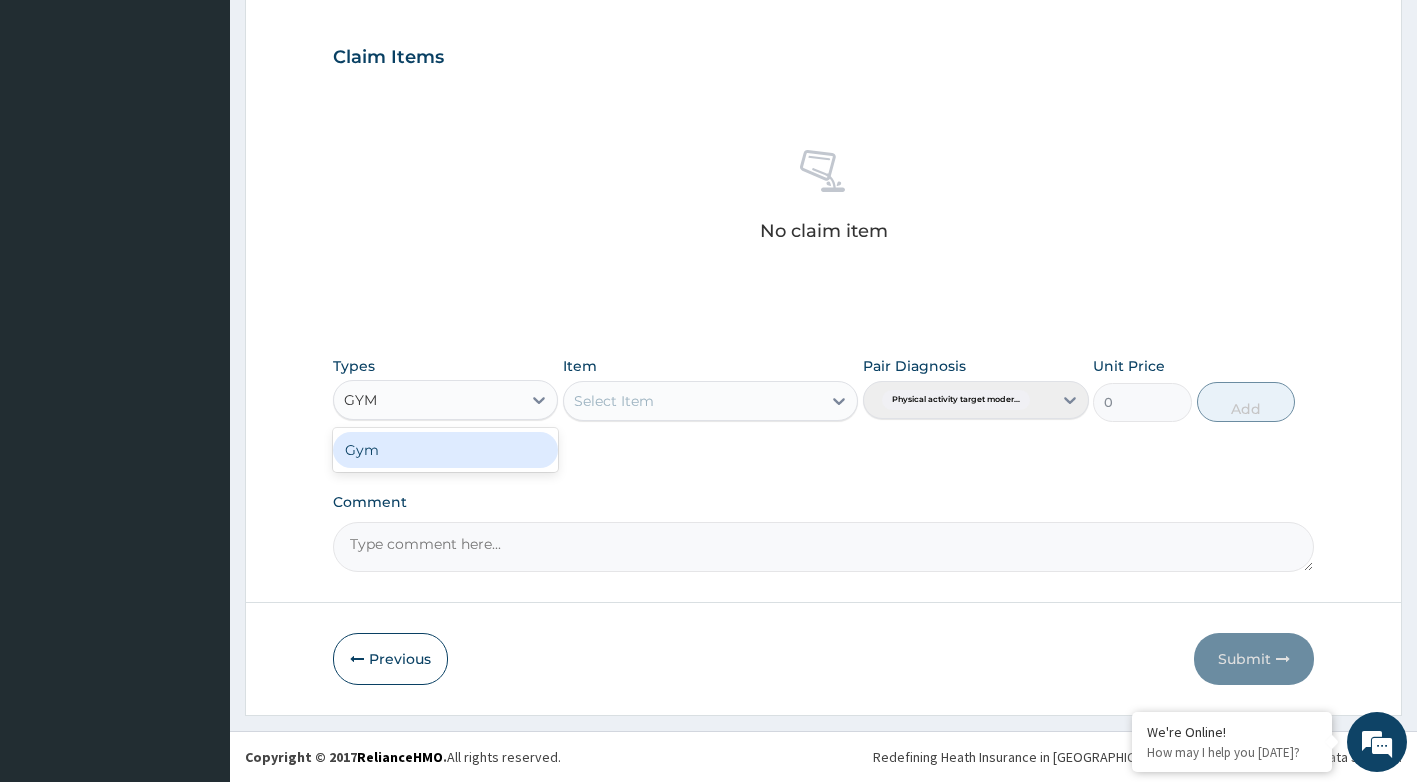 click on "Gym" at bounding box center (446, 450) 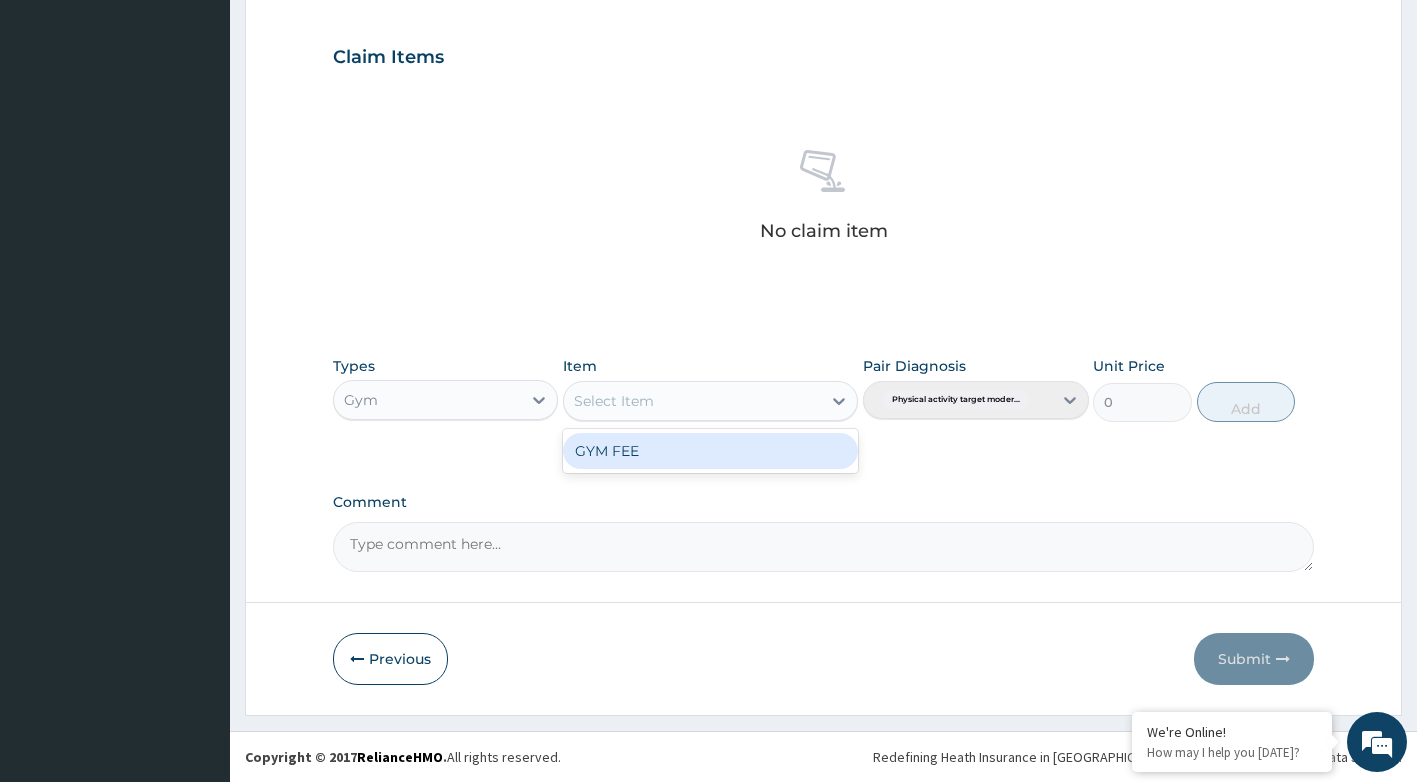 click on "Select Item" at bounding box center [692, 401] 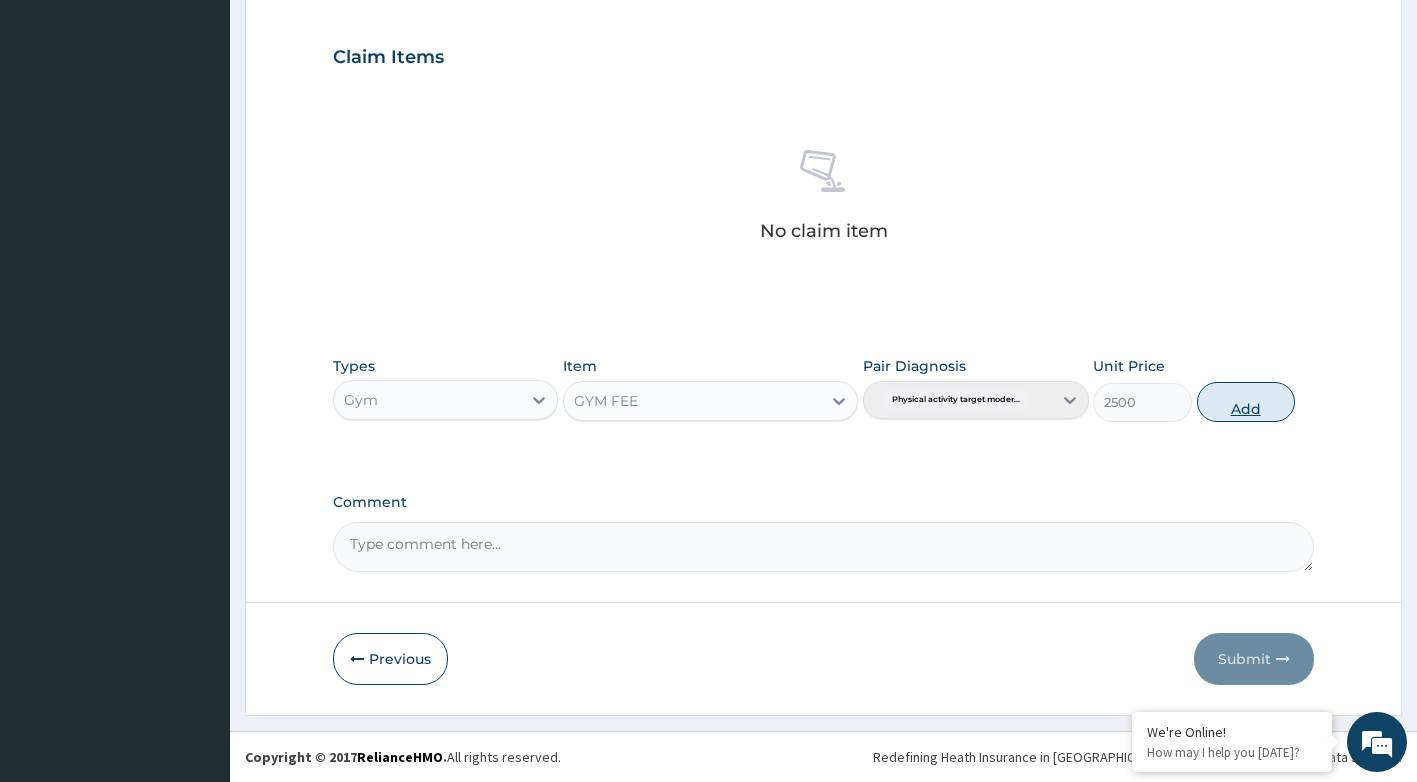 click on "Add" at bounding box center (1246, 402) 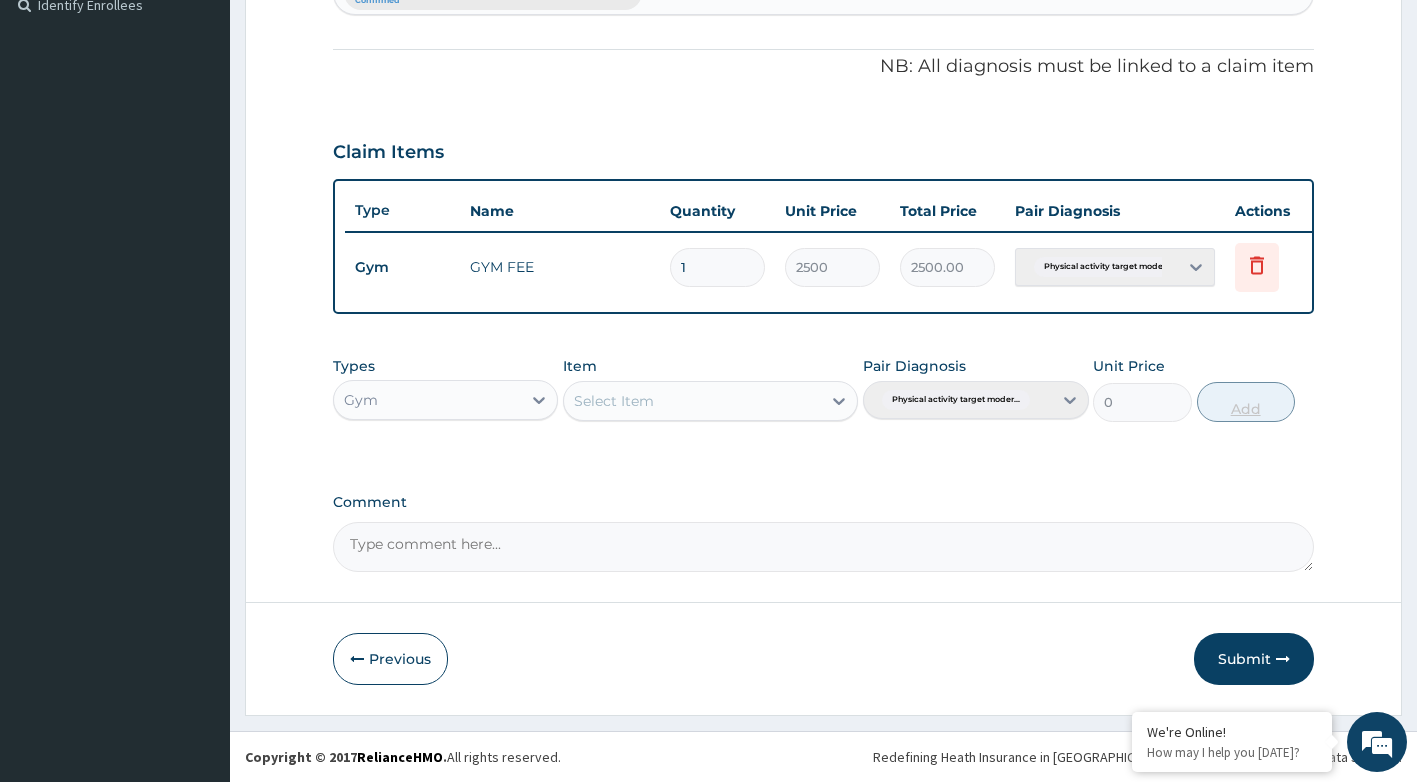 scroll, scrollTop: 580, scrollLeft: 0, axis: vertical 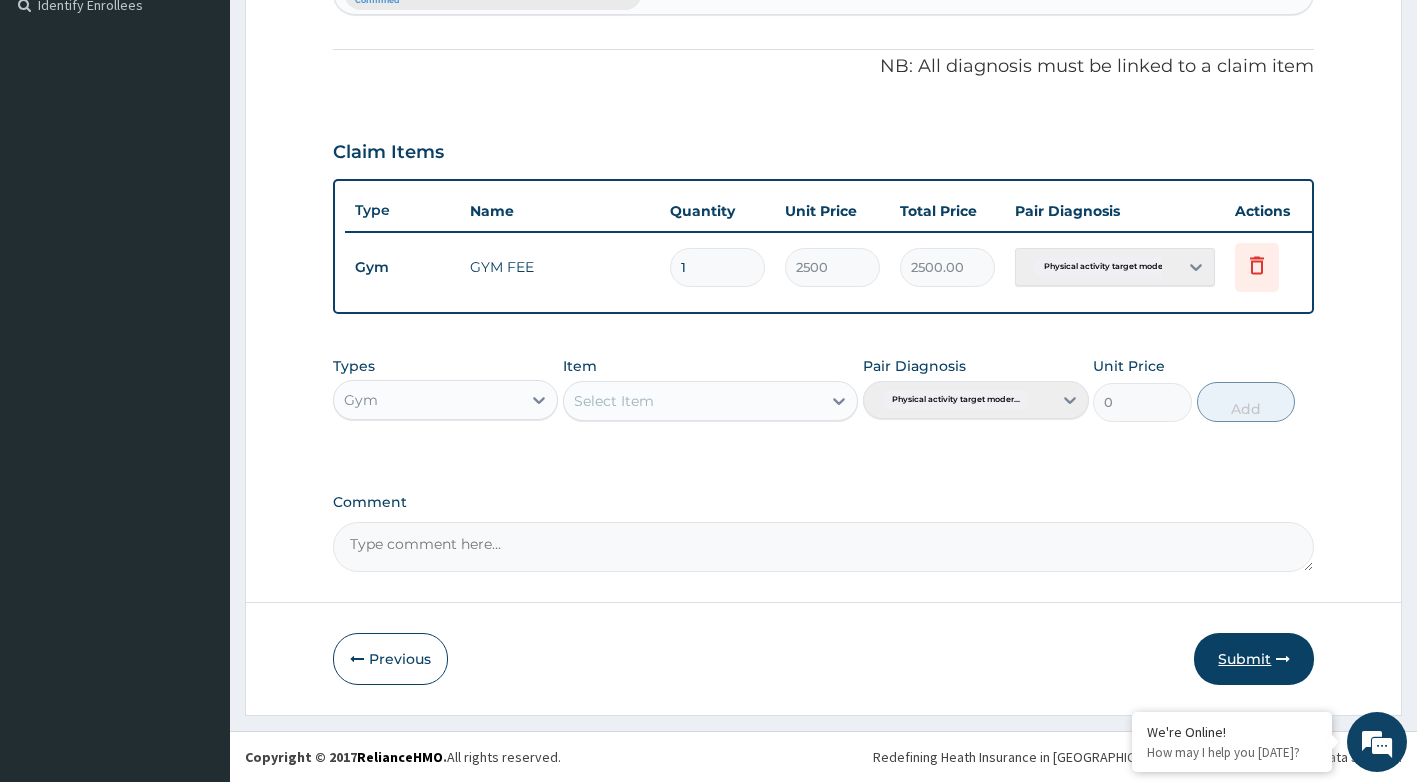 click on "Submit" at bounding box center (1254, 659) 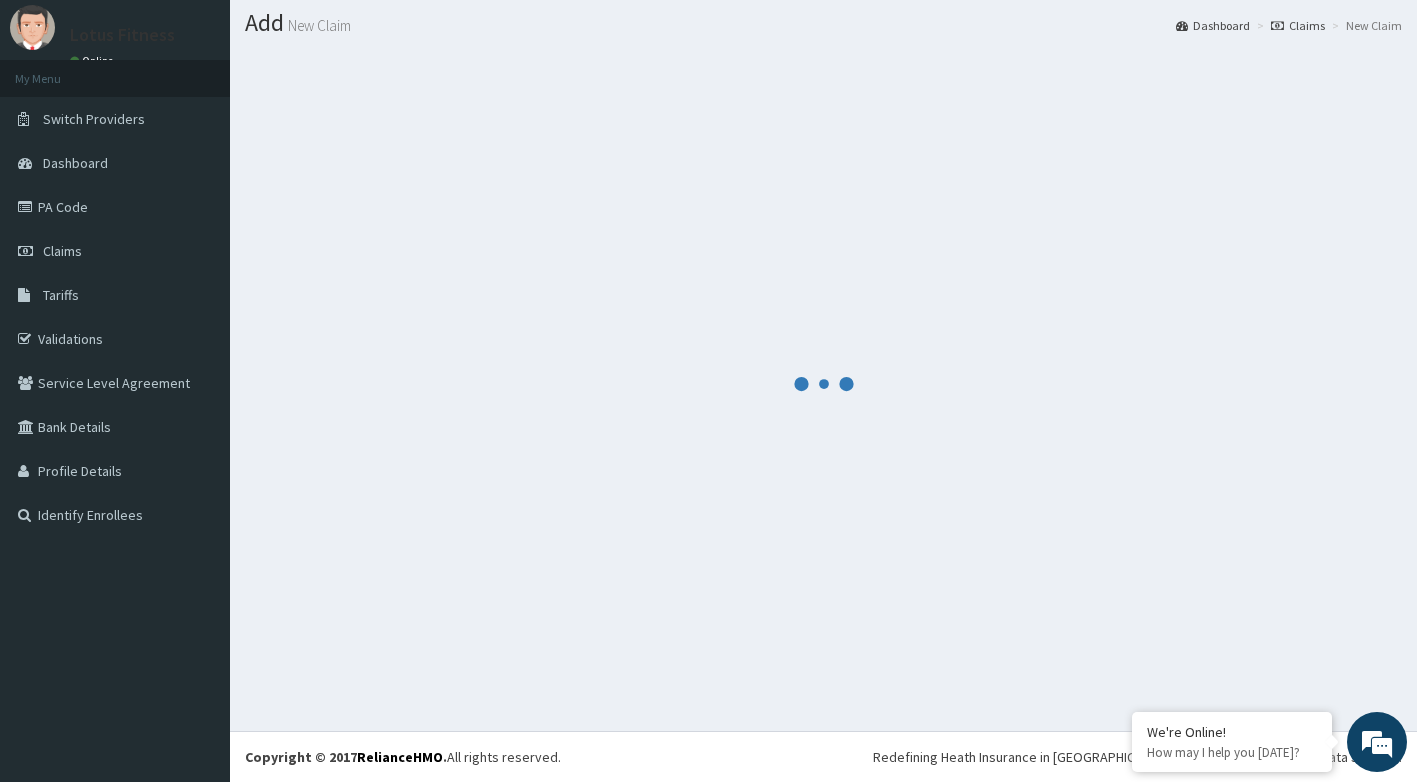 scroll, scrollTop: 580, scrollLeft: 0, axis: vertical 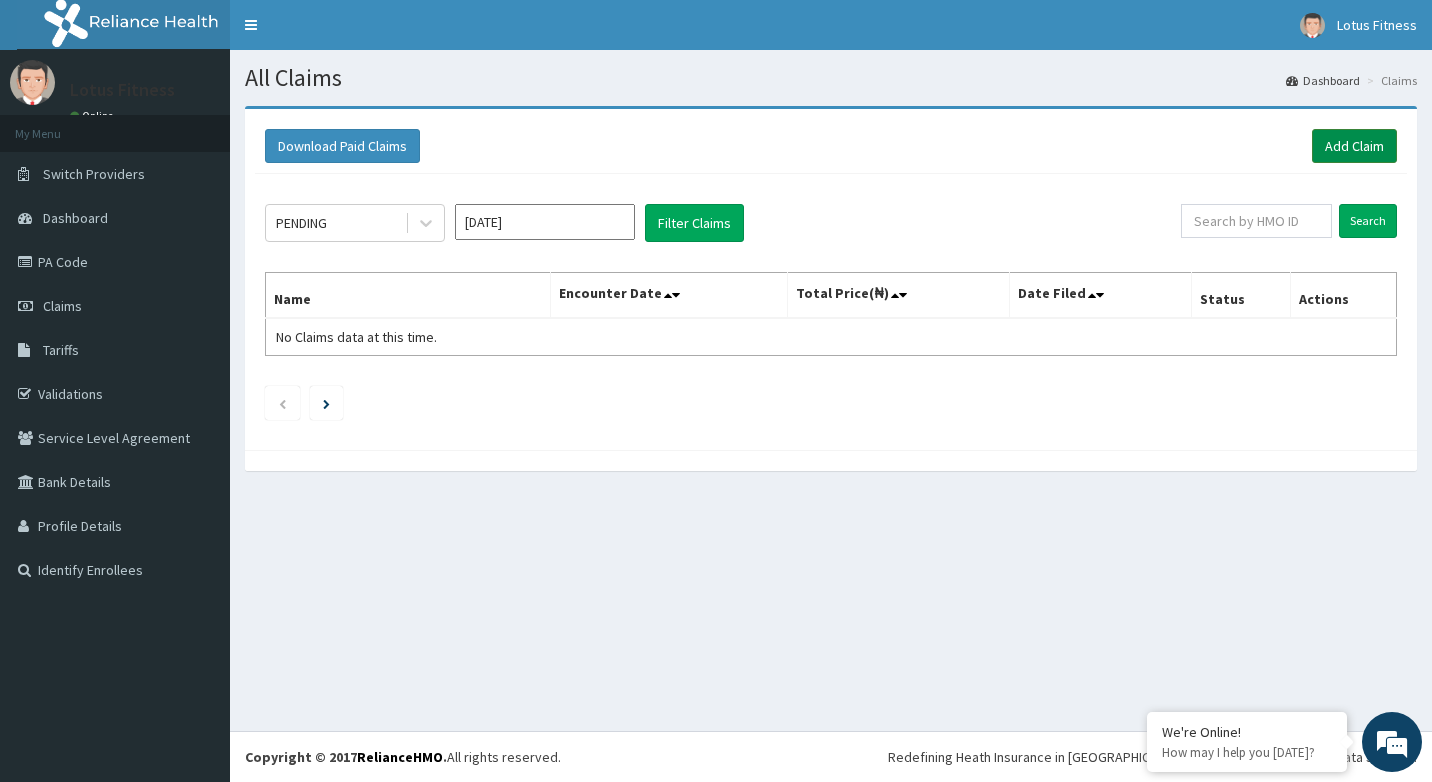 click on "Add Claim" at bounding box center (1354, 146) 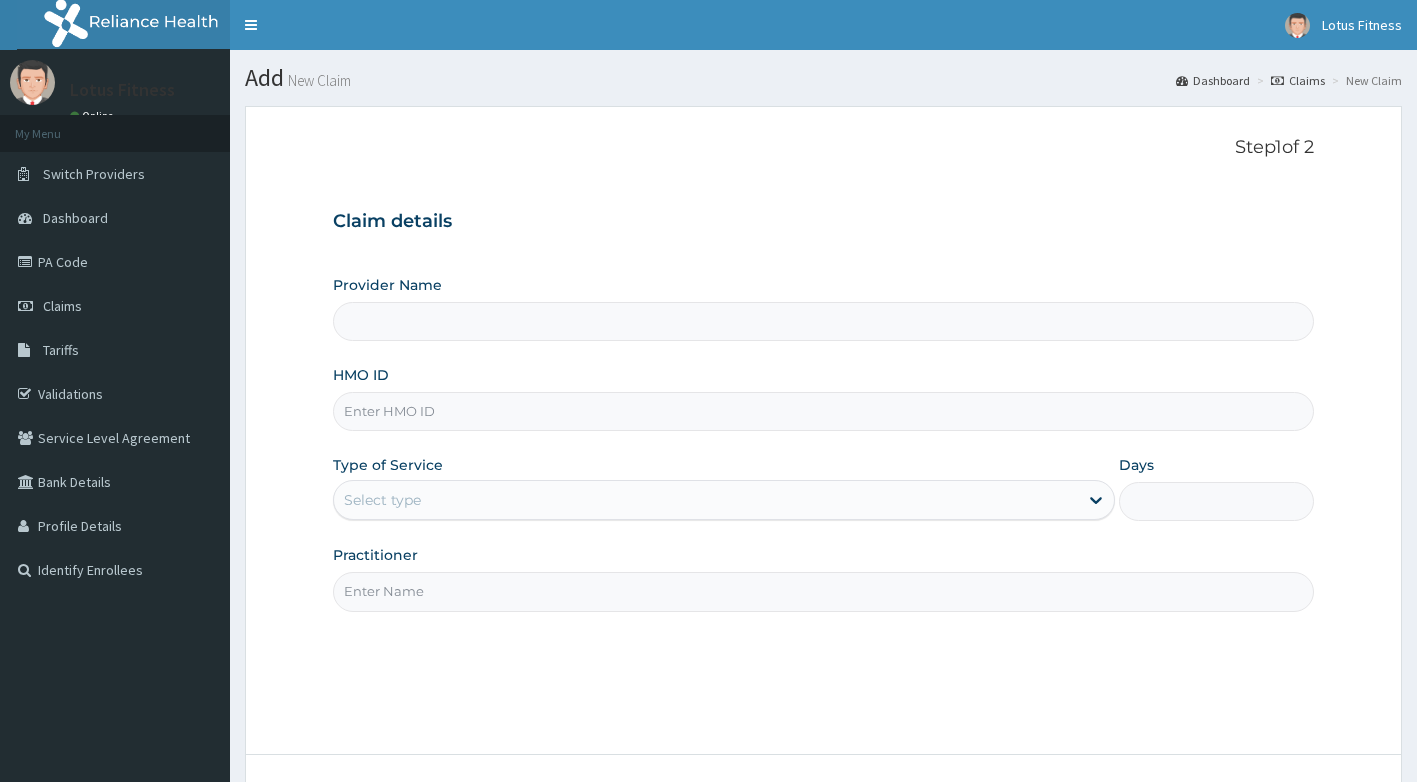 scroll, scrollTop: 0, scrollLeft: 0, axis: both 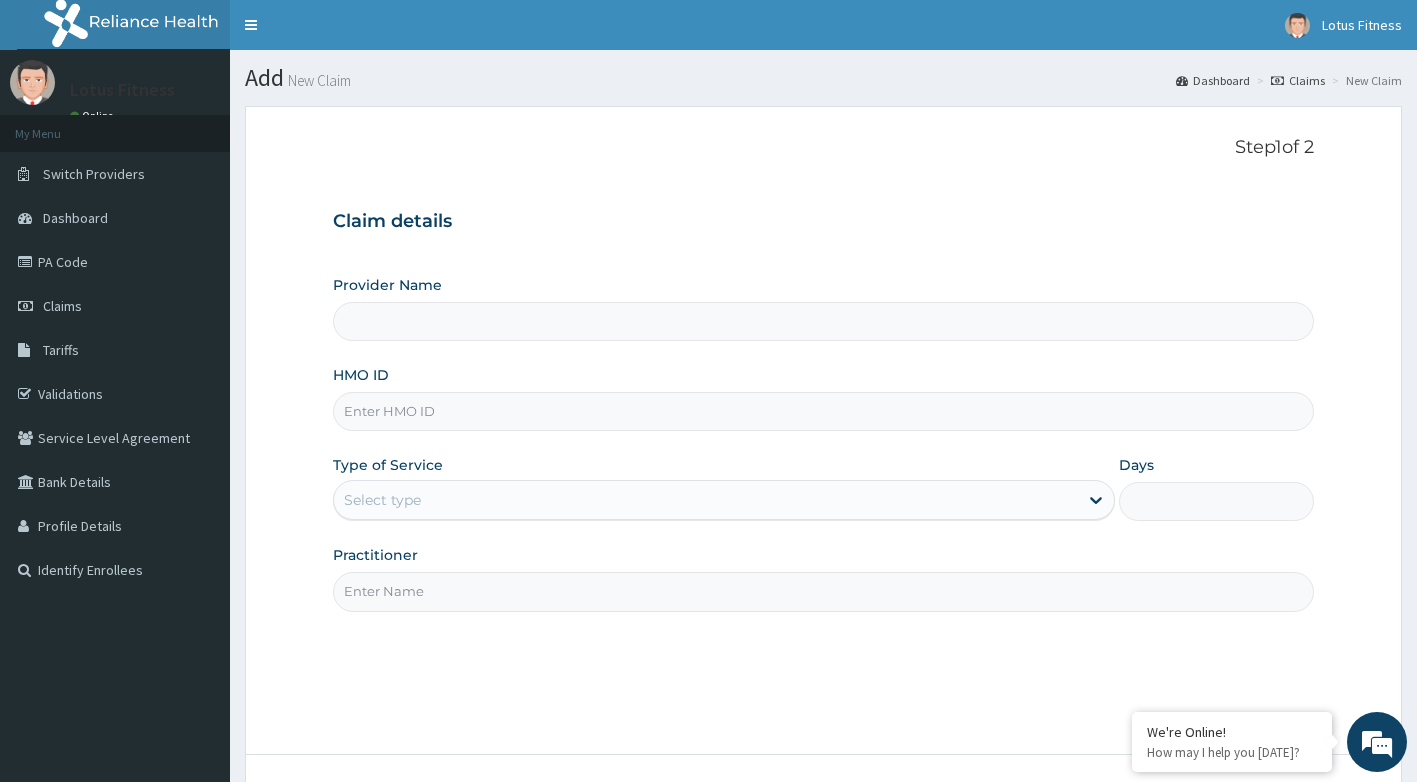 type on "Lotus Fitness" 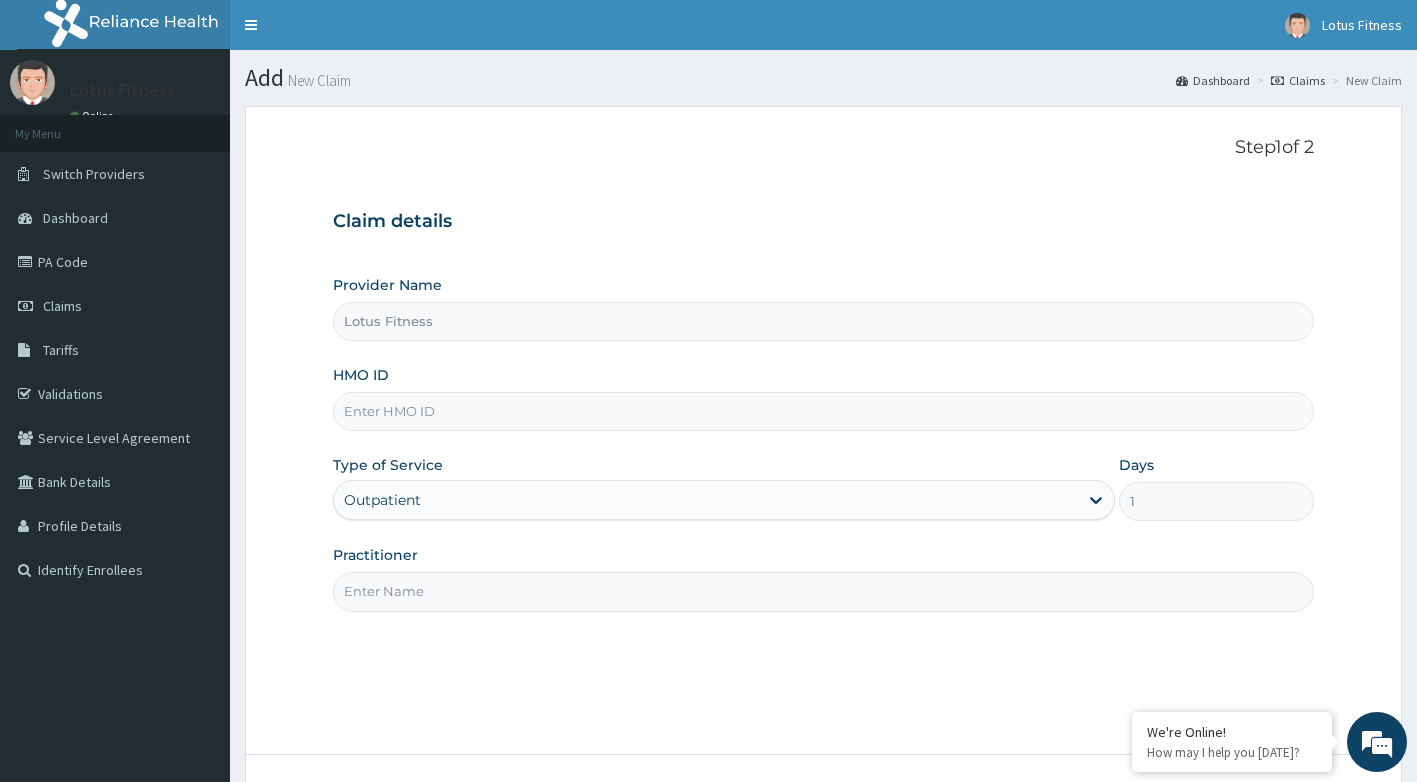 scroll, scrollTop: 0, scrollLeft: 0, axis: both 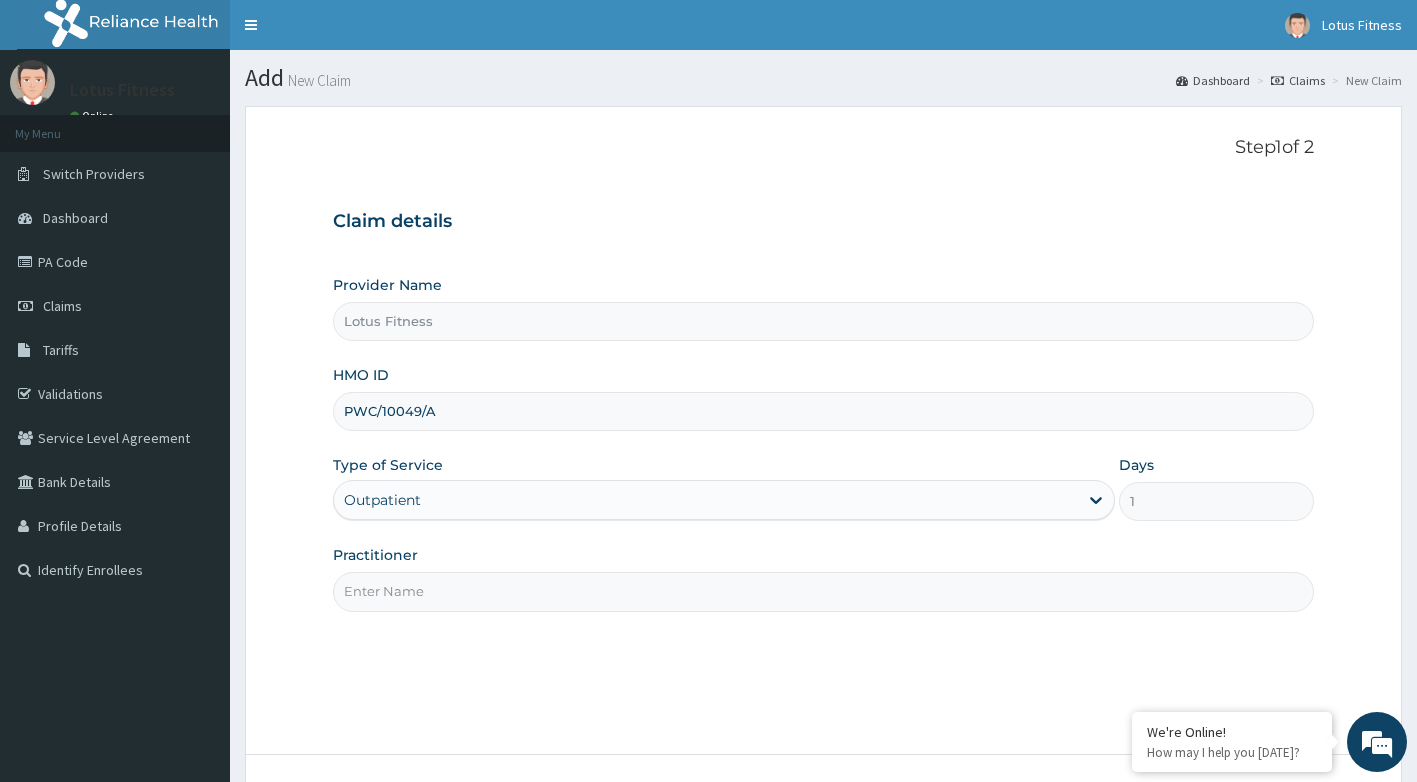 type on "PWC/10049/A" 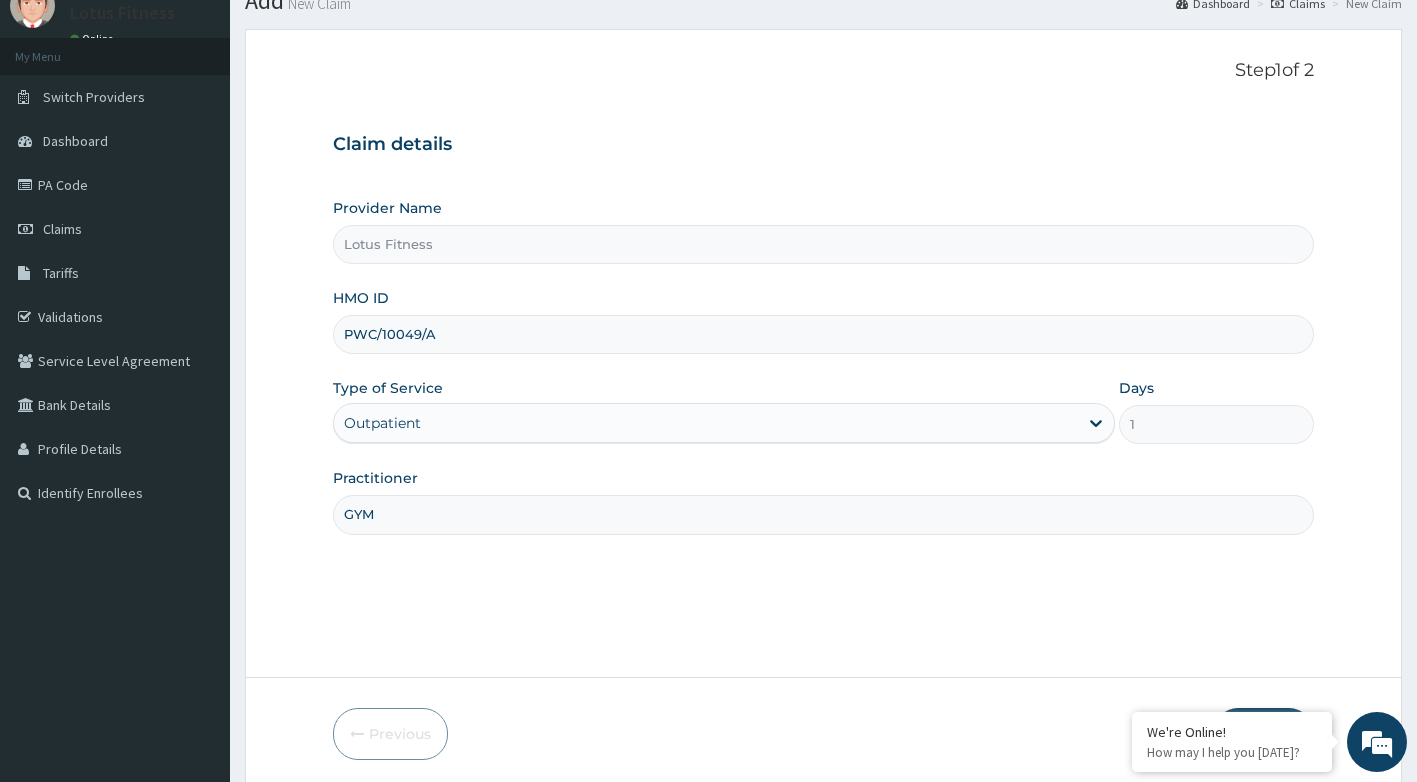 scroll, scrollTop: 152, scrollLeft: 0, axis: vertical 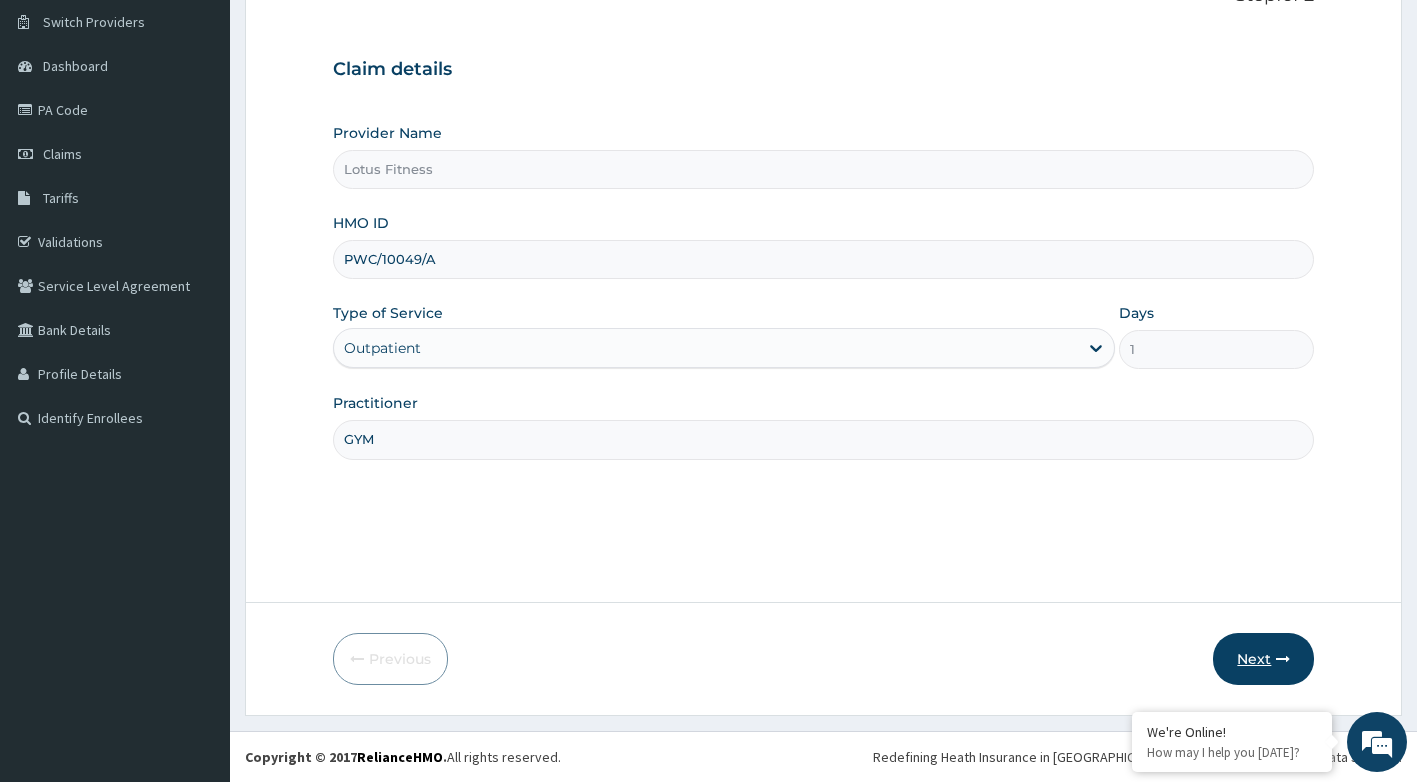 click on "Next" at bounding box center (1263, 659) 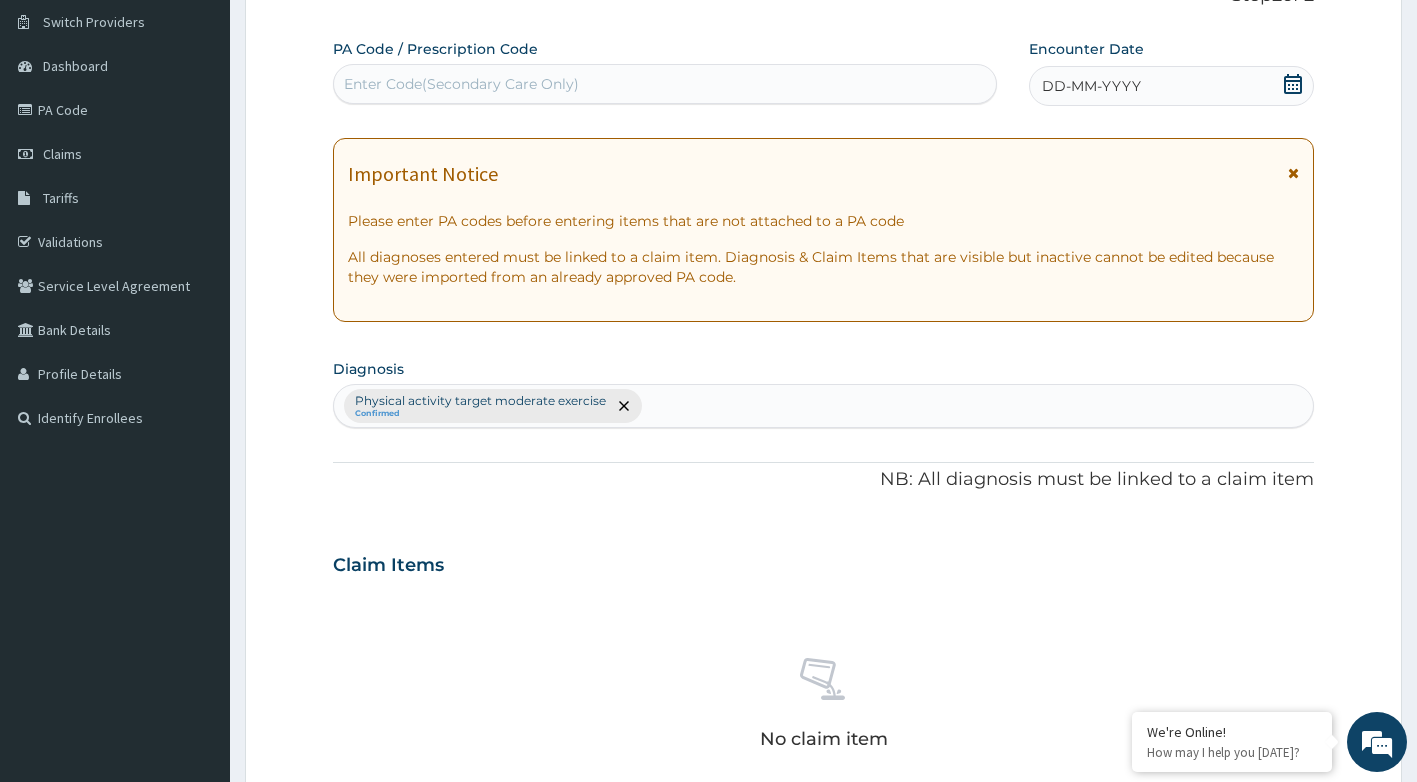 click on "Enter Code(Secondary Care Only)" at bounding box center [665, 84] 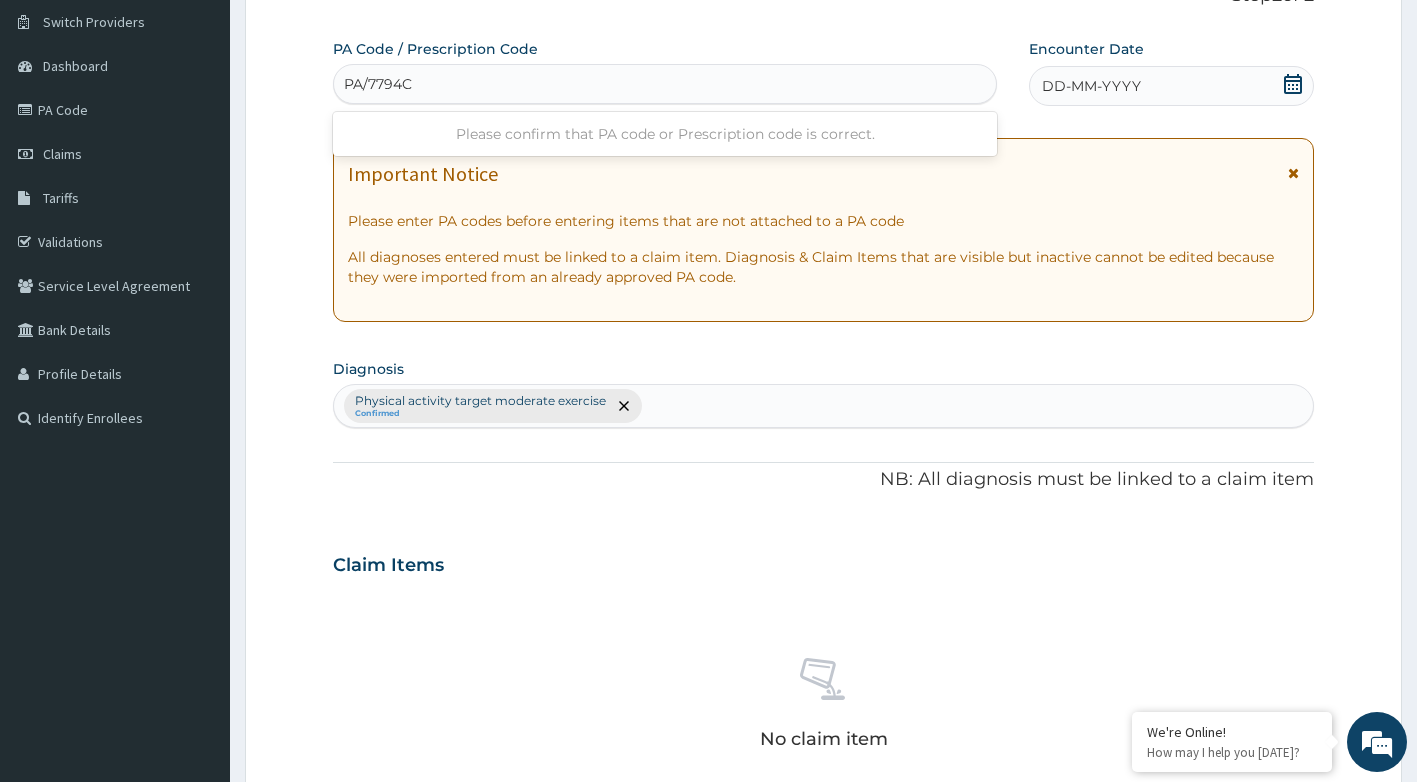 type on "PA/7794CB" 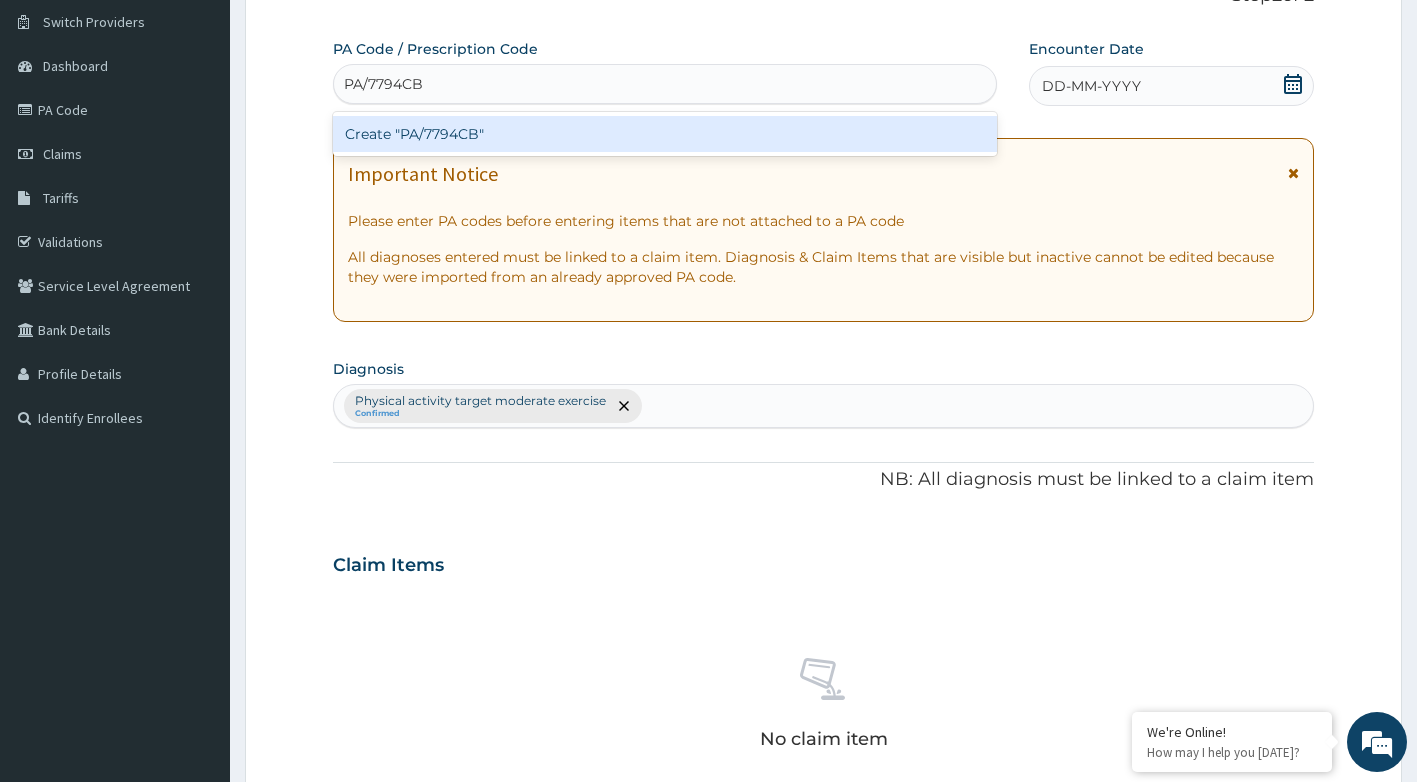 click on "Create "PA/7794CB"" at bounding box center (665, 134) 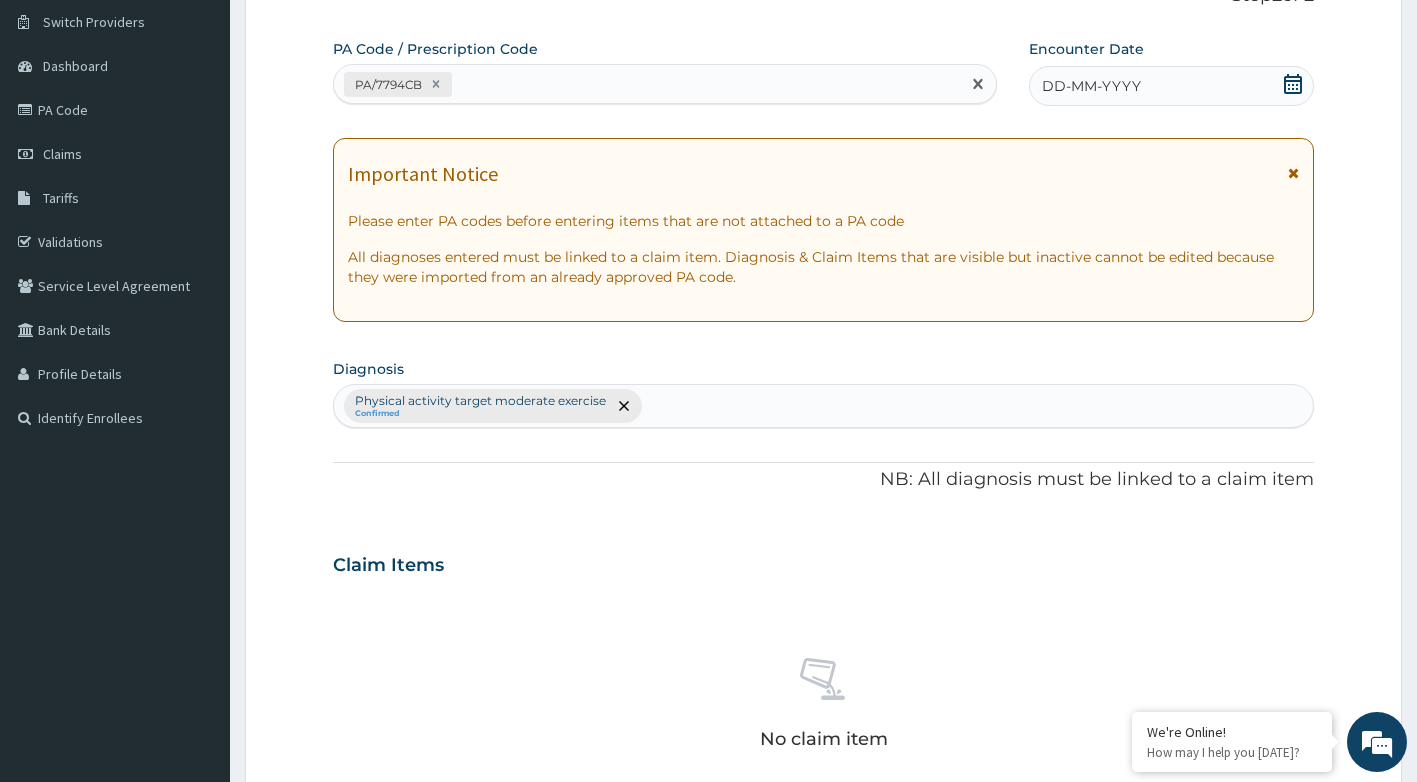 click 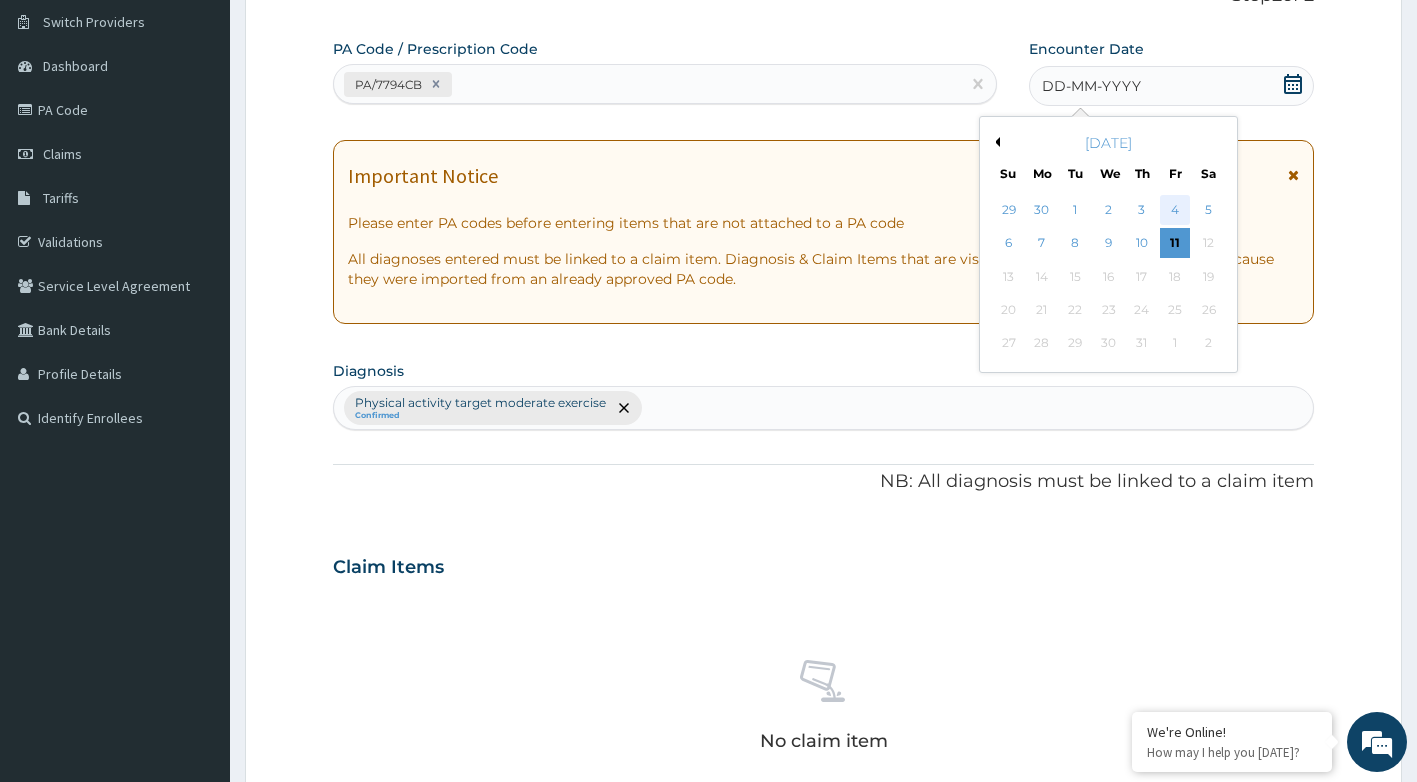 click on "4" at bounding box center (1176, 210) 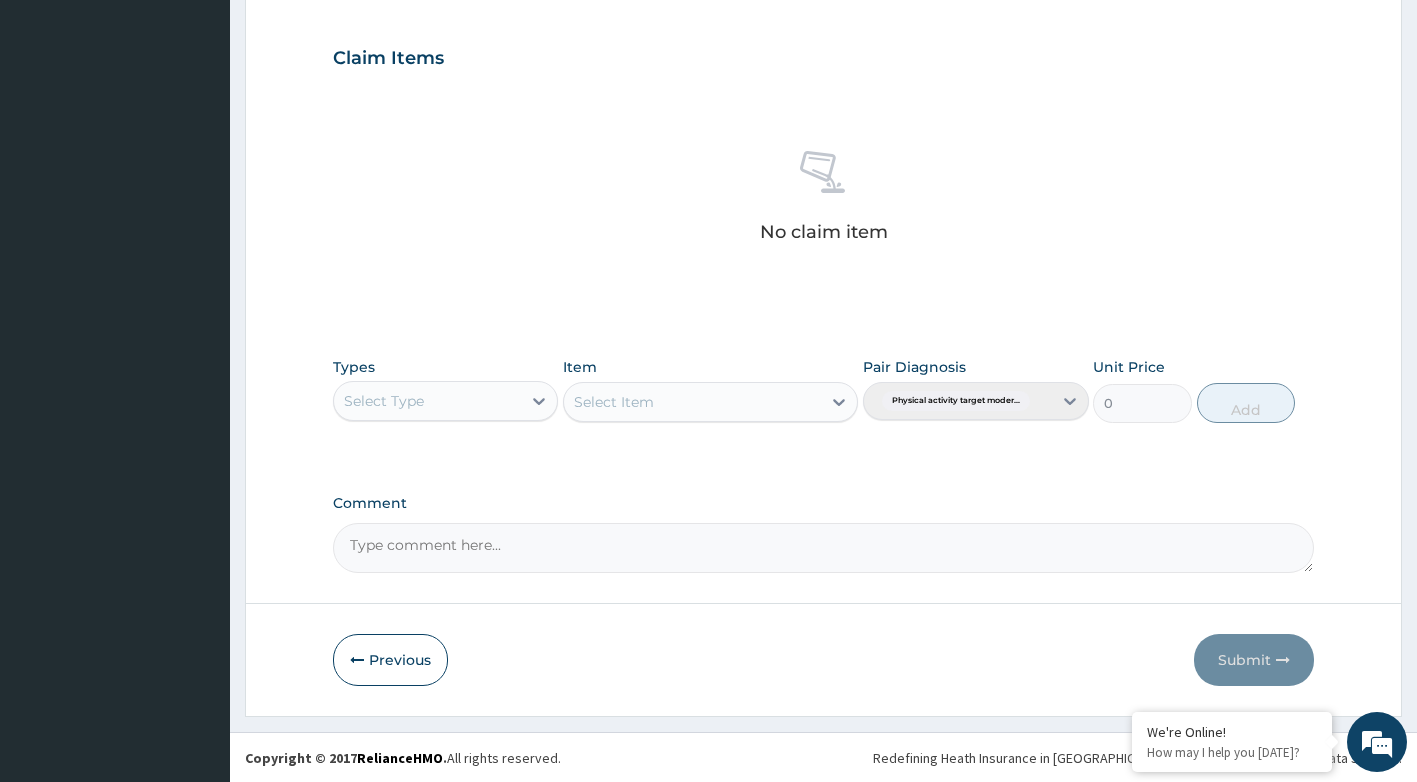 scroll, scrollTop: 660, scrollLeft: 0, axis: vertical 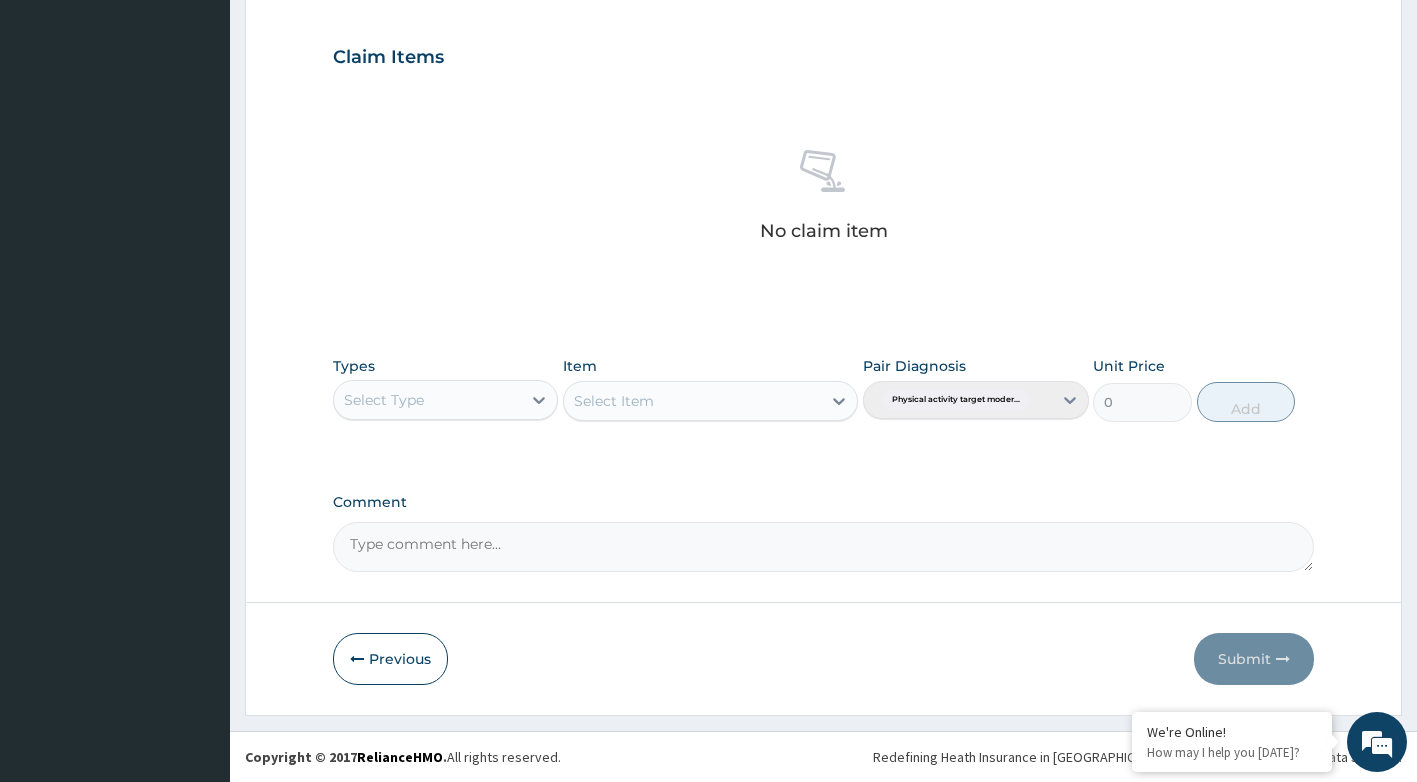 click on "Select Type" at bounding box center [428, 400] 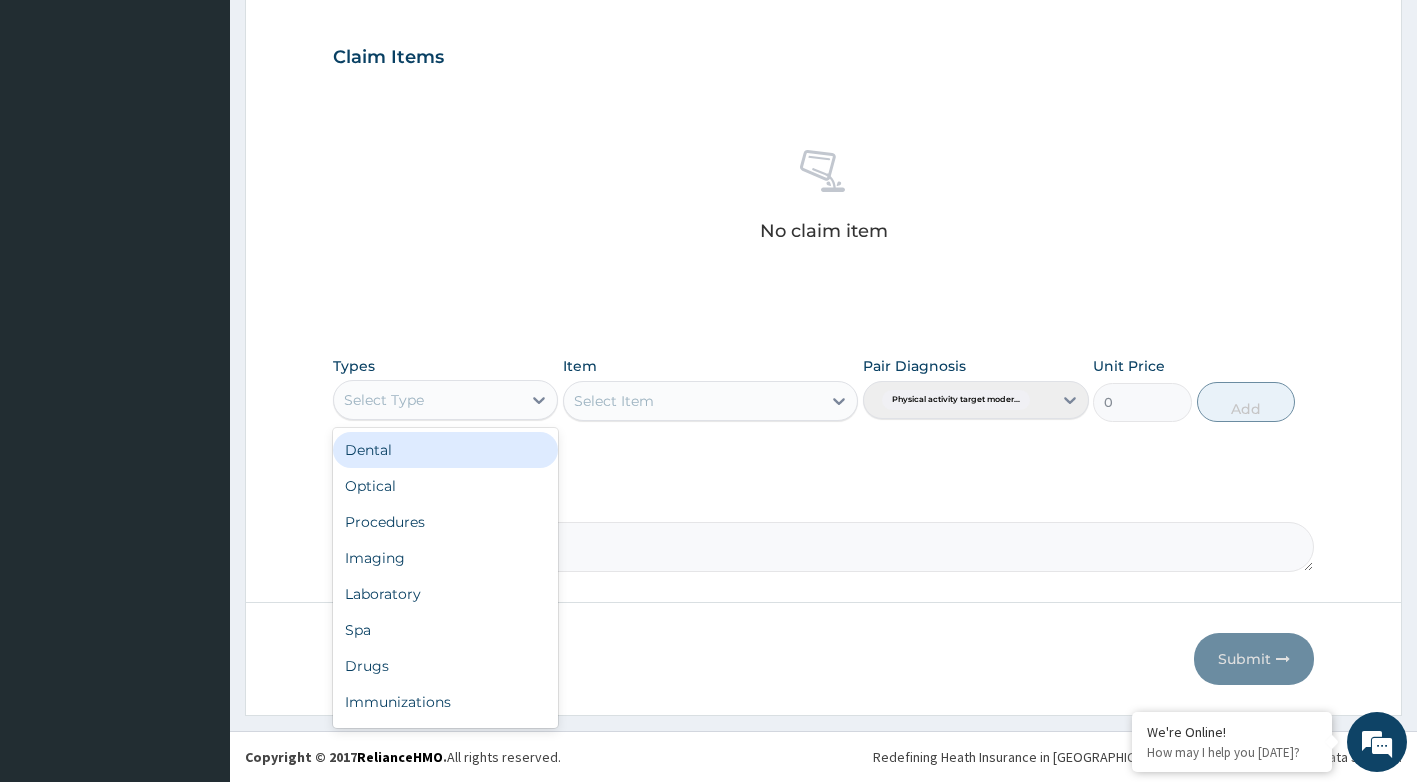 click on "Select Type" at bounding box center (428, 400) 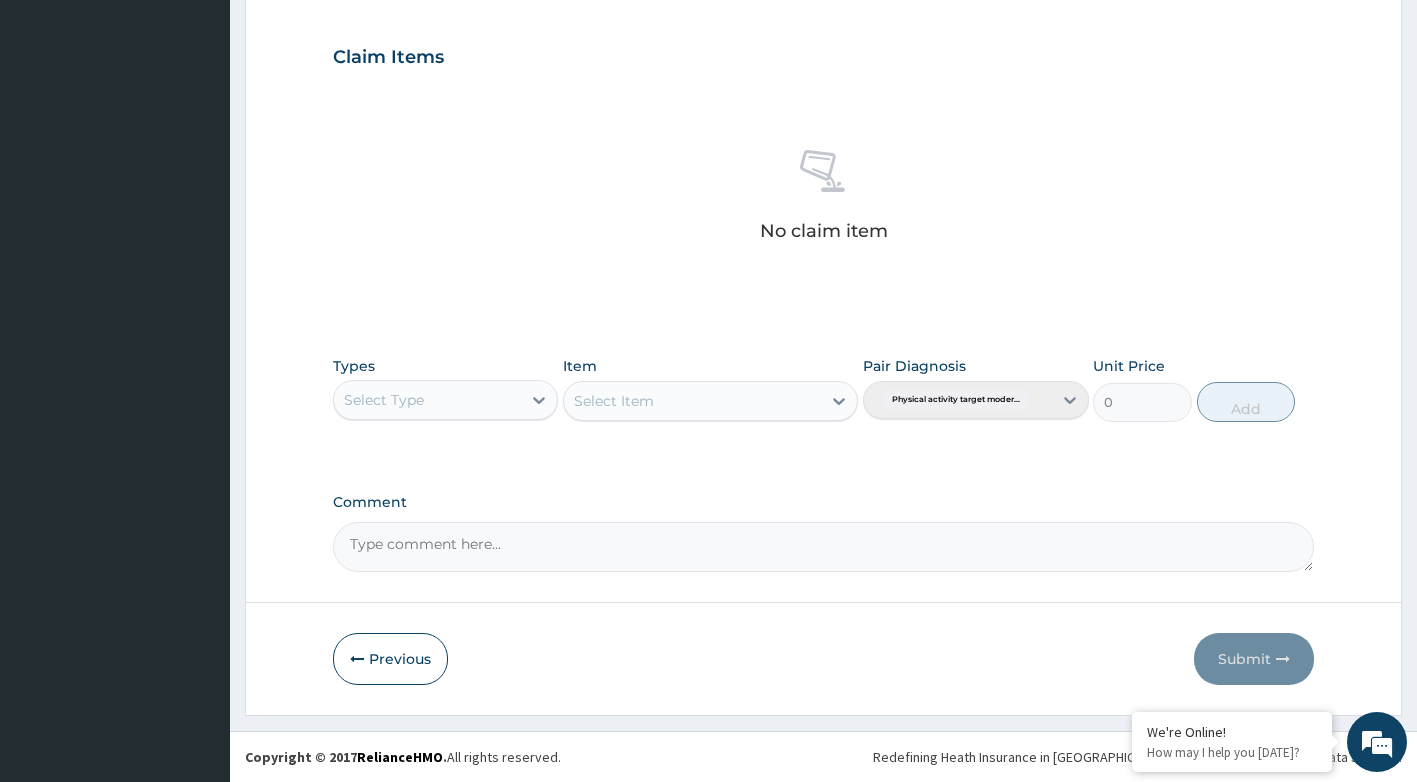 type on "H" 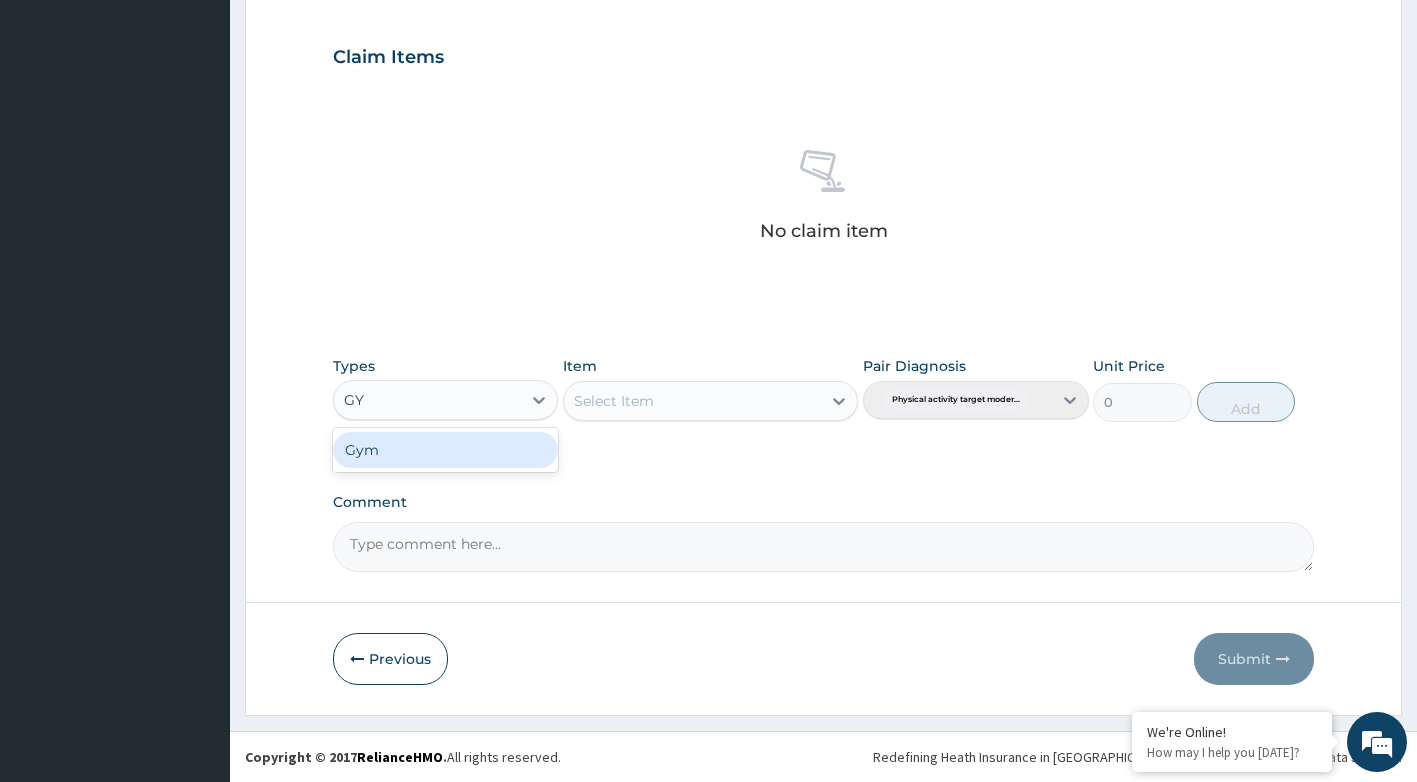 type on "GYM" 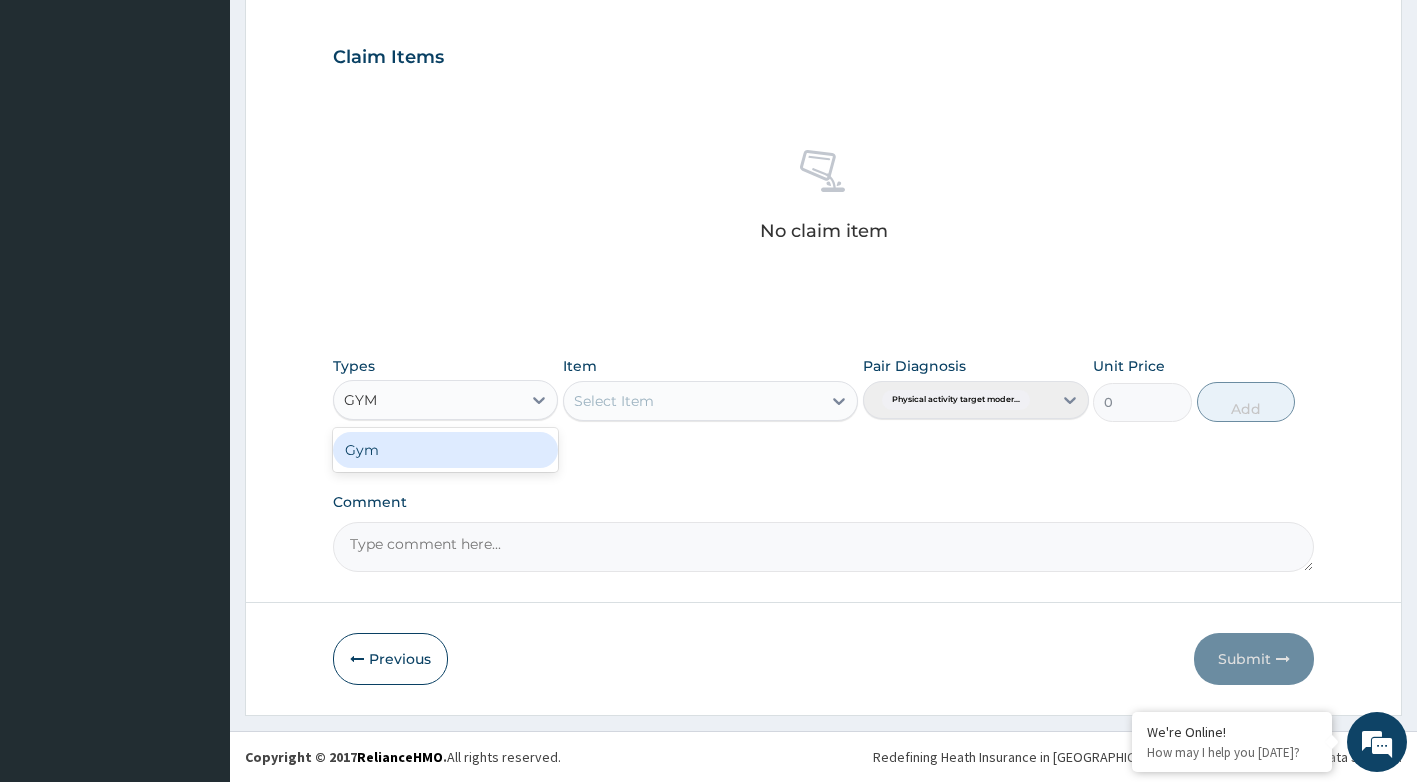 click on "Gym" at bounding box center (446, 450) 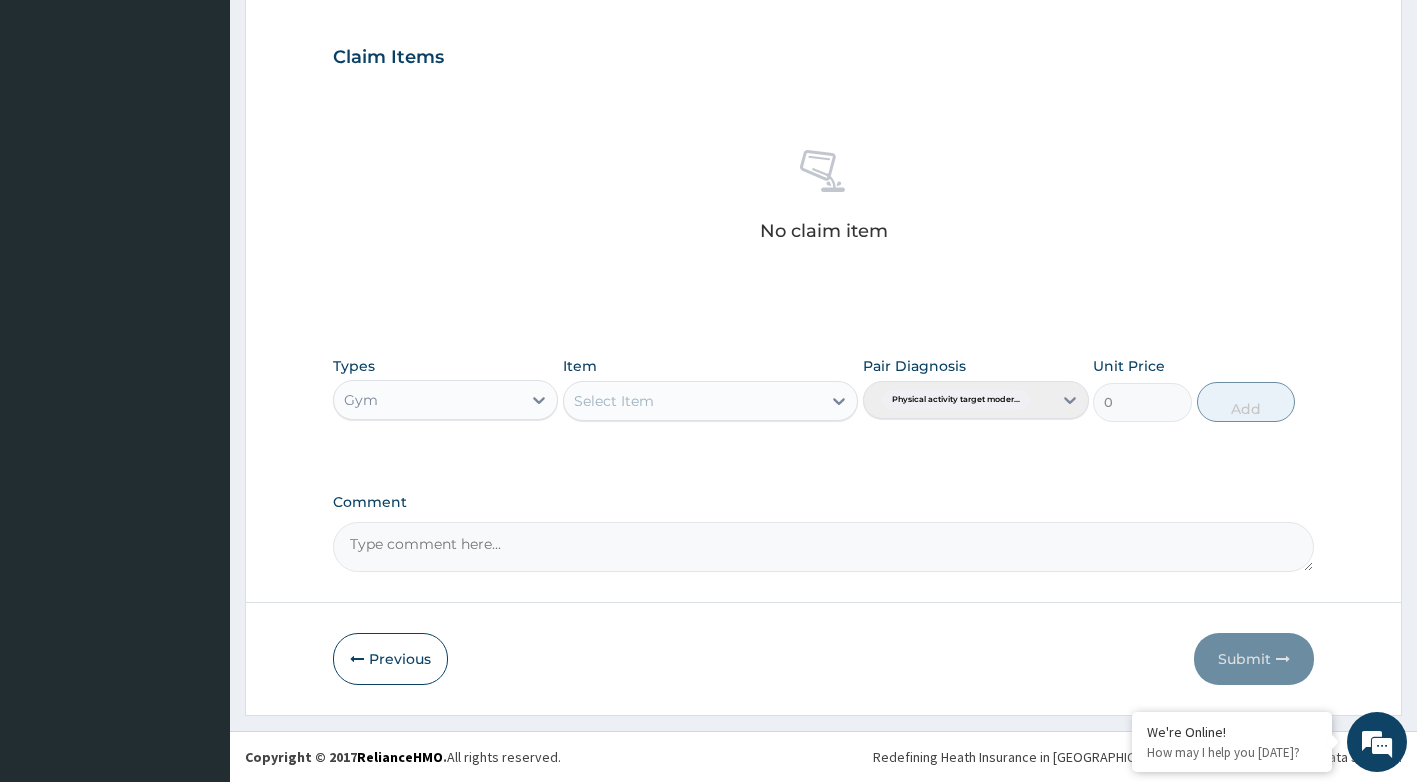 click on "Select Item" at bounding box center [710, 401] 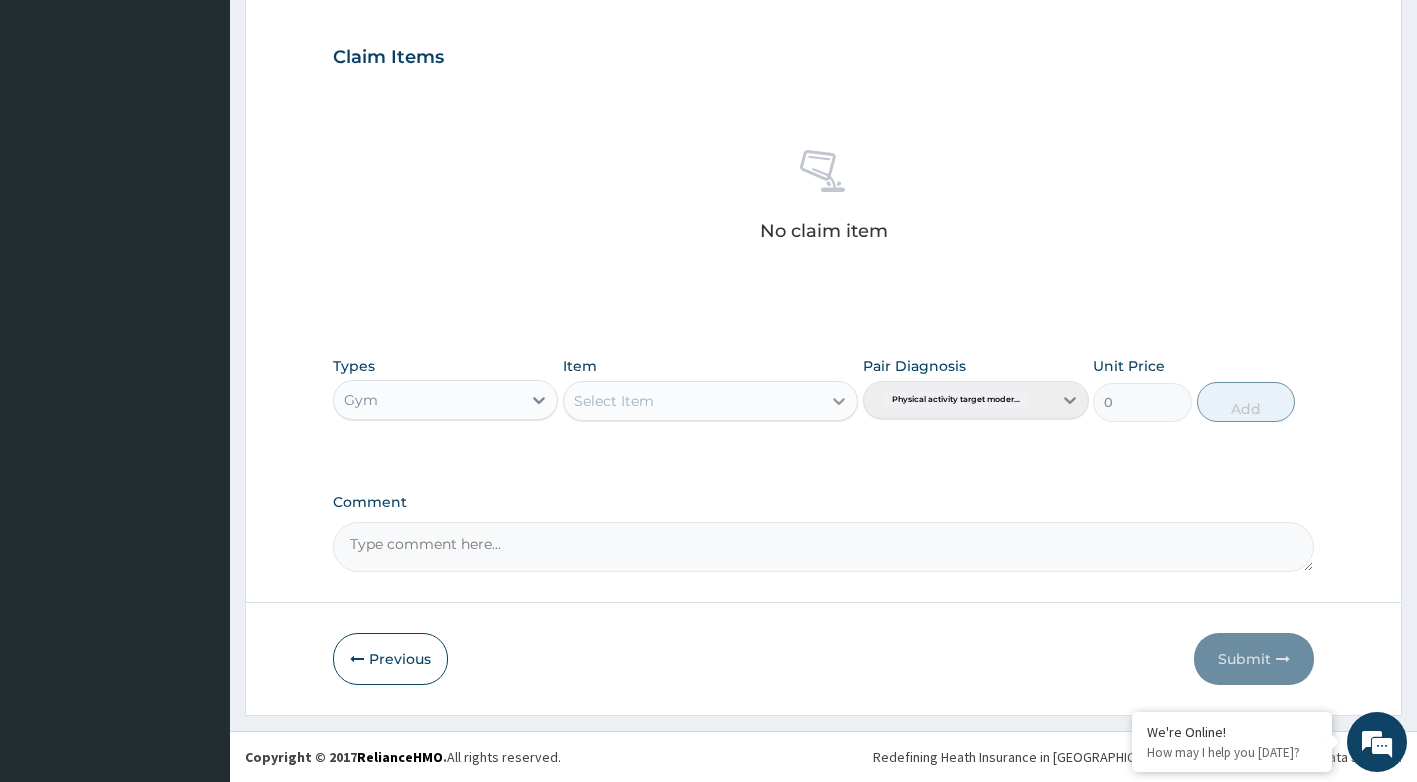 click 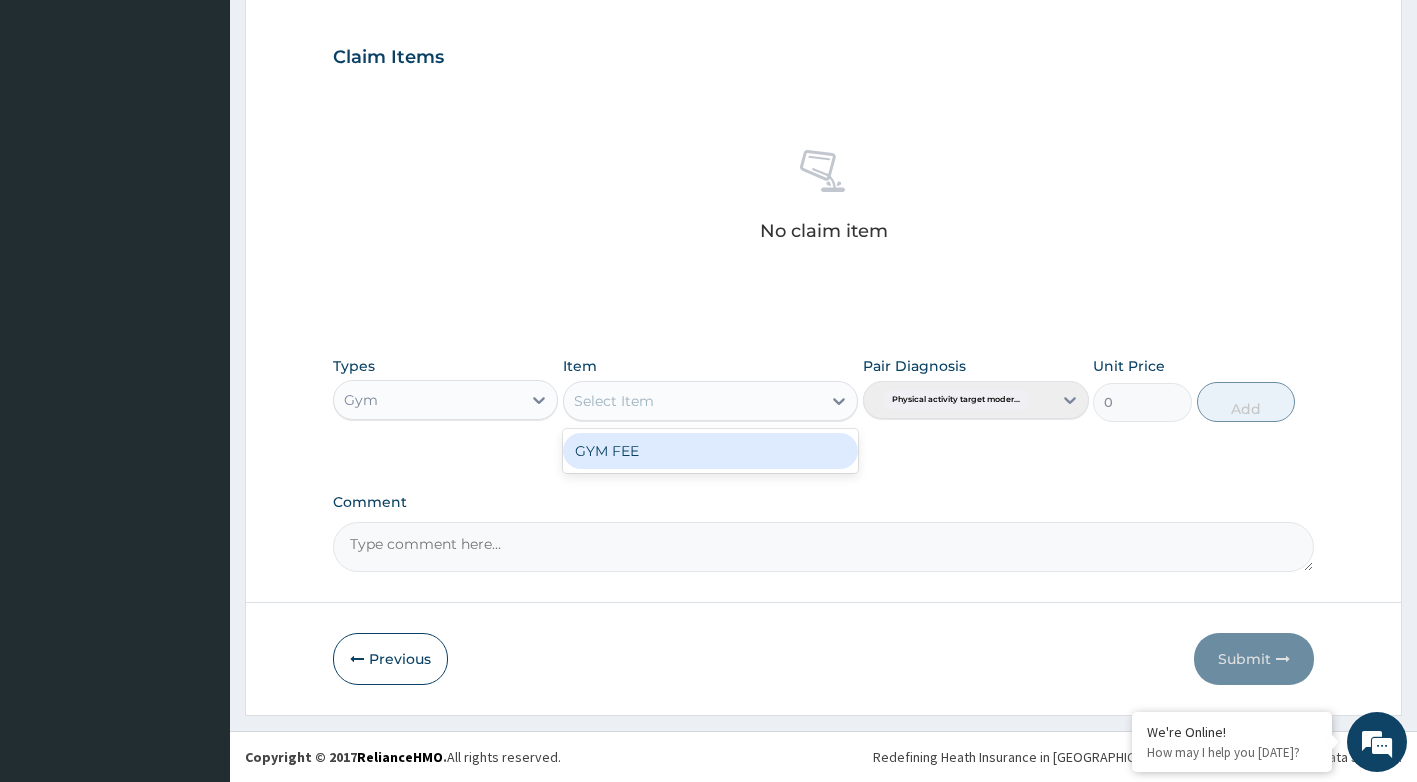 click on "GYM FEE" at bounding box center (710, 451) 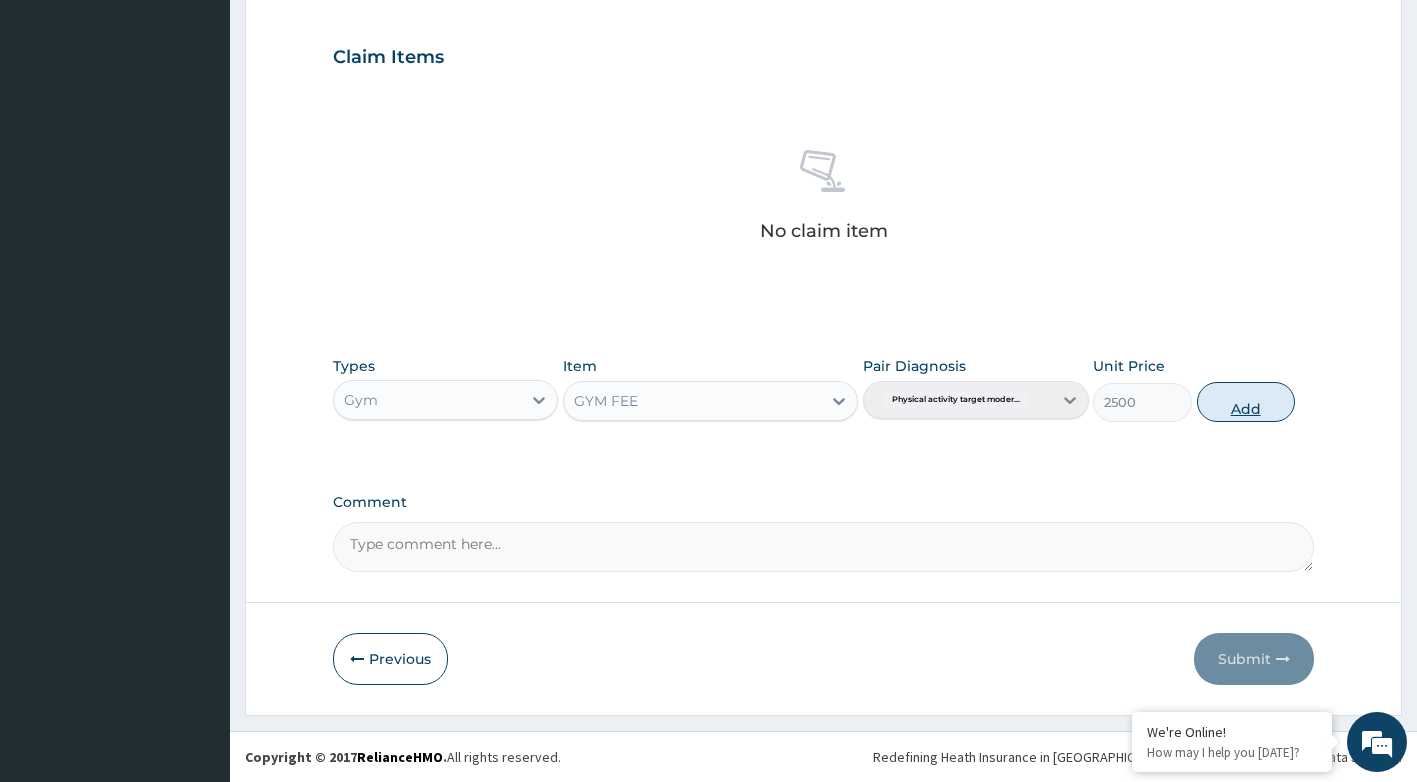 click on "Add" at bounding box center [1246, 402] 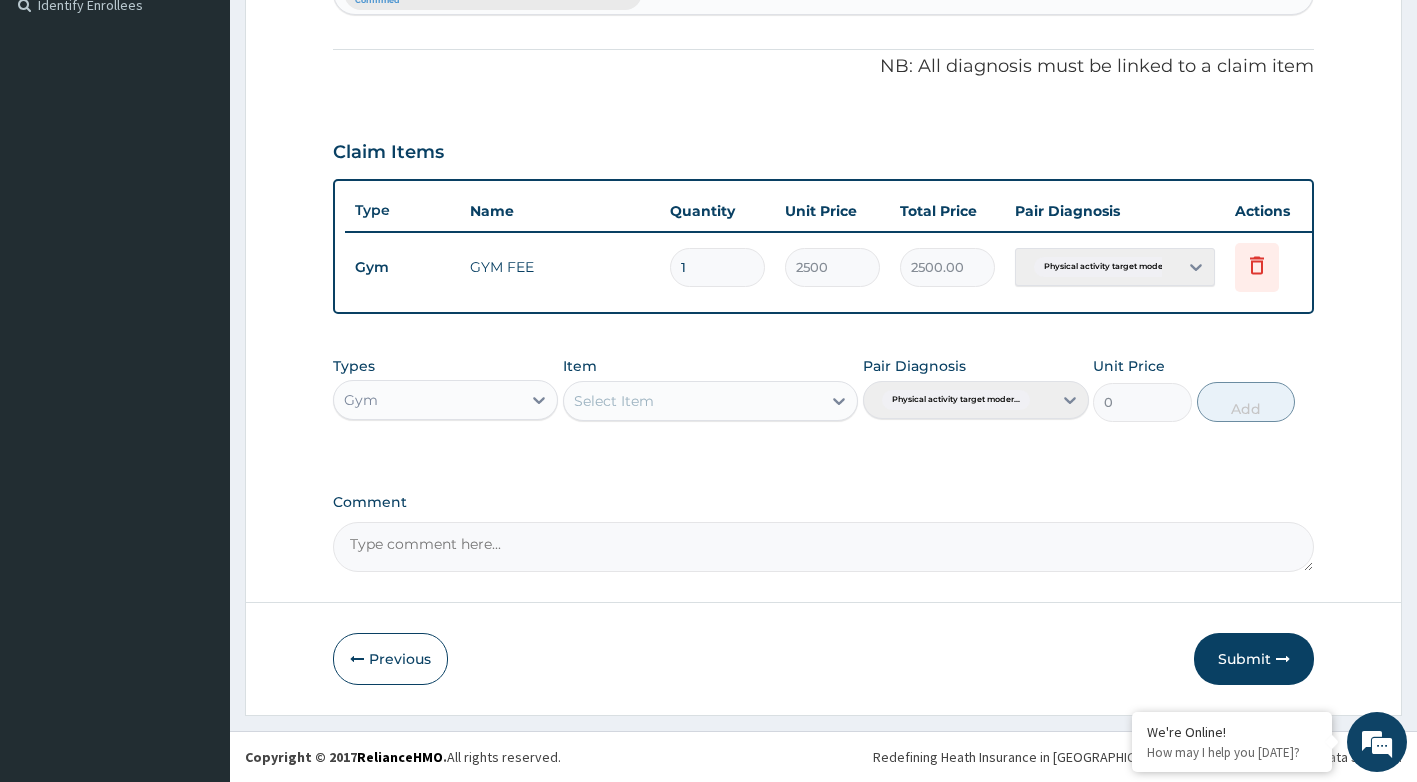 scroll, scrollTop: 580, scrollLeft: 0, axis: vertical 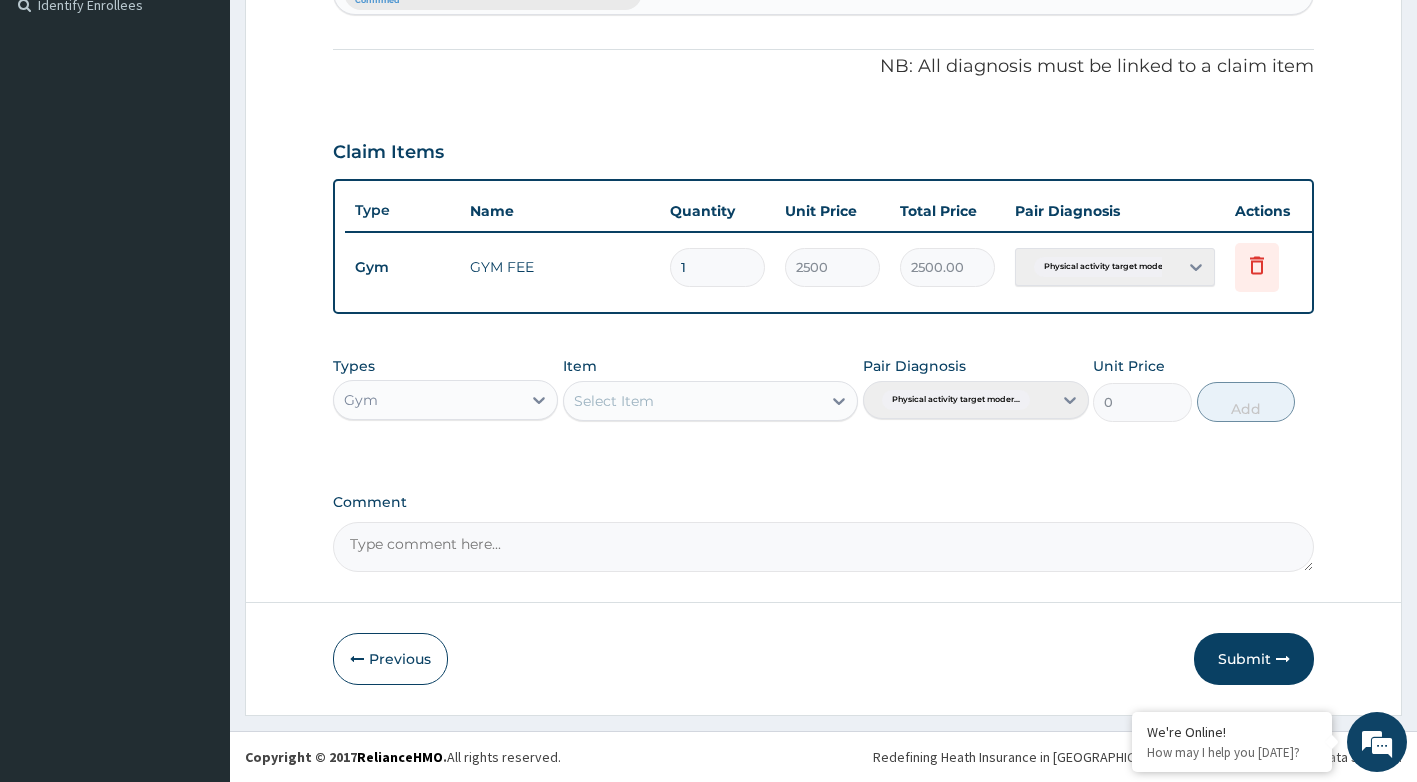 click on "Submit" at bounding box center [1254, 659] 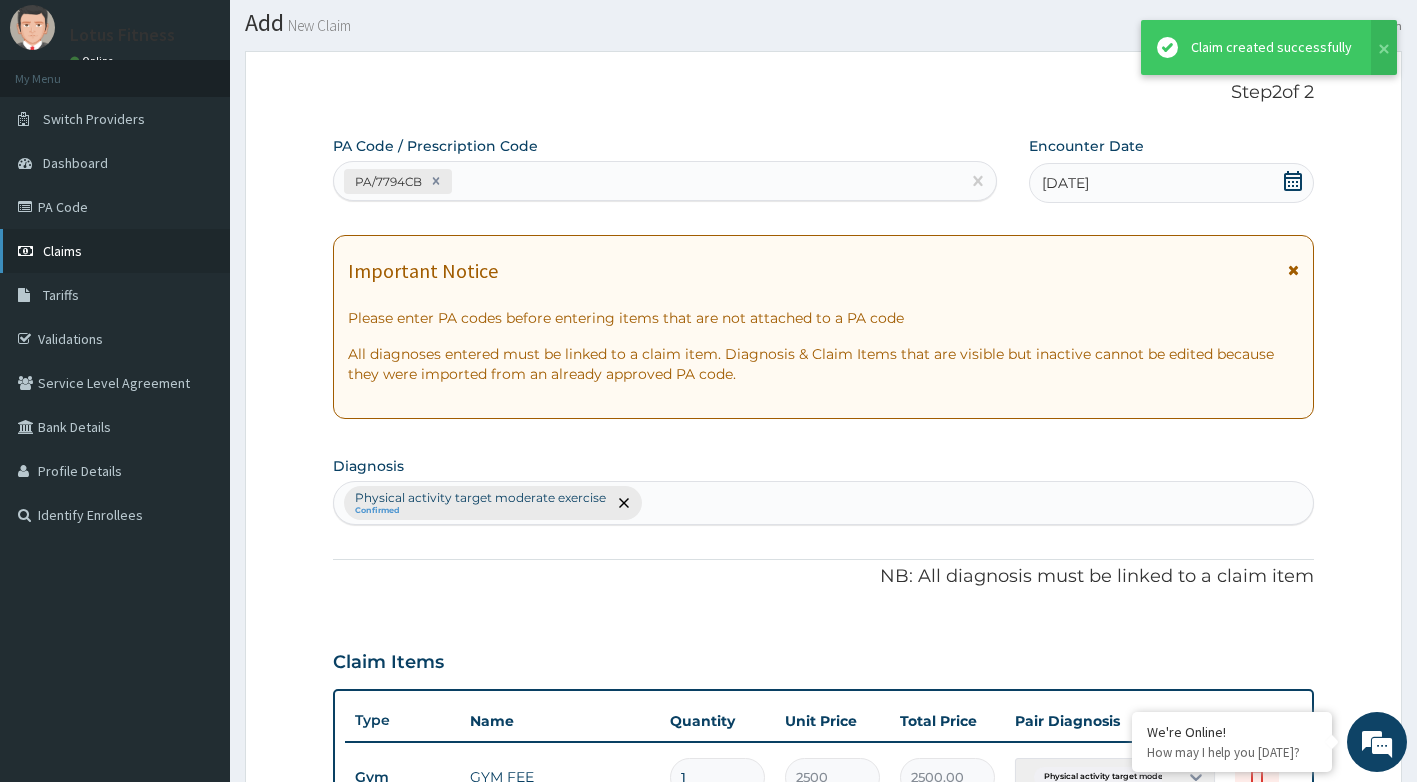 scroll, scrollTop: 580, scrollLeft: 0, axis: vertical 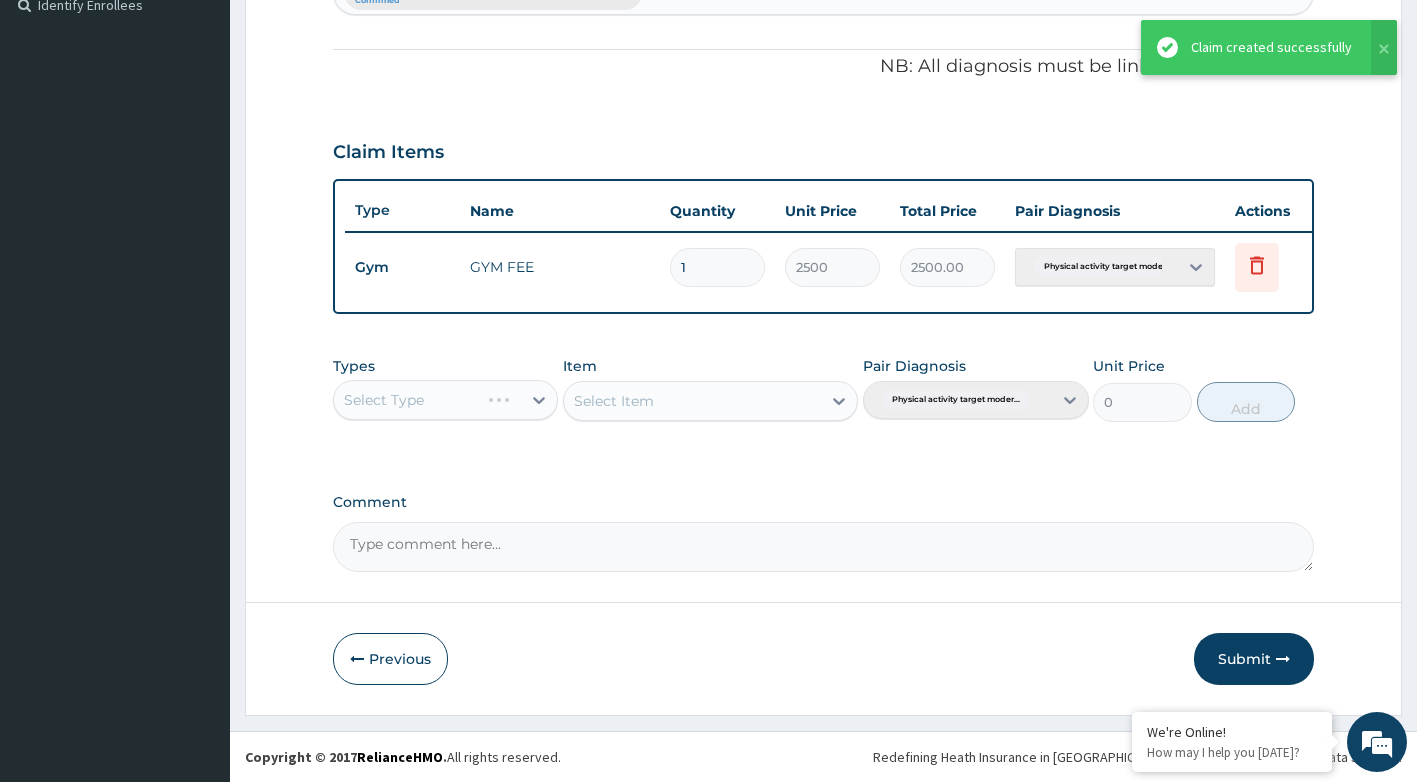 click on "Lotus Fitness
Online
My Menu
Switch Providers
Dashboard
PA Code
Claims
Tariffs
Validations
Service Level Agreement
Bank Details
Profile Details
Identify Enrollees" at bounding box center [115, 108] 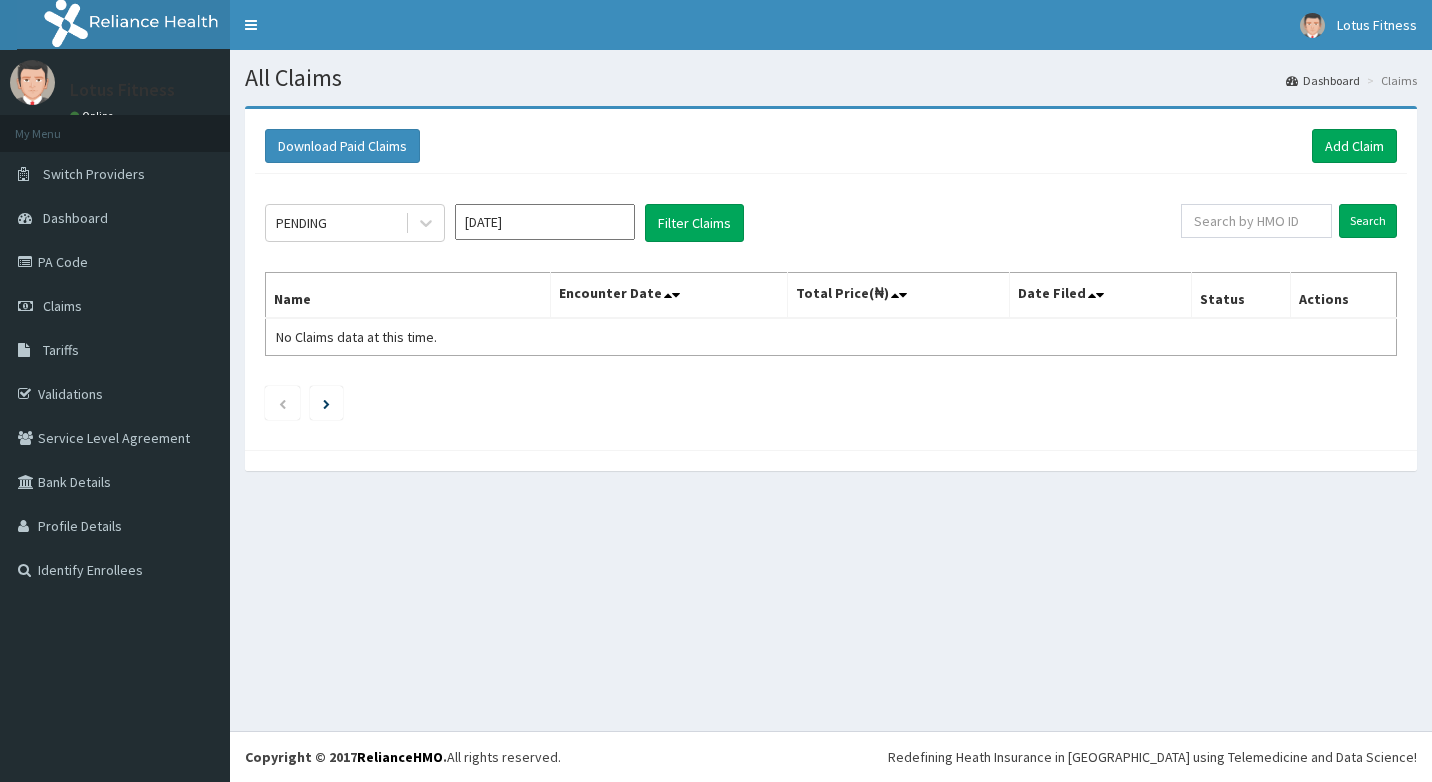 scroll, scrollTop: 0, scrollLeft: 0, axis: both 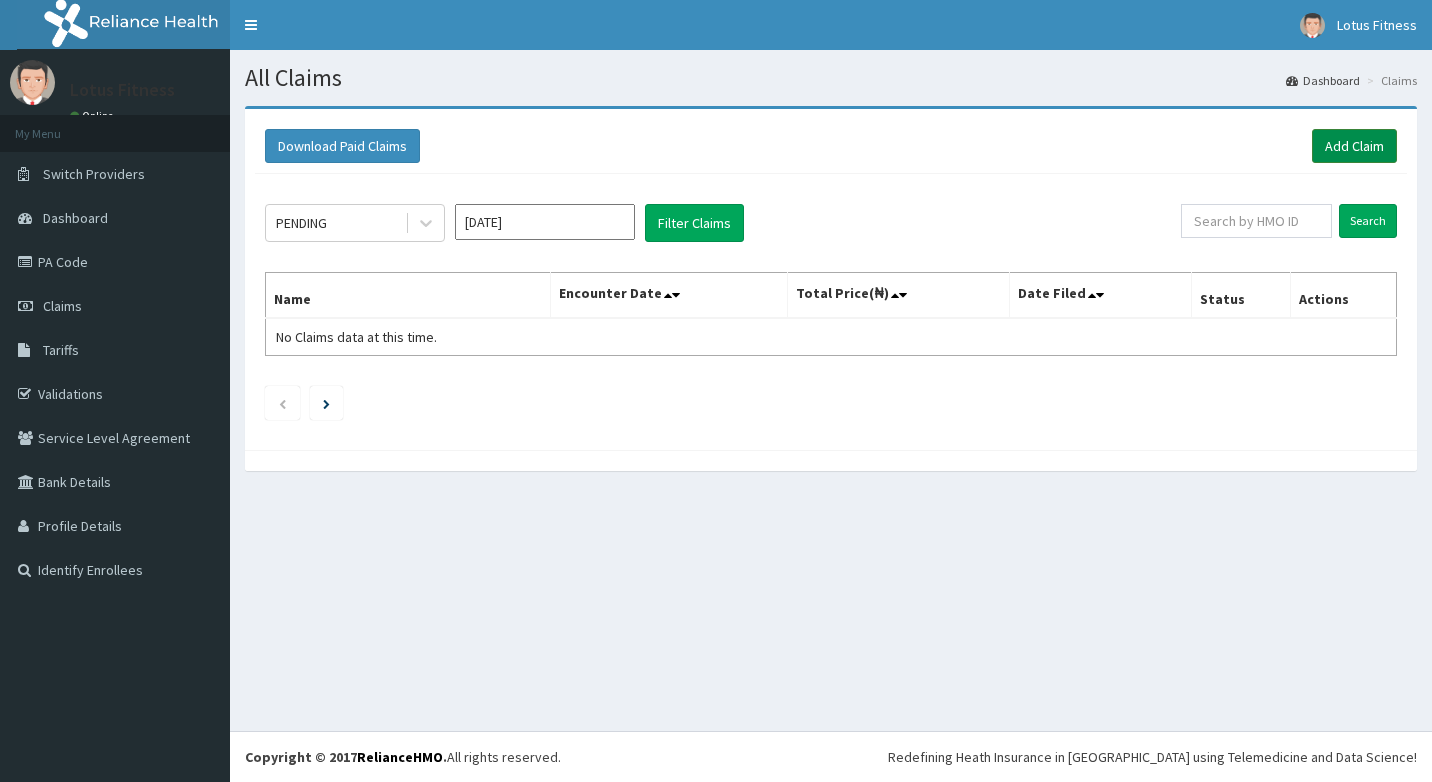 click on "Add Claim" at bounding box center [1354, 146] 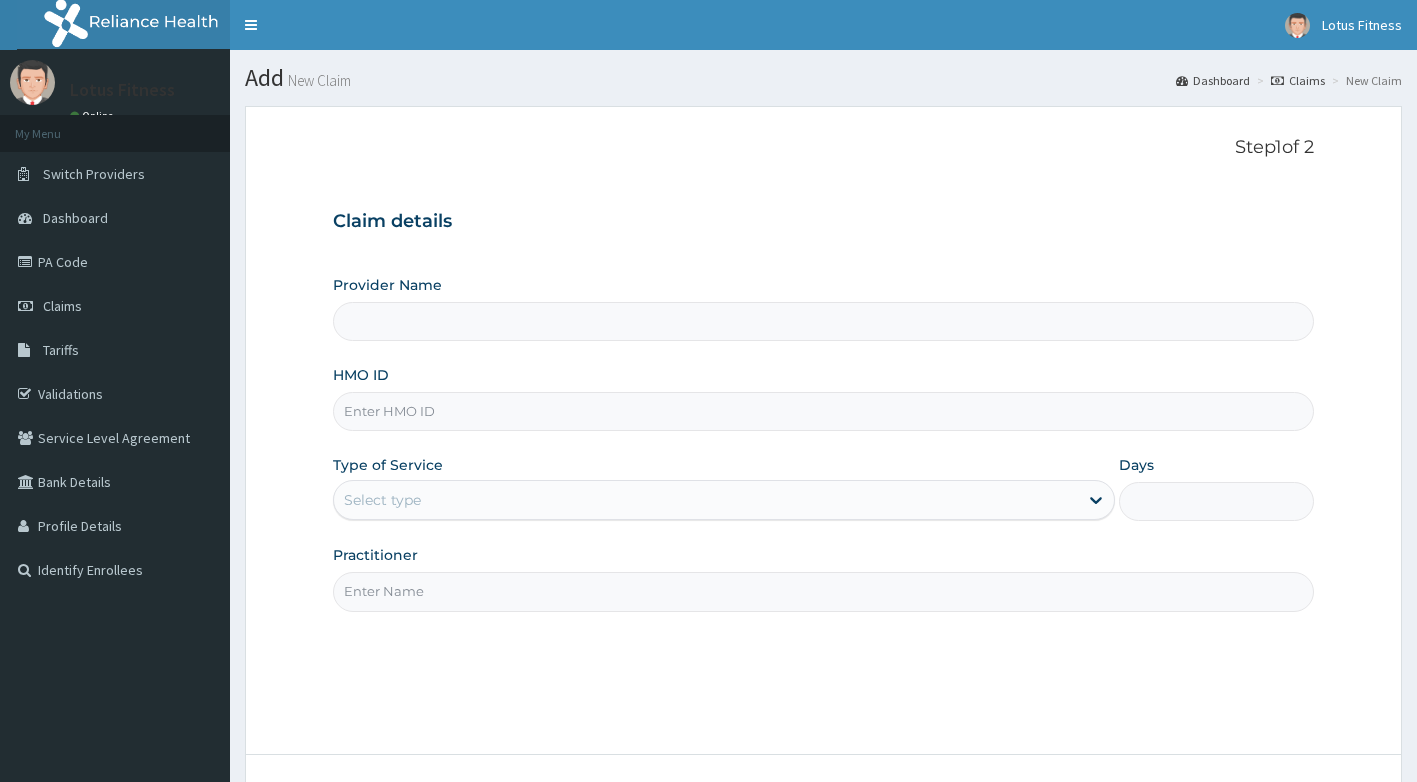scroll, scrollTop: 0, scrollLeft: 0, axis: both 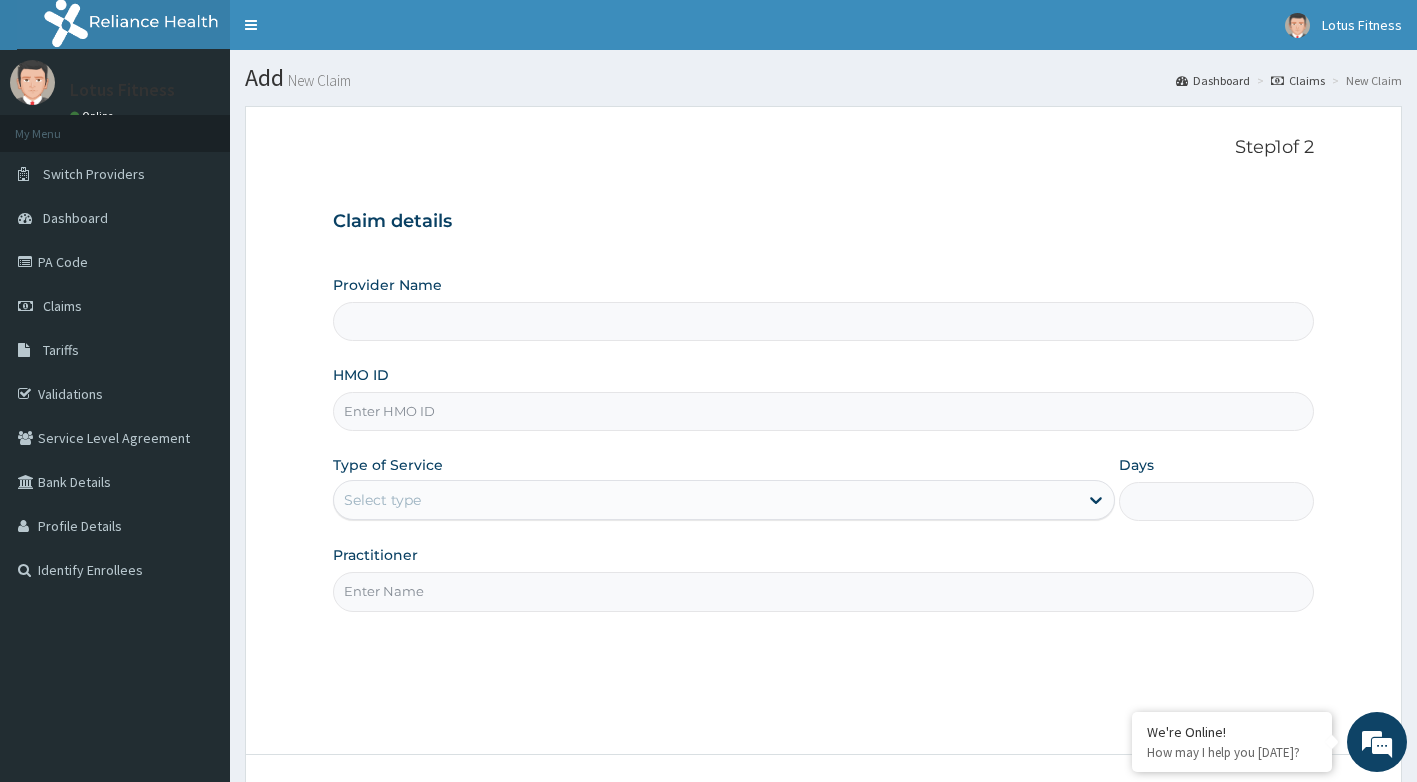 type on "Lotus Fitness" 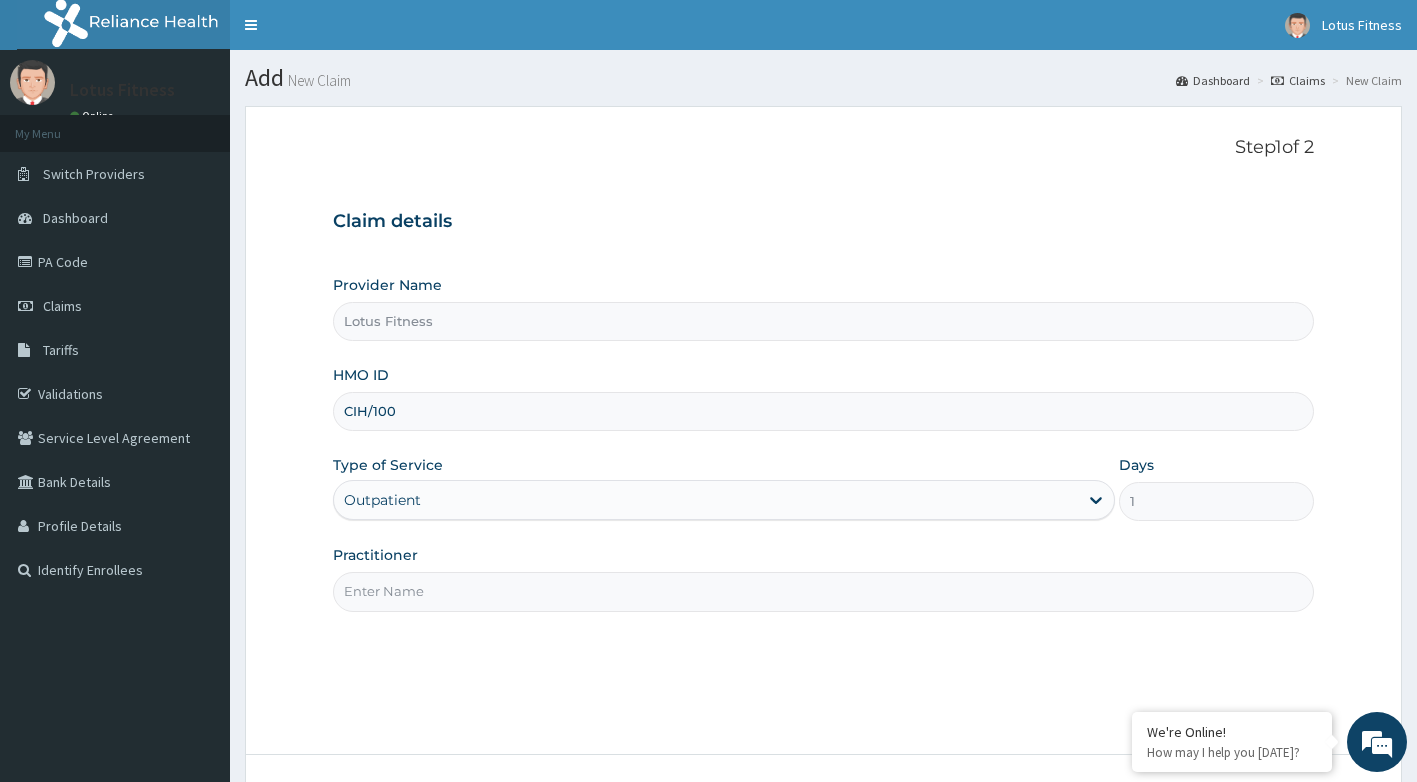 scroll, scrollTop: 0, scrollLeft: 0, axis: both 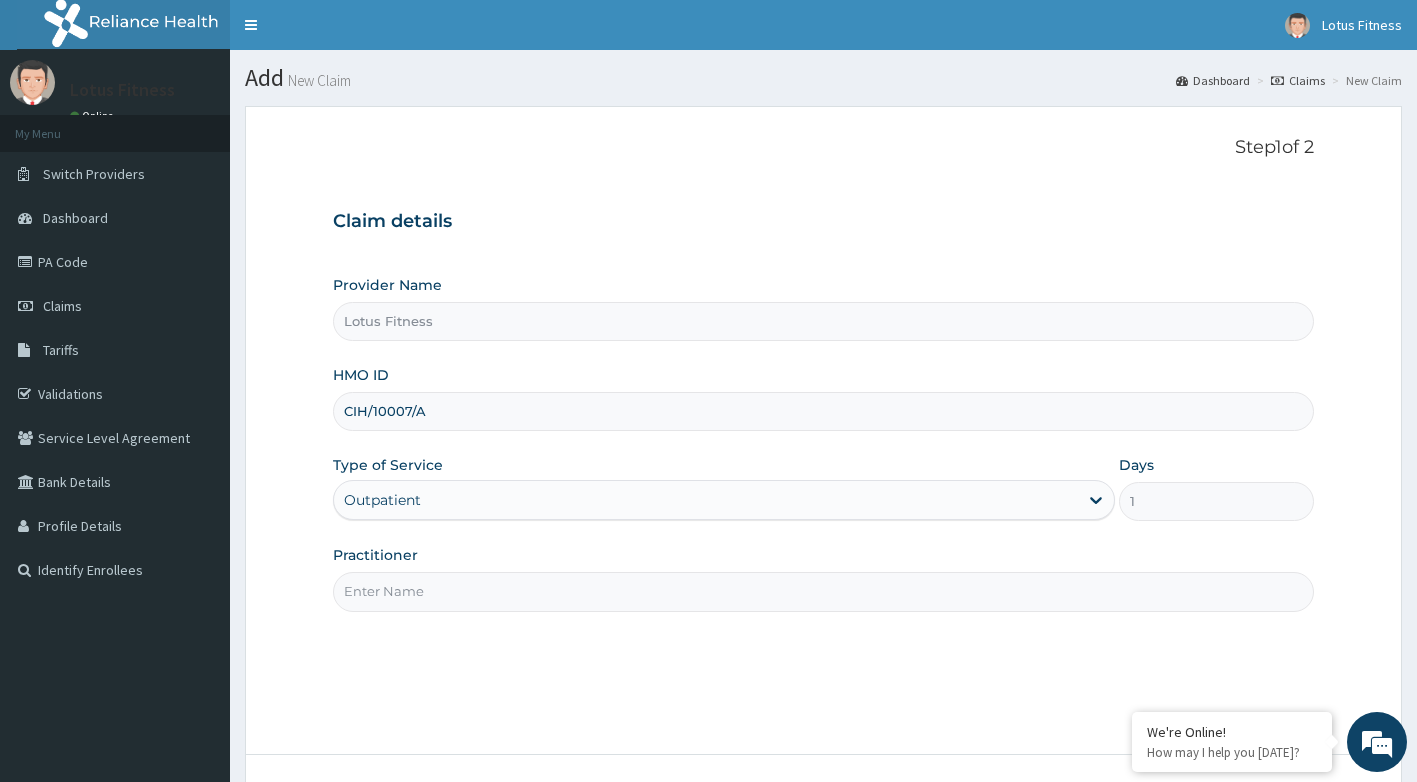 type on "CIH/10007/A" 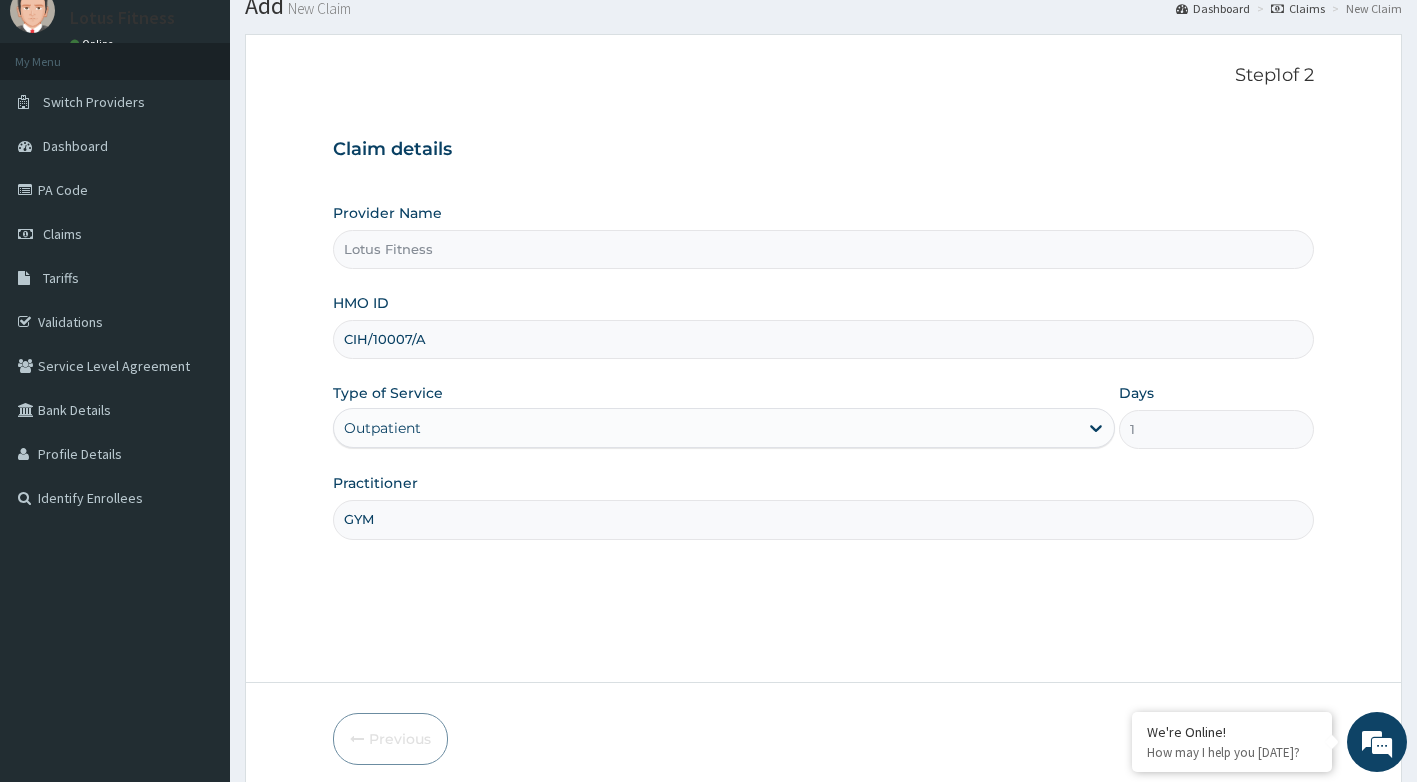 scroll, scrollTop: 152, scrollLeft: 0, axis: vertical 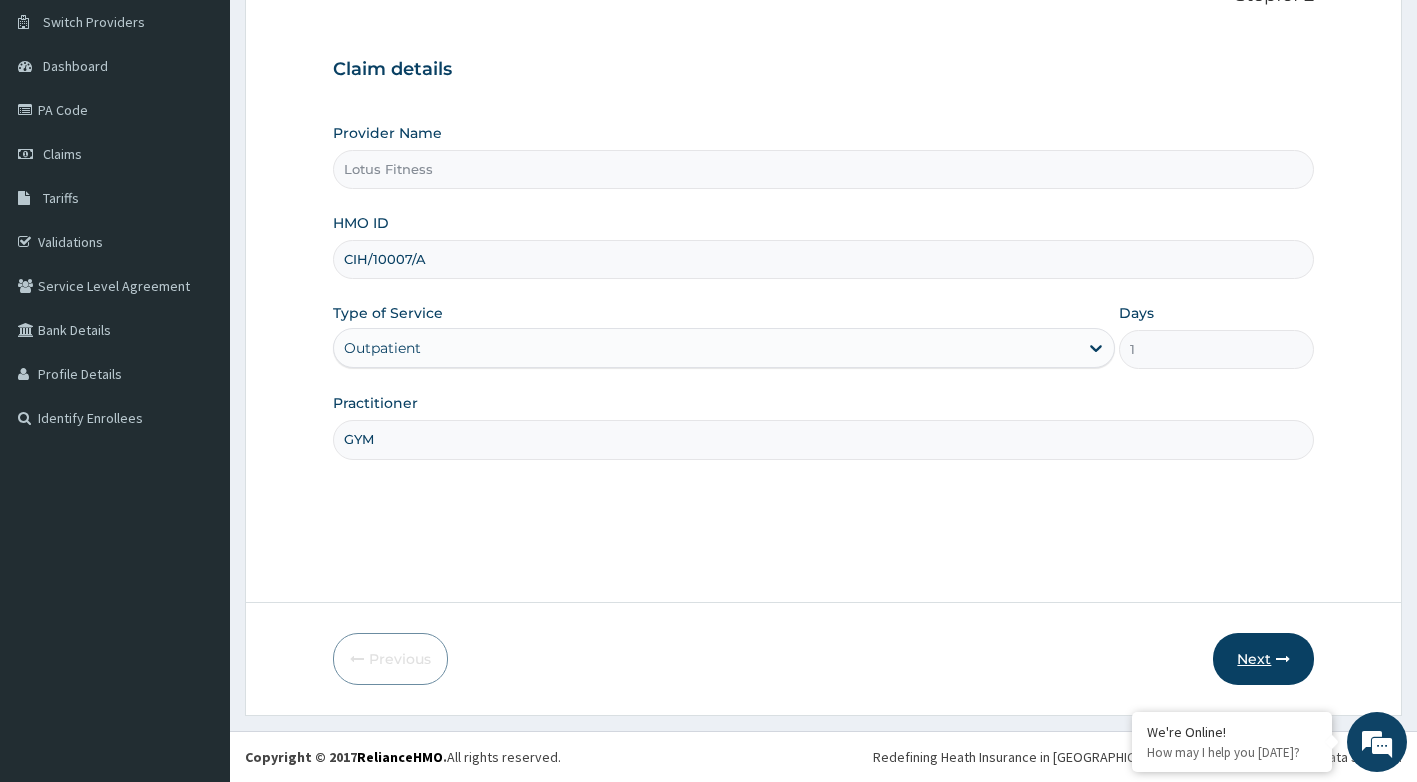 click on "Next" at bounding box center [1263, 659] 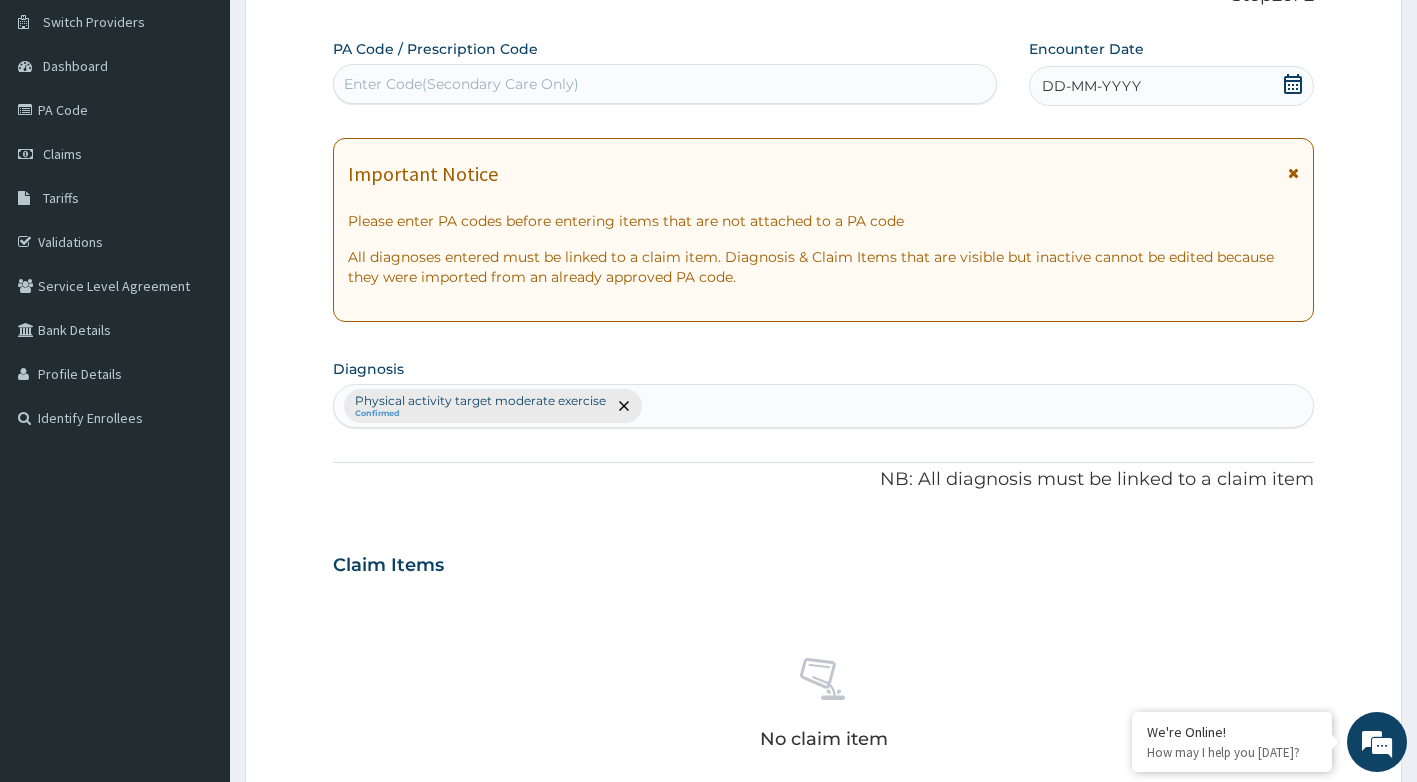 click on "Enter Code(Secondary Care Only)" at bounding box center [461, 84] 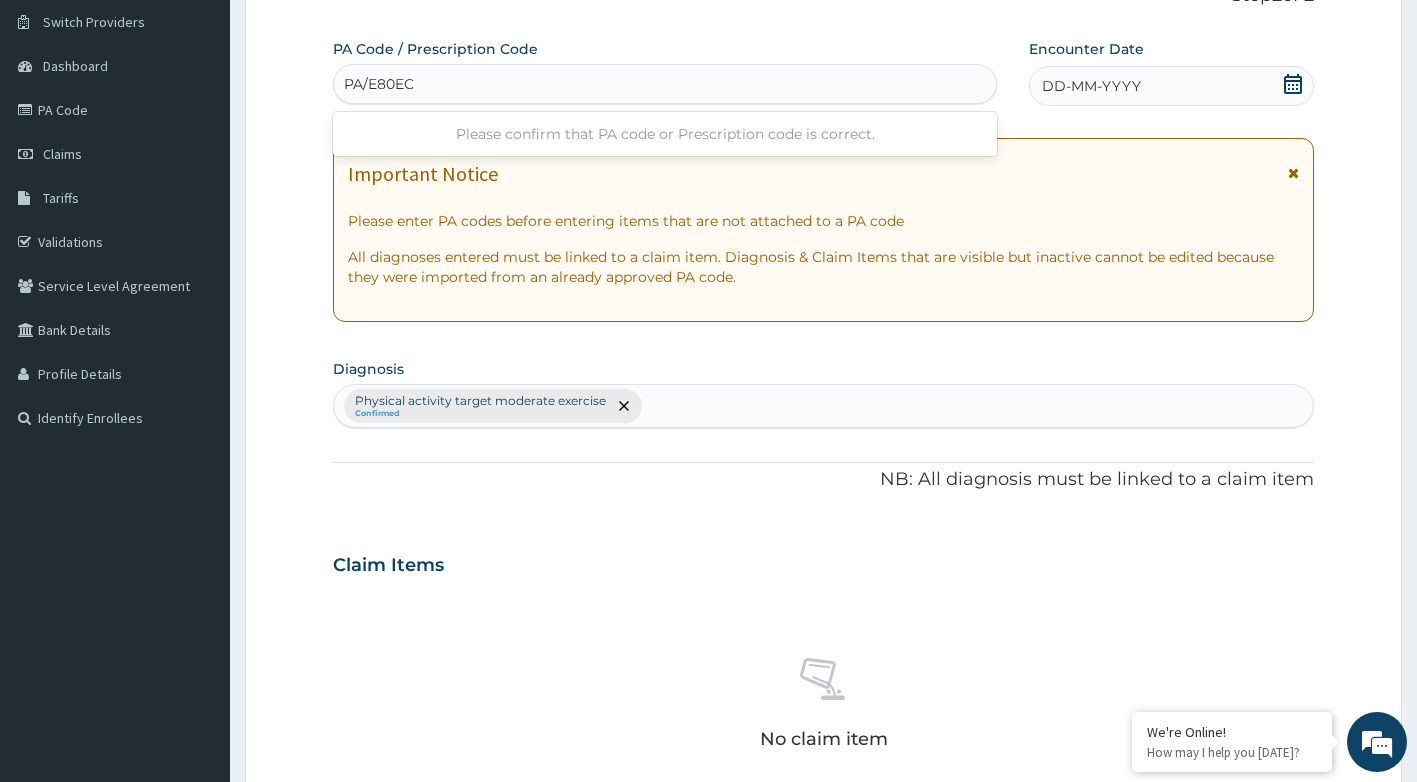 type on "PA/E80ECF" 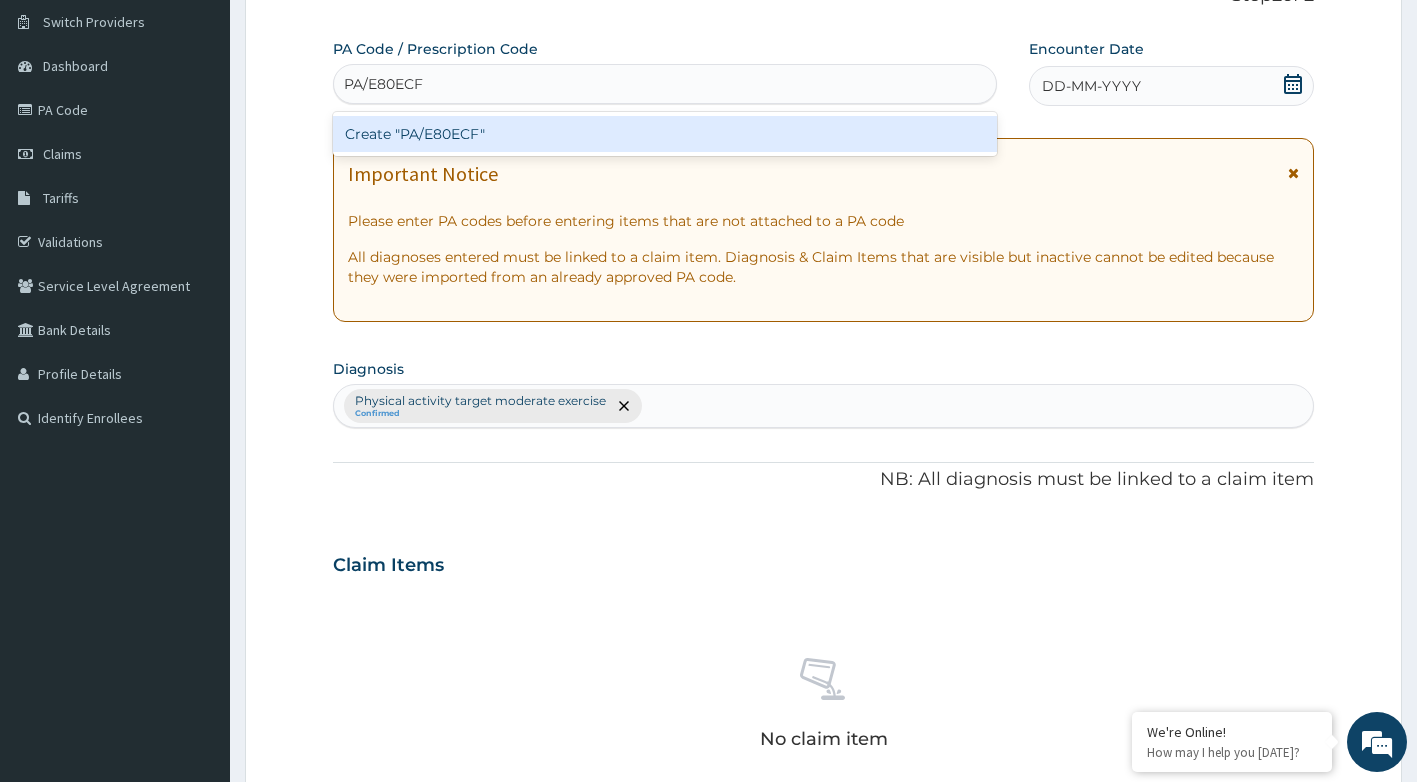 click on "Create "PA/E80ECF"" at bounding box center [665, 134] 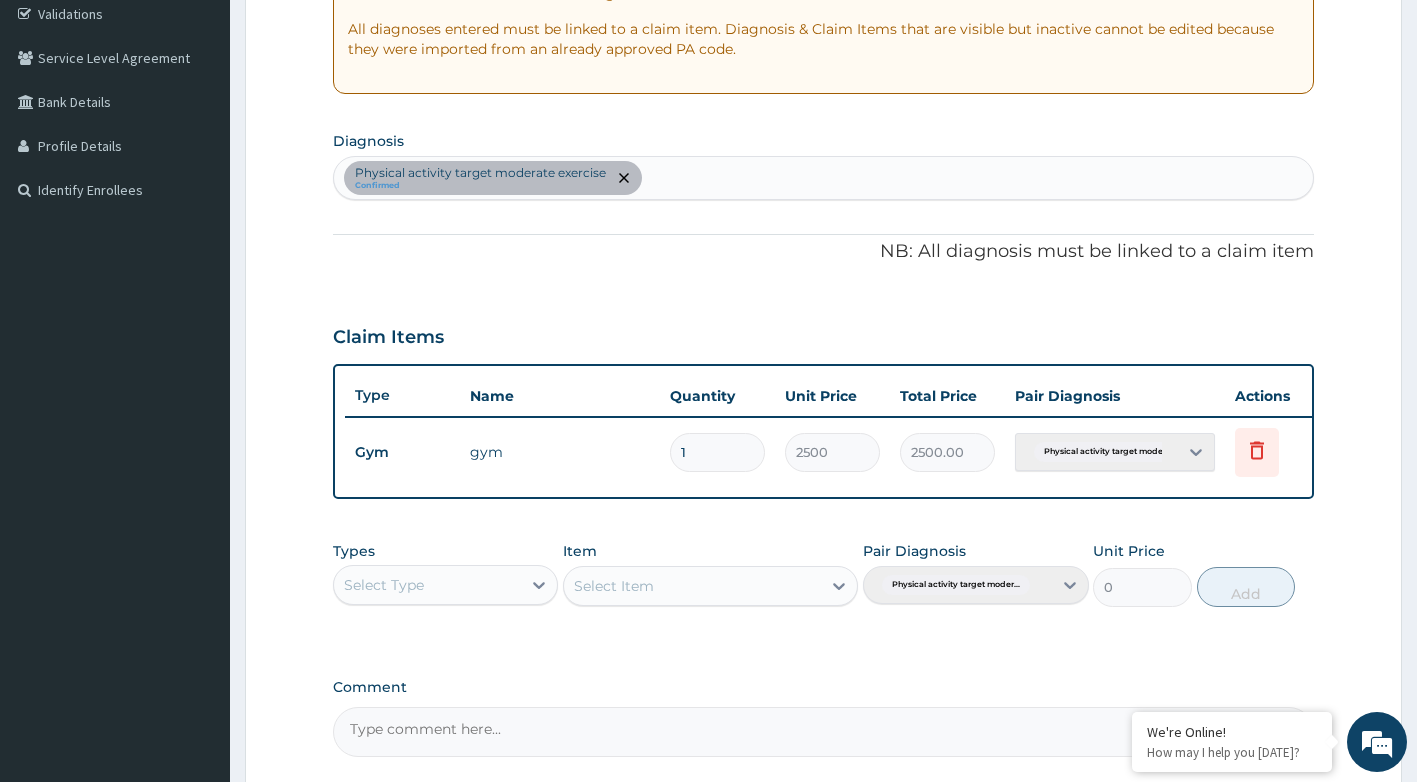 scroll, scrollTop: 552, scrollLeft: 0, axis: vertical 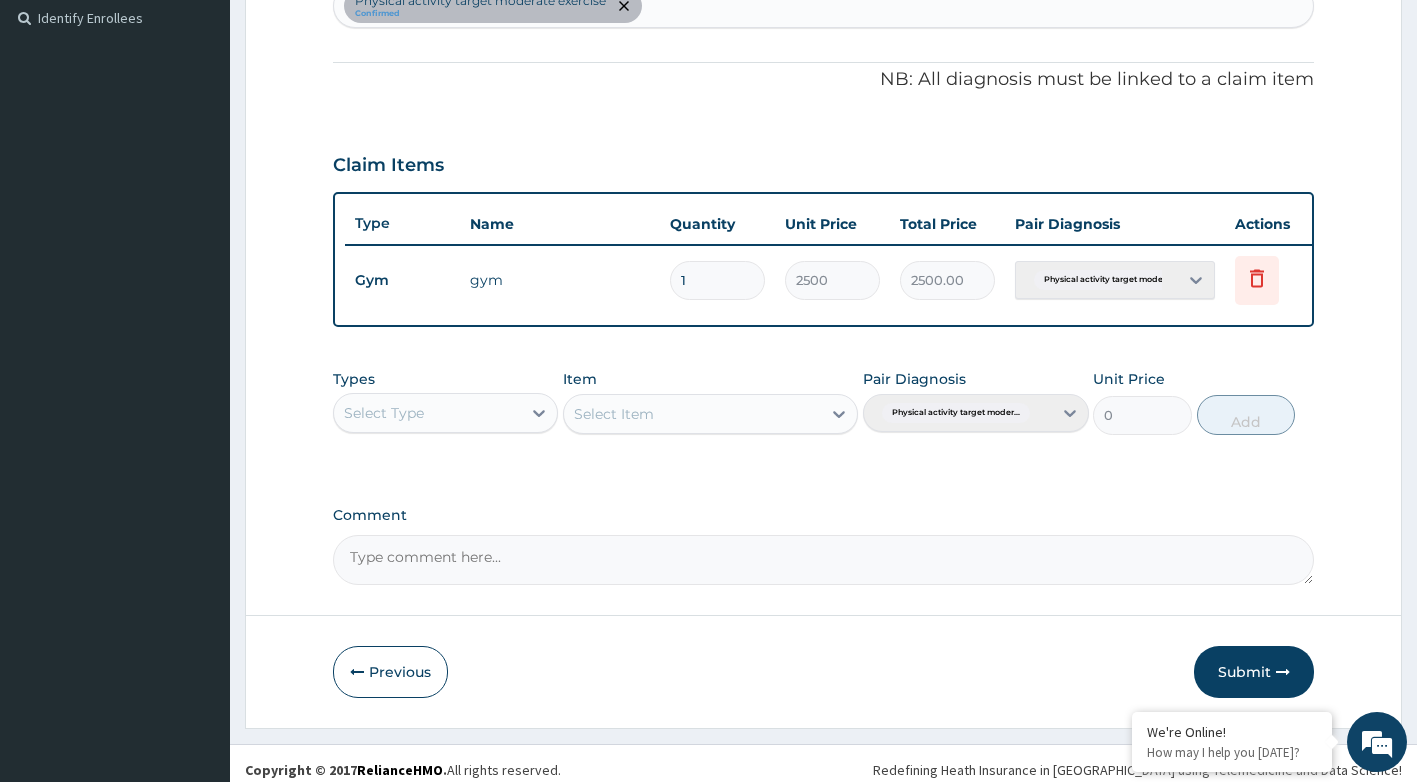 click on "Select Type" at bounding box center (428, 413) 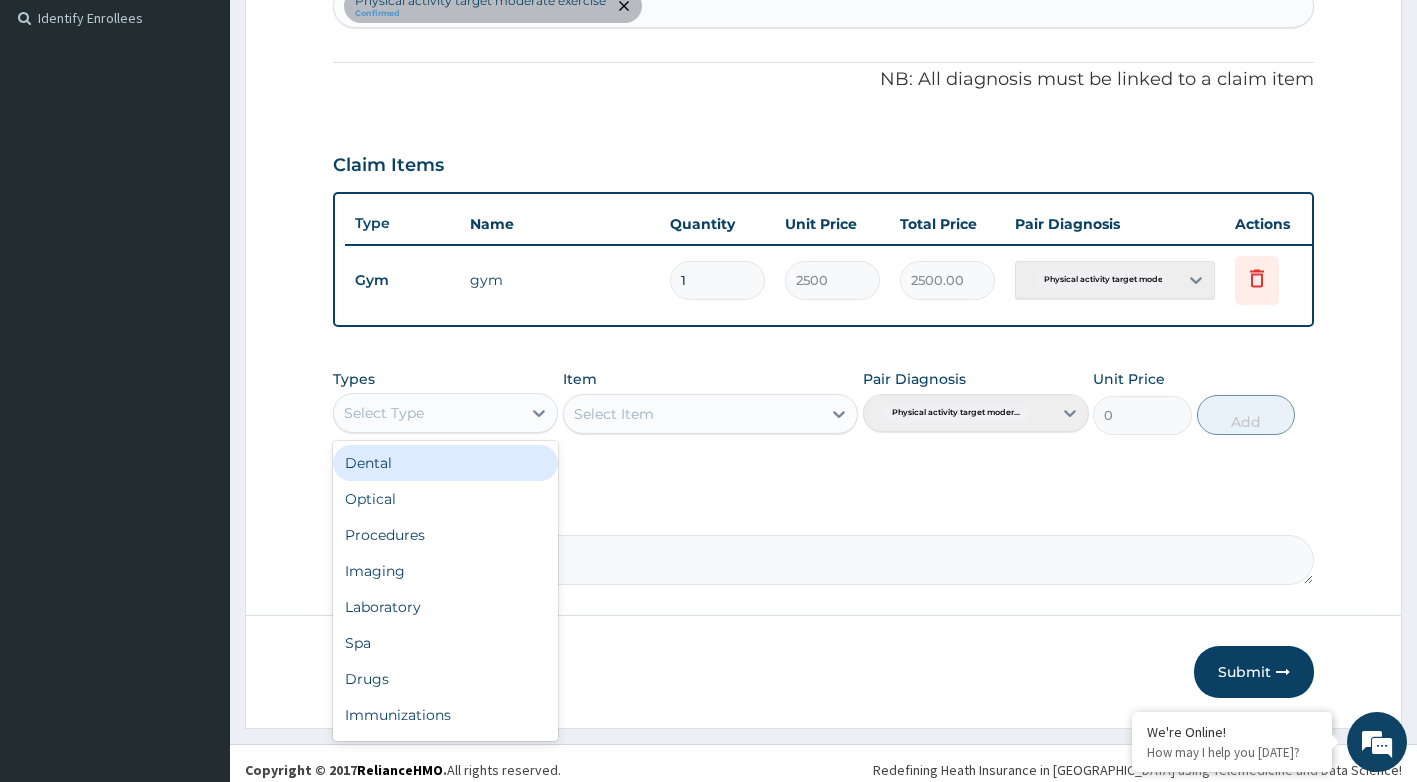 click on "Select Type" at bounding box center (428, 413) 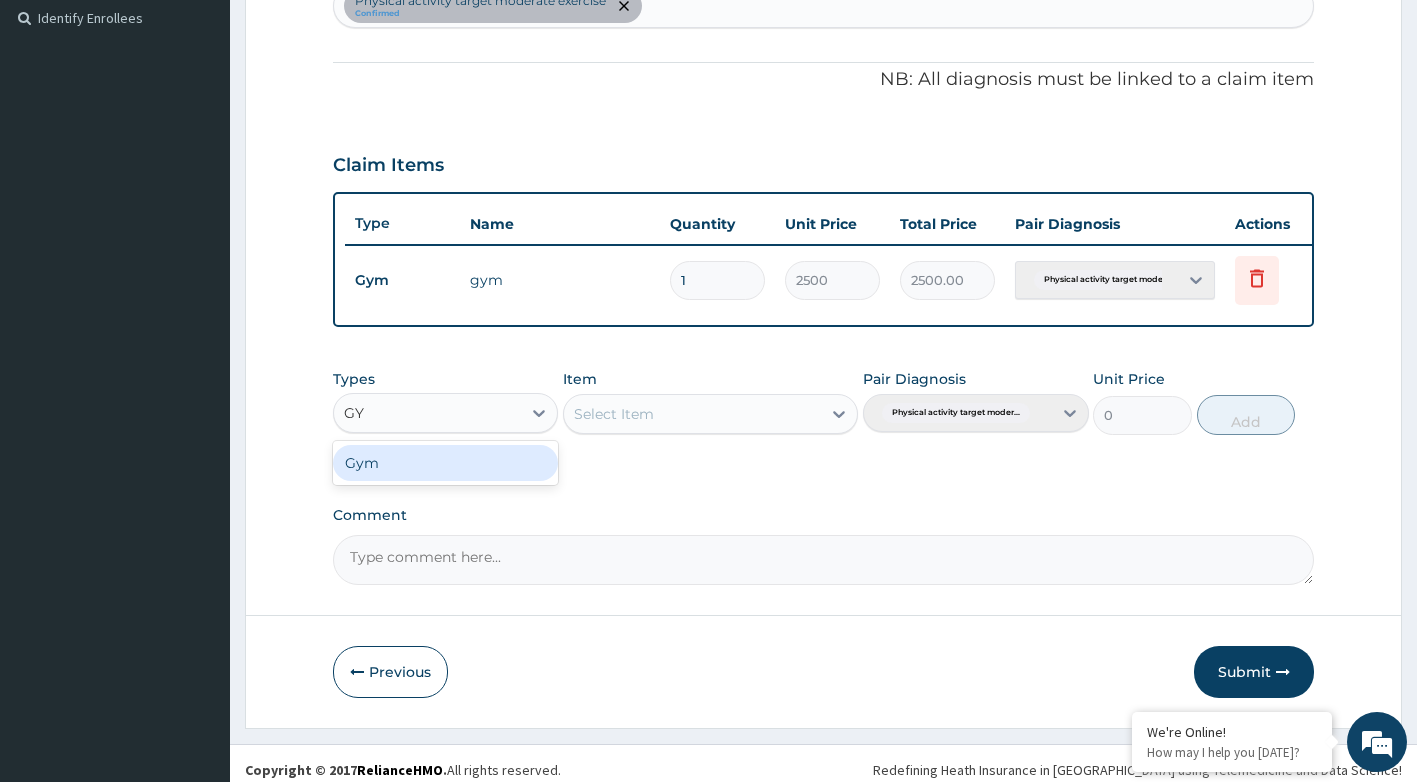 type on "GYM" 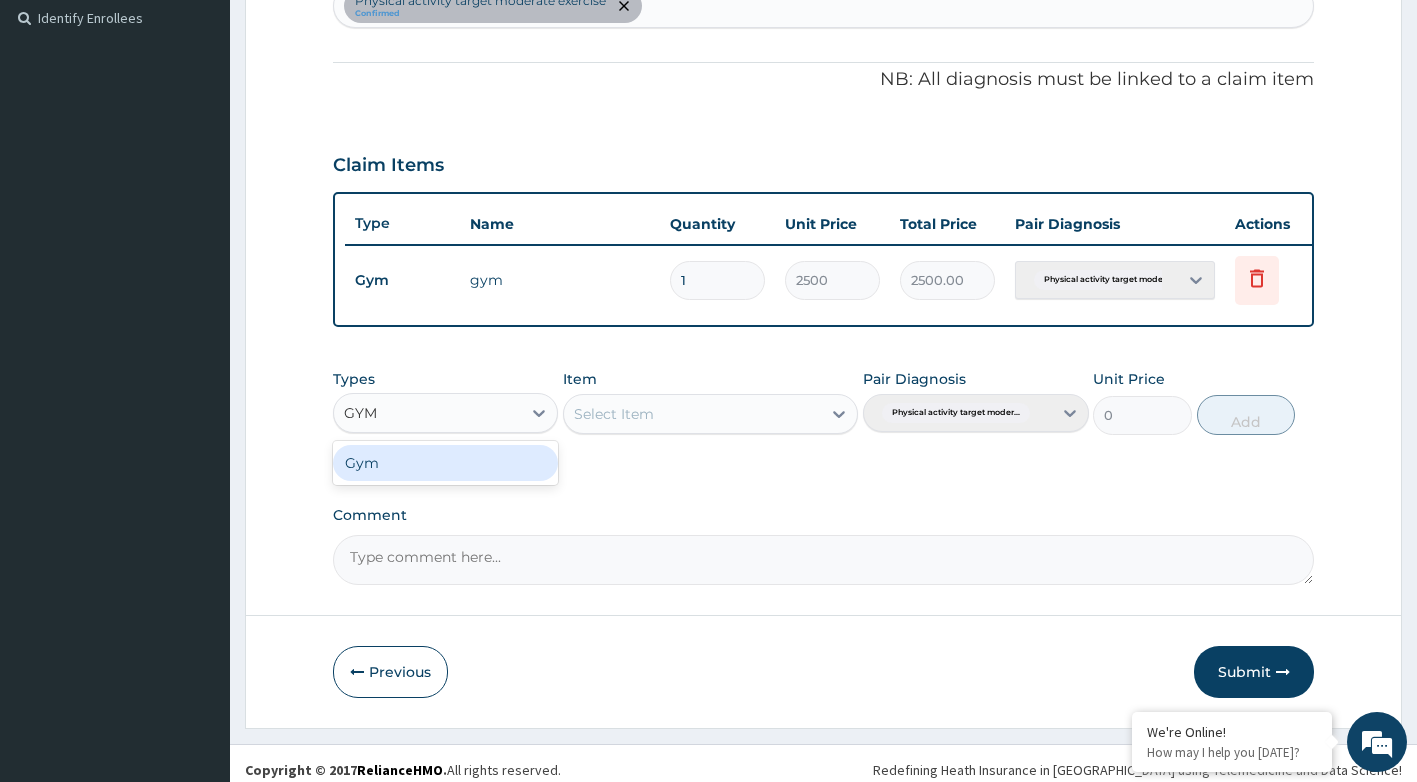 click on "Gym" at bounding box center (446, 463) 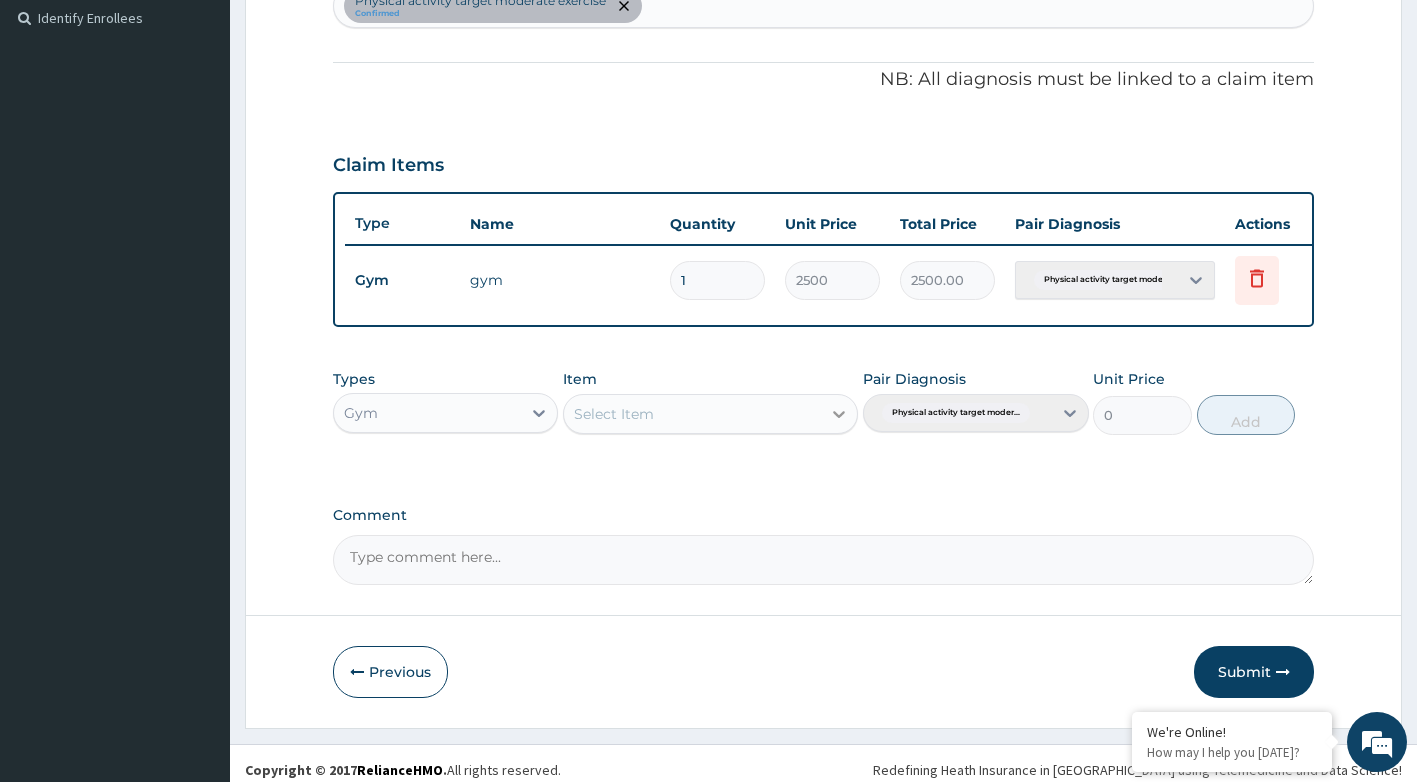 click 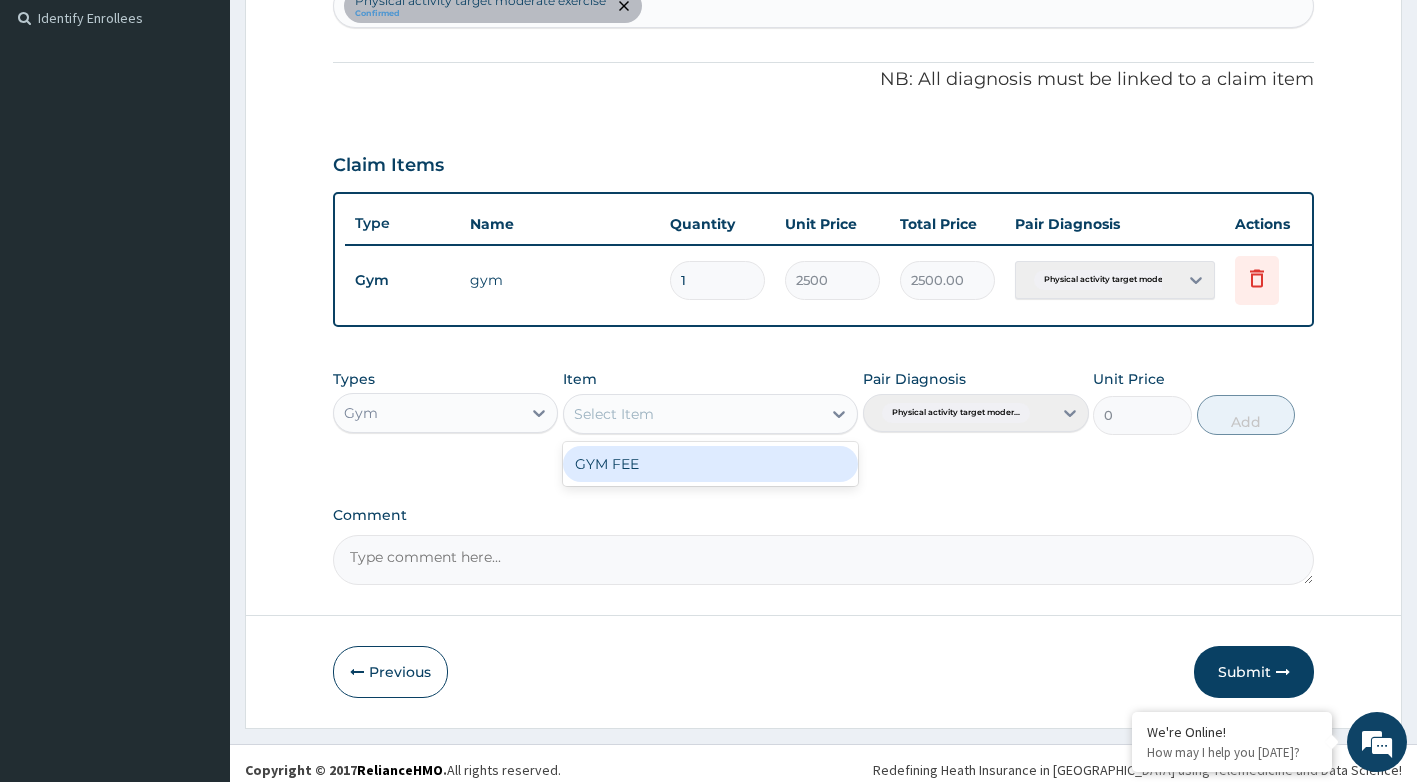 click on "GYM FEE" at bounding box center [710, 464] 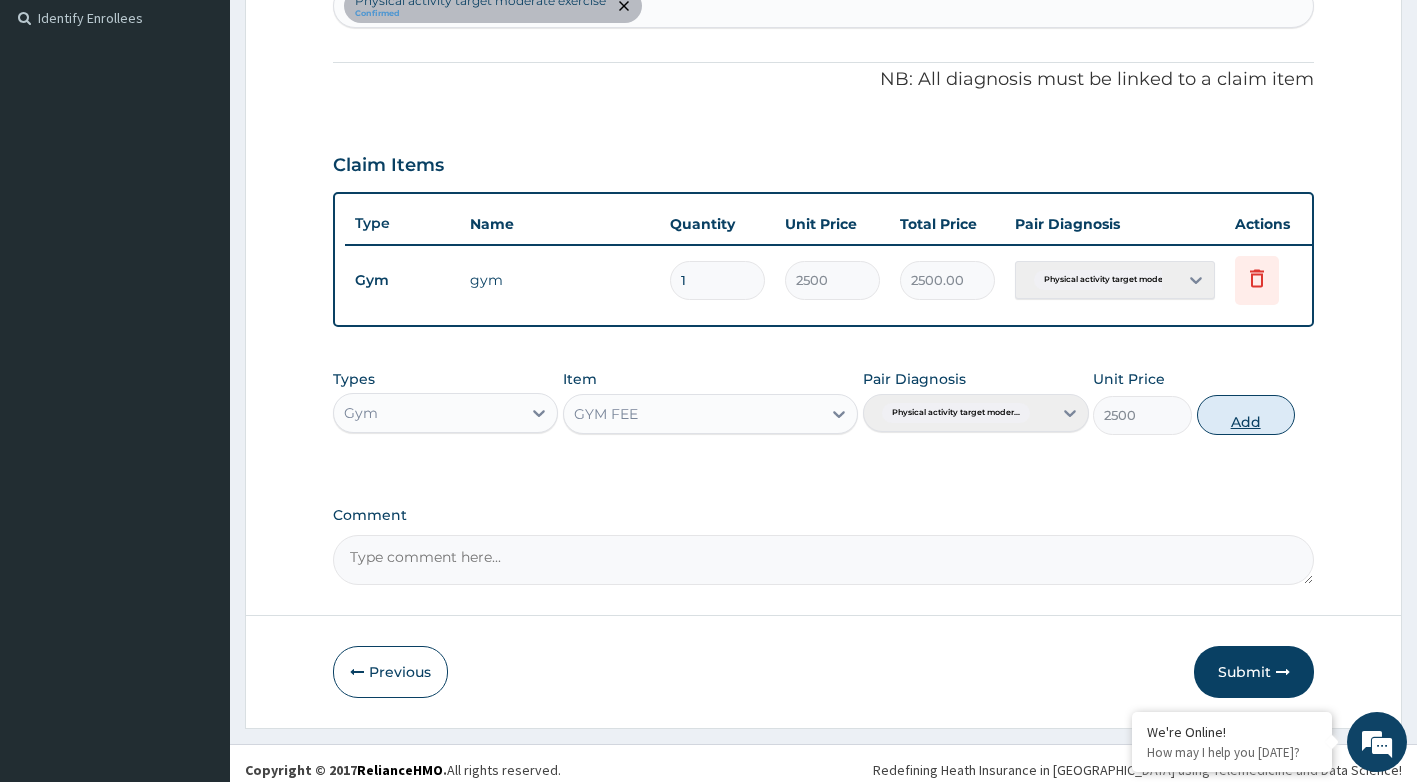 click on "Add" at bounding box center (1246, 415) 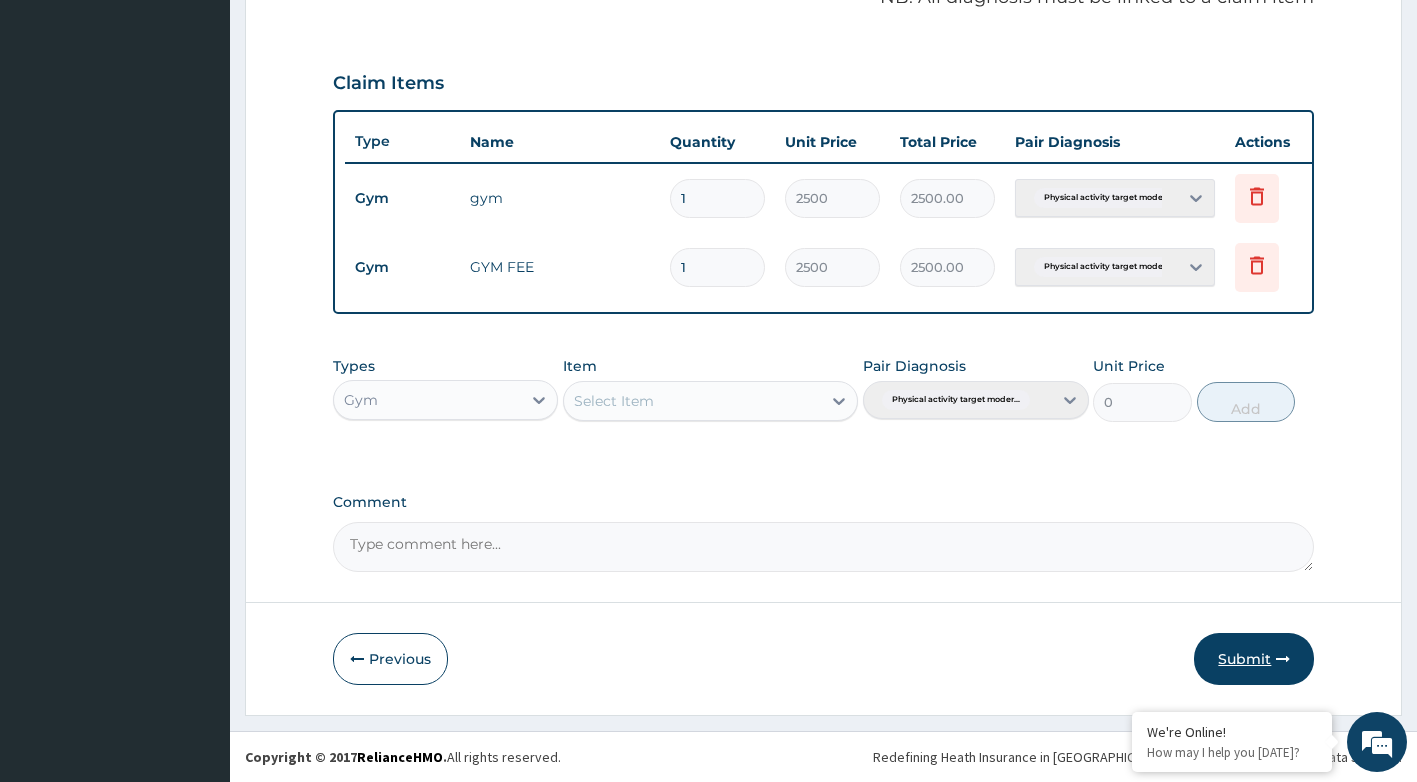 click on "Submit" at bounding box center (1254, 659) 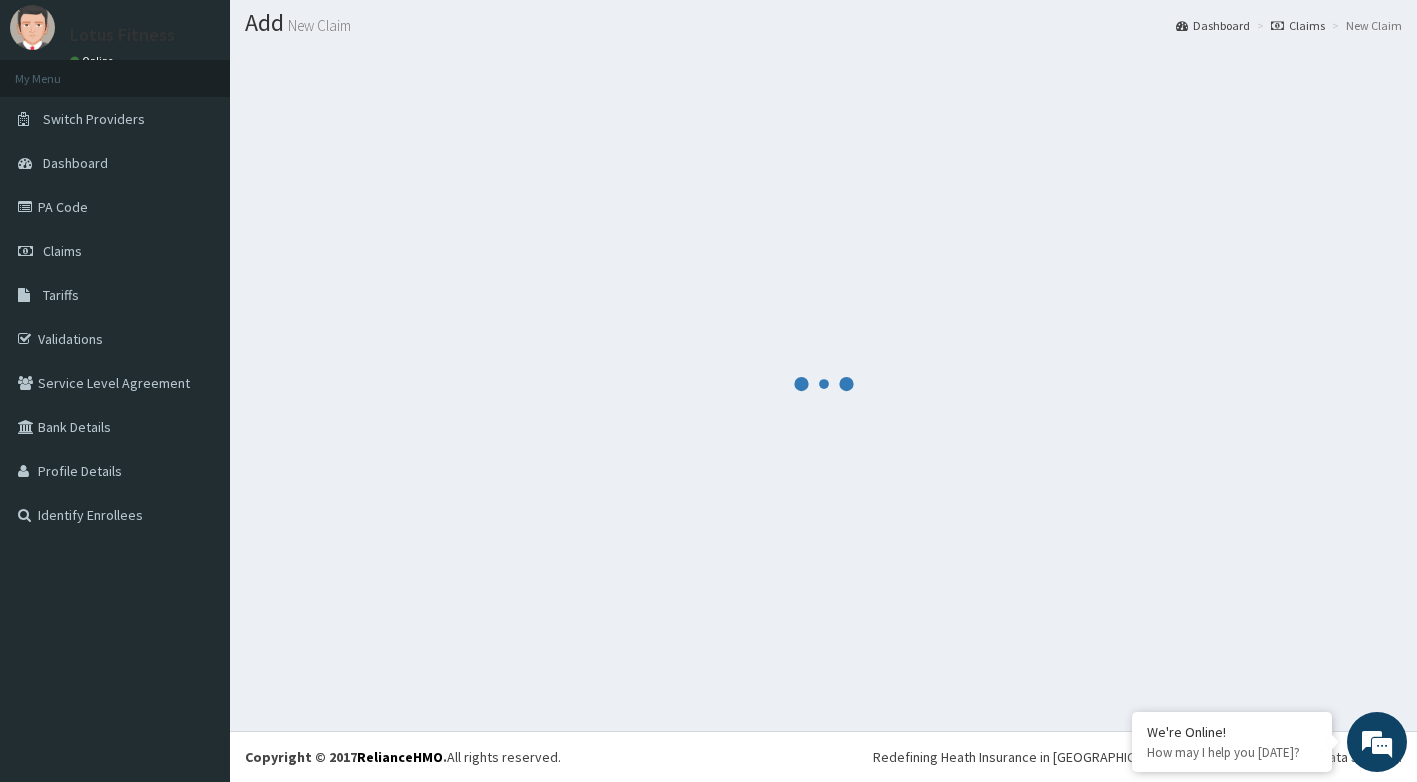 scroll, scrollTop: 649, scrollLeft: 0, axis: vertical 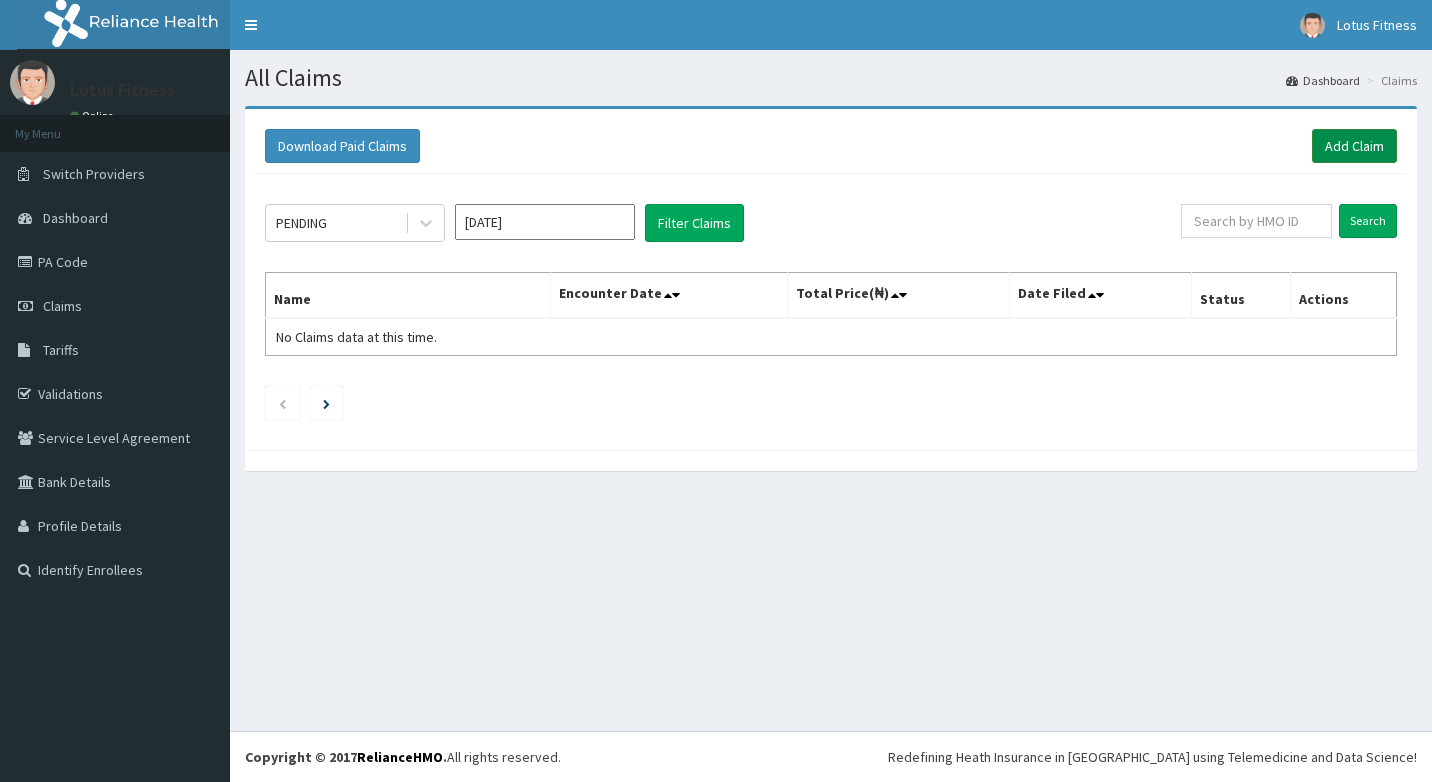 click on "Add Claim" at bounding box center (1354, 146) 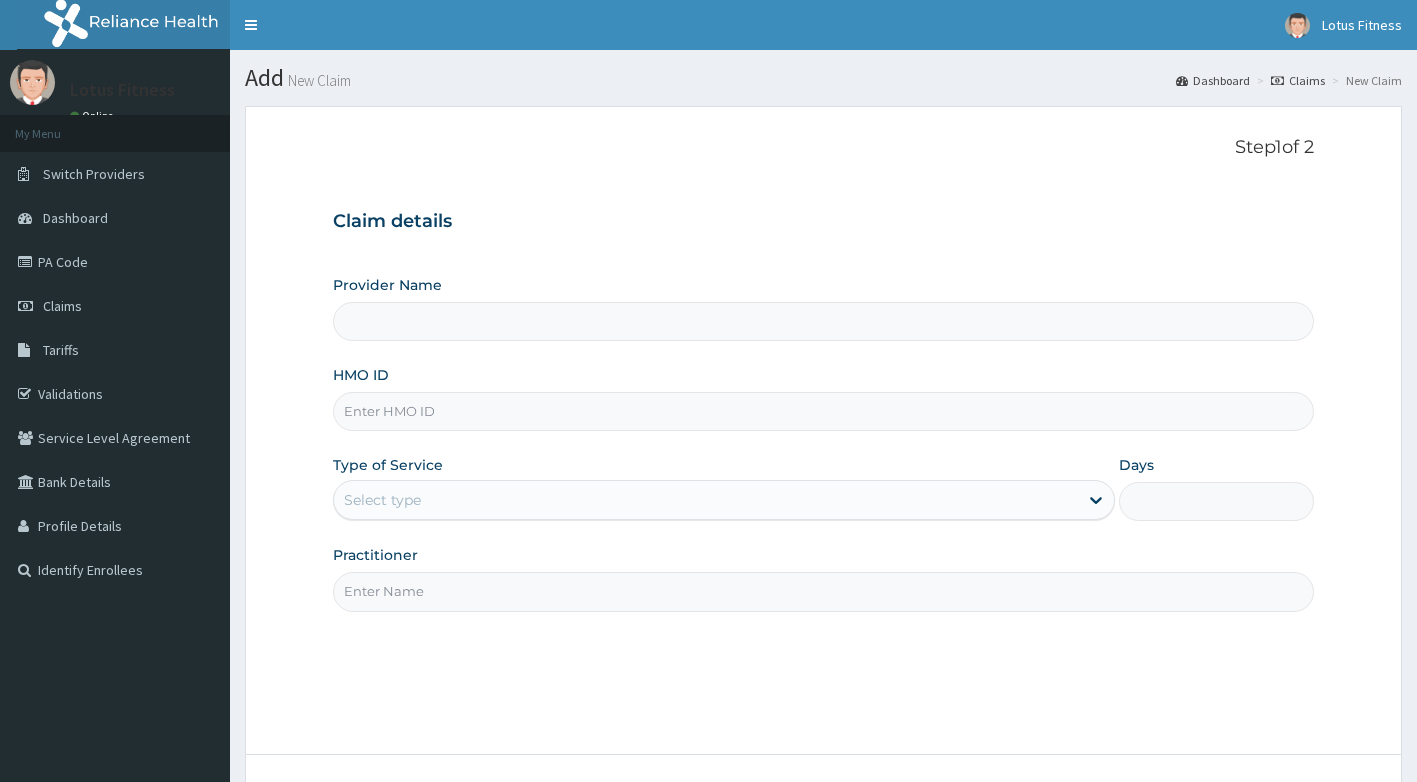 scroll, scrollTop: 0, scrollLeft: 0, axis: both 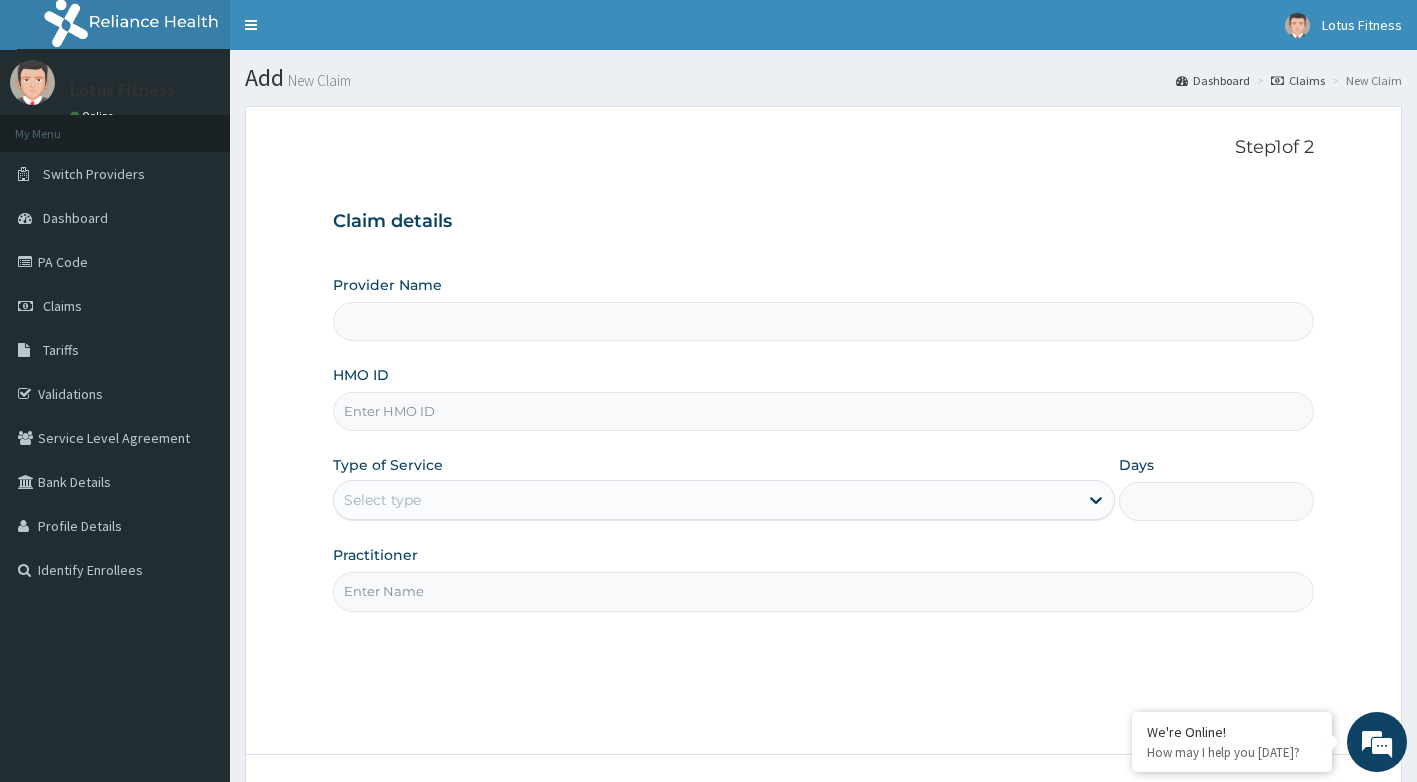 type on "Lotus Fitness" 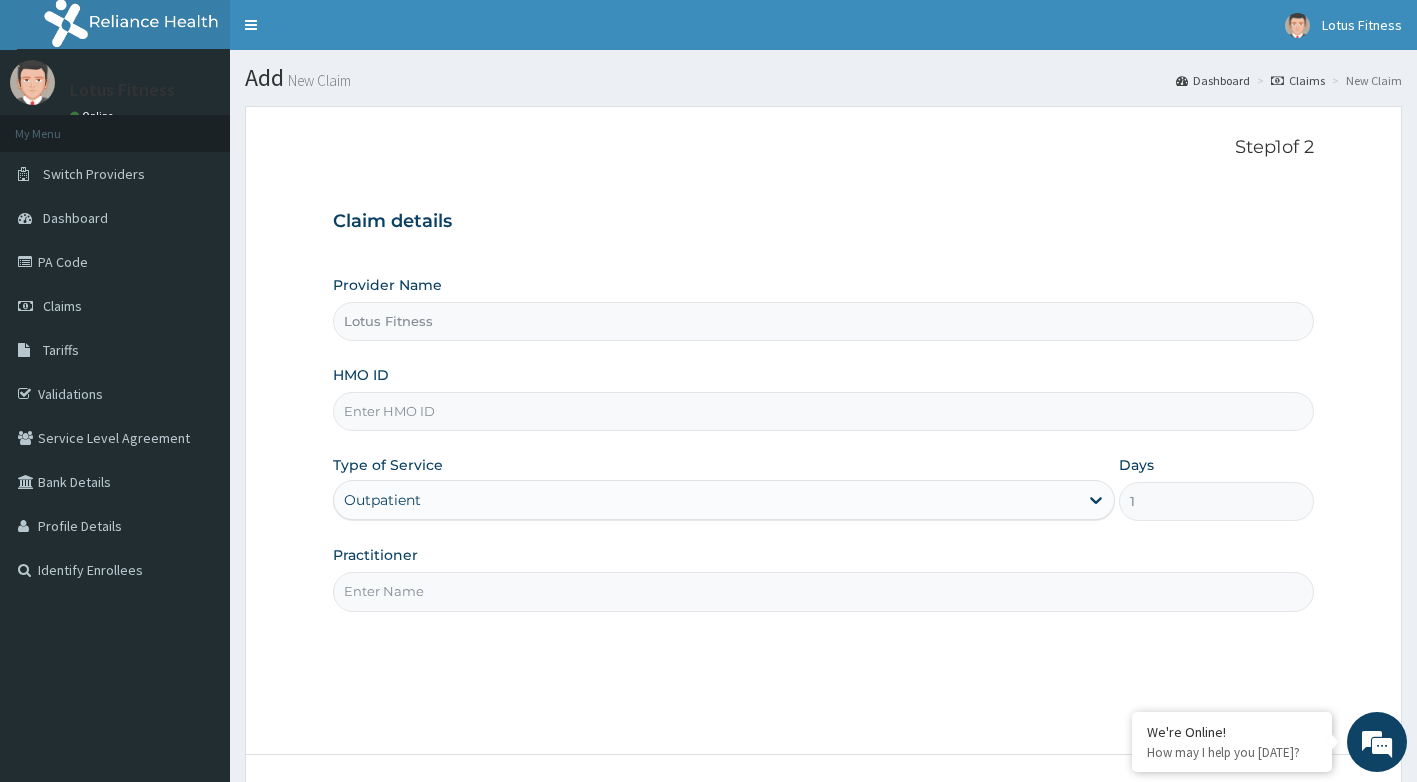 scroll, scrollTop: 0, scrollLeft: 0, axis: both 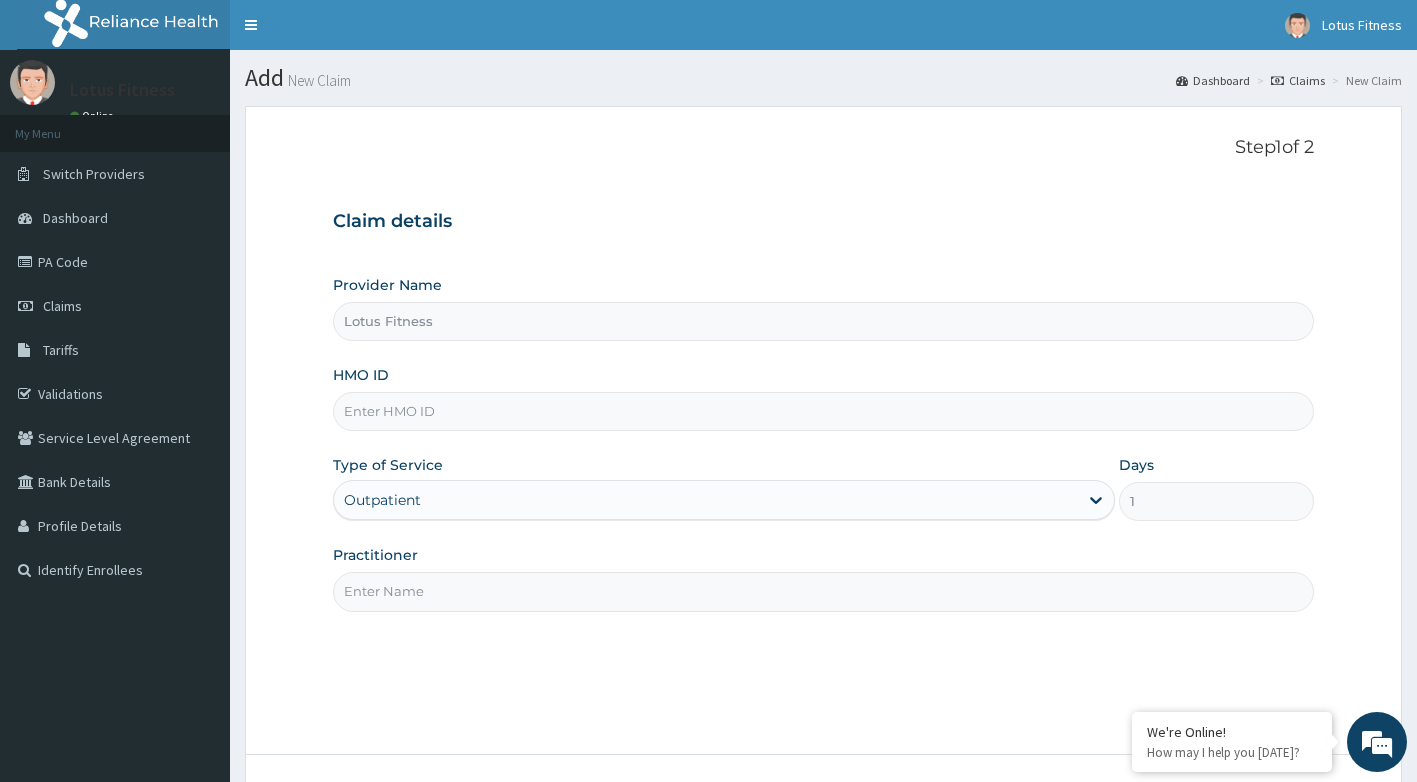 click on "HMO ID" at bounding box center (824, 411) 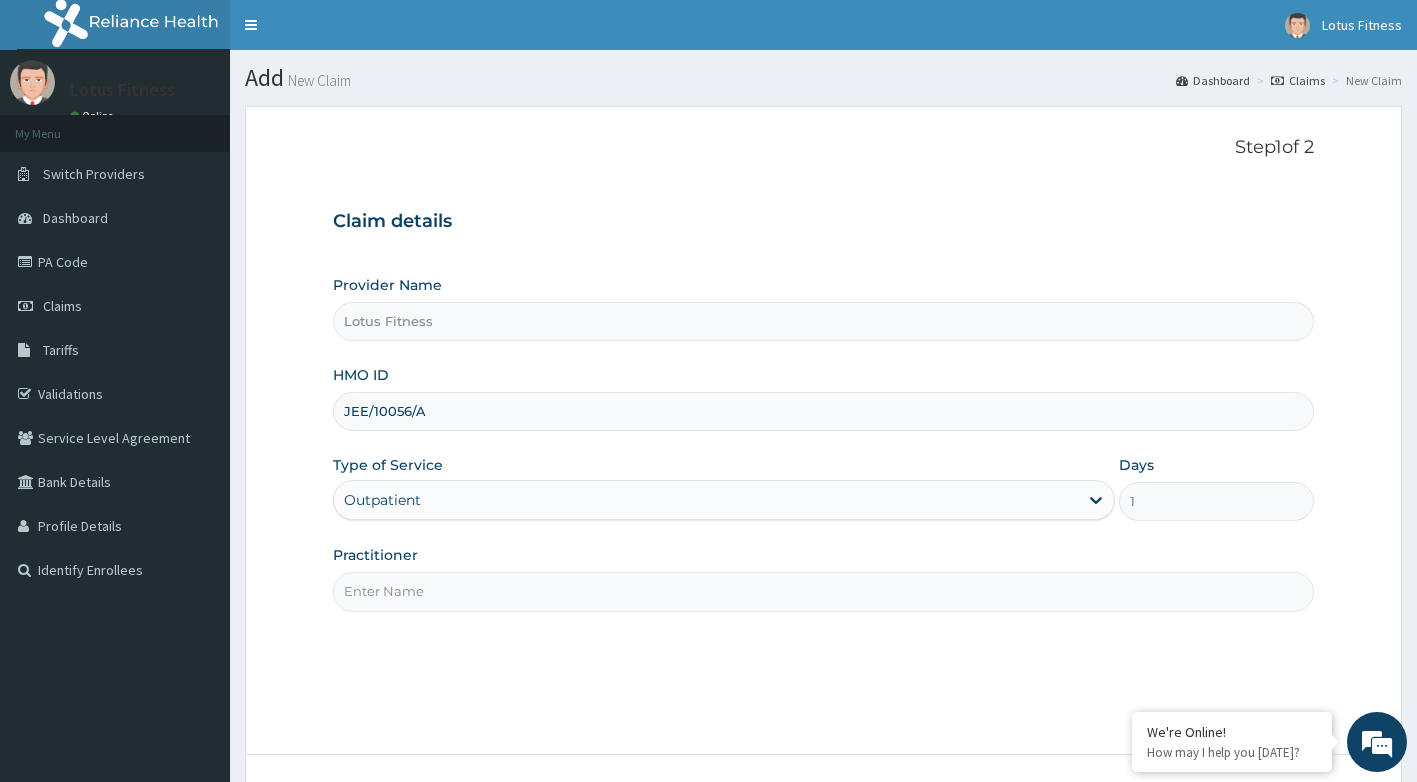 type on "JEE/10056/A" 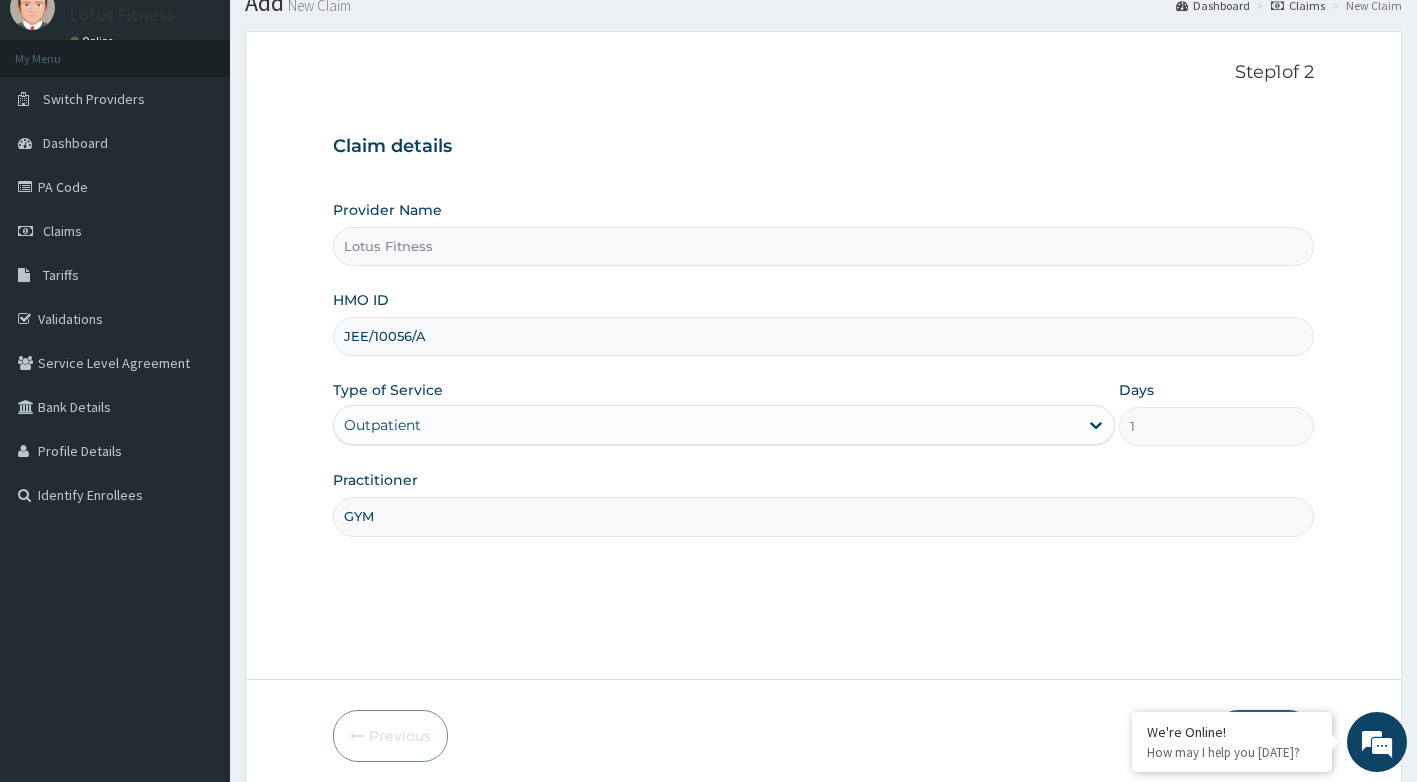 scroll, scrollTop: 152, scrollLeft: 0, axis: vertical 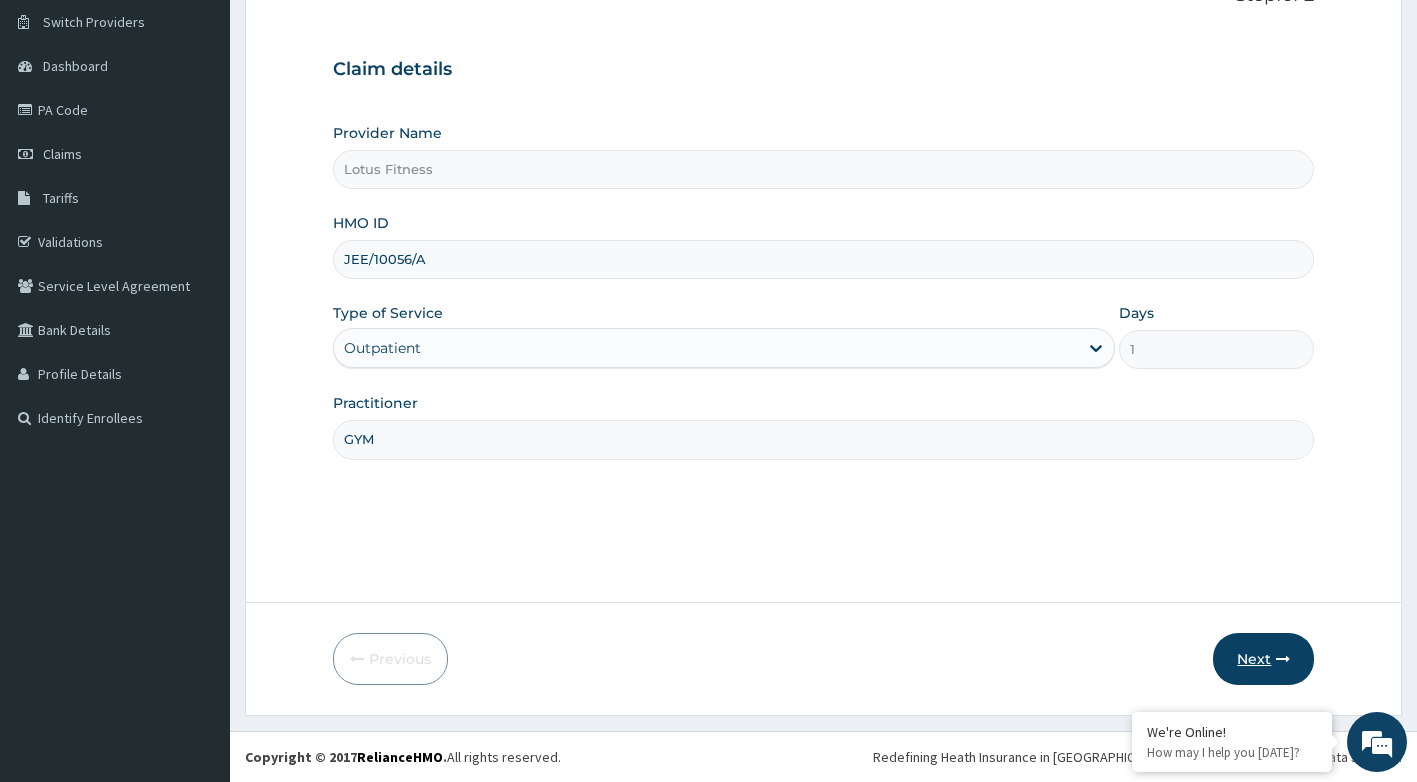 click on "Next" at bounding box center [1263, 659] 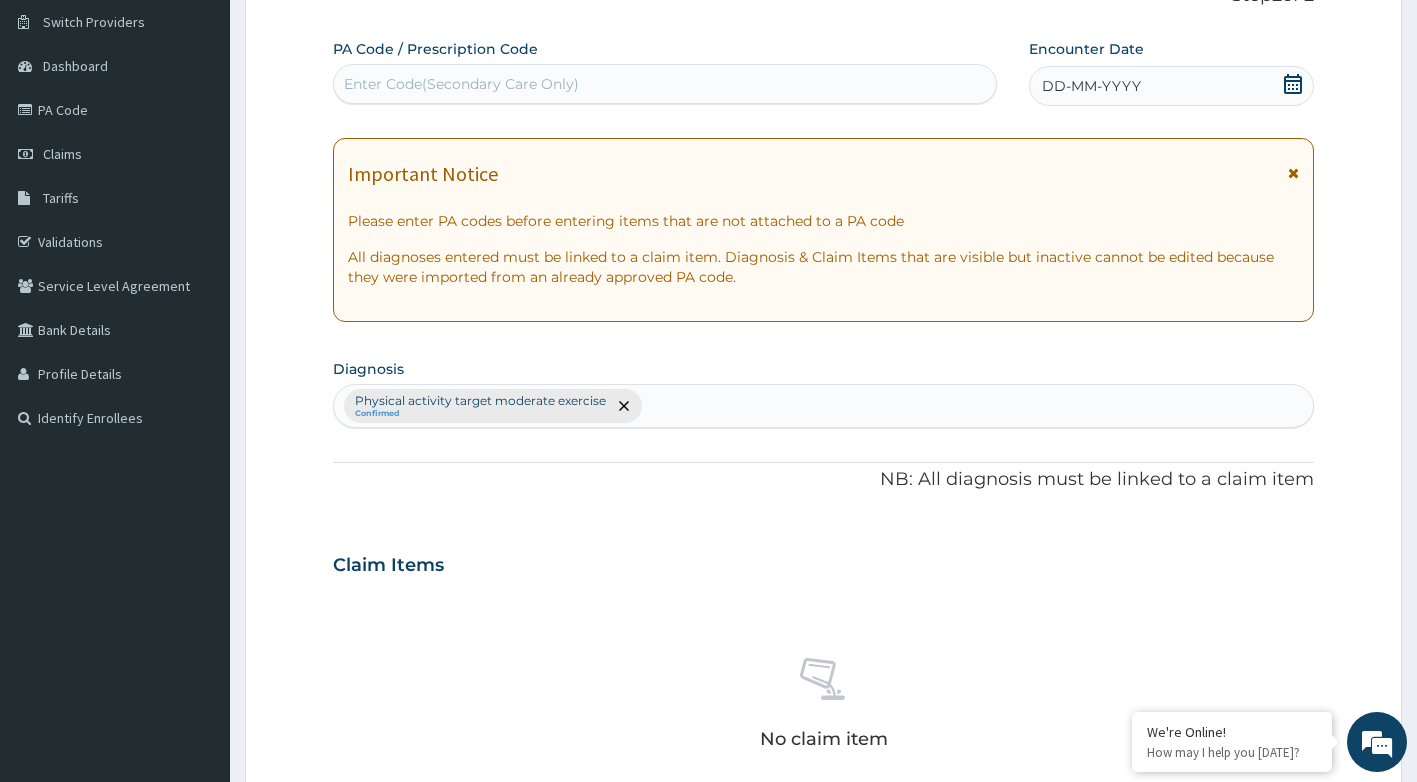 click on "Enter Code(Secondary Care Only)" at bounding box center (461, 84) 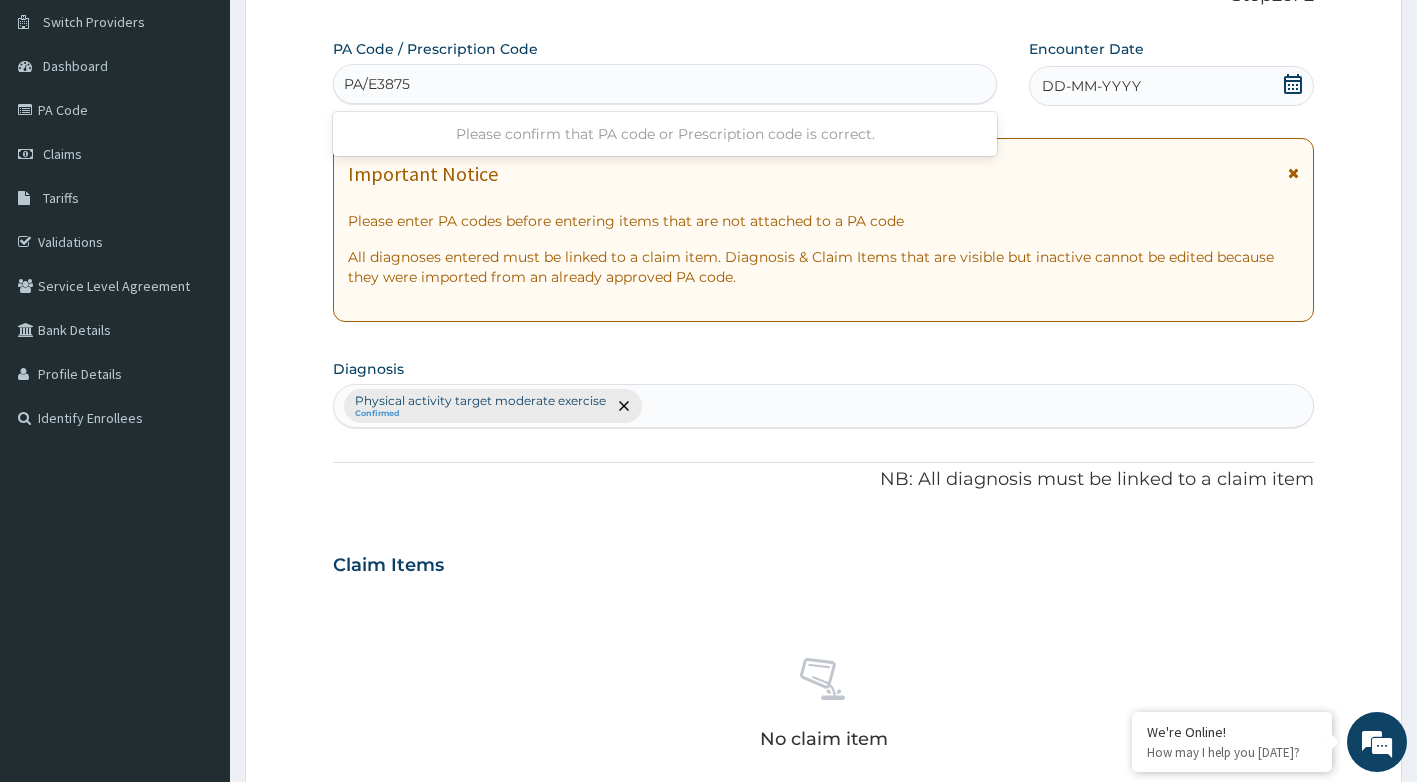 type on "PA/E38751" 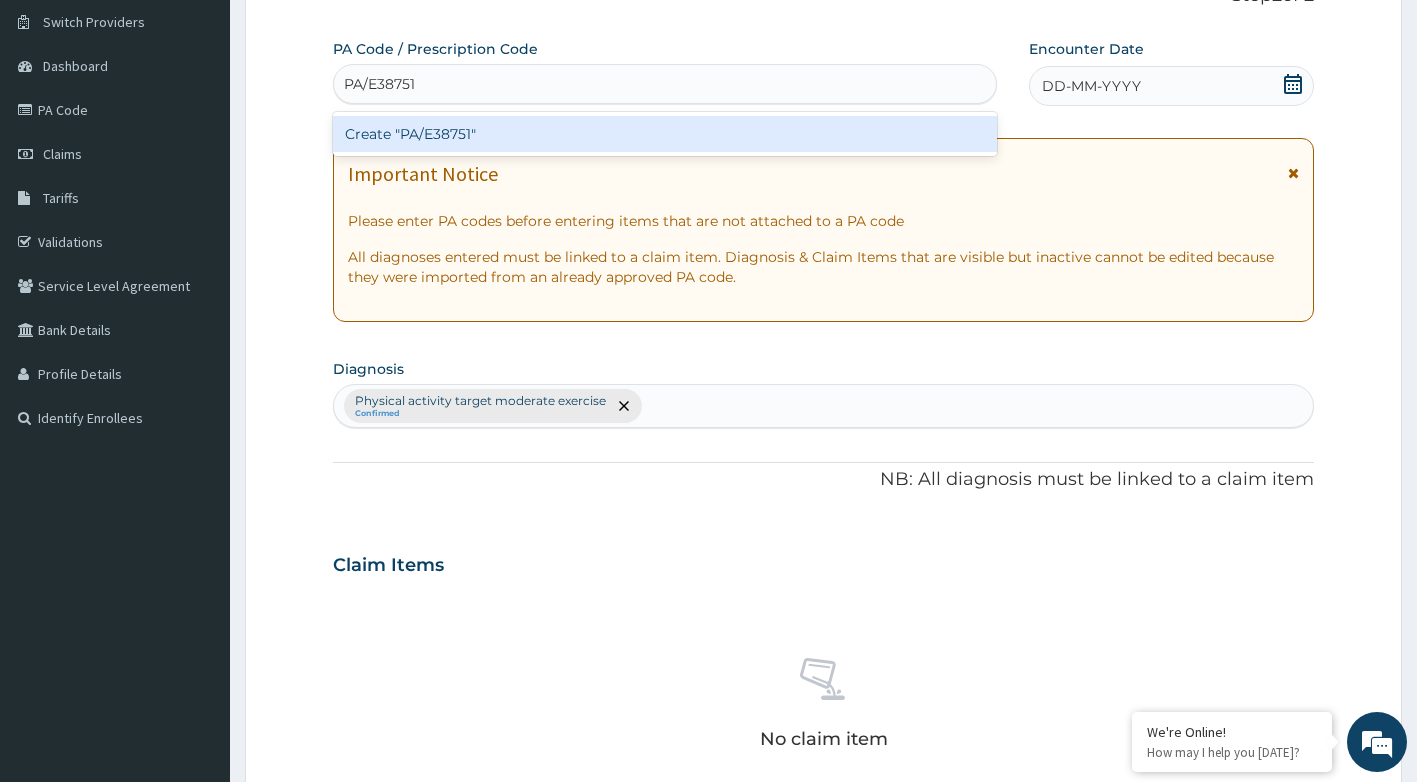 click on "Create "PA/E38751"" at bounding box center [665, 134] 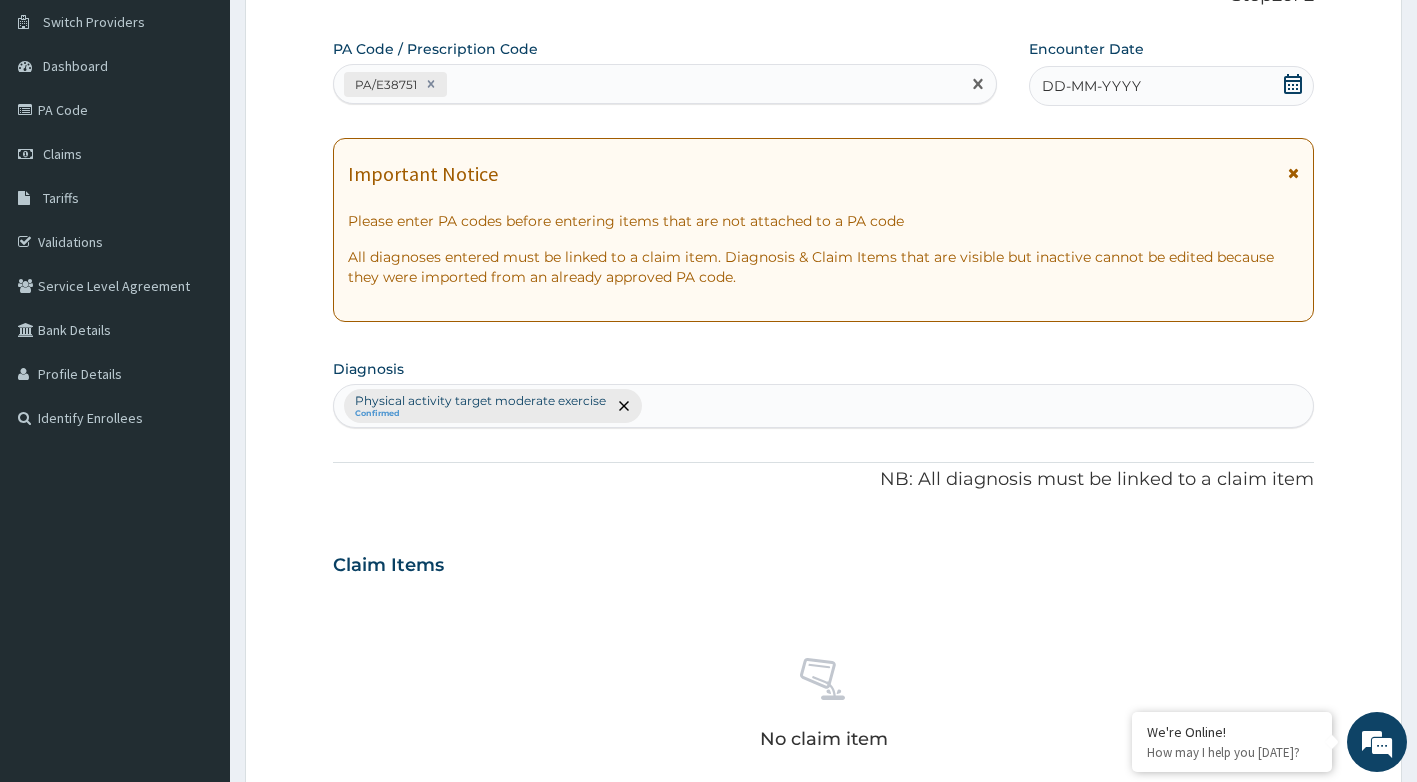 click 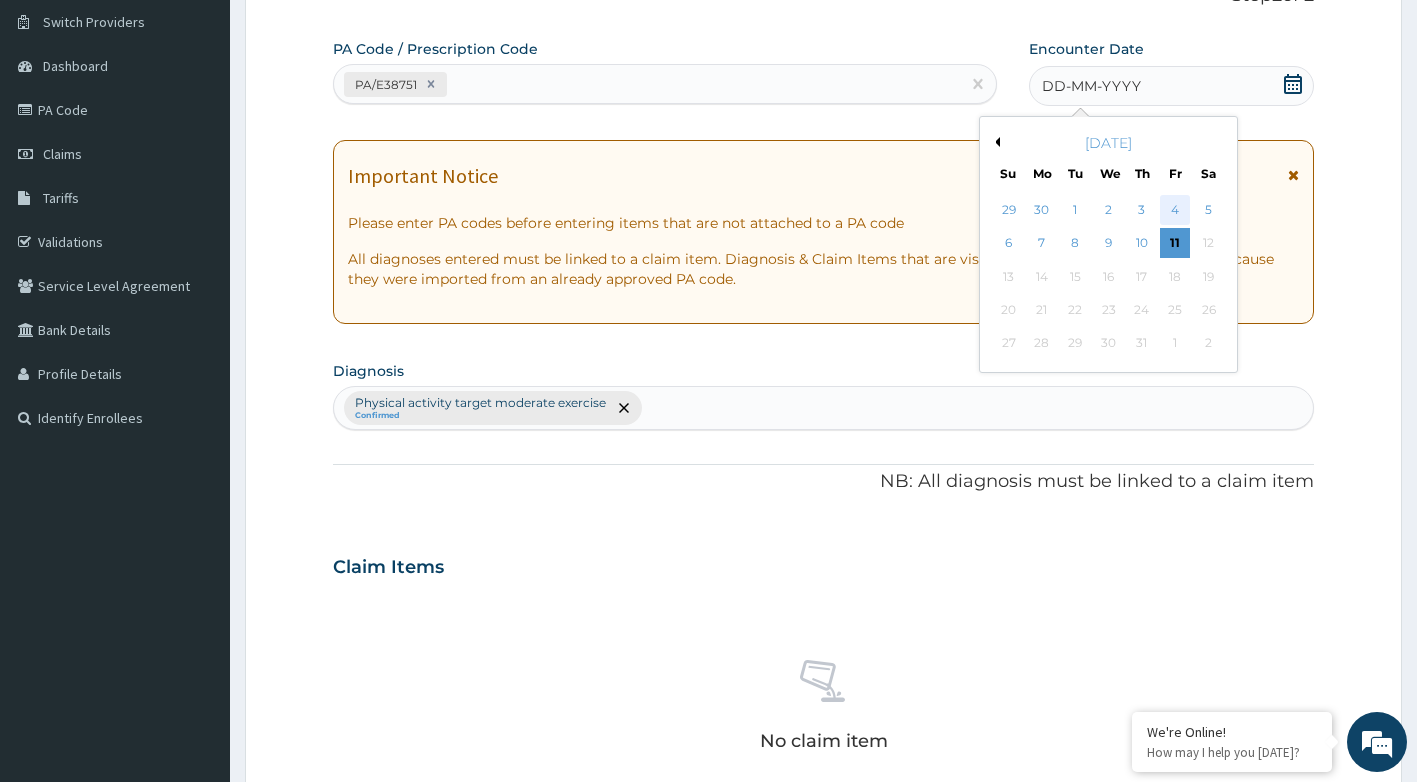 click on "4" at bounding box center (1176, 210) 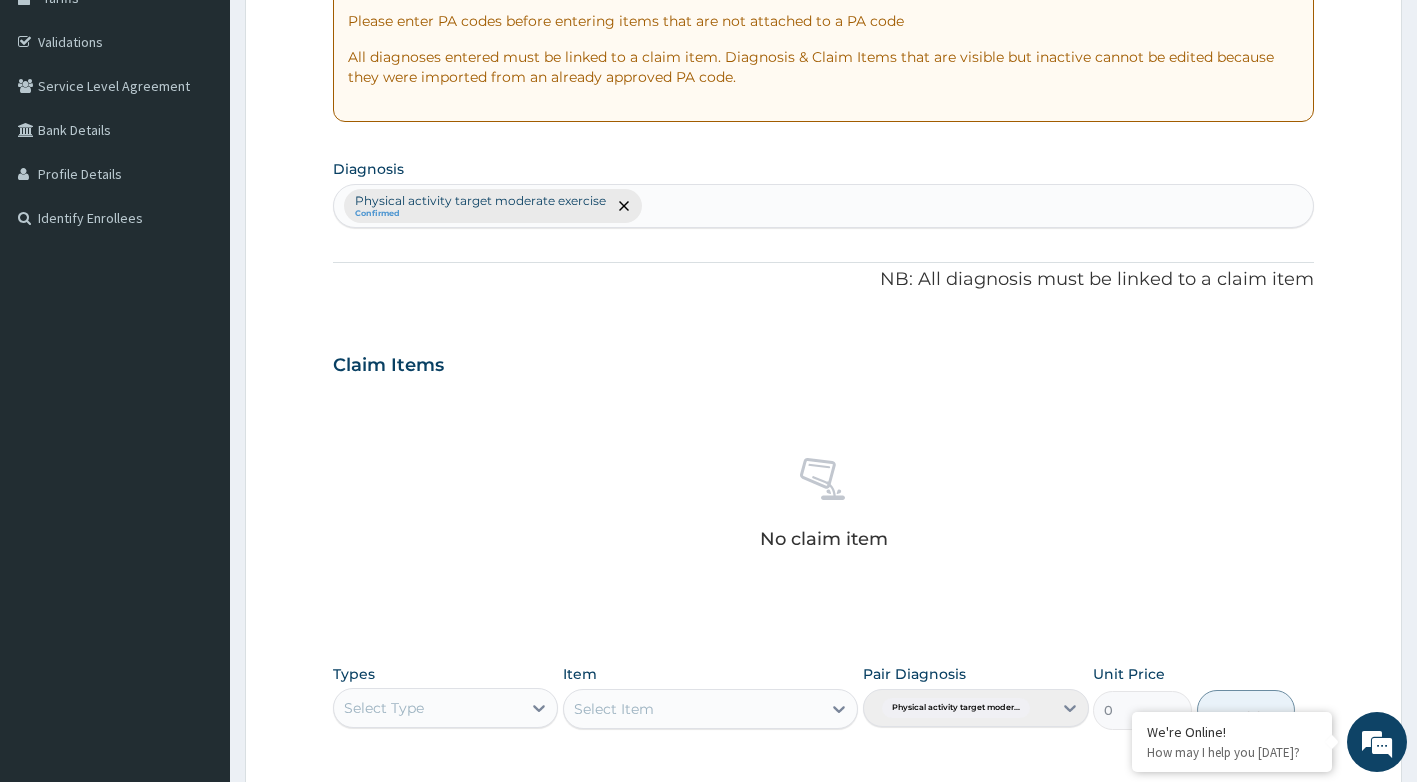 scroll, scrollTop: 552, scrollLeft: 0, axis: vertical 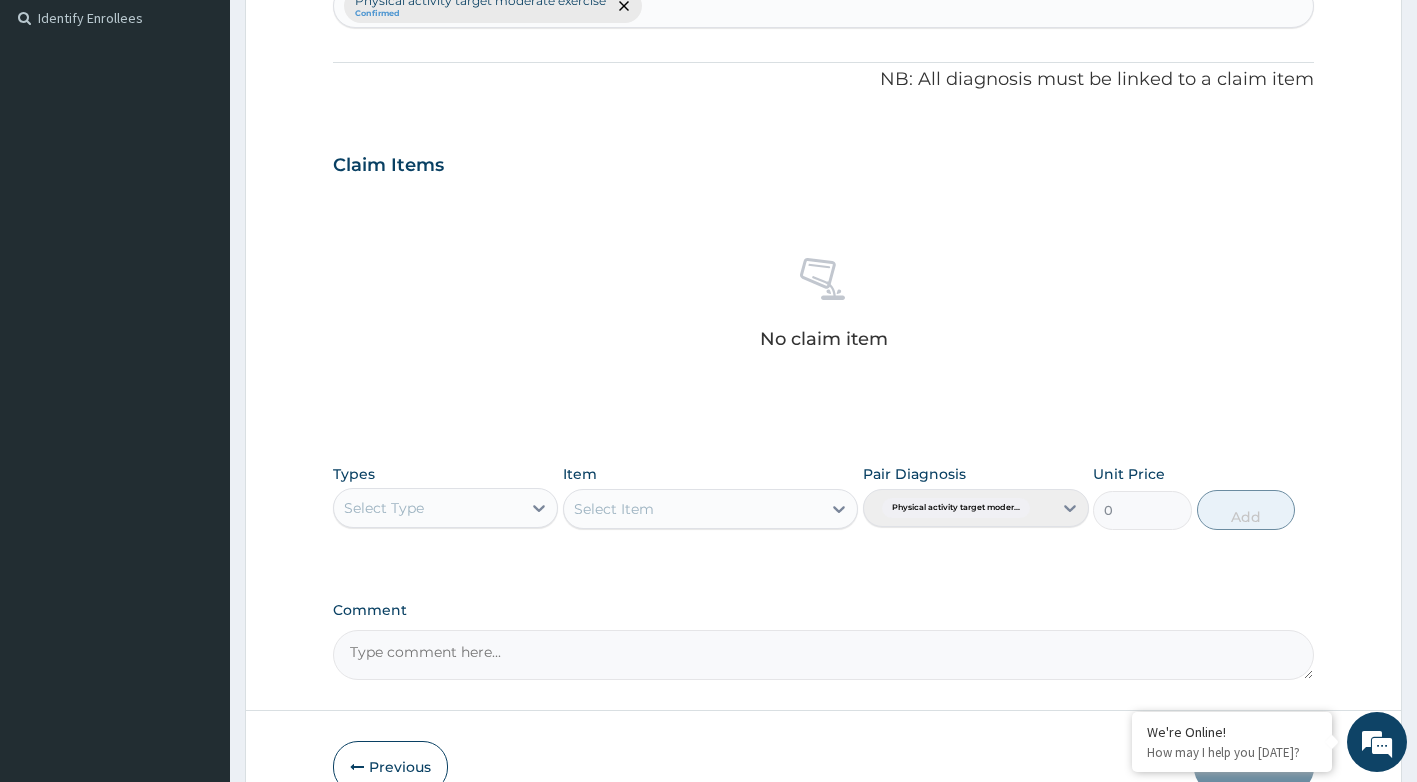 click on "Select Type" at bounding box center [428, 508] 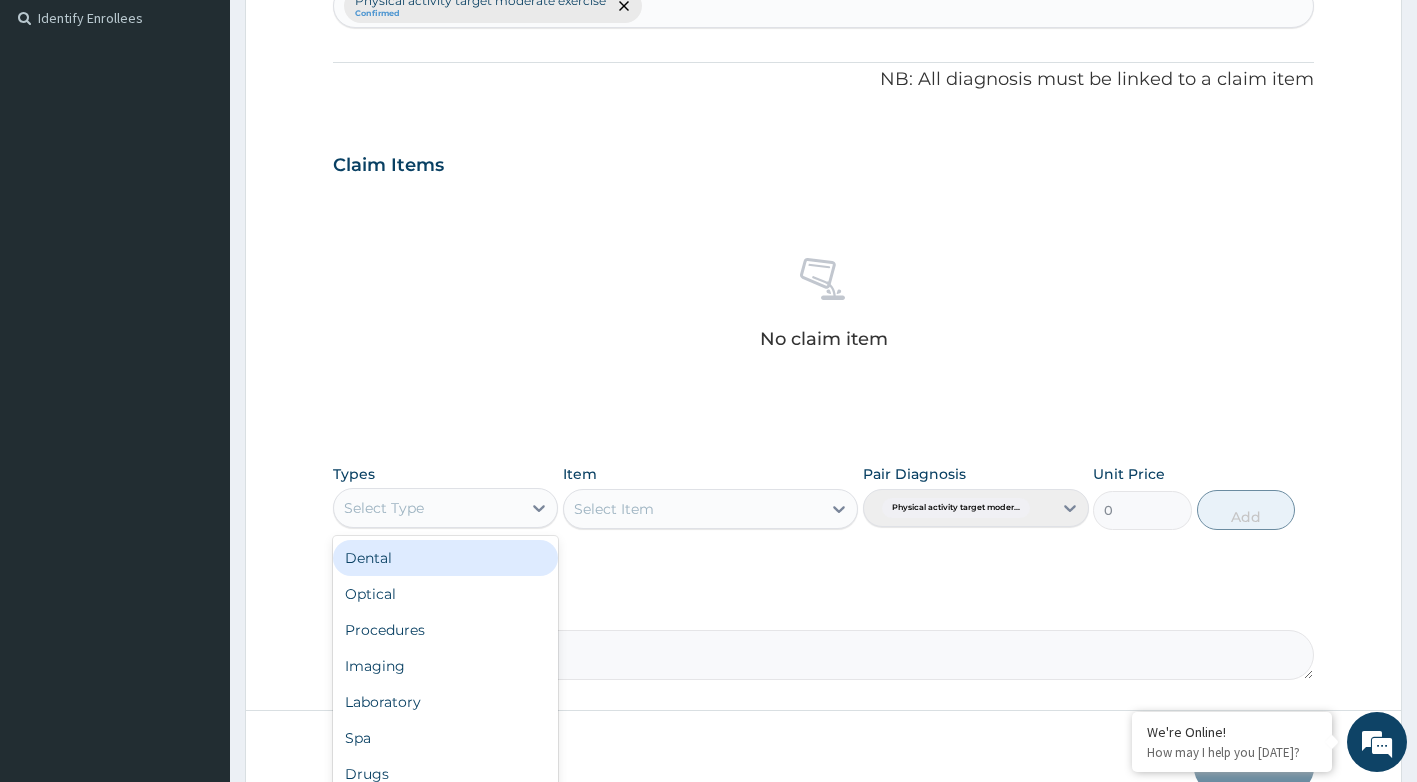 click on "Select Type" at bounding box center (428, 508) 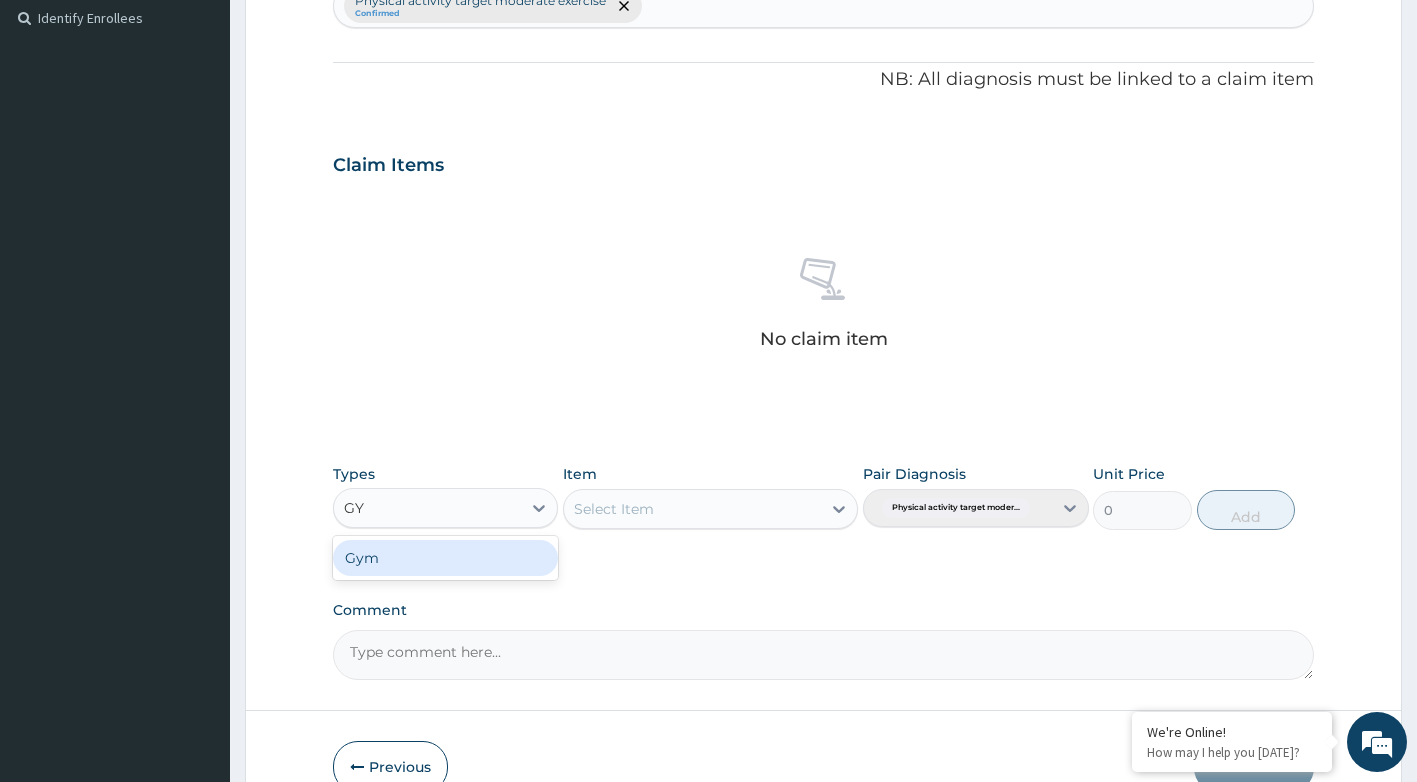 type on "GYM" 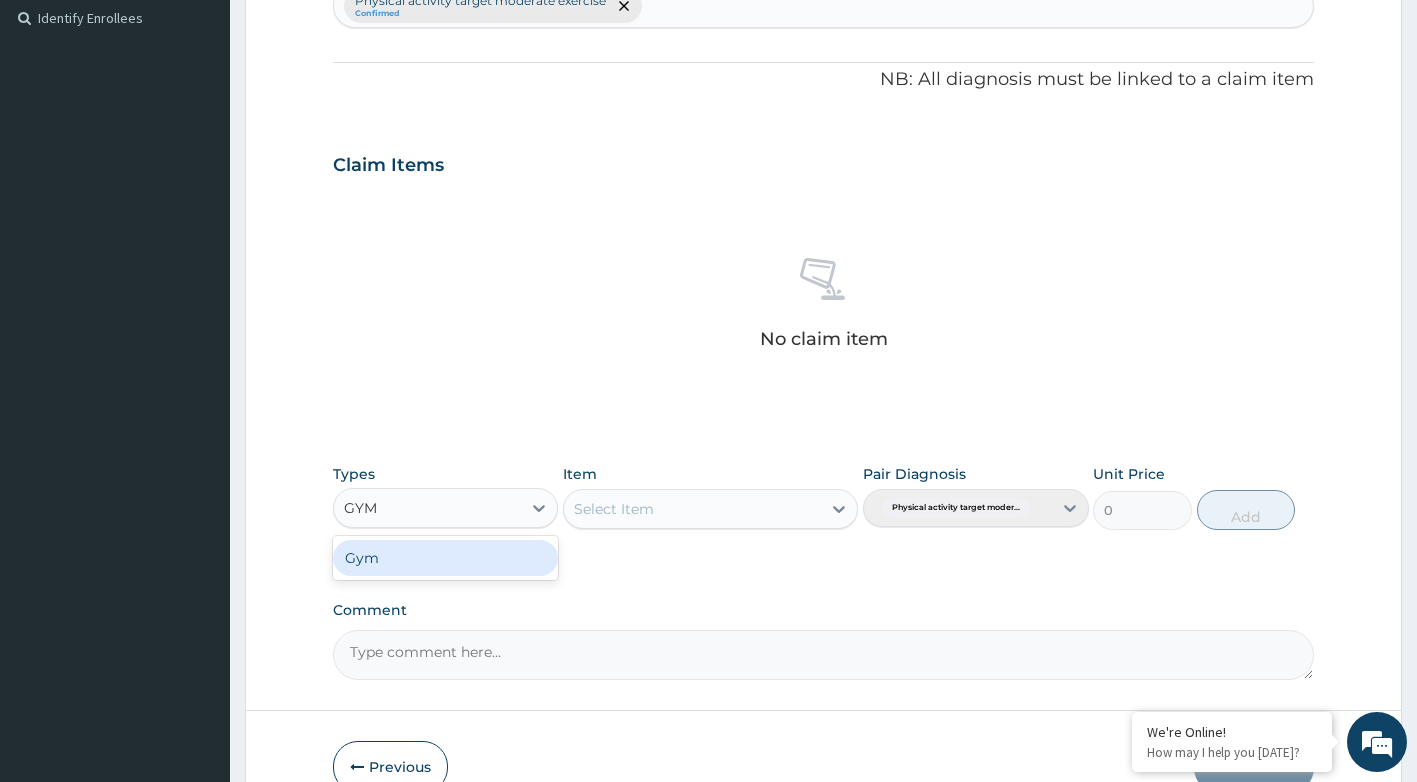 click on "Gym" at bounding box center (446, 558) 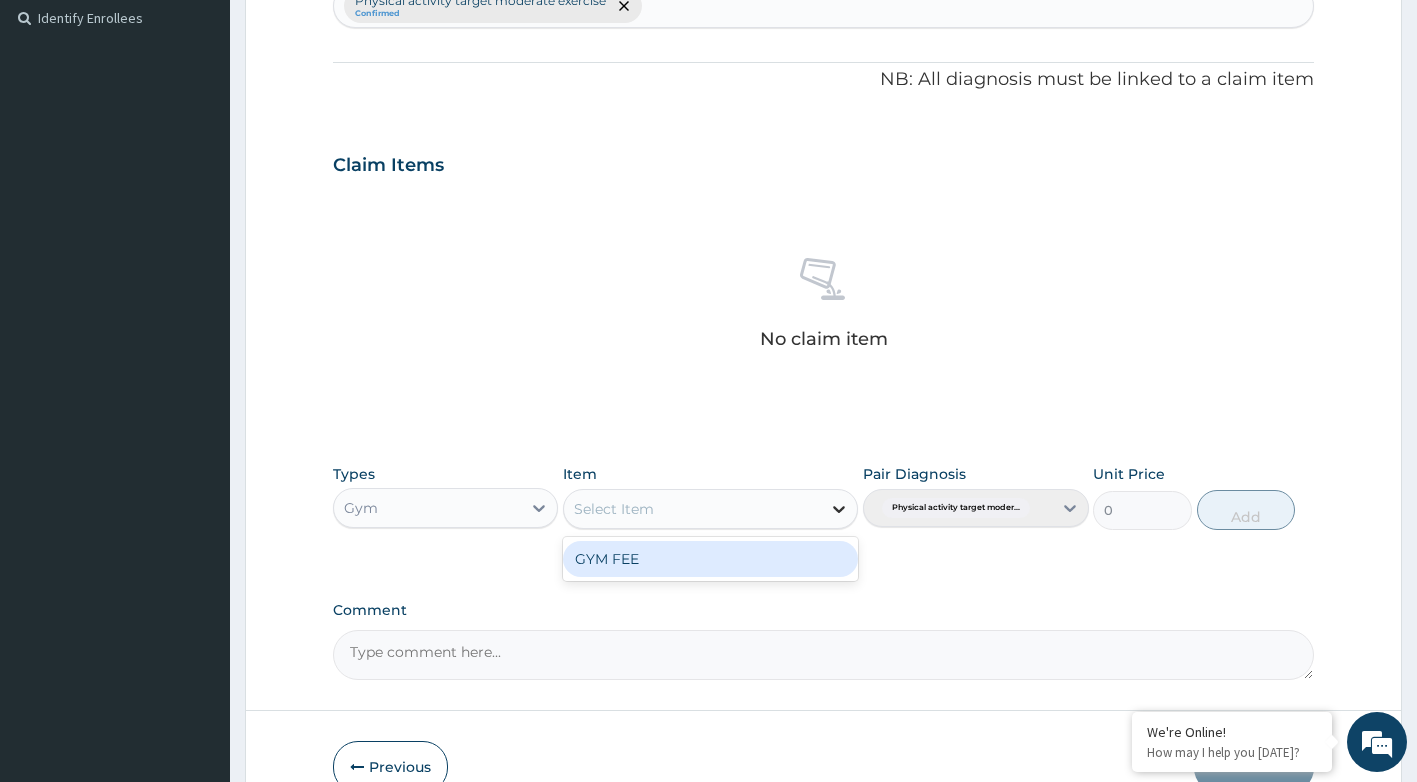 click 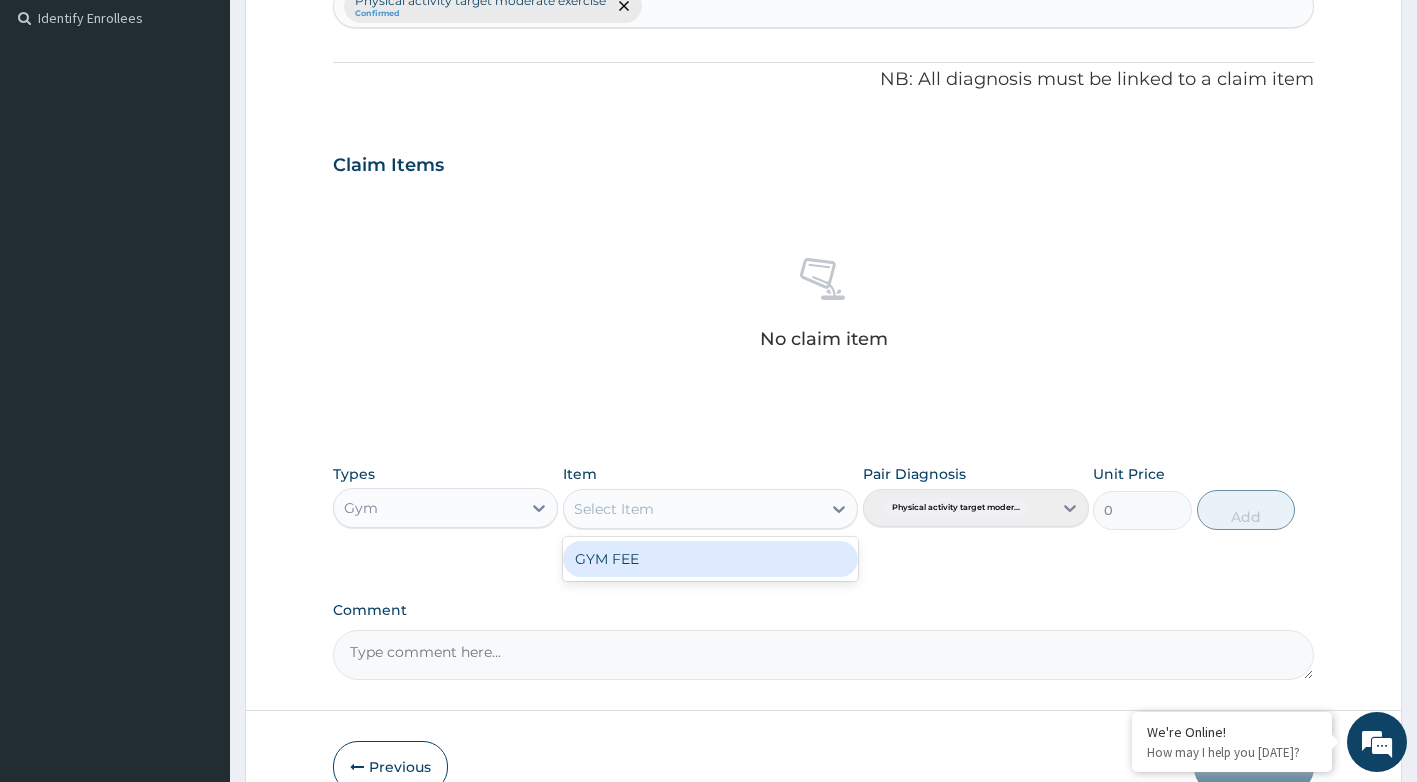 click on "GYM FEE" at bounding box center [710, 559] 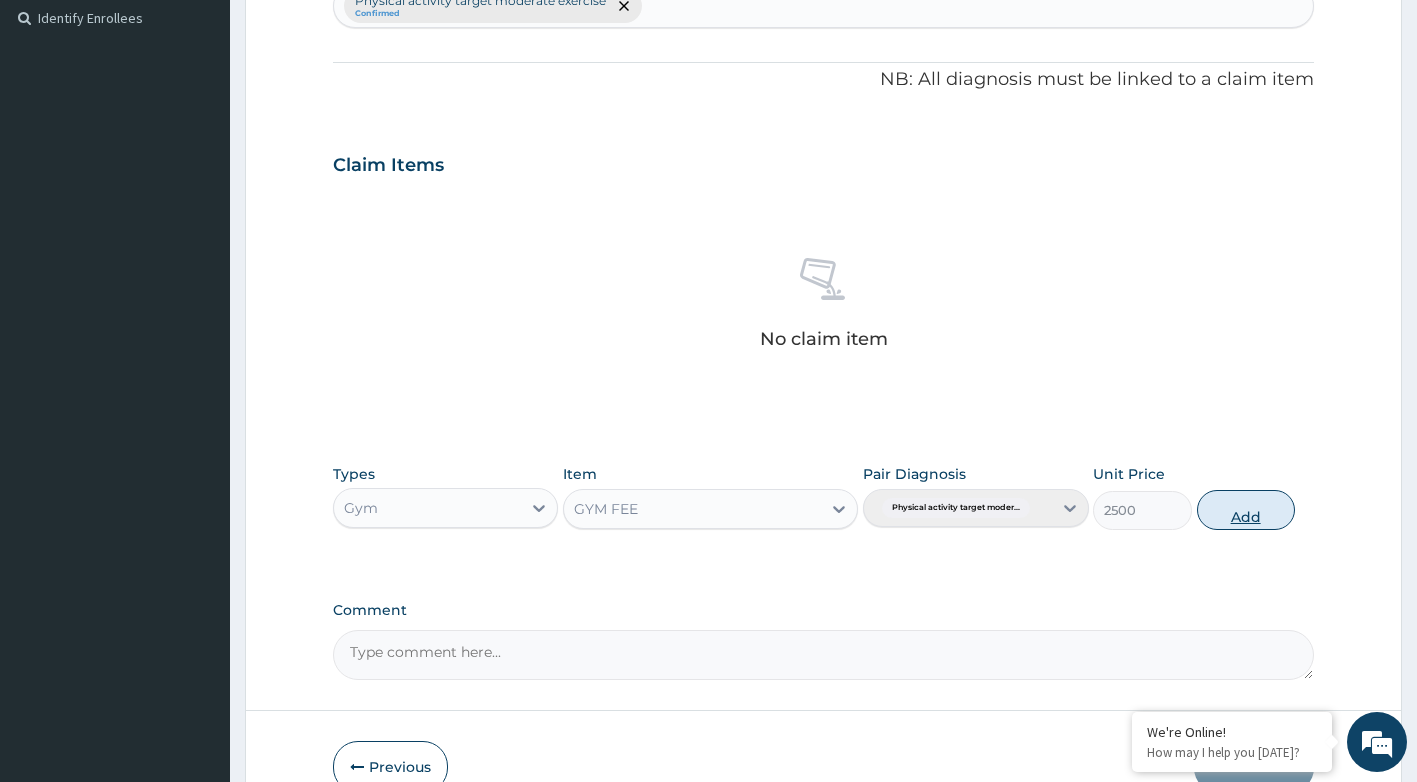 click on "Add" at bounding box center (1246, 510) 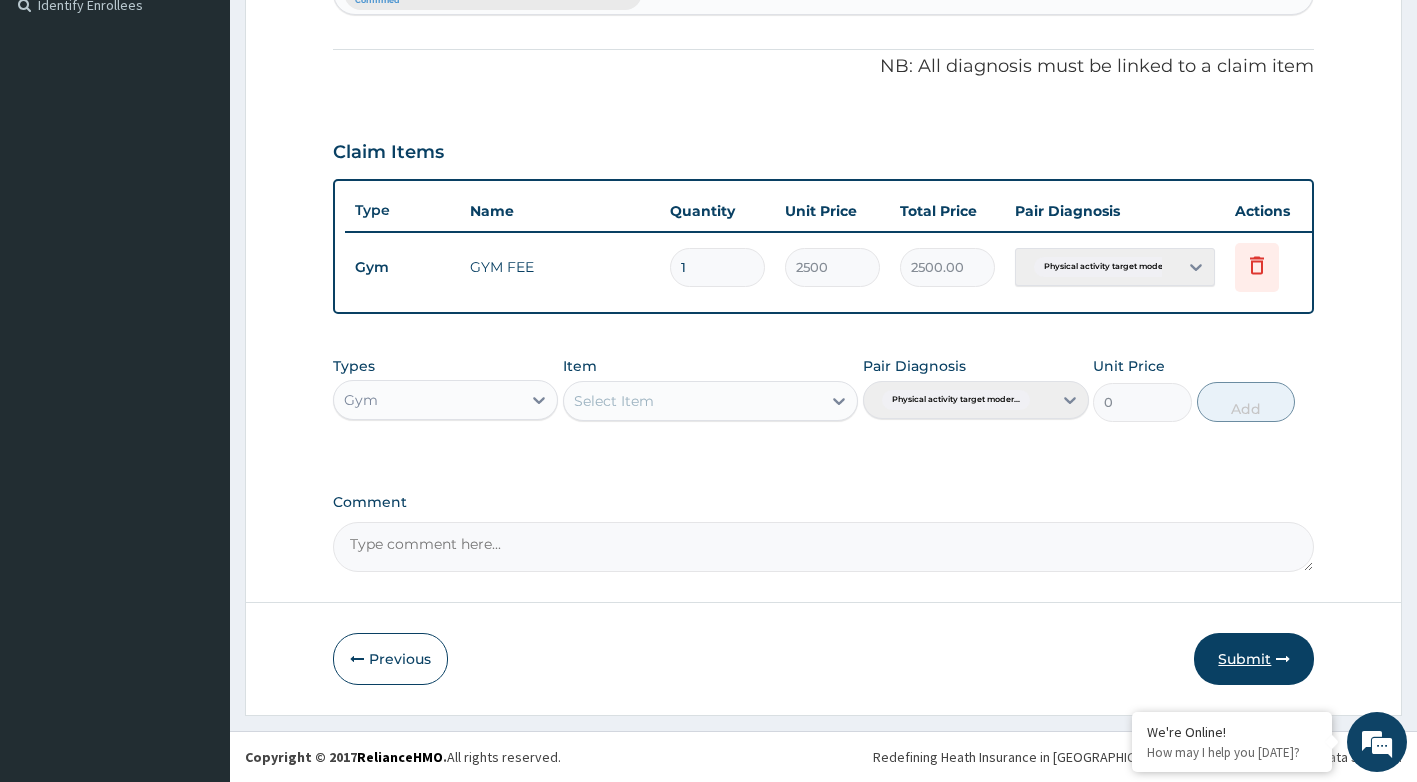 click on "Submit" at bounding box center (1254, 659) 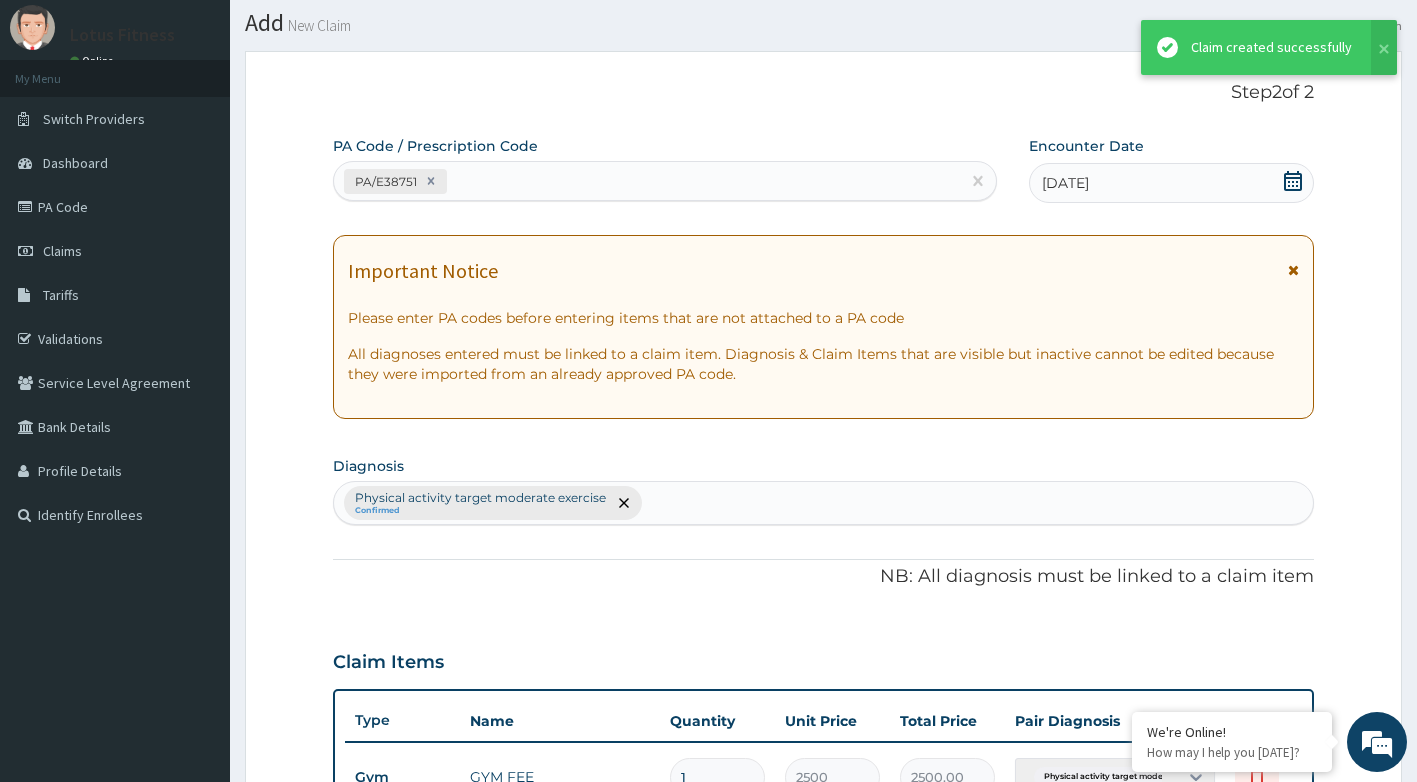 scroll, scrollTop: 580, scrollLeft: 0, axis: vertical 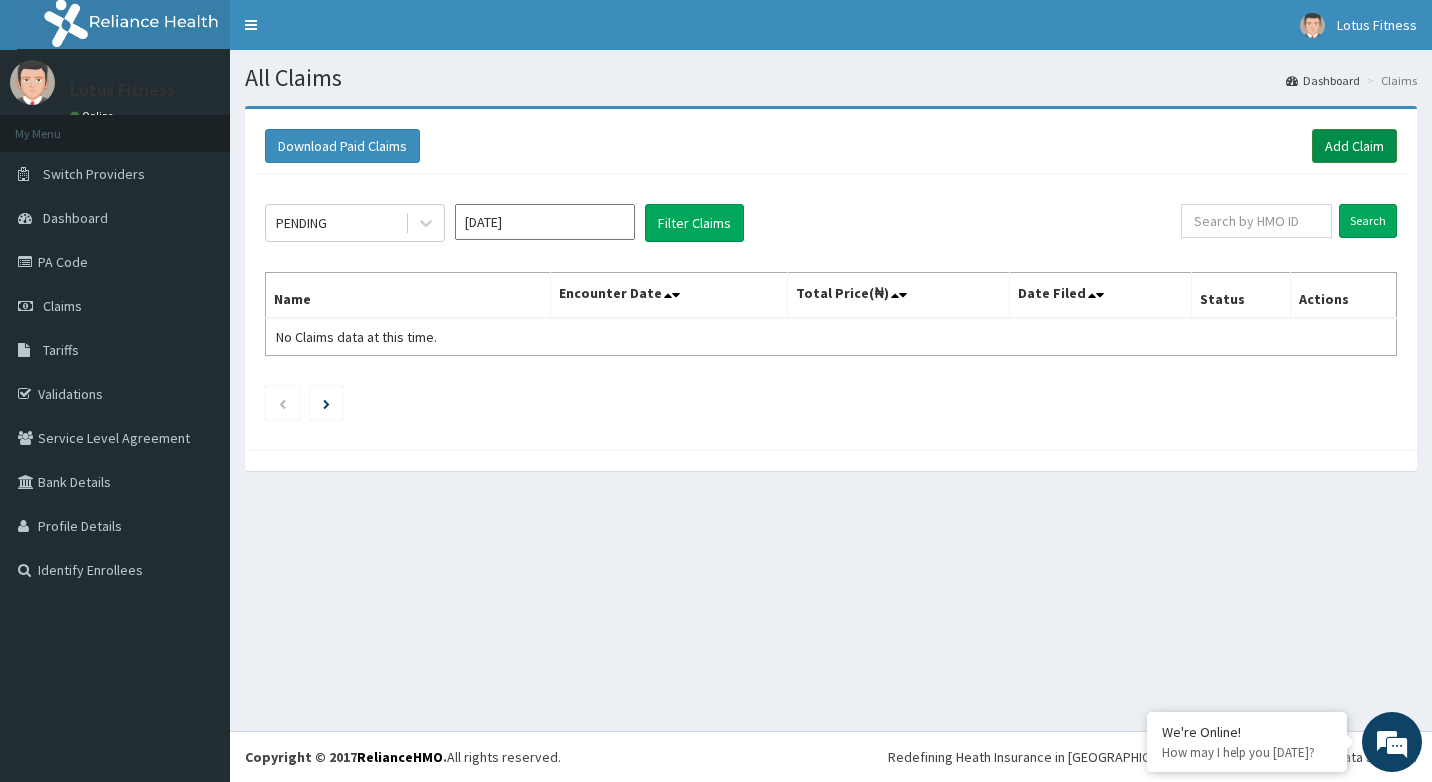 click on "Add Claim" at bounding box center [1354, 146] 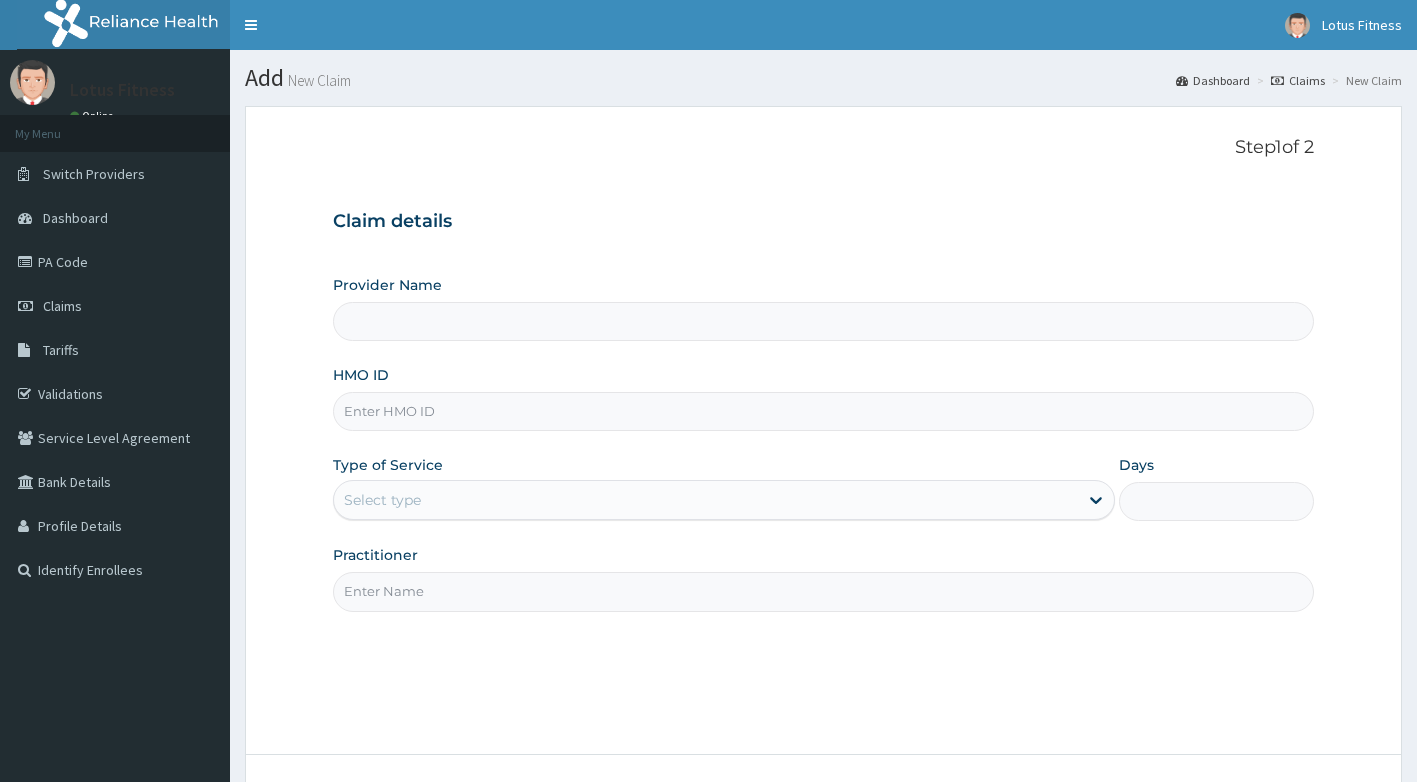 scroll, scrollTop: 0, scrollLeft: 0, axis: both 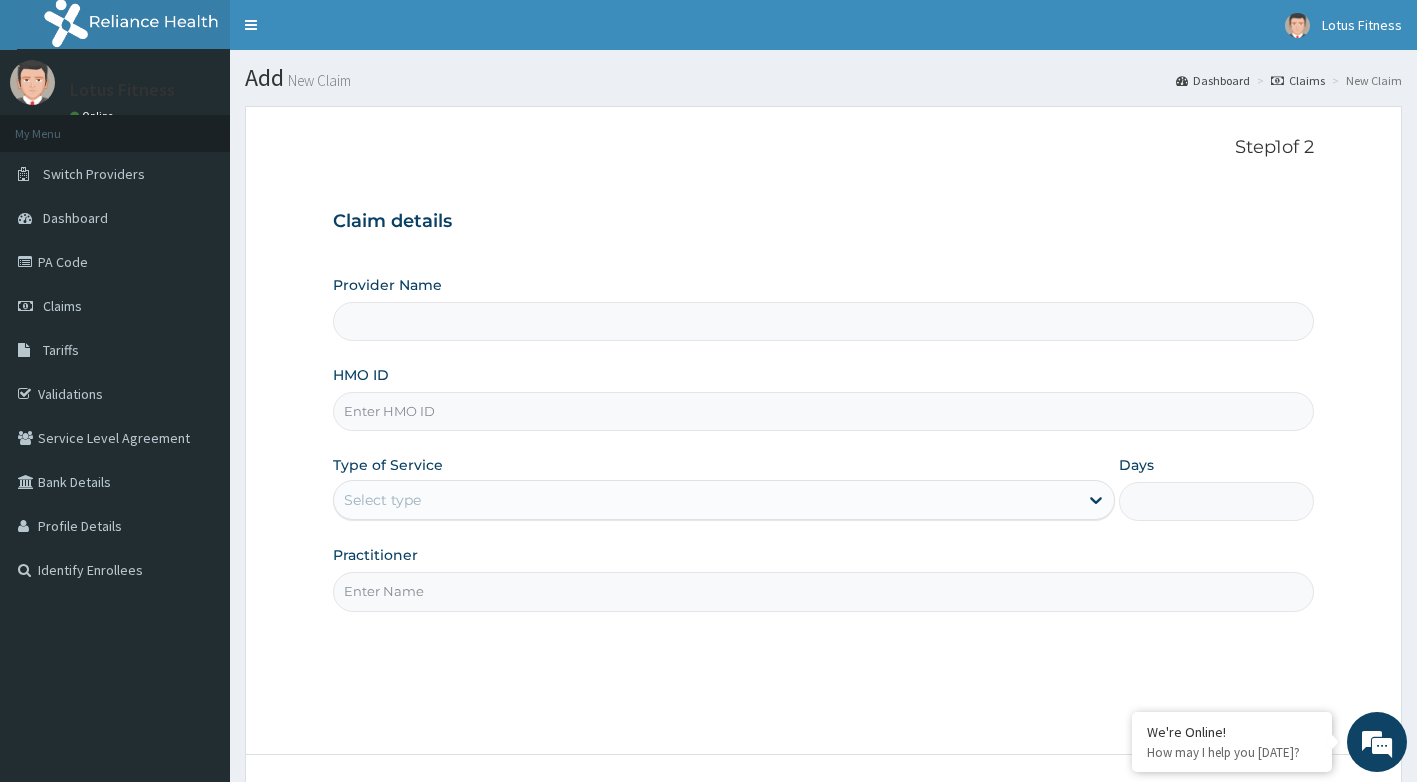 click on "HMO ID" at bounding box center (824, 411) 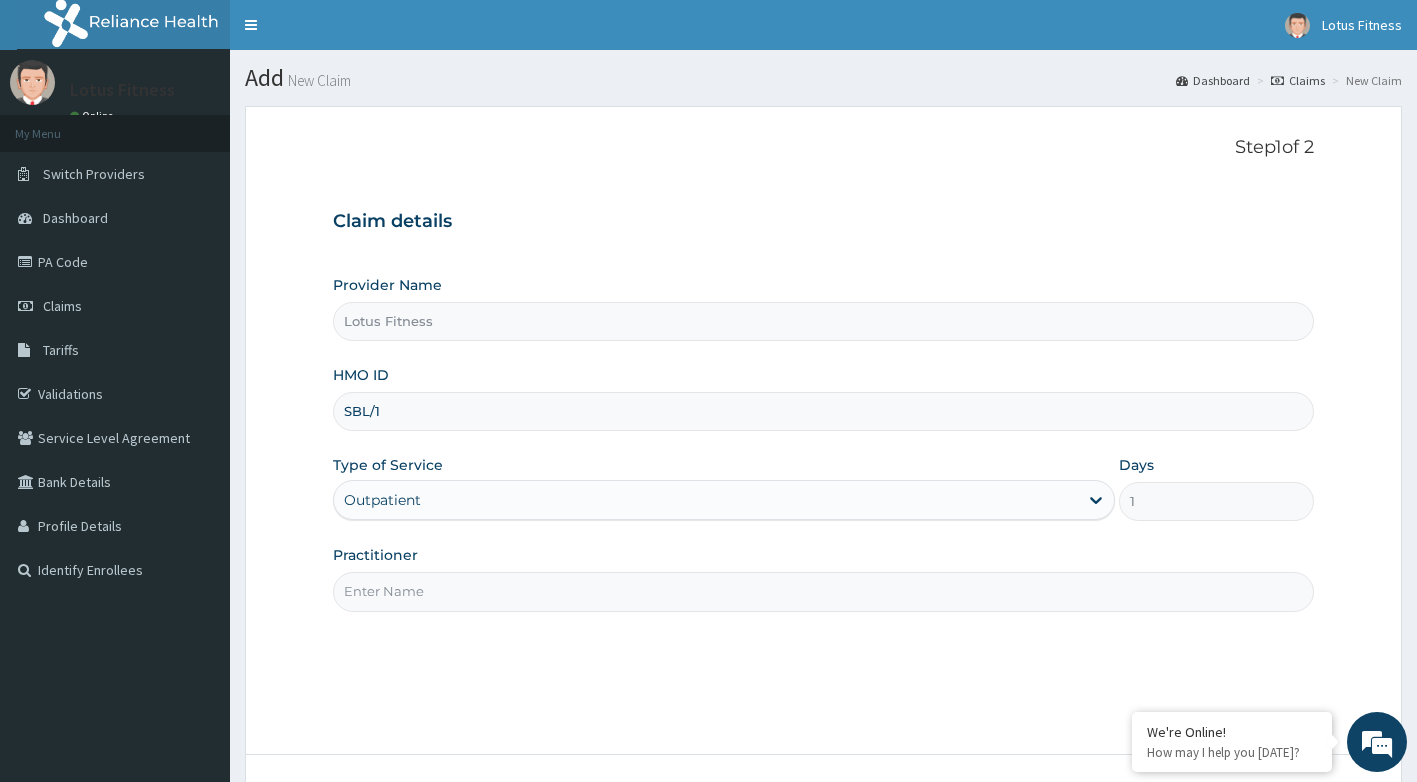 scroll, scrollTop: 0, scrollLeft: 0, axis: both 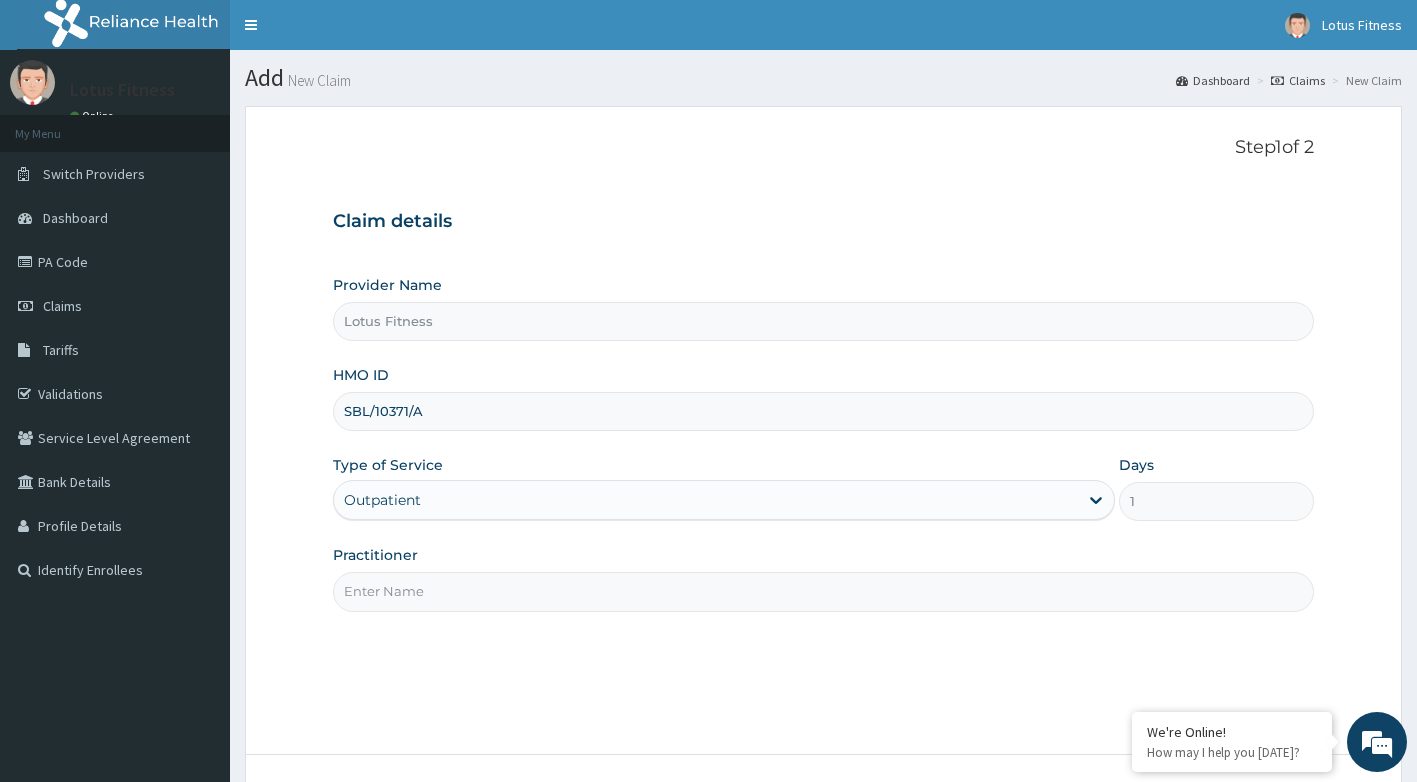 type on "SBL/10371/A" 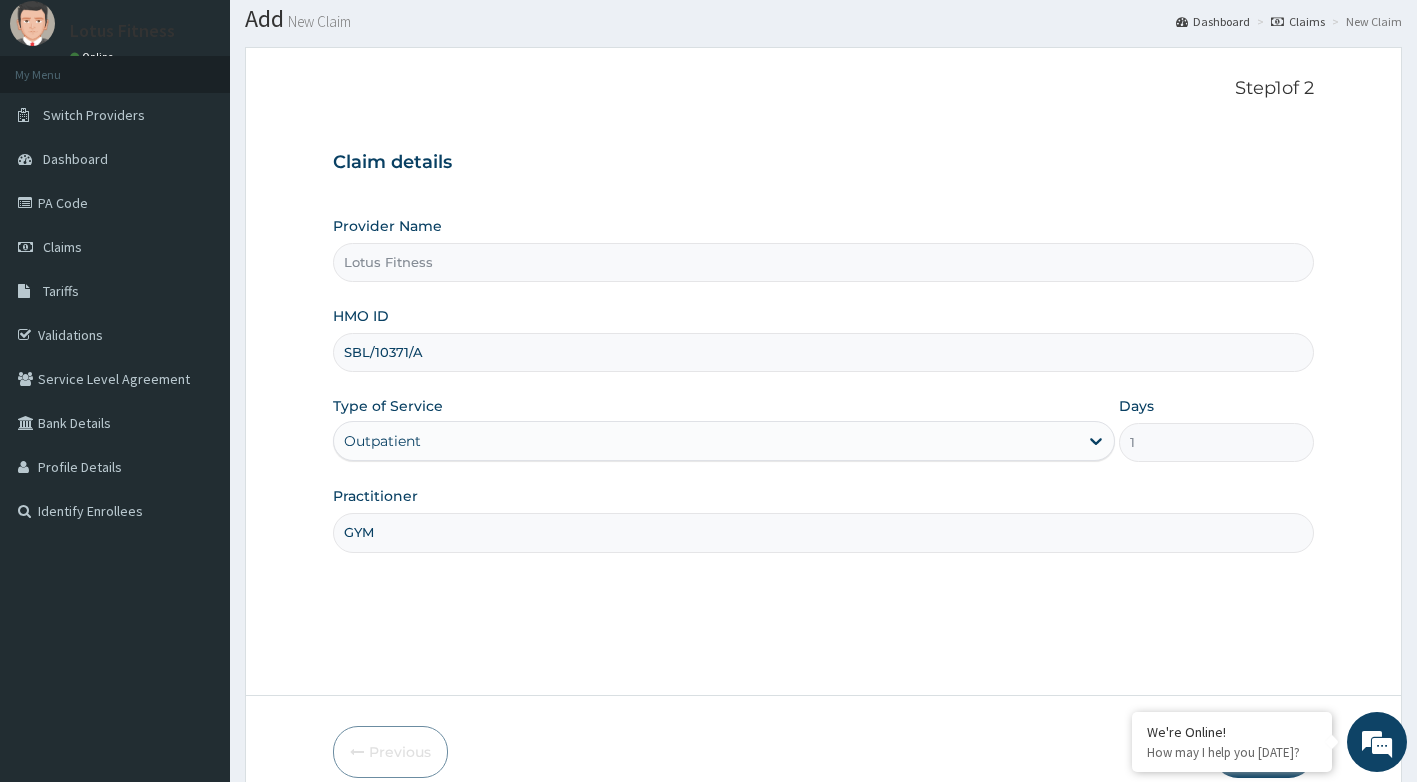 scroll, scrollTop: 152, scrollLeft: 0, axis: vertical 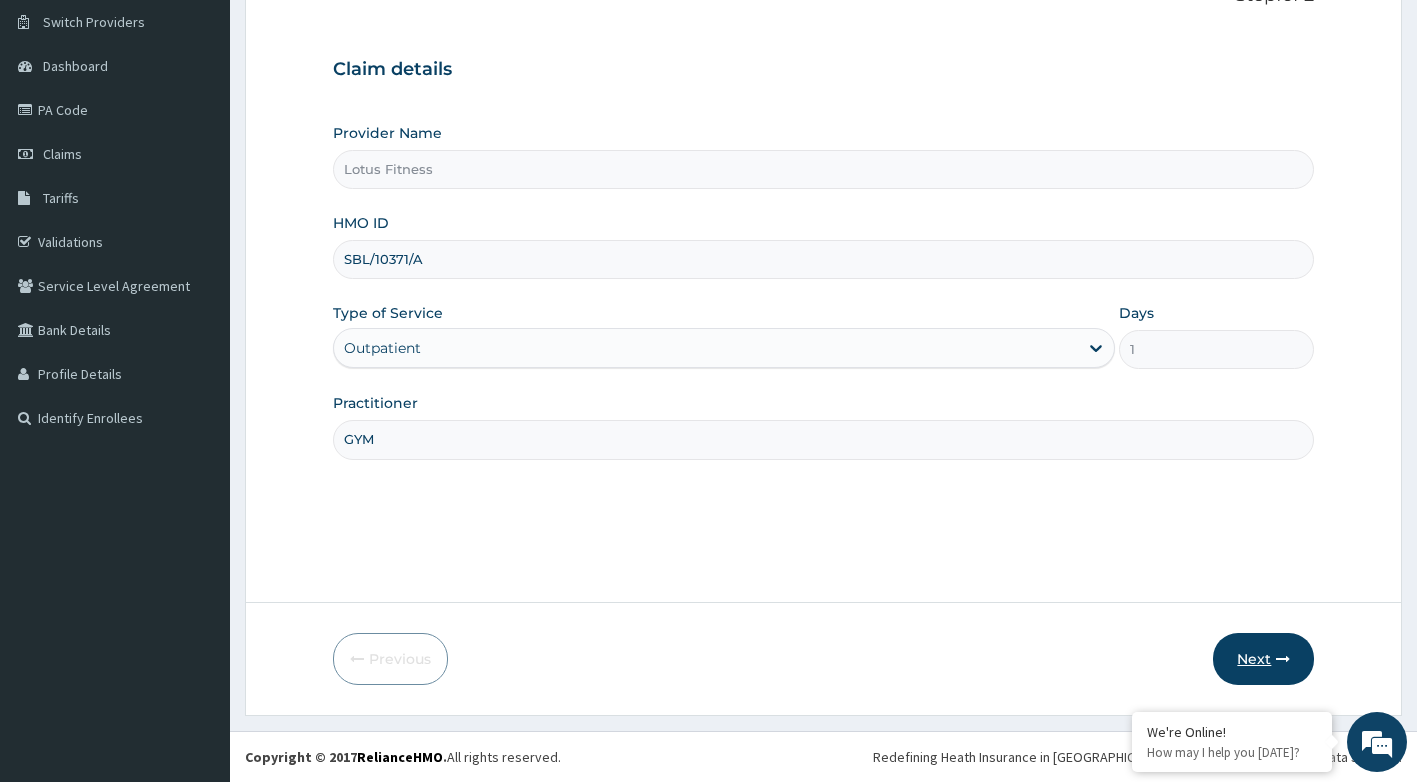 click on "Next" at bounding box center [1263, 659] 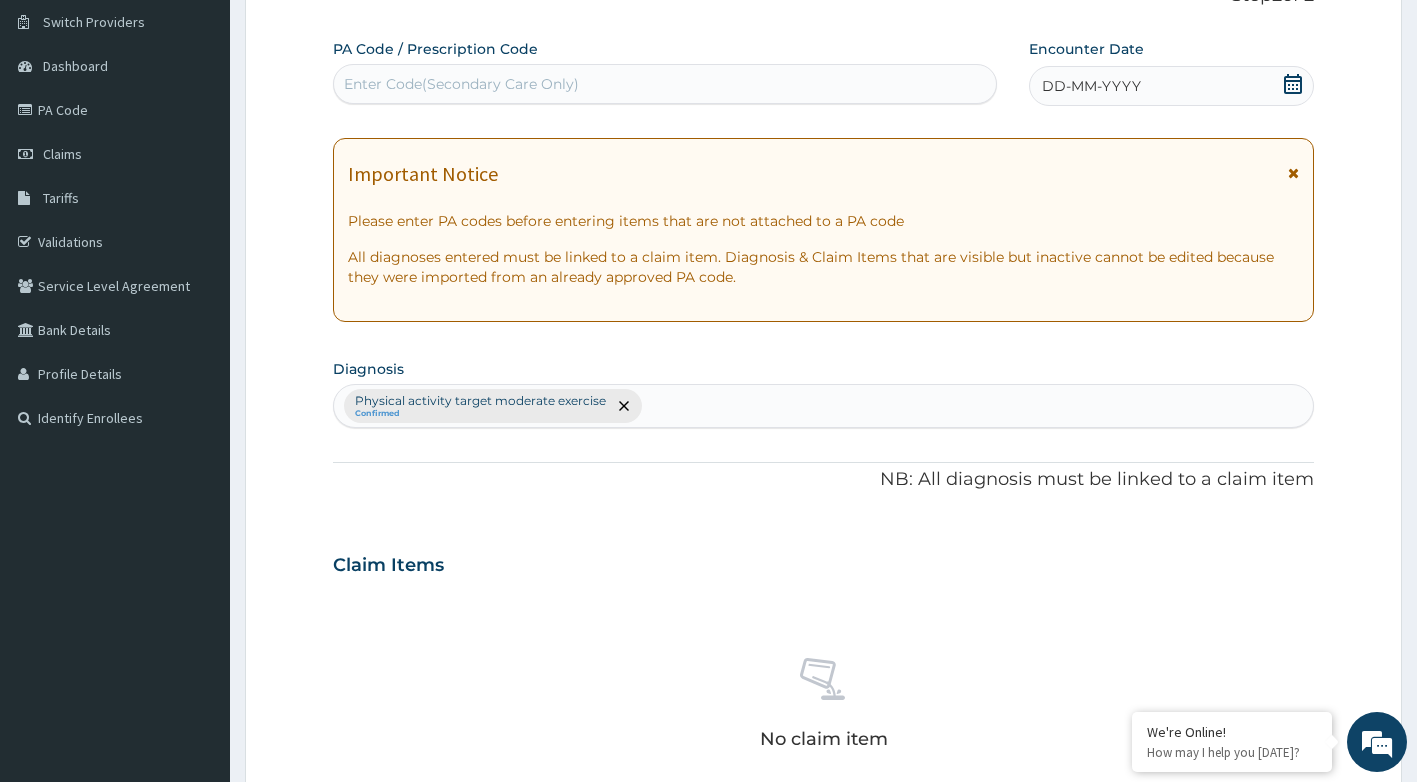 click on "Enter Code(Secondary Care Only)" at bounding box center [665, 84] 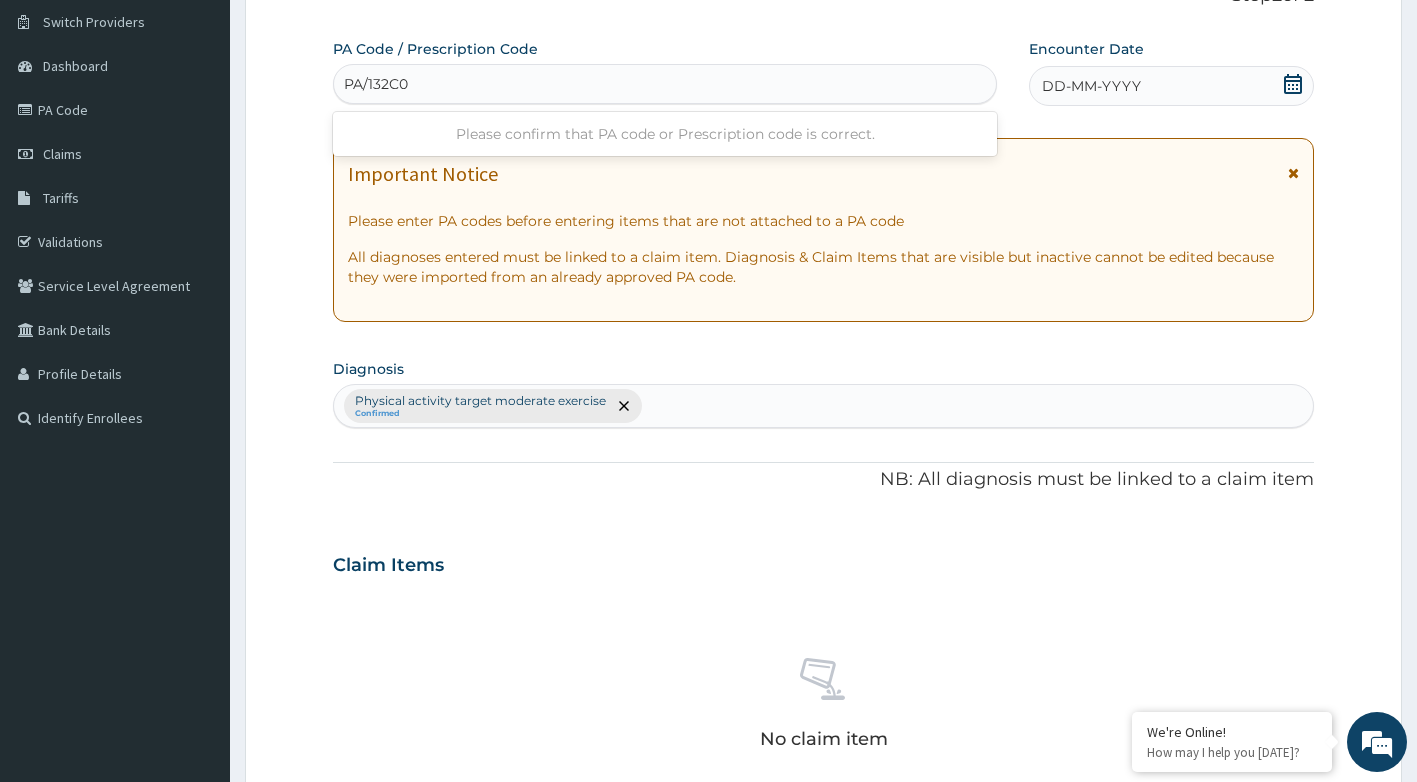 type on "PA/132C0B" 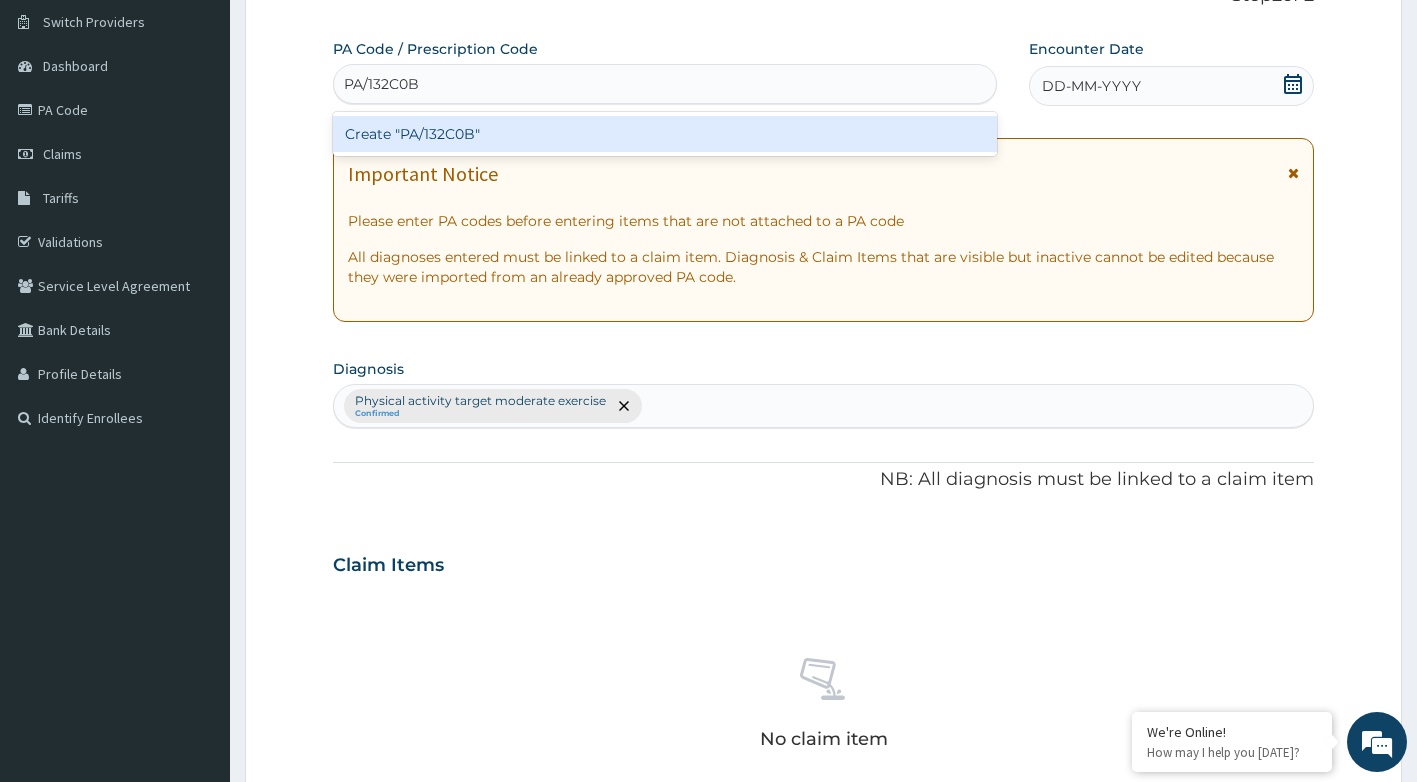 click on "Create "PA/132C0B"" at bounding box center [665, 134] 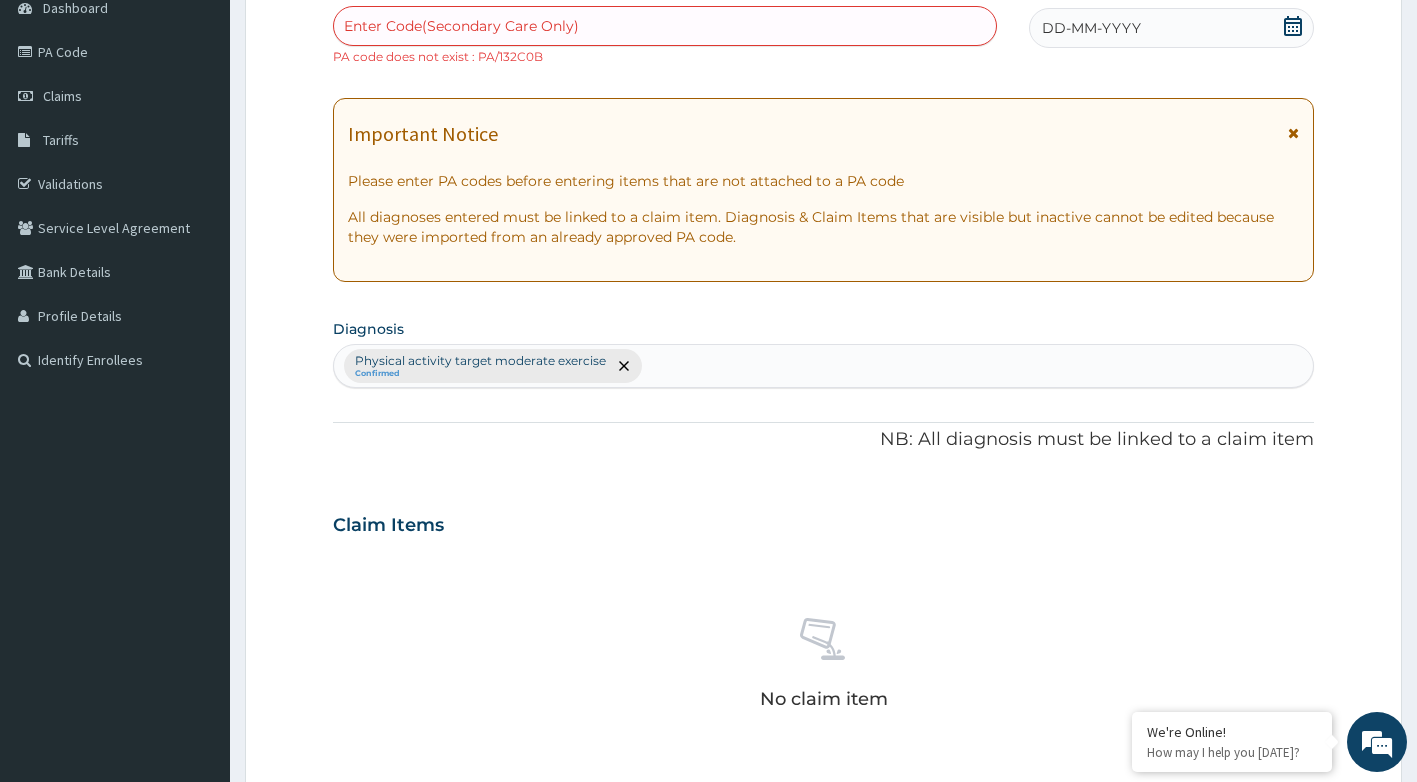 scroll, scrollTop: 678, scrollLeft: 0, axis: vertical 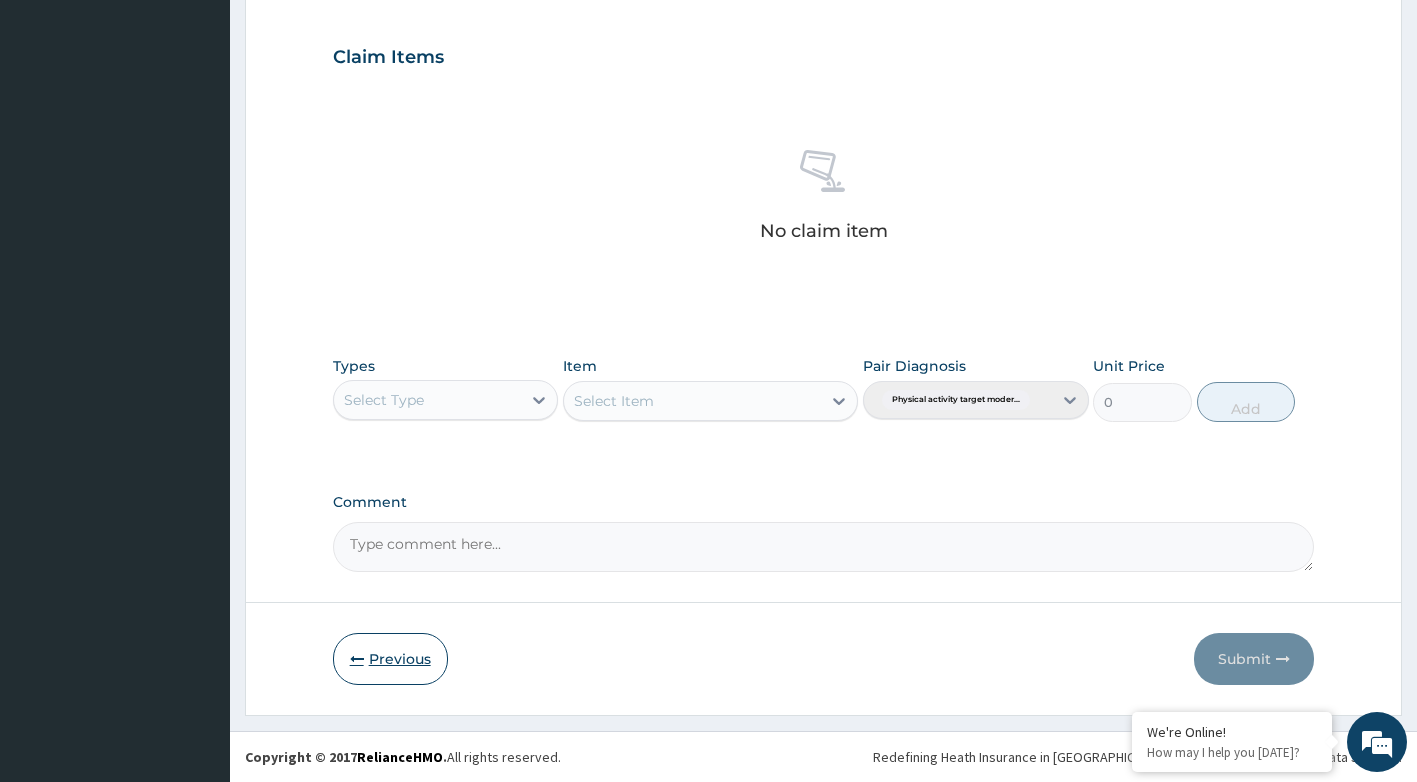 click on "Previous" at bounding box center [390, 659] 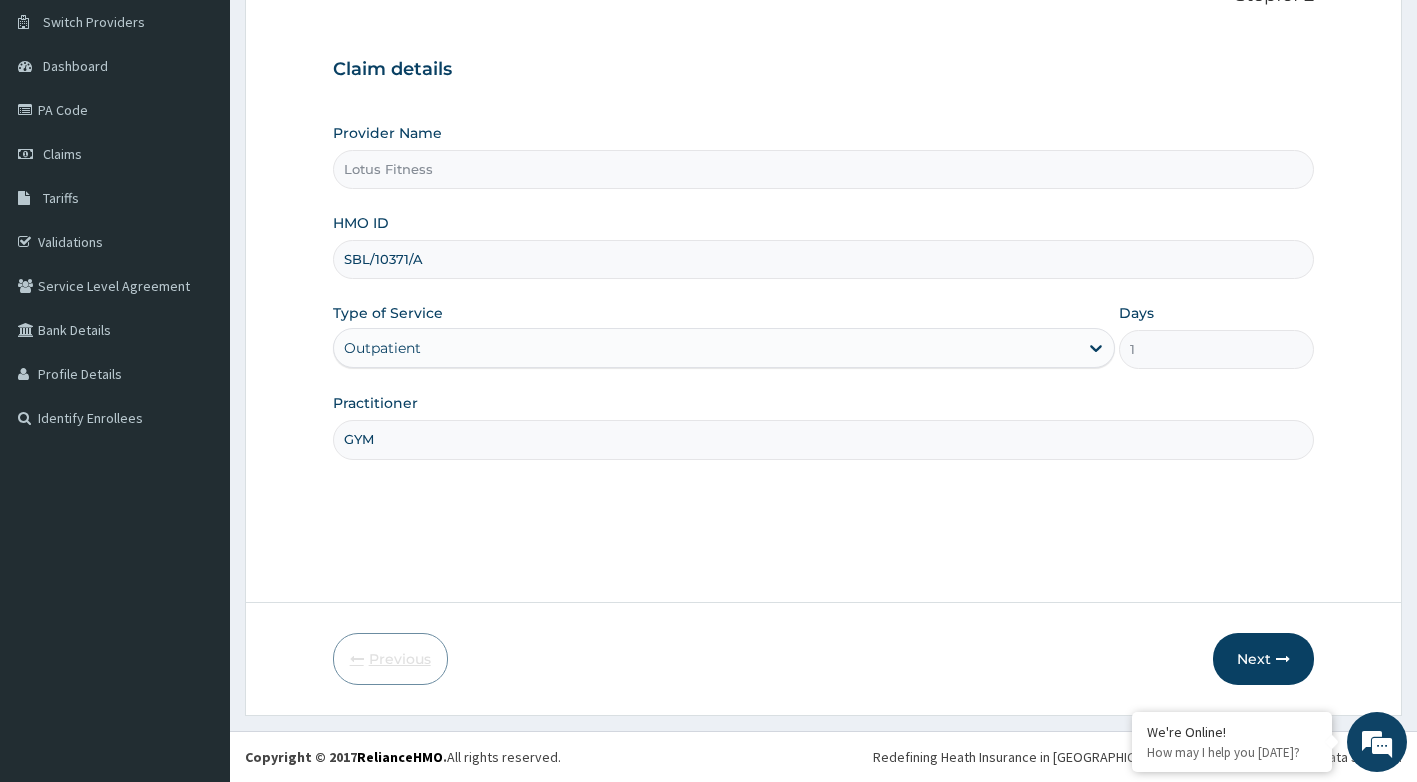 scroll, scrollTop: 152, scrollLeft: 0, axis: vertical 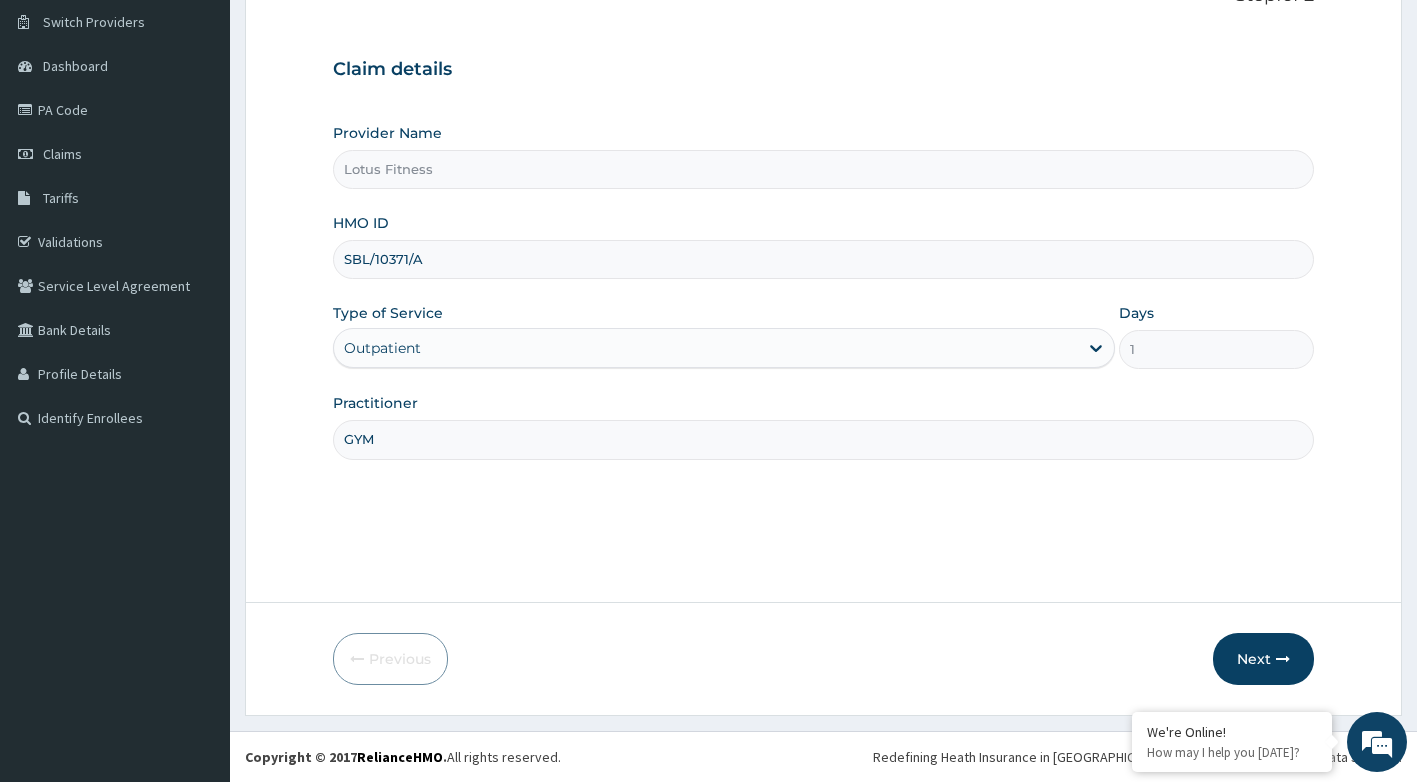 click on "SBL/10371/A" at bounding box center (824, 259) 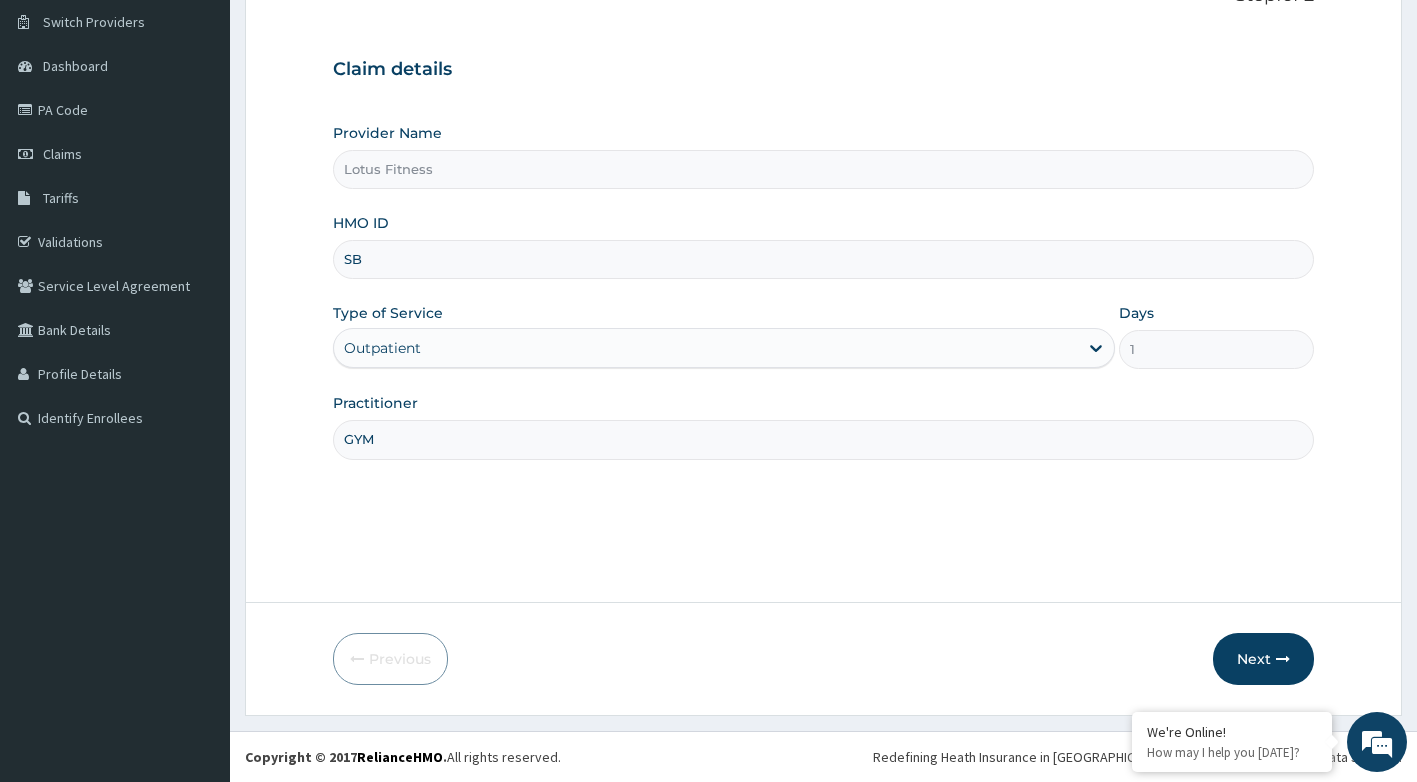 type on "S" 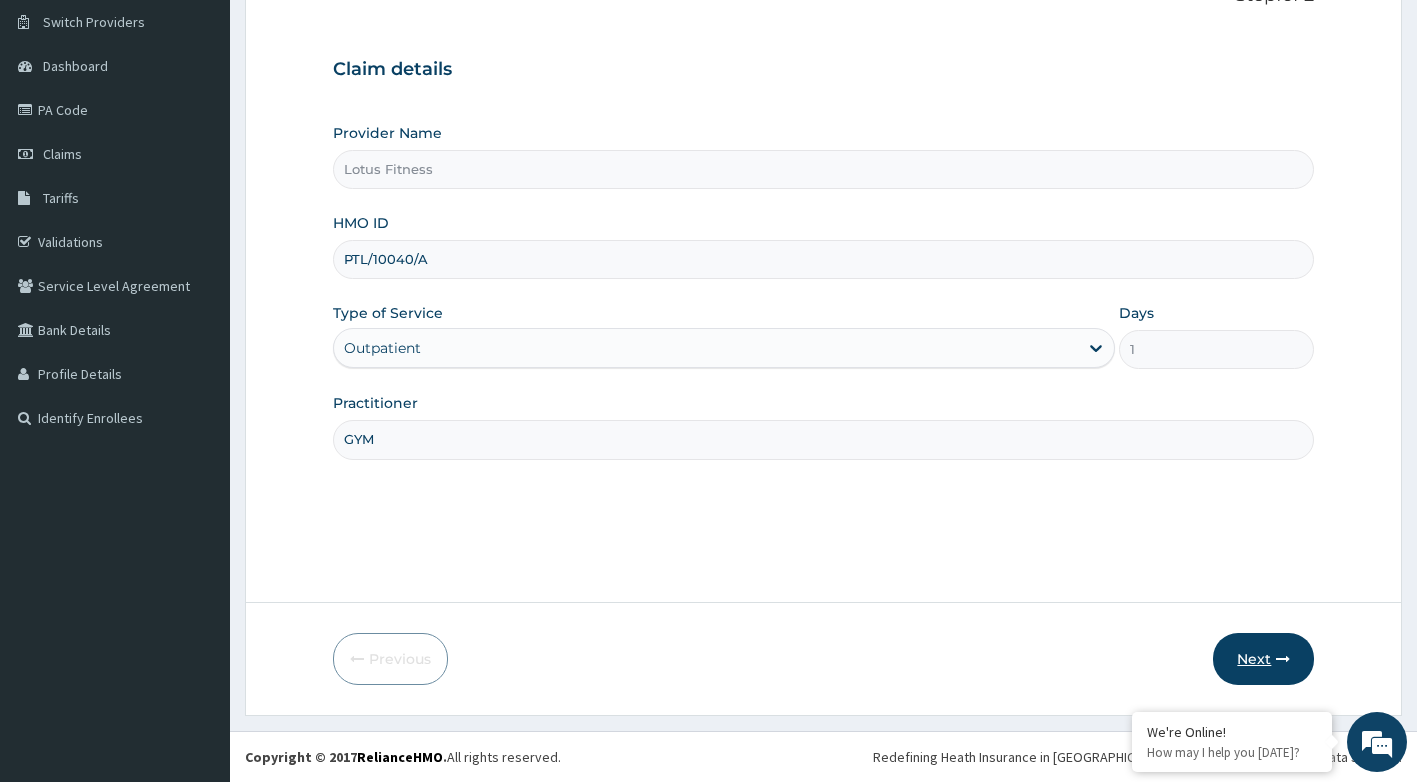type on "PTL/10040/A" 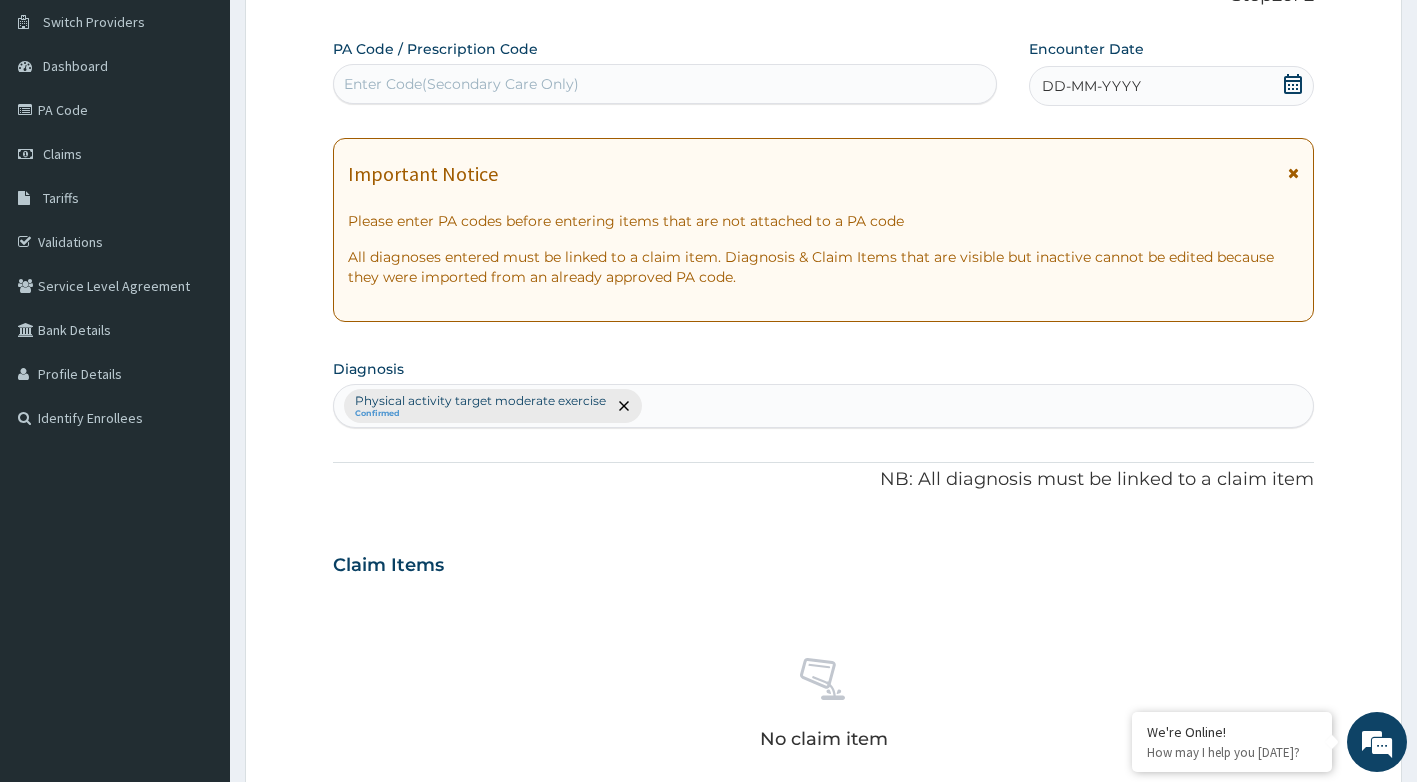 click on "Enter Code(Secondary Care Only)" at bounding box center [665, 84] 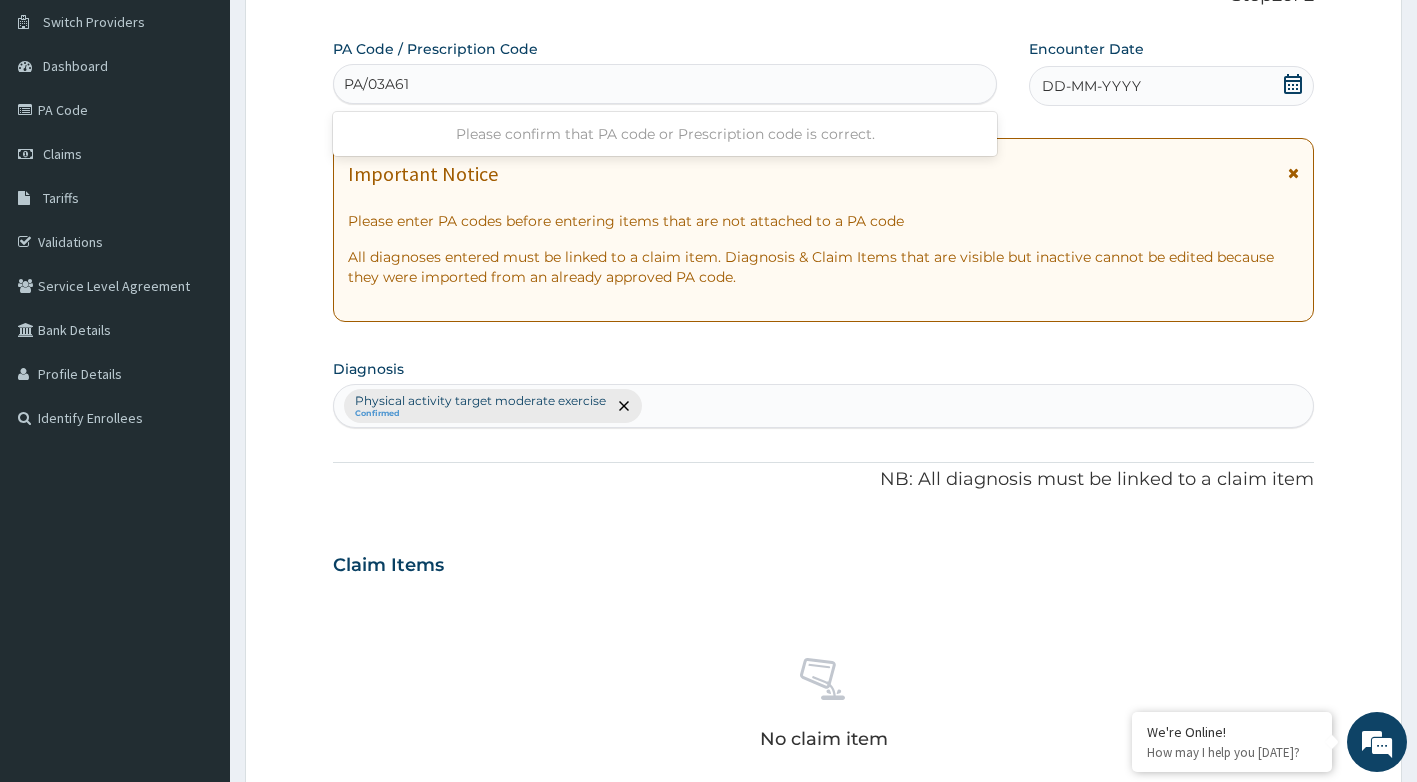 type on "PA/03A61A" 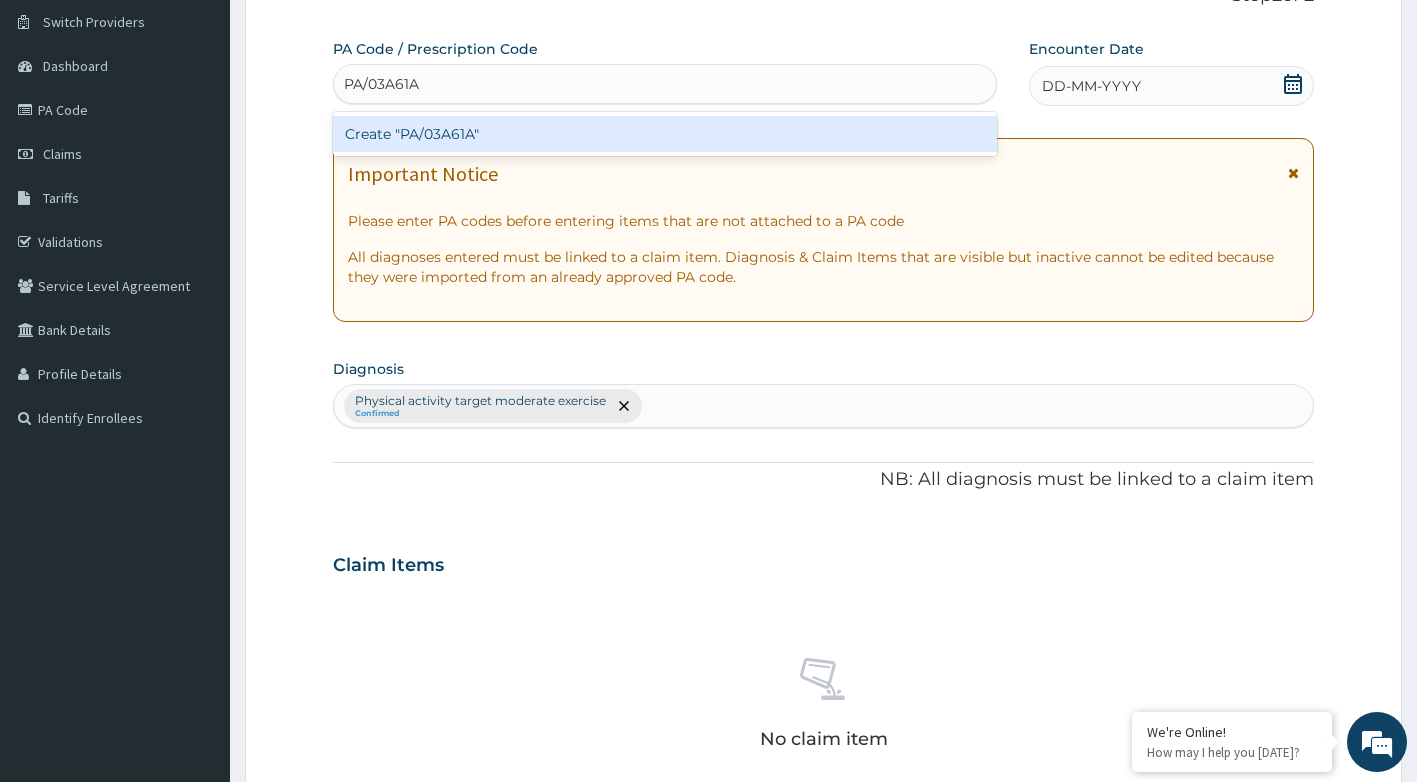 click on "Create "PA/03A61A"" at bounding box center (665, 134) 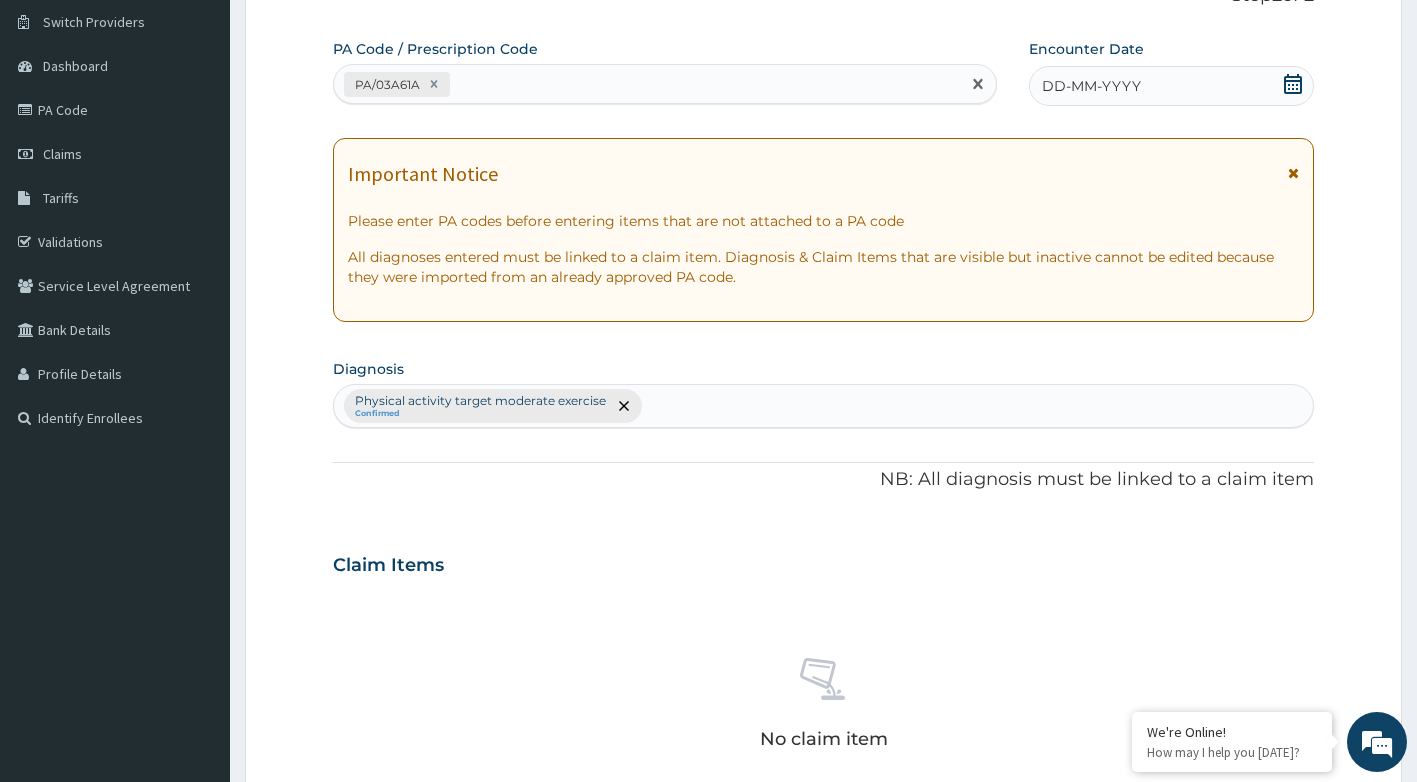 click 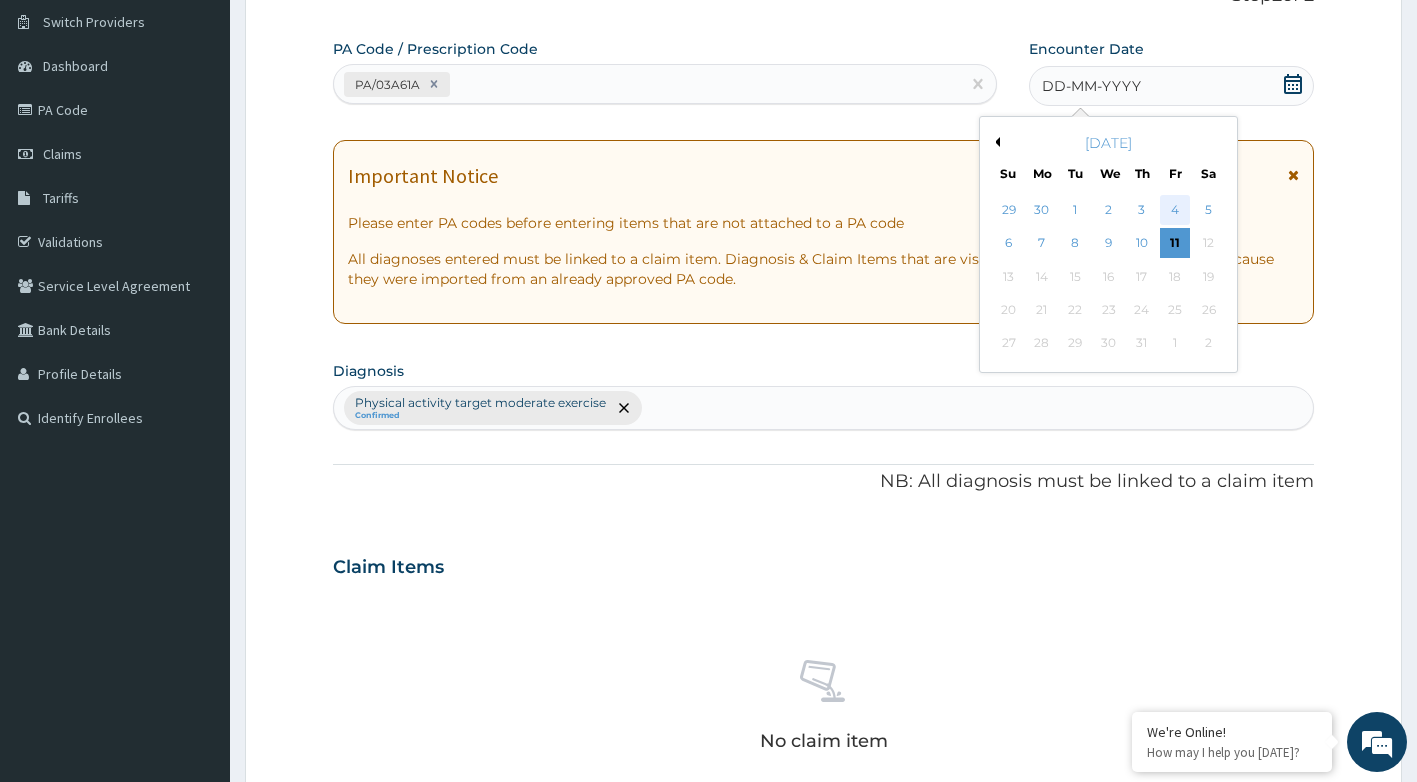 click on "4" at bounding box center (1176, 210) 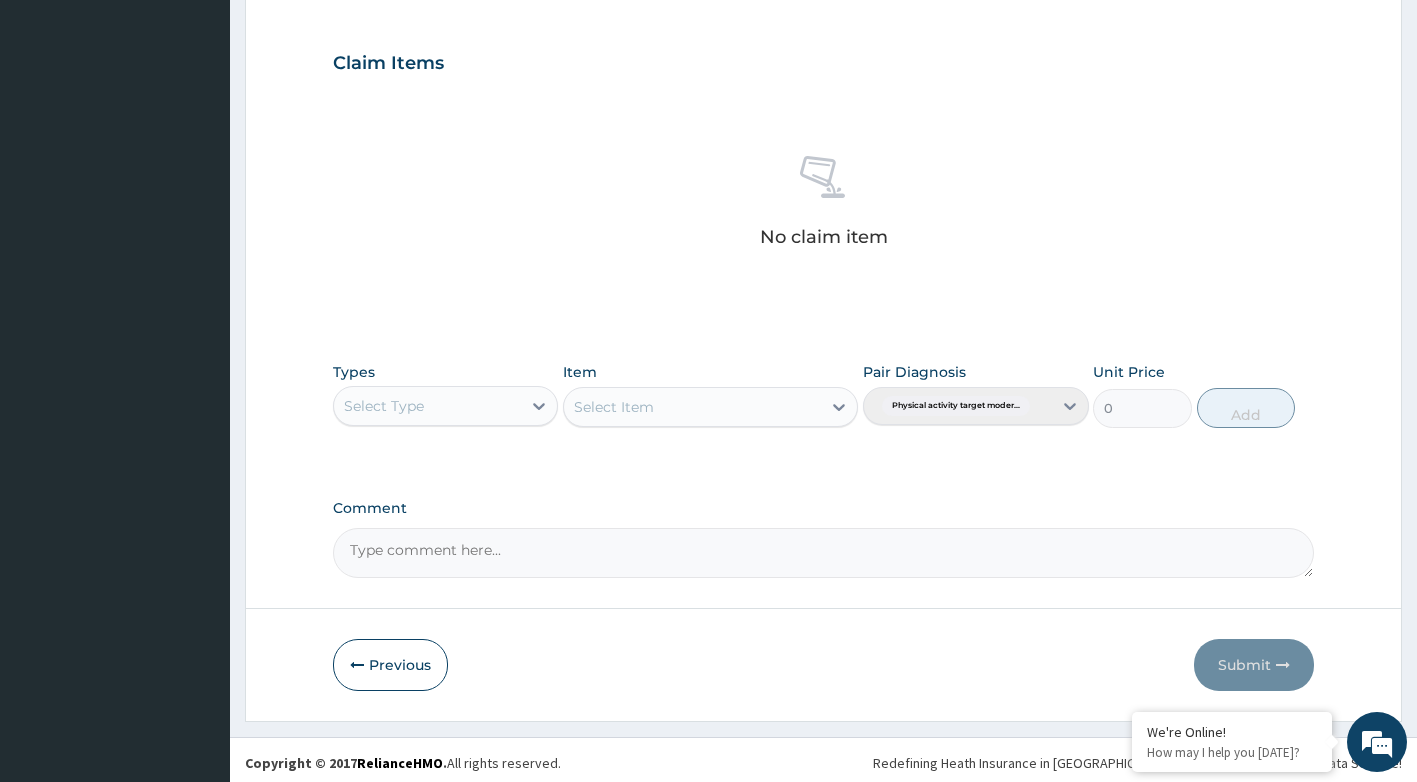 scroll, scrollTop: 660, scrollLeft: 0, axis: vertical 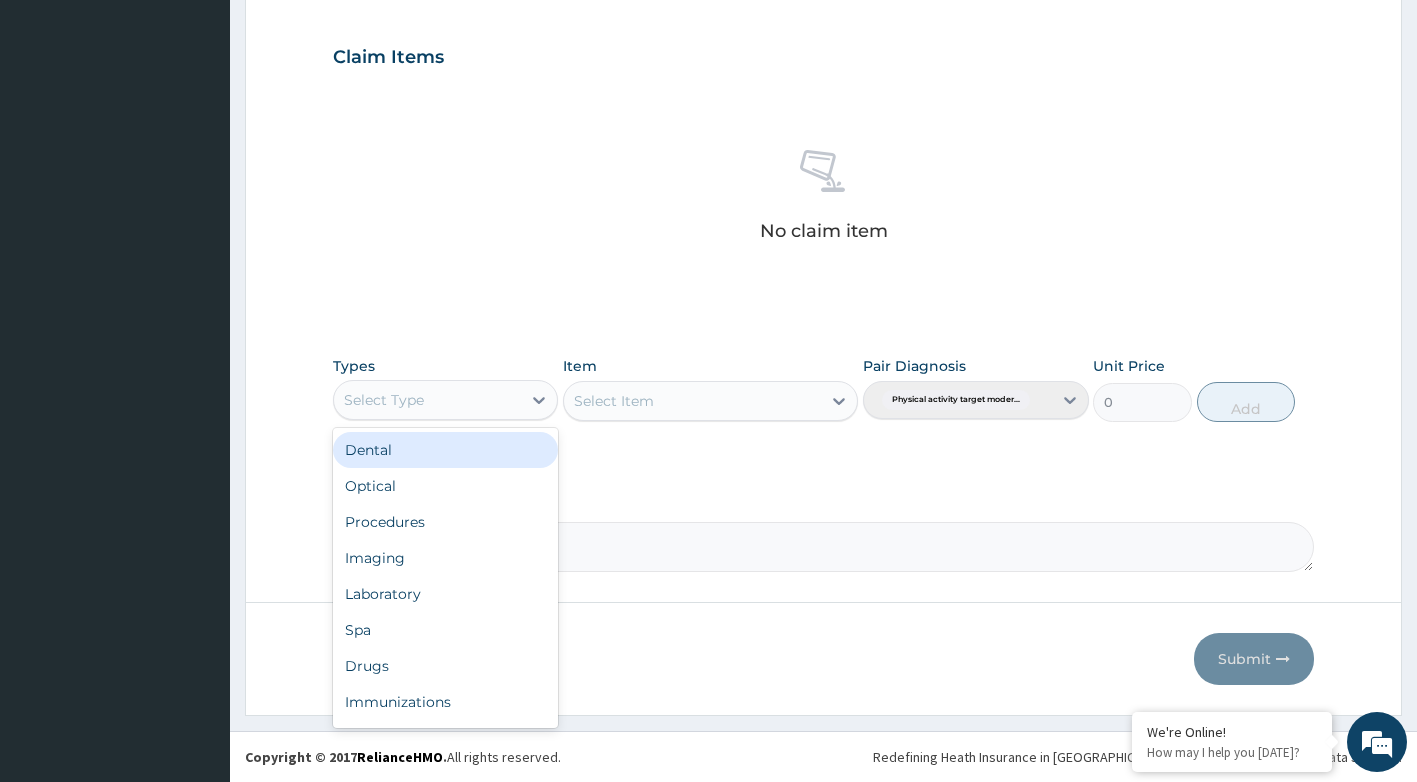 click on "Select Type" at bounding box center [446, 400] 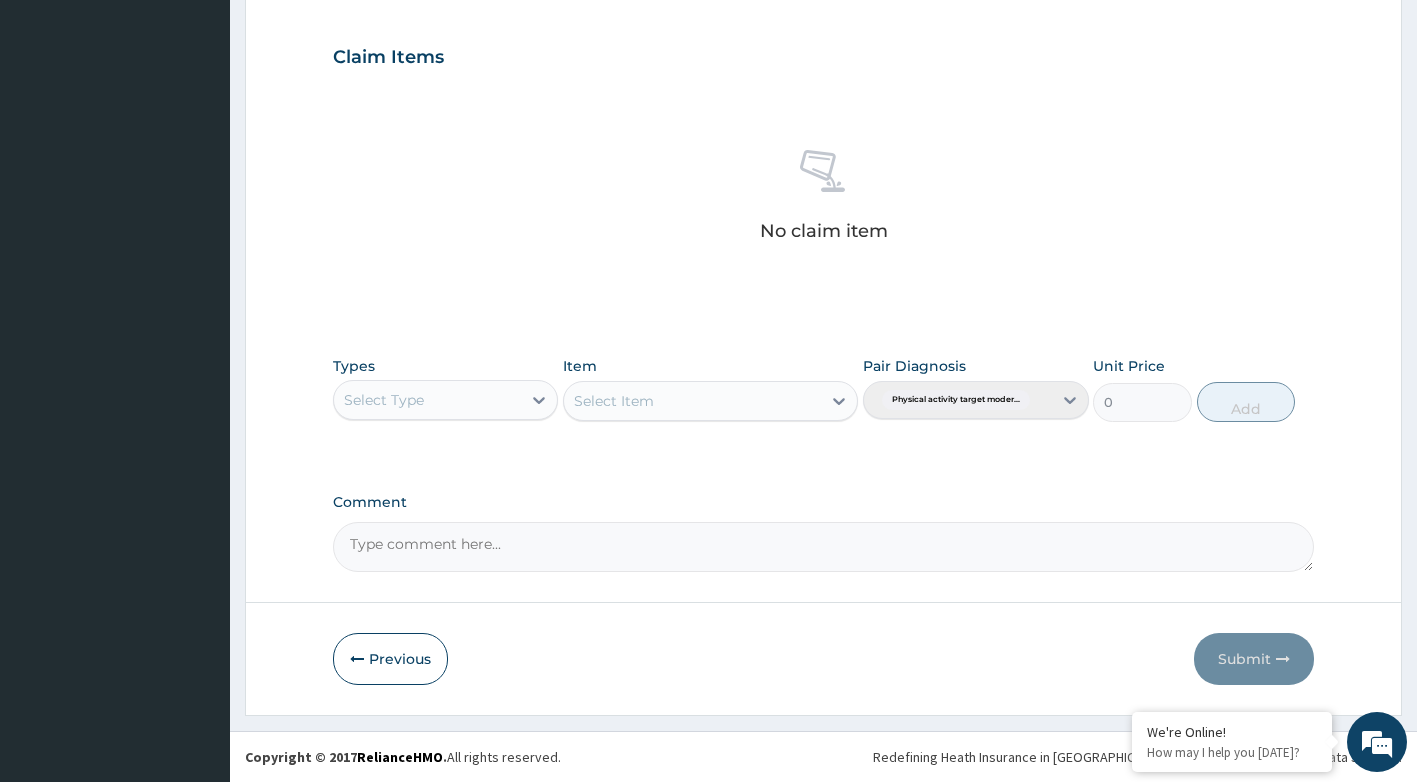 click on "Select Type" at bounding box center [428, 400] 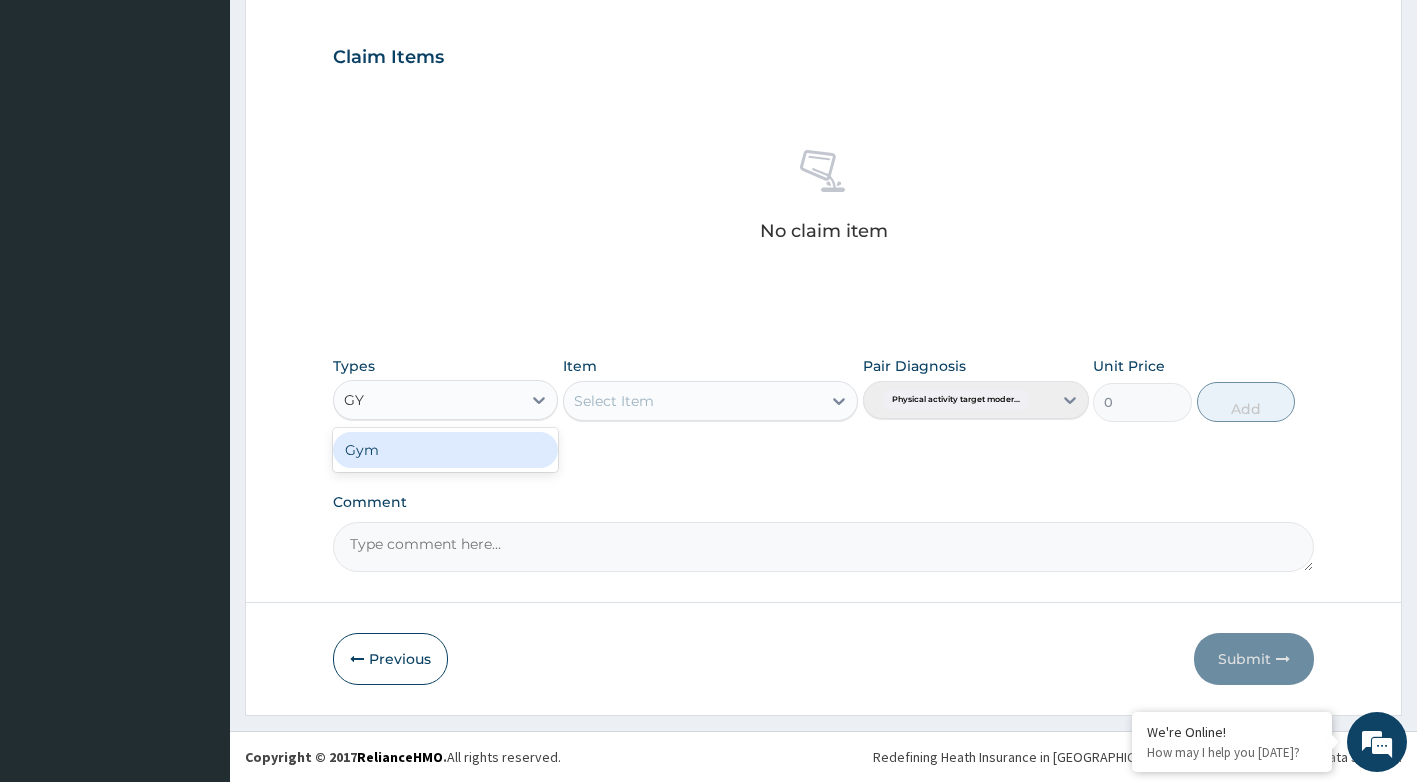 type on "GYM" 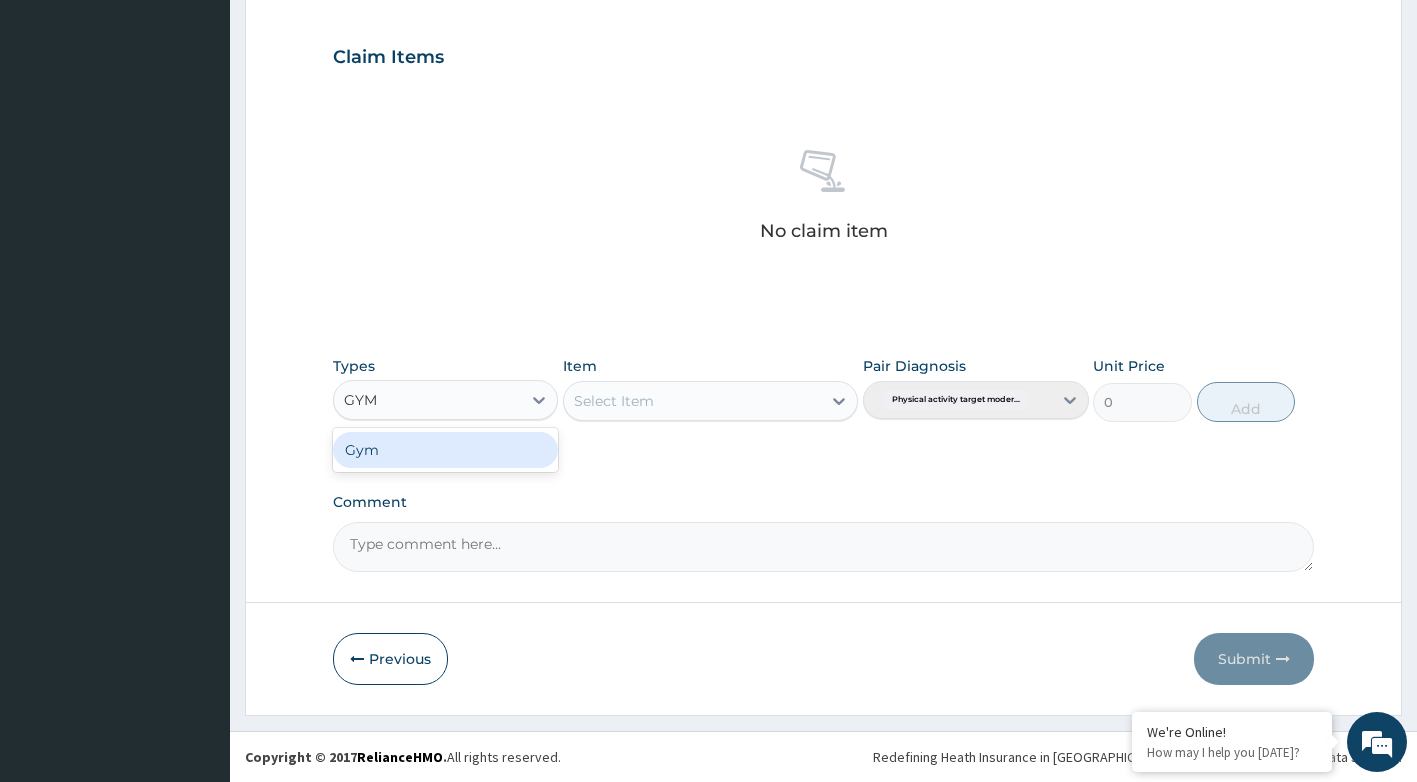 click on "Gym" at bounding box center (446, 450) 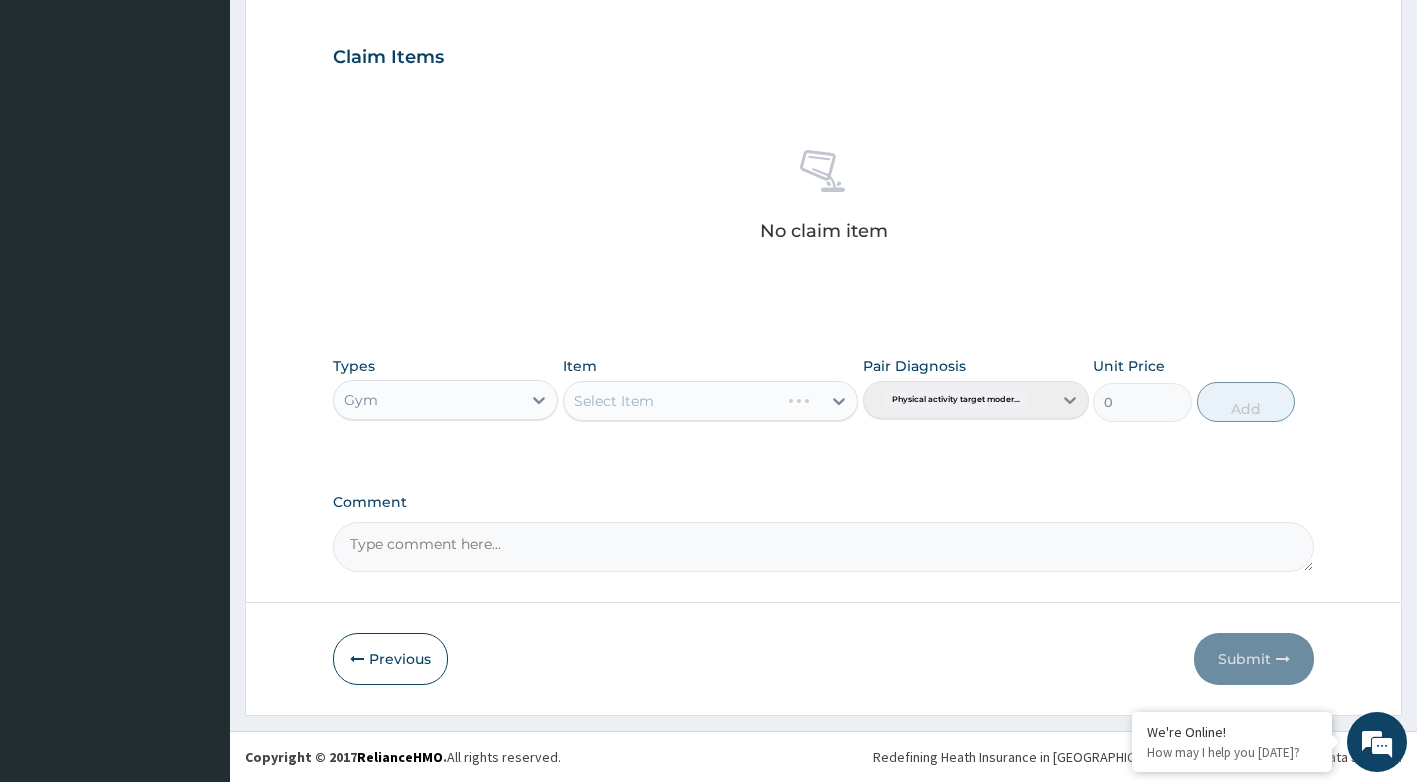 click on "Select Item" at bounding box center [710, 401] 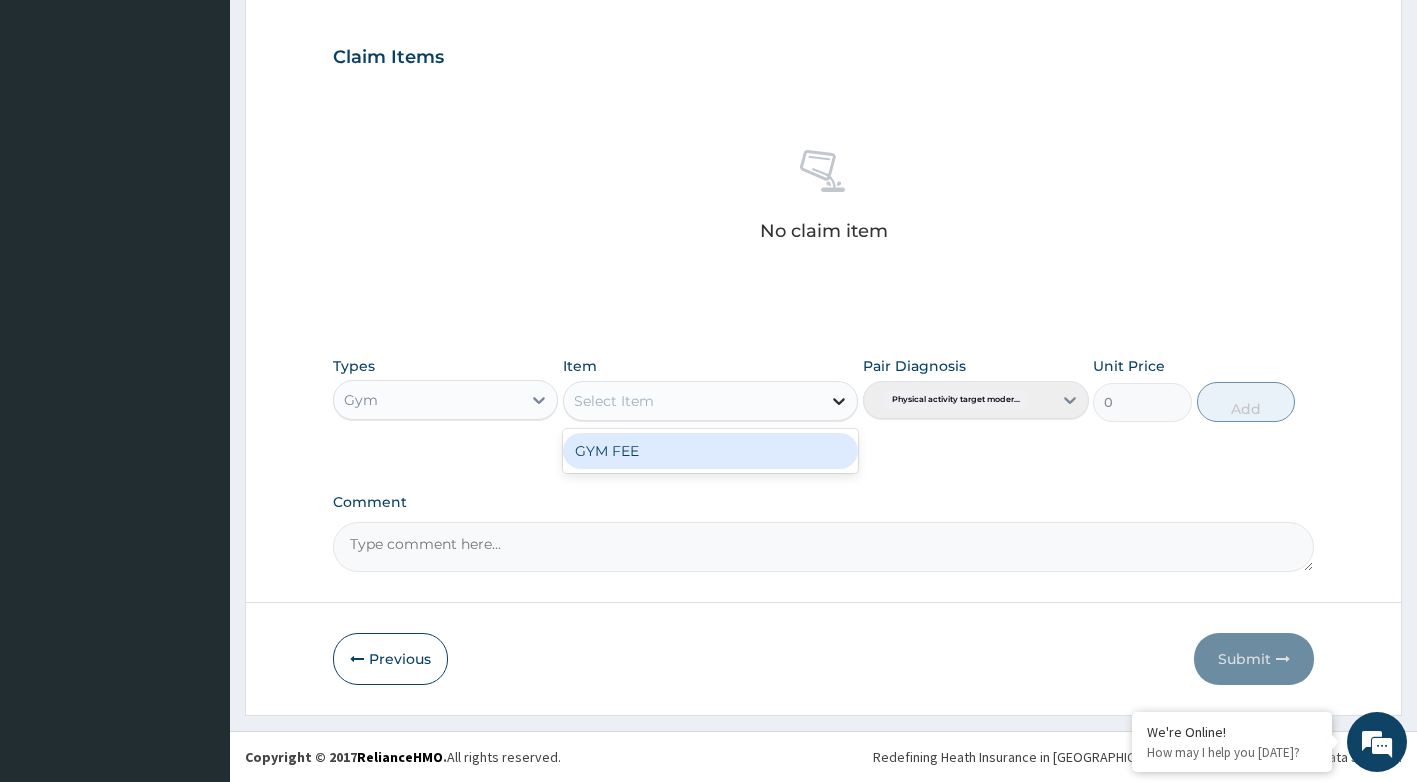 click 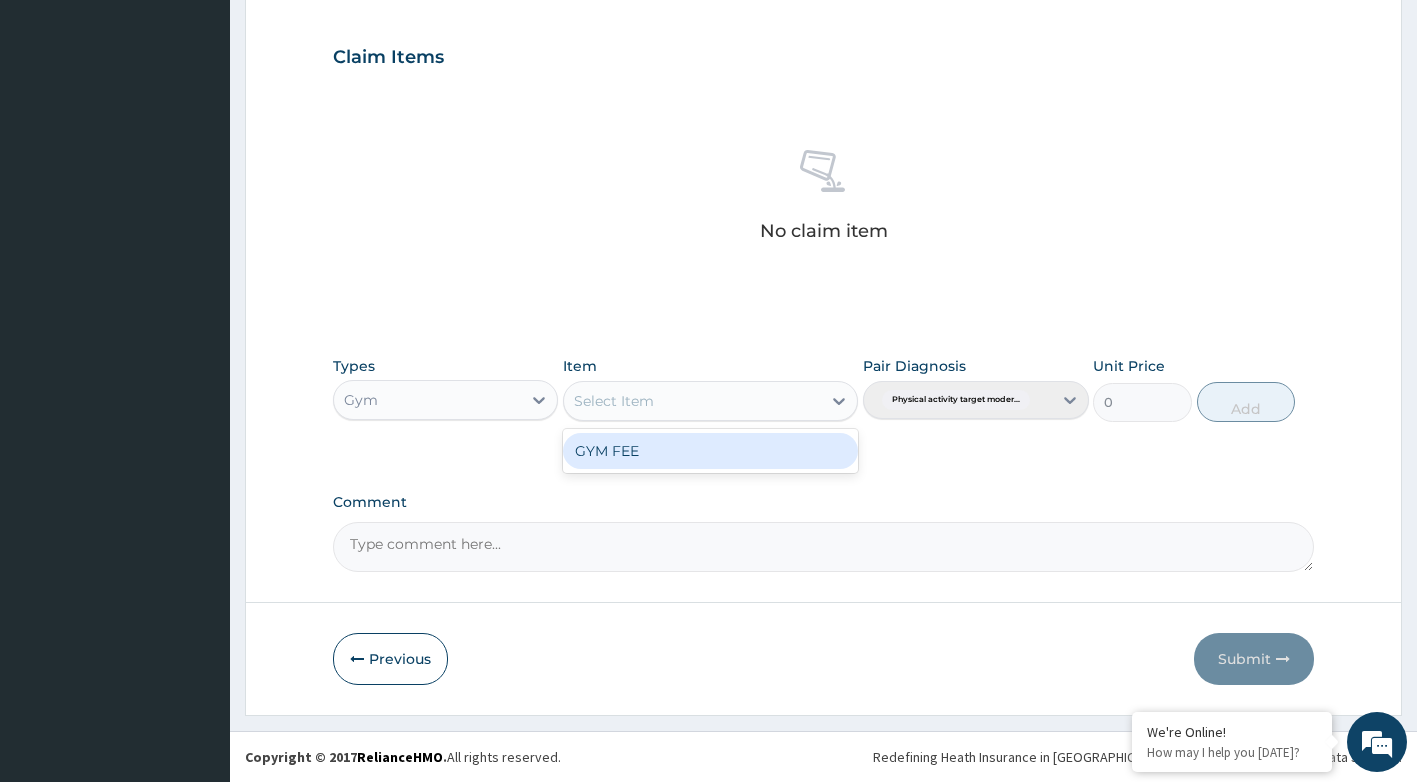 click on "GYM FEE" at bounding box center (710, 451) 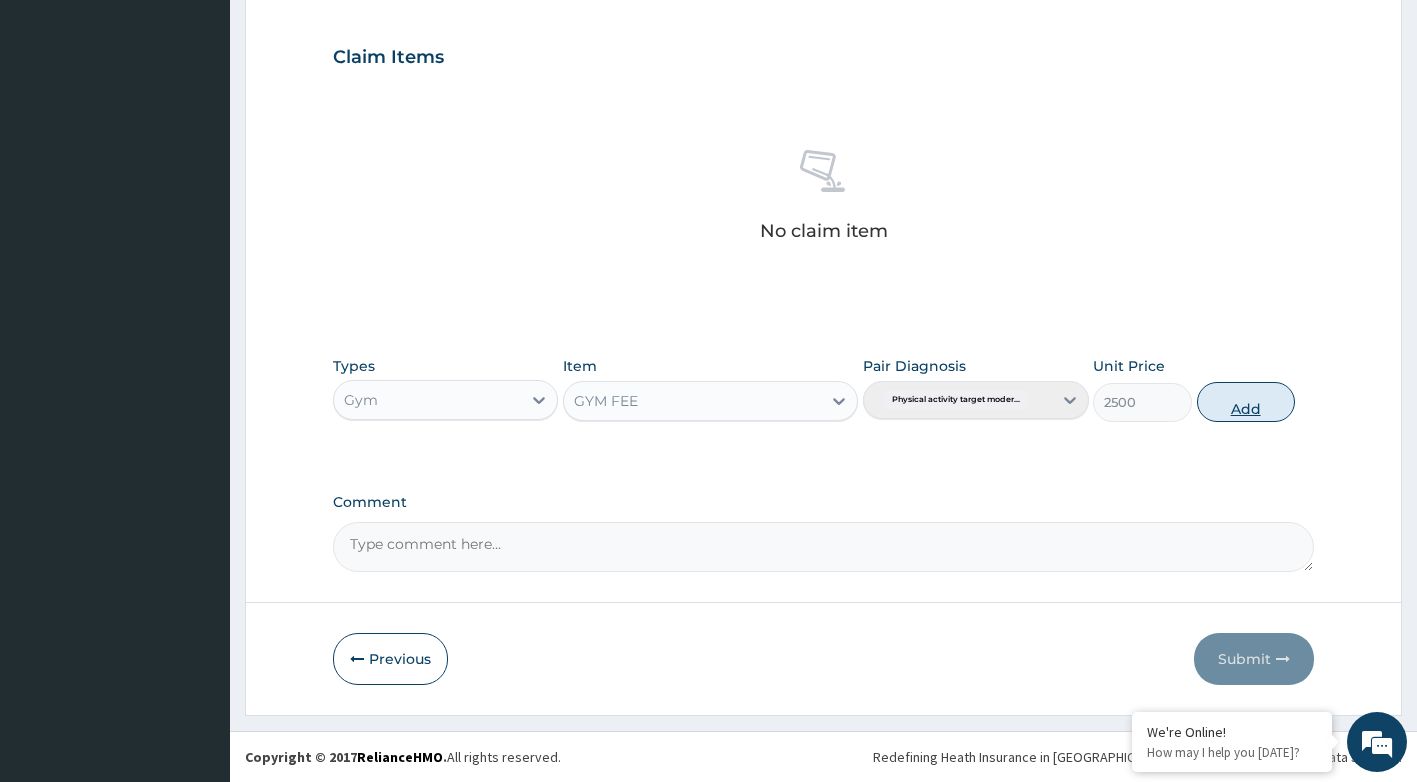 click on "Add" at bounding box center [1246, 402] 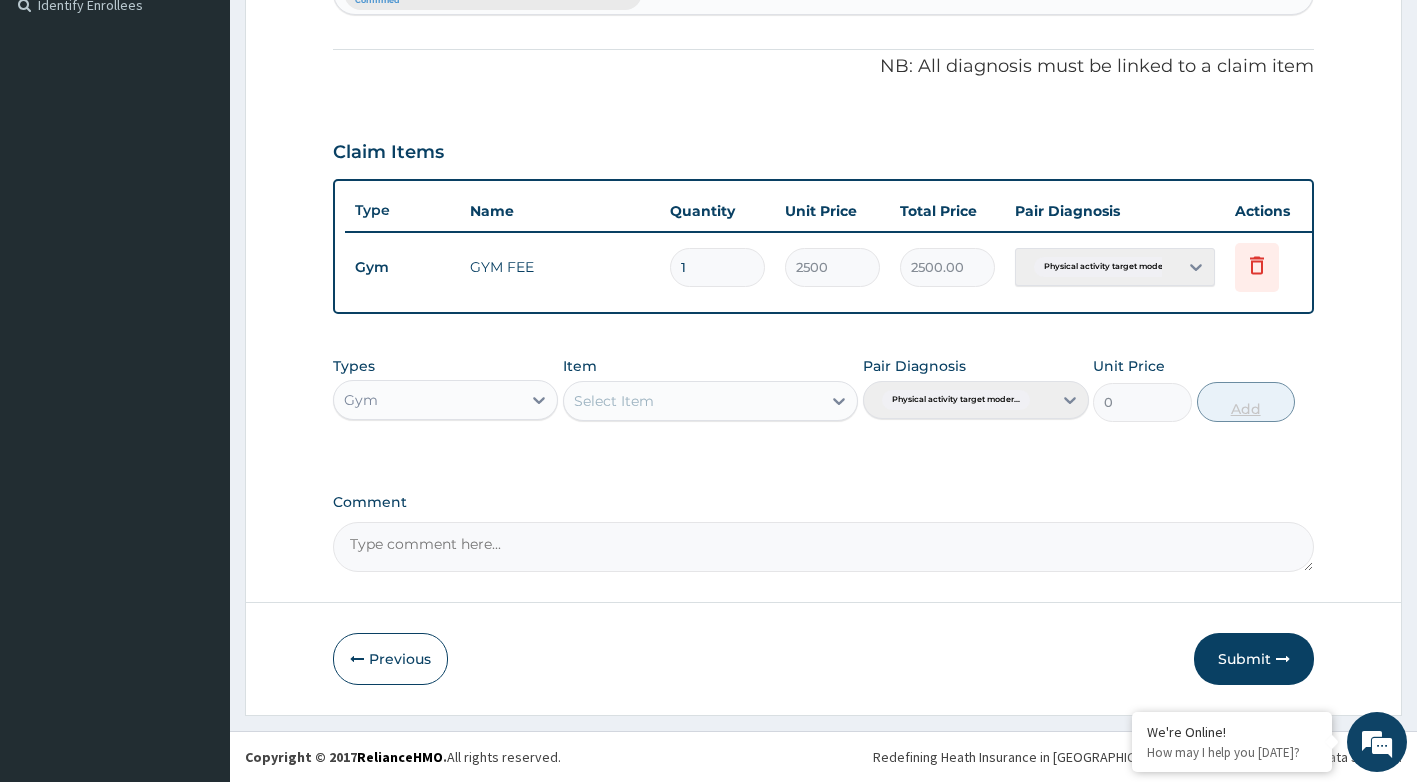 scroll, scrollTop: 580, scrollLeft: 0, axis: vertical 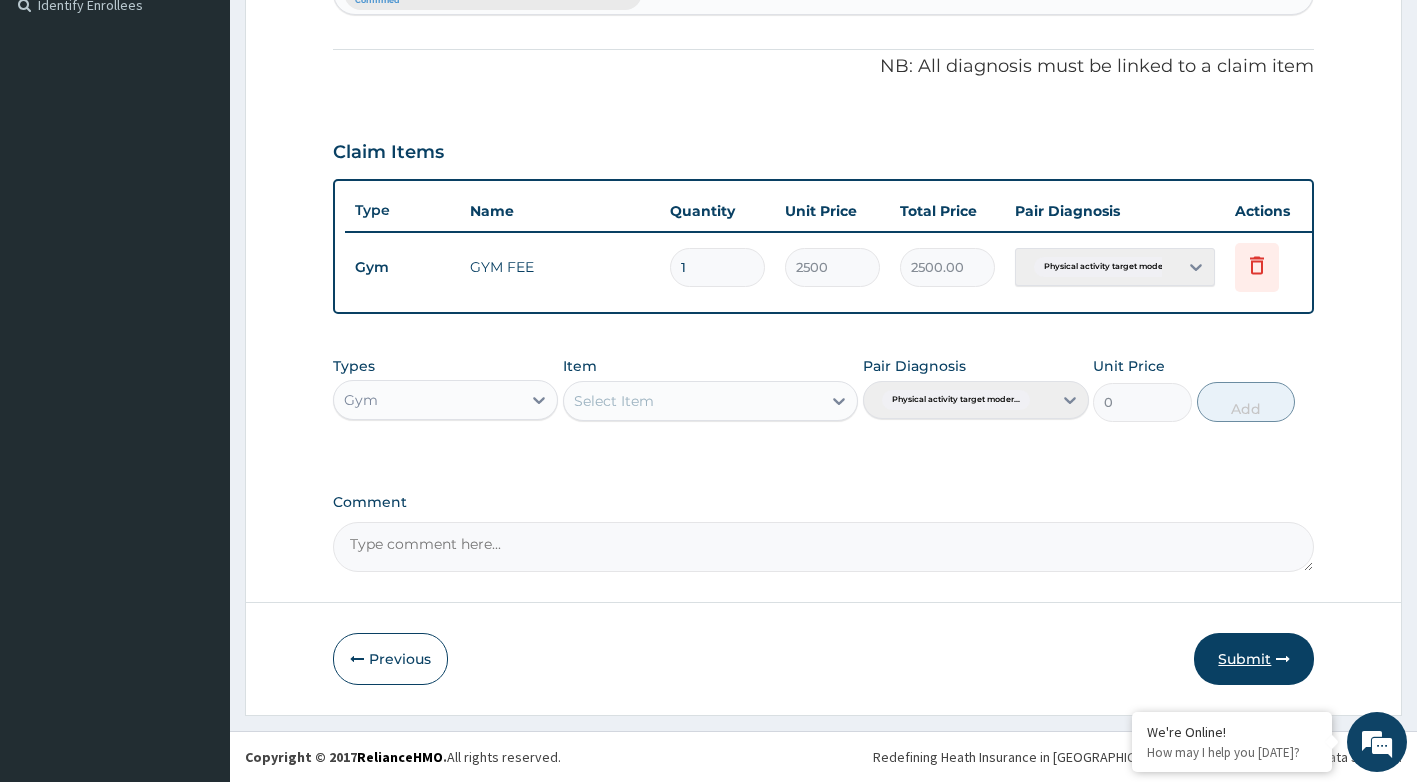 click on "Submit" at bounding box center [1254, 659] 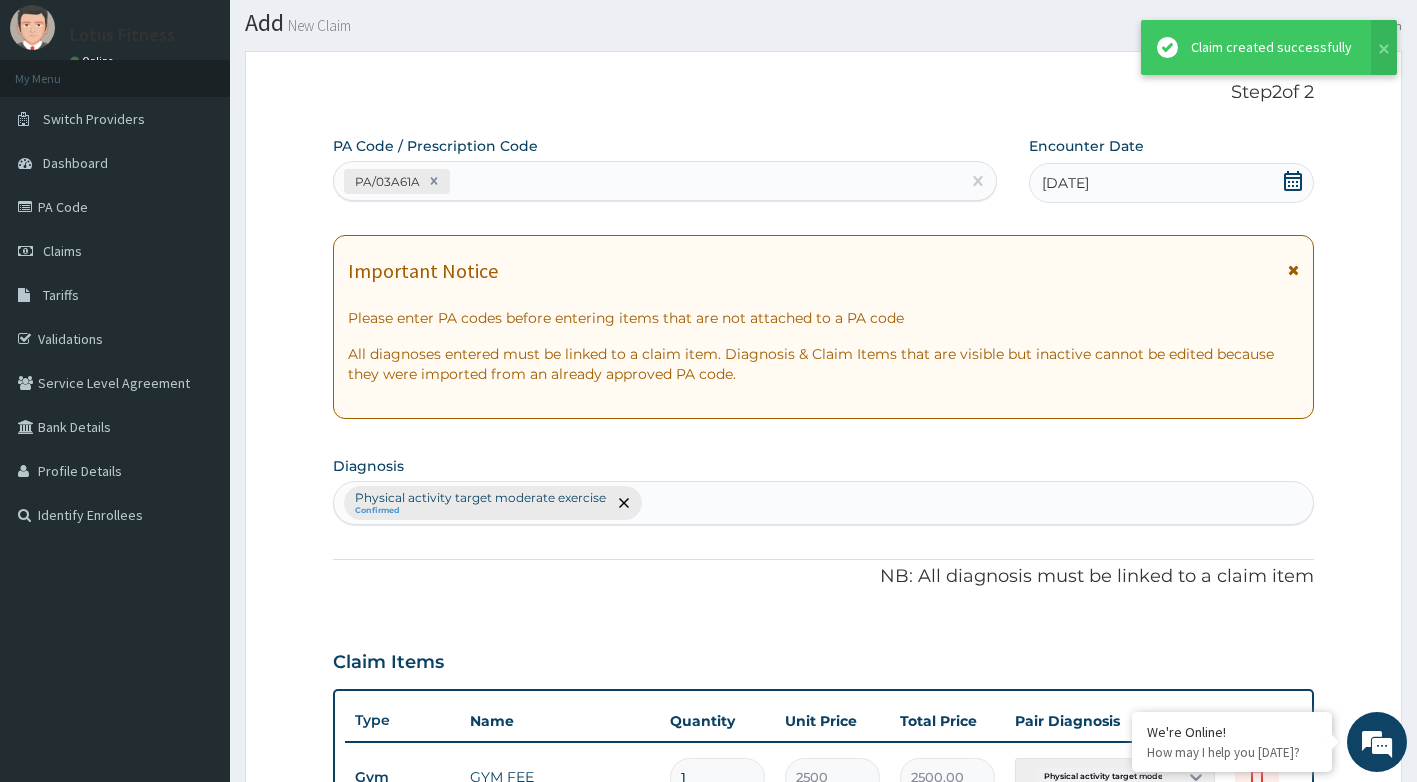 scroll, scrollTop: 580, scrollLeft: 0, axis: vertical 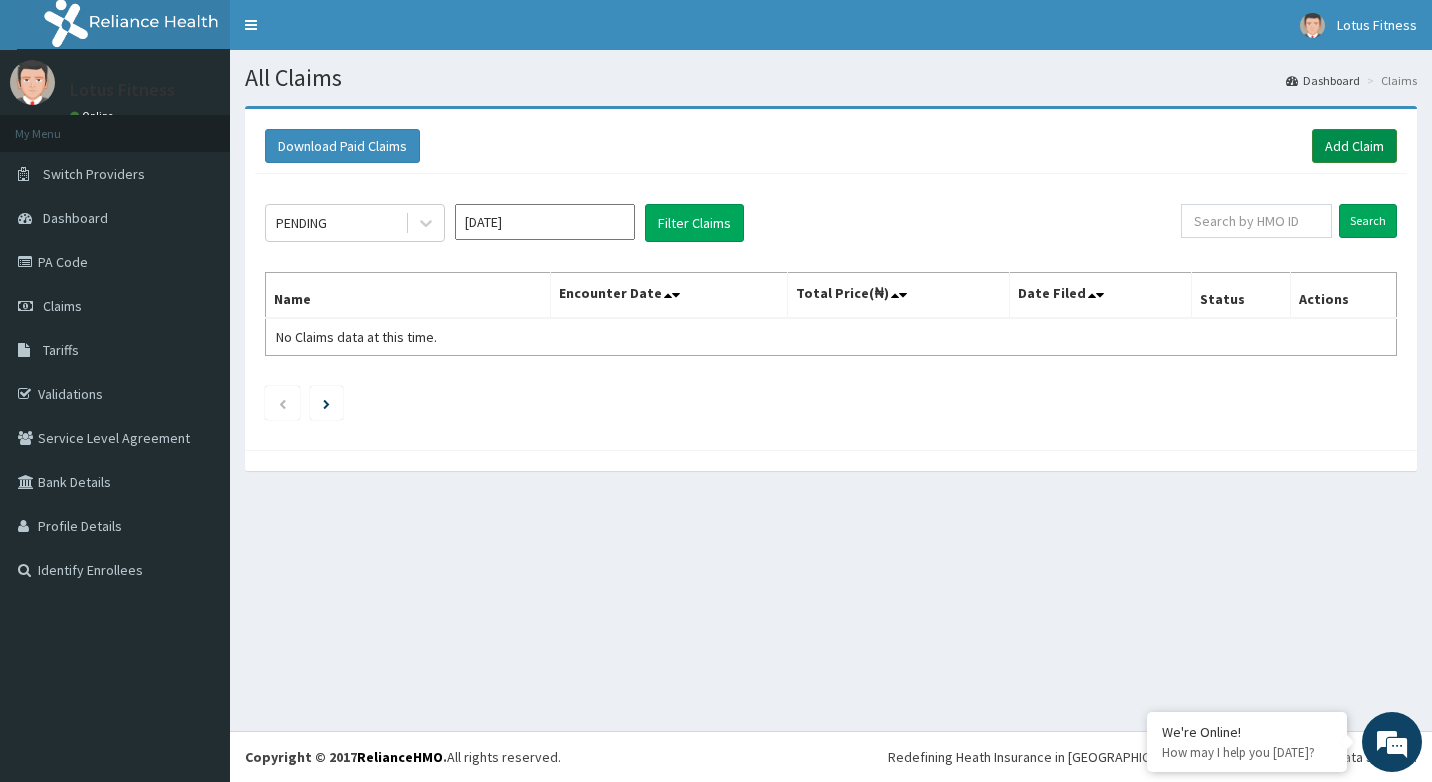 click on "Add Claim" at bounding box center [1354, 146] 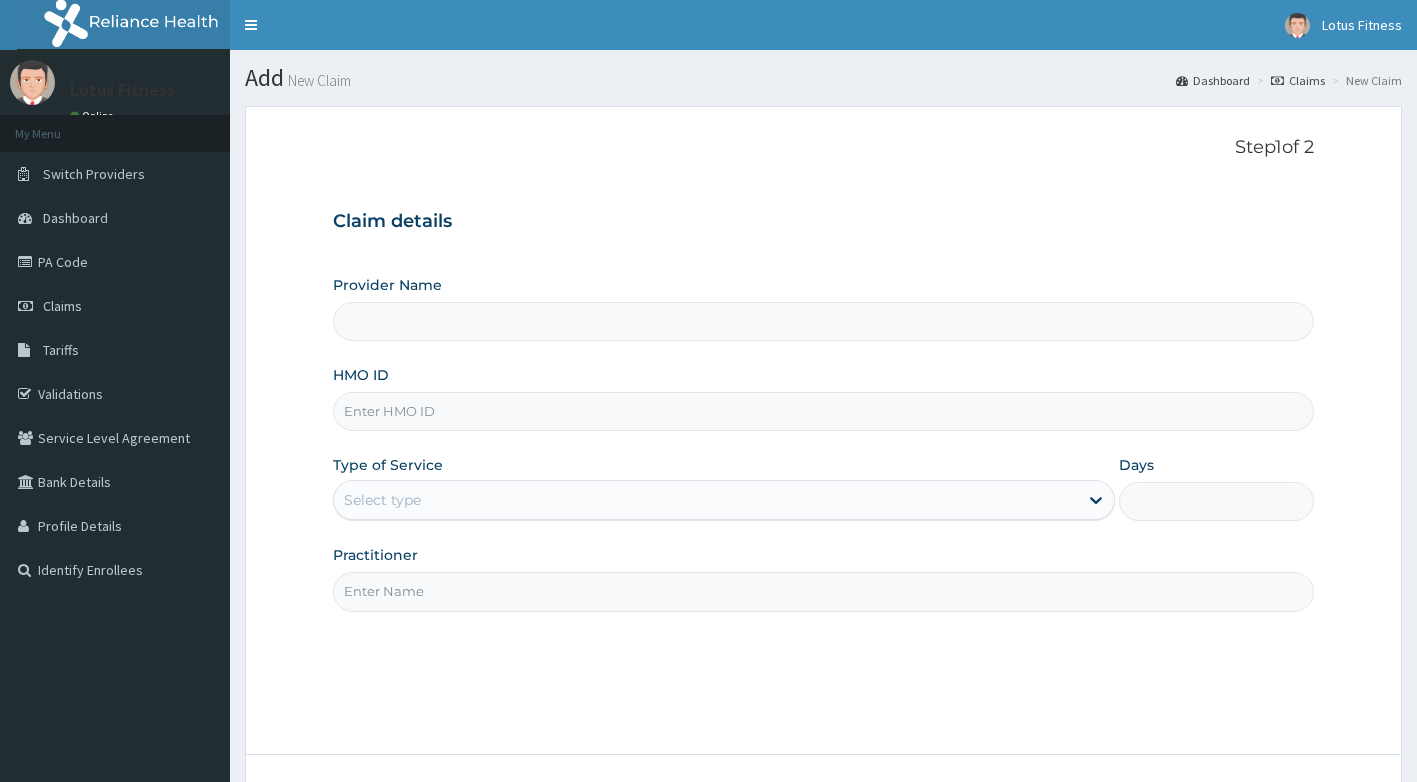 scroll, scrollTop: 0, scrollLeft: 0, axis: both 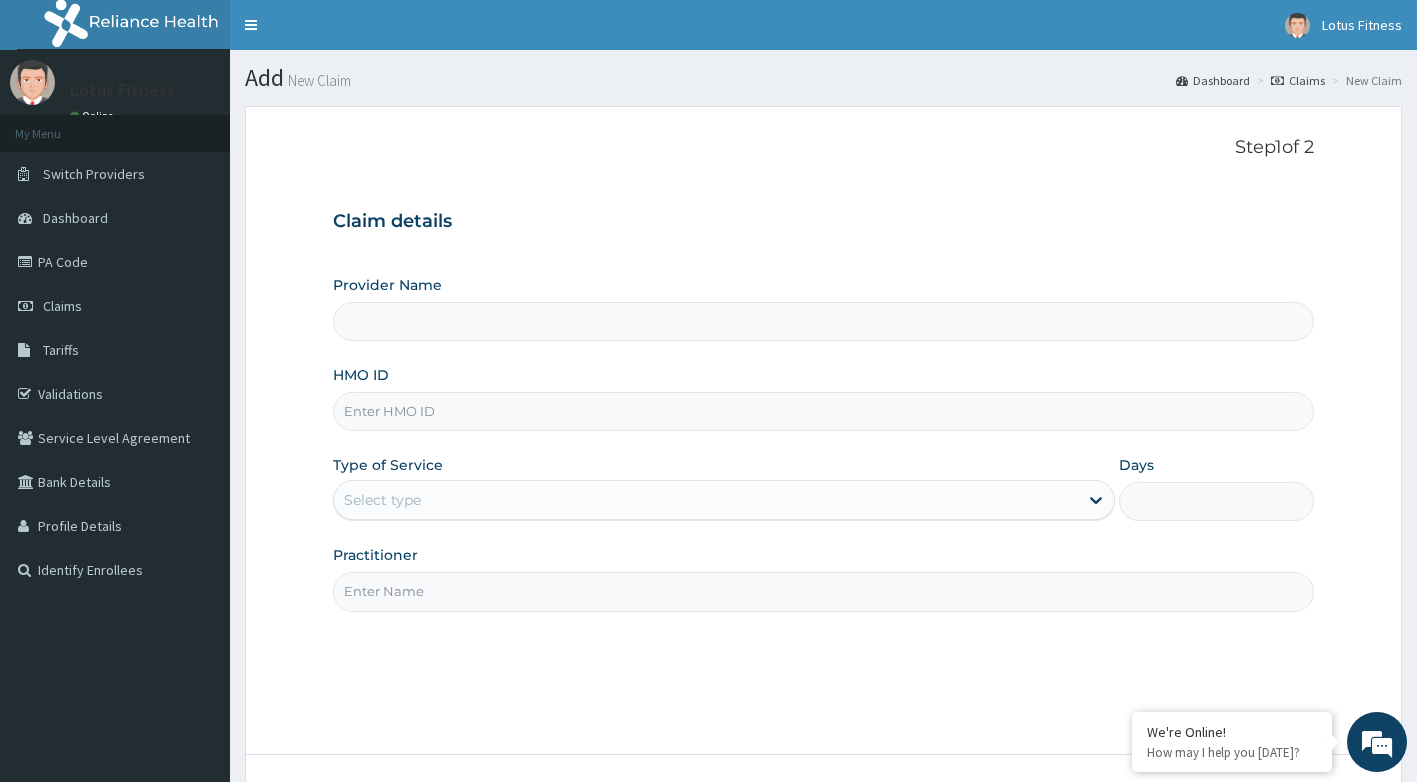 type on "Lotus Fitness" 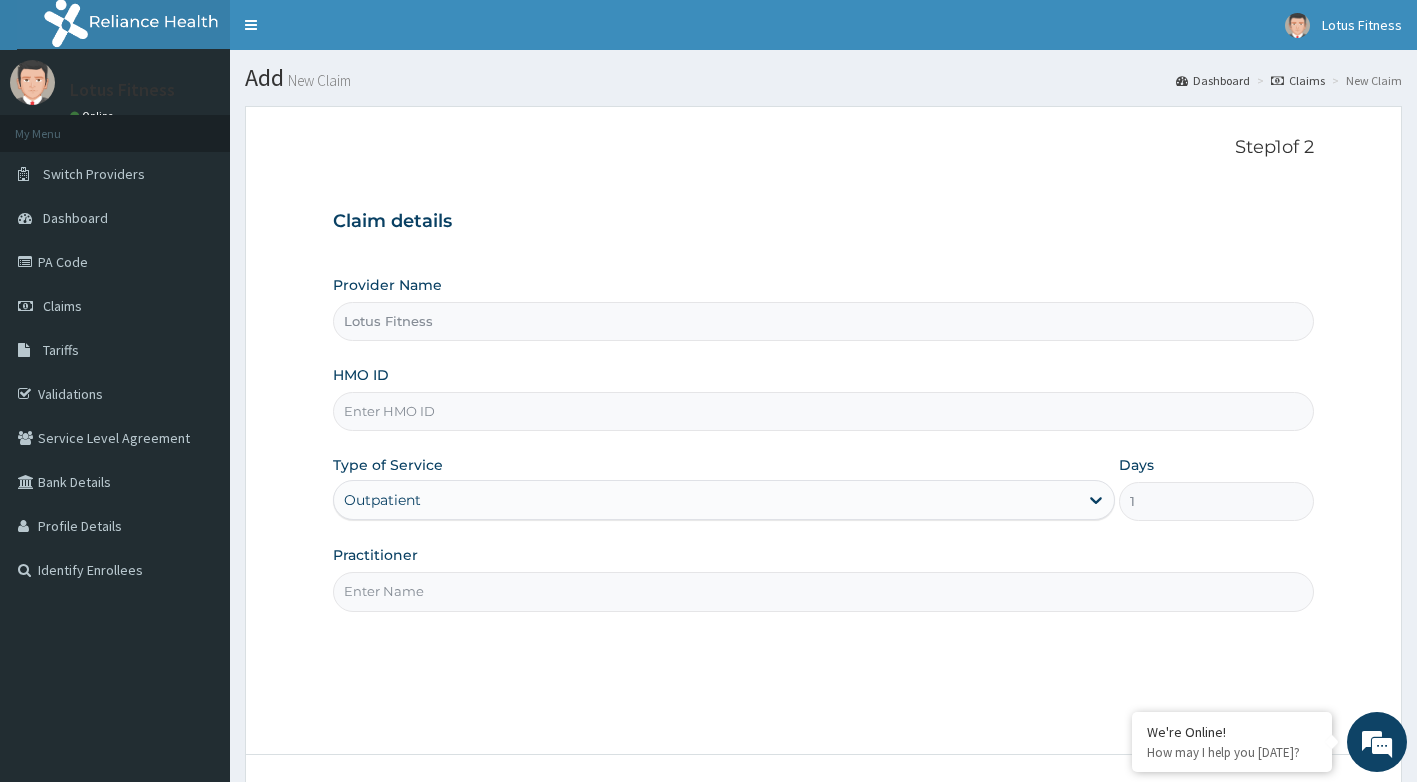 click on "HMO ID" at bounding box center (824, 411) 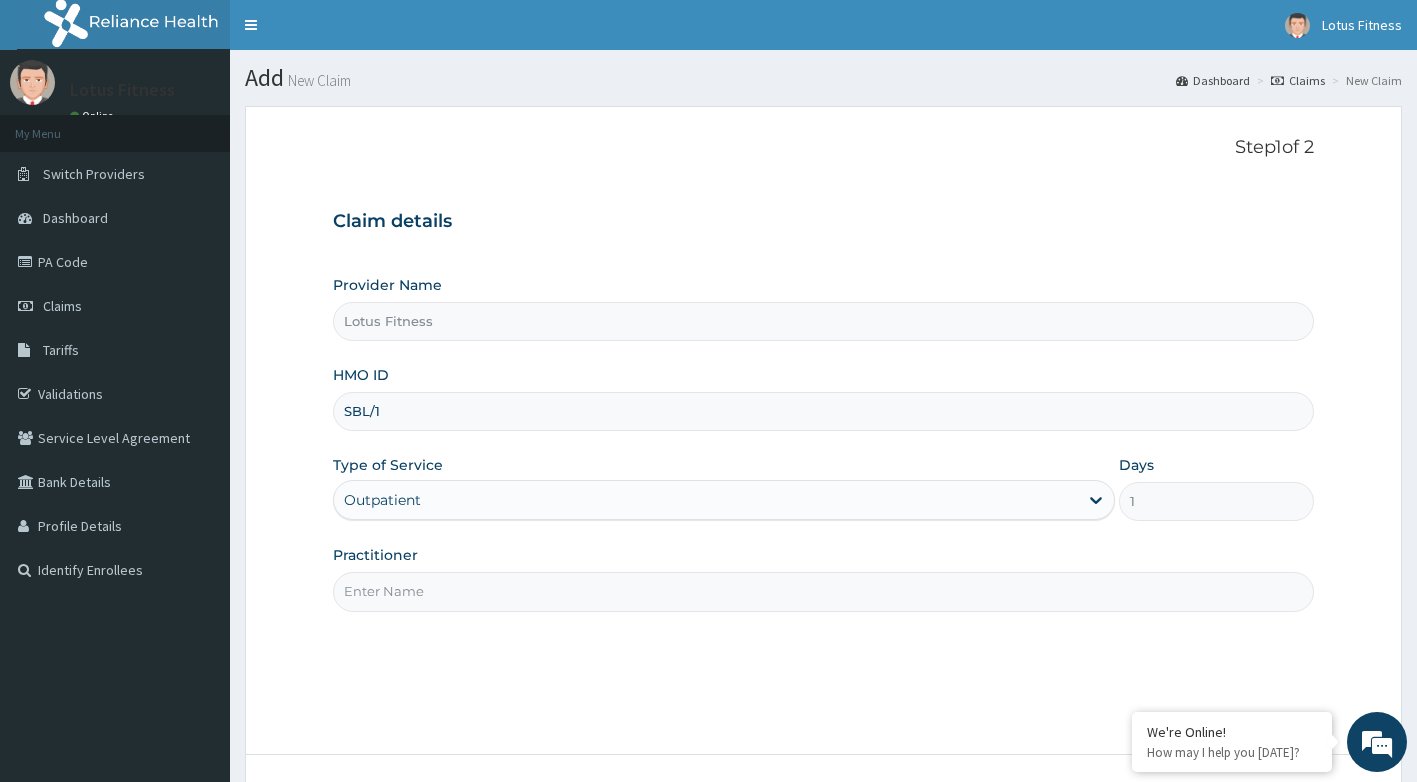 scroll, scrollTop: 0, scrollLeft: 0, axis: both 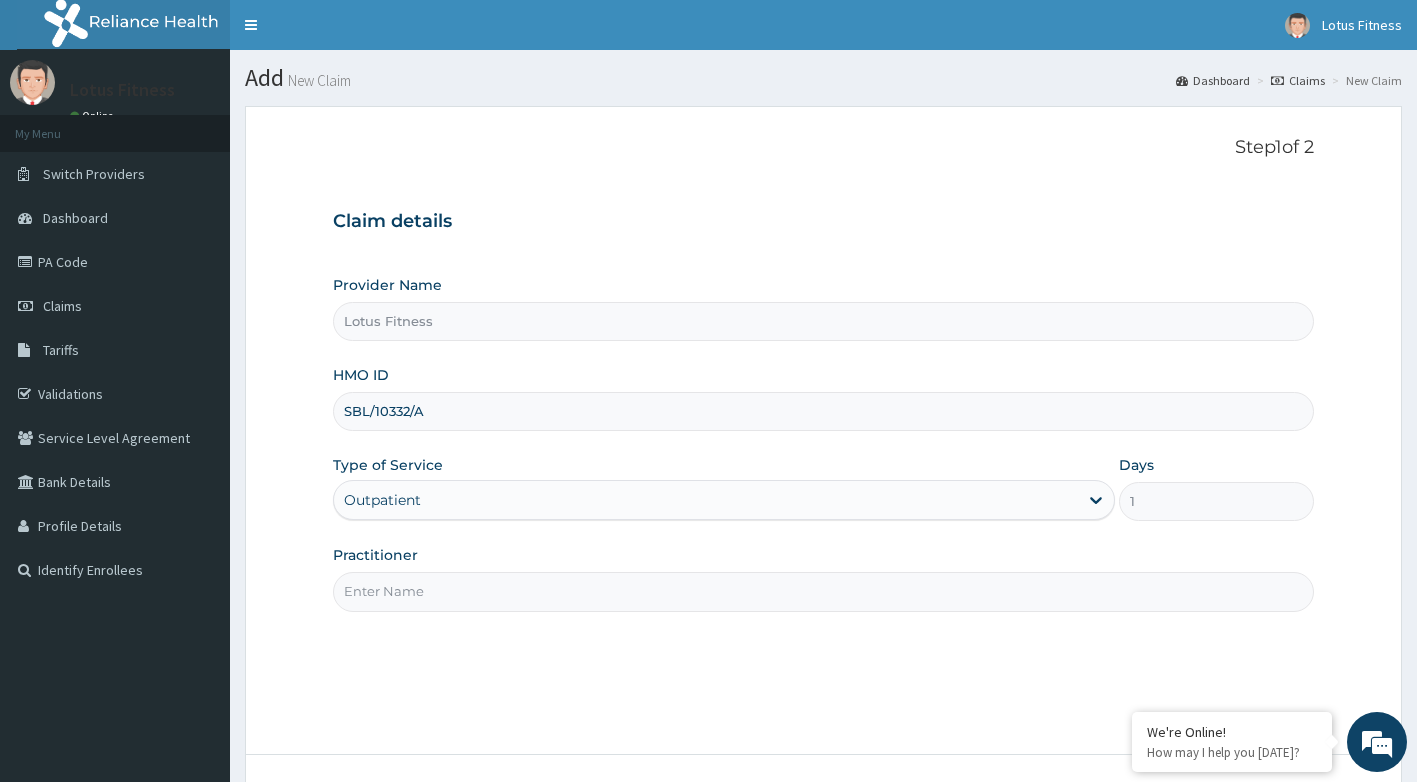 type on "SBL/10332/A" 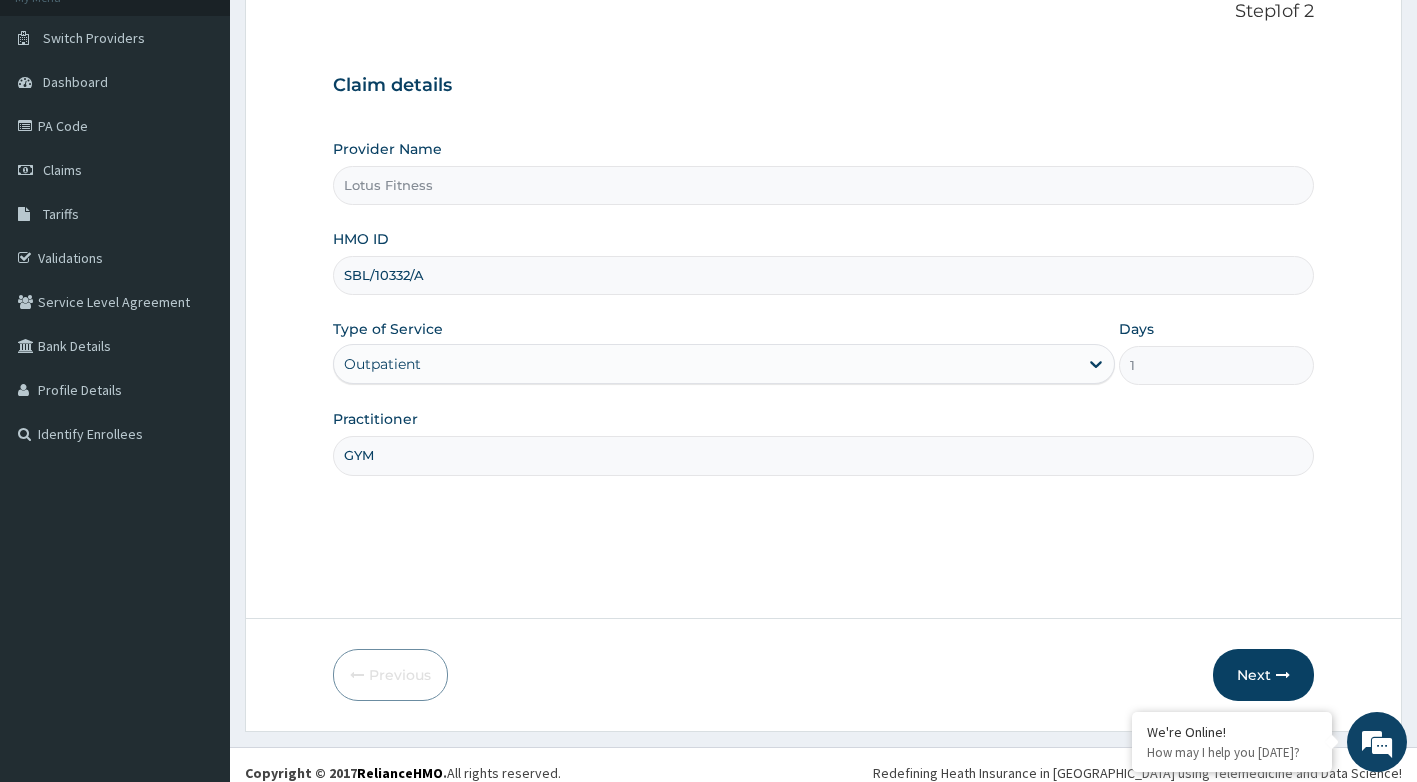 scroll, scrollTop: 152, scrollLeft: 0, axis: vertical 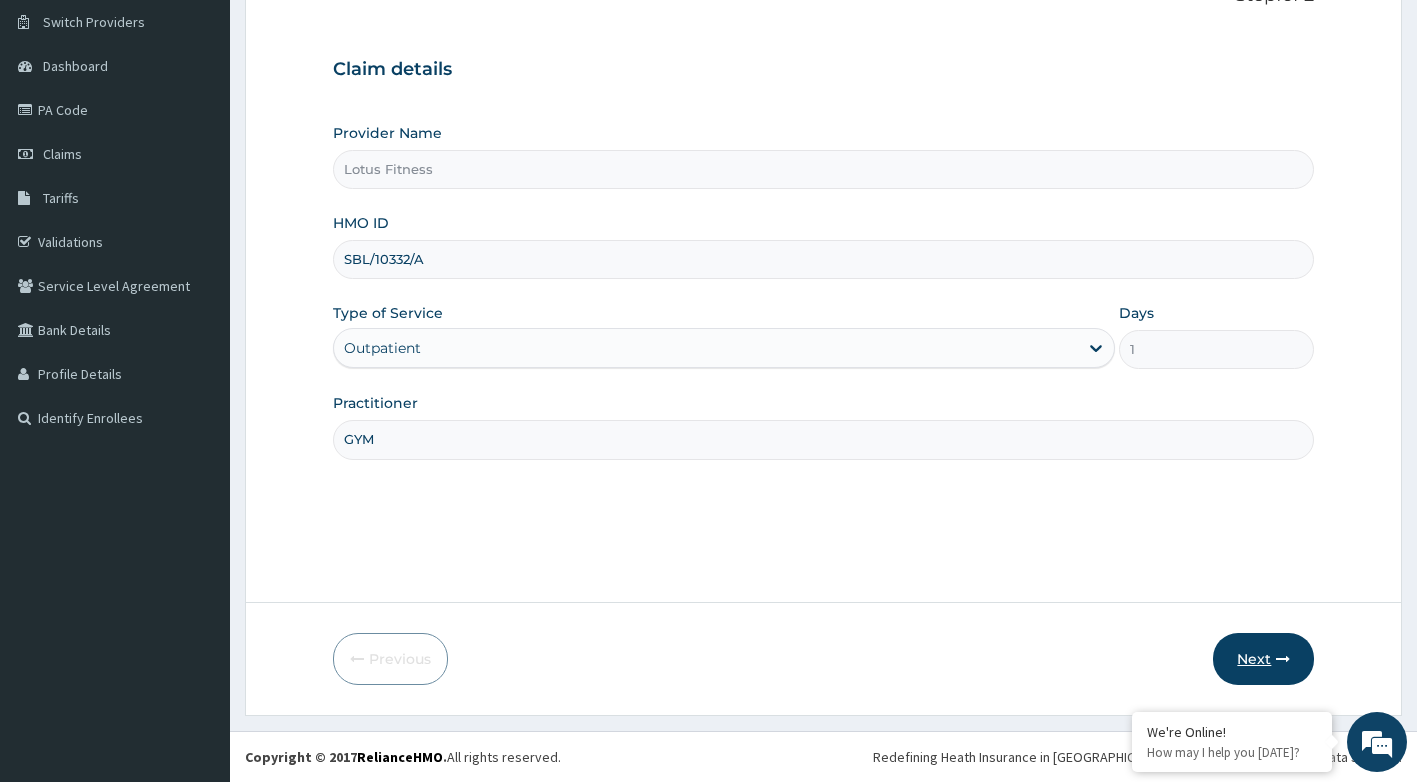 click on "Next" at bounding box center (1263, 659) 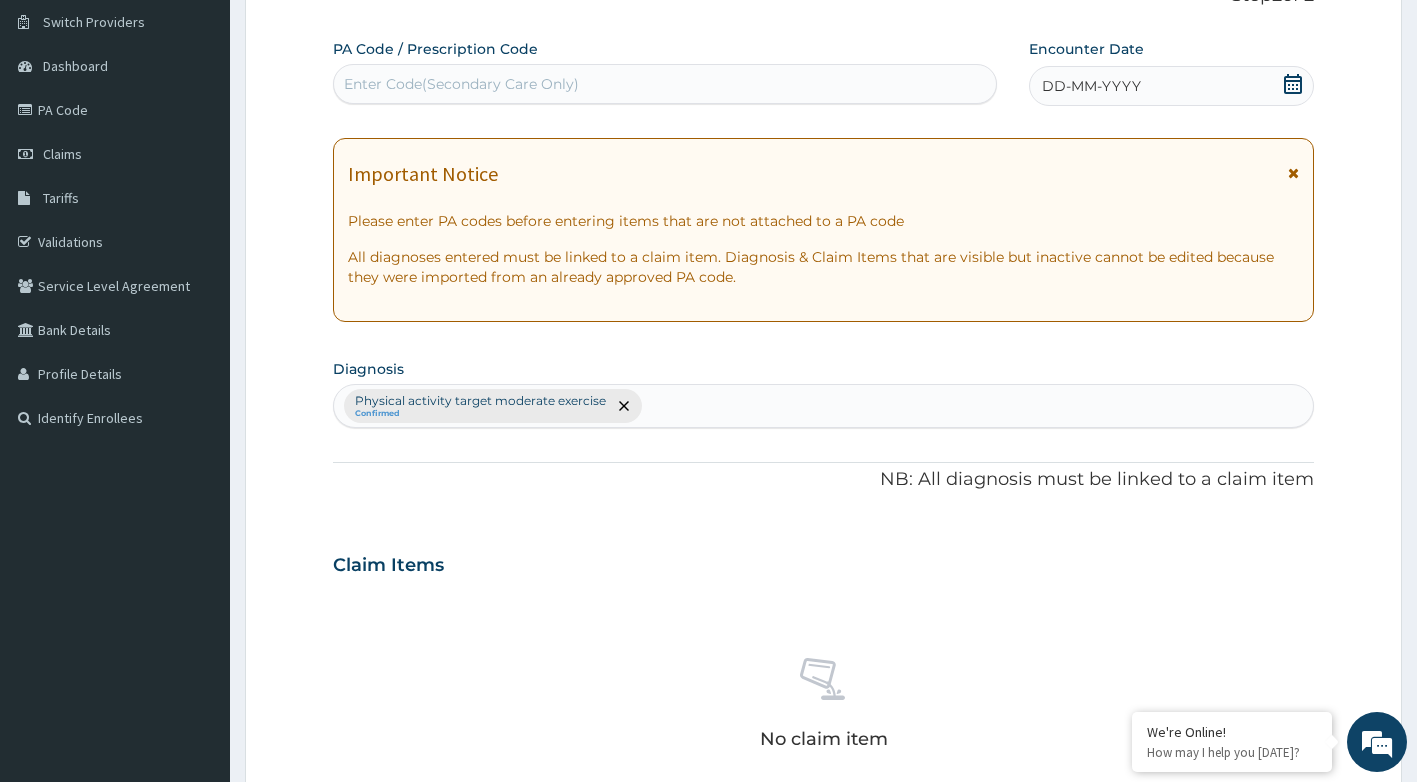 click on "Enter Code(Secondary Care Only)" at bounding box center [665, 84] 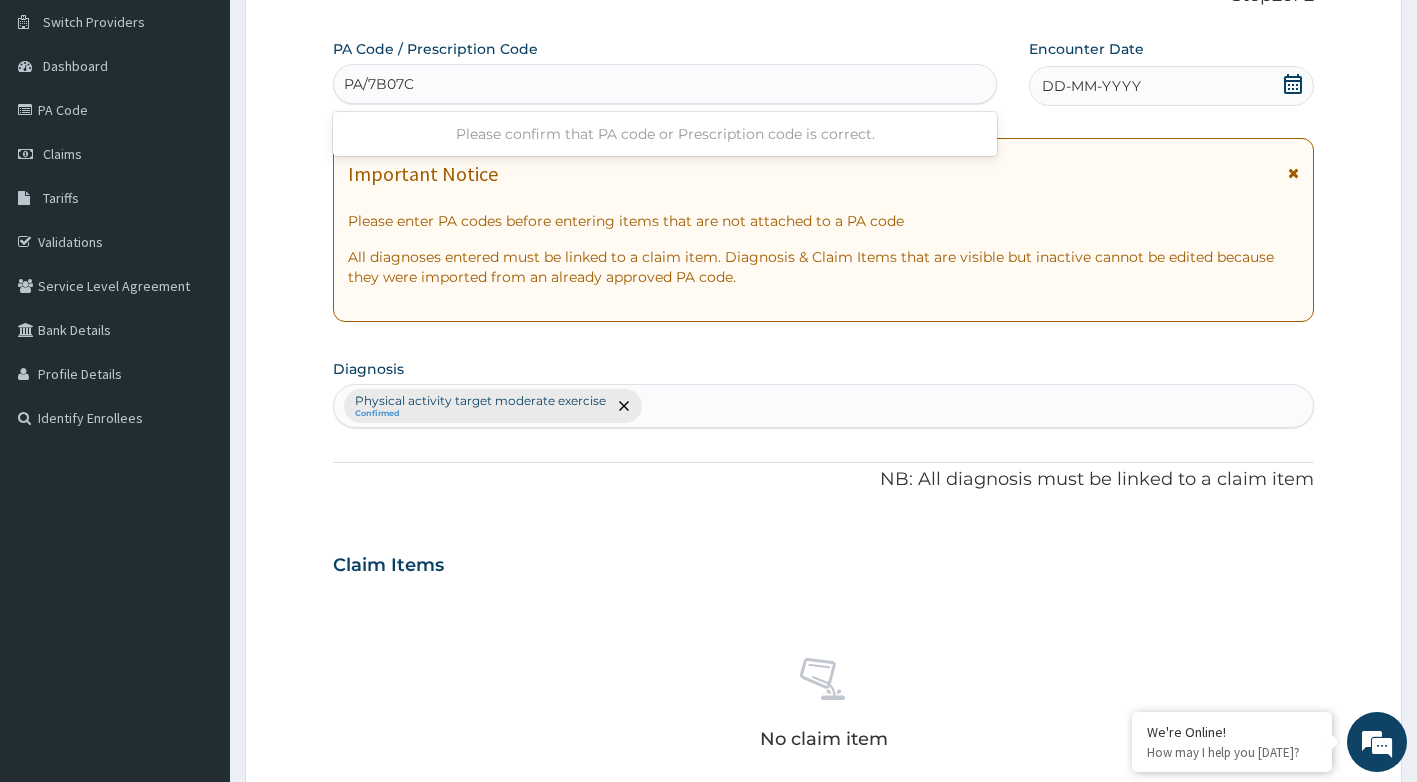 type on "PA/7B07C1" 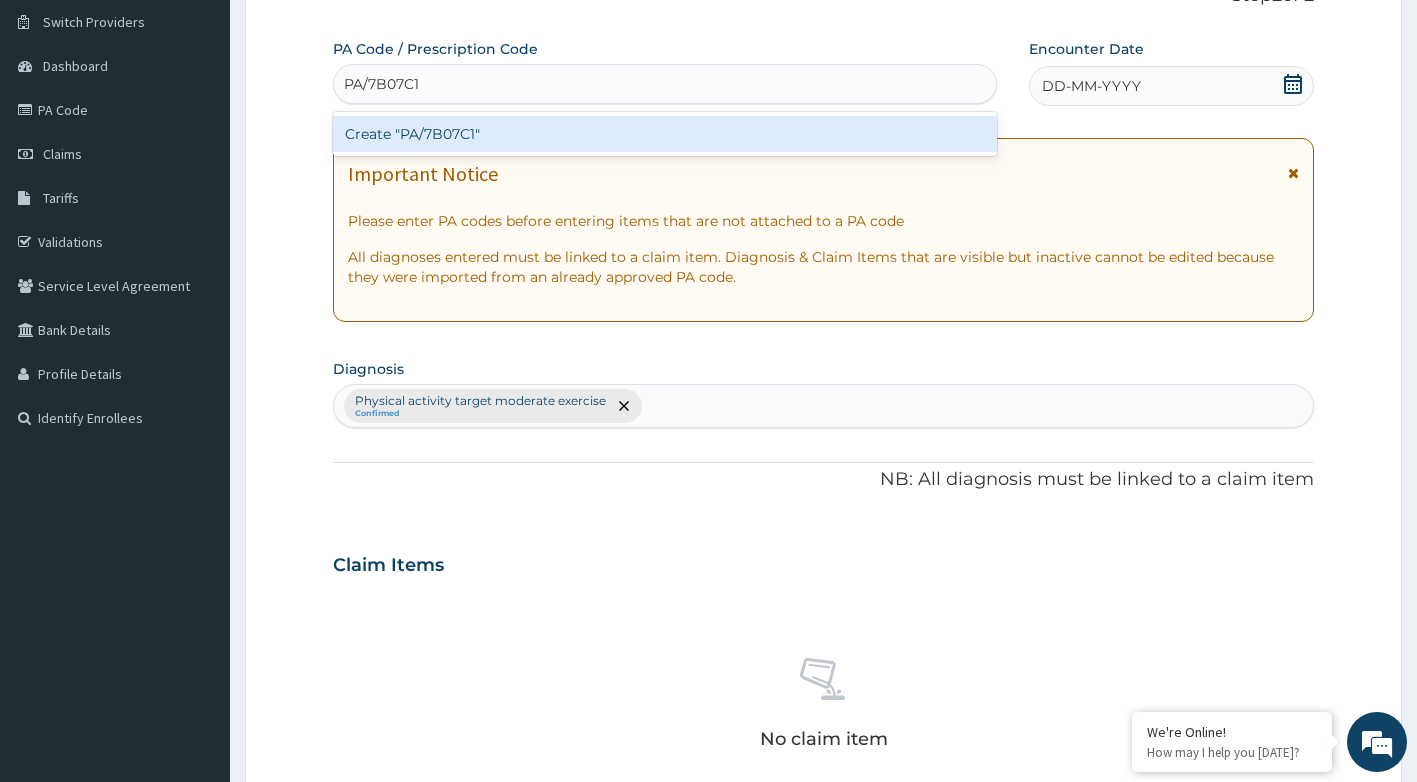 click on "Create "PA/7B07C1"" at bounding box center [665, 134] 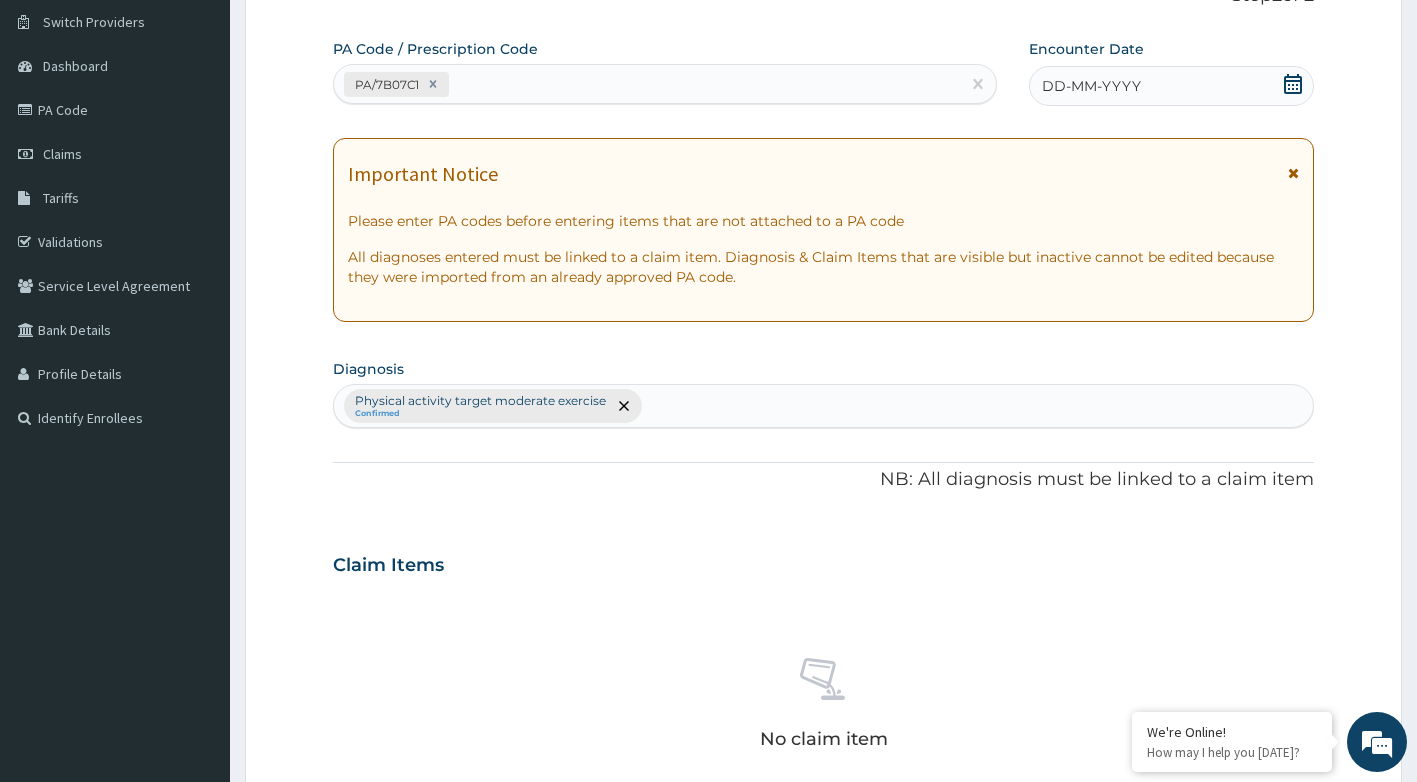 click 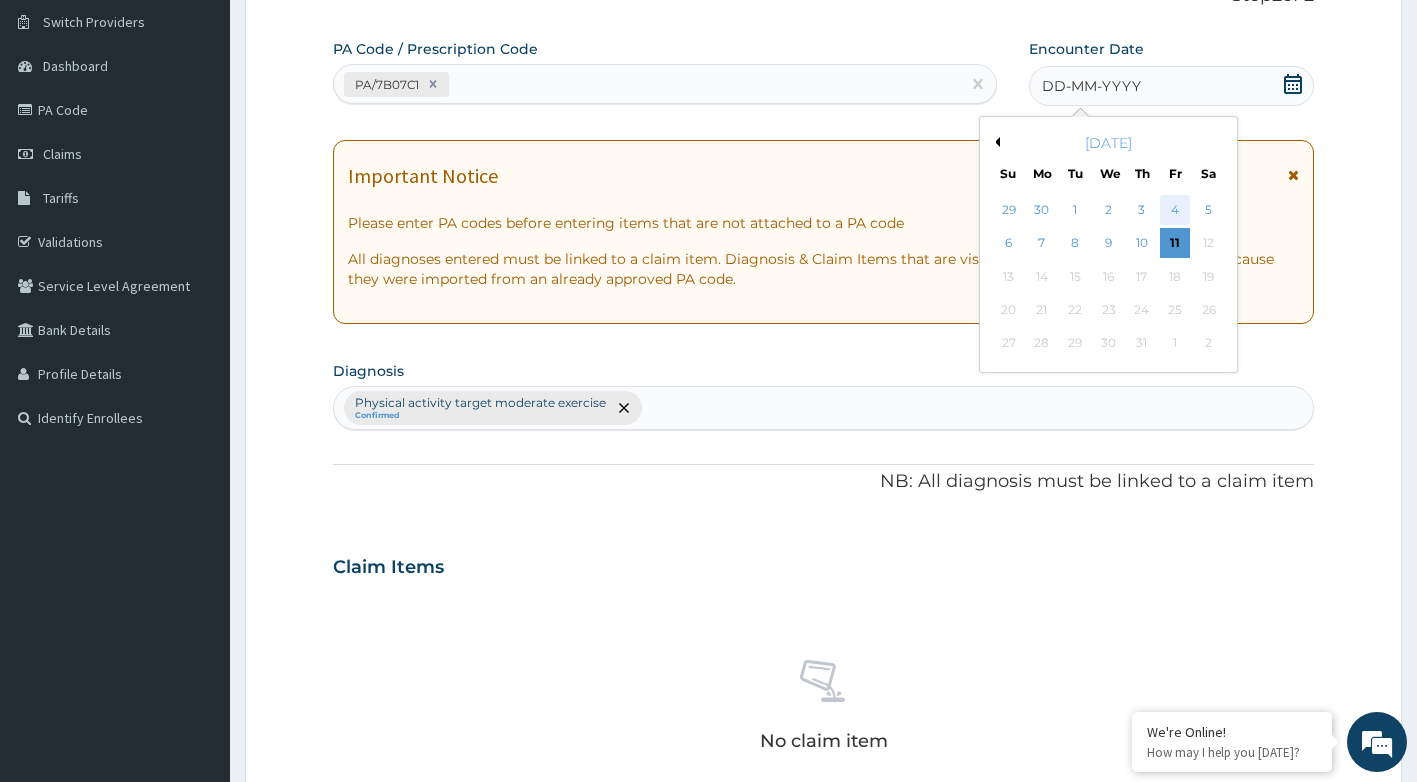 click on "4" at bounding box center (1176, 210) 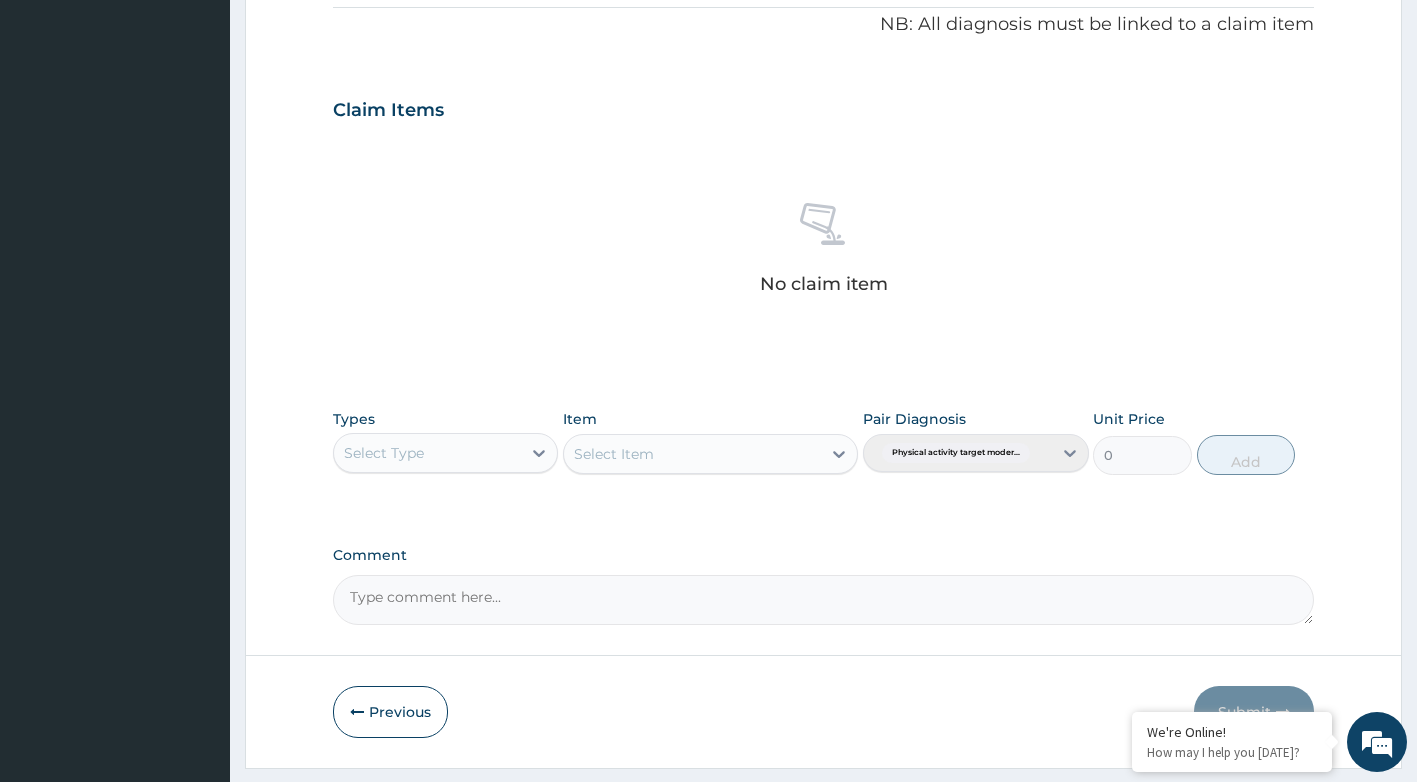 scroll, scrollTop: 660, scrollLeft: 0, axis: vertical 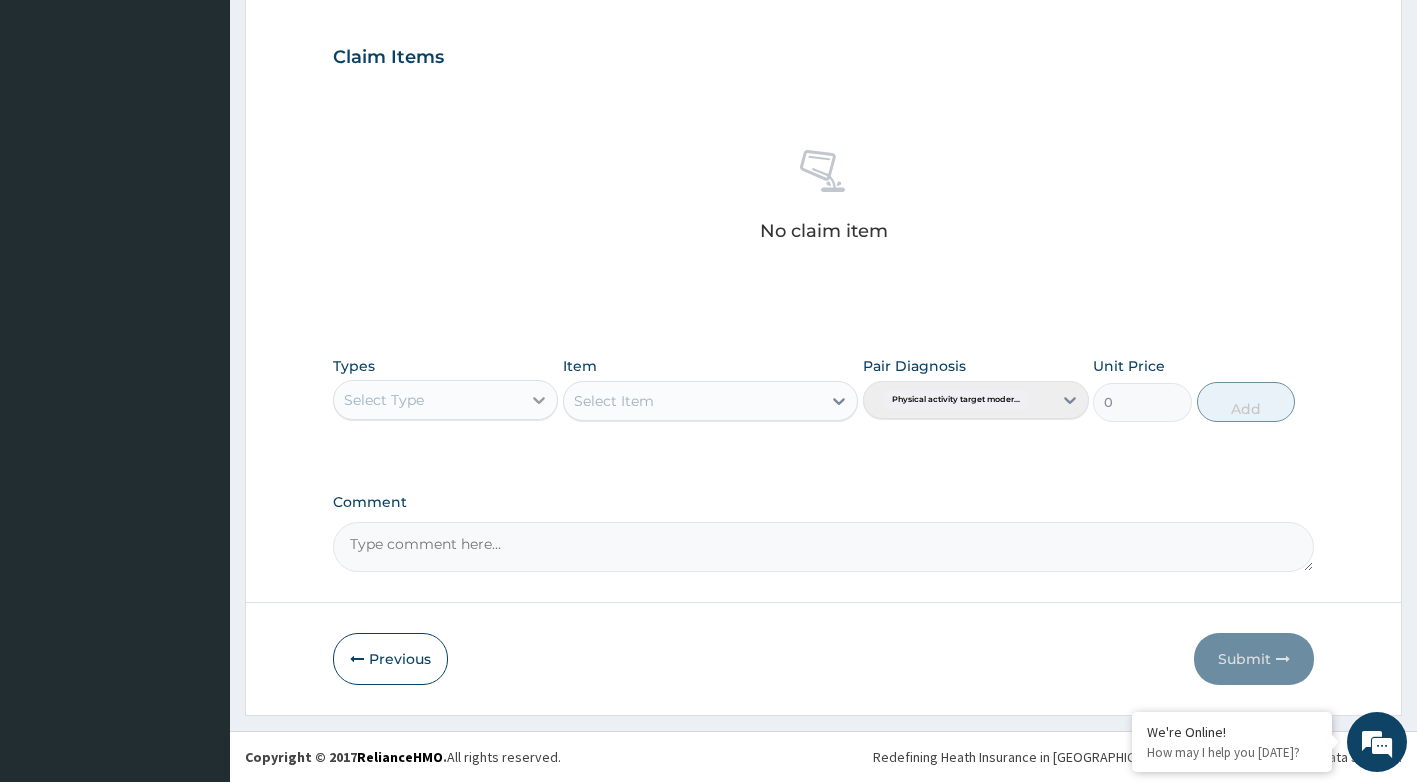 click at bounding box center (539, 400) 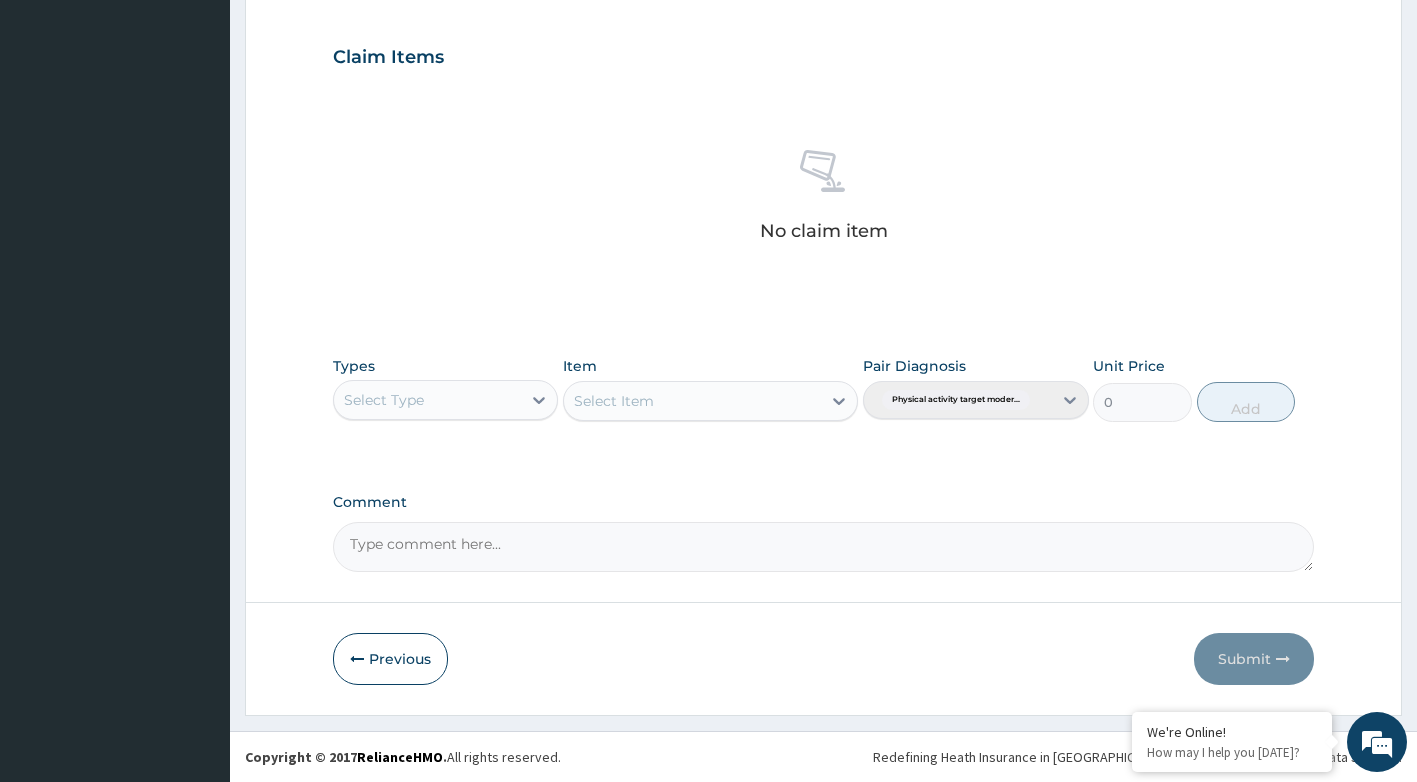 click on "Select Type" at bounding box center (428, 400) 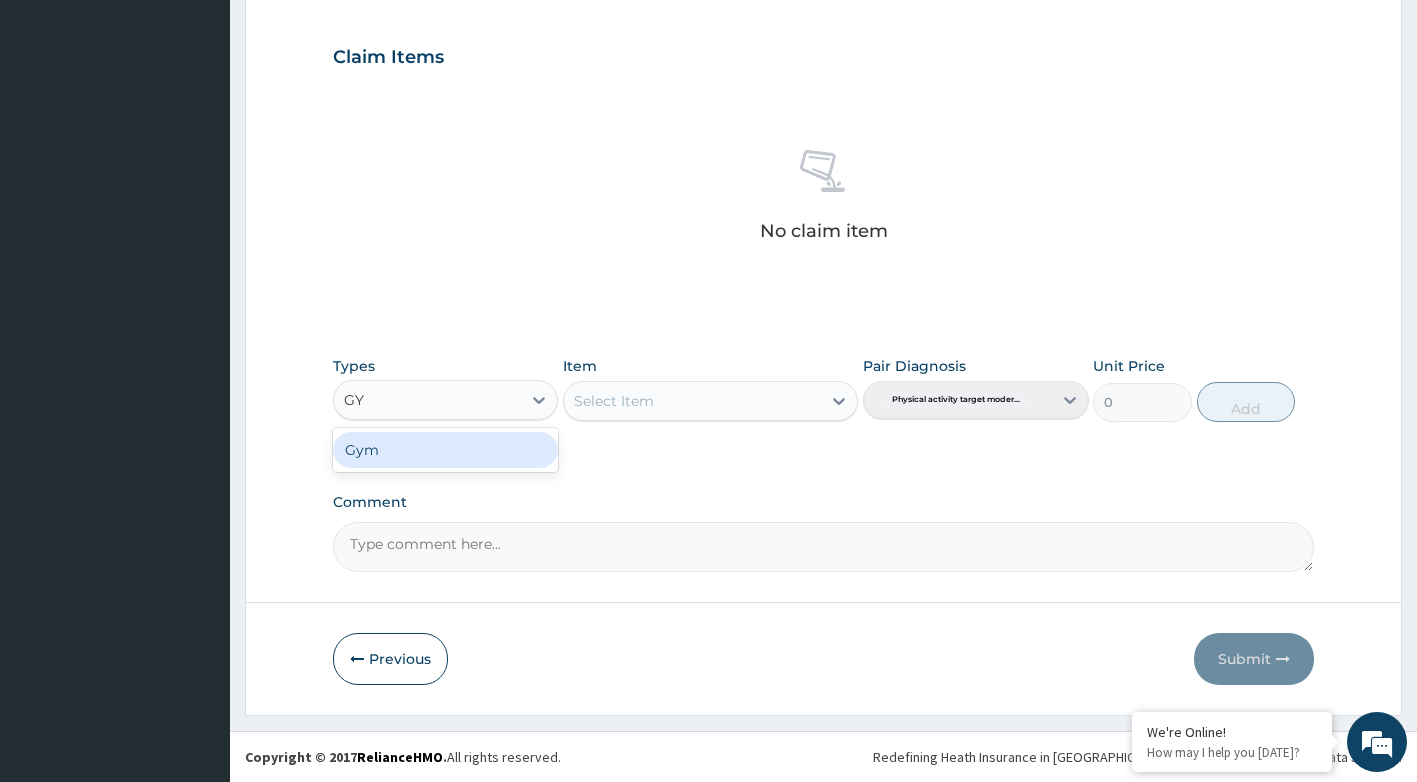 type on "GYM" 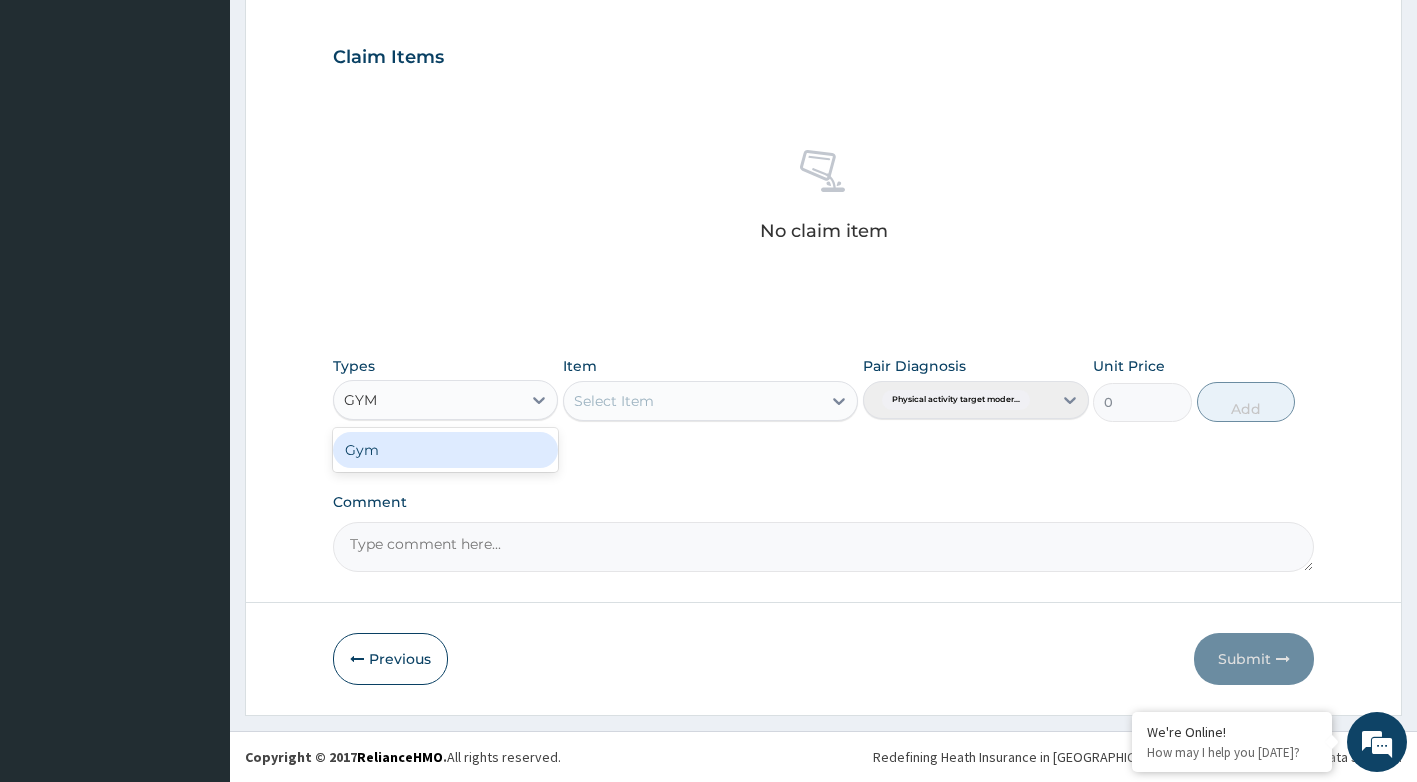 click on "Gym" at bounding box center [446, 450] 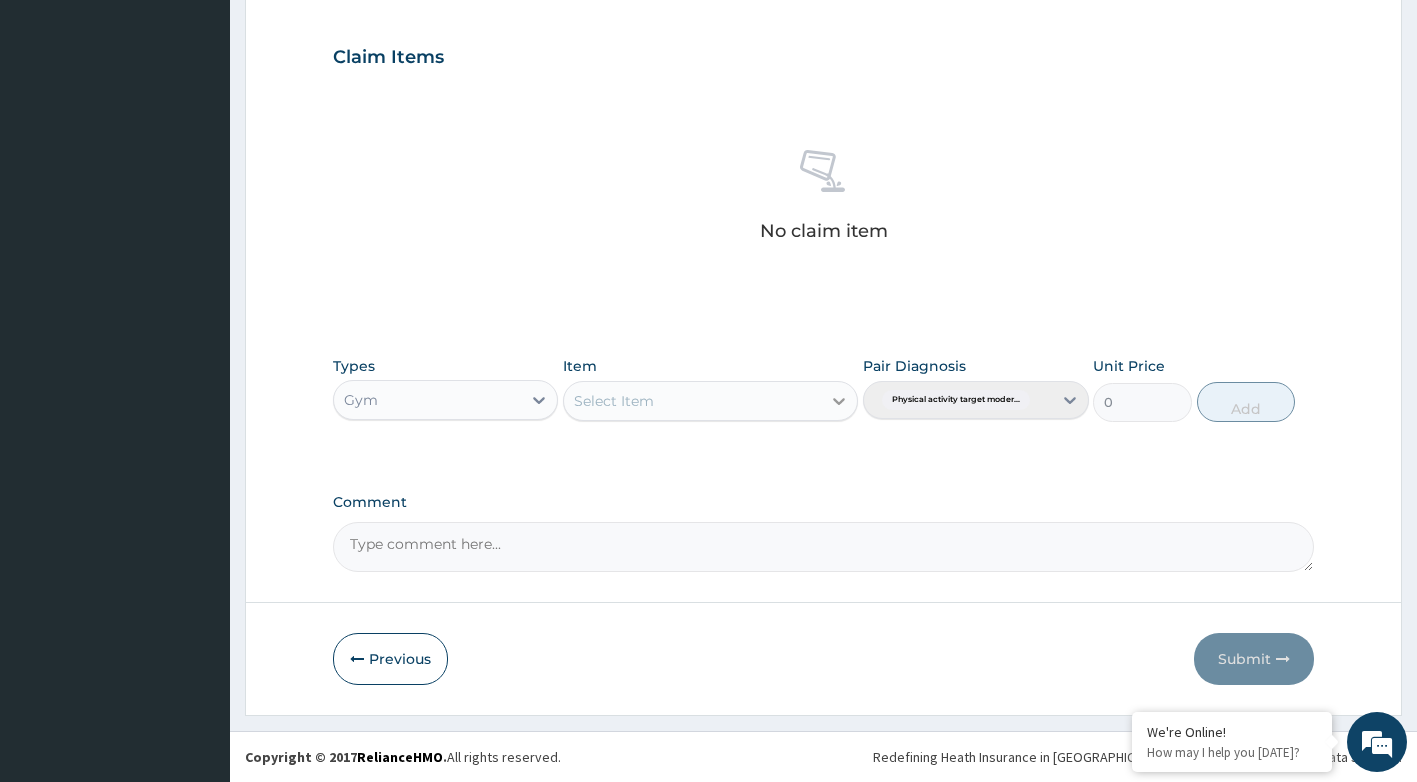 click 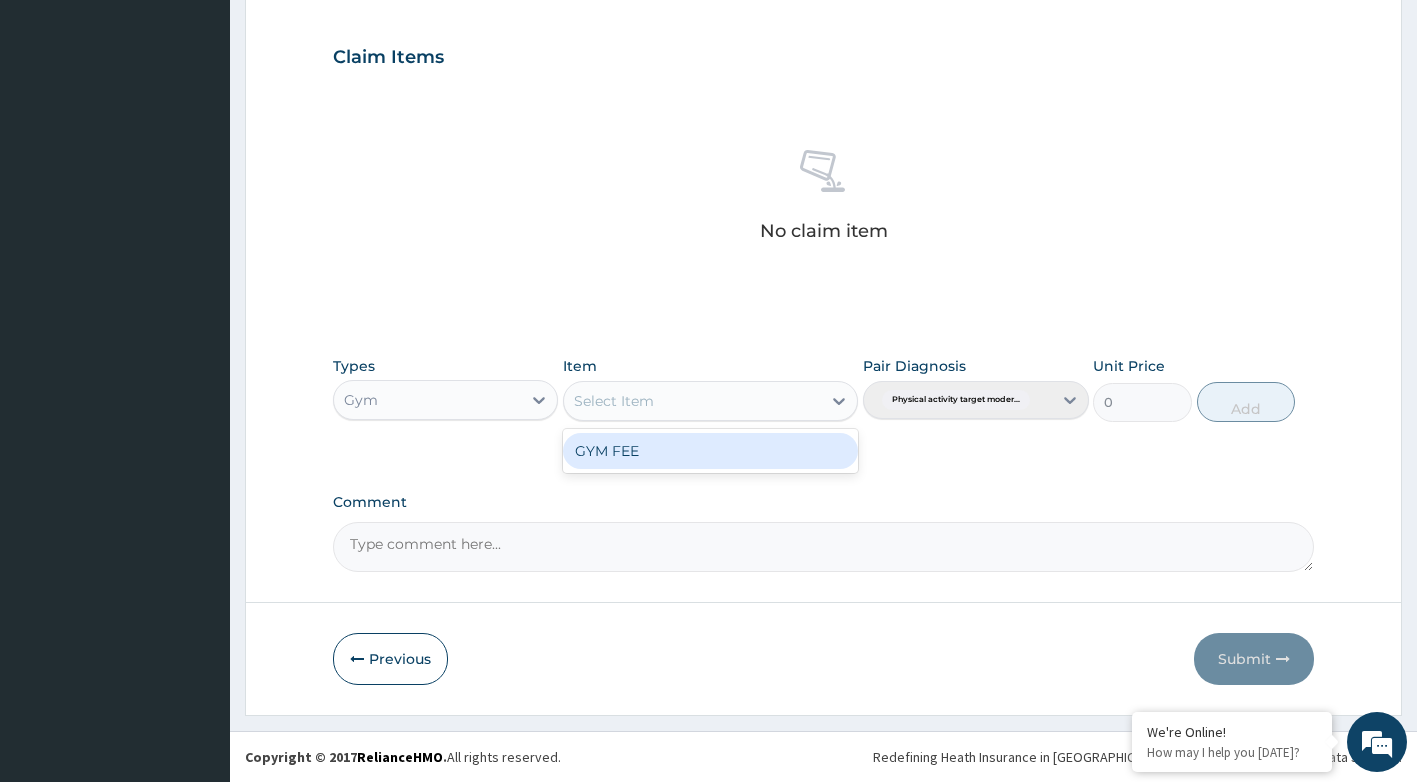 click on "GYM FEE" at bounding box center (710, 451) 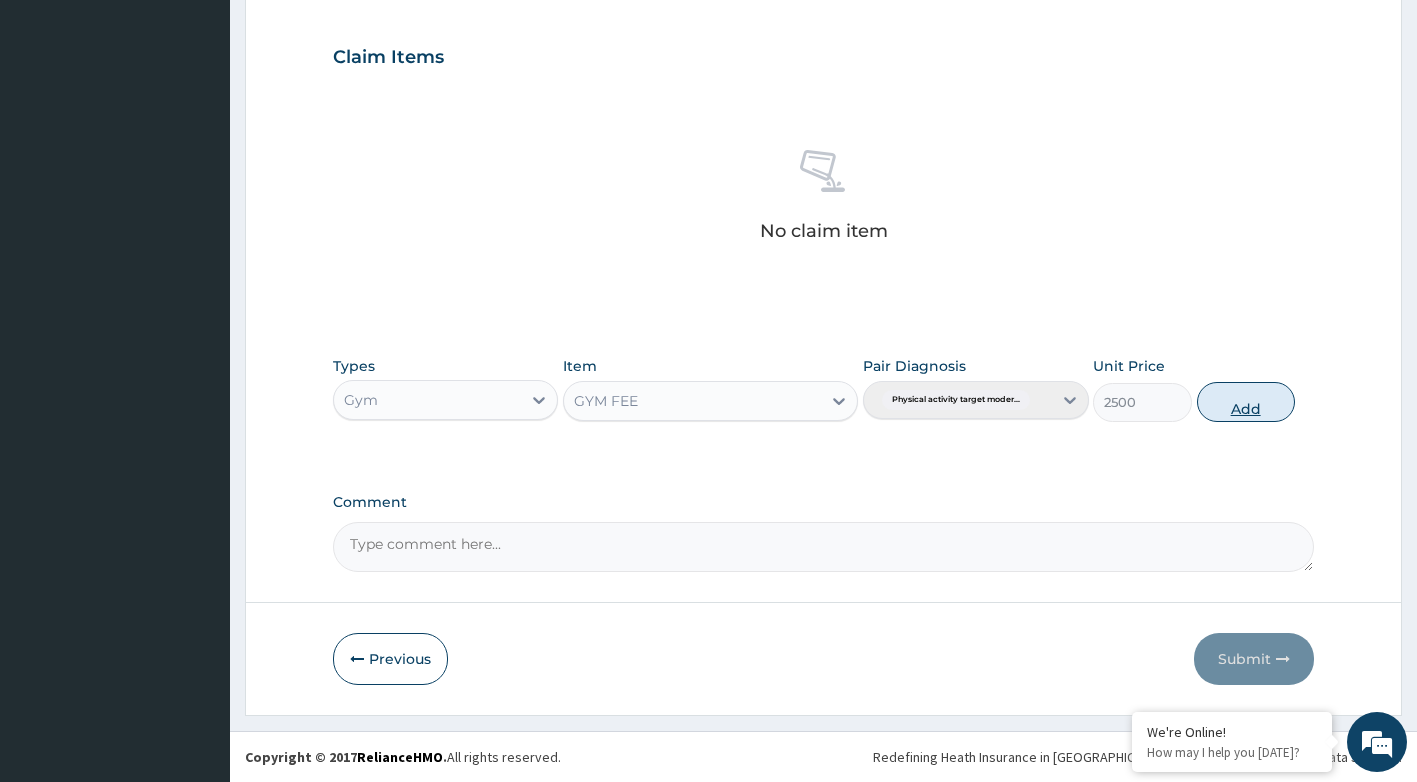 click on "Add" at bounding box center [1246, 402] 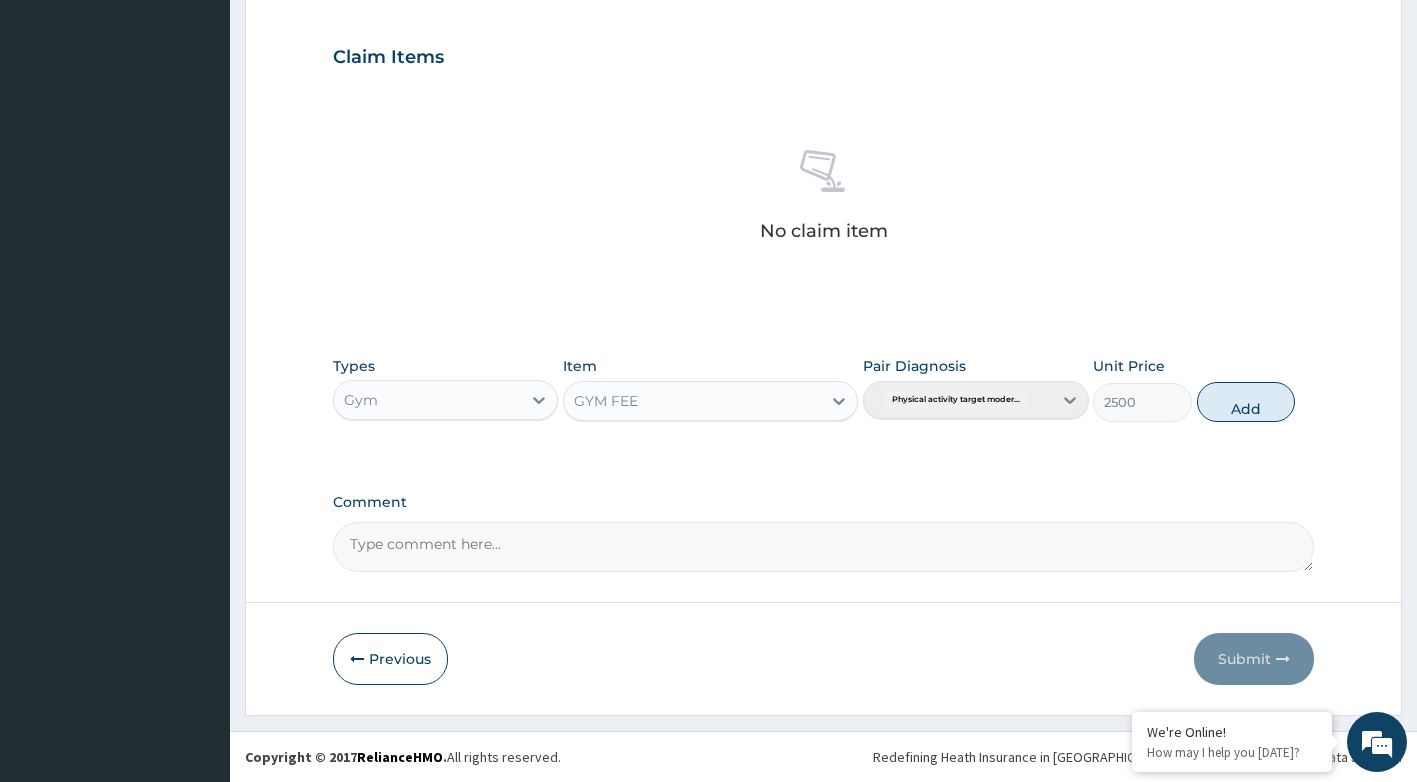 type on "0" 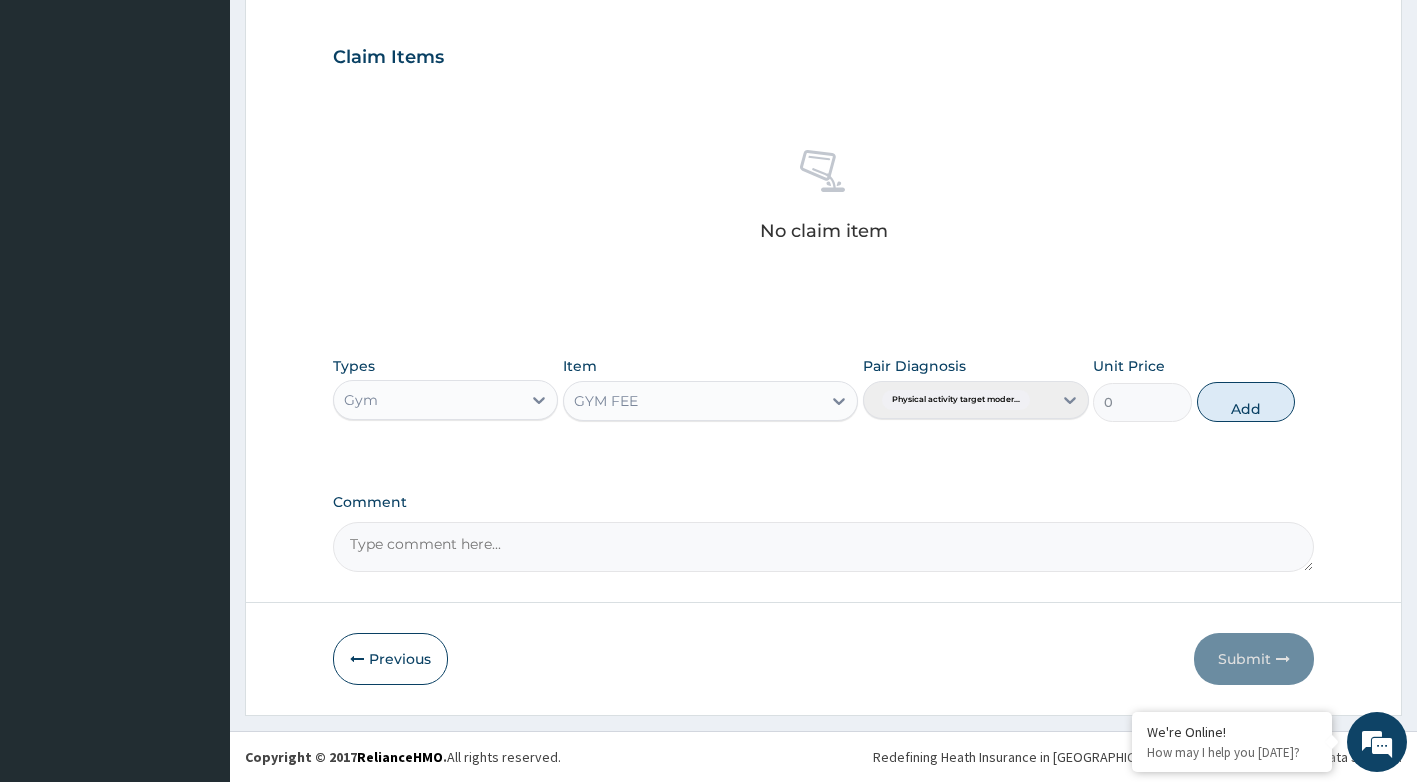 scroll, scrollTop: 580, scrollLeft: 0, axis: vertical 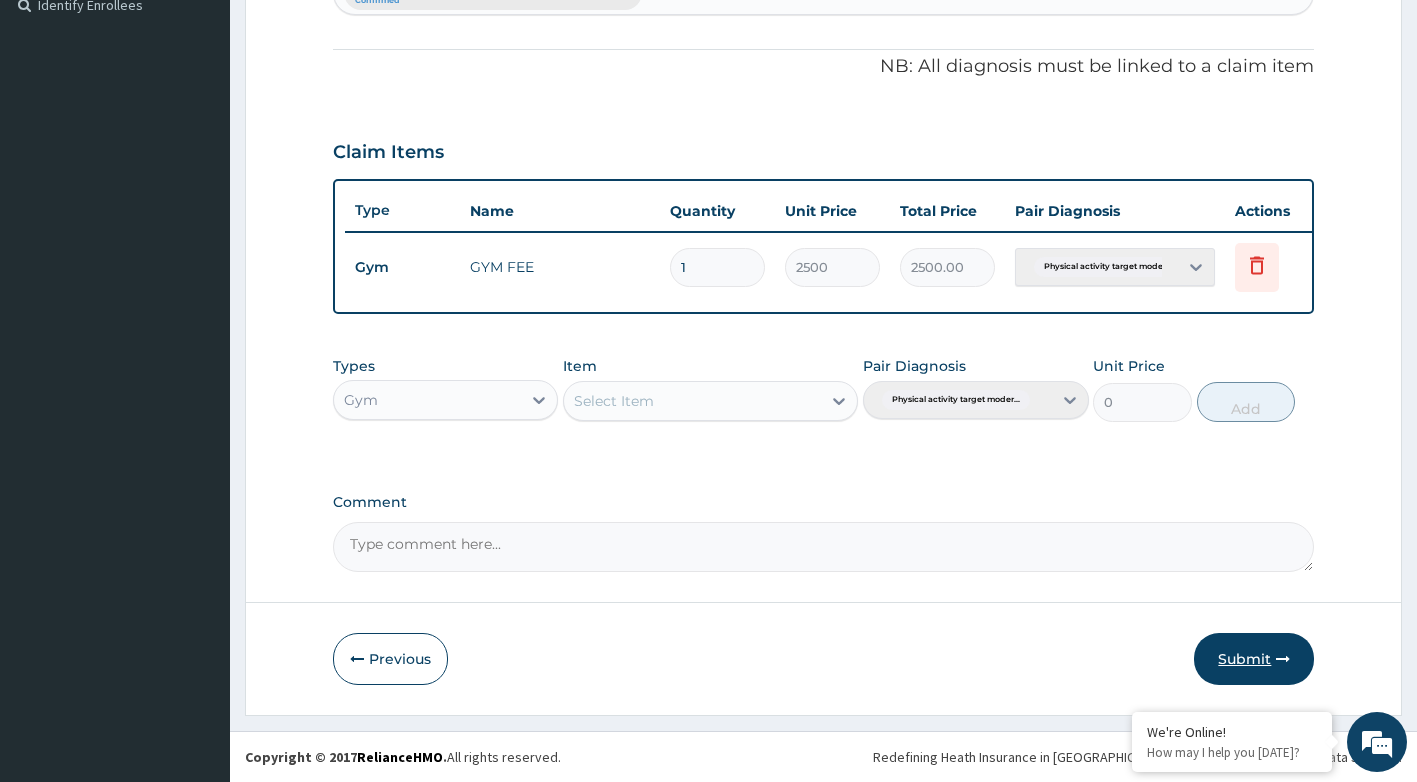 click on "Submit" at bounding box center [1254, 659] 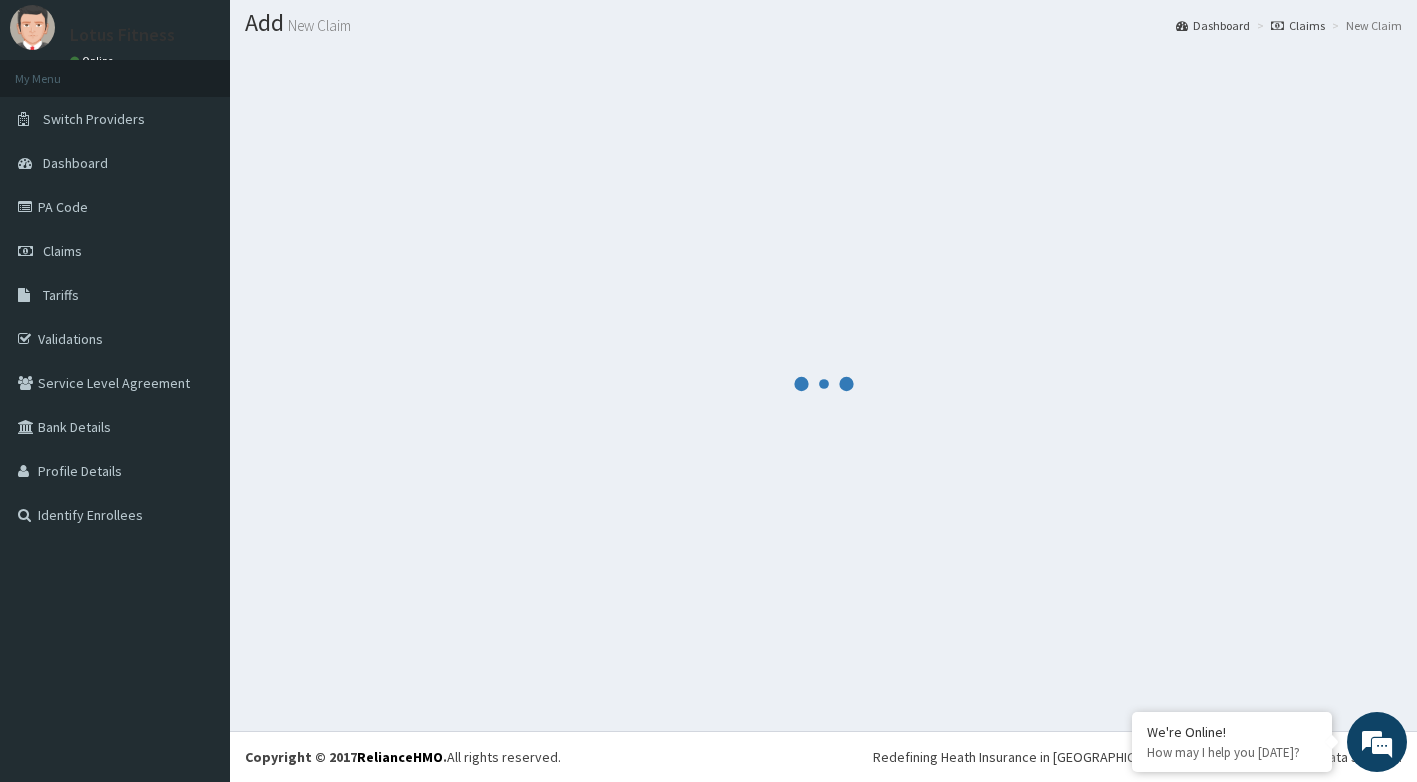 scroll, scrollTop: 580, scrollLeft: 0, axis: vertical 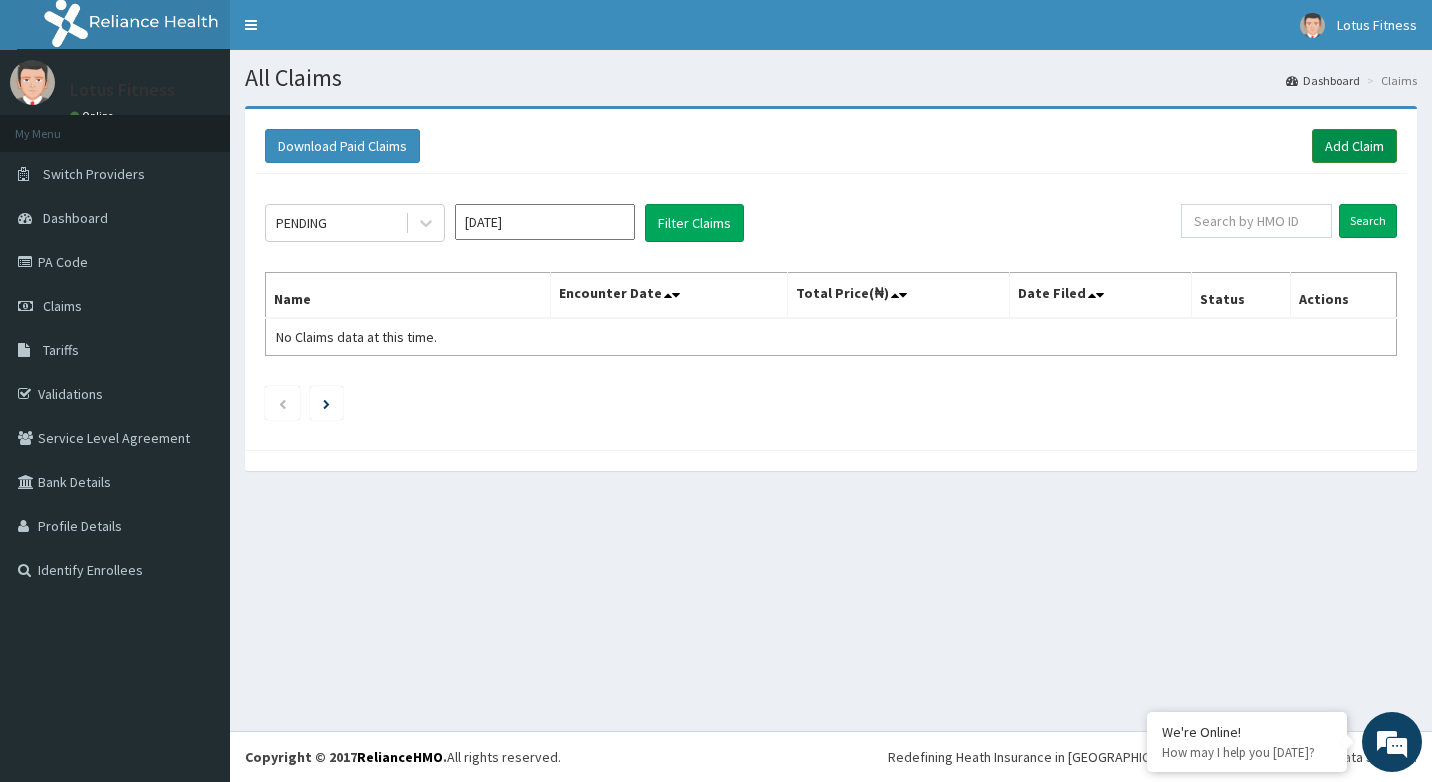 click on "Add Claim" at bounding box center [1354, 146] 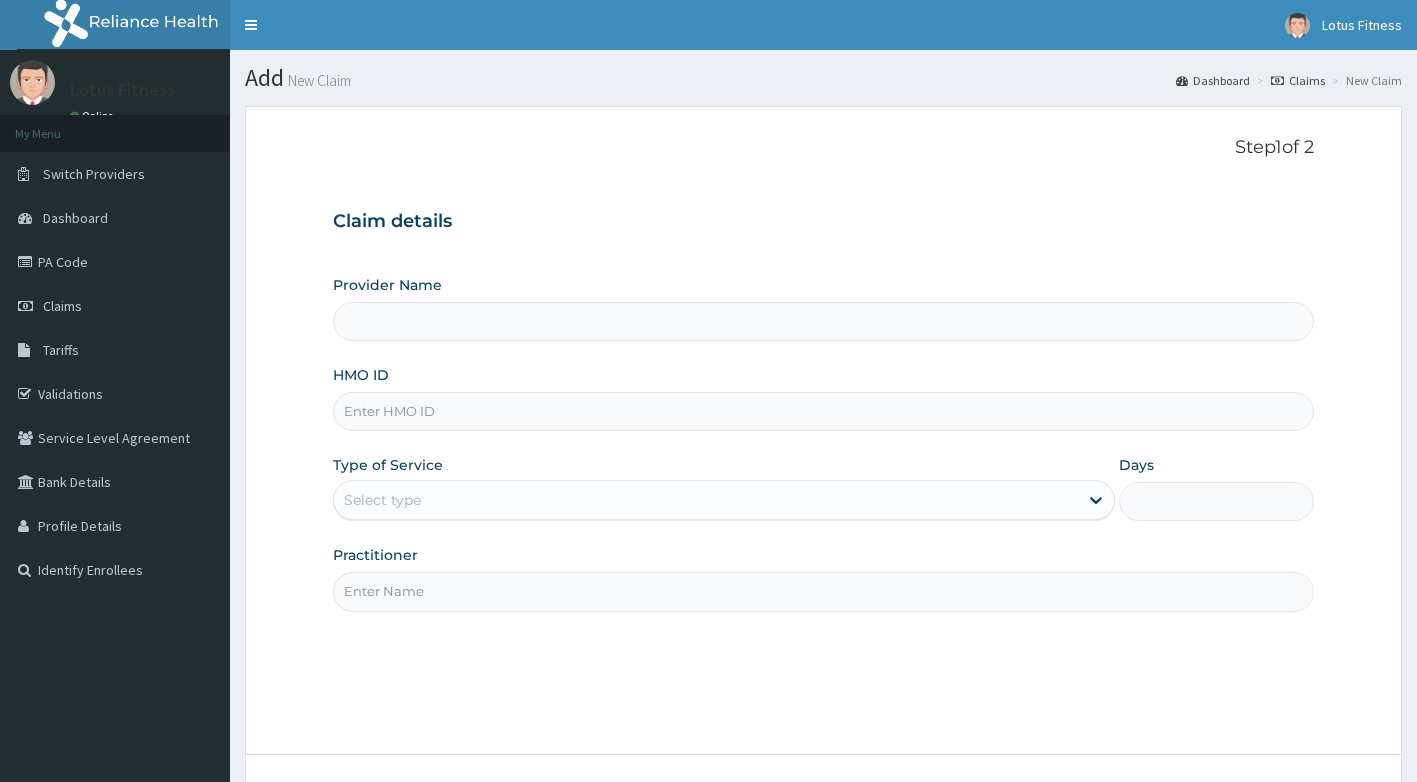 scroll, scrollTop: 0, scrollLeft: 0, axis: both 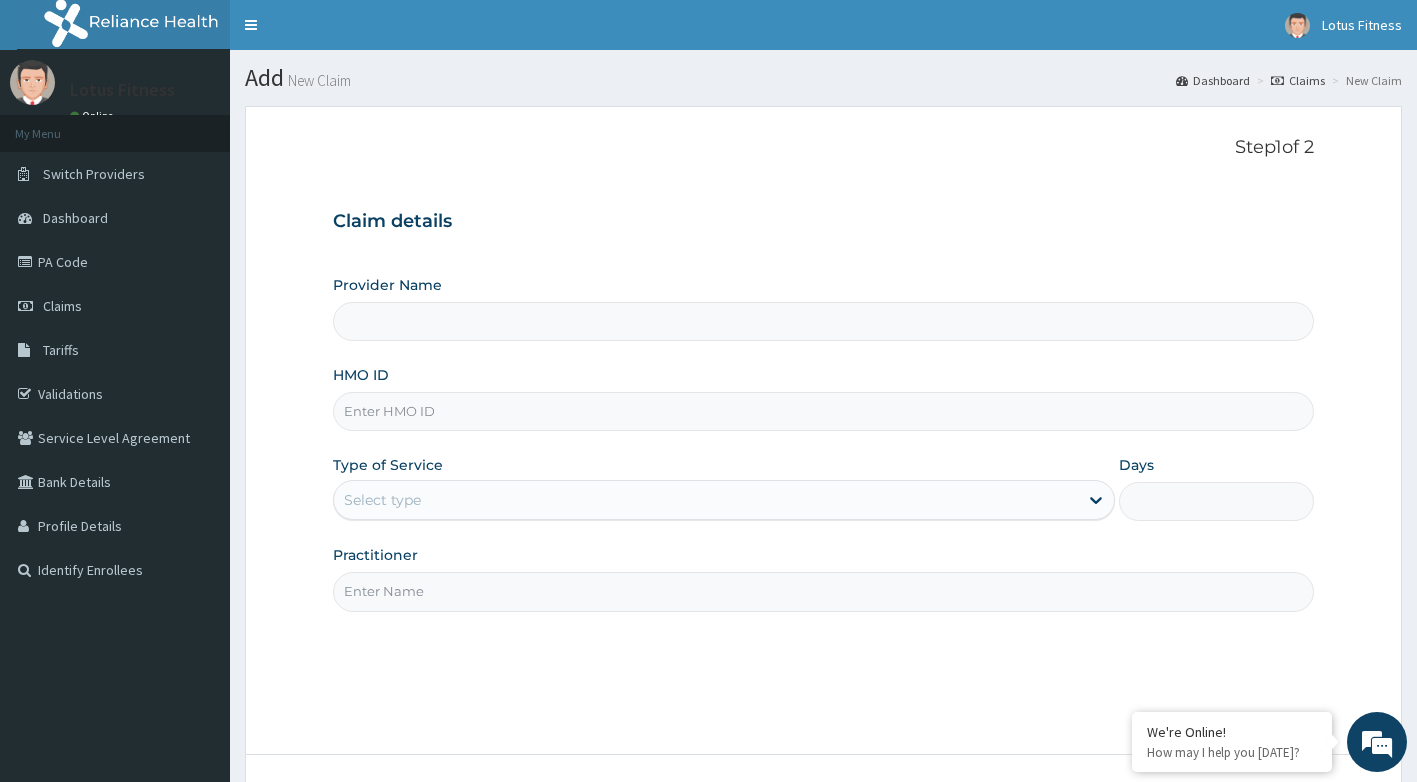 drag, startPoint x: 0, startPoint y: 0, endPoint x: 755, endPoint y: 424, distance: 865.9105 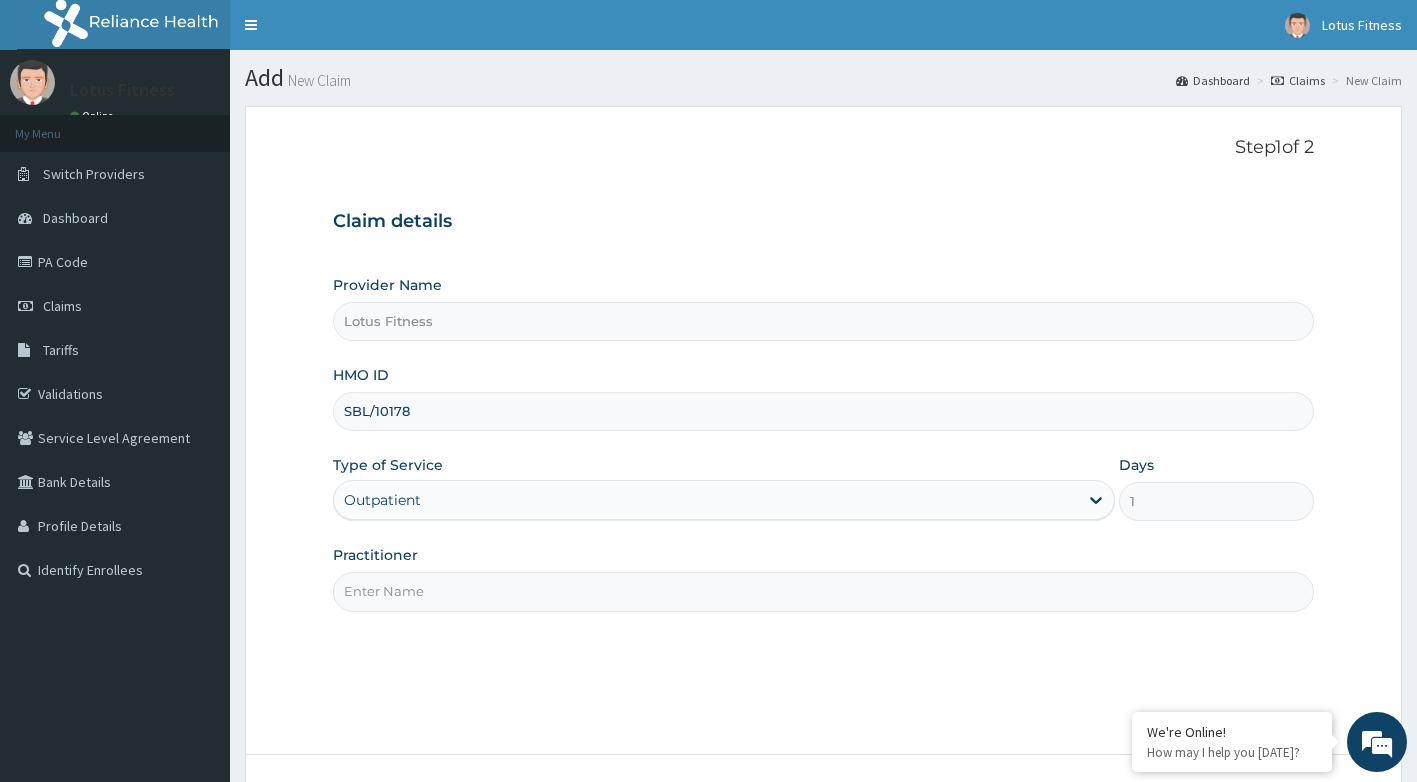 scroll, scrollTop: 0, scrollLeft: 0, axis: both 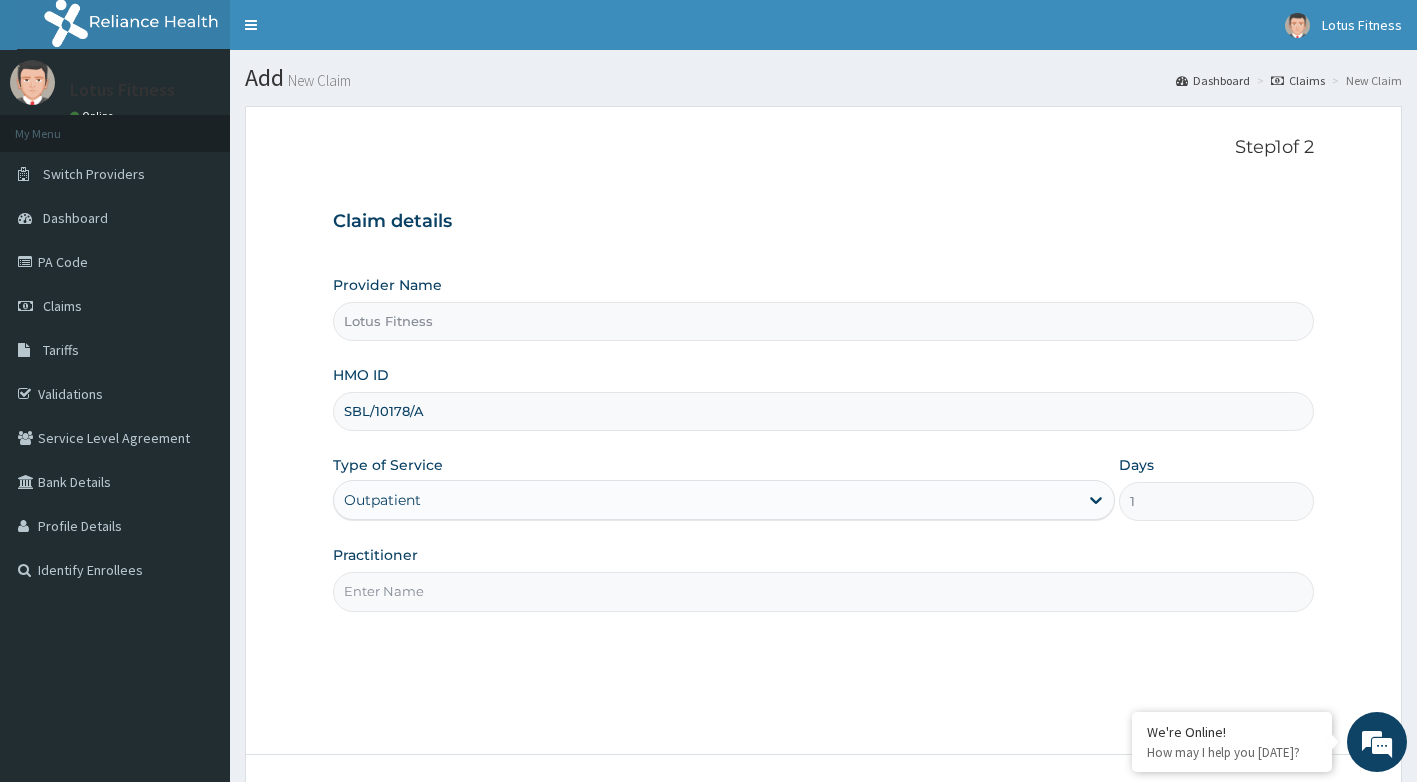type on "SBL/10178/A" 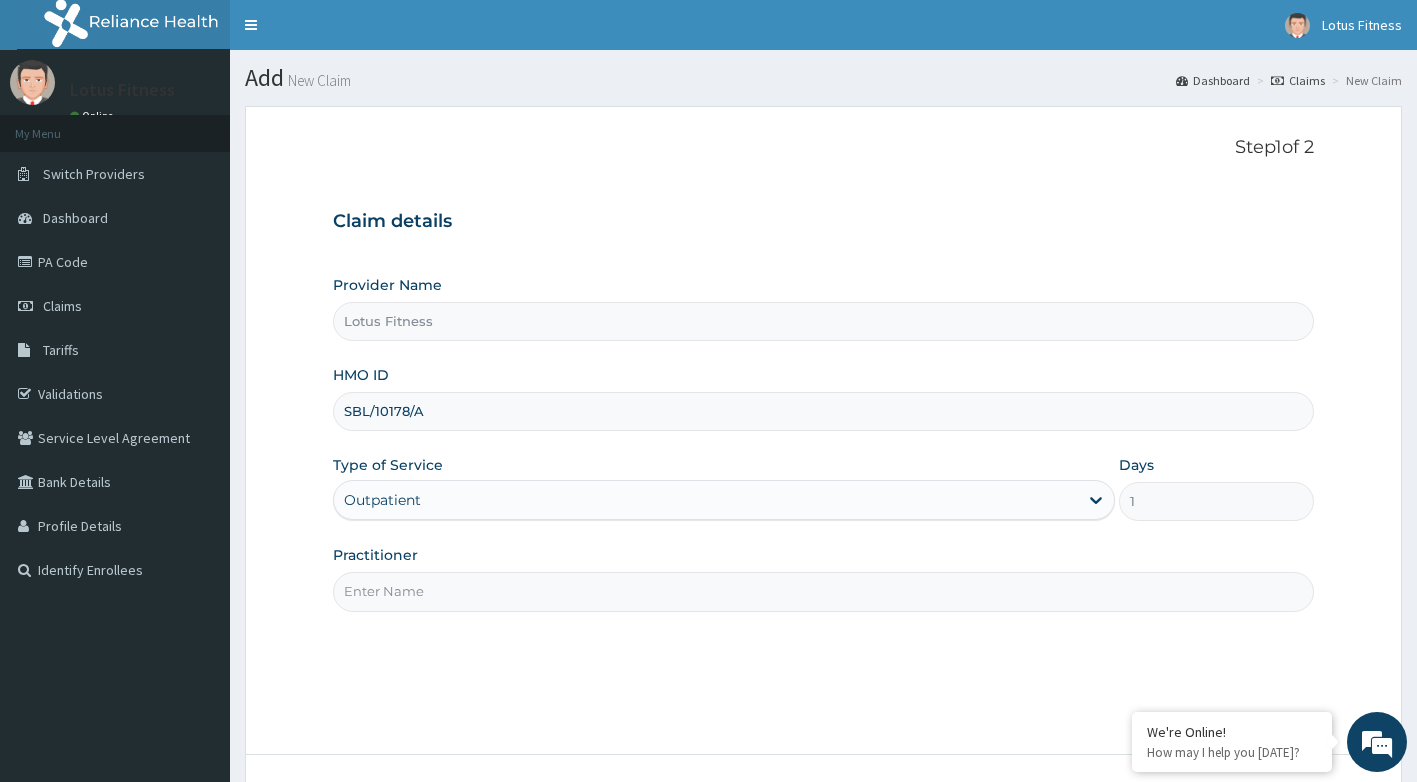 type on "GYM" 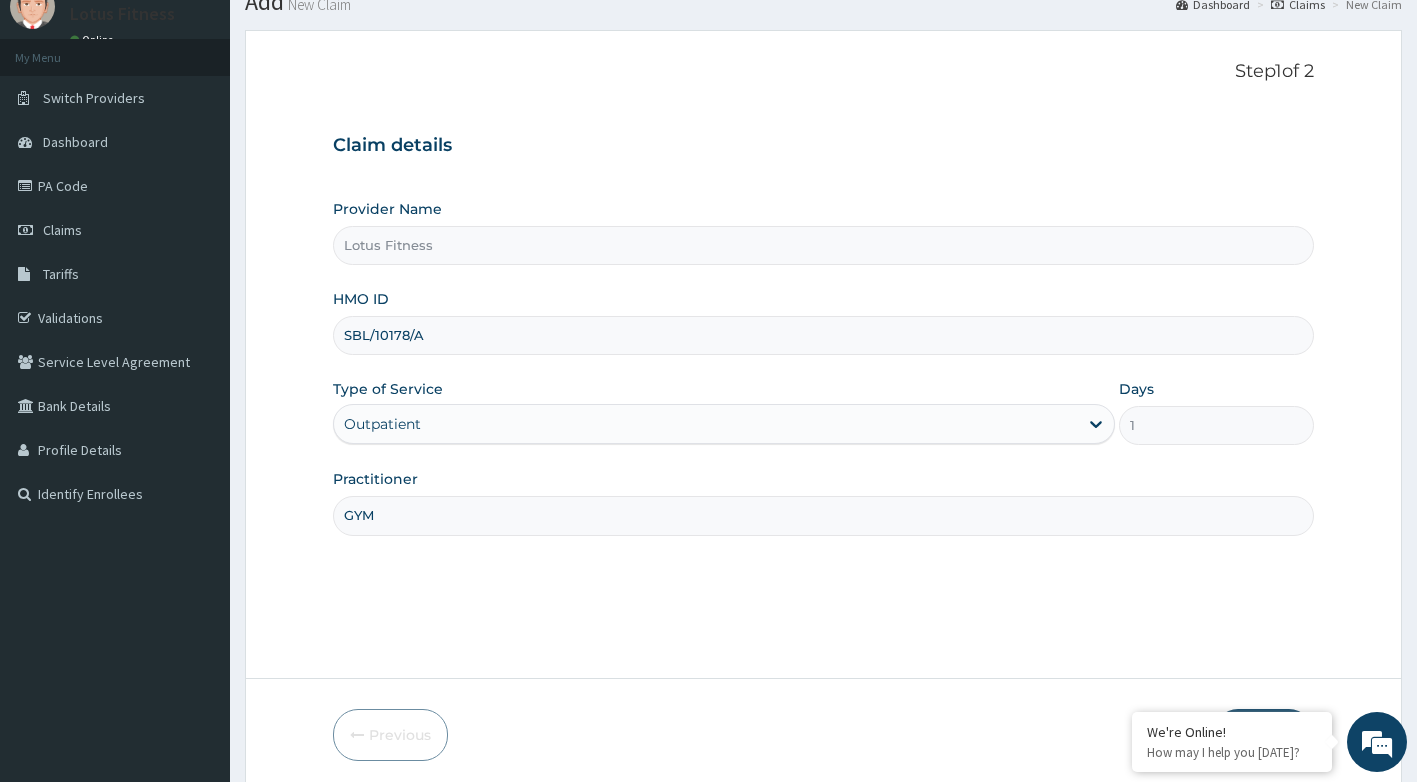 scroll, scrollTop: 152, scrollLeft: 0, axis: vertical 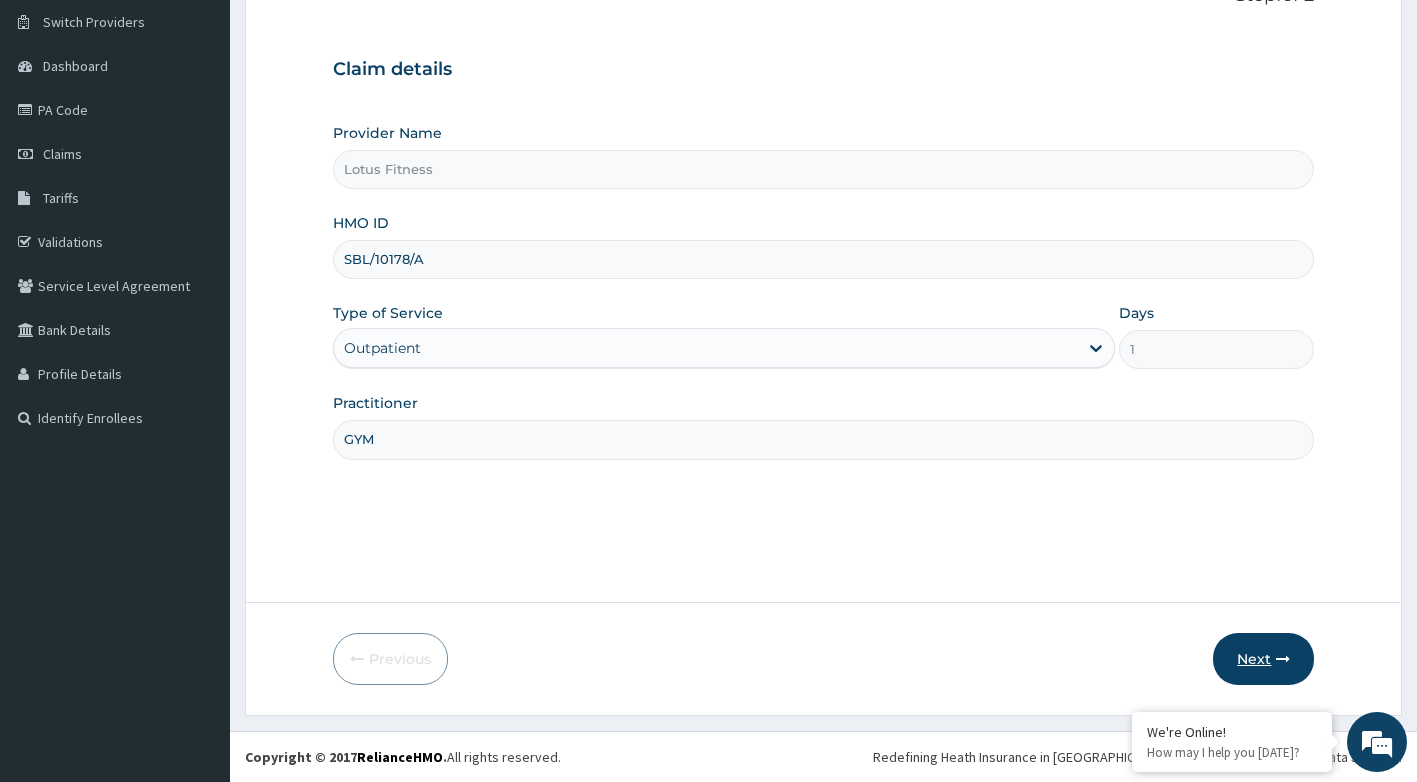 click on "Next" at bounding box center (1263, 659) 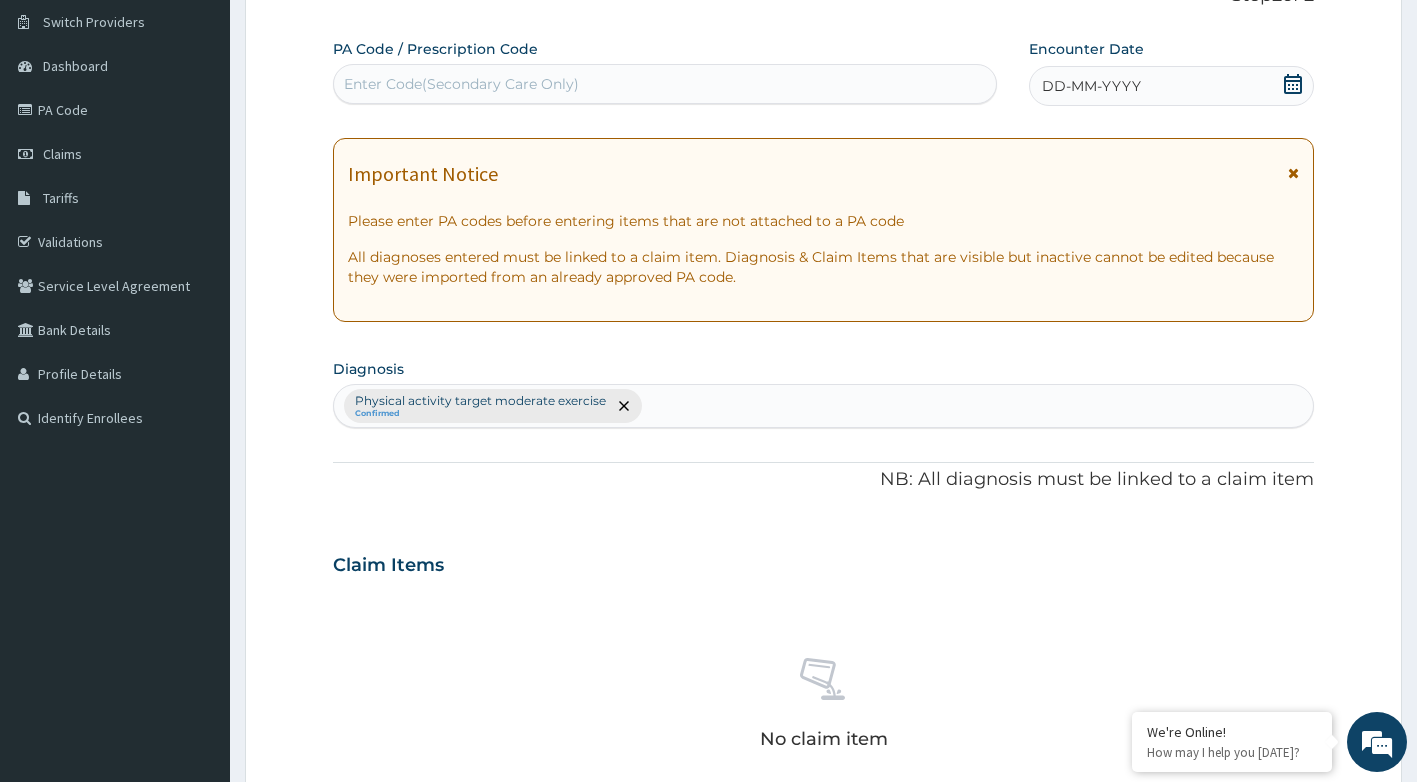 click on "Enter Code(Secondary Care Only)" at bounding box center [665, 84] 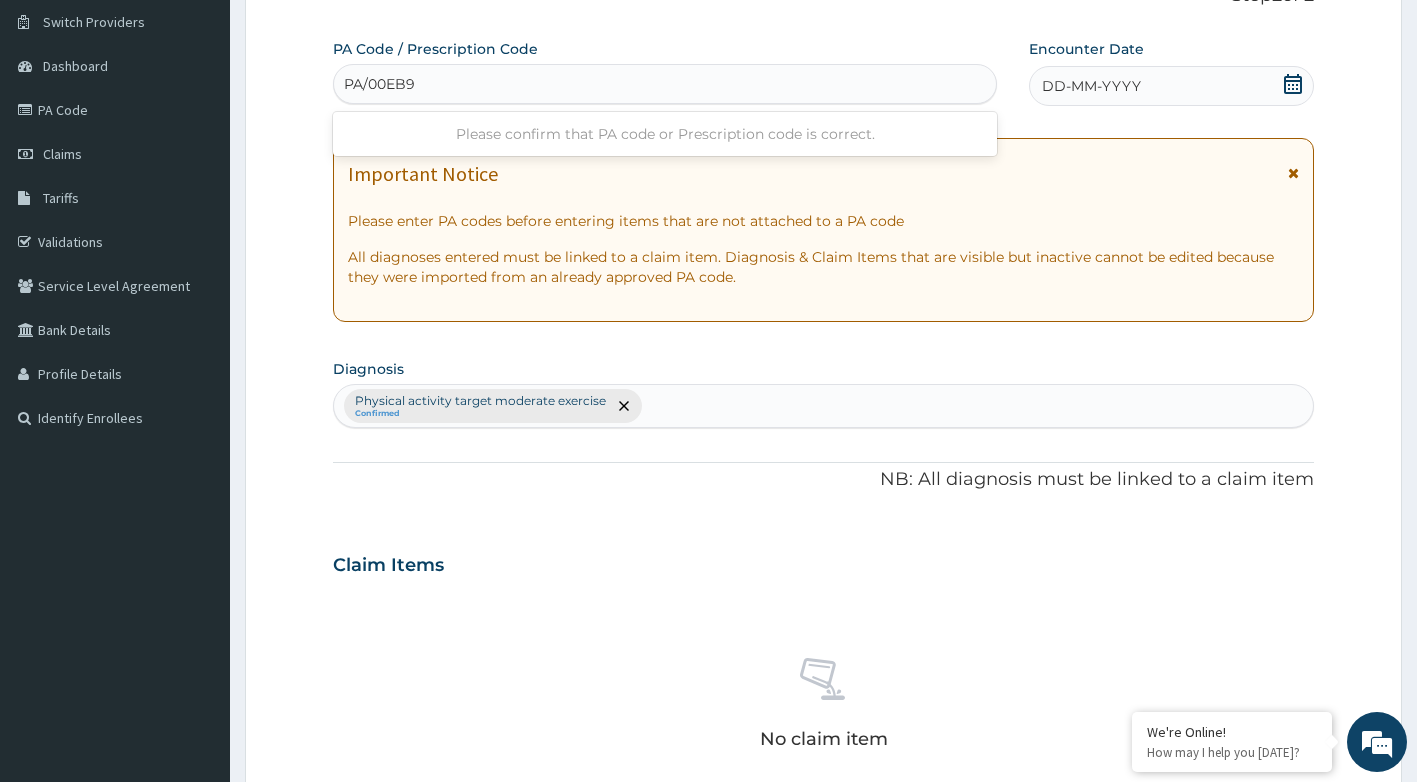 type on "PA/00EB93" 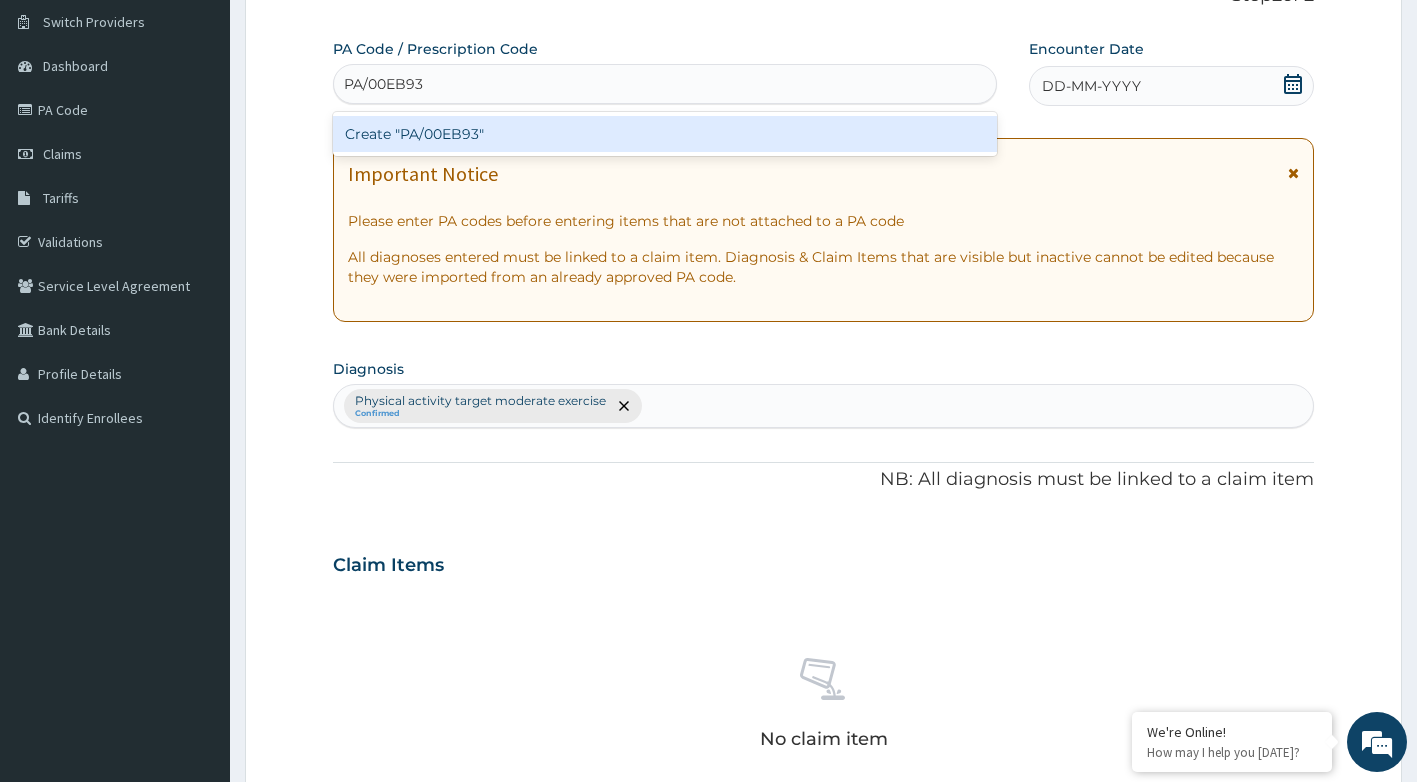 click on "Create "PA/00EB93"" at bounding box center (665, 134) 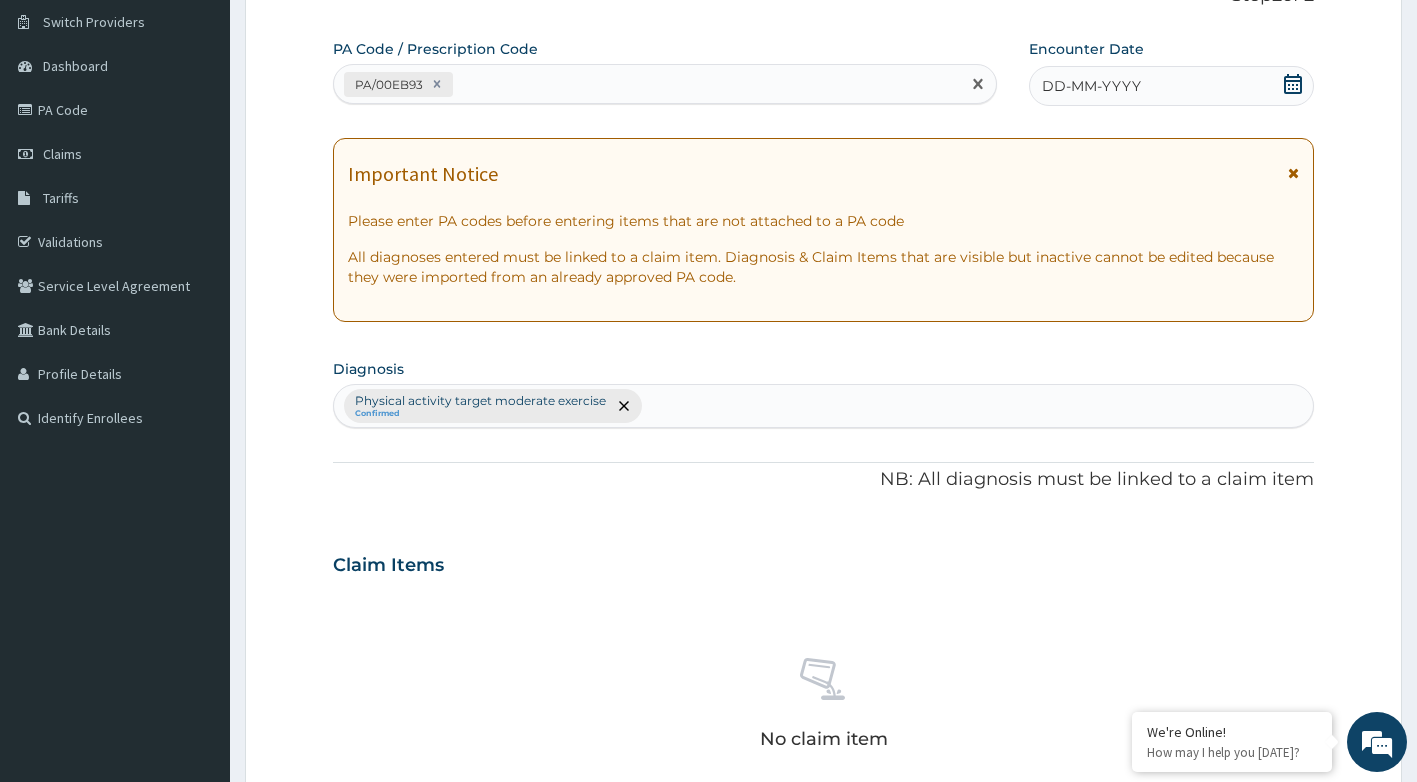 click 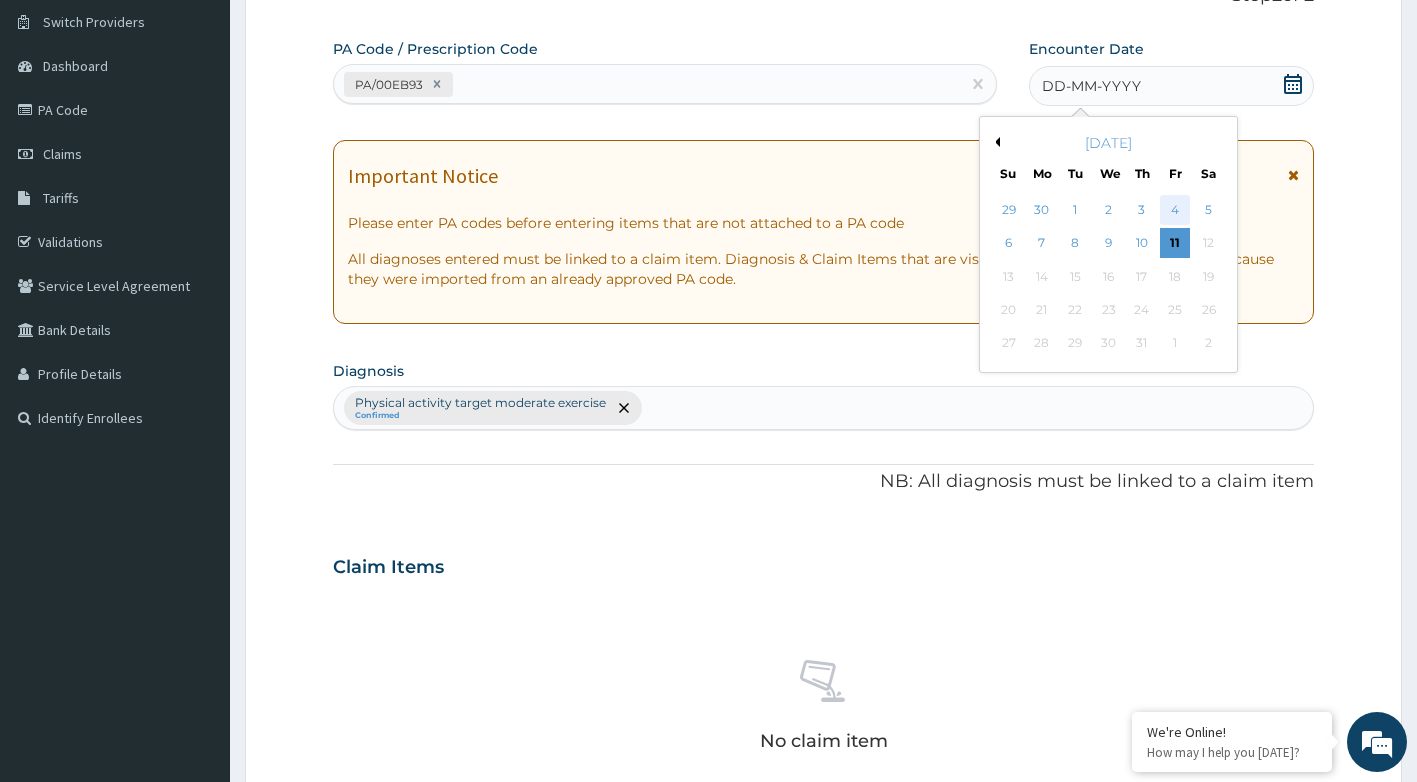 click on "4" at bounding box center (1176, 210) 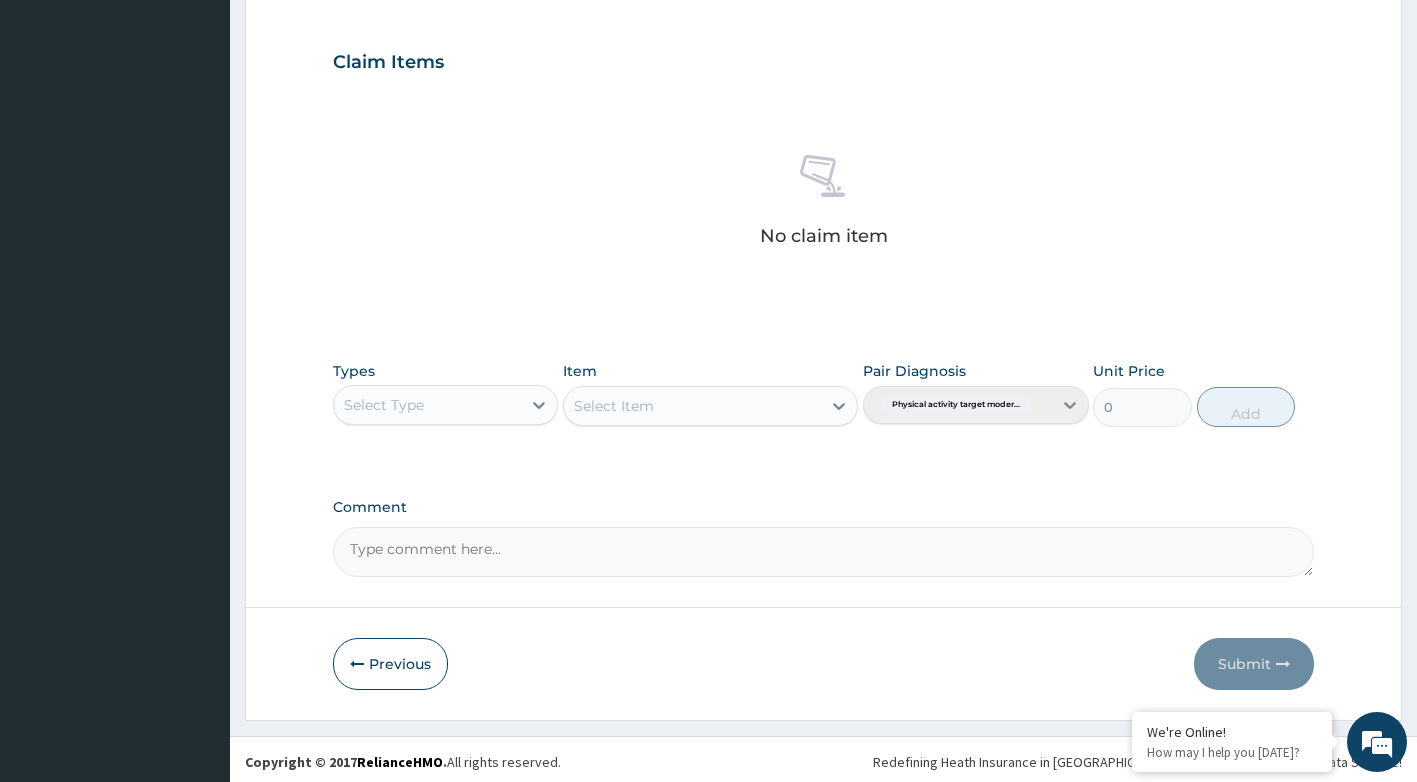 scroll, scrollTop: 660, scrollLeft: 0, axis: vertical 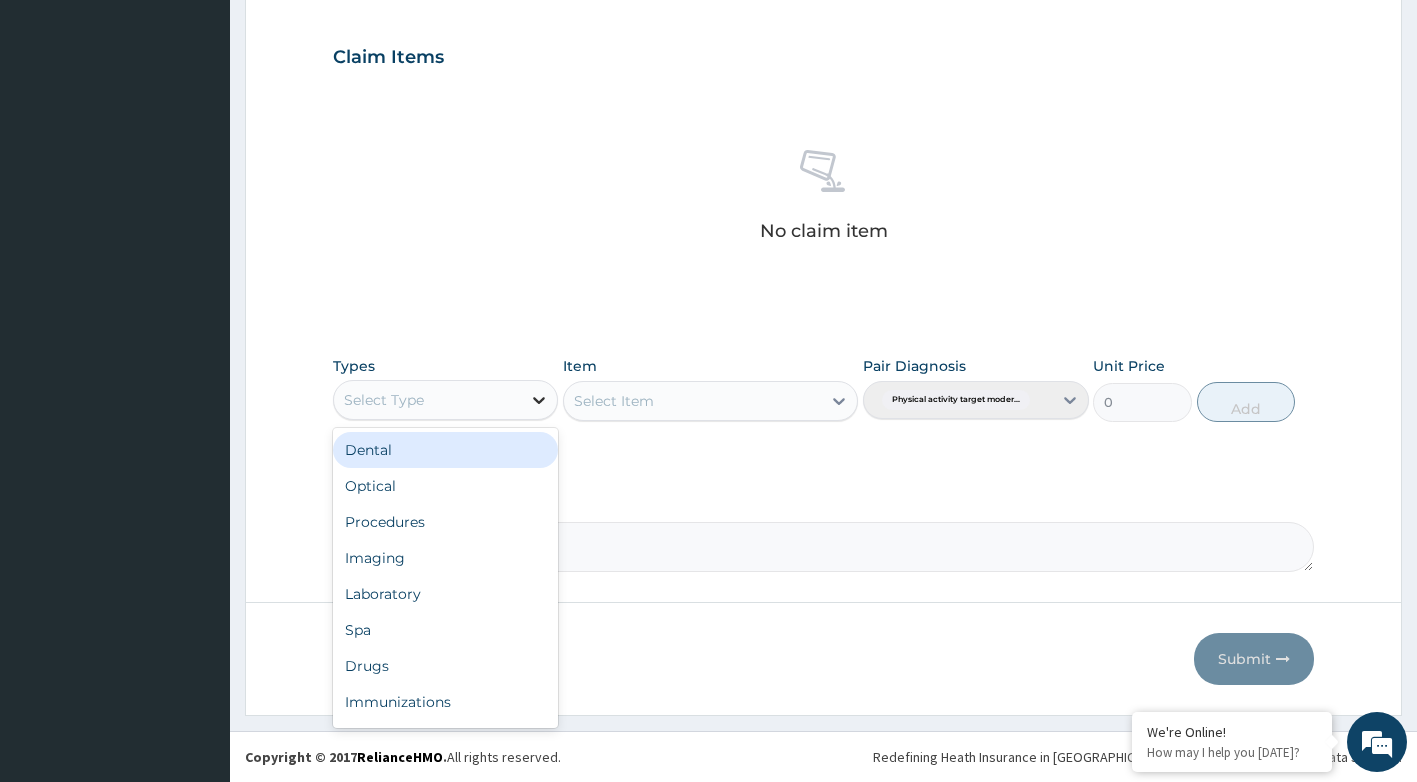 click 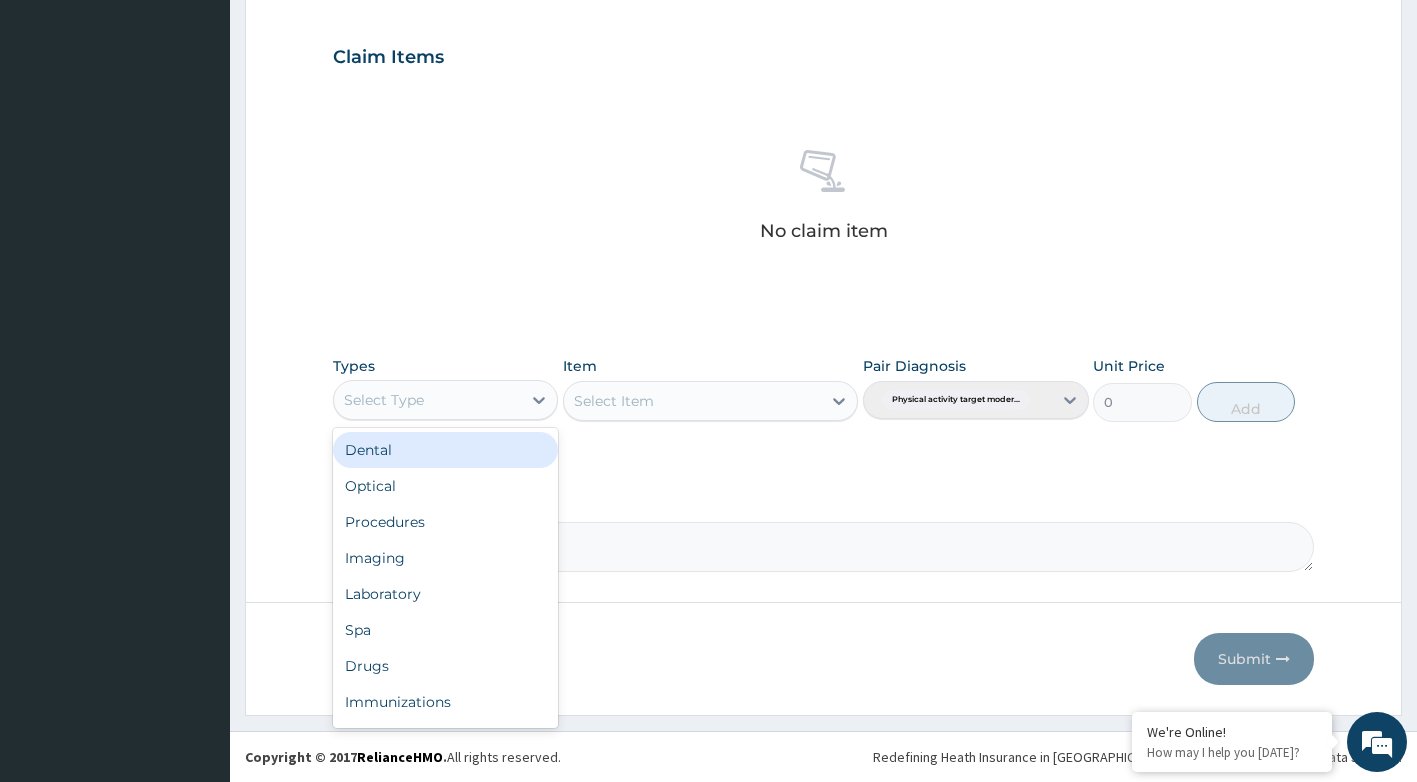 click on "Select Type" at bounding box center [428, 400] 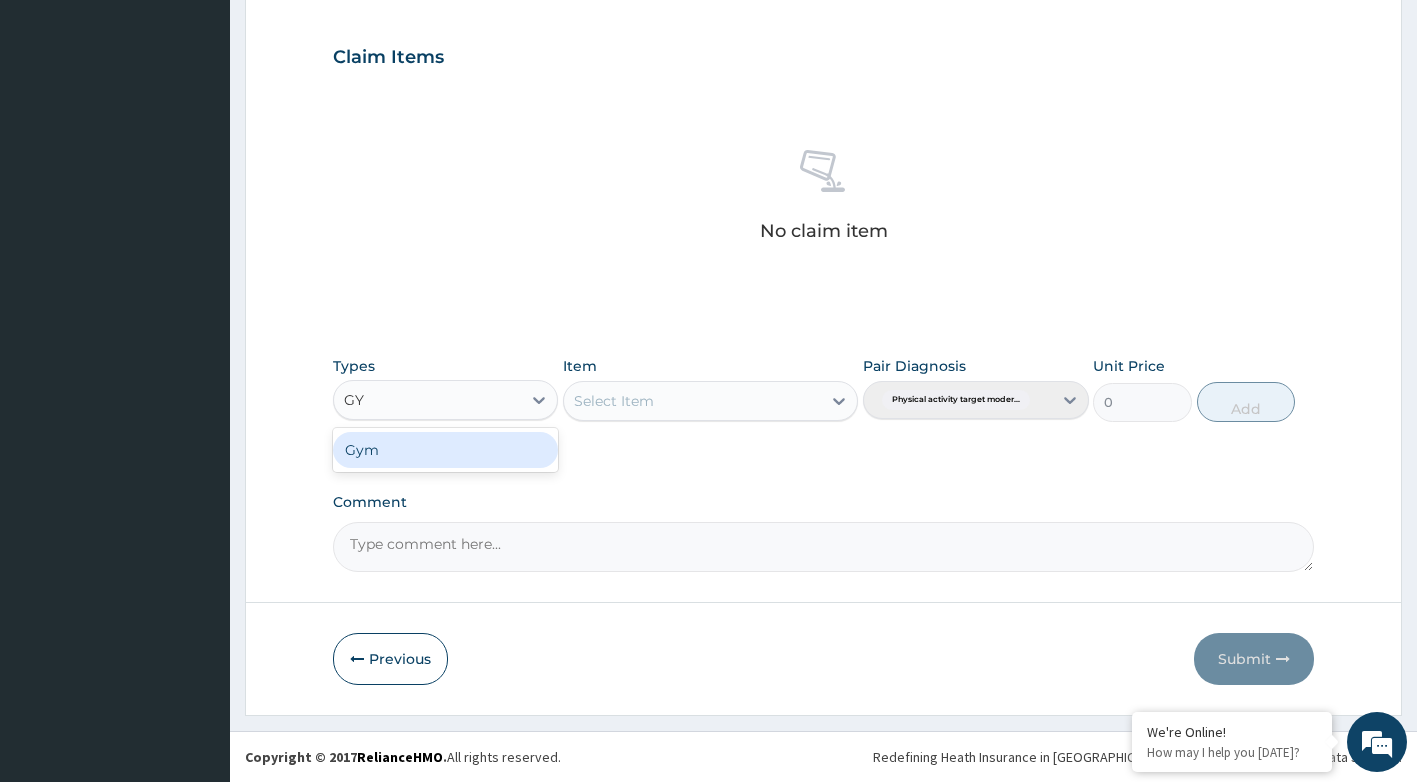 type on "GYM" 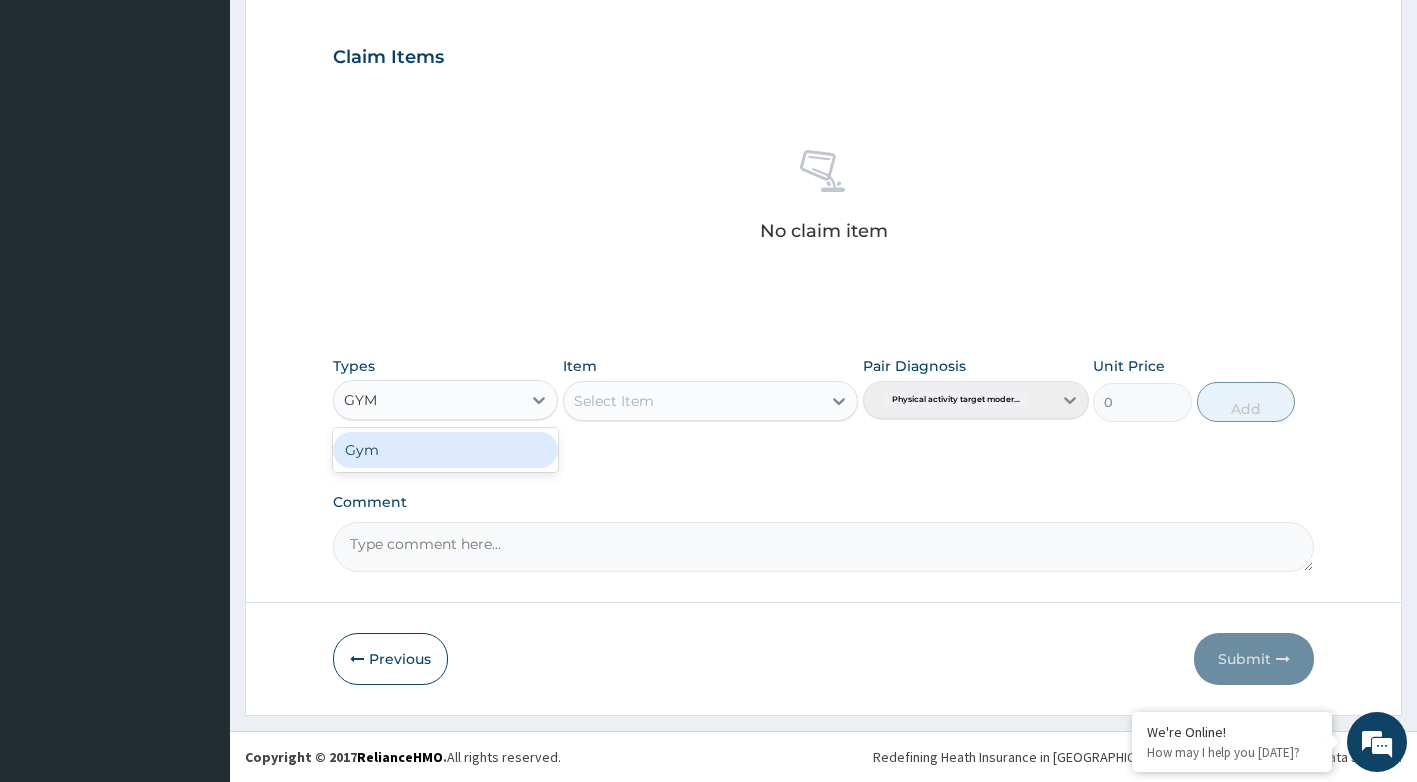 click on "Gym" at bounding box center [446, 450] 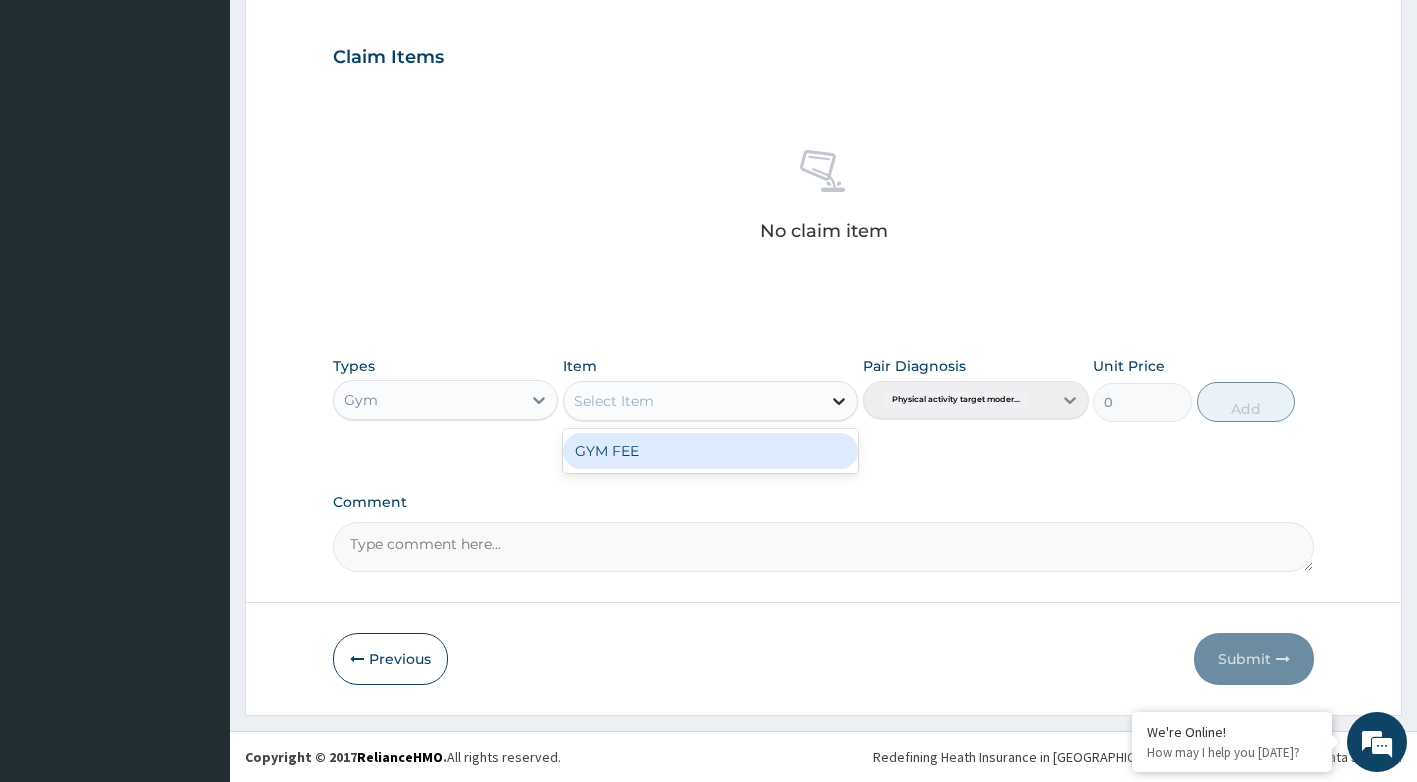 click 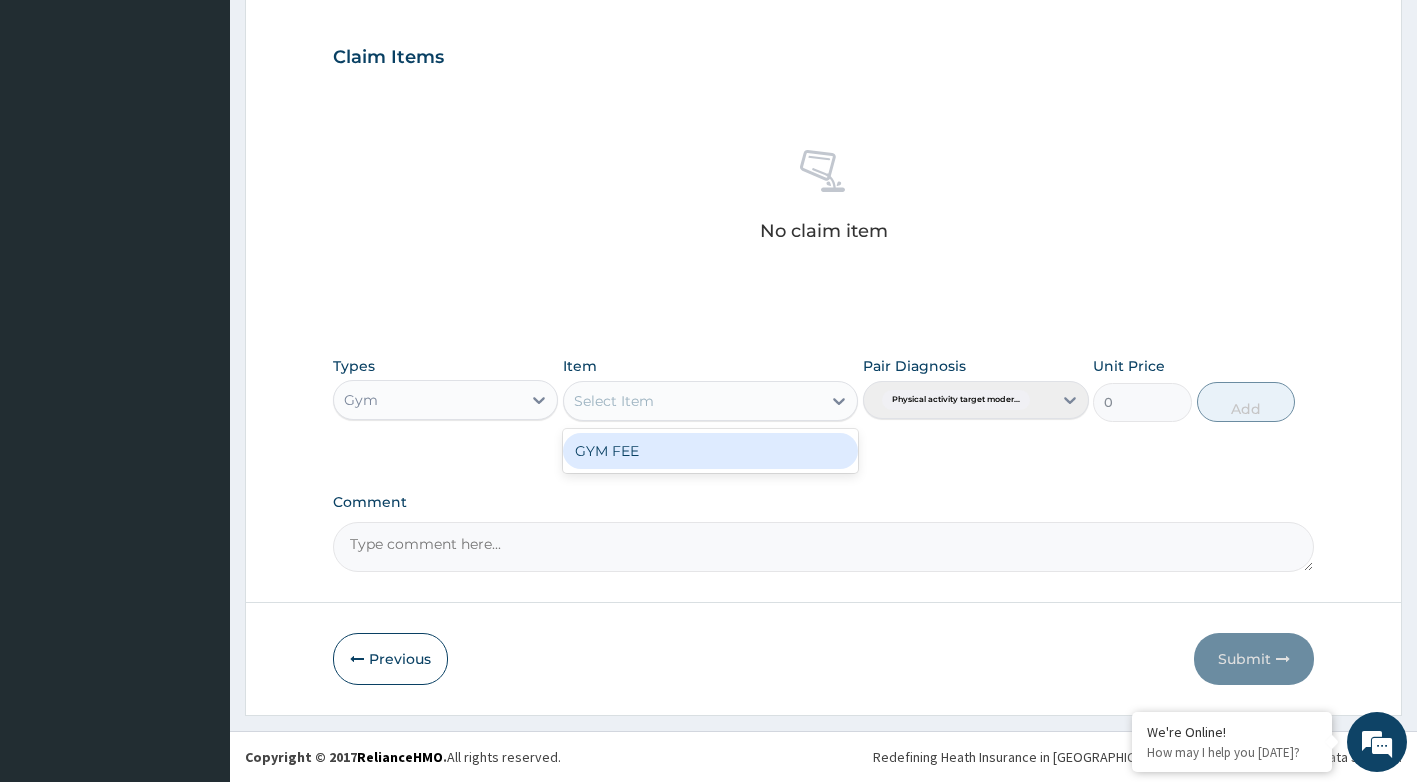 click on "GYM FEE" at bounding box center [710, 451] 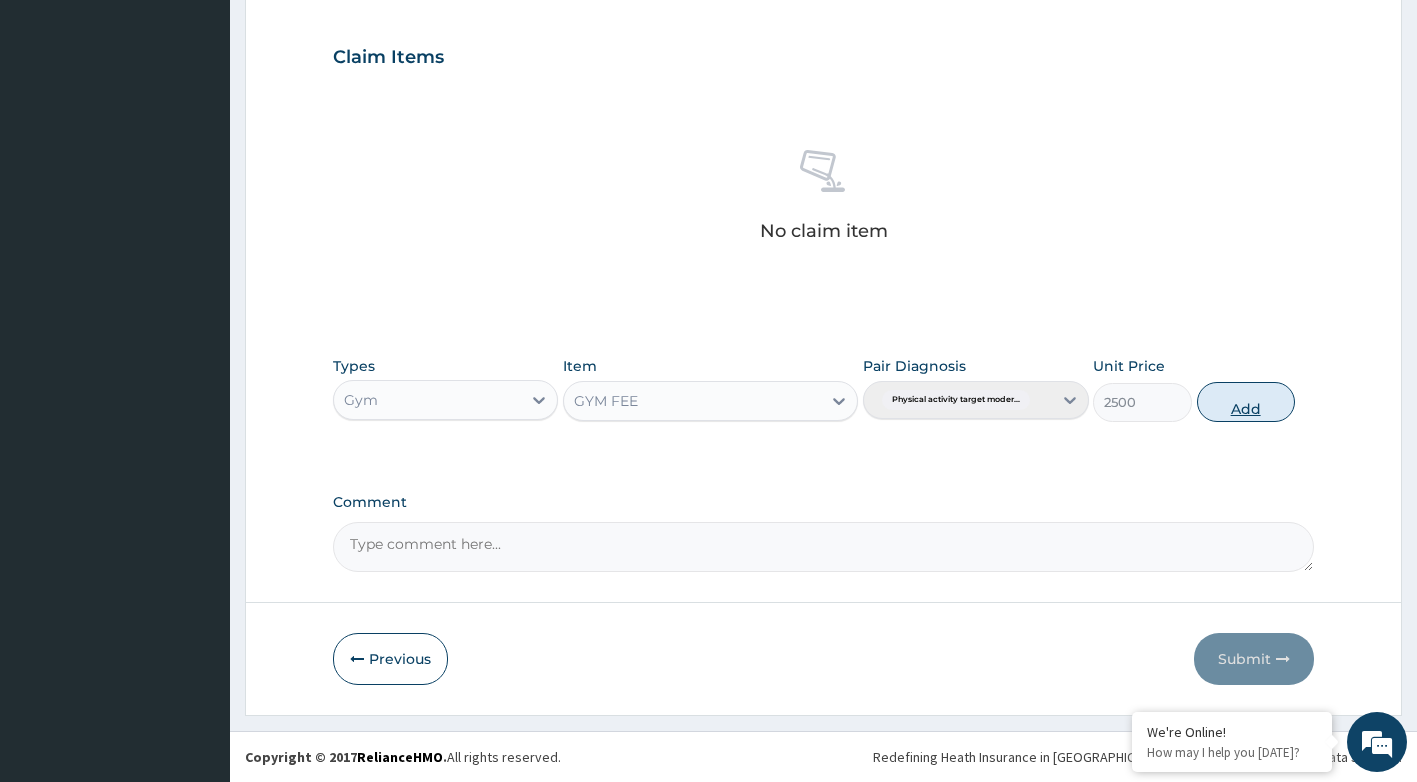 click on "Add" at bounding box center [1246, 402] 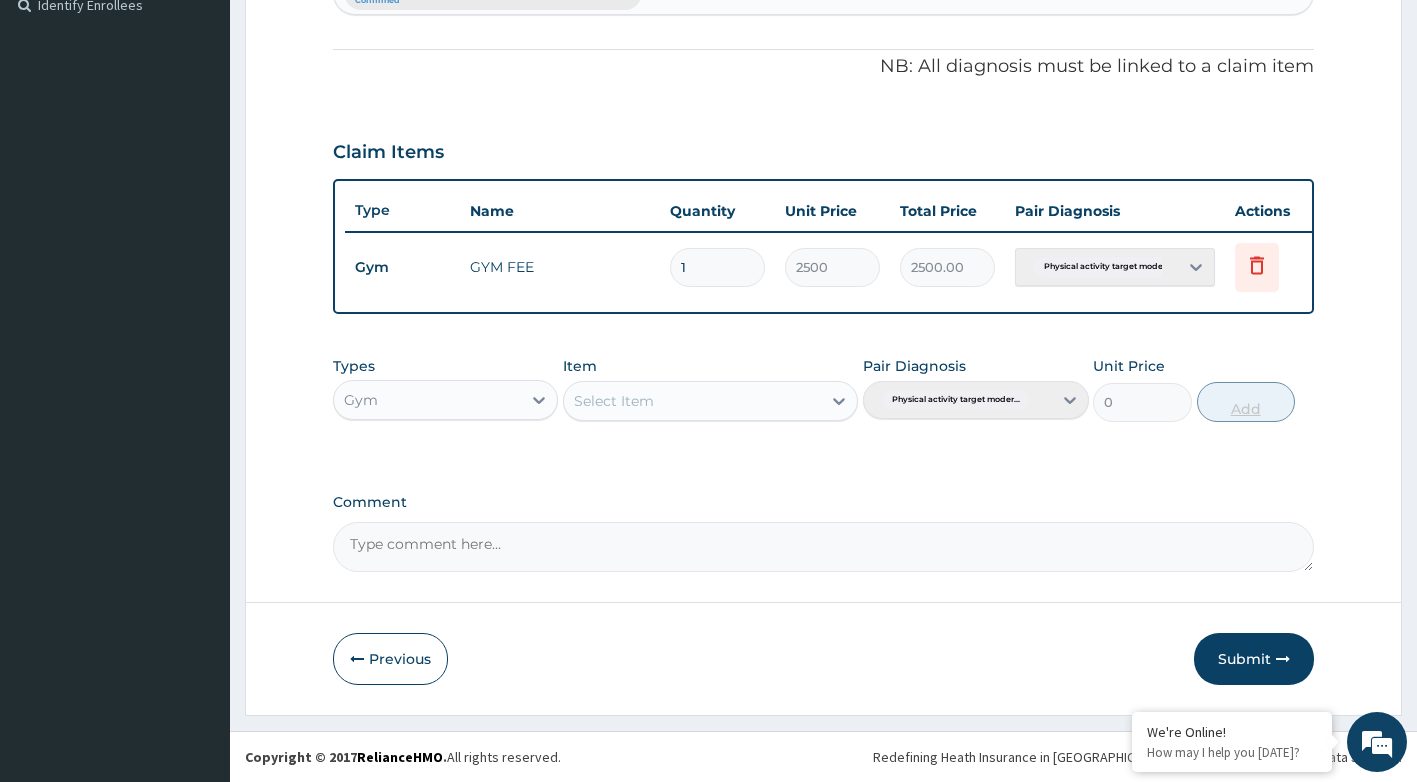 scroll, scrollTop: 580, scrollLeft: 0, axis: vertical 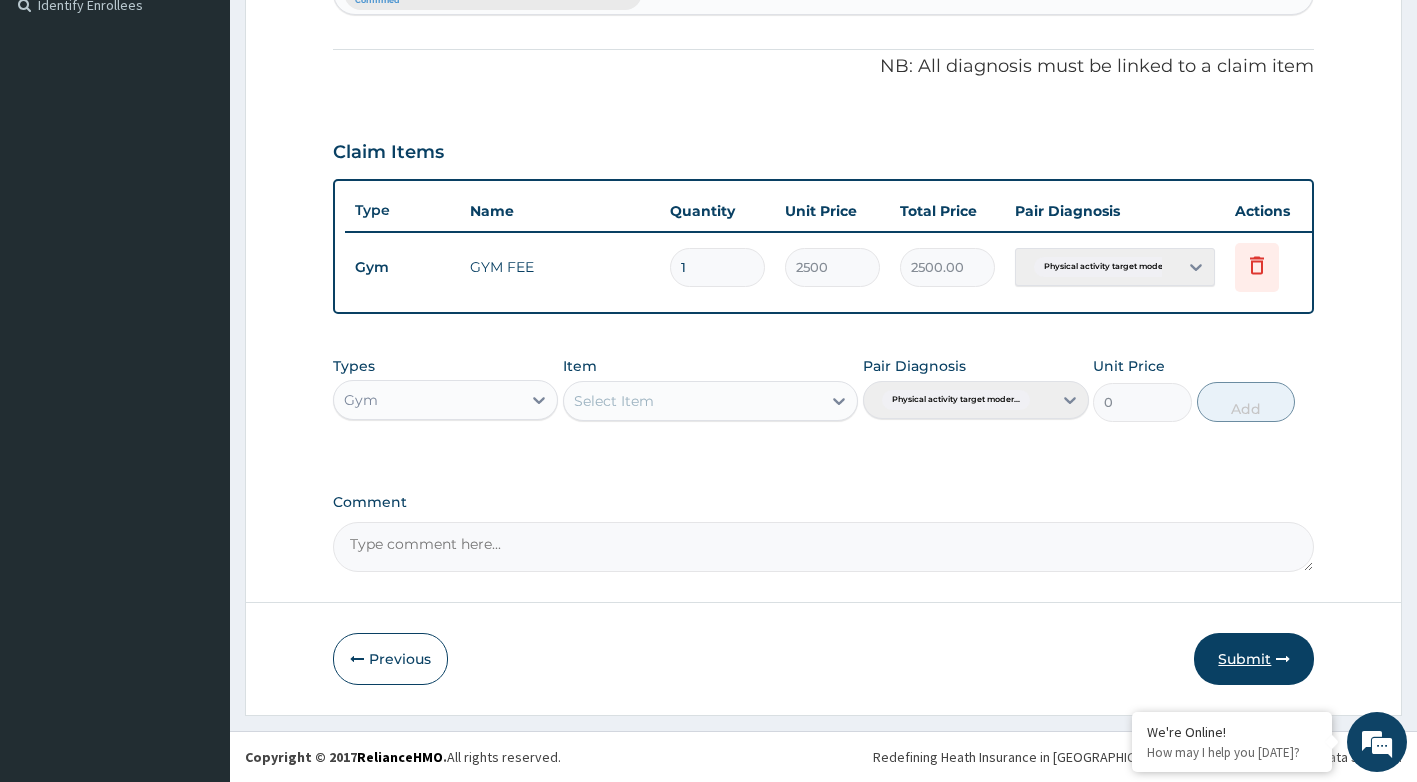 click on "Submit" at bounding box center (1254, 659) 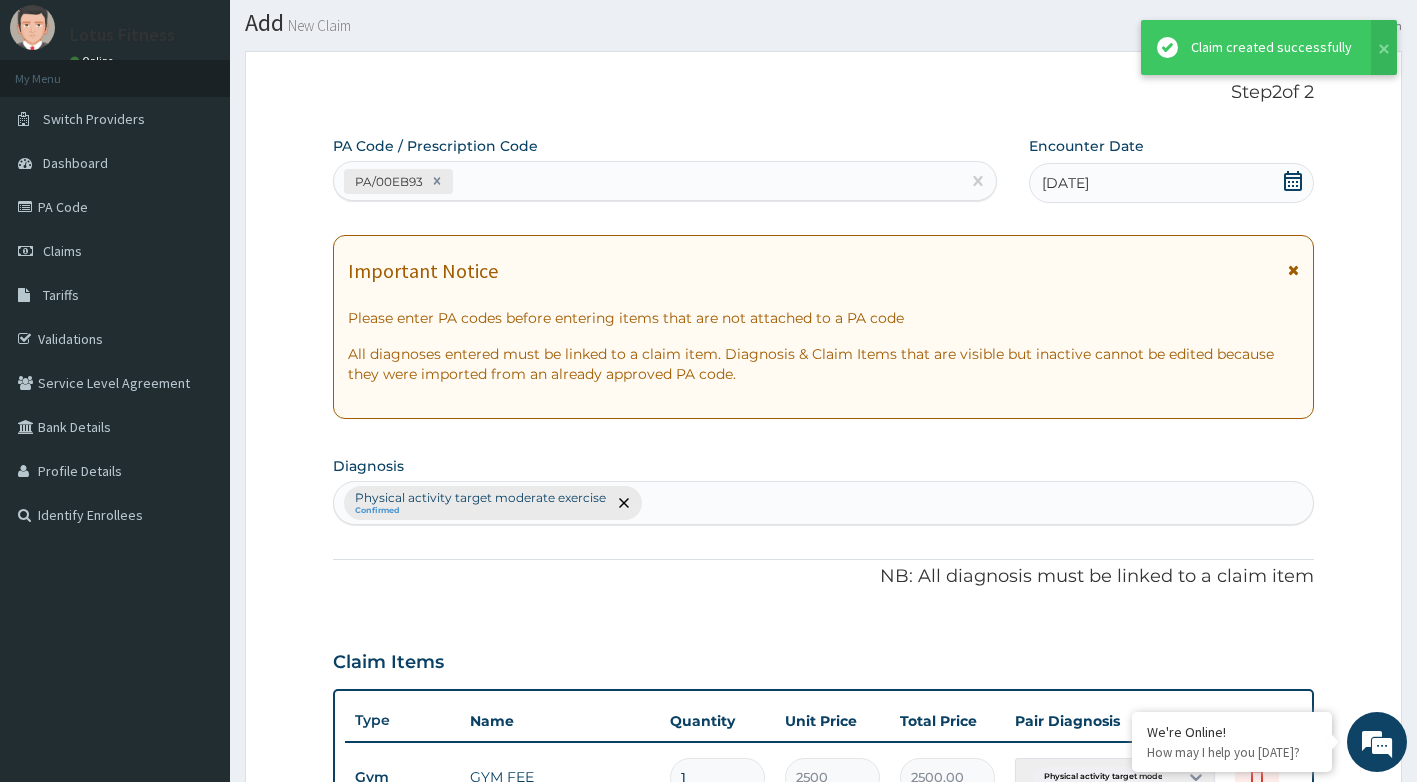 scroll, scrollTop: 580, scrollLeft: 0, axis: vertical 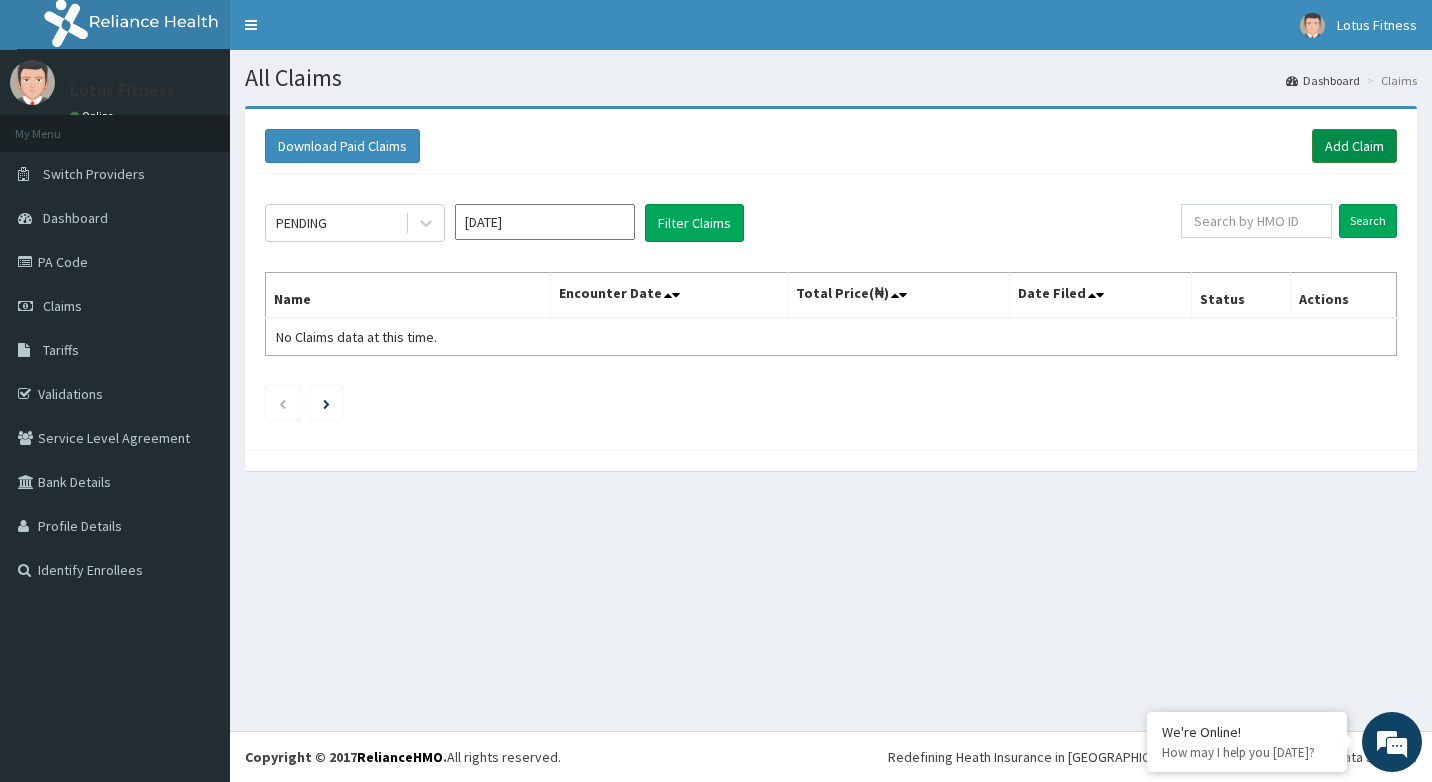 click on "Add Claim" at bounding box center (1354, 146) 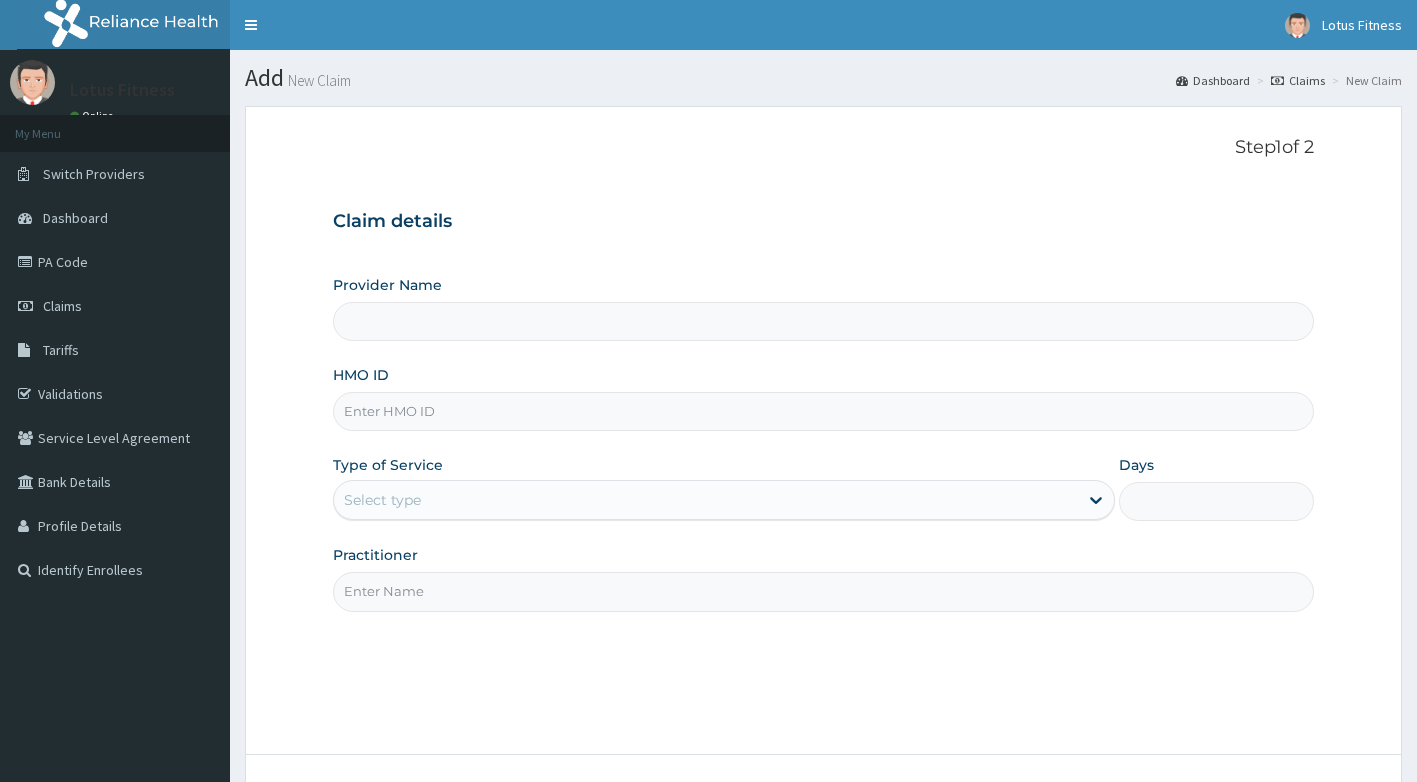 scroll, scrollTop: 0, scrollLeft: 0, axis: both 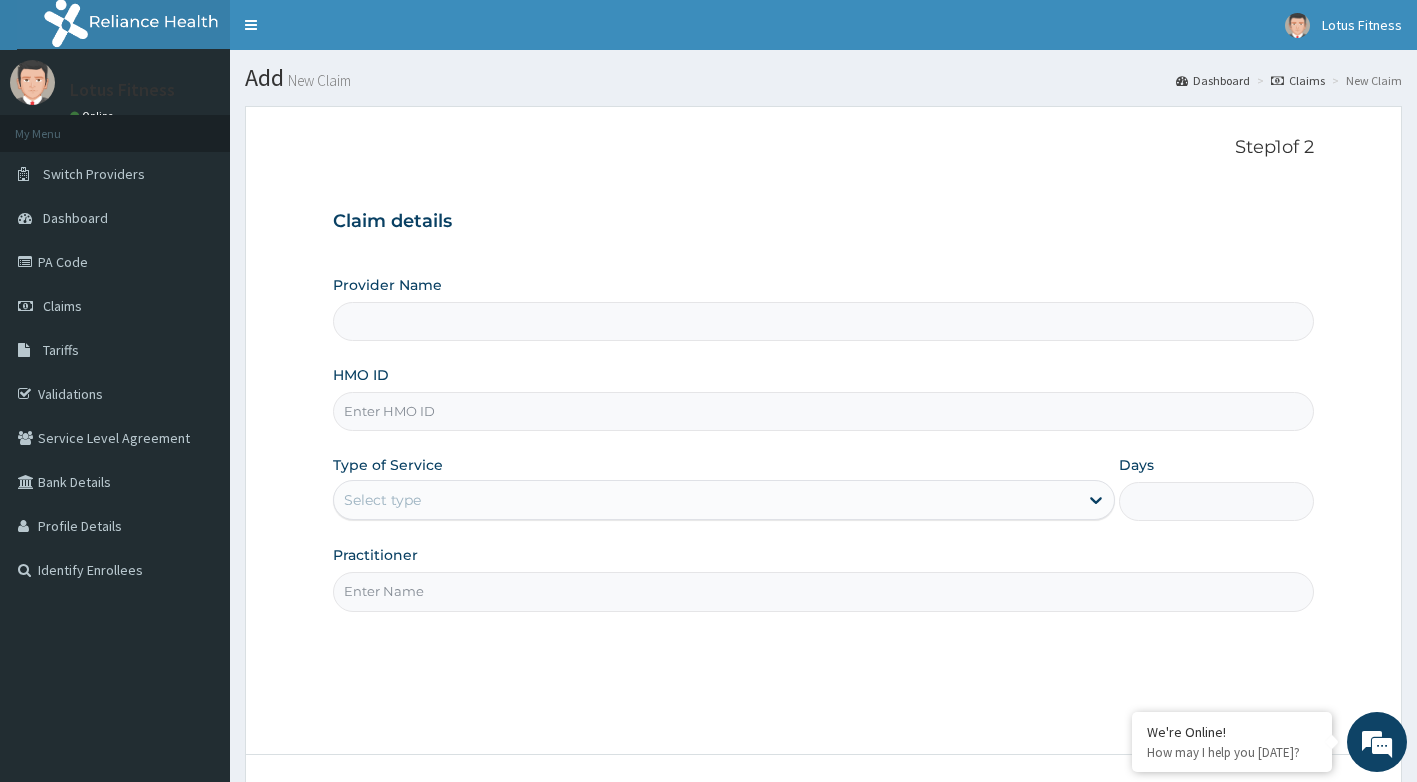 type on "Lotus Fitness" 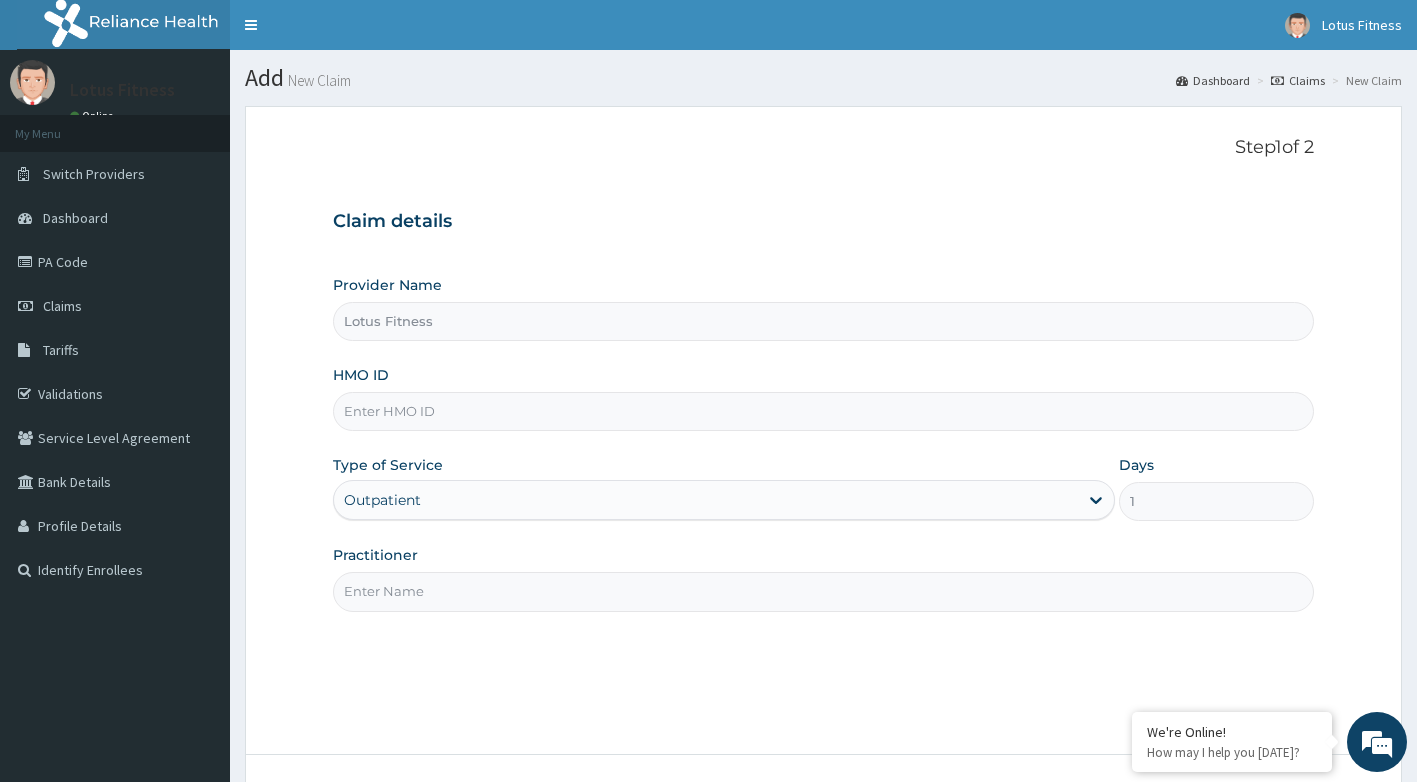 click on "HMO ID" at bounding box center [824, 411] 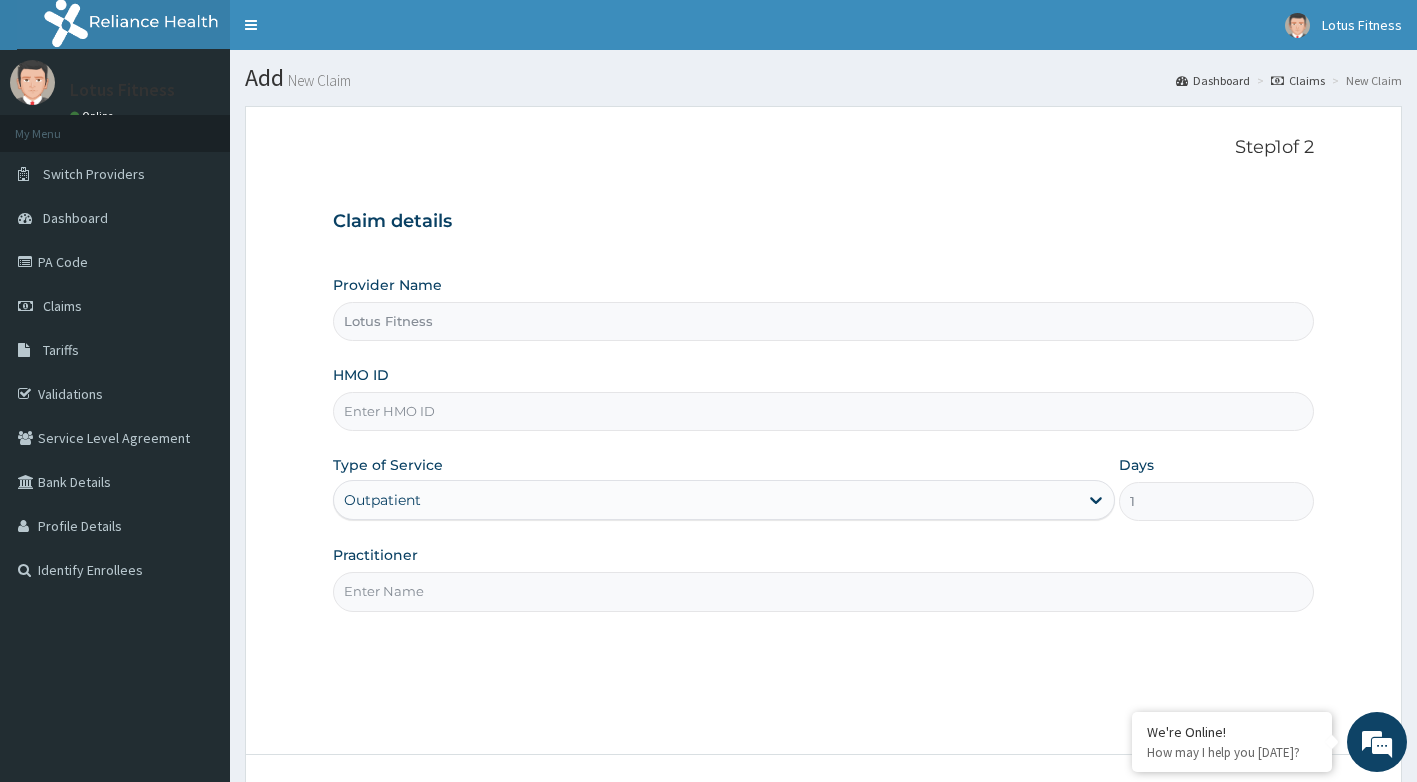 scroll, scrollTop: 0, scrollLeft: 0, axis: both 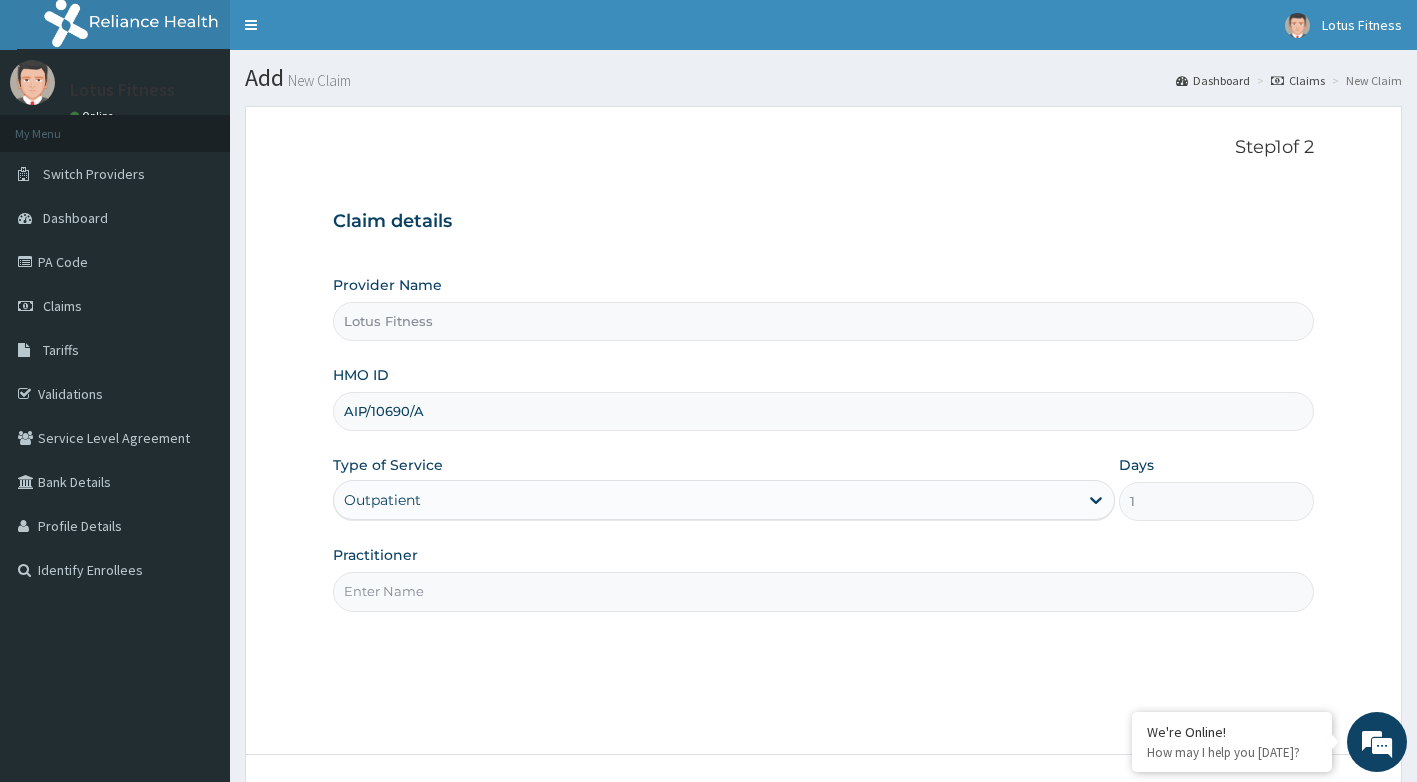 type on "AIP/10690/A" 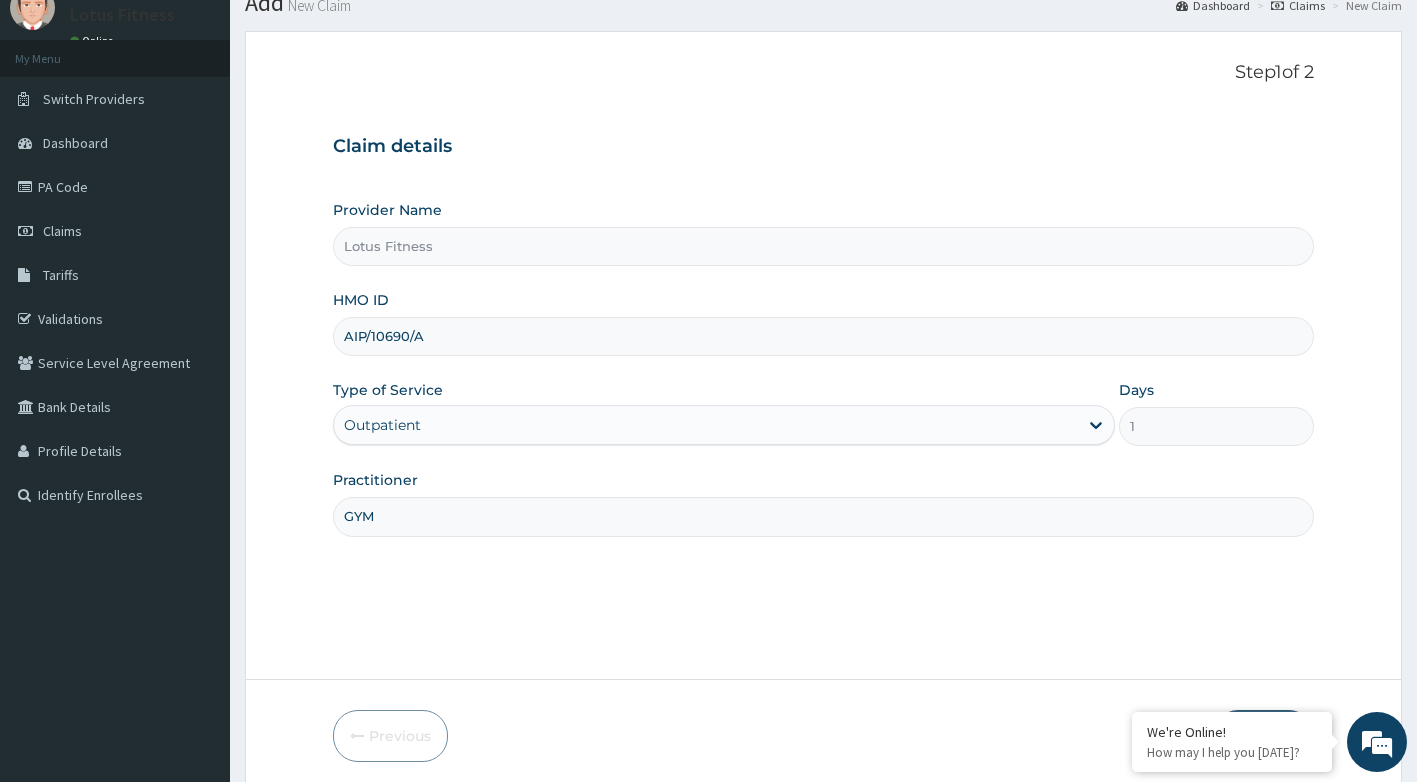 scroll, scrollTop: 152, scrollLeft: 0, axis: vertical 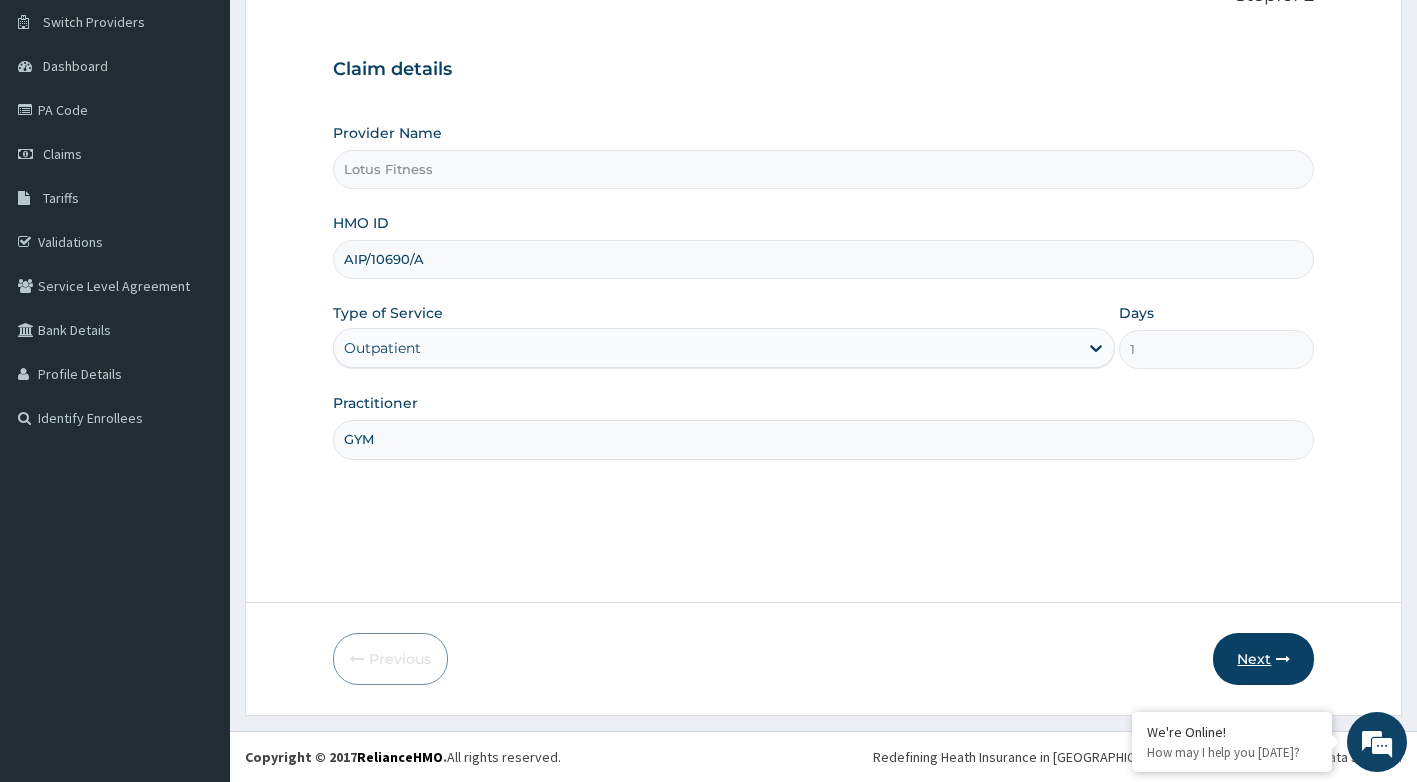 click on "Next" at bounding box center (1263, 659) 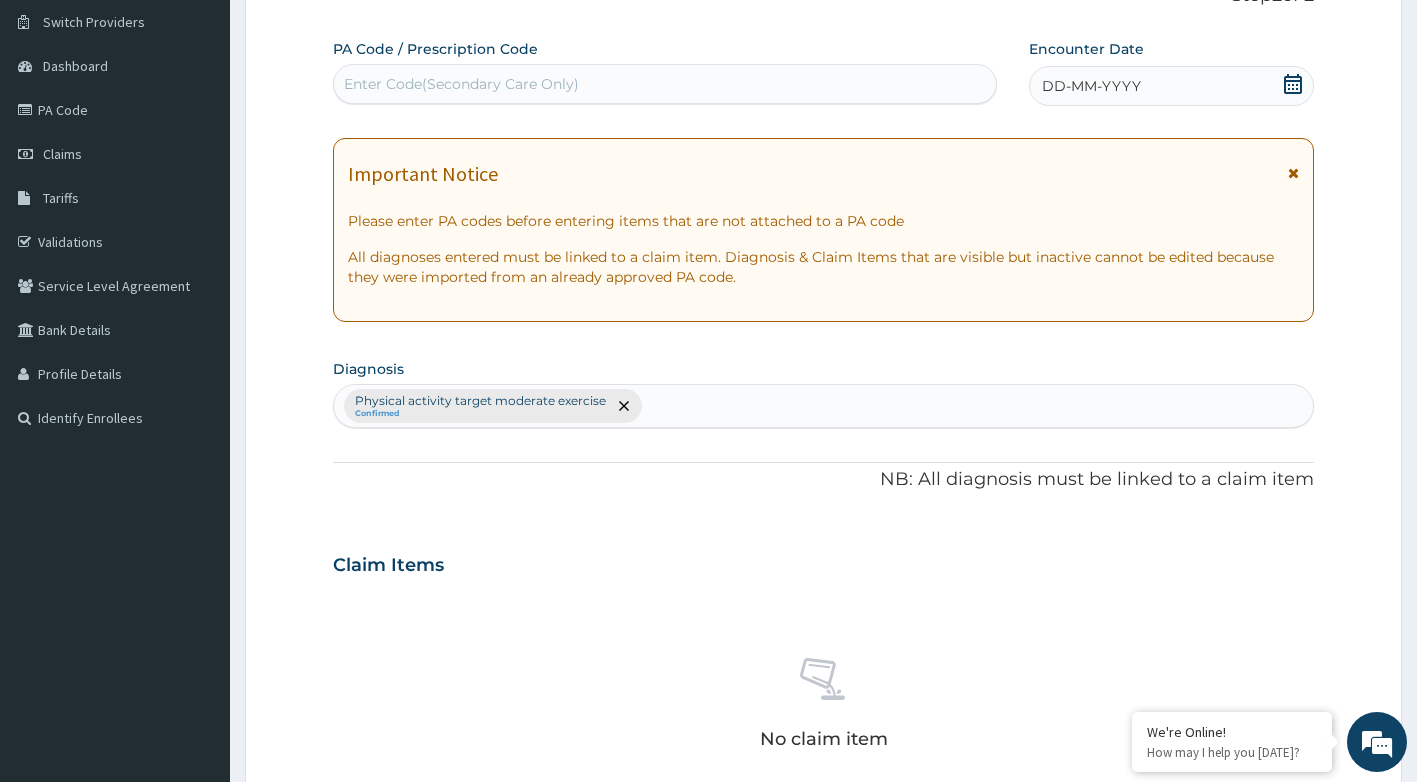 click on "Enter Code(Secondary Care Only)" at bounding box center [665, 84] 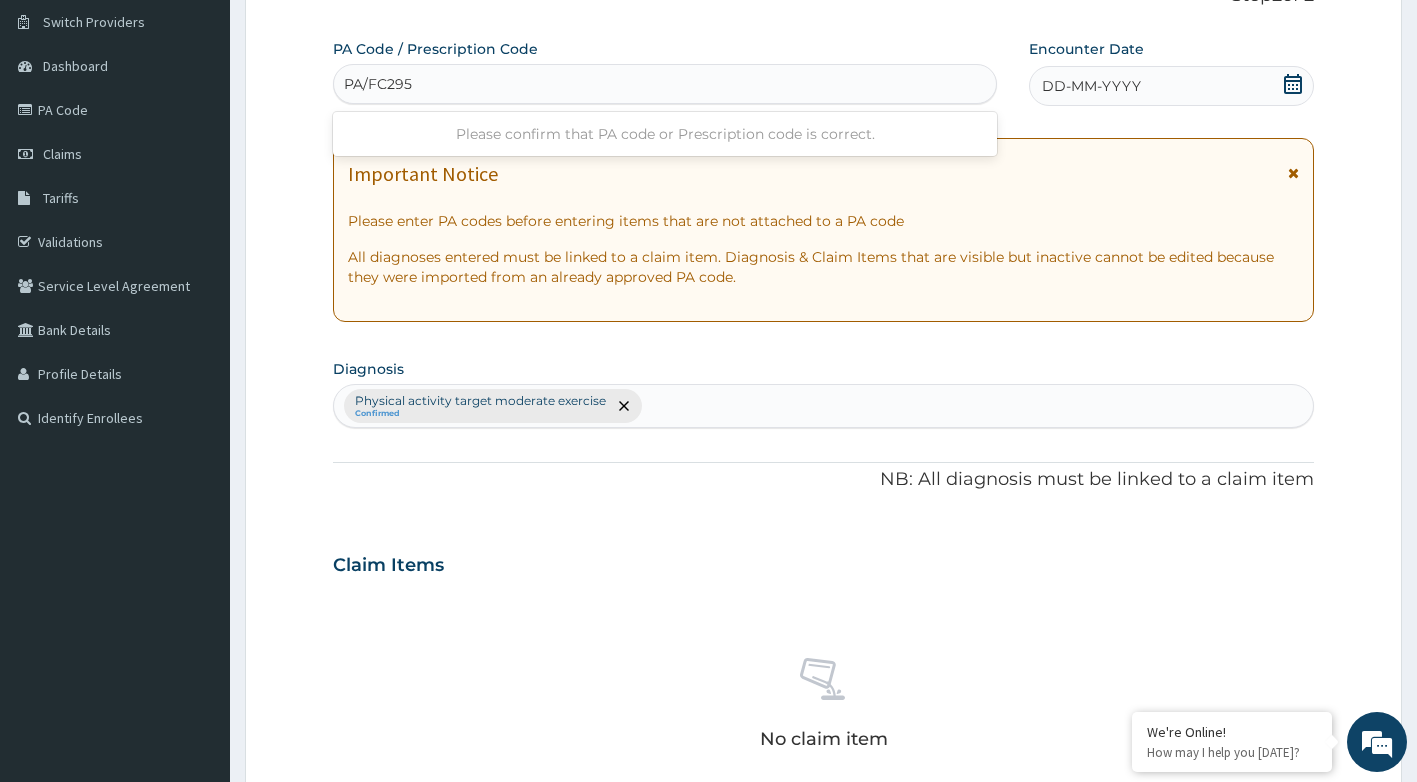 type on "PA/FC2953" 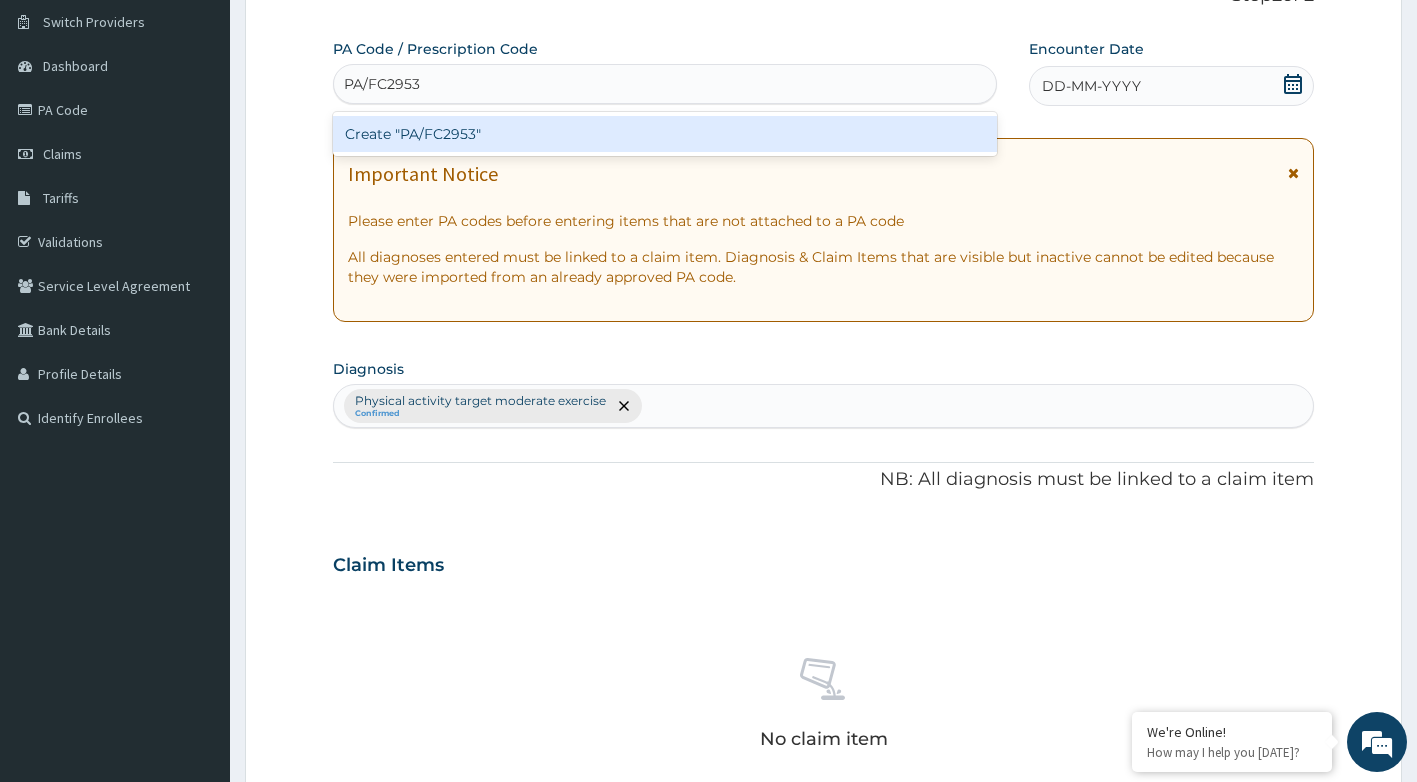 click on "Create "PA/FC2953"" at bounding box center [665, 134] 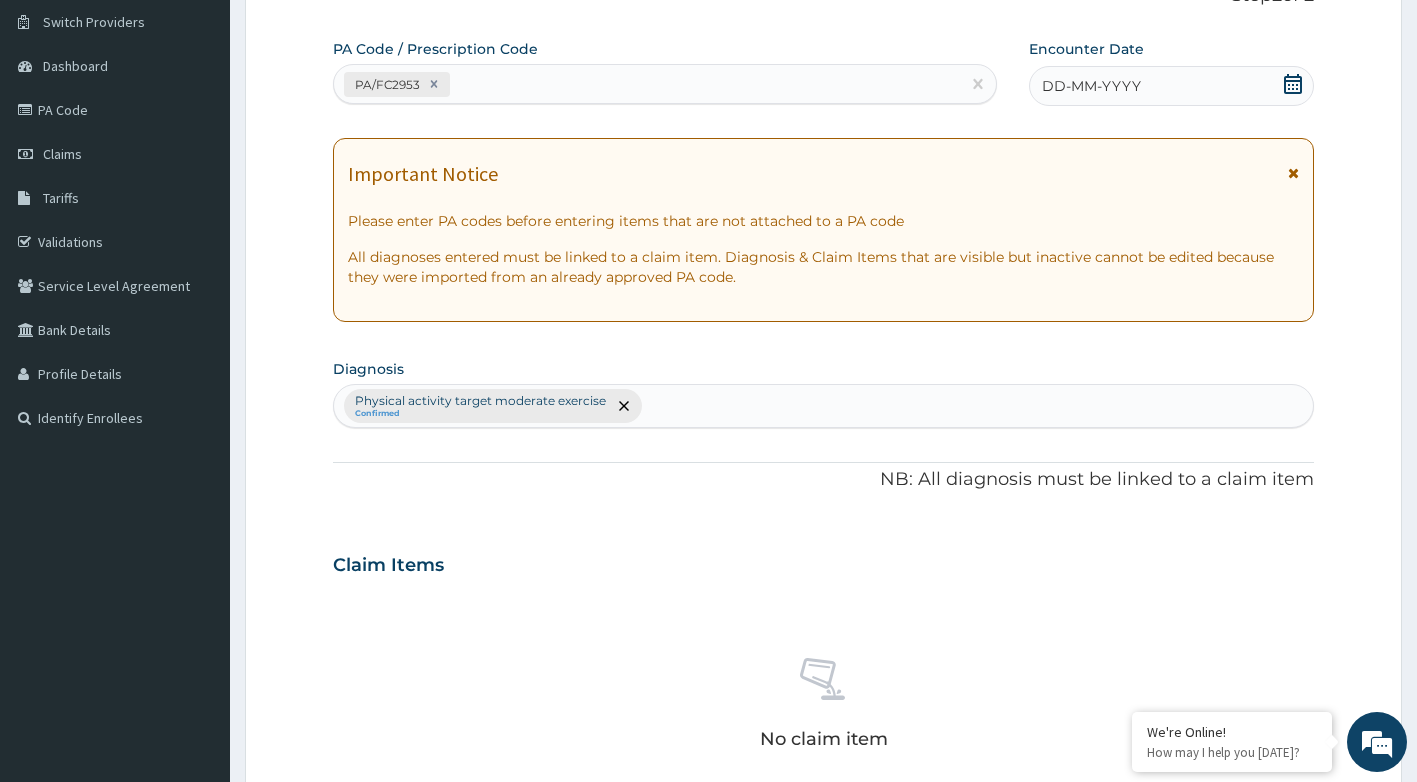 click 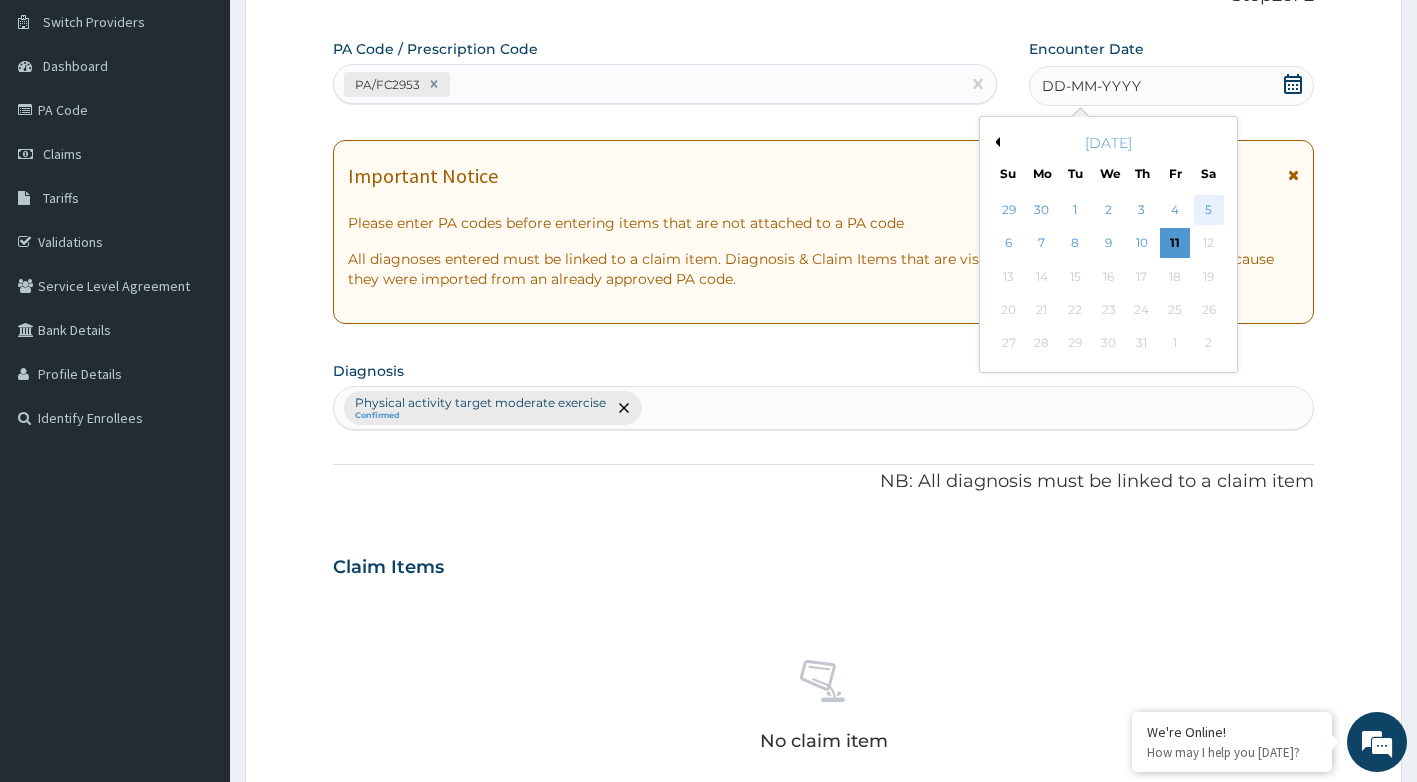 click on "5" at bounding box center (1209, 210) 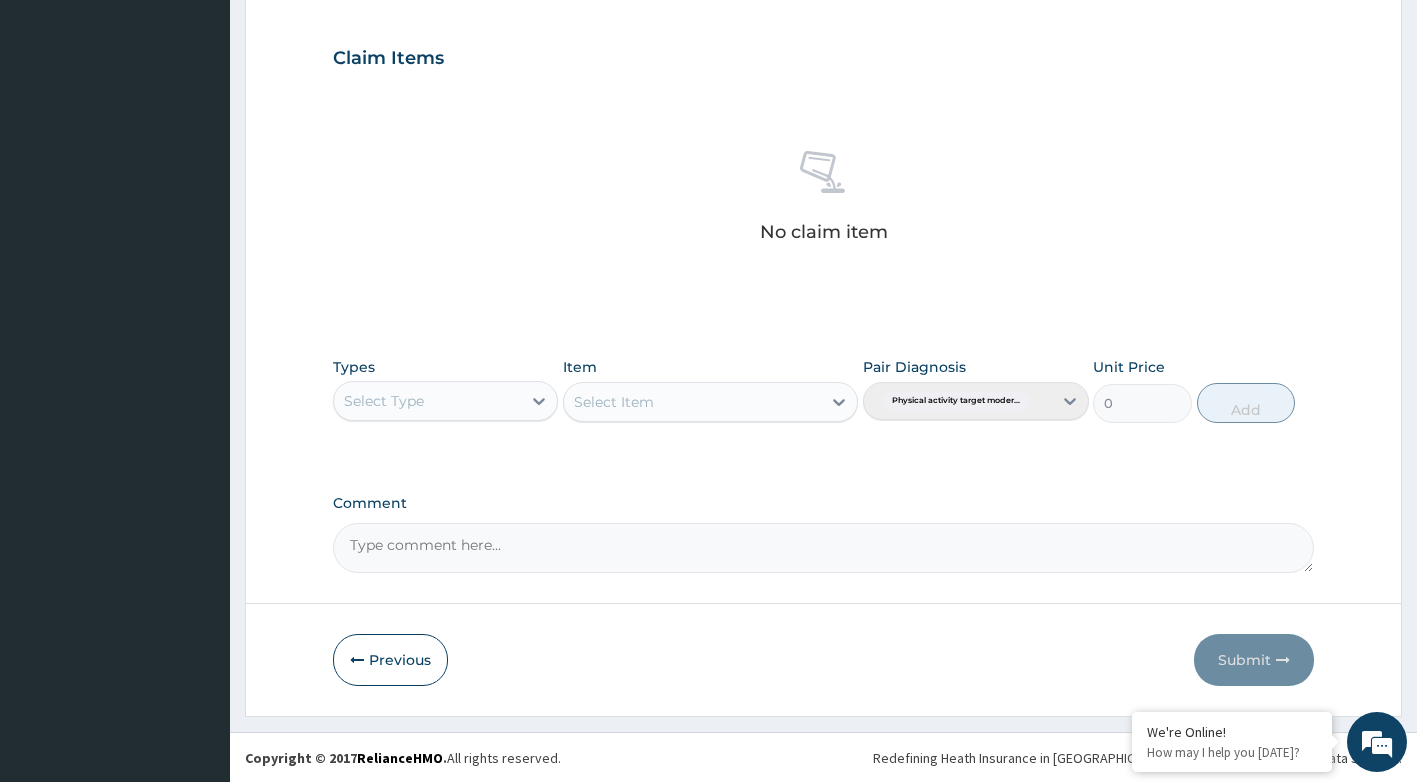 scroll, scrollTop: 660, scrollLeft: 0, axis: vertical 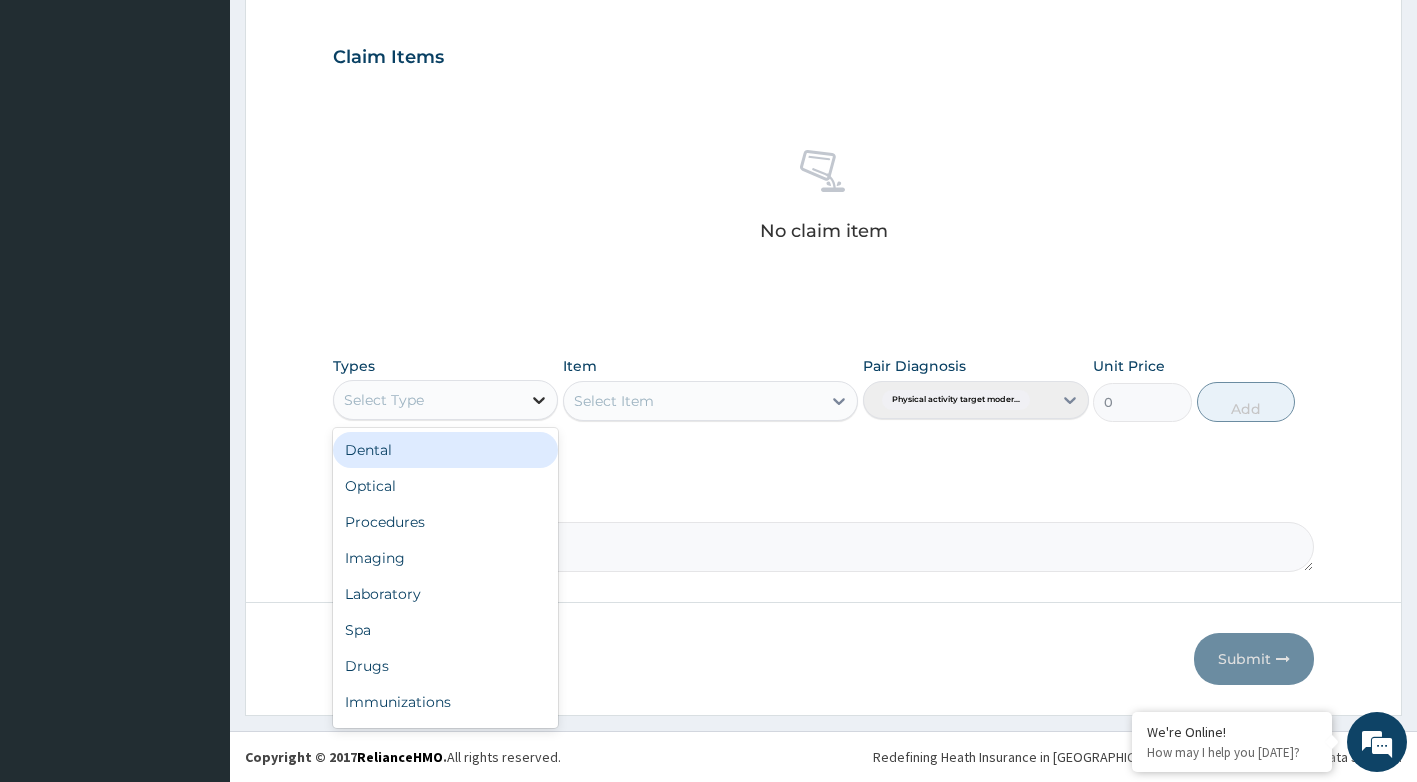 click at bounding box center (539, 400) 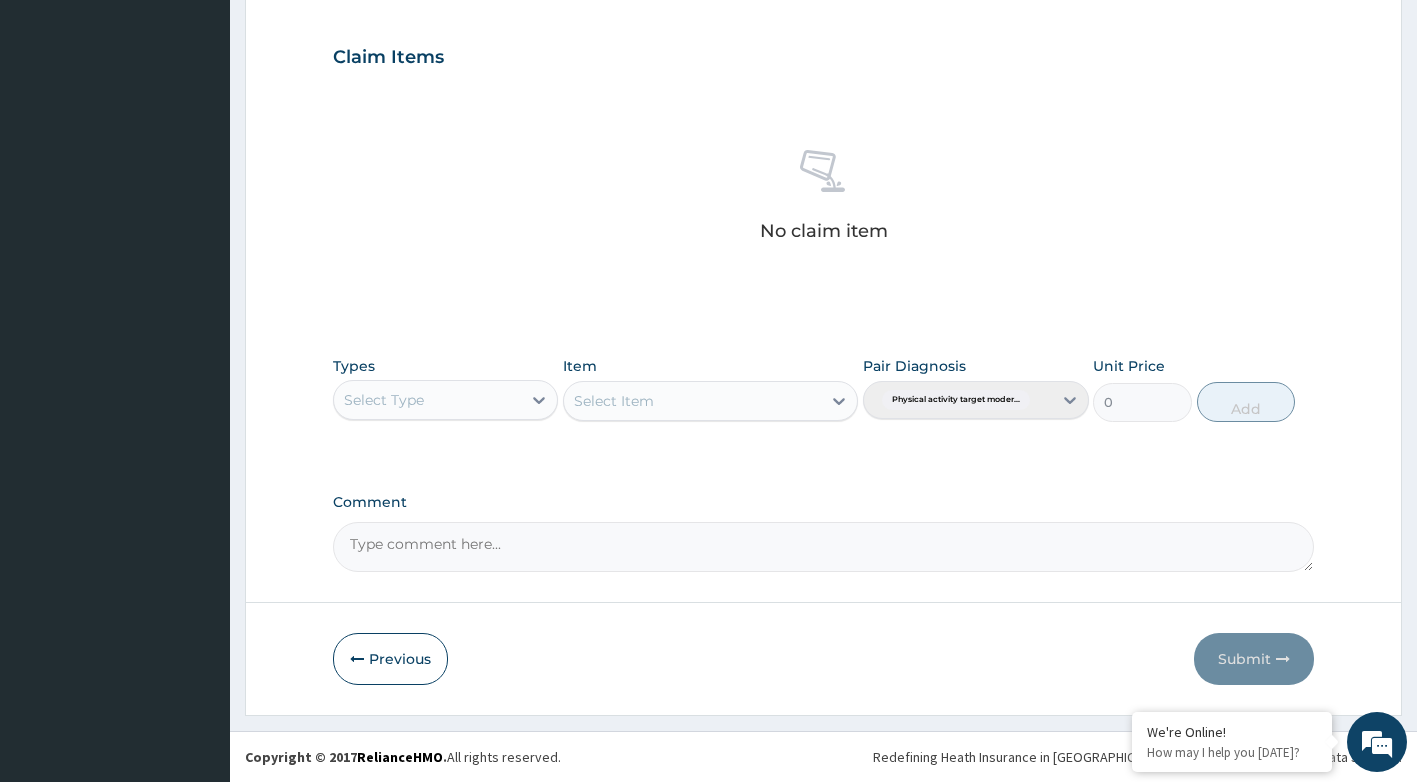 click on "Select Type" at bounding box center (428, 400) 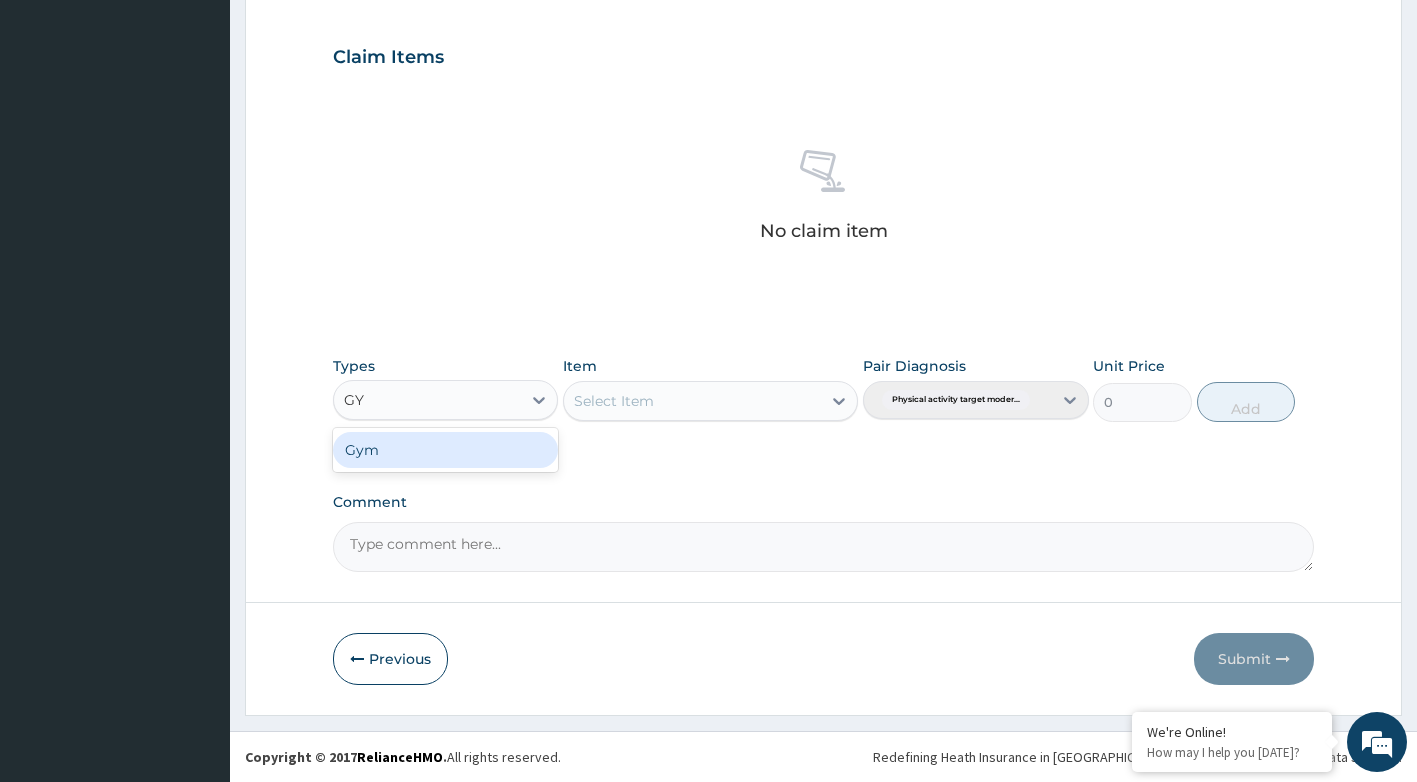type on "GYM" 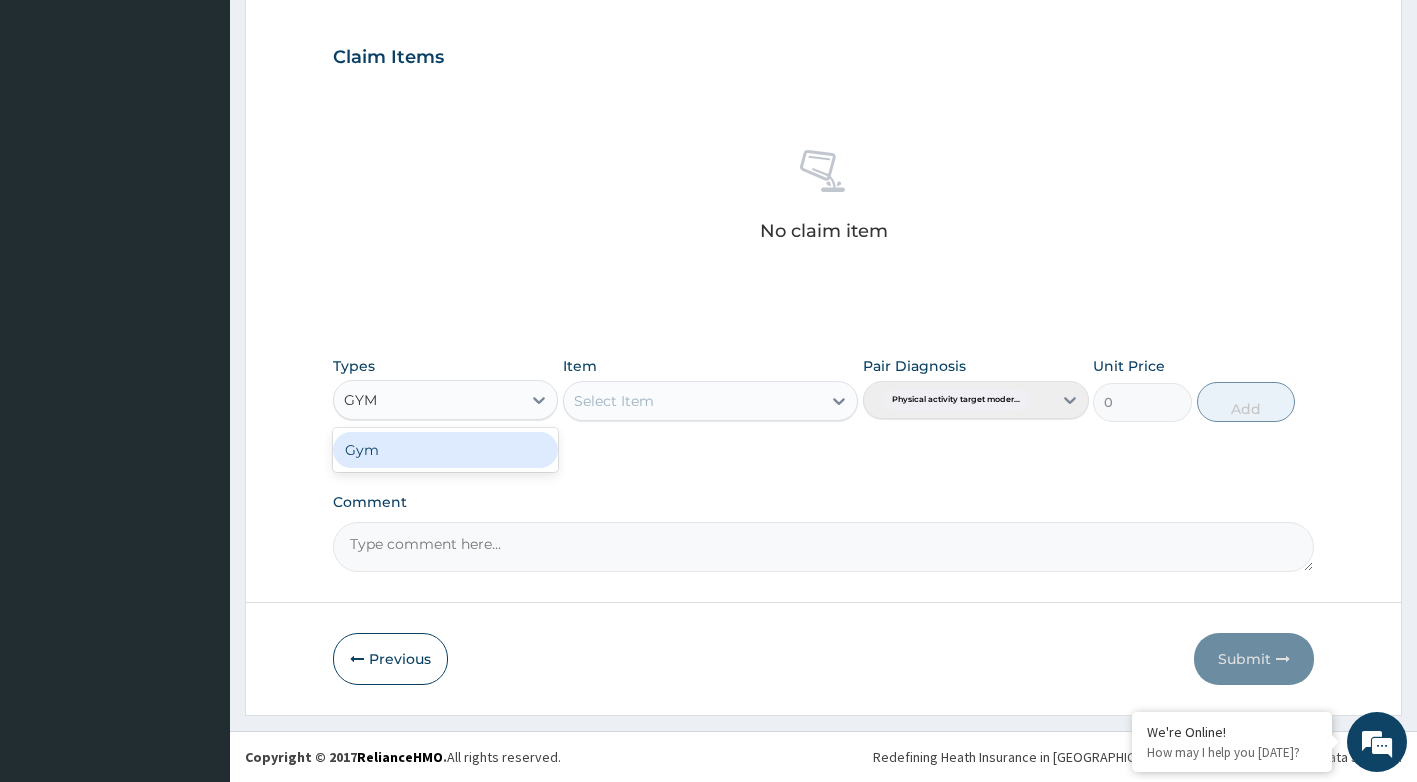 click on "Gym" at bounding box center (446, 450) 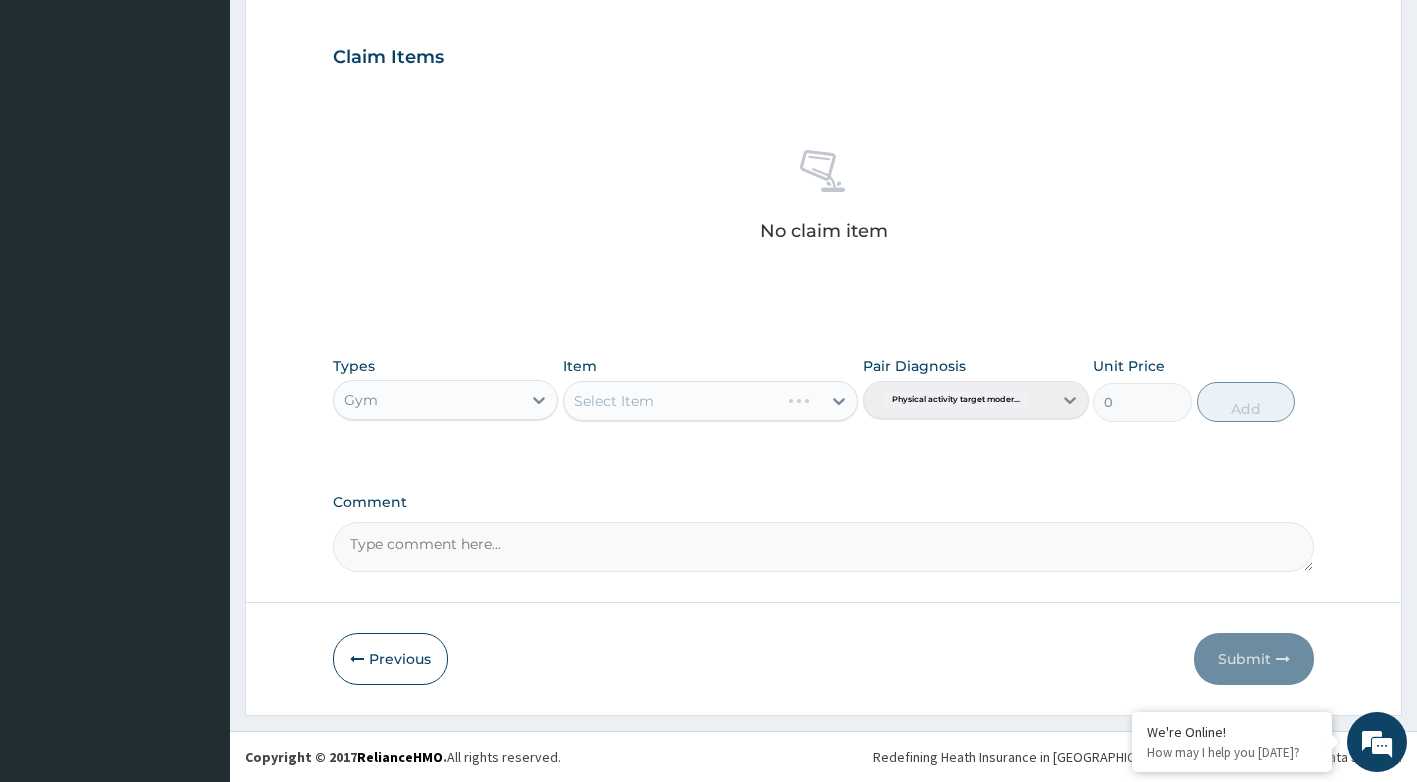 click on "Select Item" at bounding box center (710, 401) 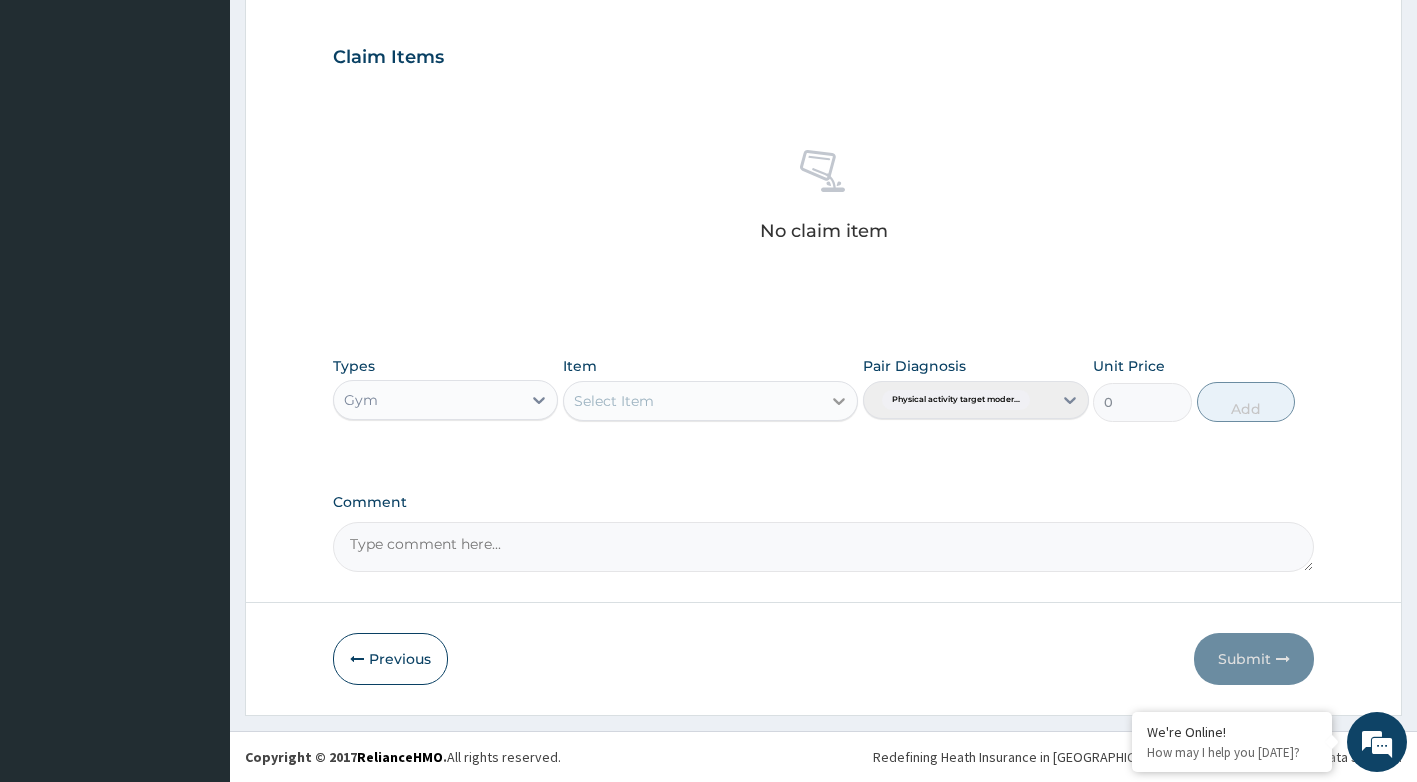 click at bounding box center [839, 401] 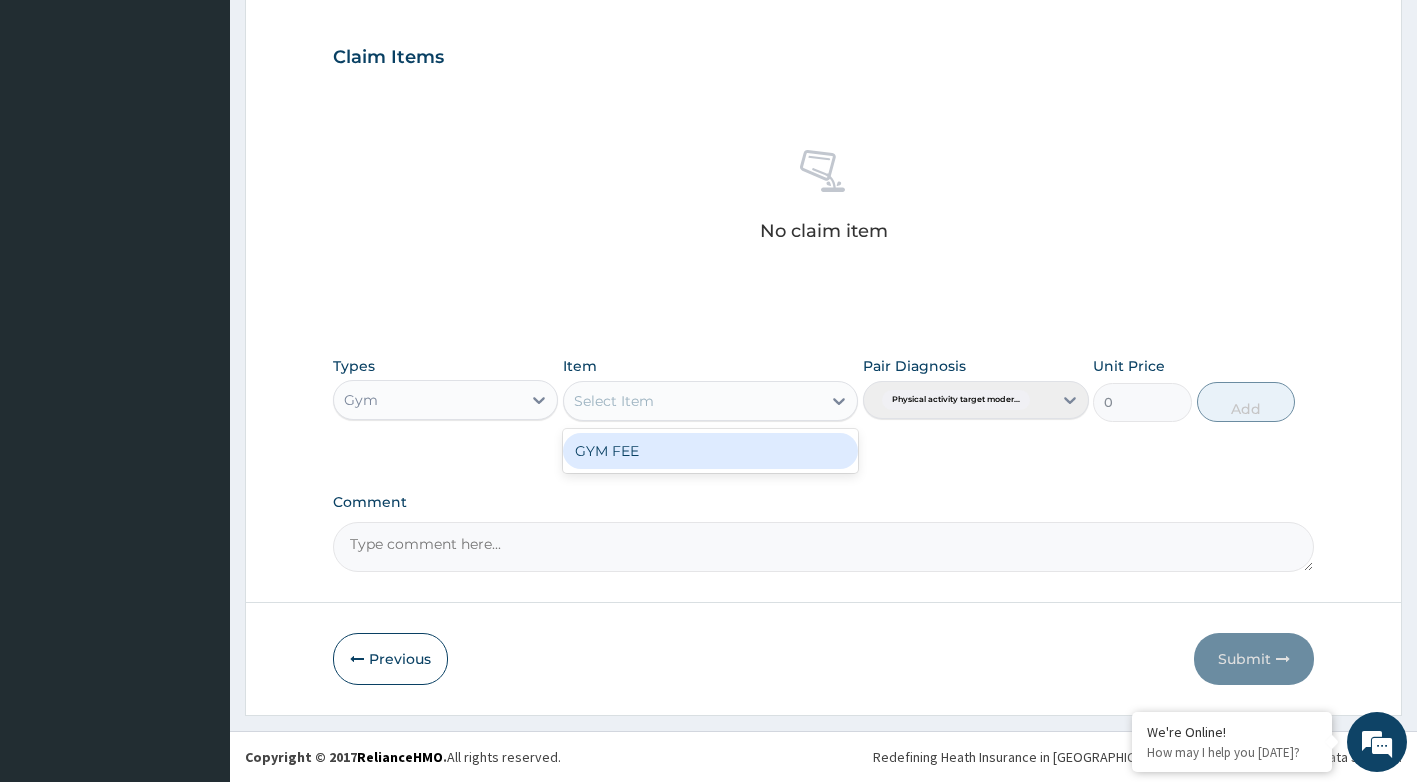 click on "GYM FEE" at bounding box center [710, 451] 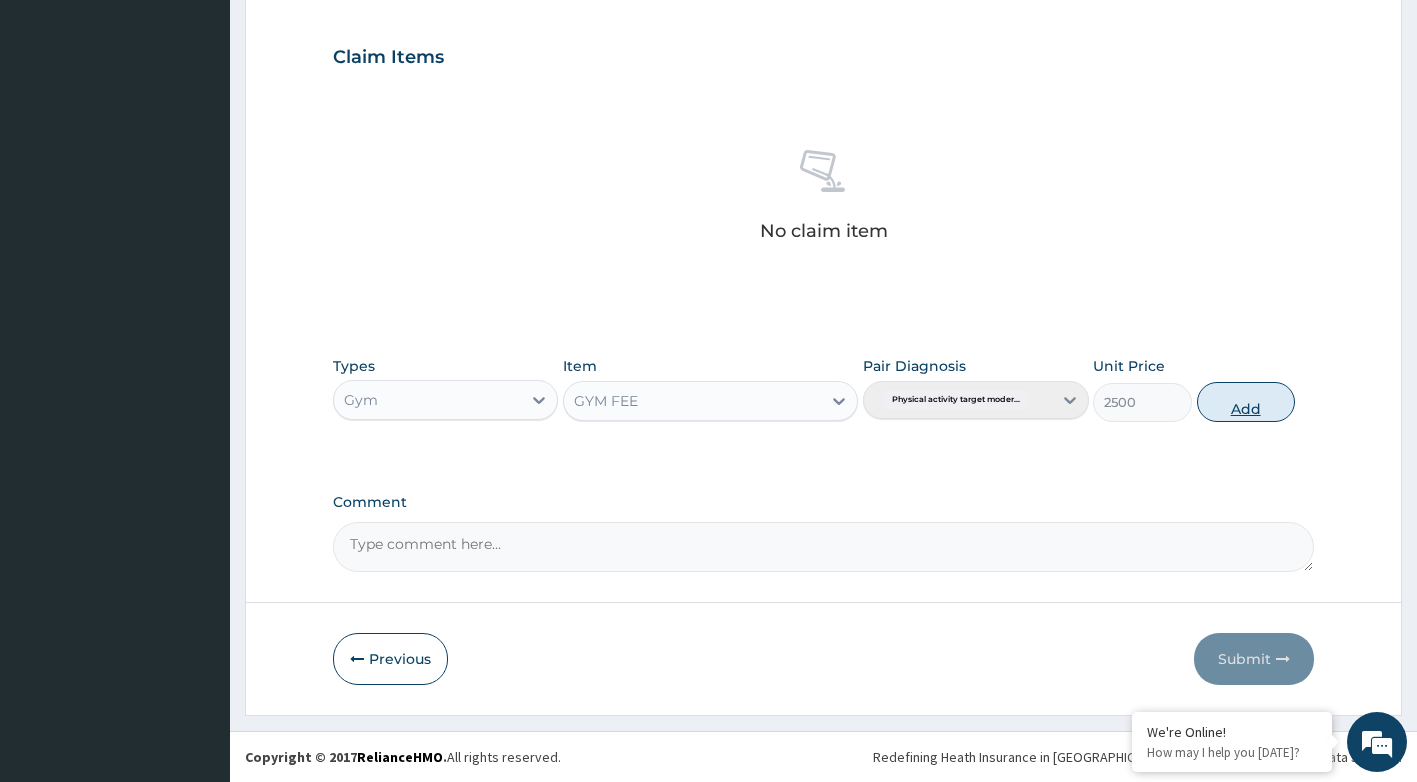 click on "Add" at bounding box center (1246, 402) 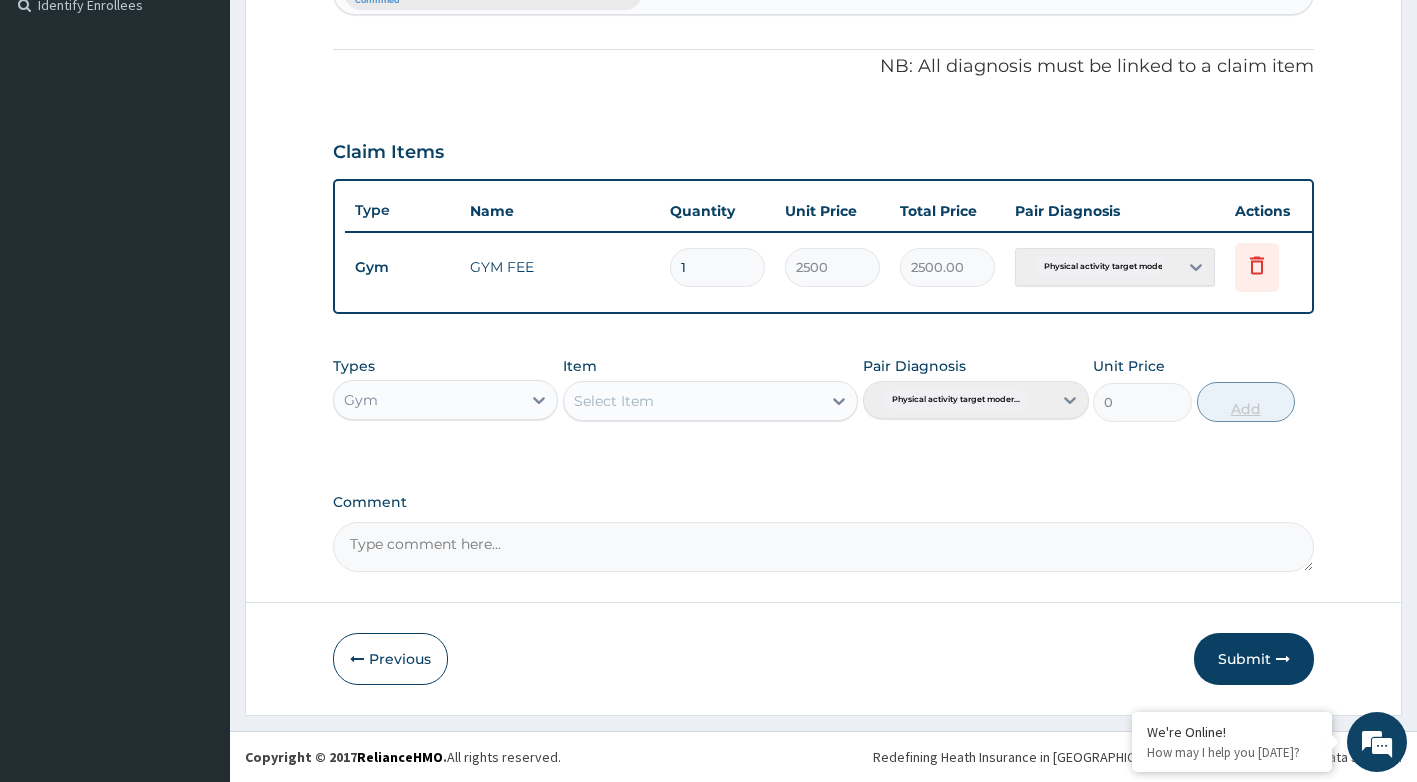 scroll, scrollTop: 580, scrollLeft: 0, axis: vertical 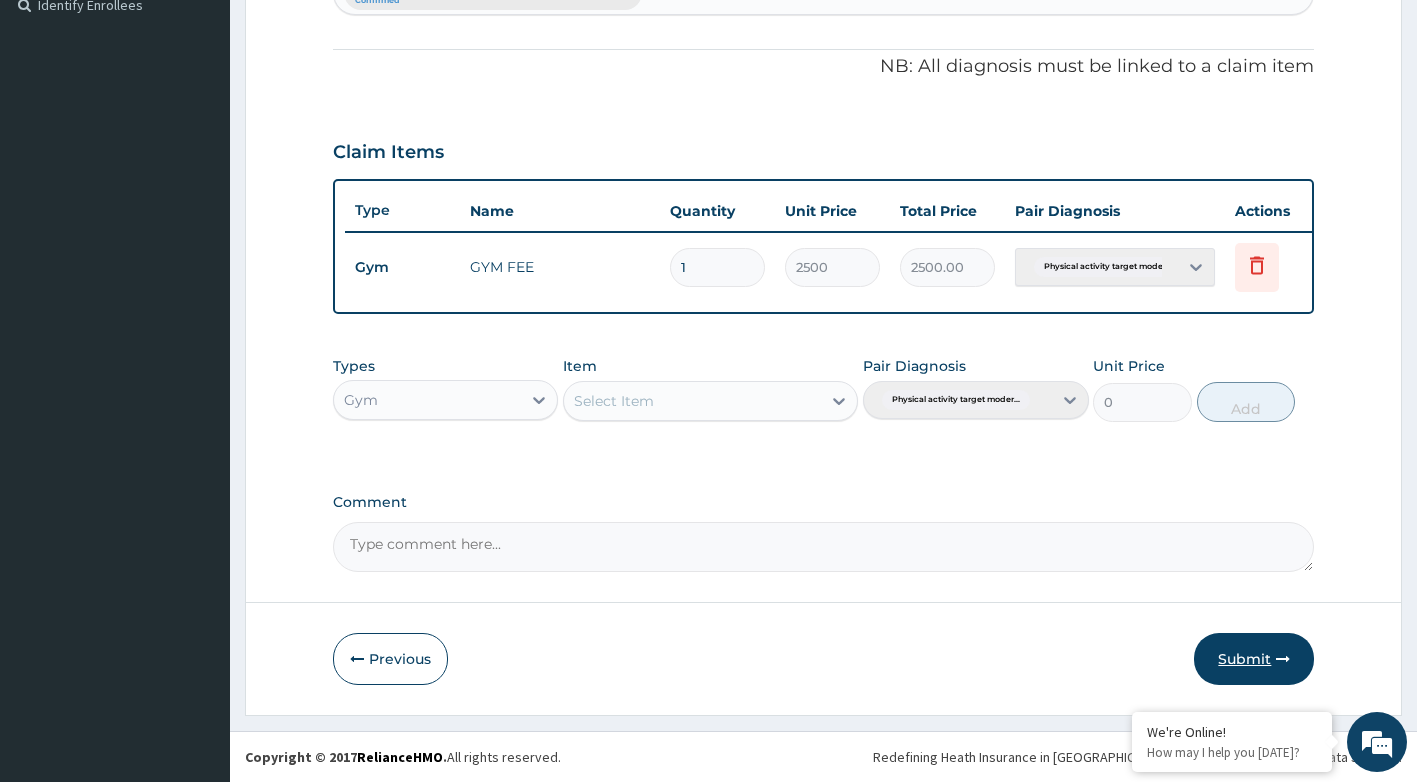click on "Submit" at bounding box center (1254, 659) 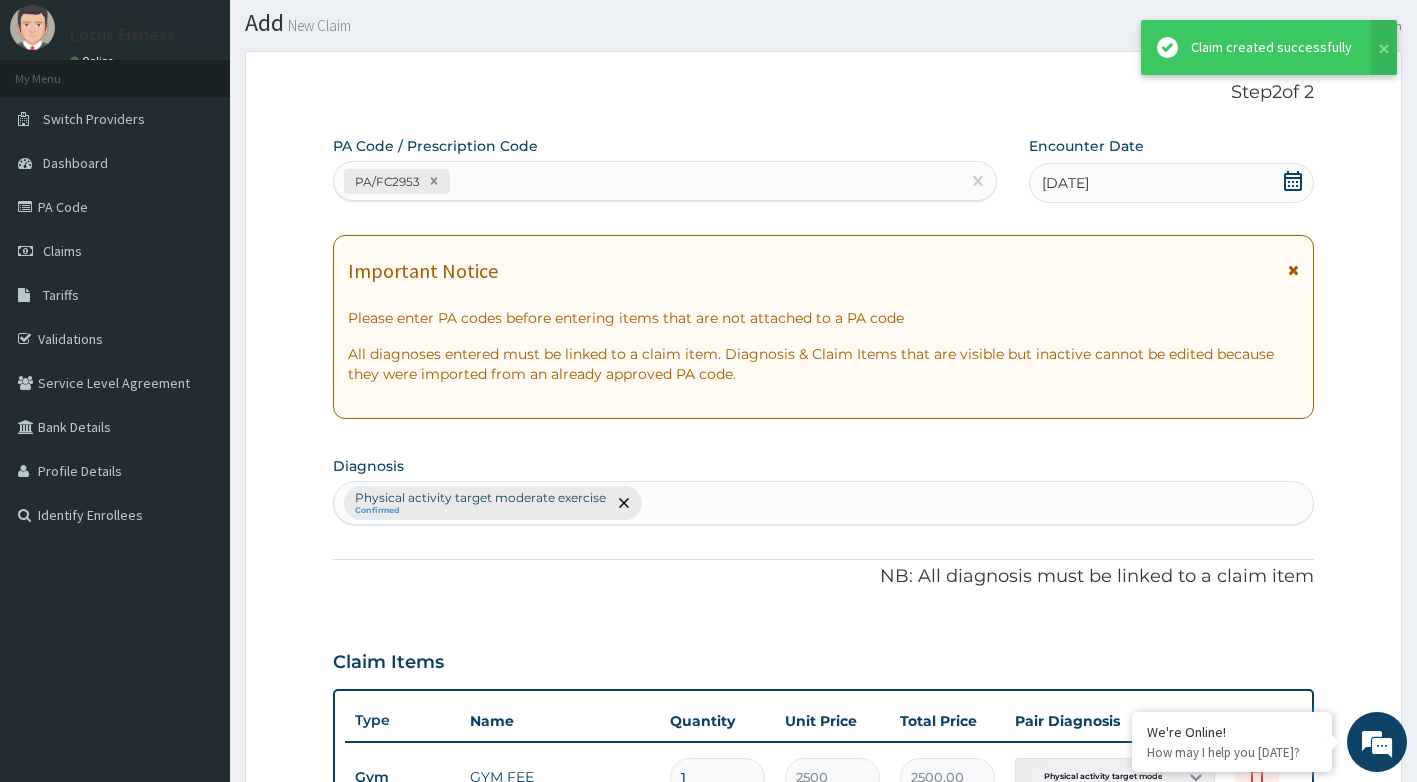 scroll, scrollTop: 580, scrollLeft: 0, axis: vertical 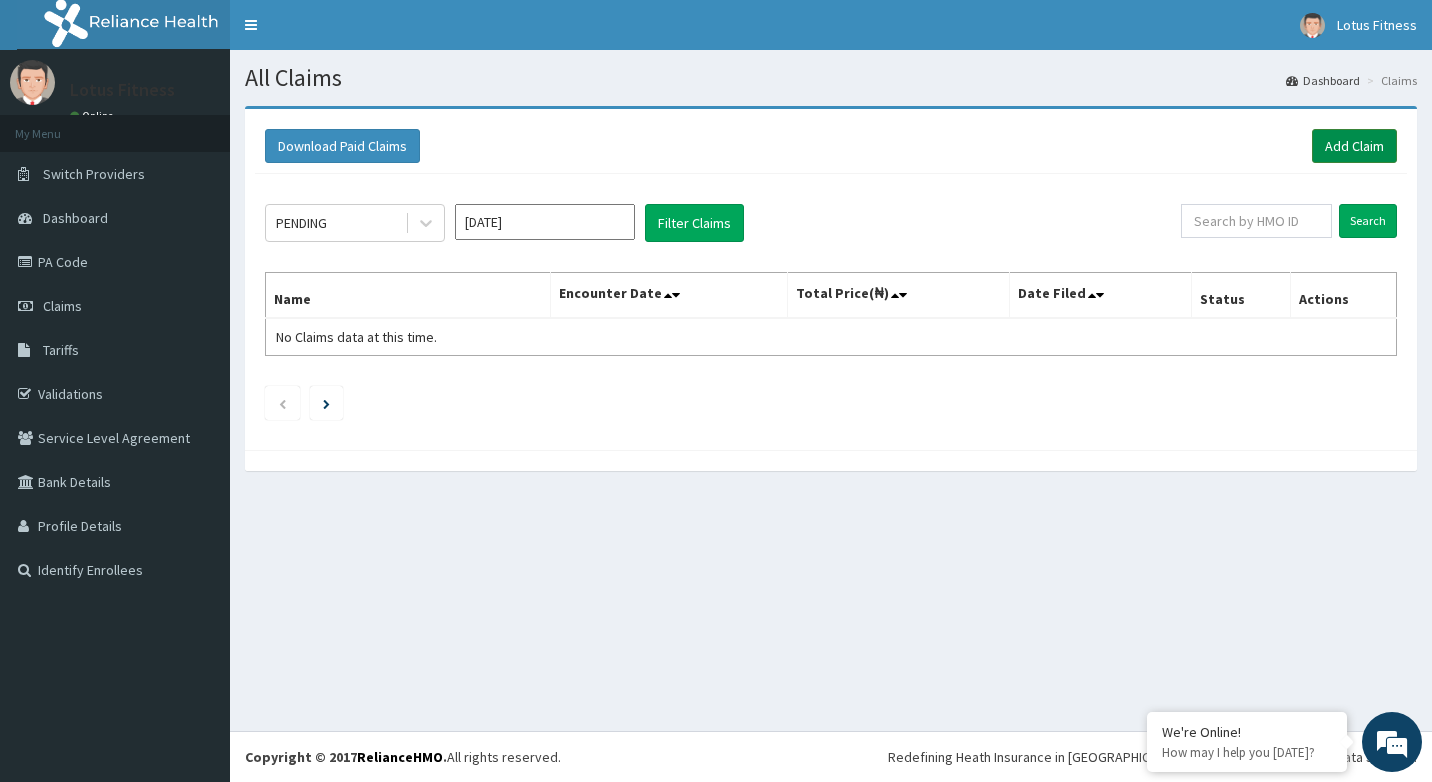 click on "Add Claim" at bounding box center [1354, 146] 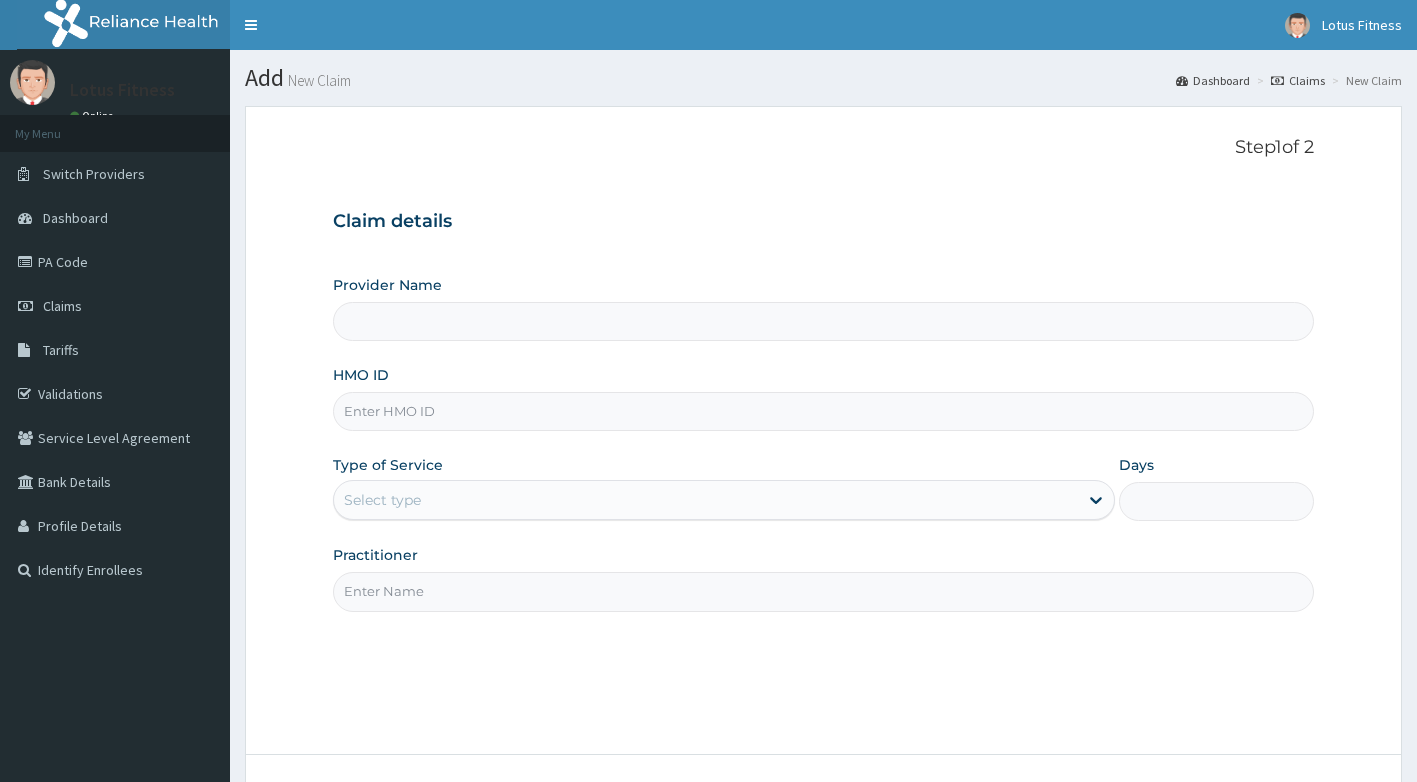 scroll, scrollTop: 0, scrollLeft: 0, axis: both 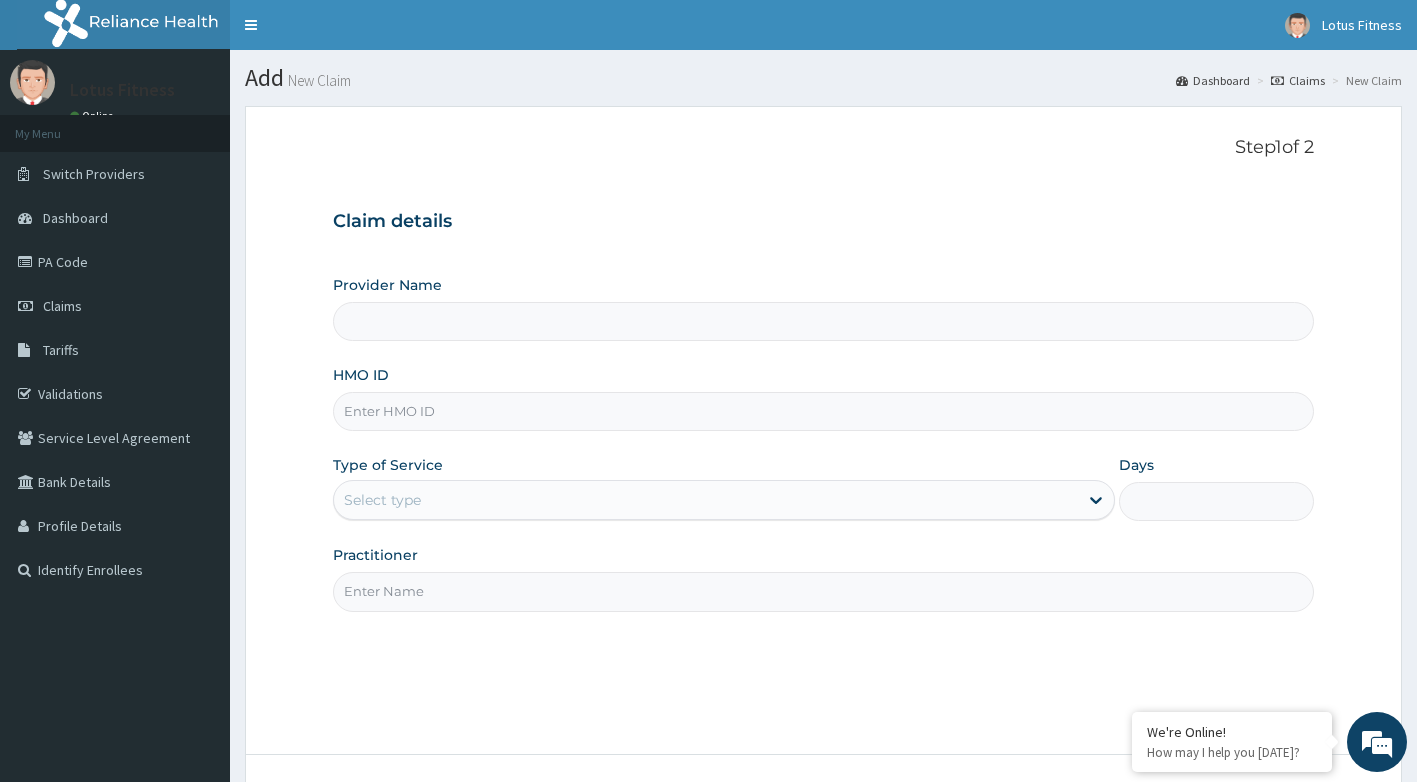 click on "HMO ID" at bounding box center (824, 411) 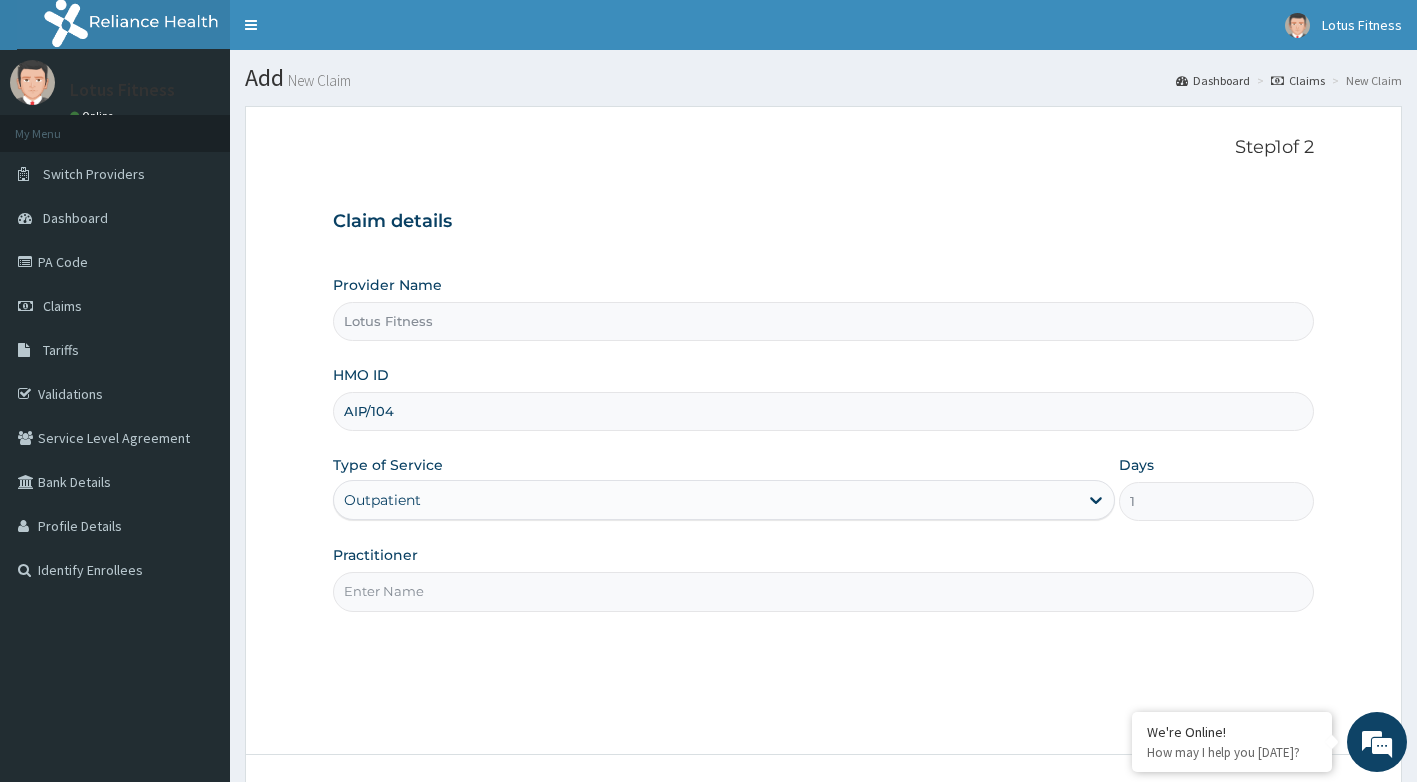 scroll, scrollTop: 0, scrollLeft: 0, axis: both 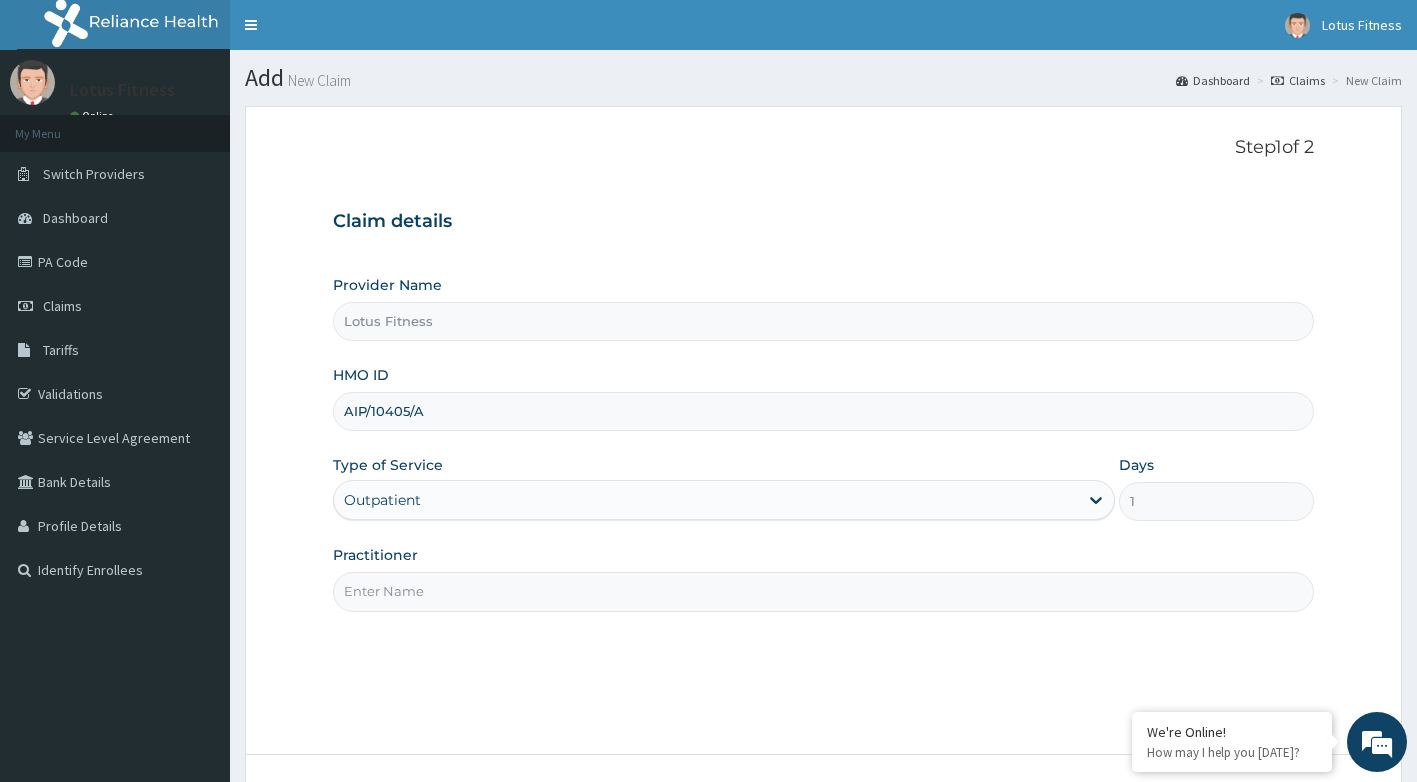 type on "AIP/10405/A" 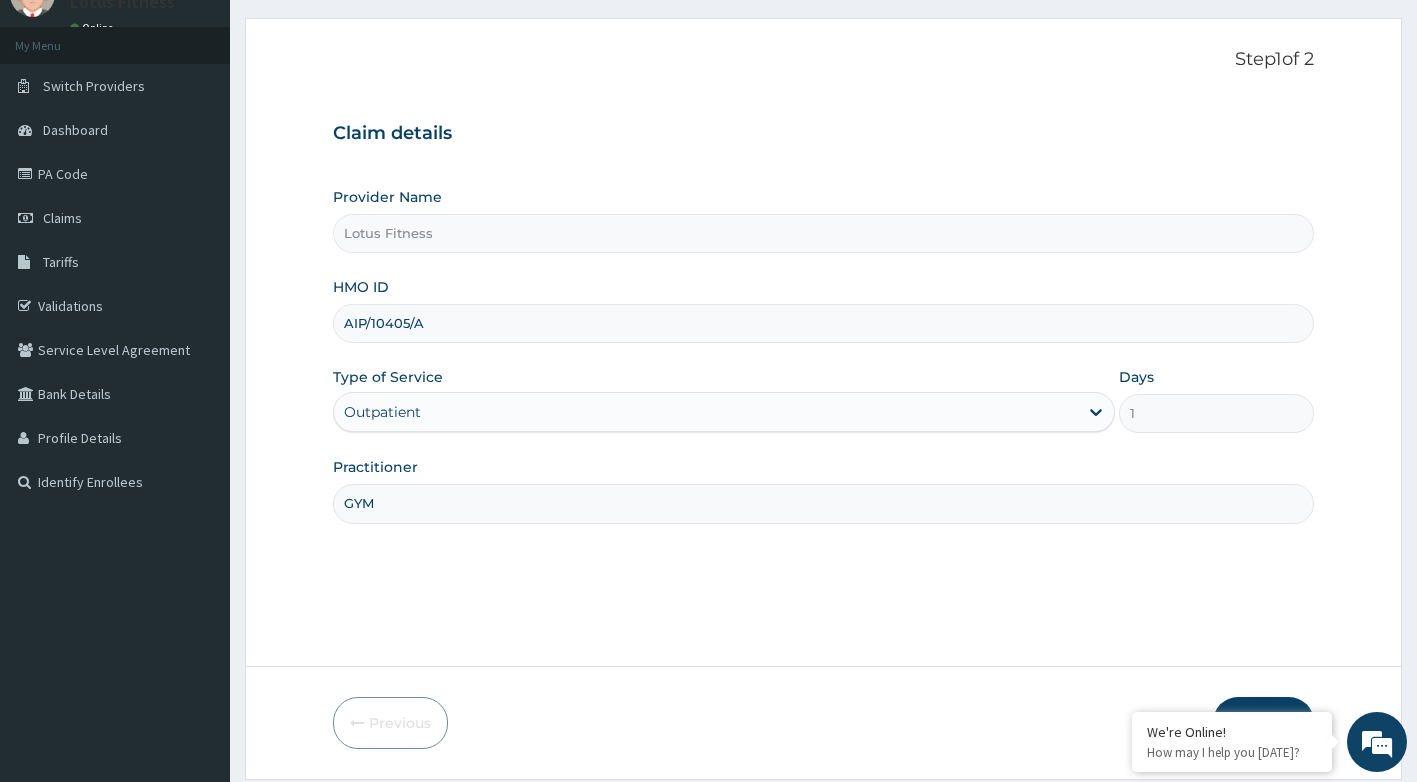 scroll, scrollTop: 152, scrollLeft: 0, axis: vertical 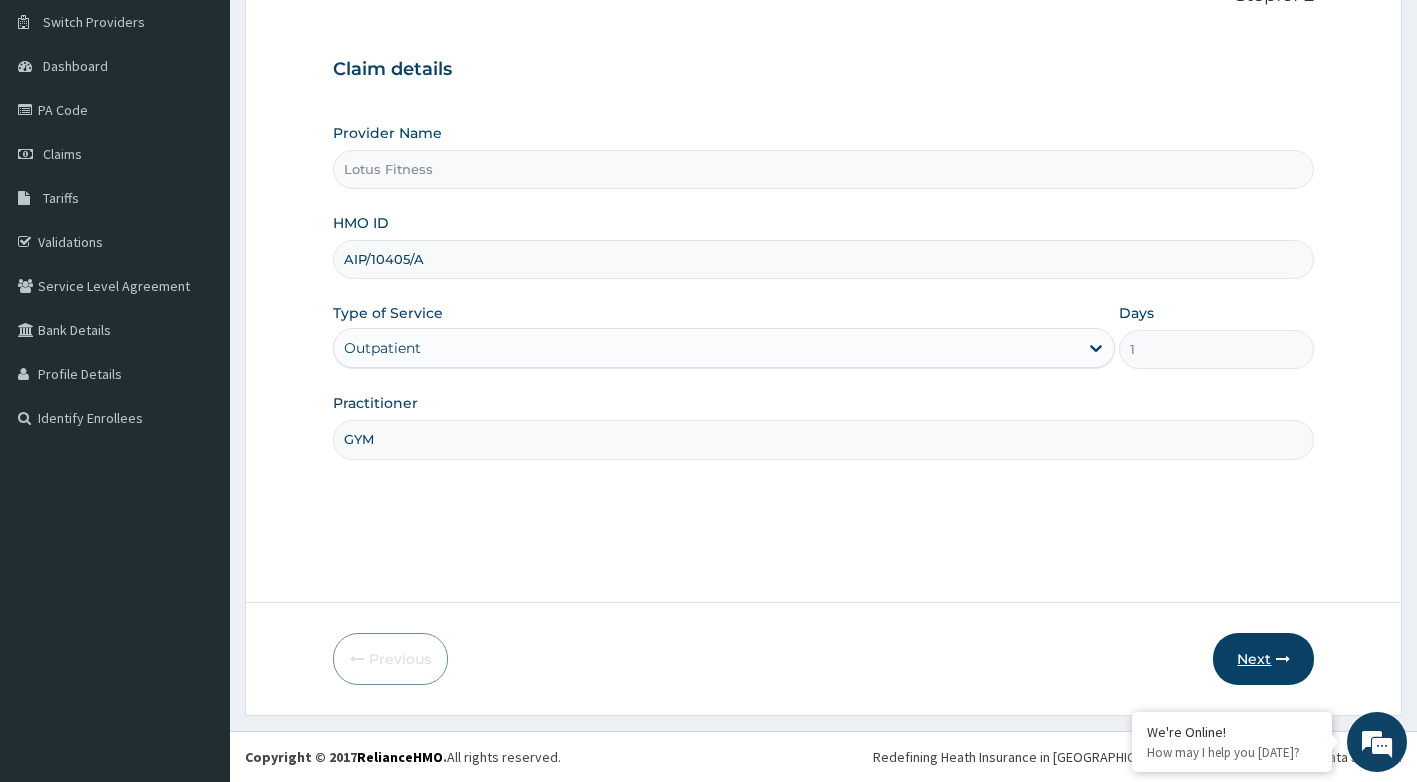 click on "Next" at bounding box center [1263, 659] 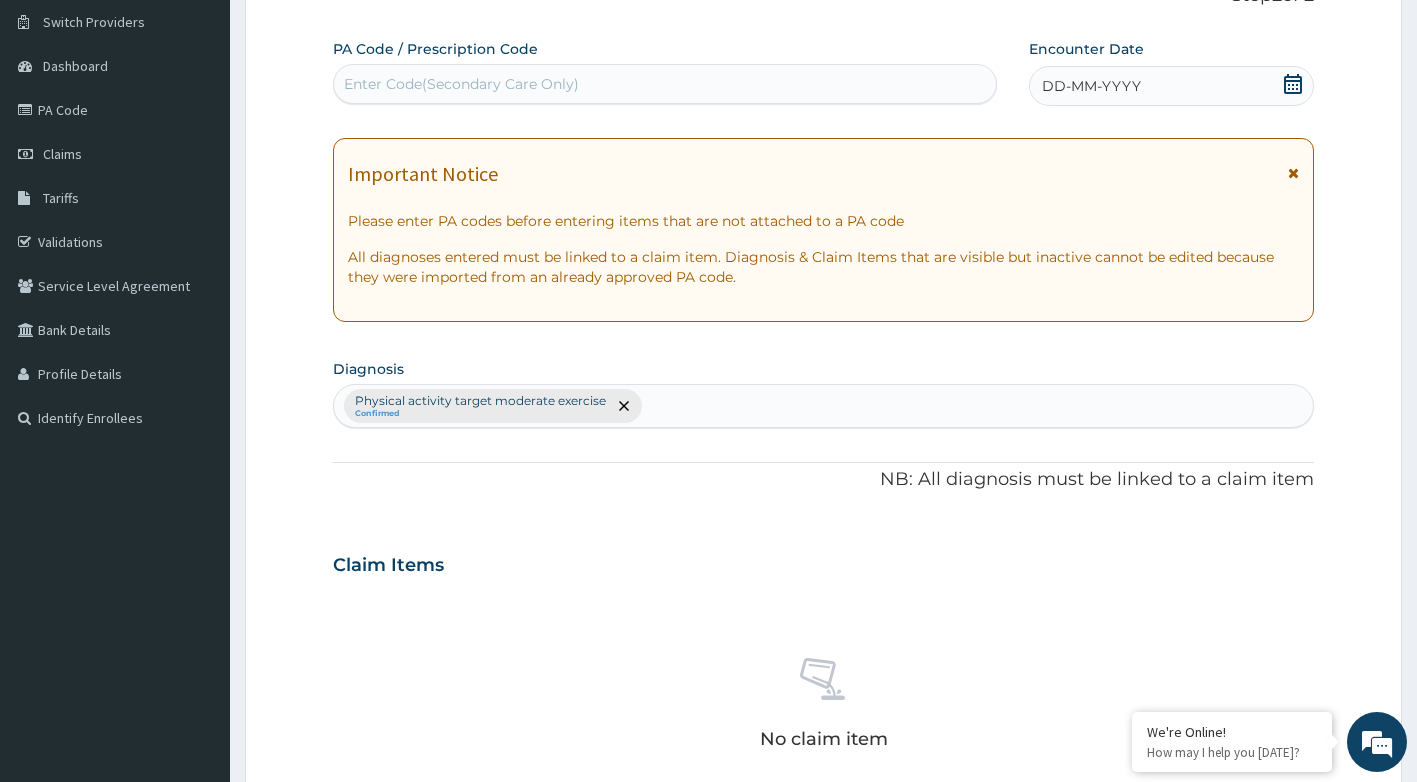 click on "Enter Code(Secondary Care Only)" at bounding box center [665, 84] 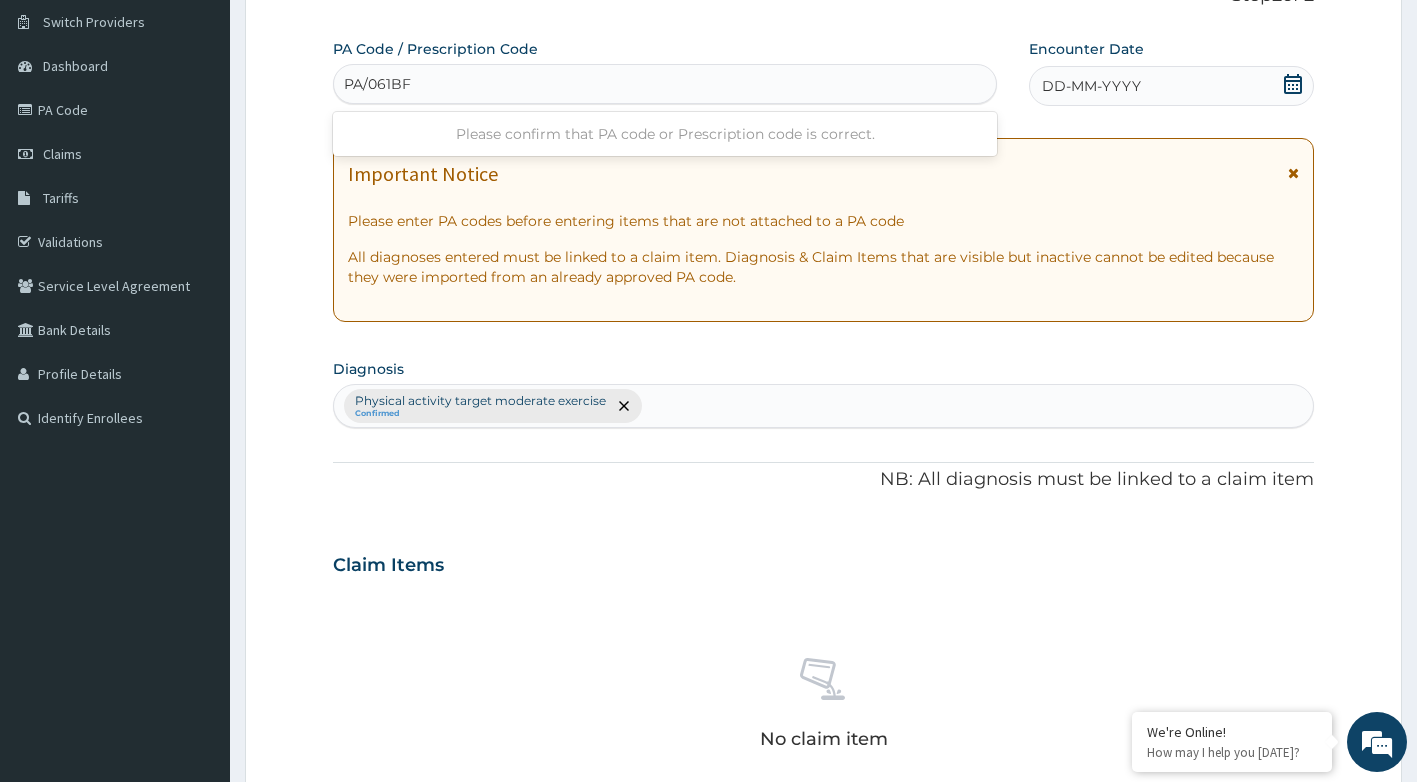 type on "PA/061BF9" 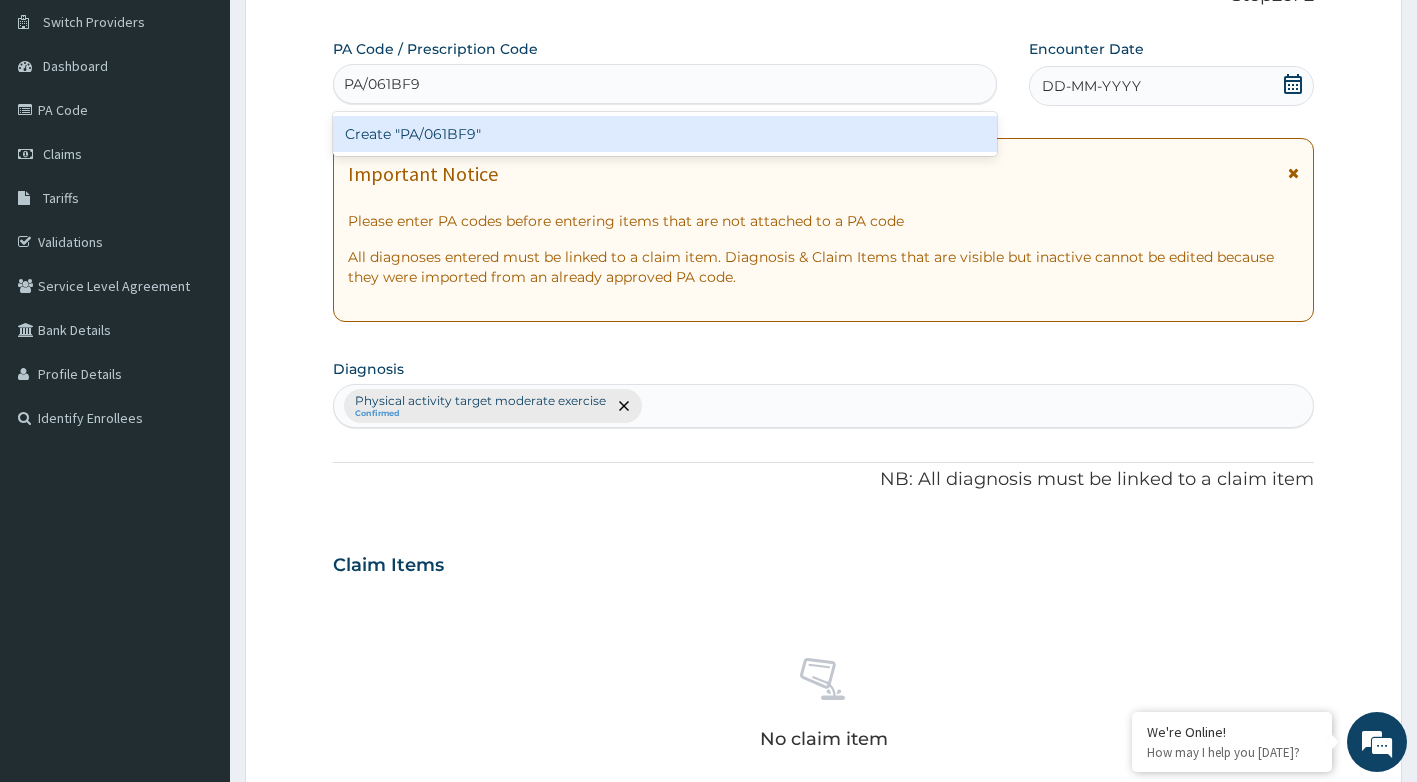 click on "Create "PA/061BF9"" at bounding box center [665, 134] 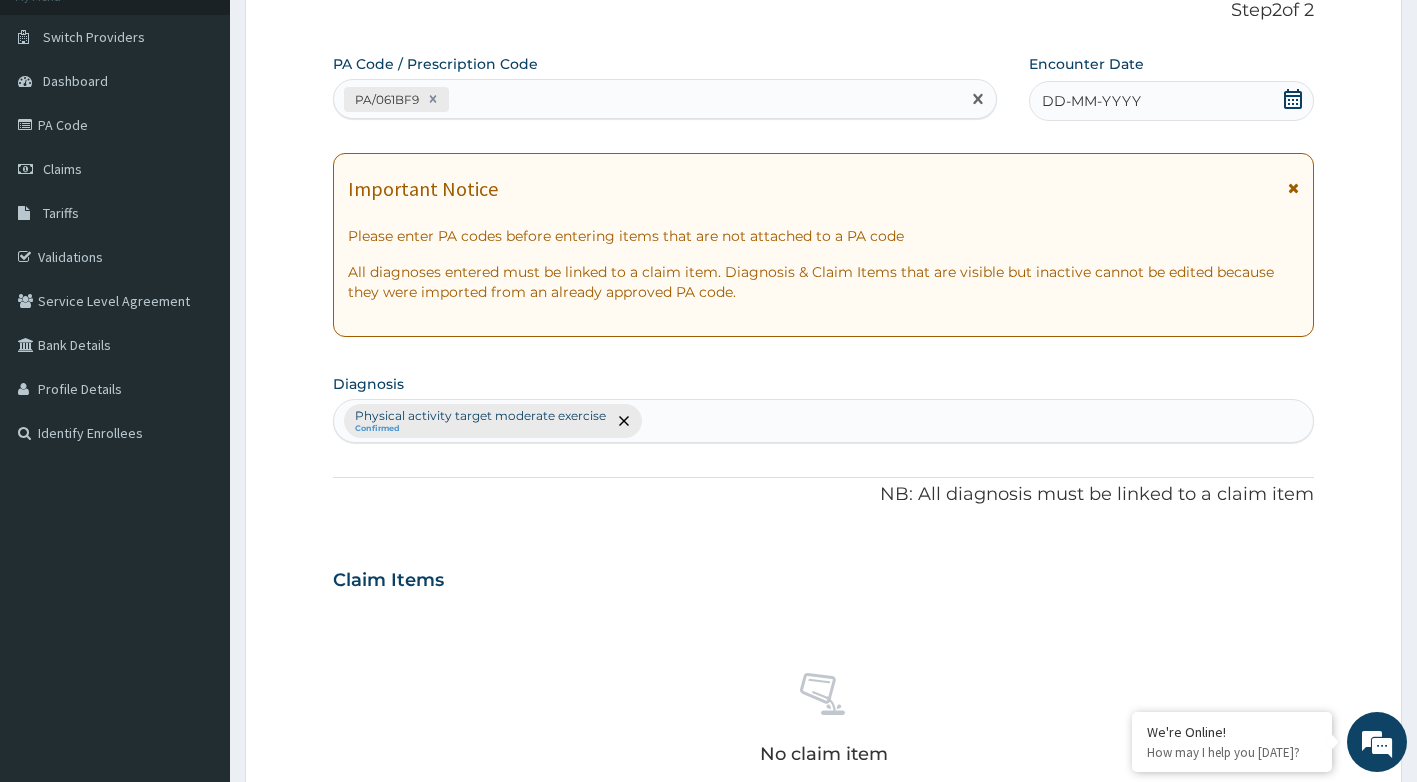 scroll, scrollTop: 0, scrollLeft: 0, axis: both 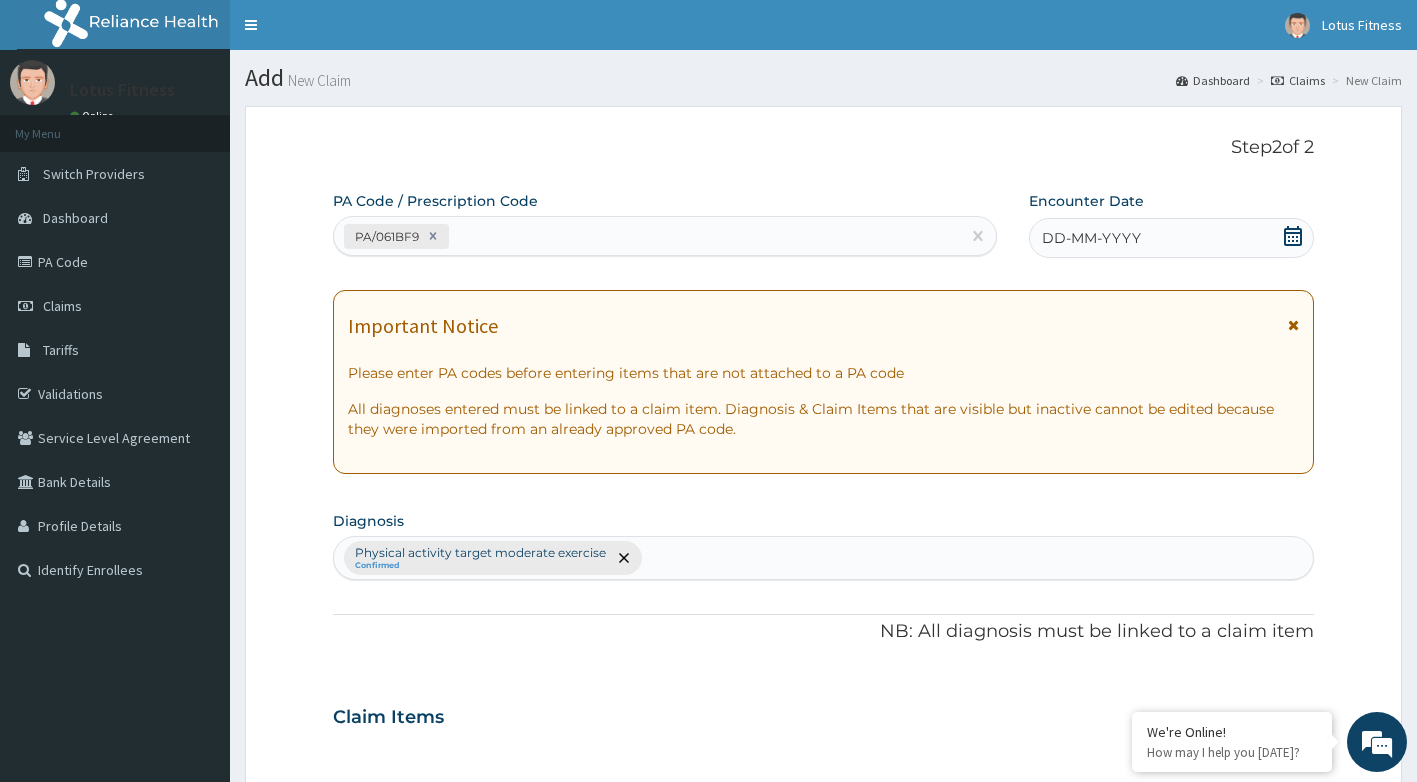 click 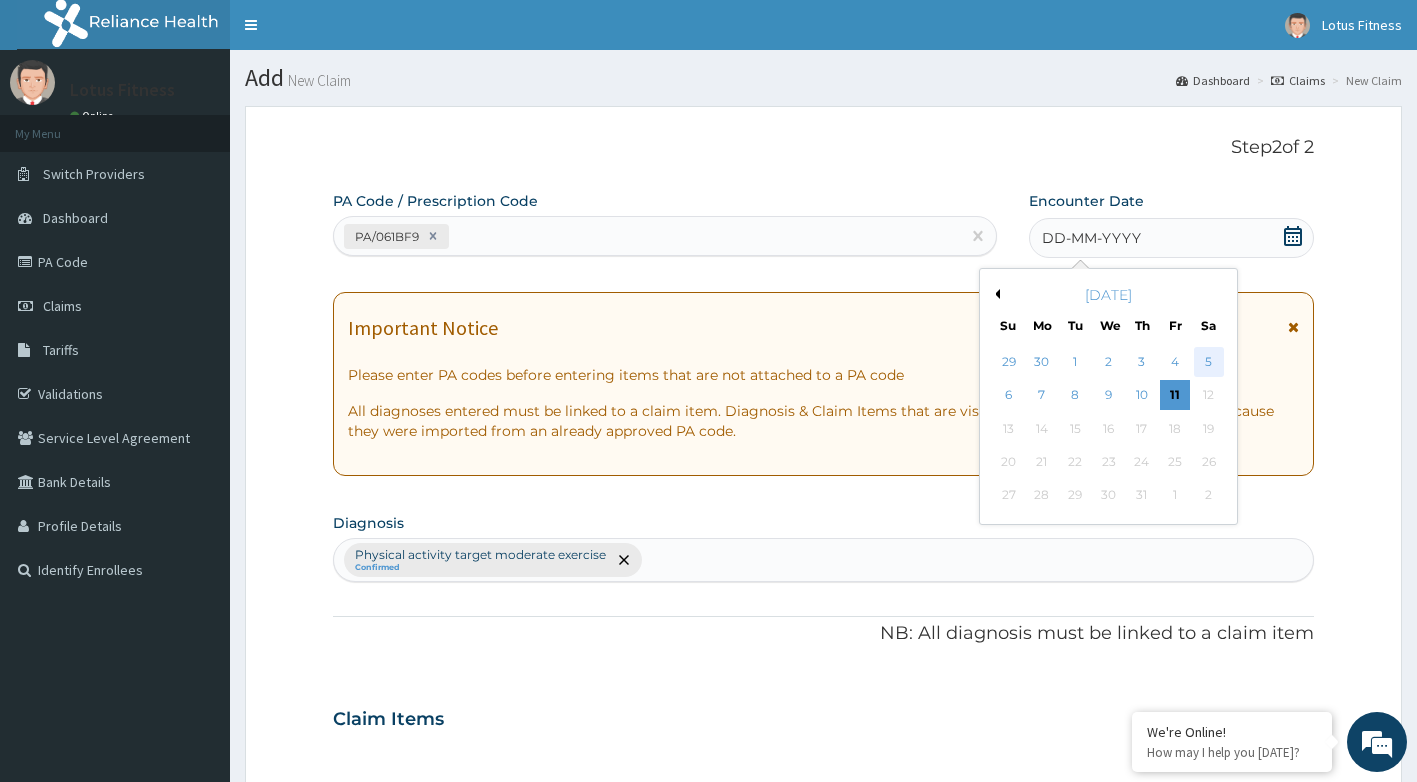 click on "5" at bounding box center (1209, 362) 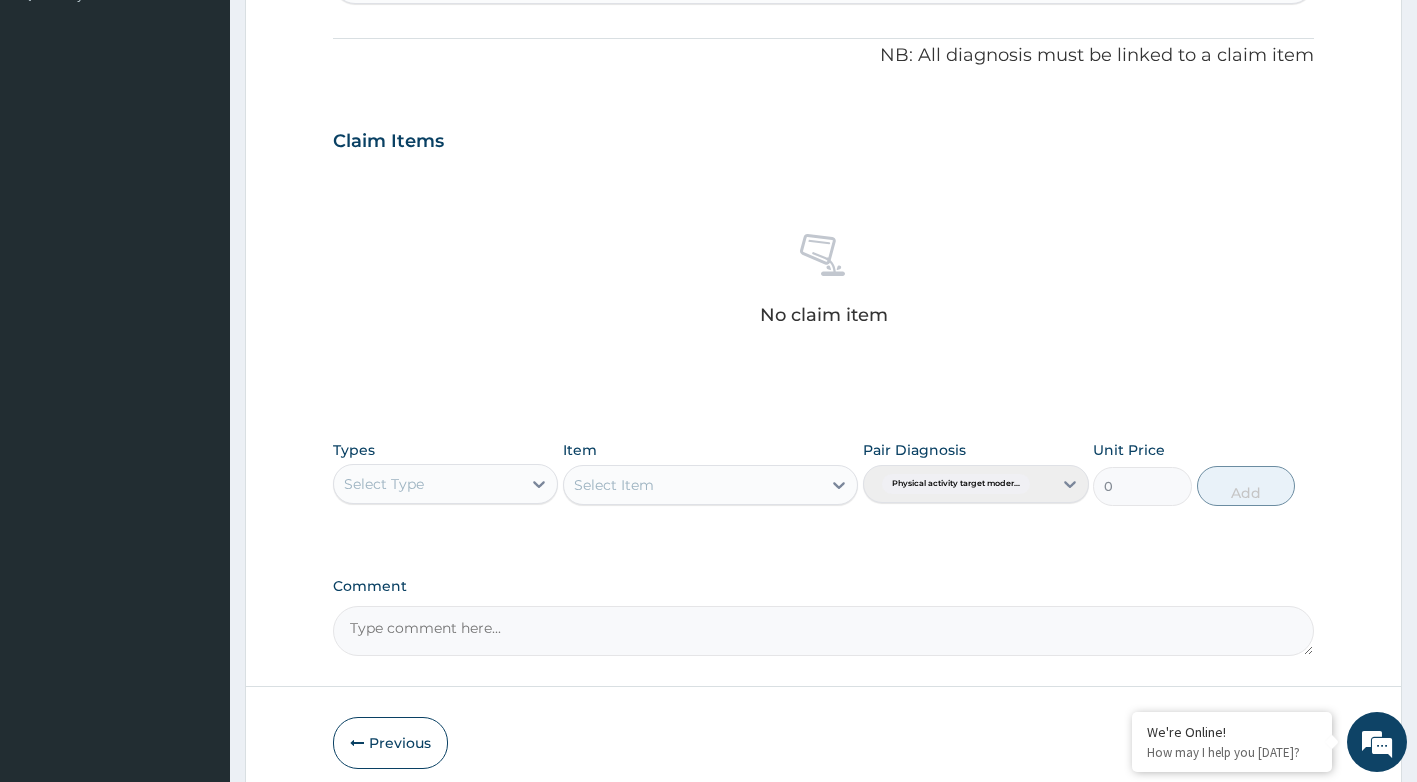 scroll, scrollTop: 660, scrollLeft: 0, axis: vertical 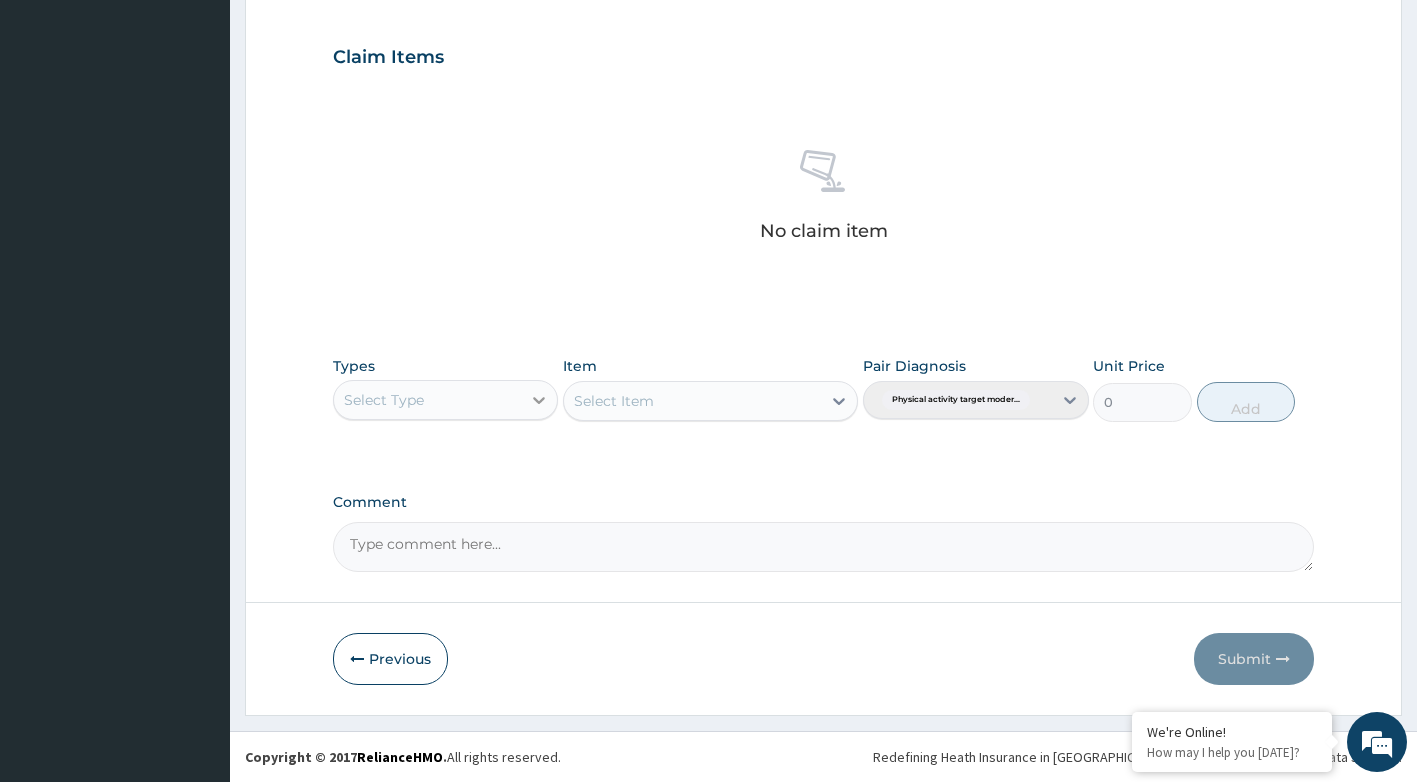 click at bounding box center (539, 400) 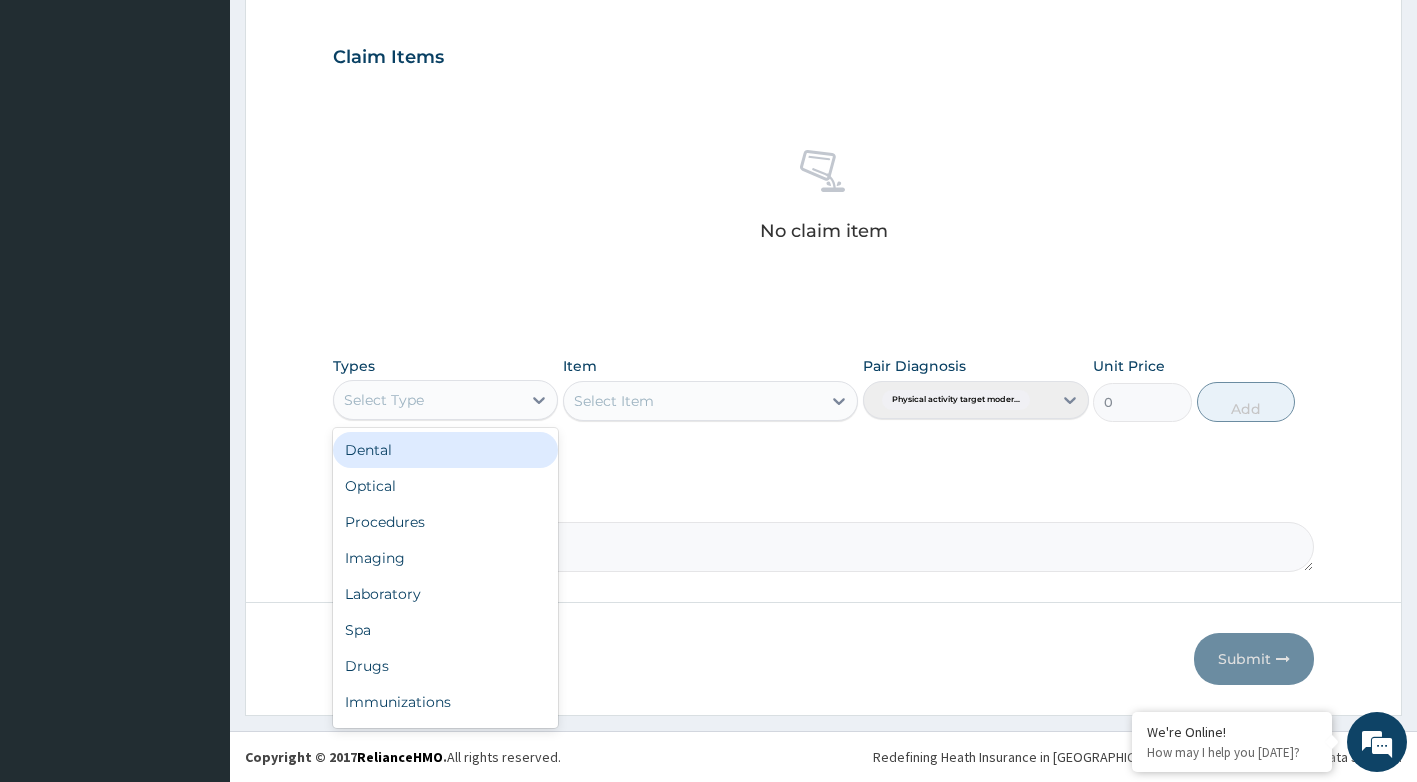 click on "Select Type" at bounding box center (428, 400) 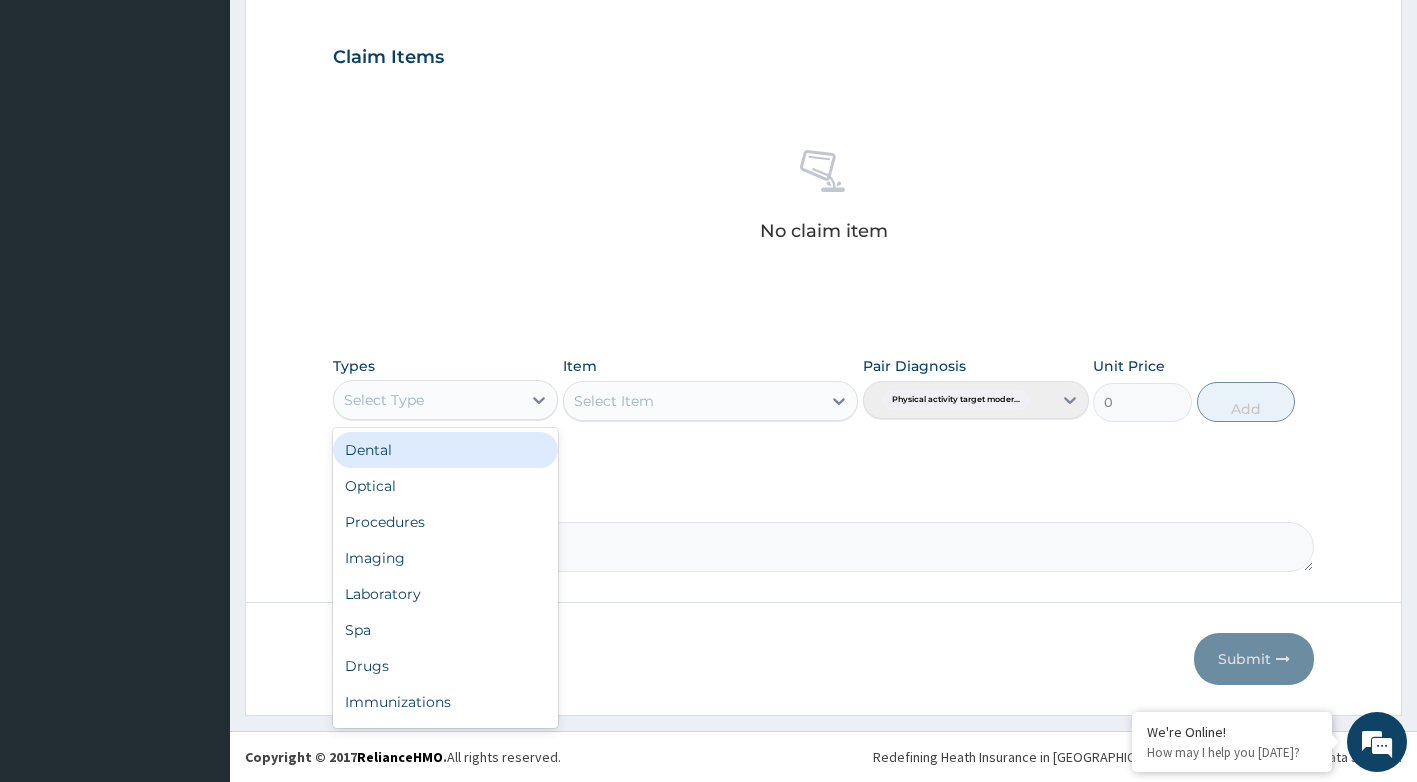 click on "Select Type" at bounding box center (428, 400) 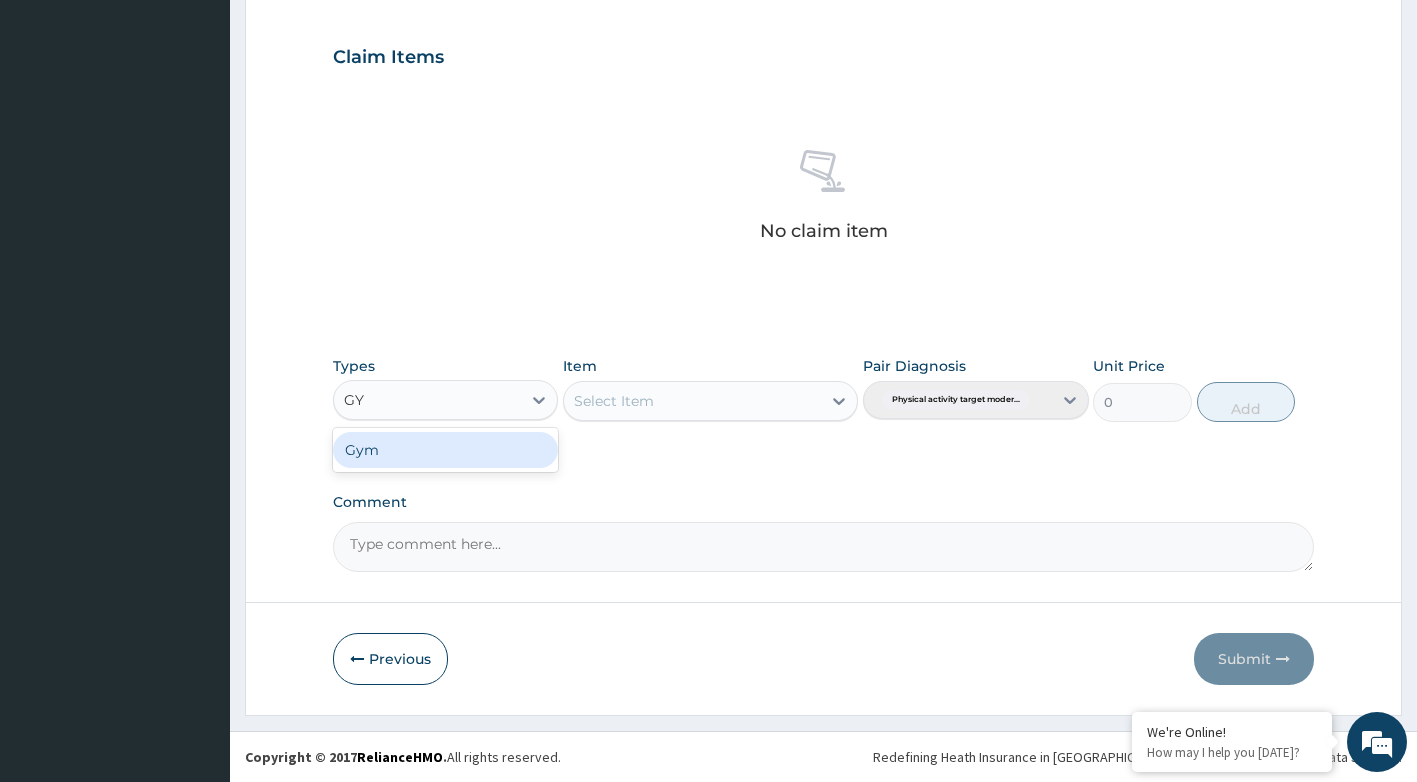 type on "GYM" 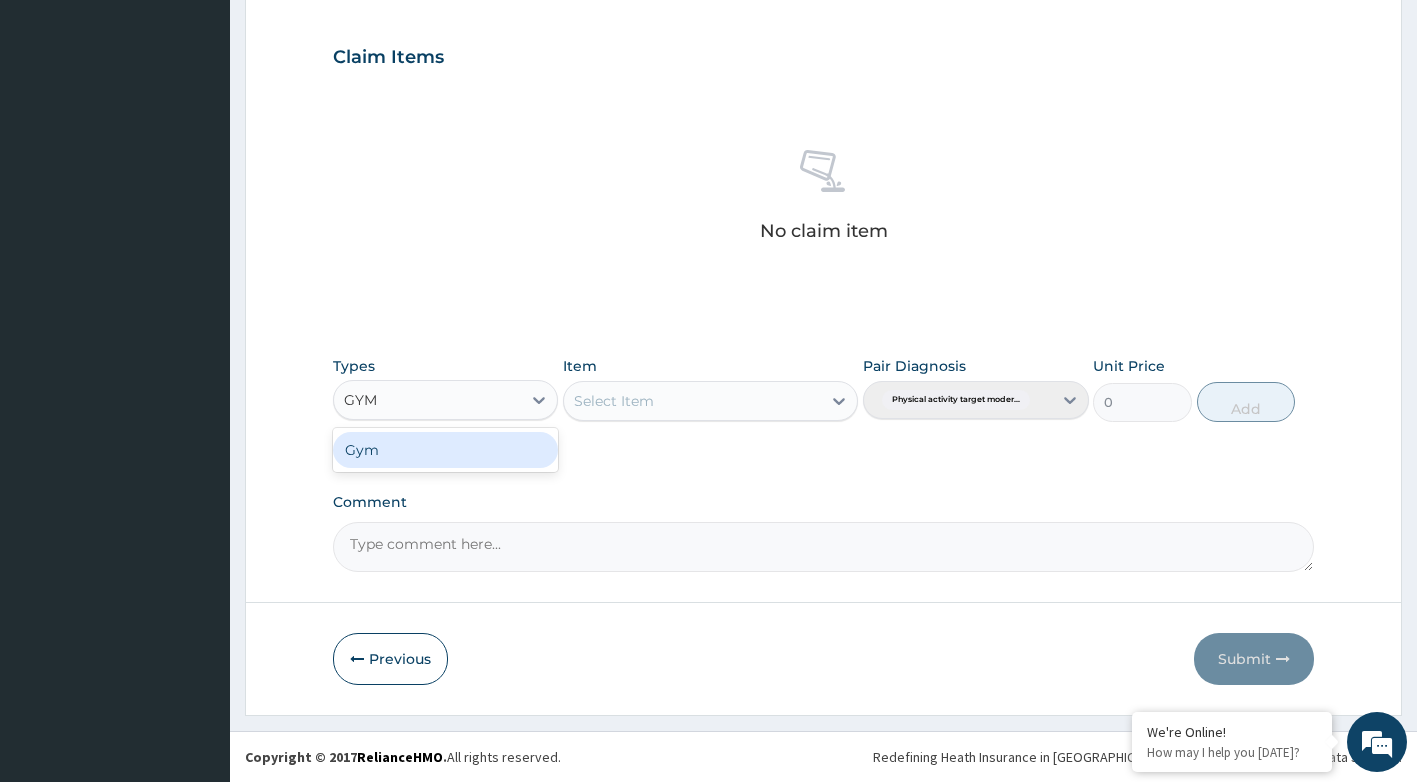 click on "Gym" at bounding box center [446, 450] 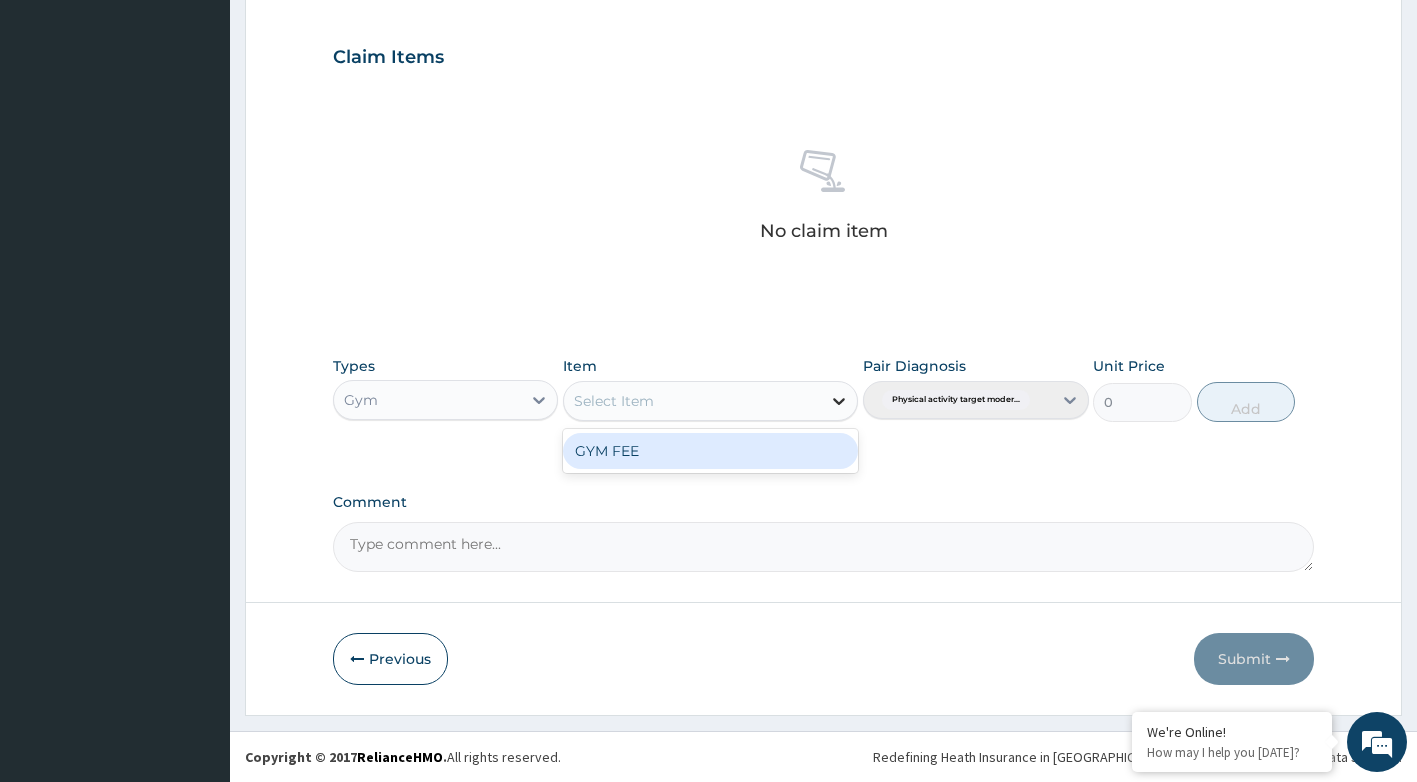 click 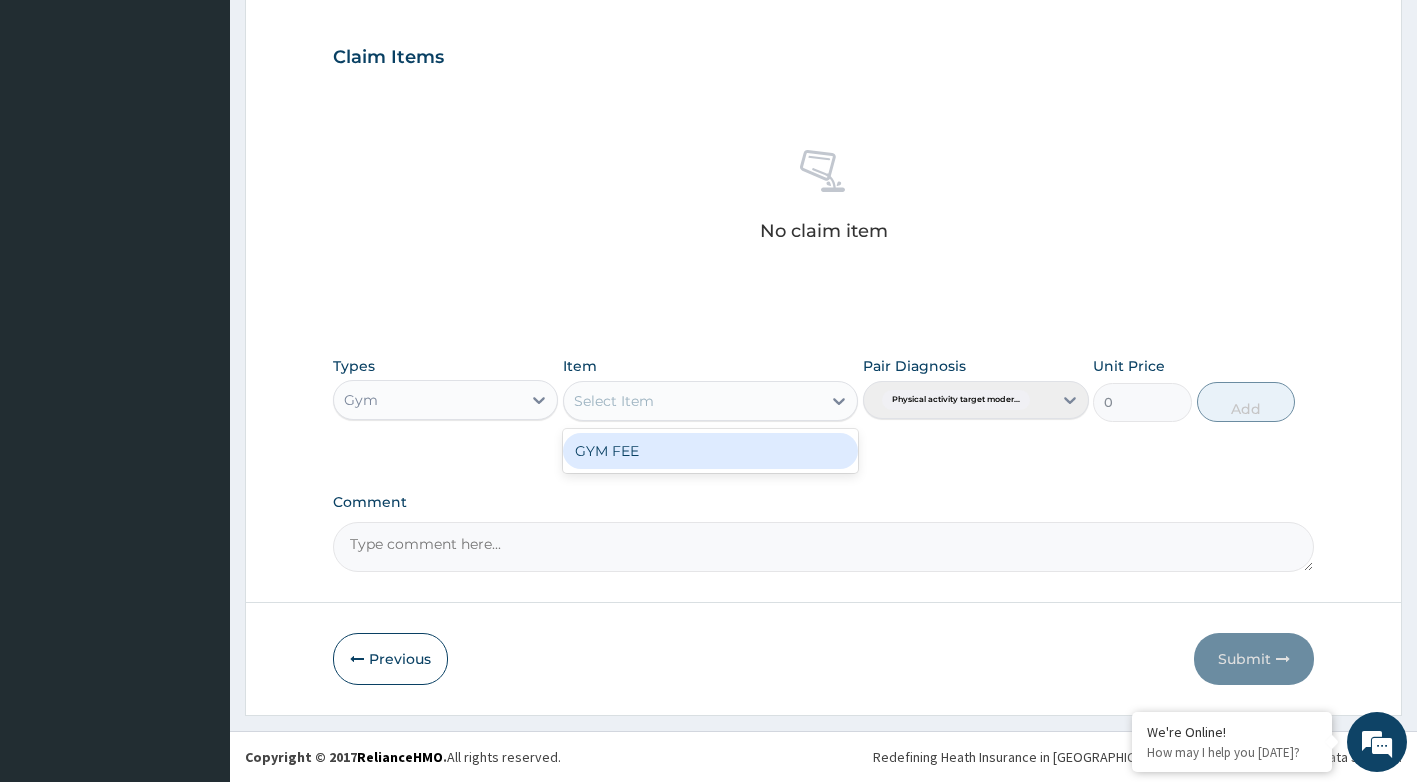 click on "GYM FEE" at bounding box center (710, 451) 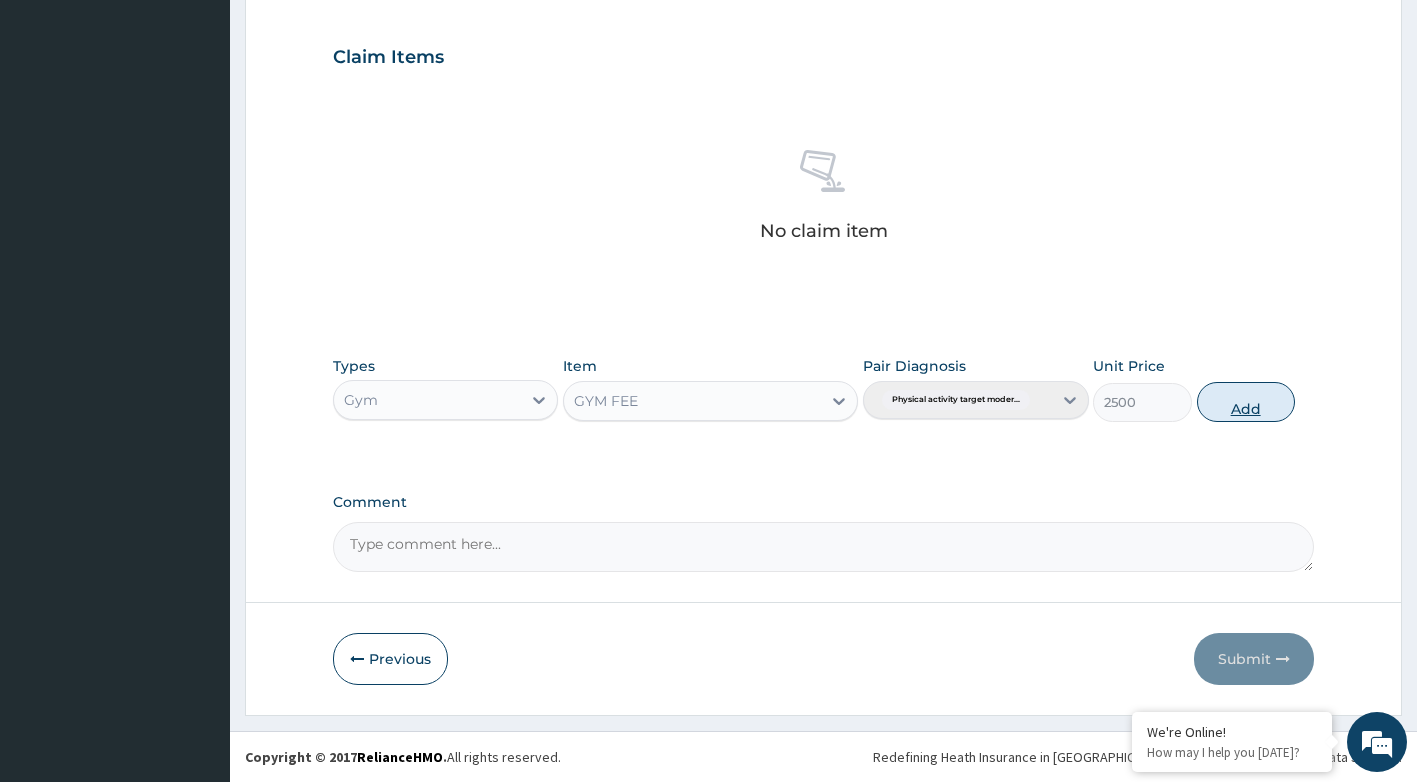 click on "Add" at bounding box center (1246, 402) 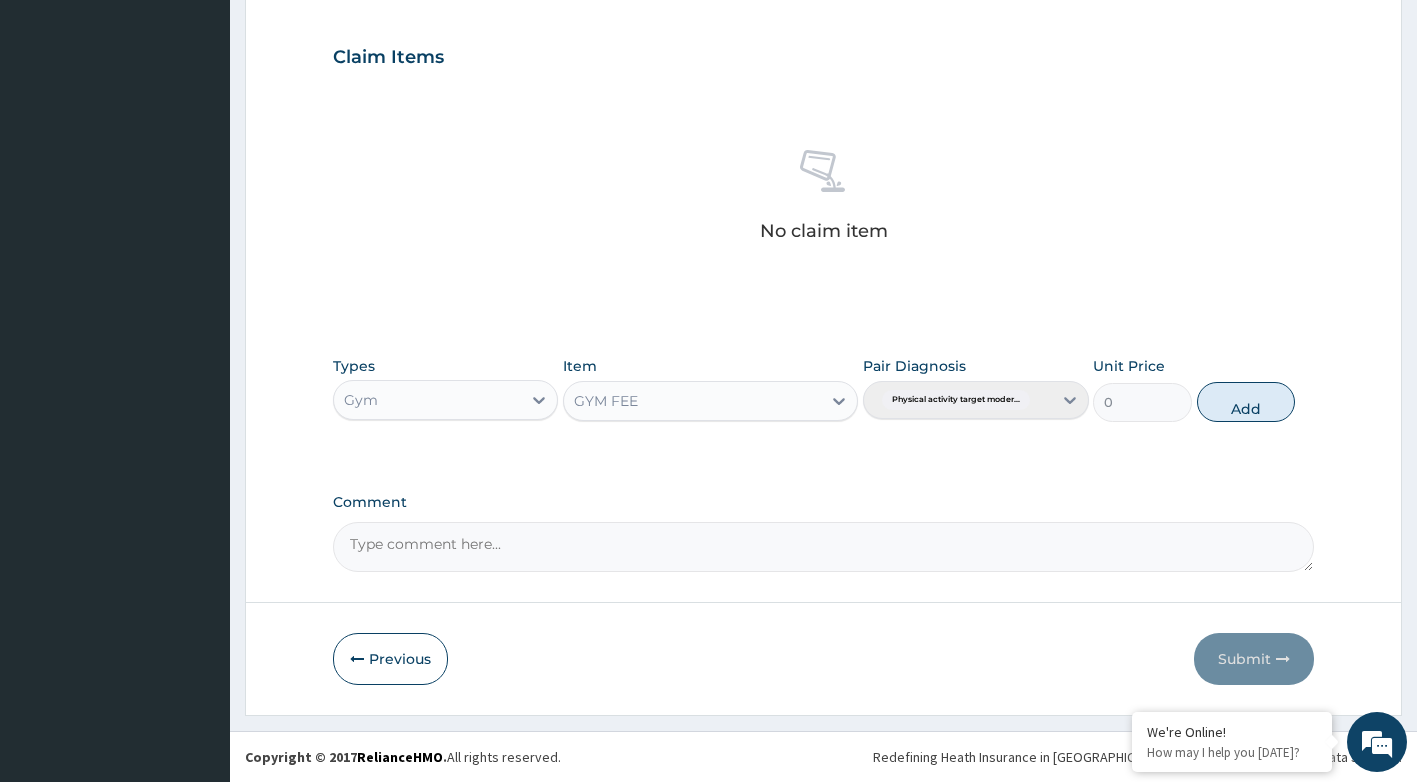 scroll, scrollTop: 580, scrollLeft: 0, axis: vertical 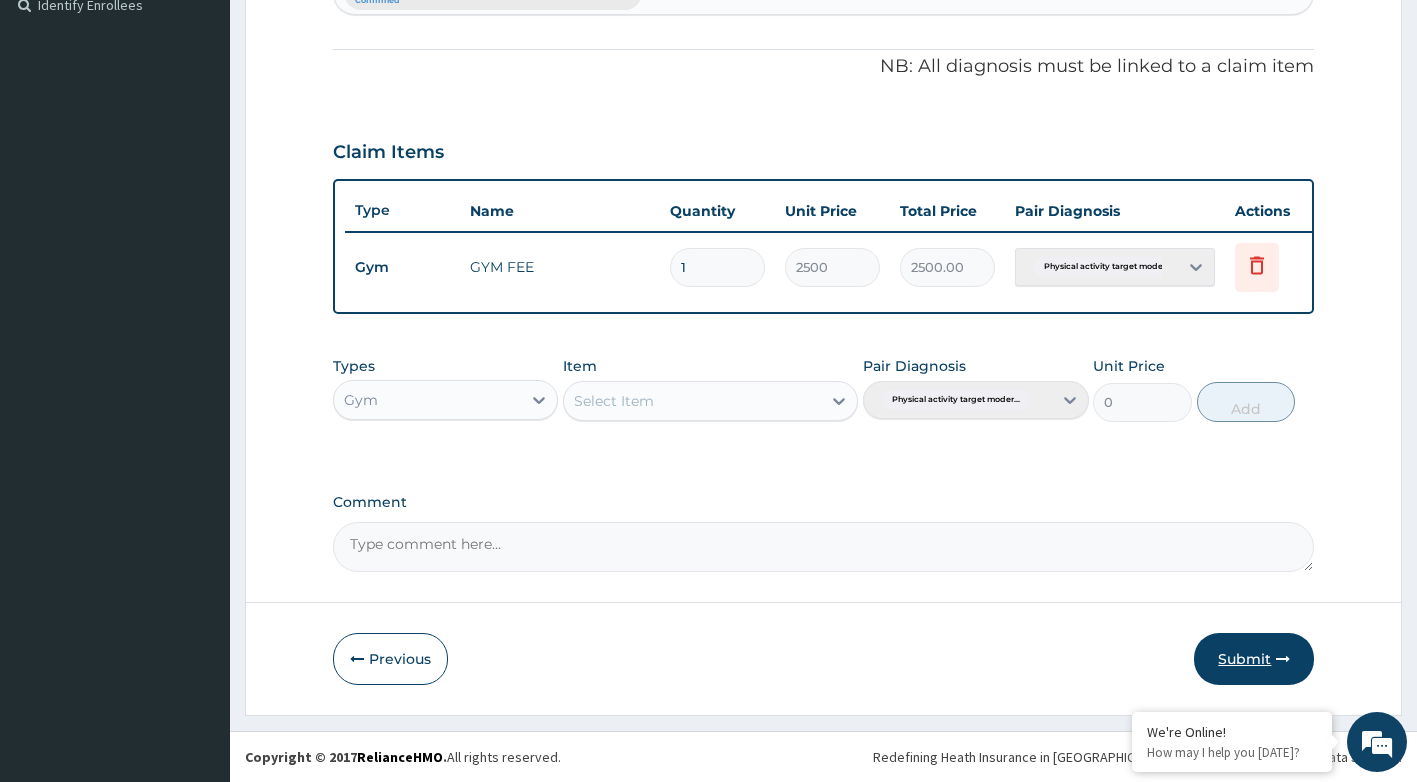 click on "Submit" at bounding box center [1254, 659] 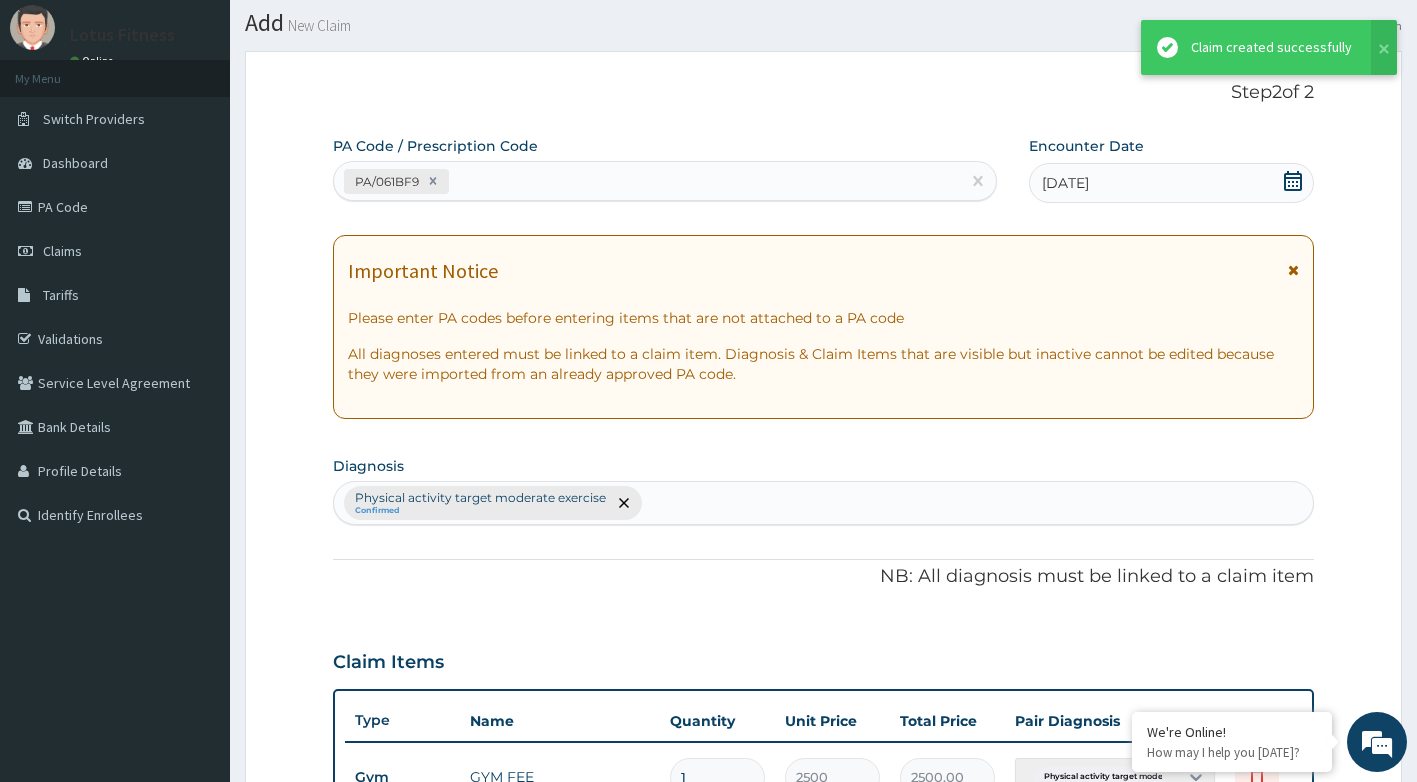 scroll, scrollTop: 580, scrollLeft: 0, axis: vertical 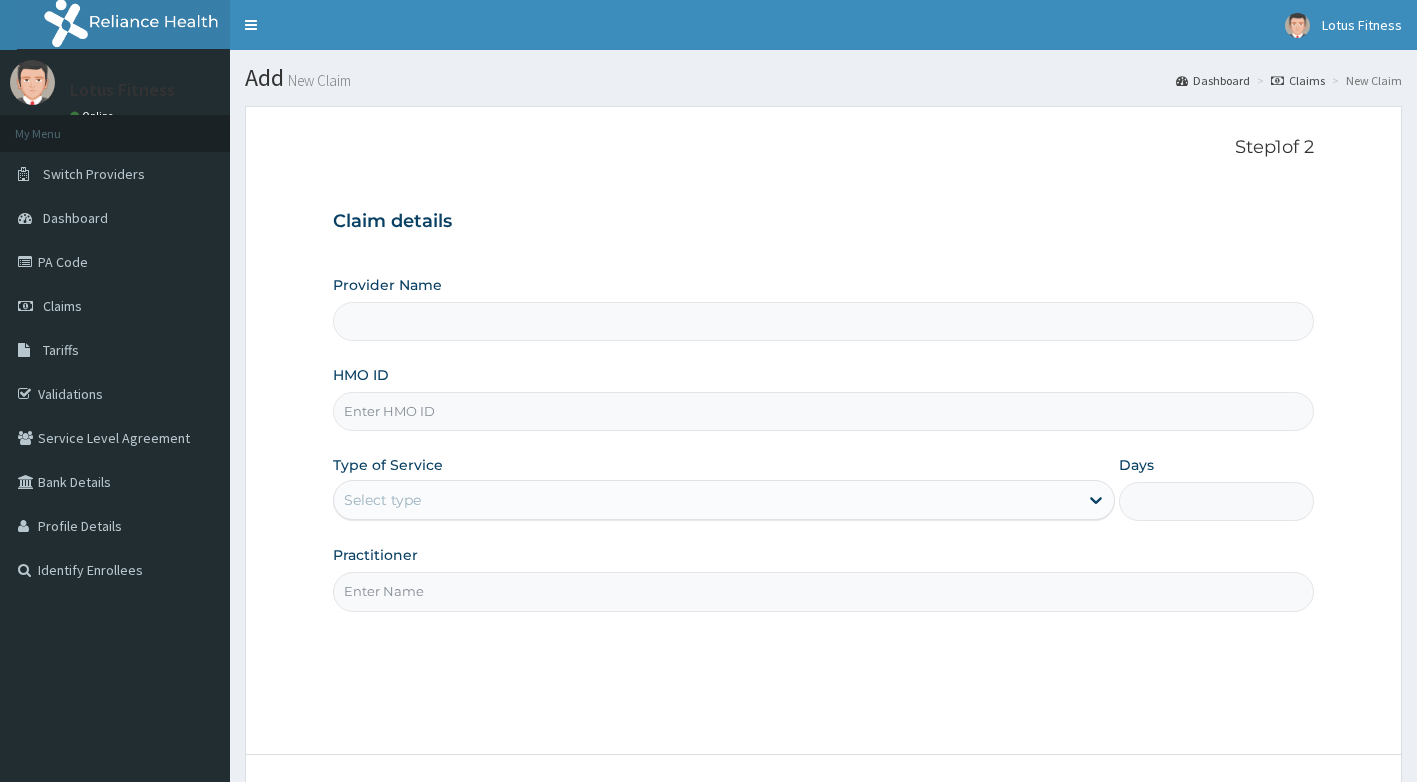 click on "HMO ID" at bounding box center (824, 411) 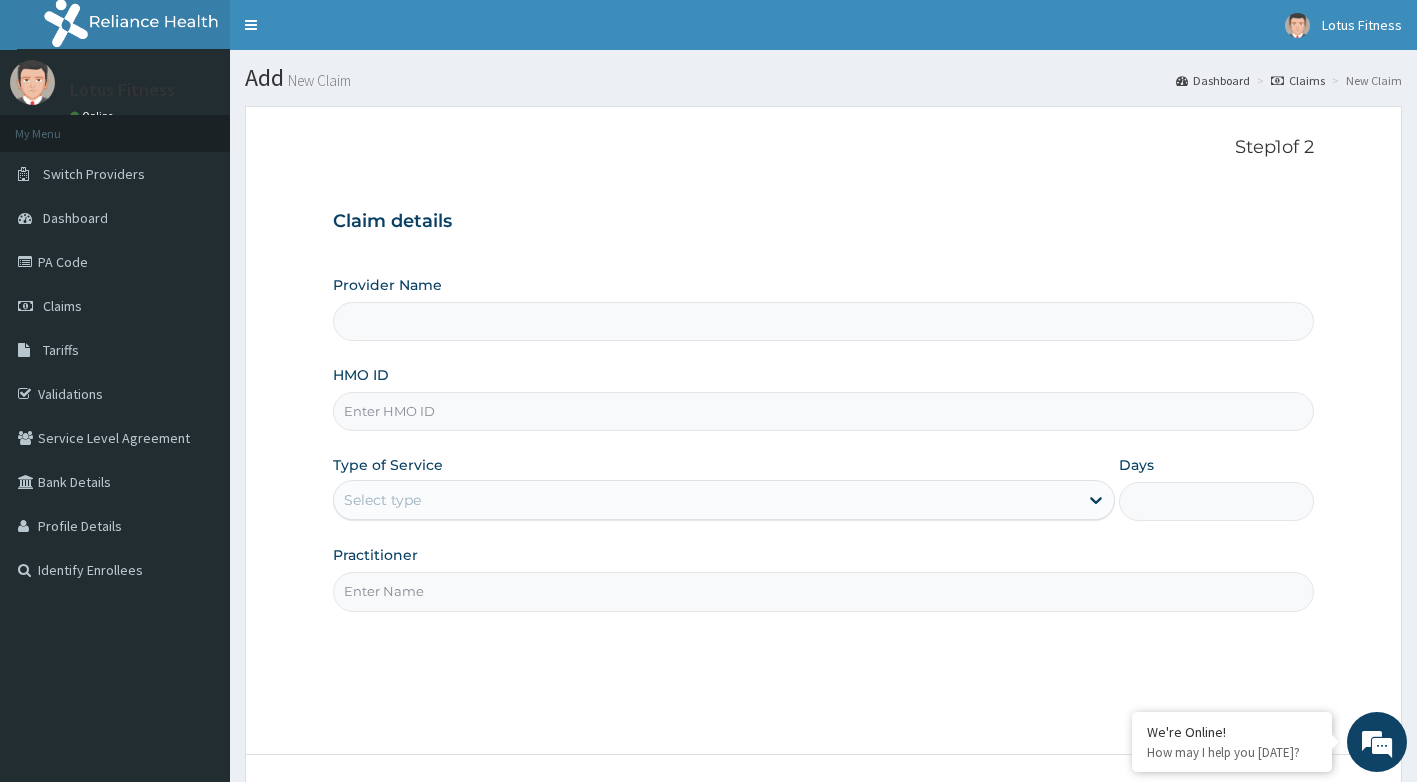type on "Lotus Fitness" 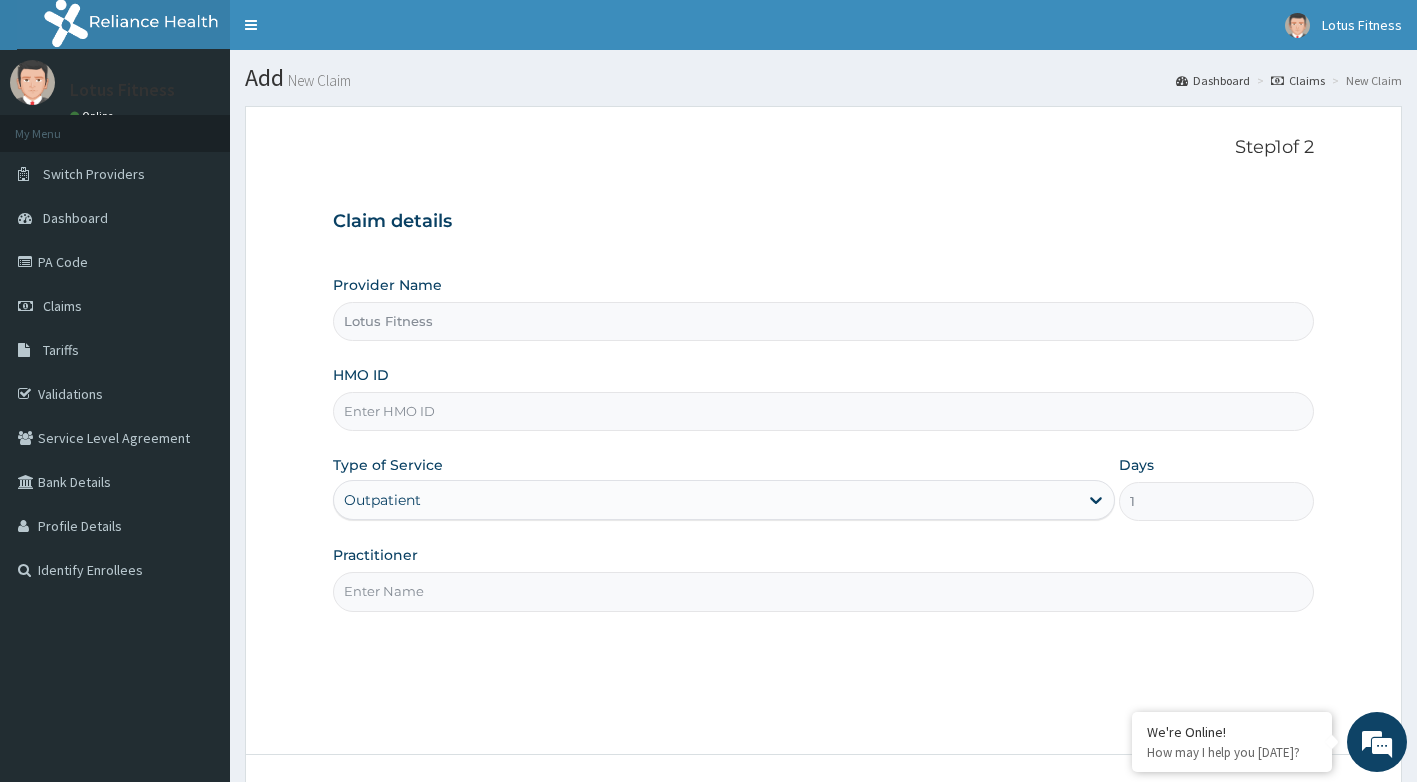 scroll, scrollTop: 0, scrollLeft: 0, axis: both 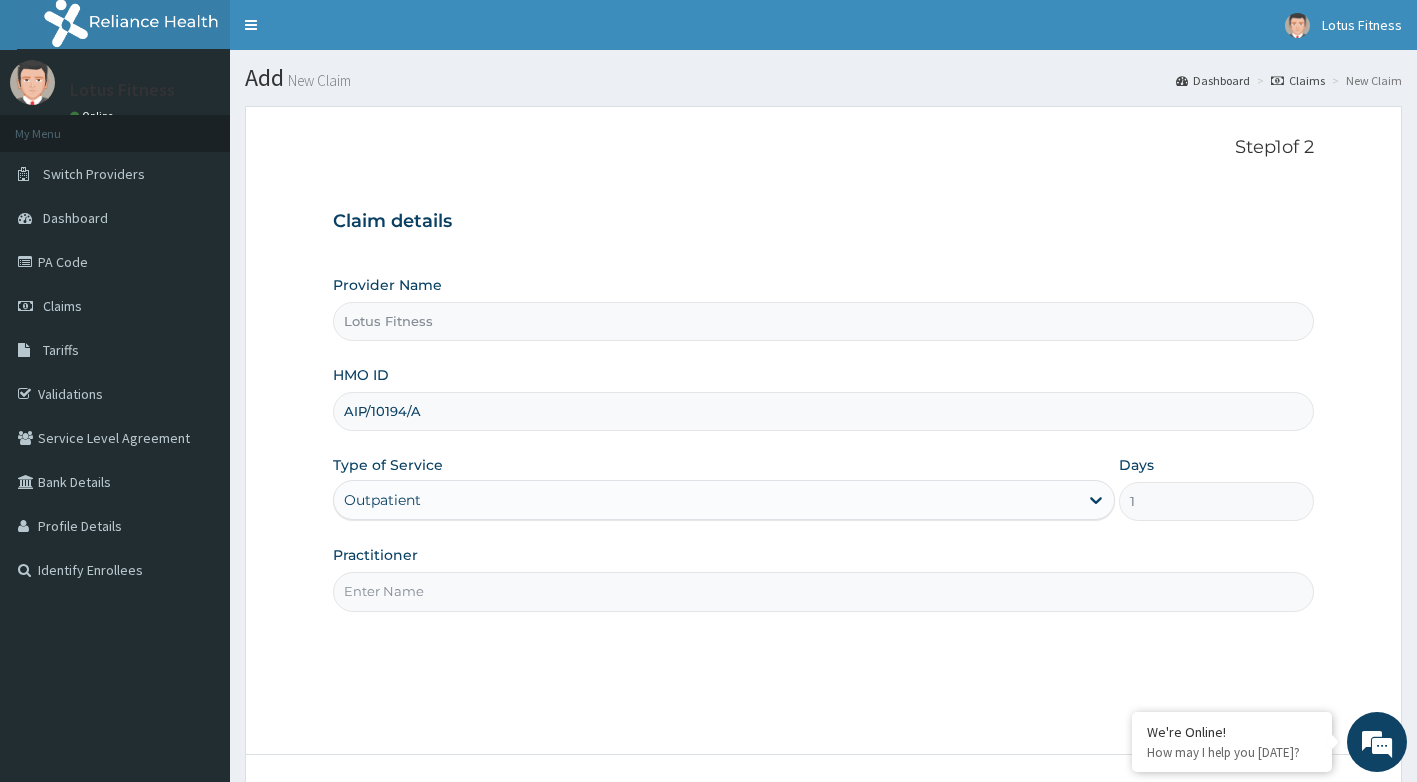 type on "AIP/10194/A" 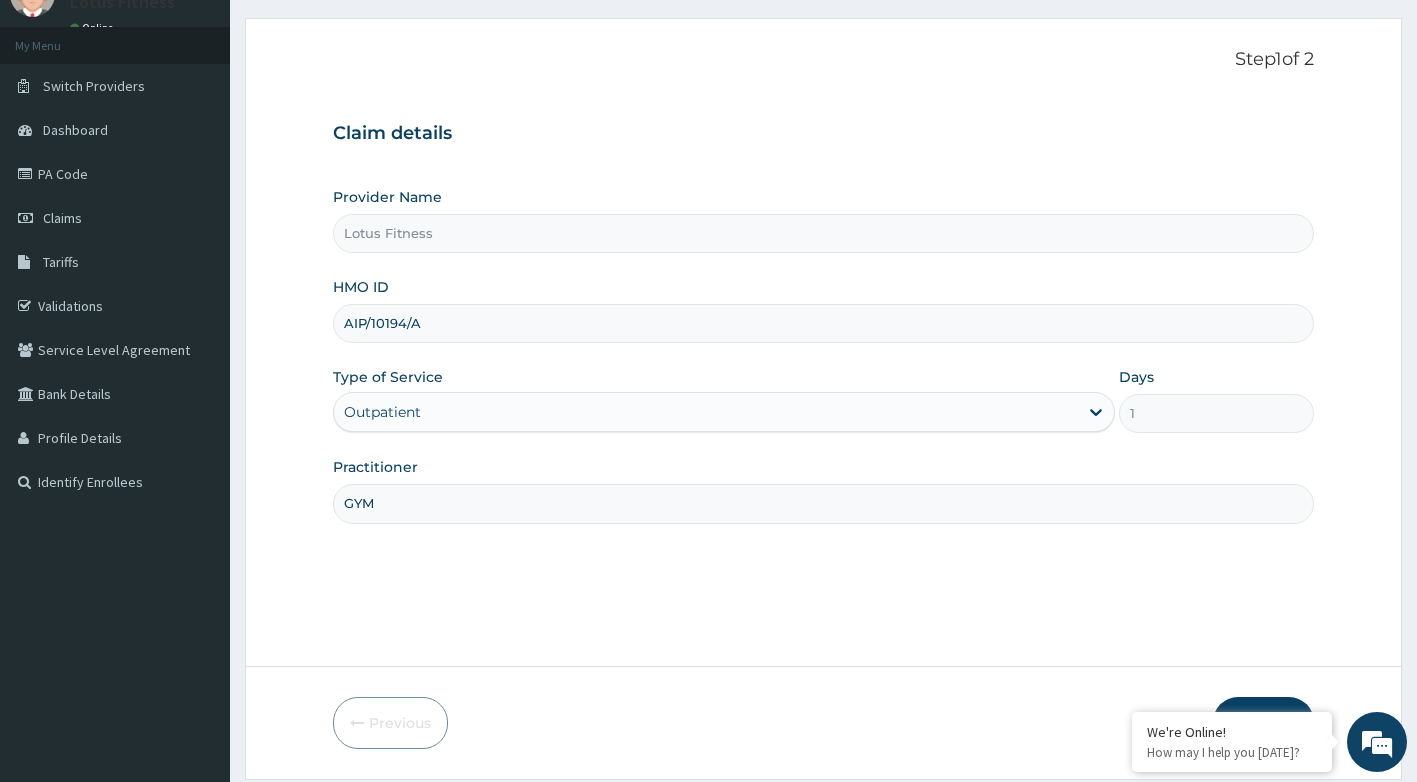 scroll, scrollTop: 152, scrollLeft: 0, axis: vertical 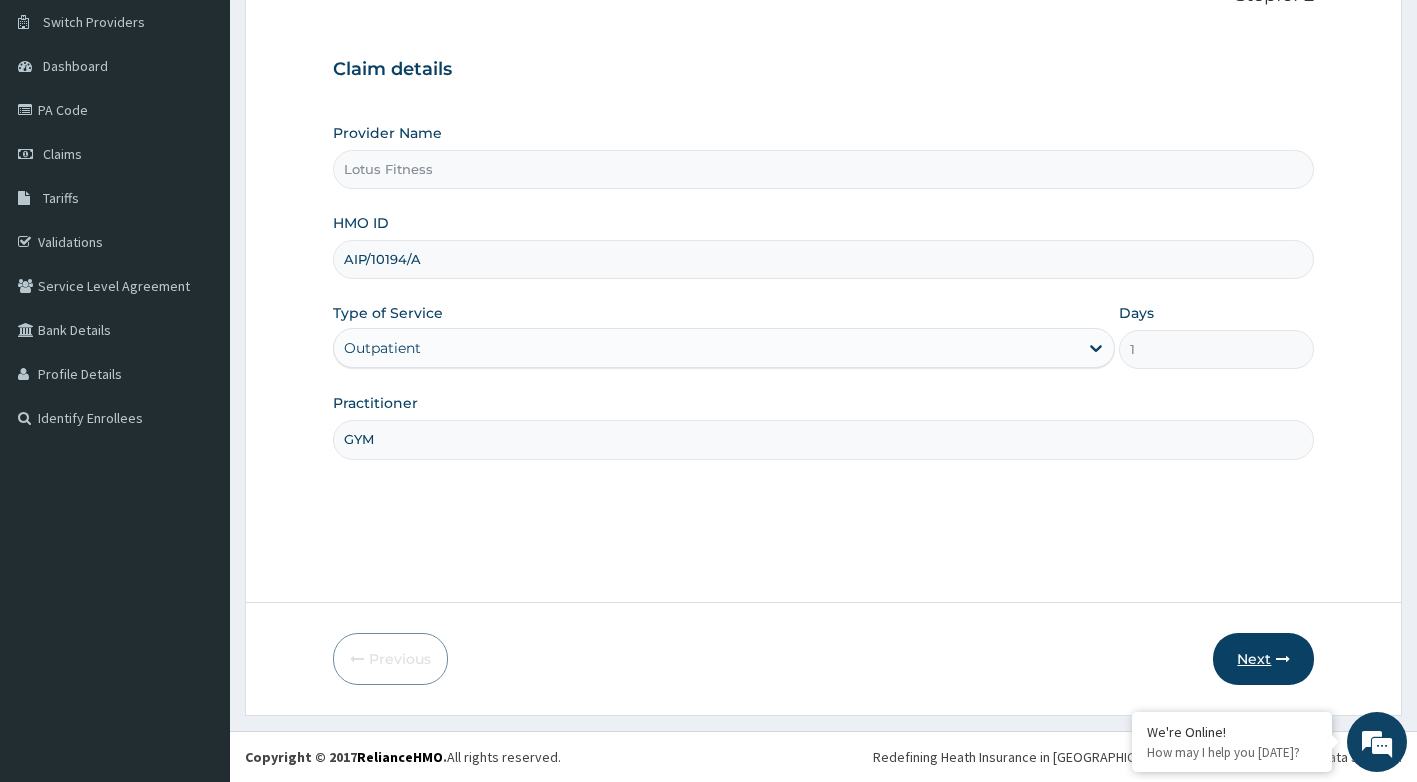 click on "Next" at bounding box center [1263, 659] 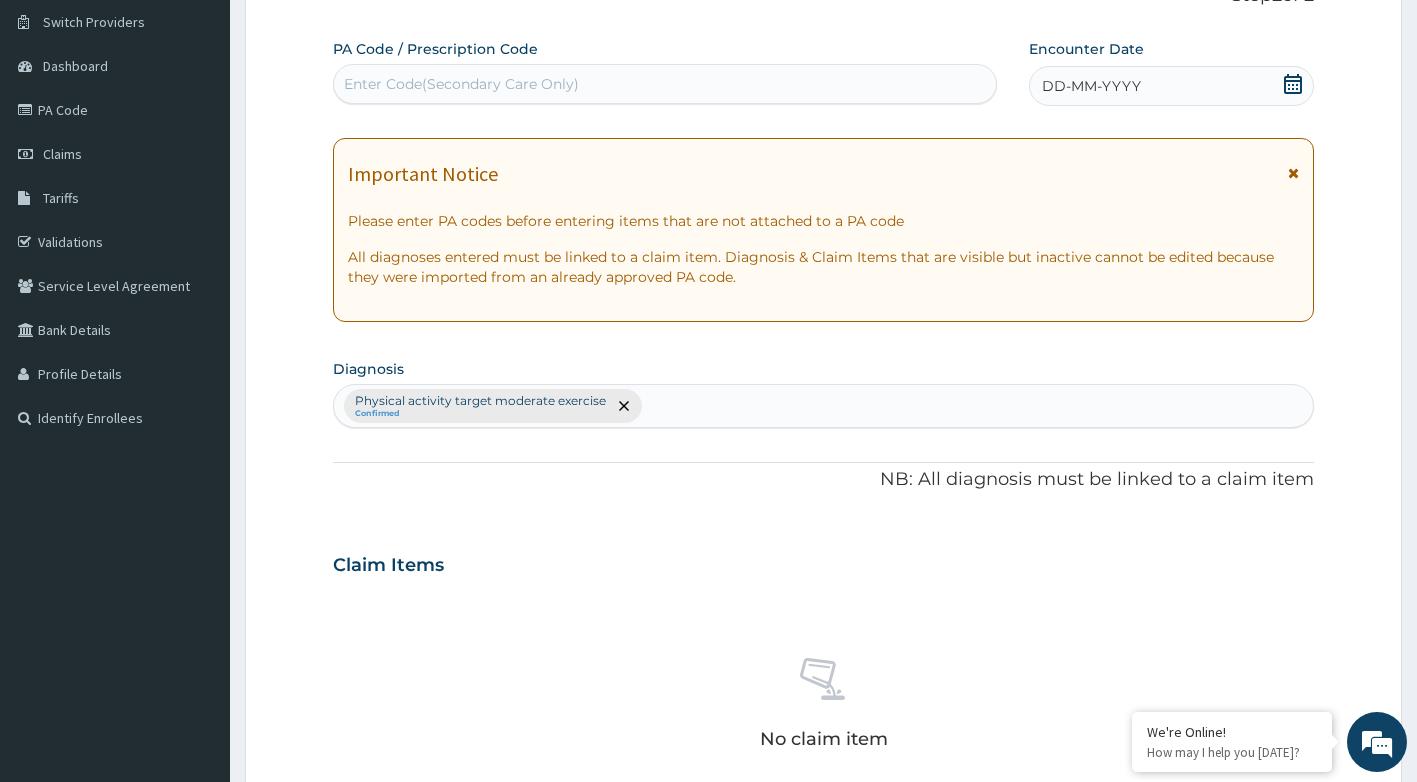 click on "Enter Code(Secondary Care Only)" at bounding box center (665, 84) 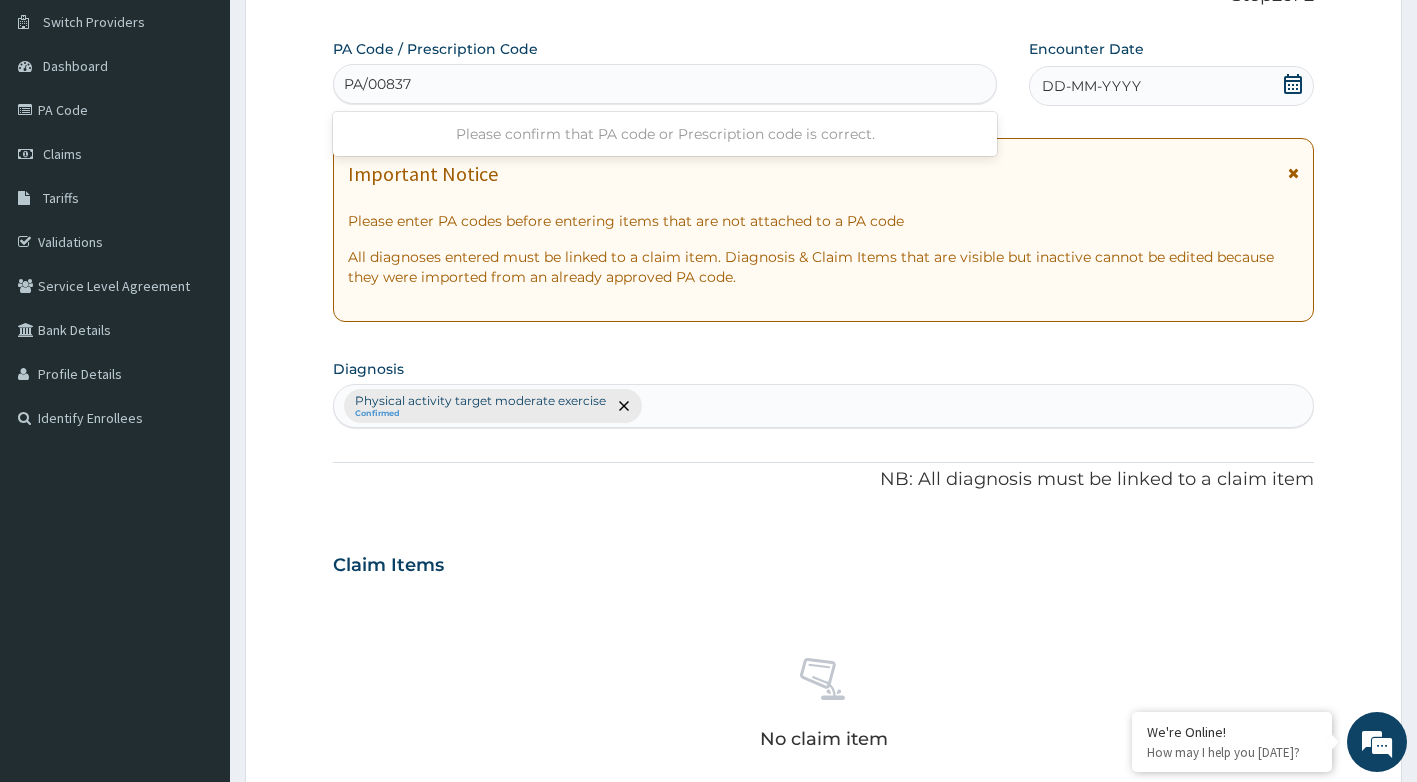 type on "PA/008378" 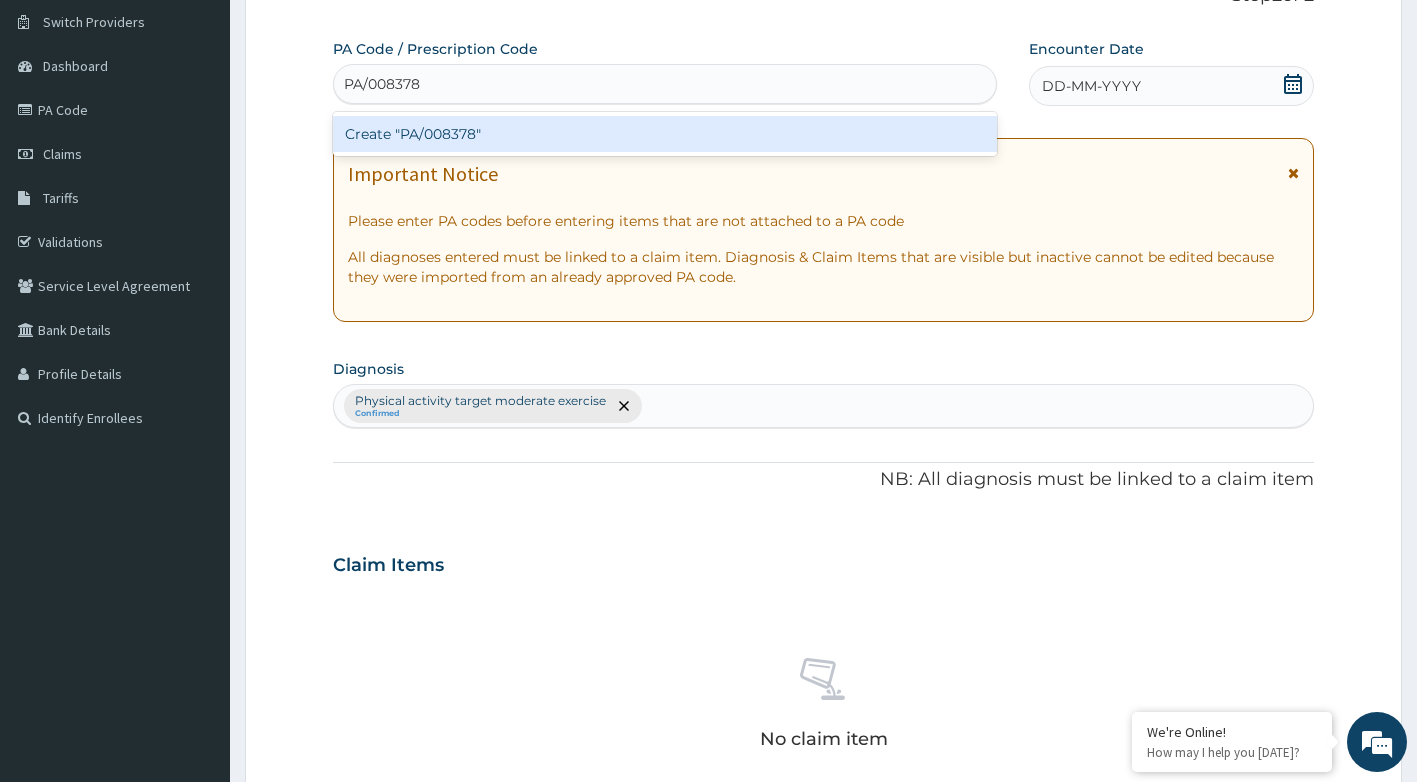 click on "Create "PA/008378"" at bounding box center (665, 134) 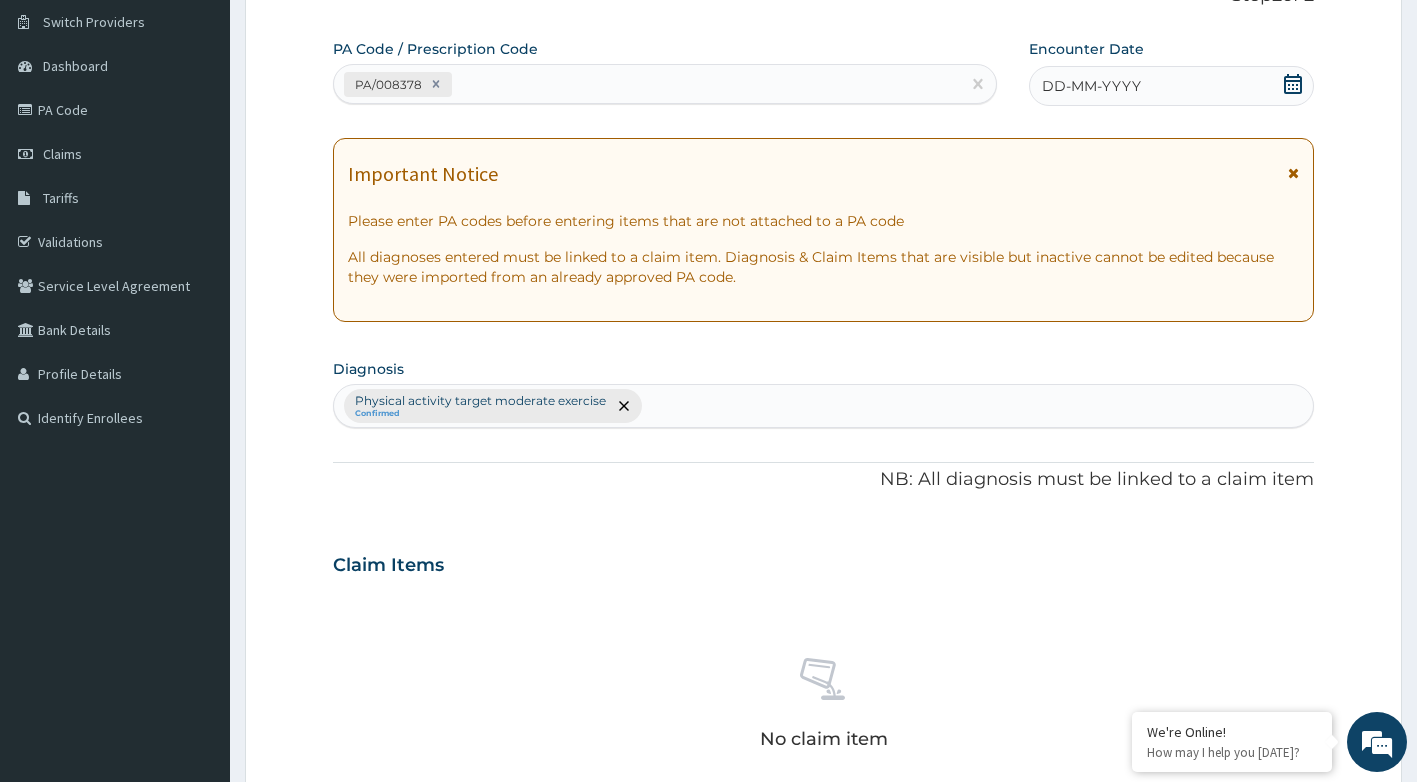 click 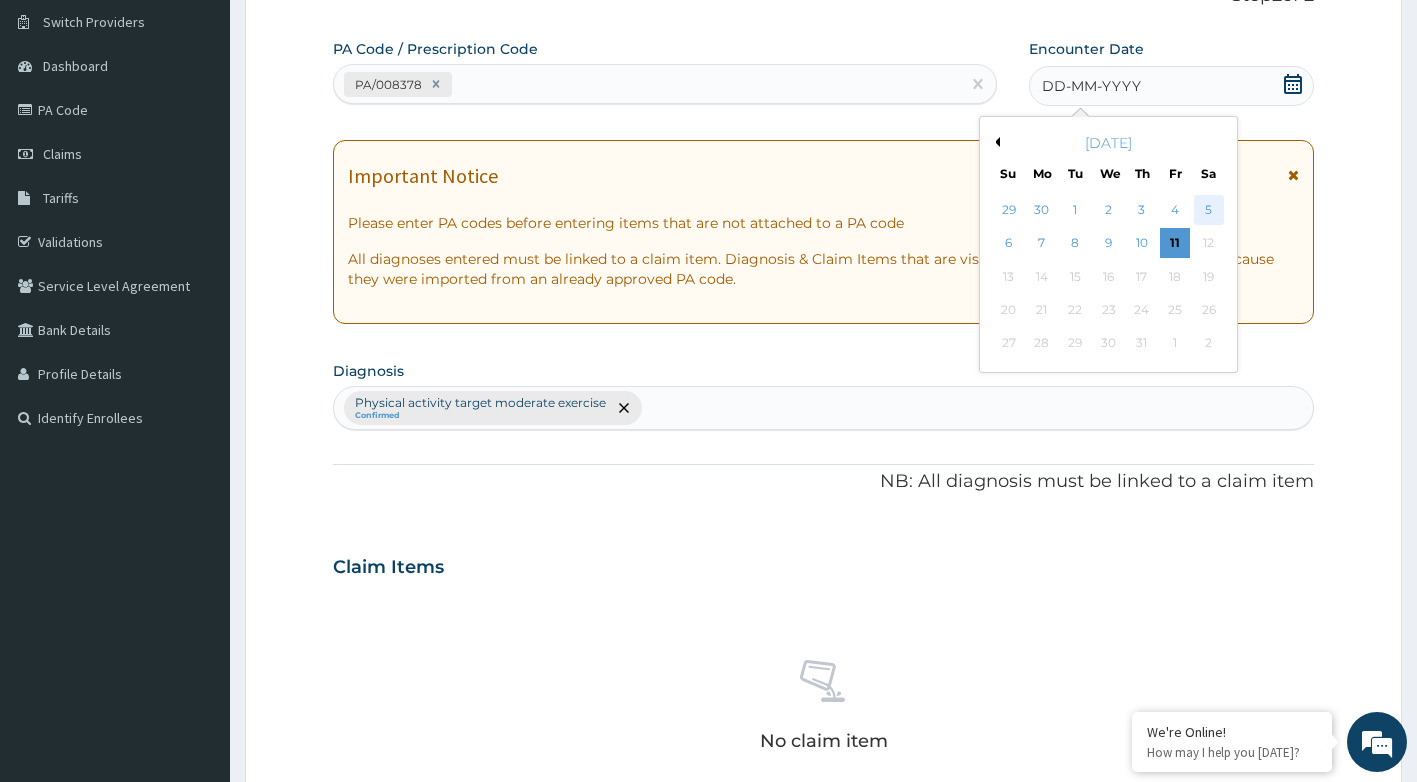 click on "5" at bounding box center [1209, 210] 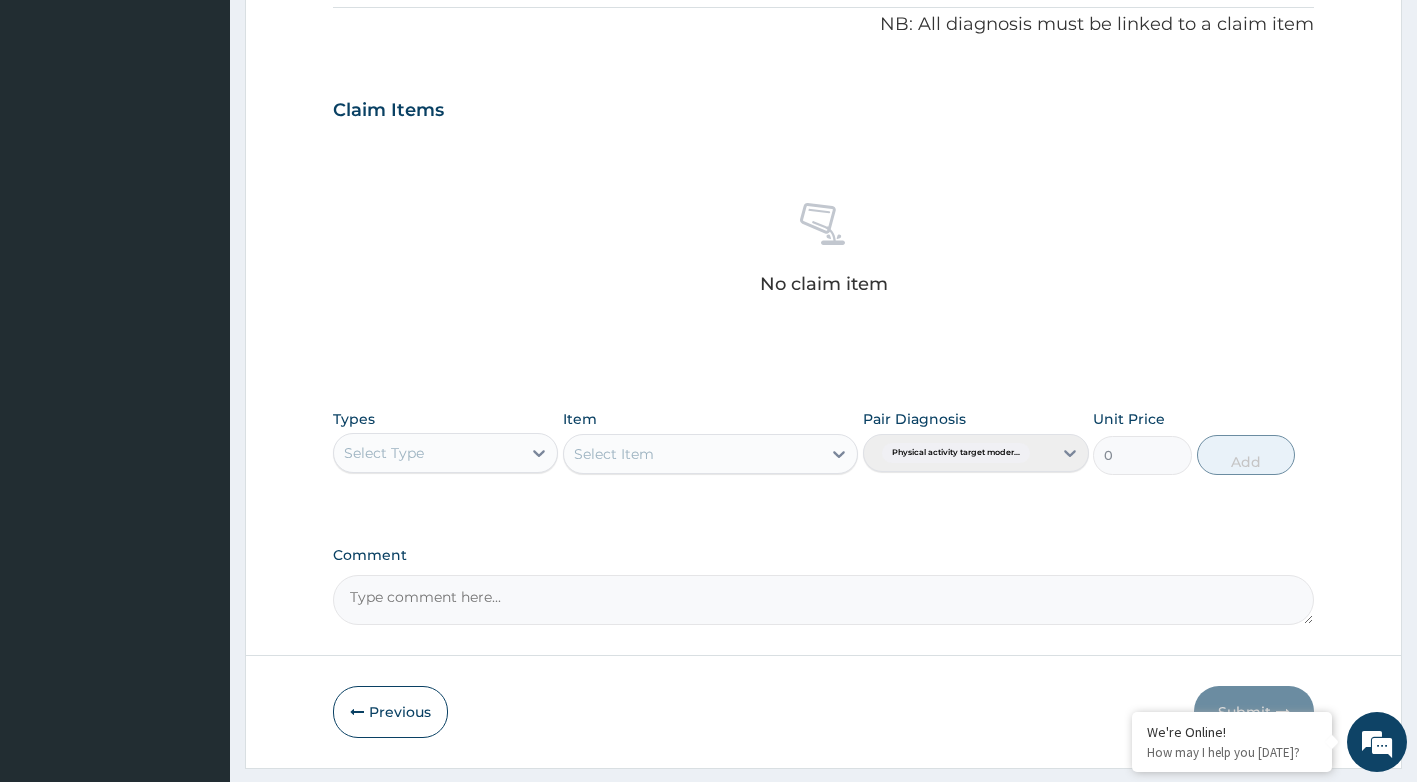 scroll, scrollTop: 660, scrollLeft: 0, axis: vertical 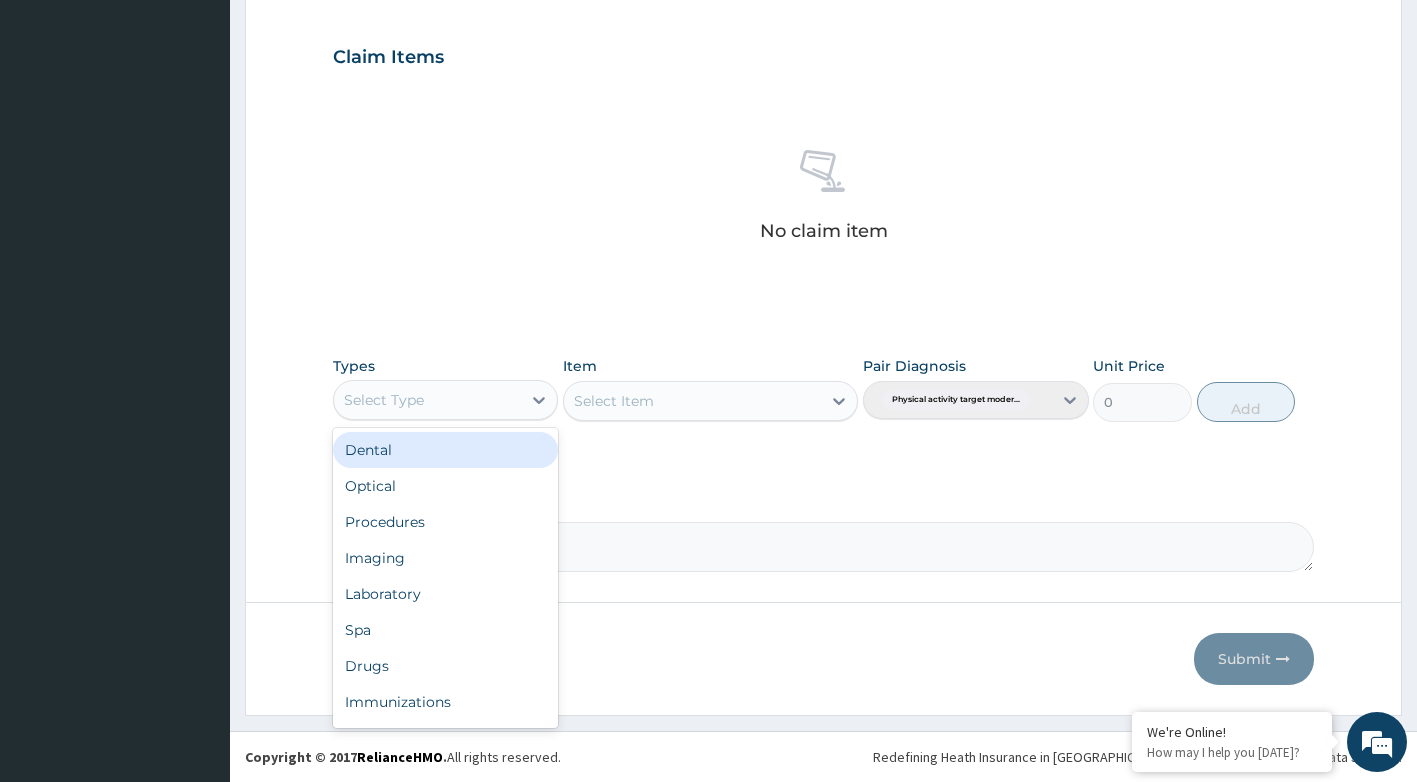 click on "Select Type" at bounding box center [428, 400] 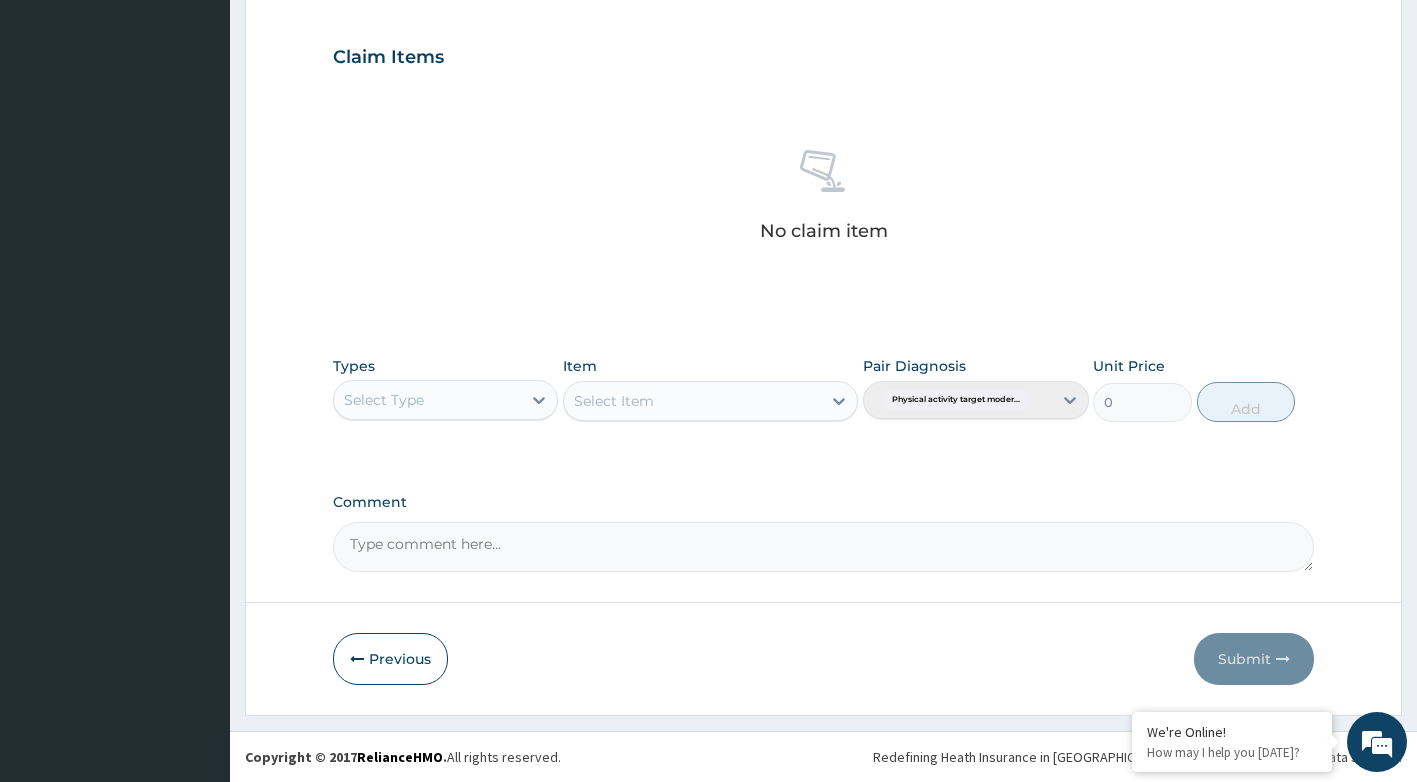 click on "Select Type" at bounding box center [428, 400] 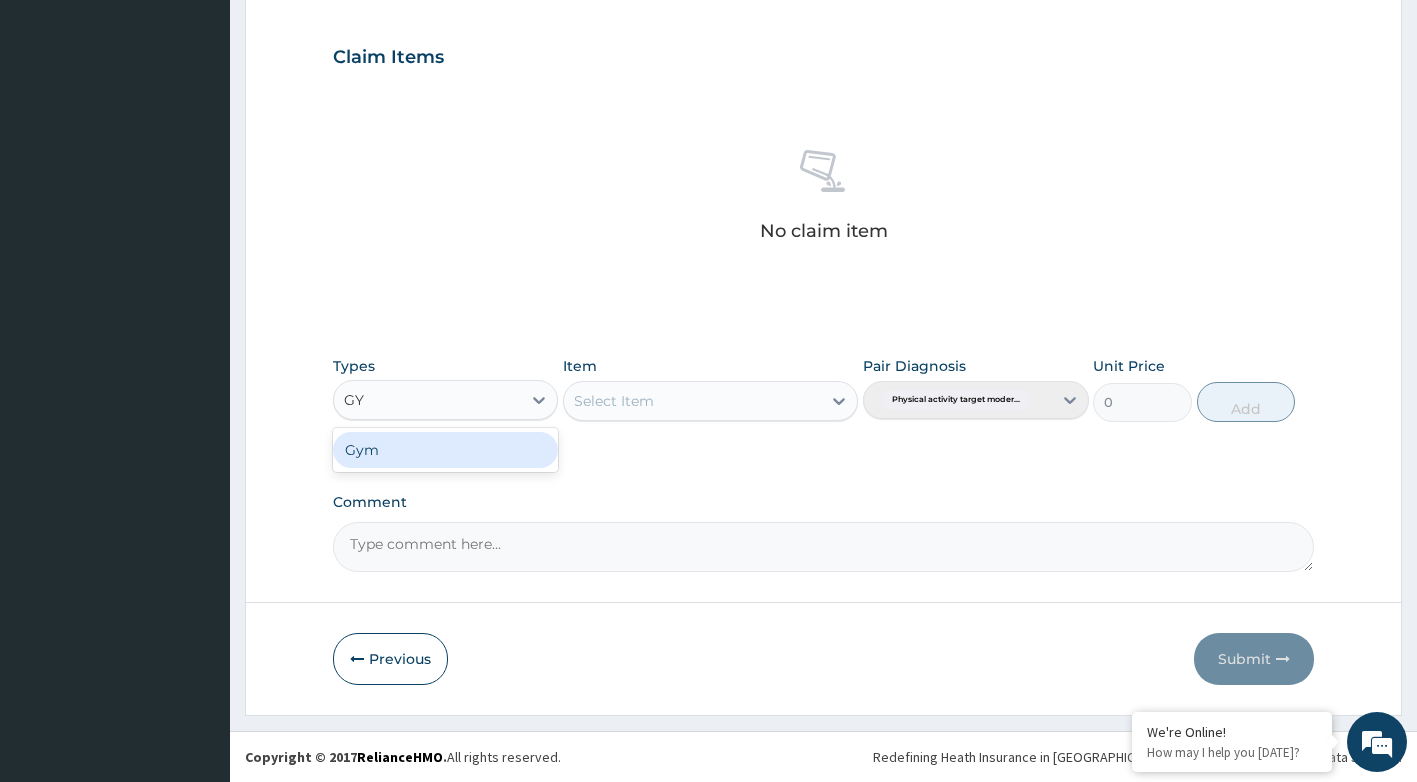 type on "GYM" 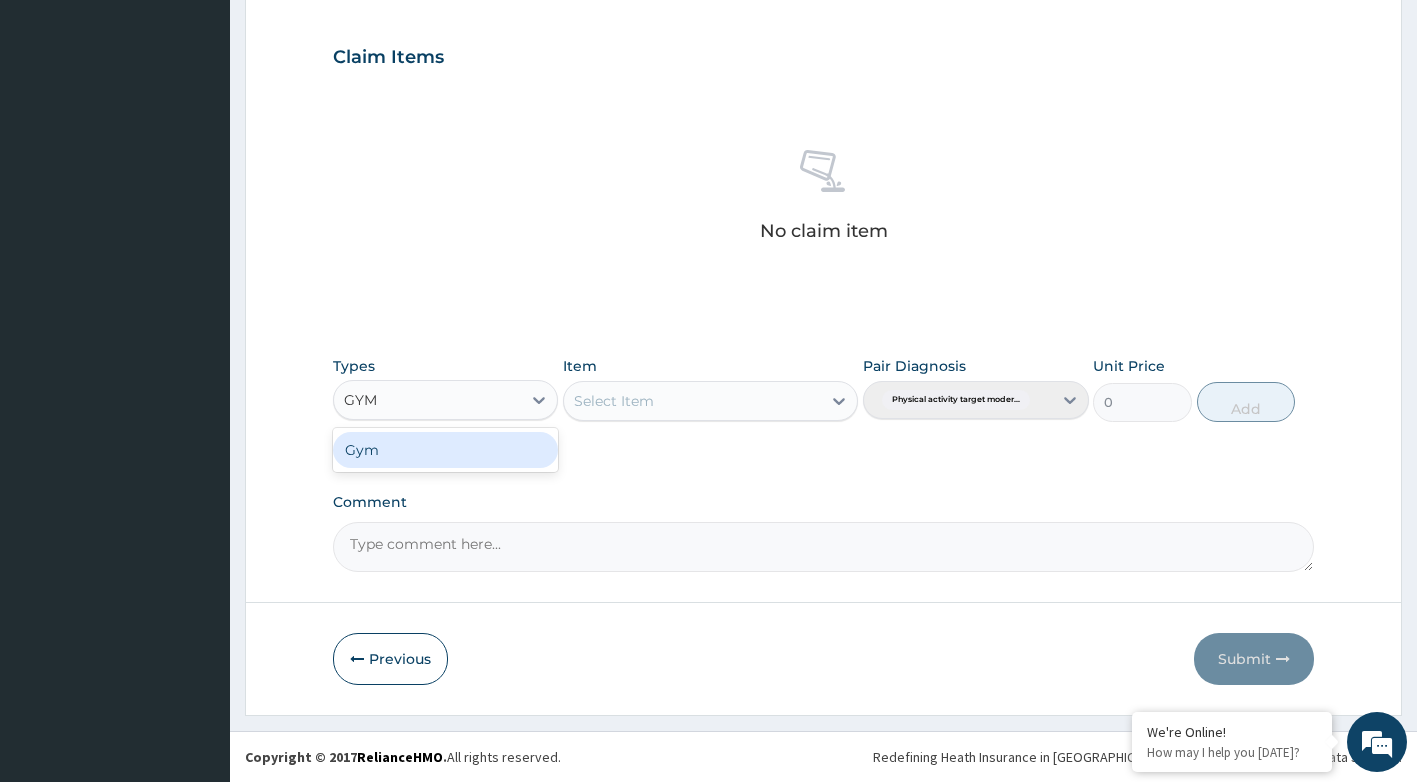 click on "Gym" at bounding box center (446, 450) 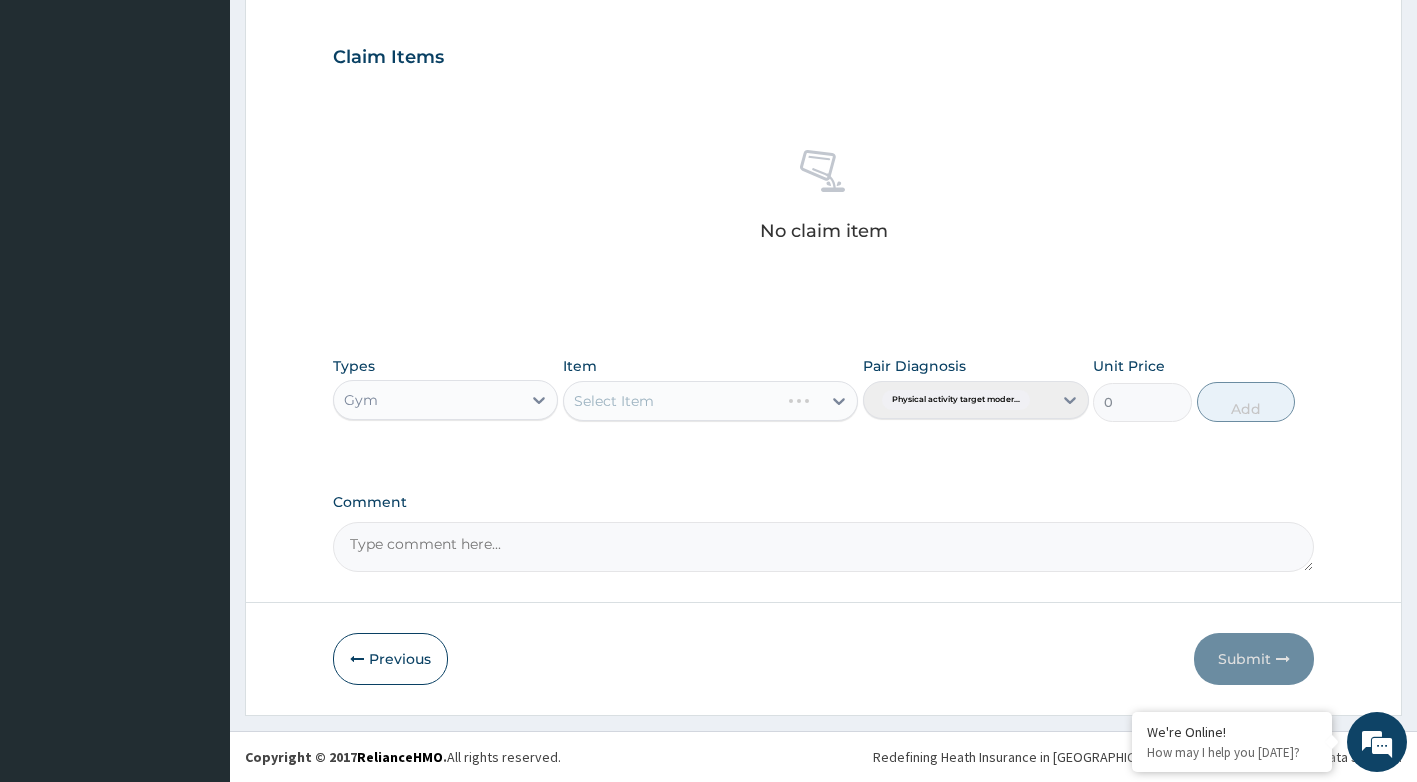 click on "Select Item" at bounding box center (710, 401) 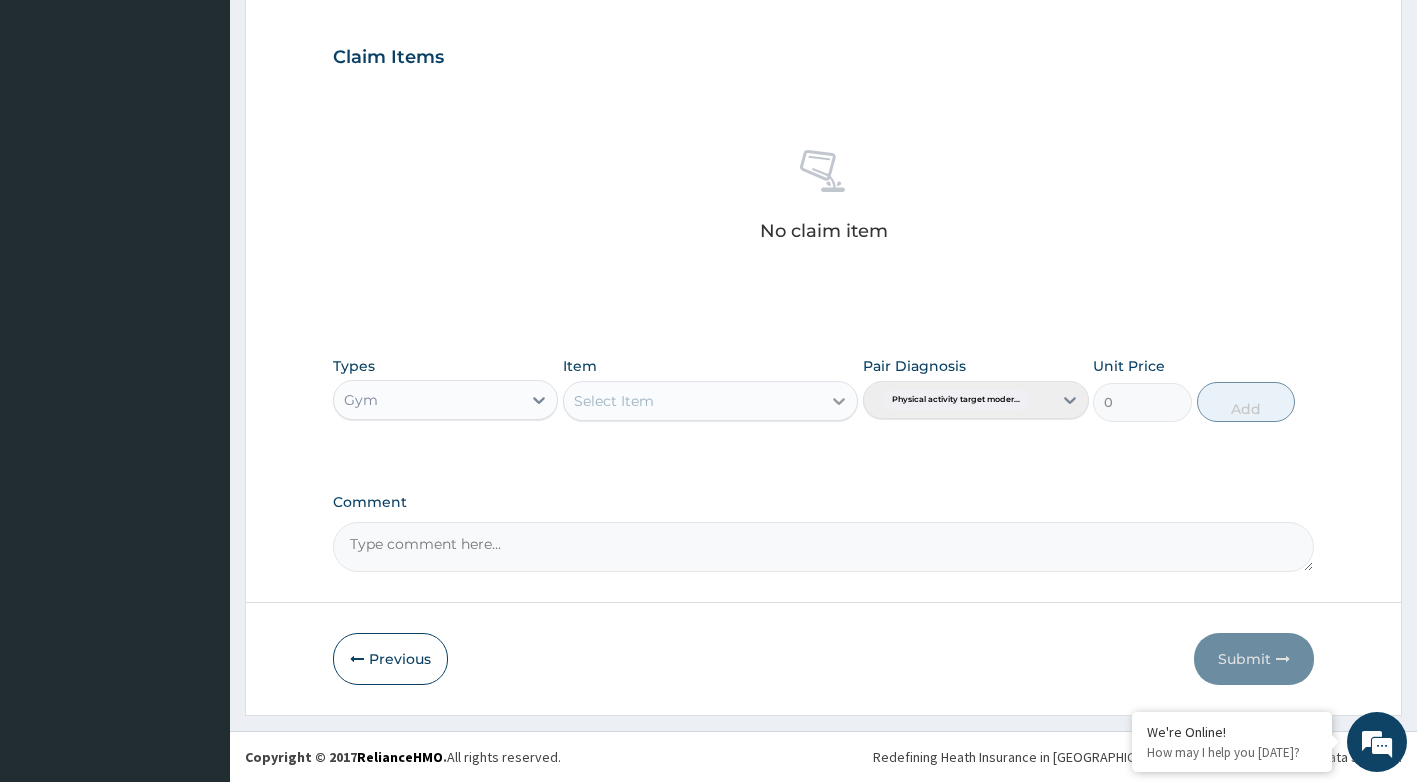 click 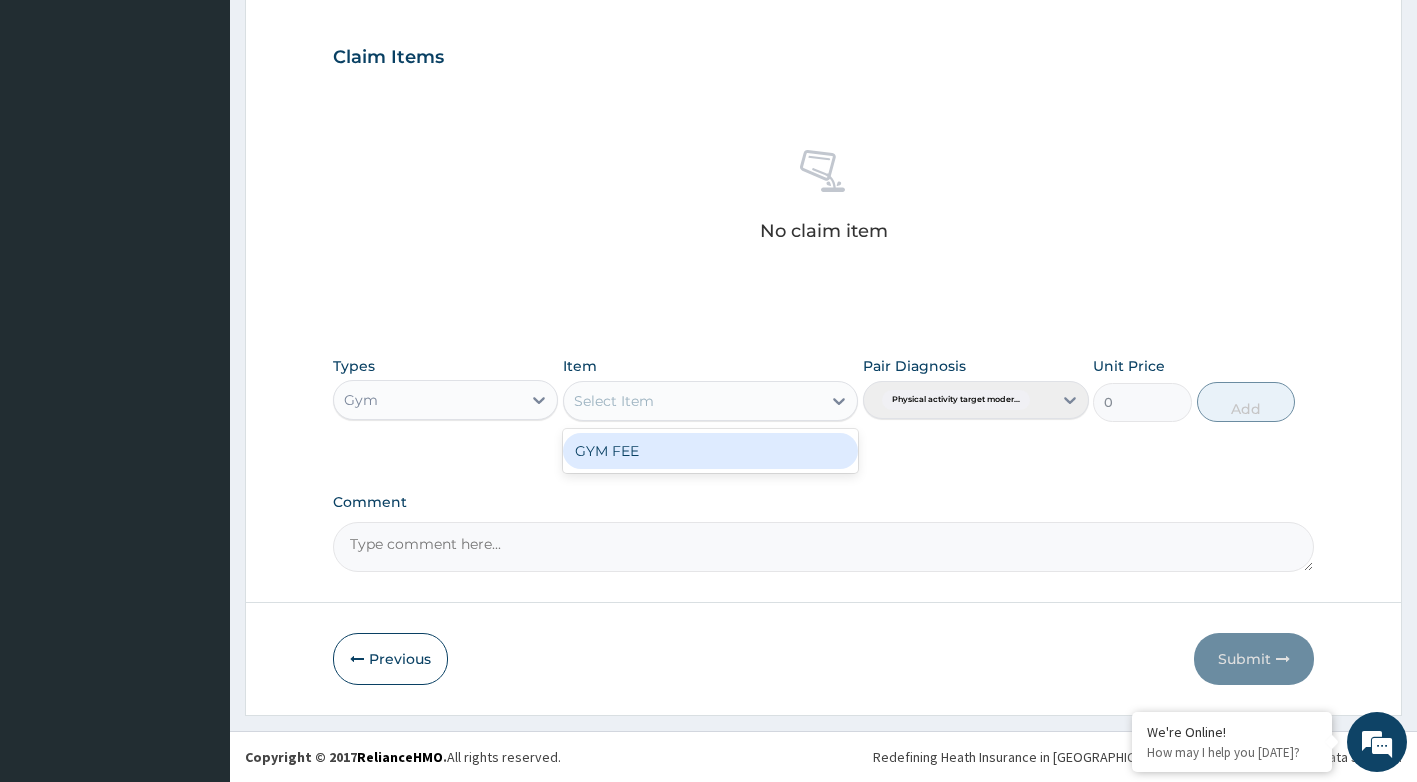 click on "GYM FEE" at bounding box center [710, 451] 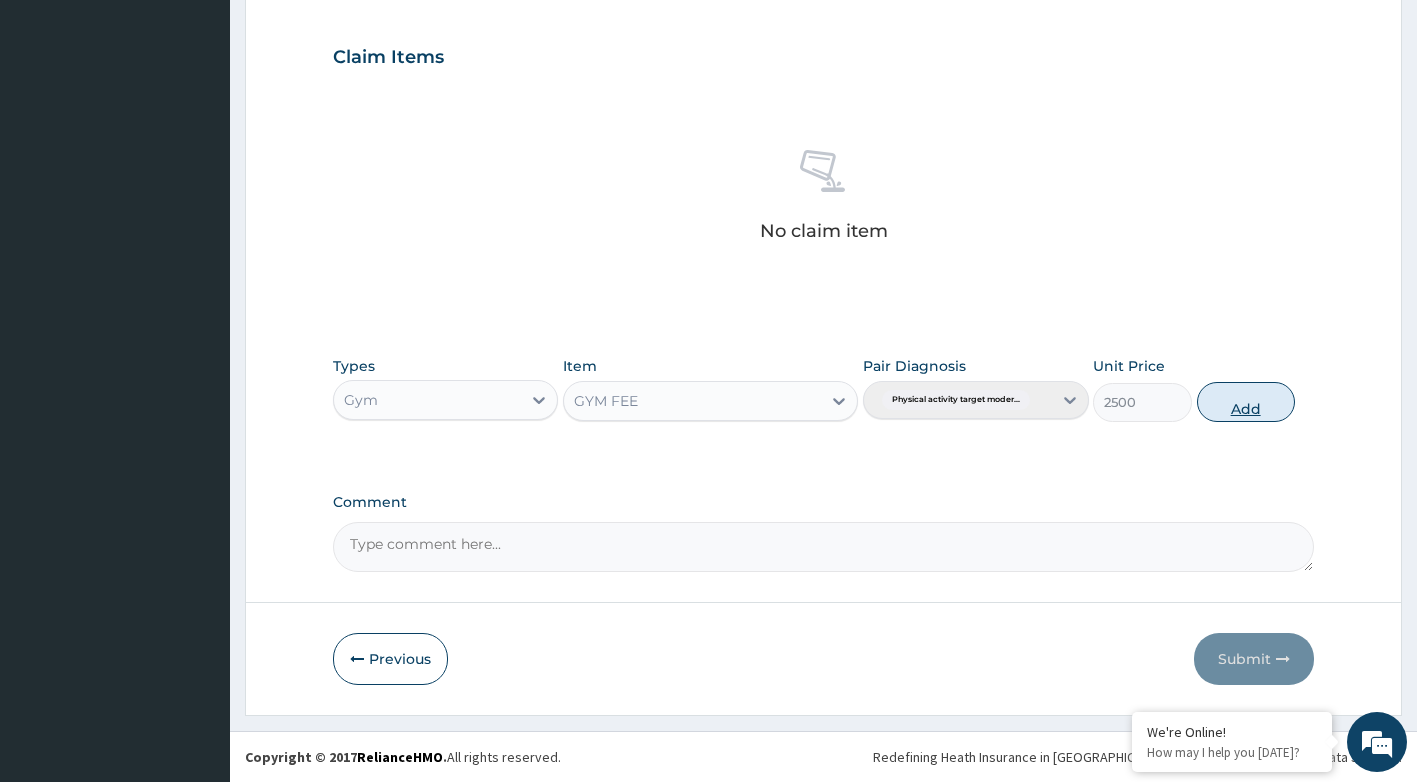 click on "Add" at bounding box center [1246, 402] 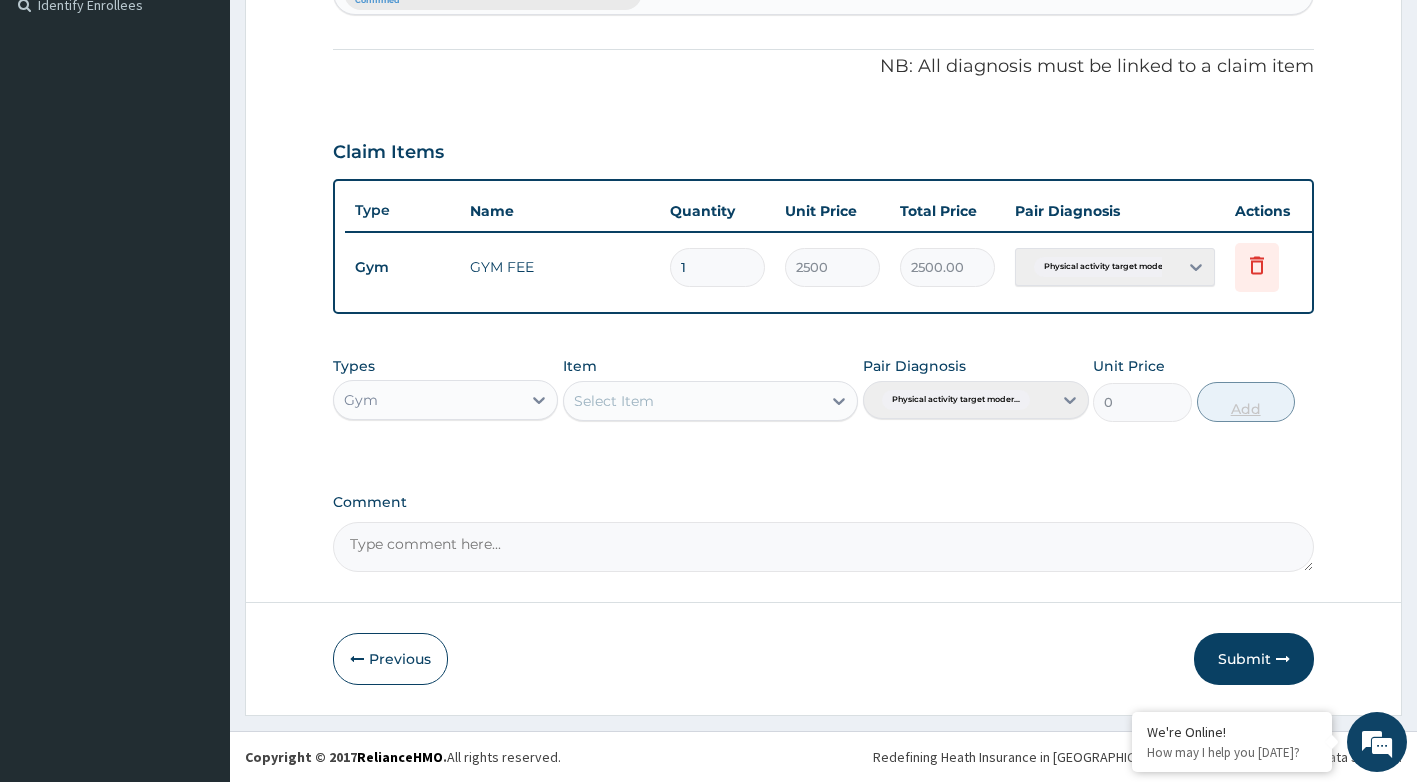 scroll, scrollTop: 580, scrollLeft: 0, axis: vertical 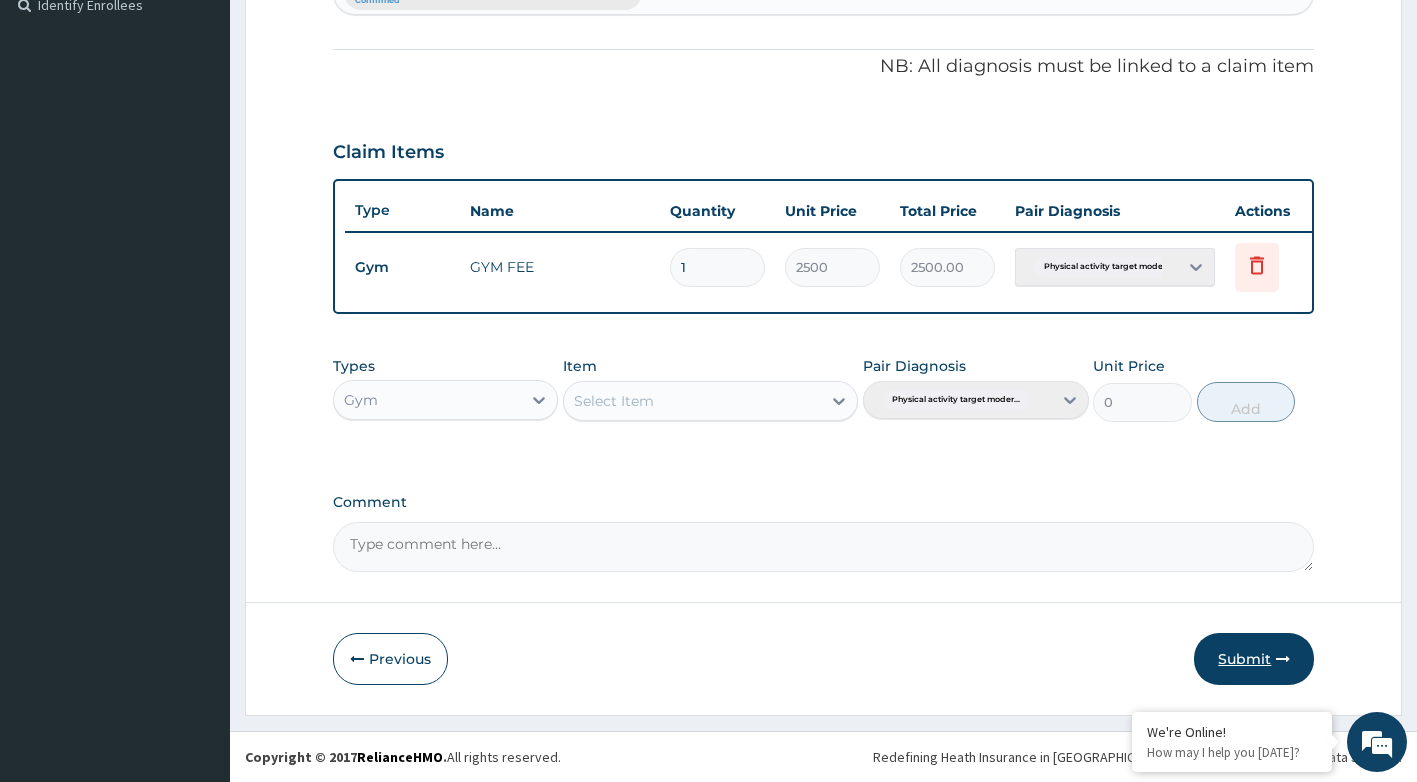 click on "Submit" at bounding box center (1254, 659) 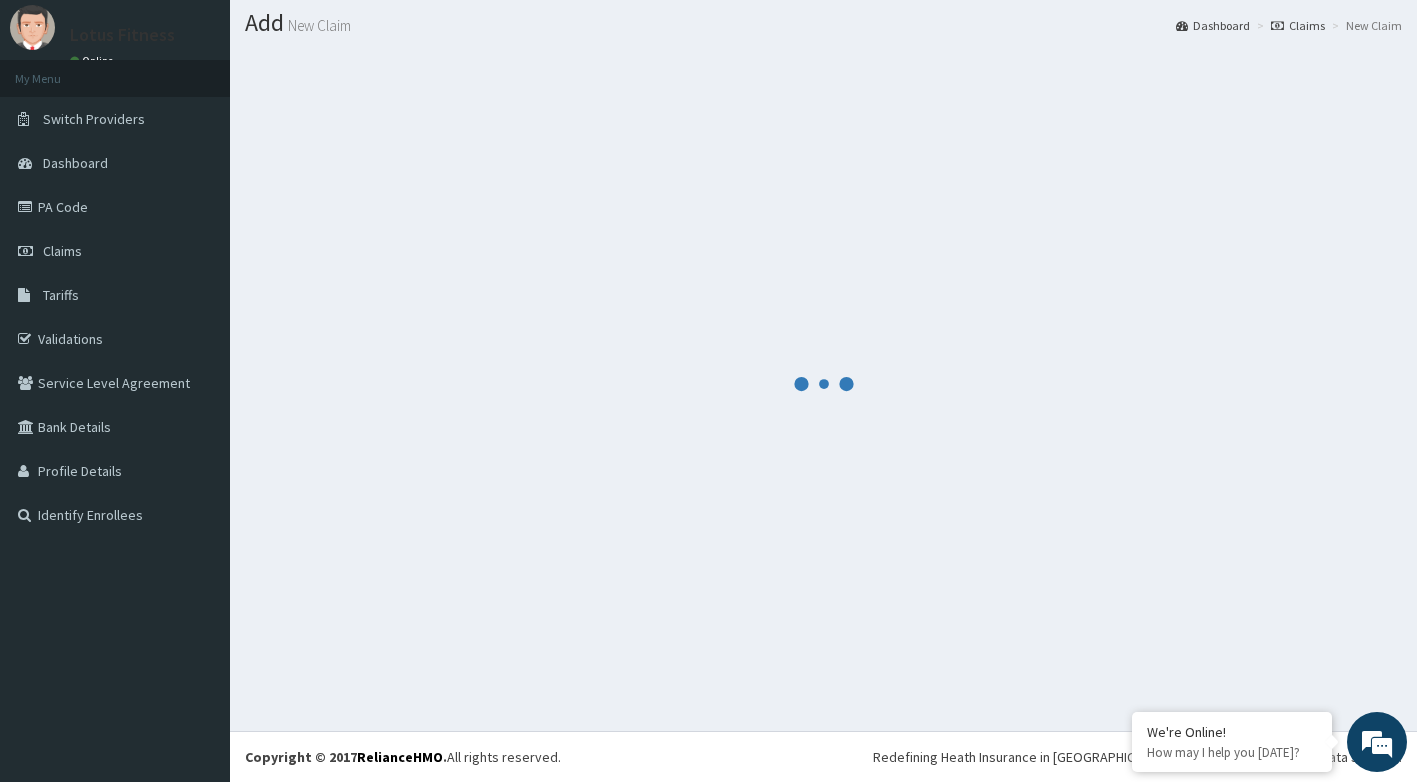 scroll, scrollTop: 580, scrollLeft: 0, axis: vertical 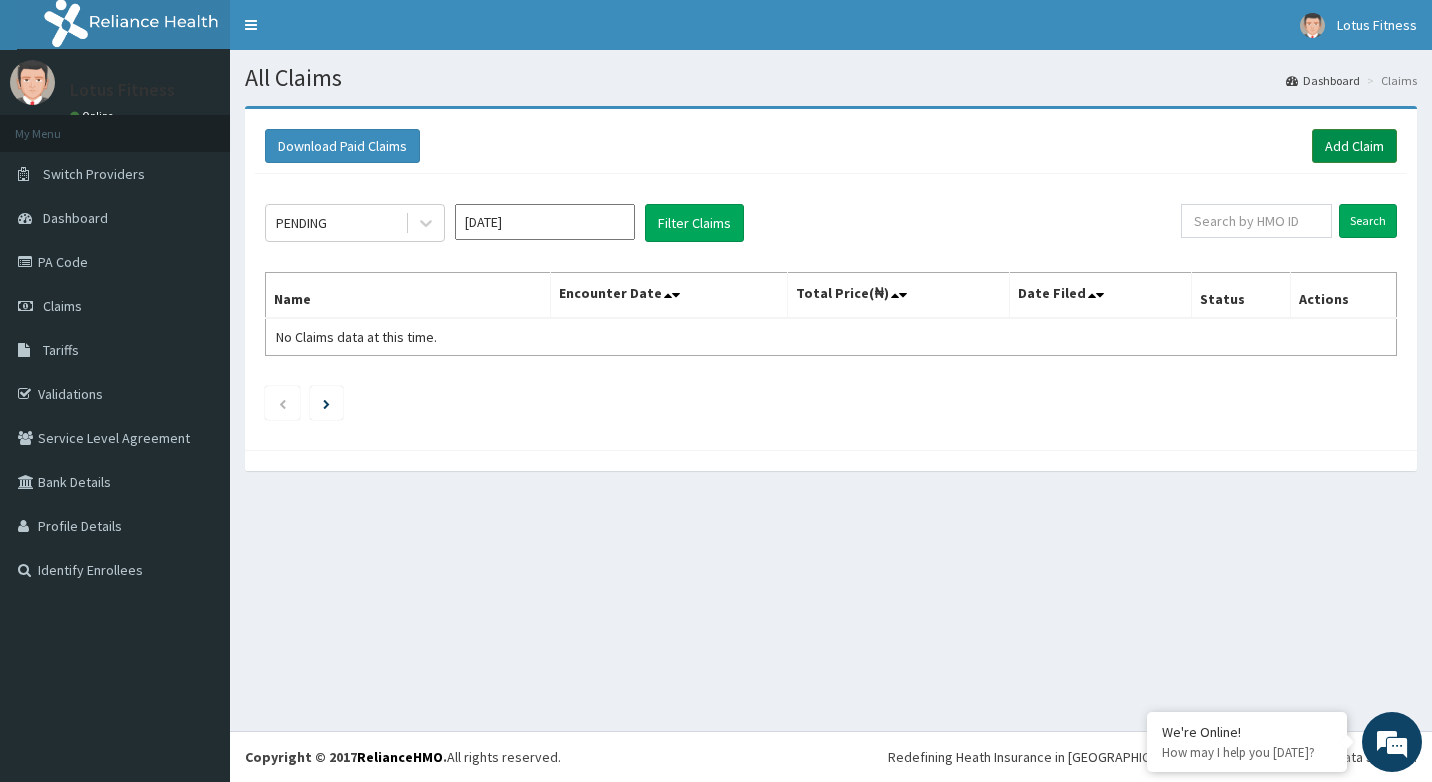 click on "Add Claim" at bounding box center (1354, 146) 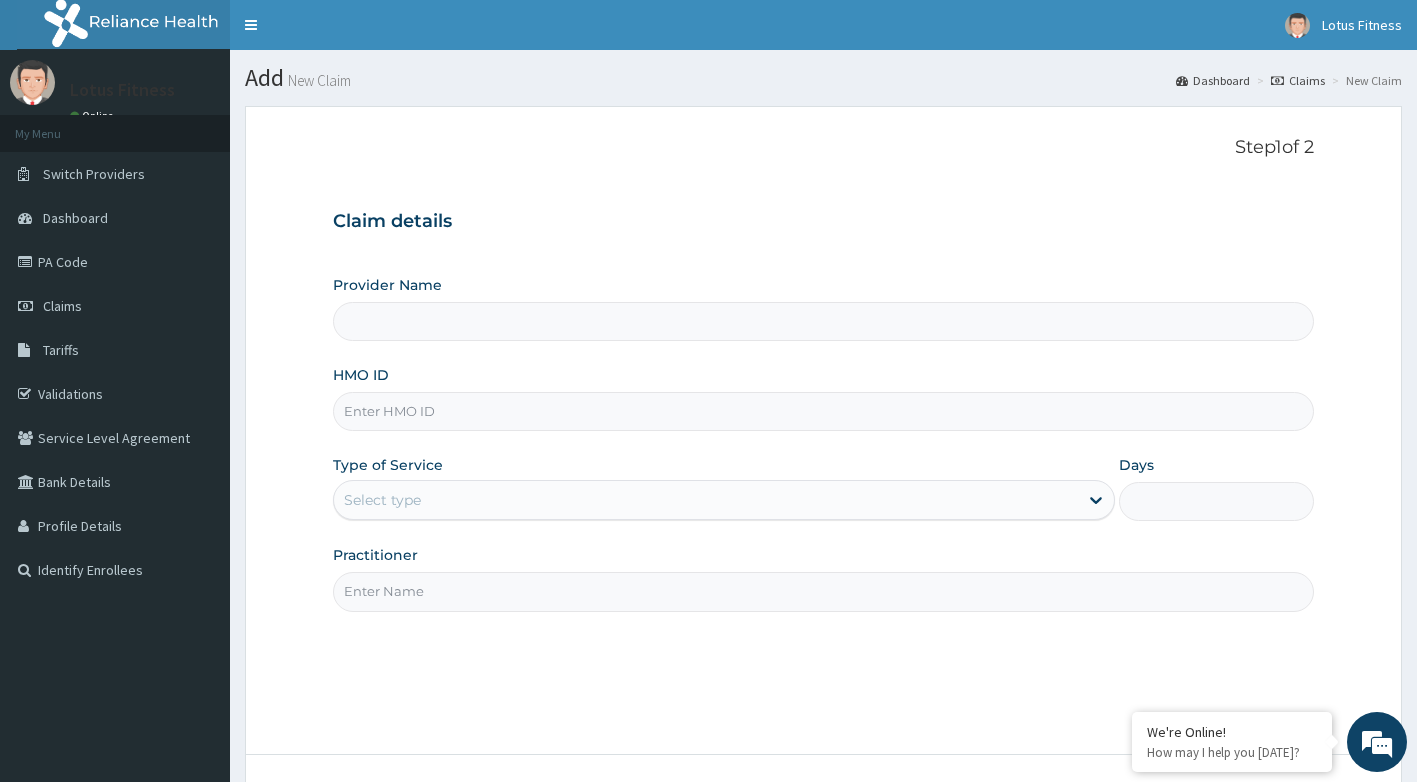 scroll, scrollTop: 0, scrollLeft: 0, axis: both 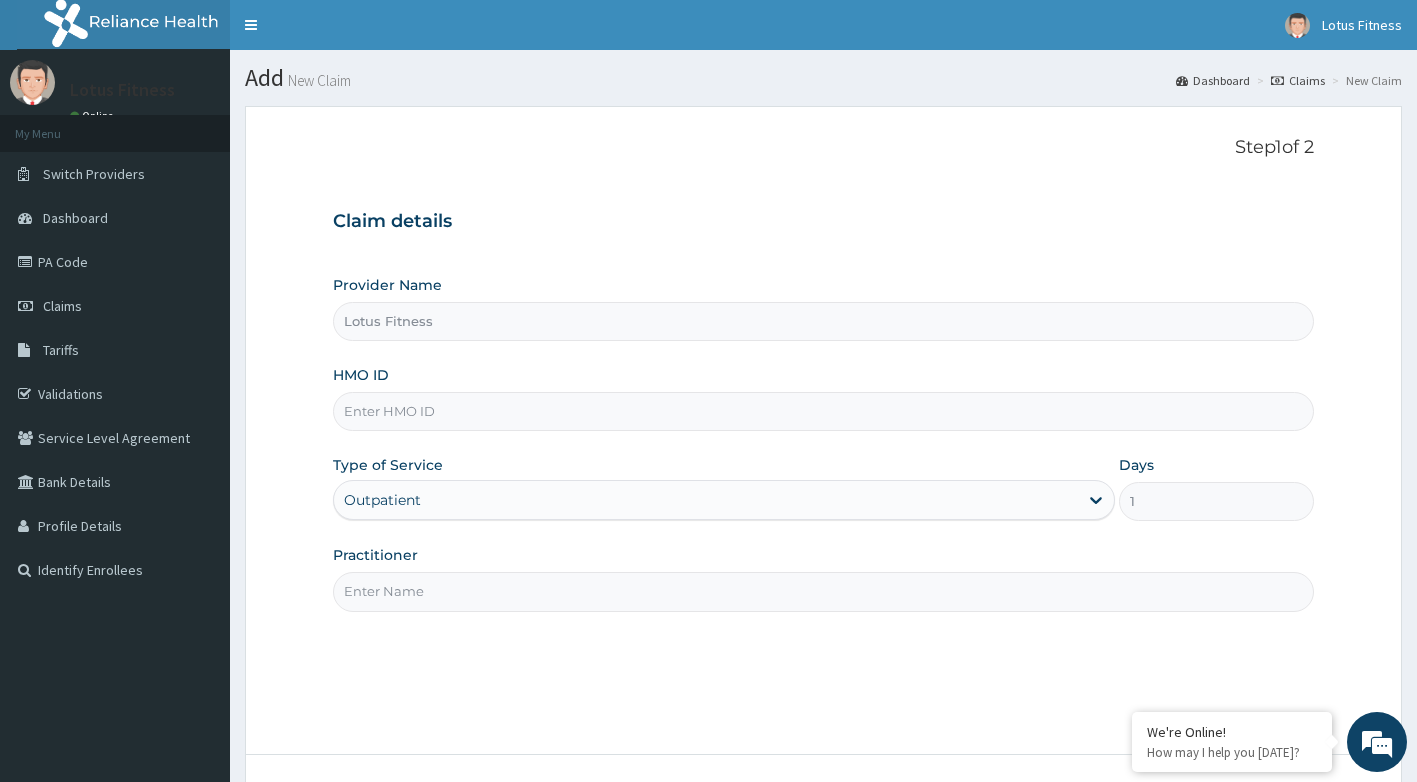 click on "HMO ID" at bounding box center (824, 398) 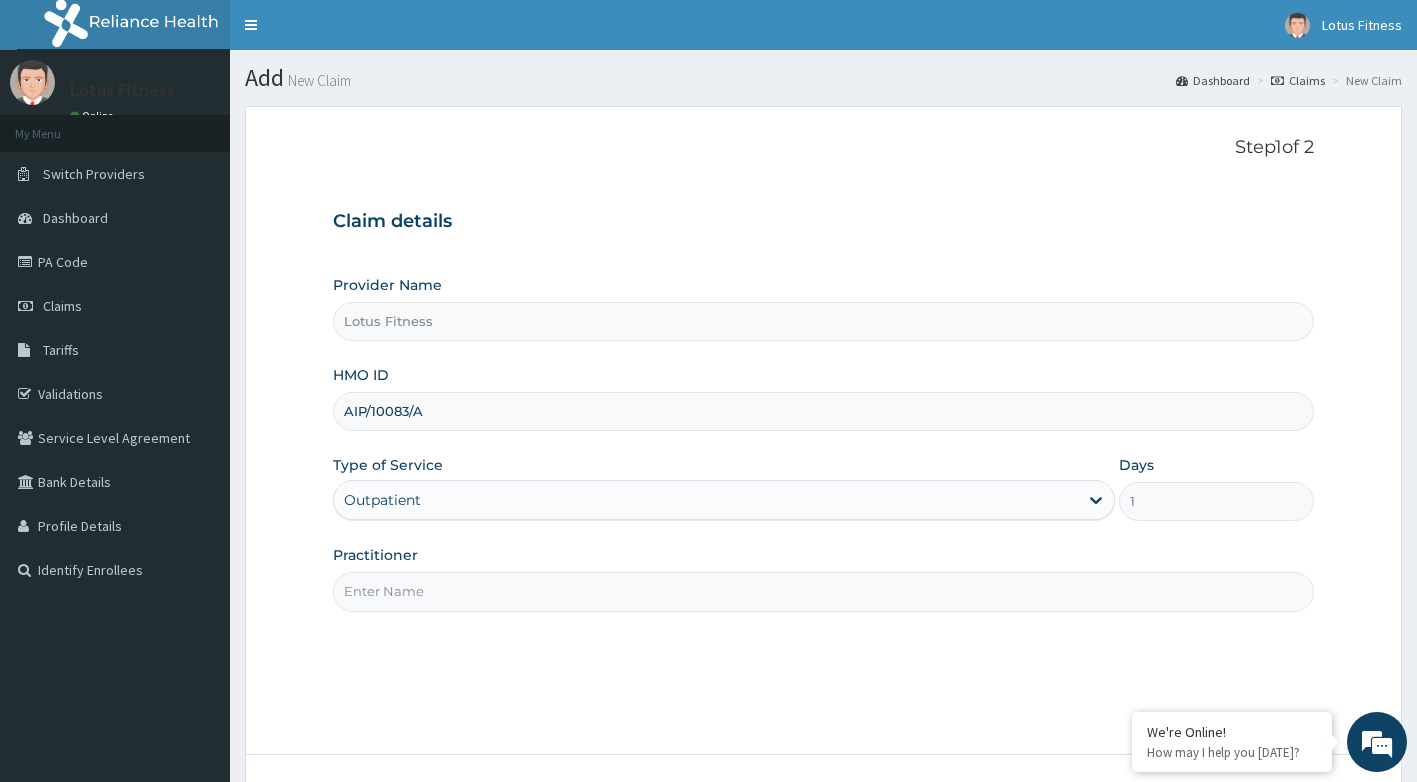 type on "AIP/10083/A" 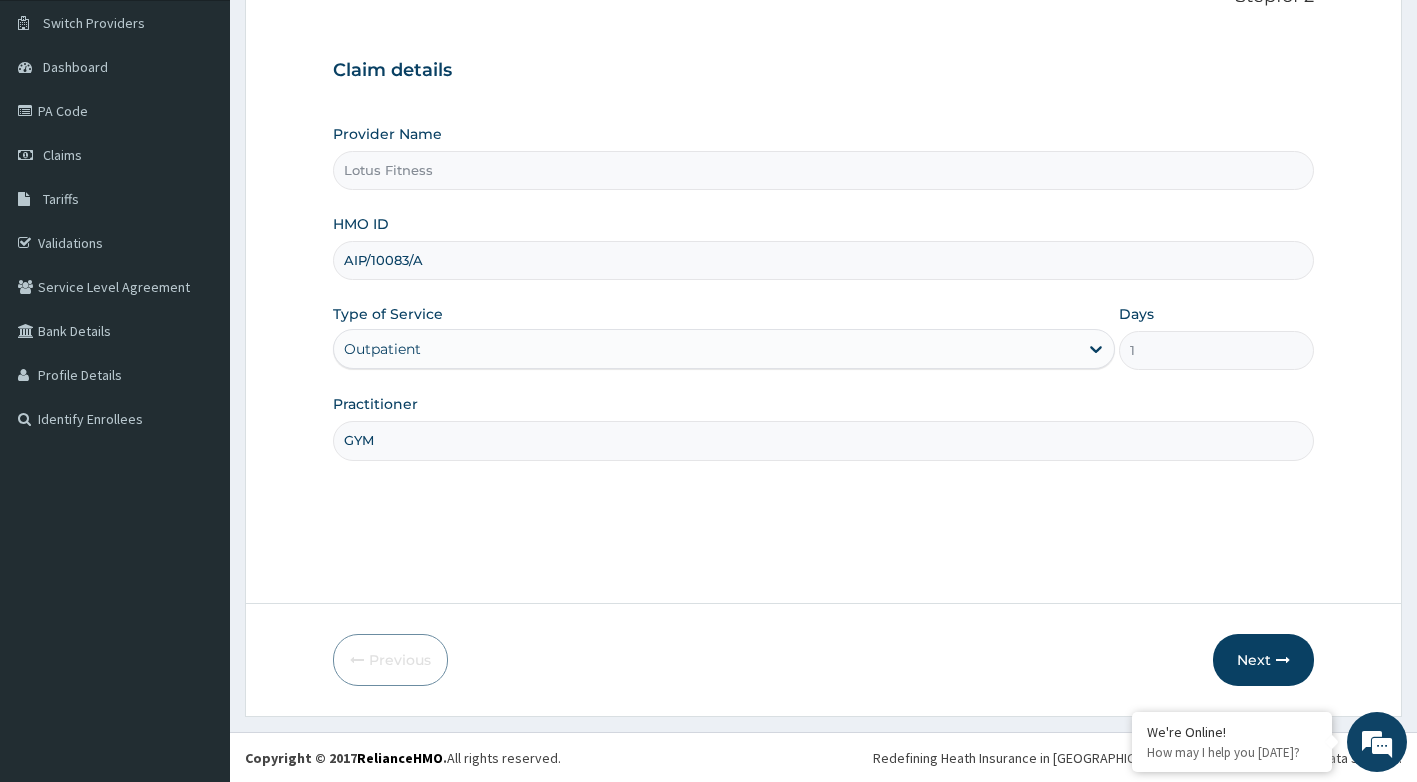 scroll, scrollTop: 152, scrollLeft: 0, axis: vertical 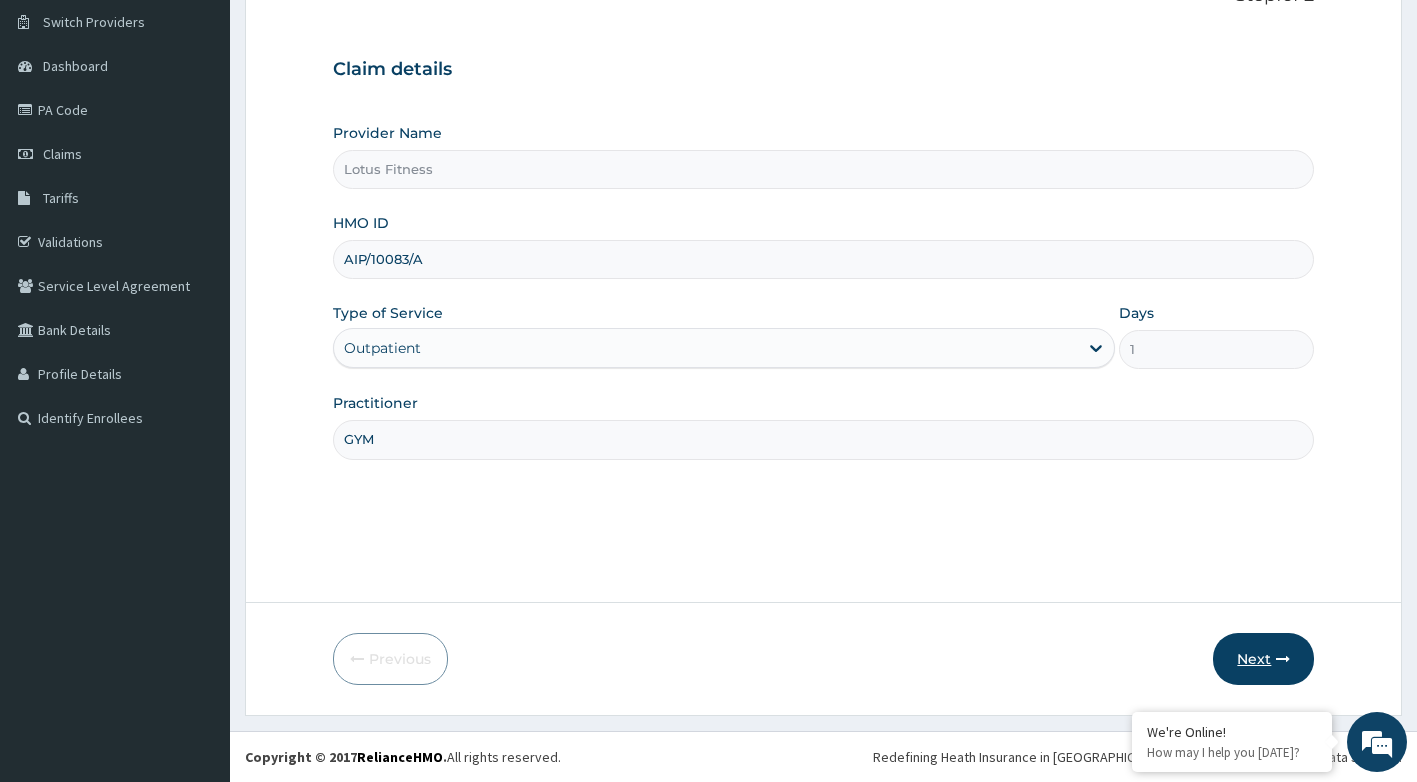click on "Next" at bounding box center (1263, 659) 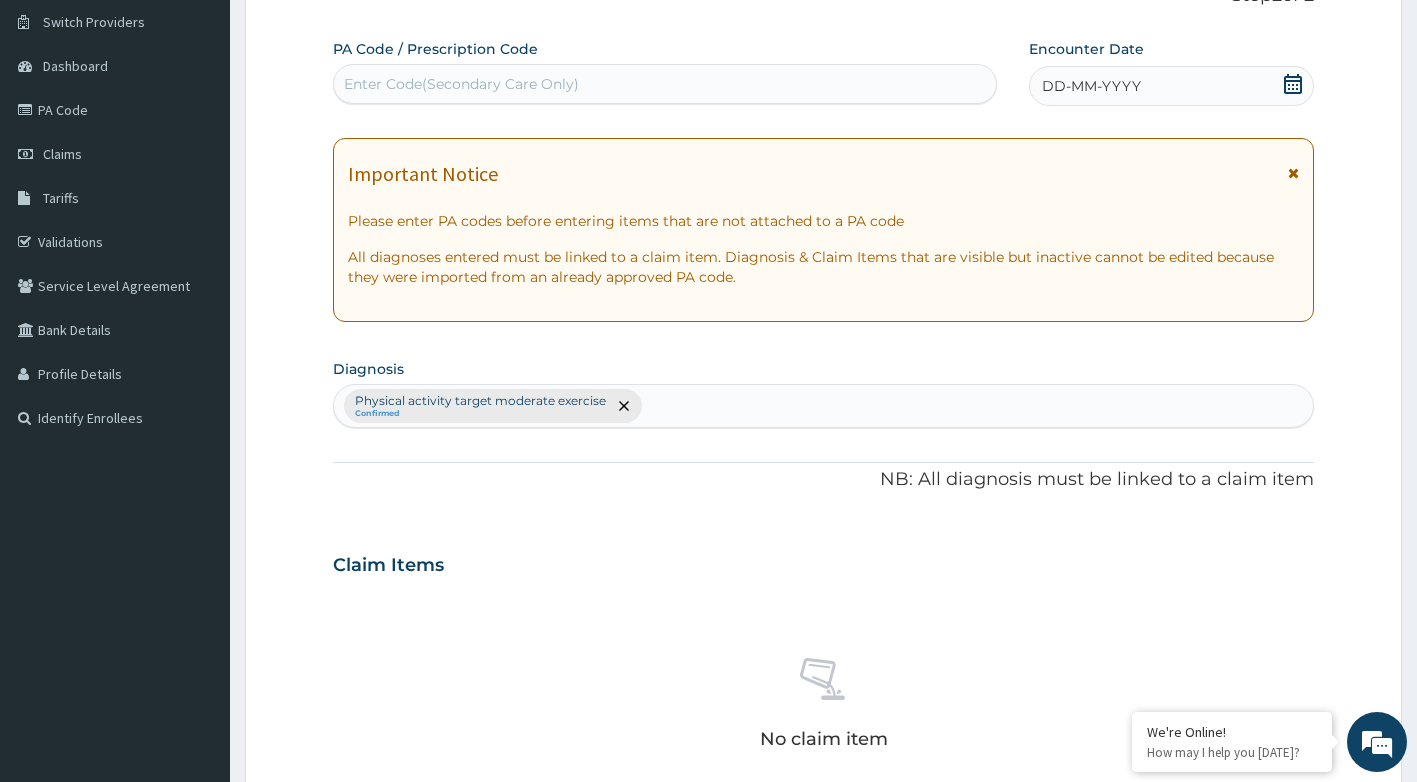 click on "Enter Code(Secondary Care Only)" at bounding box center [665, 84] 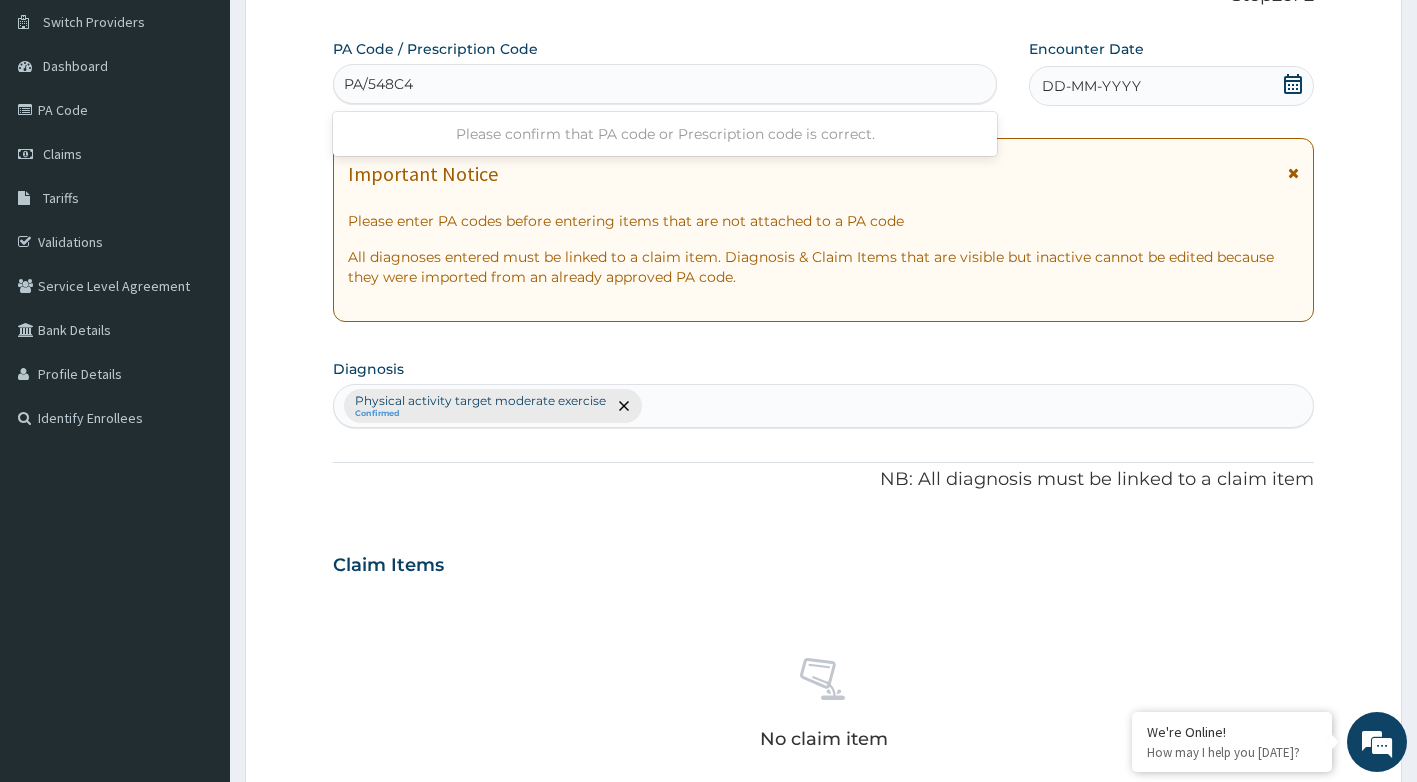 type on "PA/548C4C" 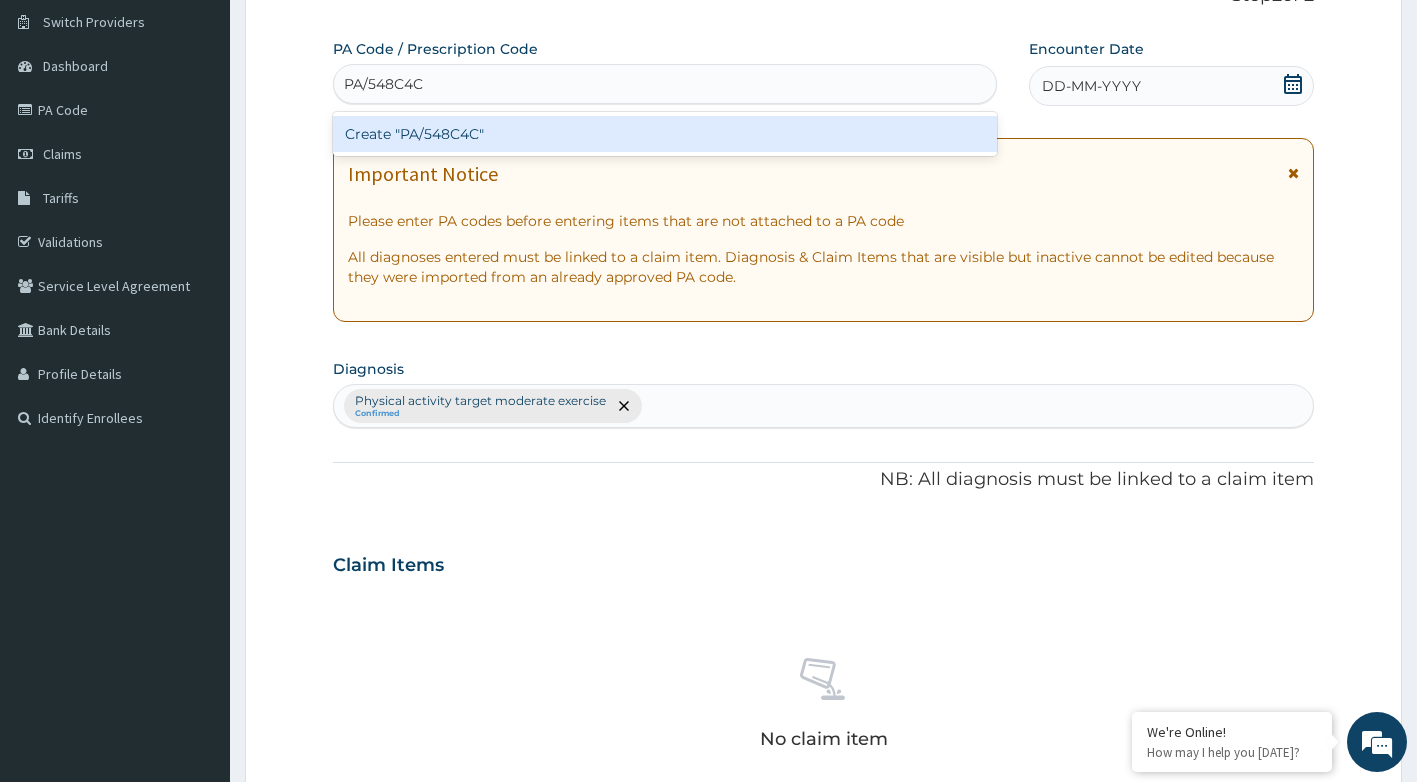 click on "Create "PA/548C4C"" at bounding box center [665, 134] 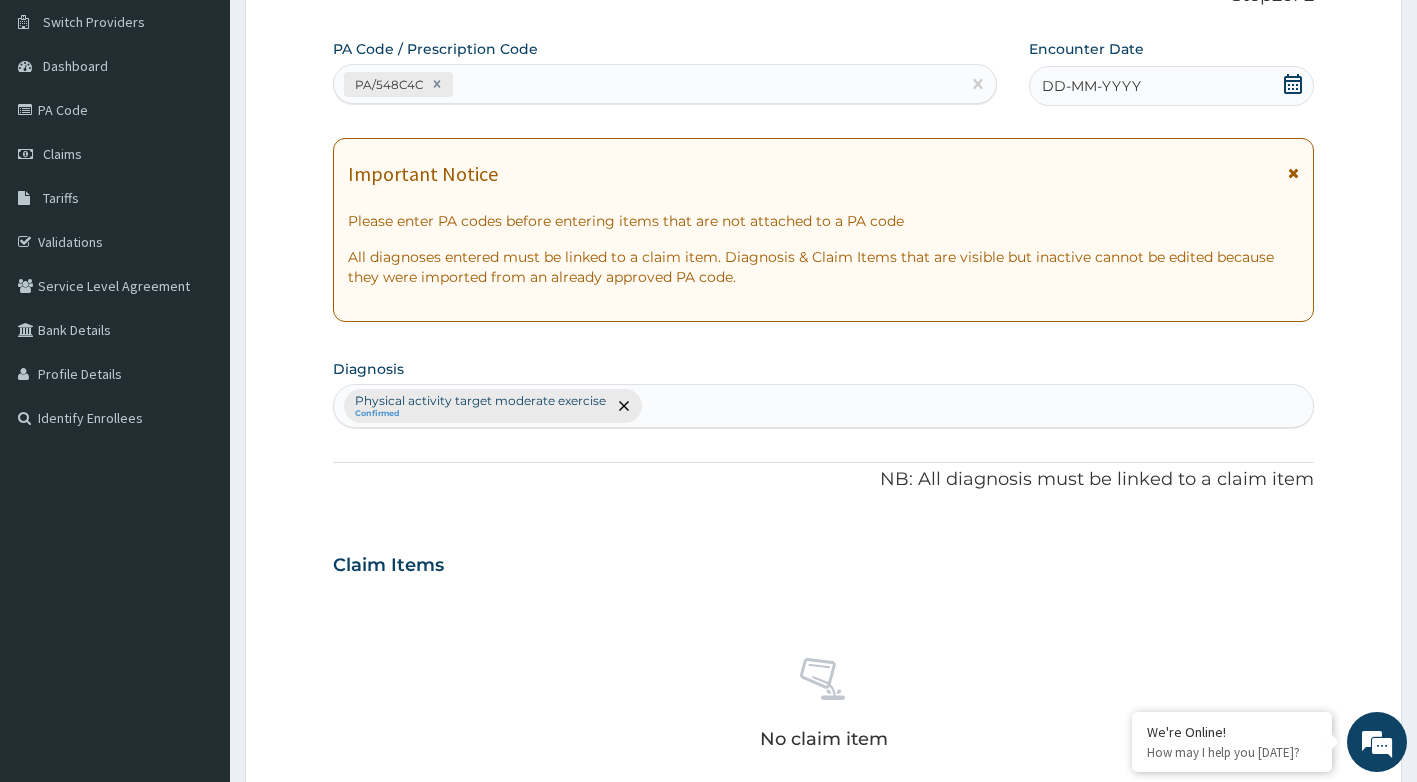 click 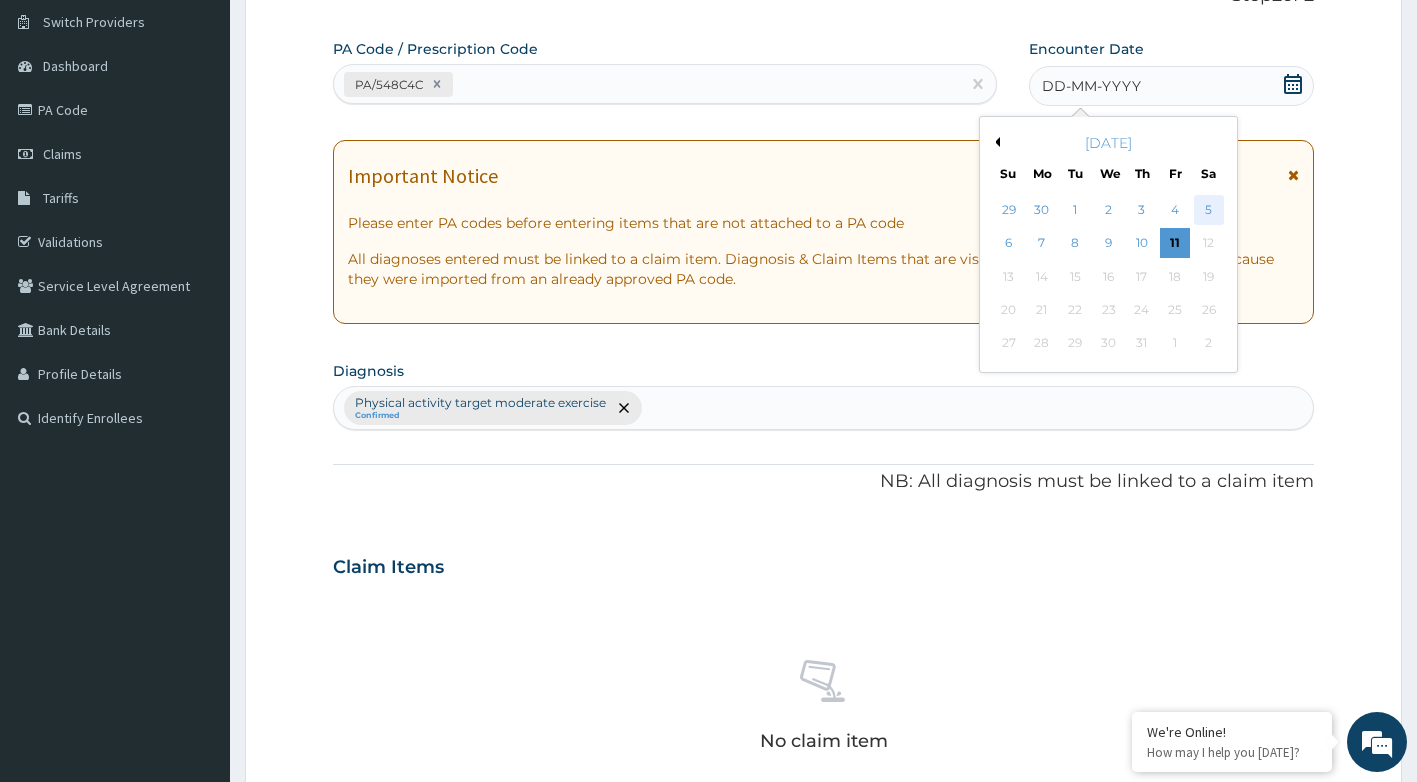 click on "5" at bounding box center [1209, 210] 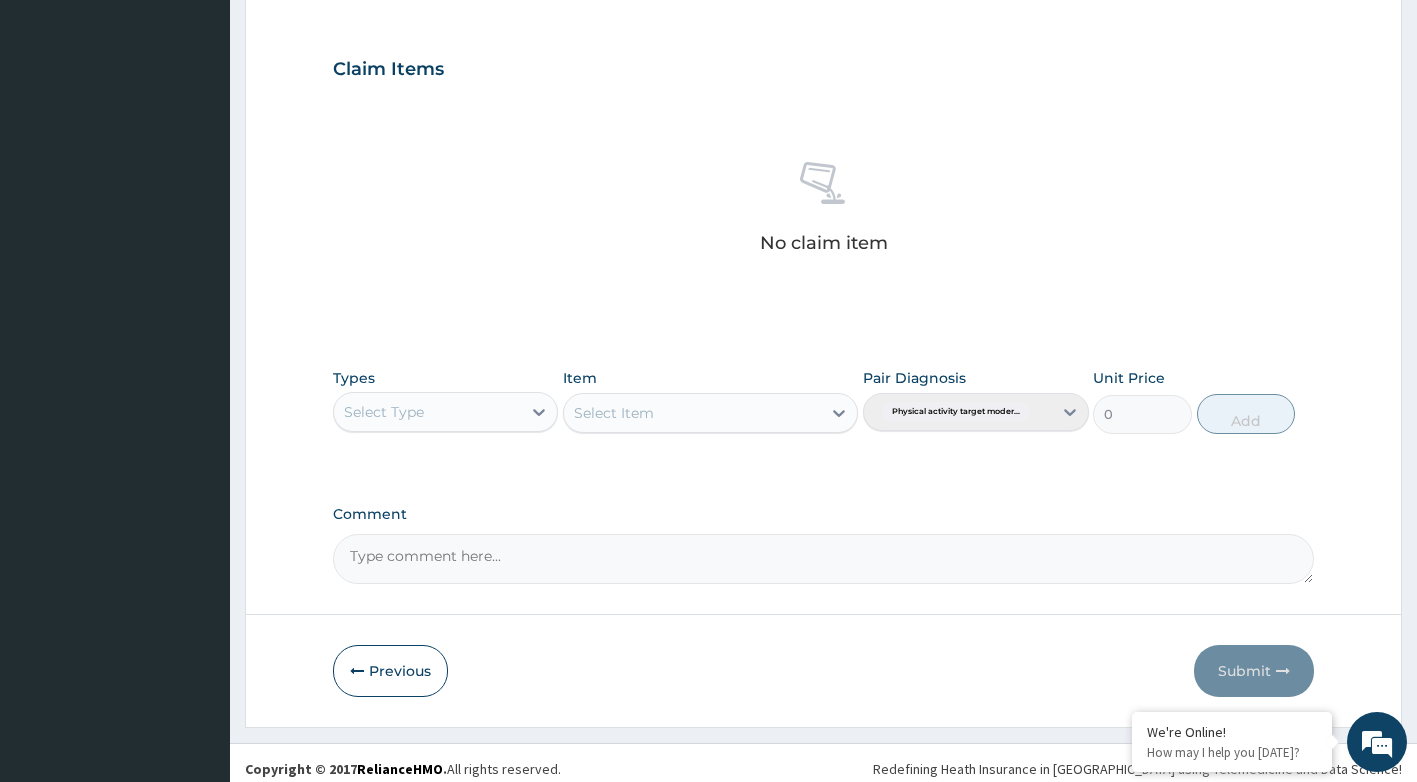 scroll, scrollTop: 652, scrollLeft: 0, axis: vertical 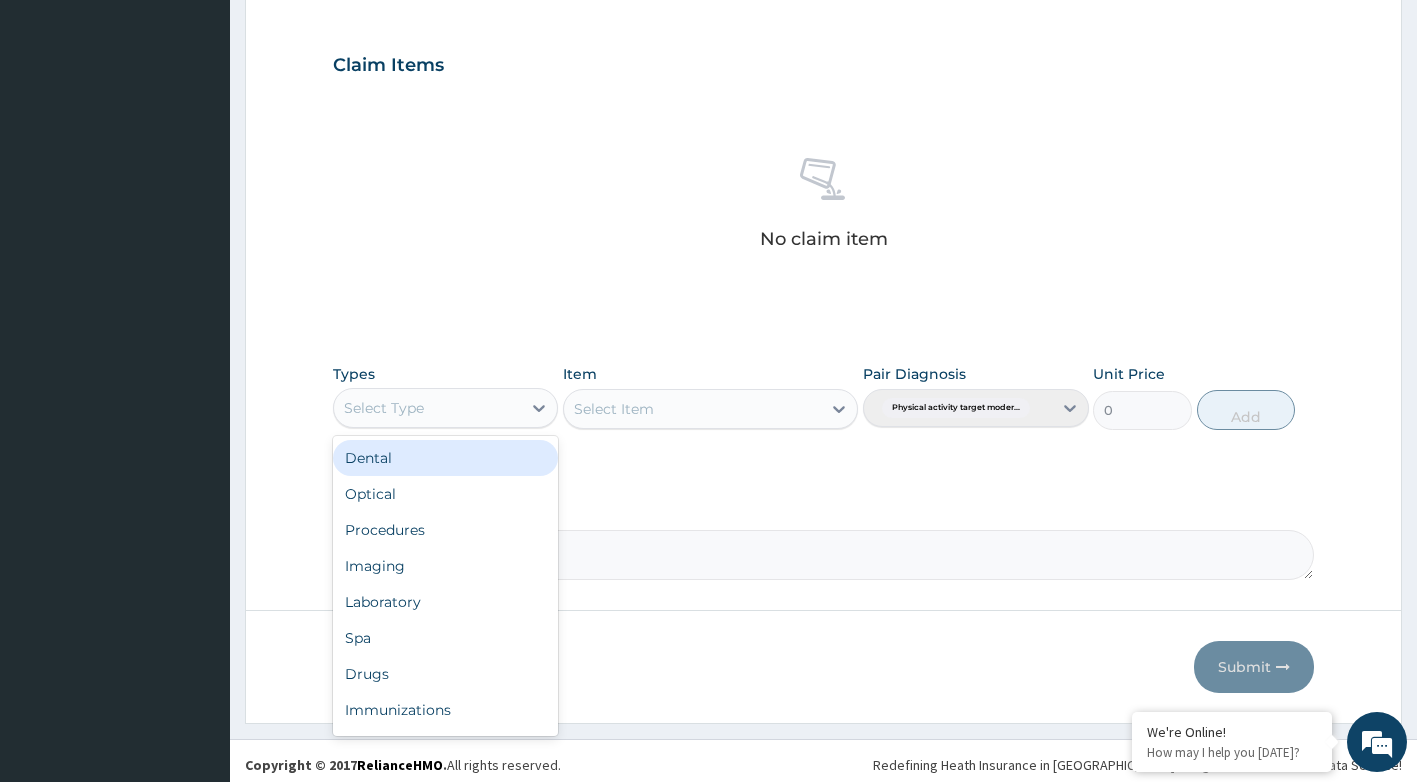 click on "Select Type" at bounding box center (428, 408) 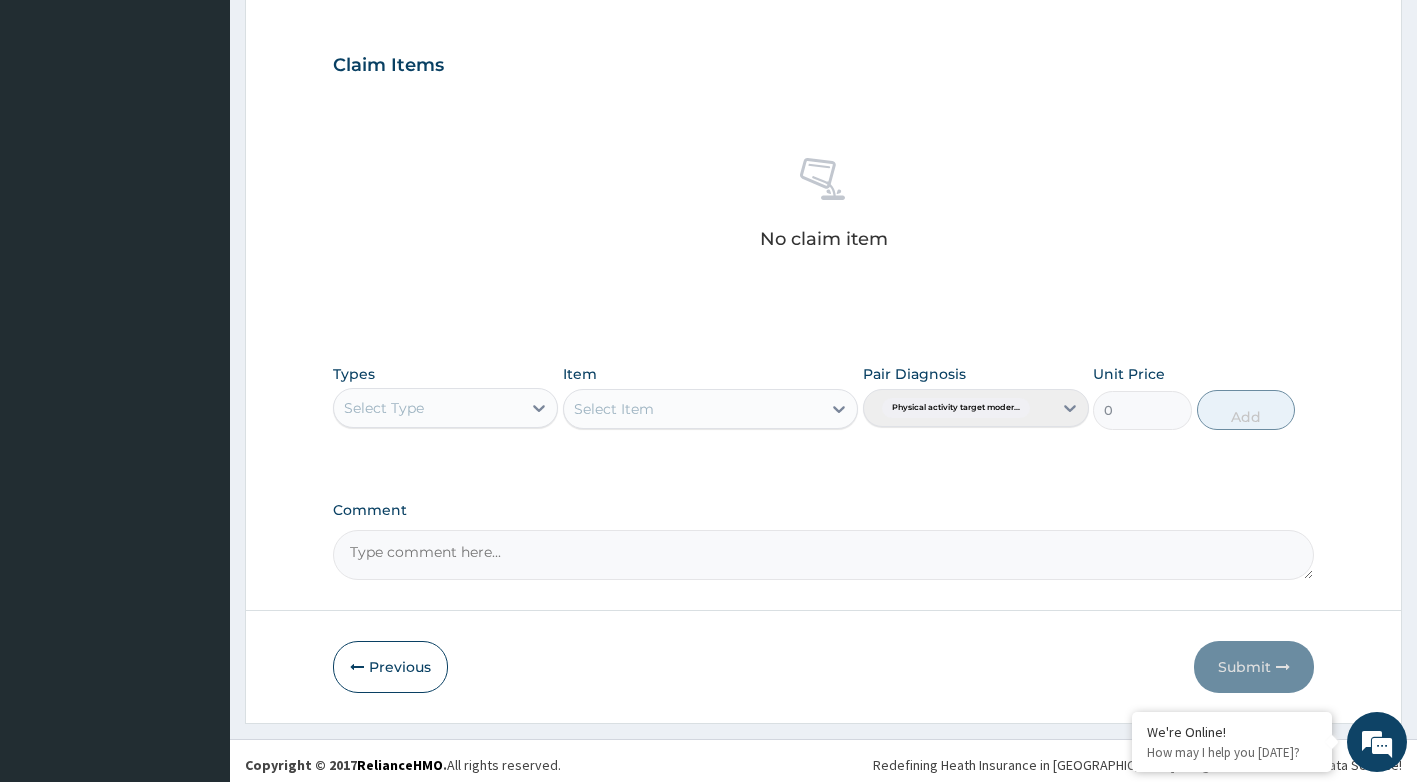 click on "Select Type" at bounding box center [428, 408] 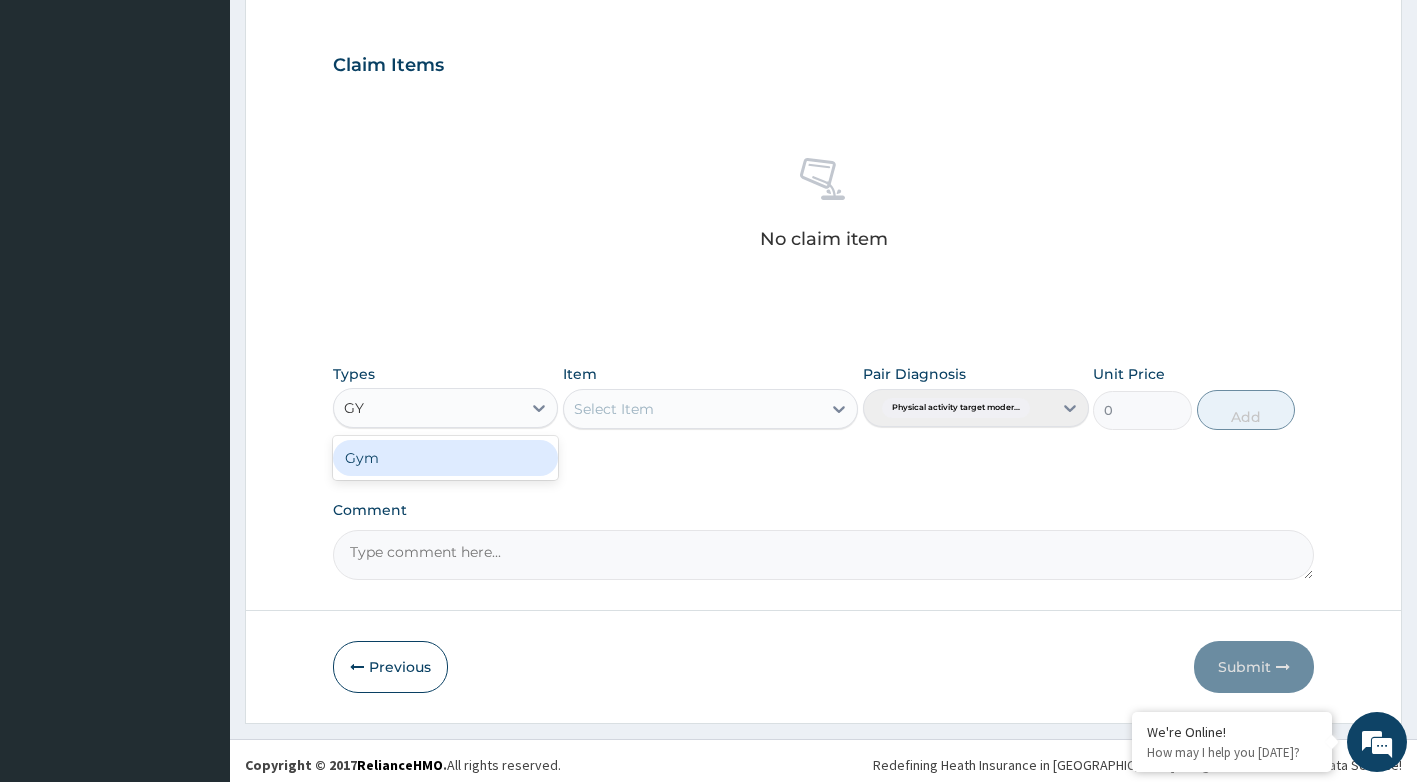 type on "GYM" 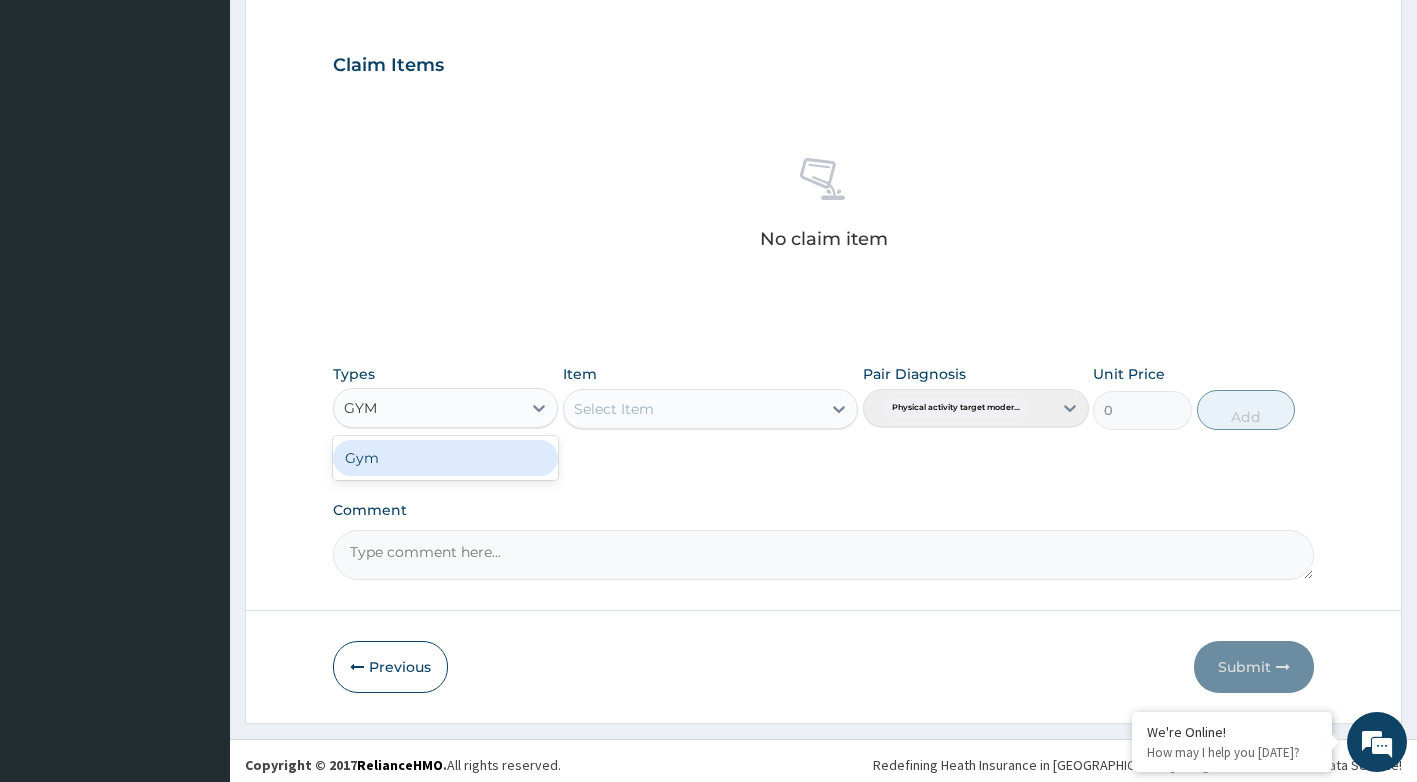 click on "Gym" at bounding box center [446, 458] 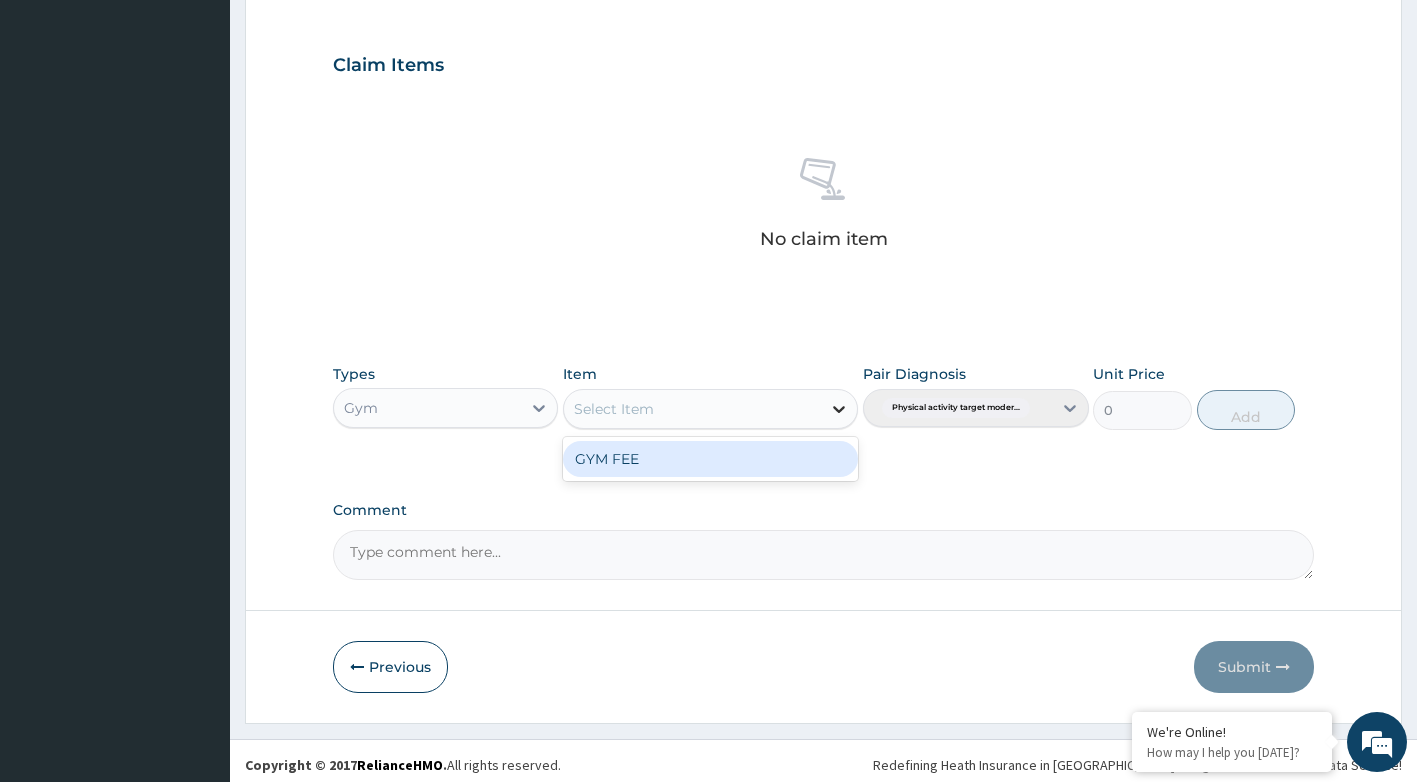 click 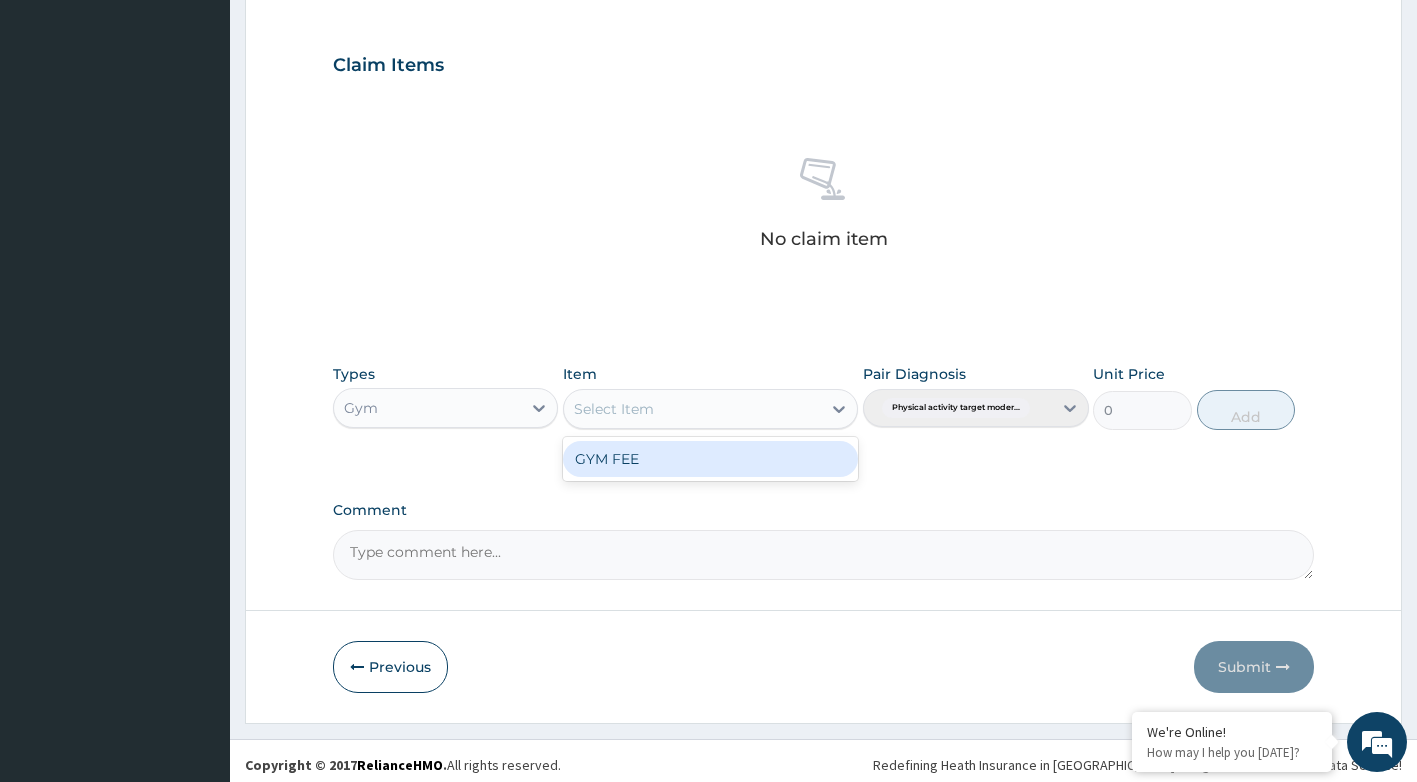 click on "GYM FEE" at bounding box center [710, 459] 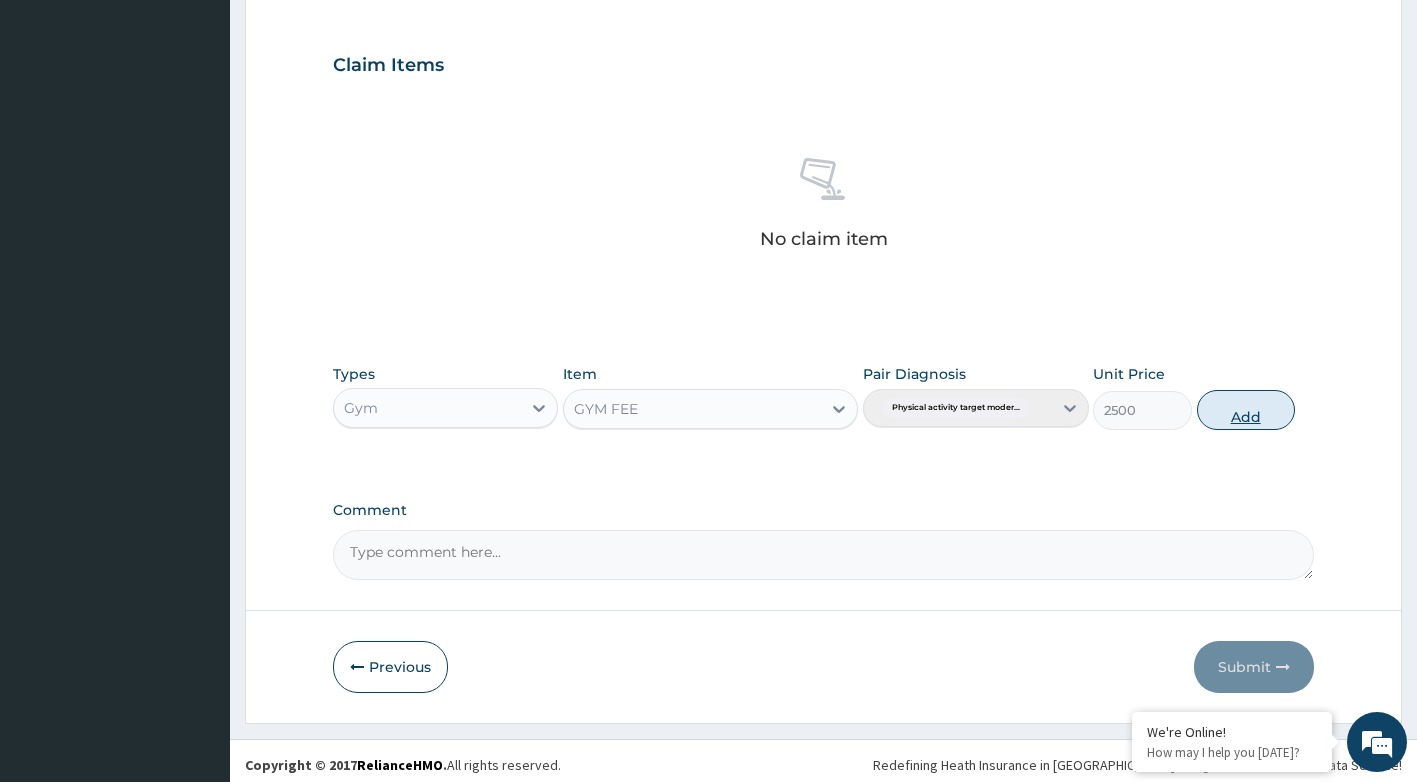 click on "Add" at bounding box center [1246, 410] 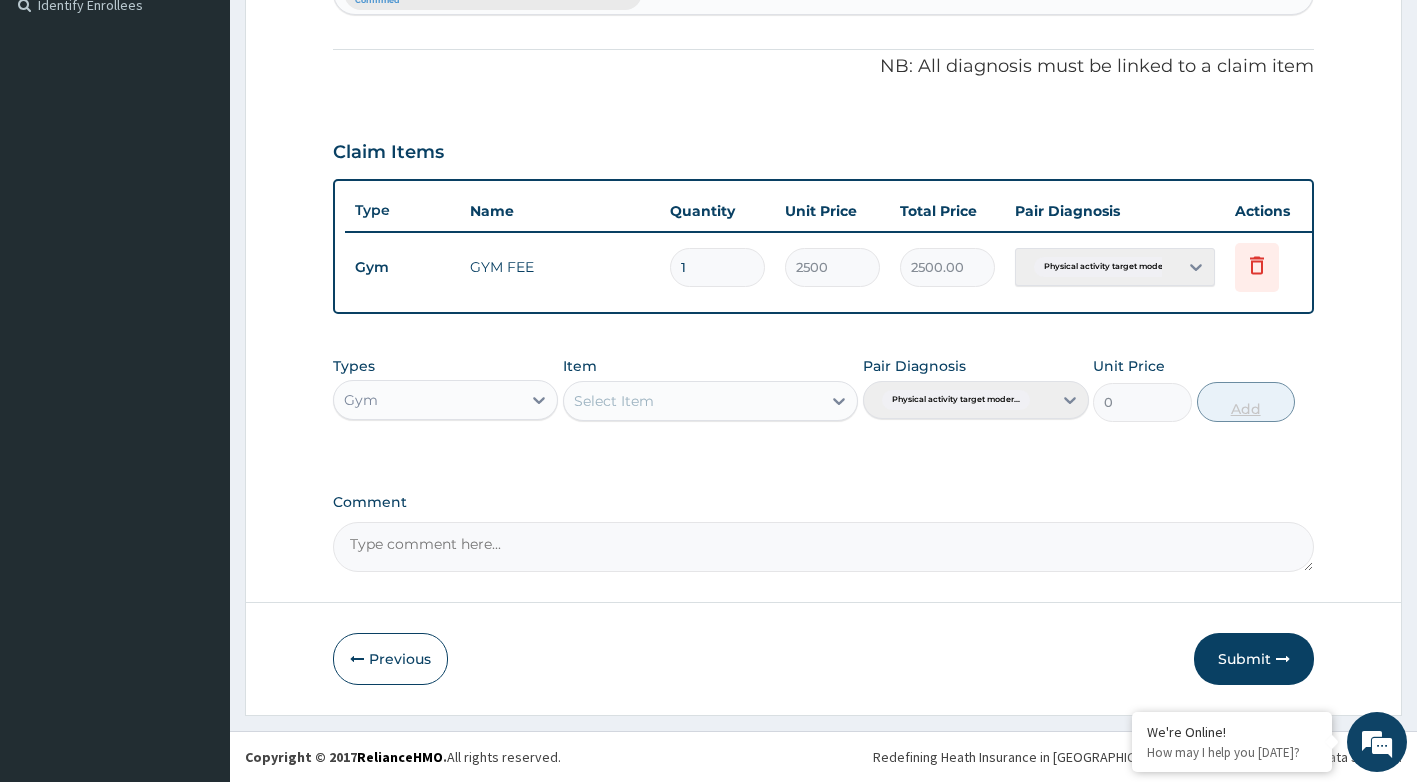 scroll, scrollTop: 580, scrollLeft: 0, axis: vertical 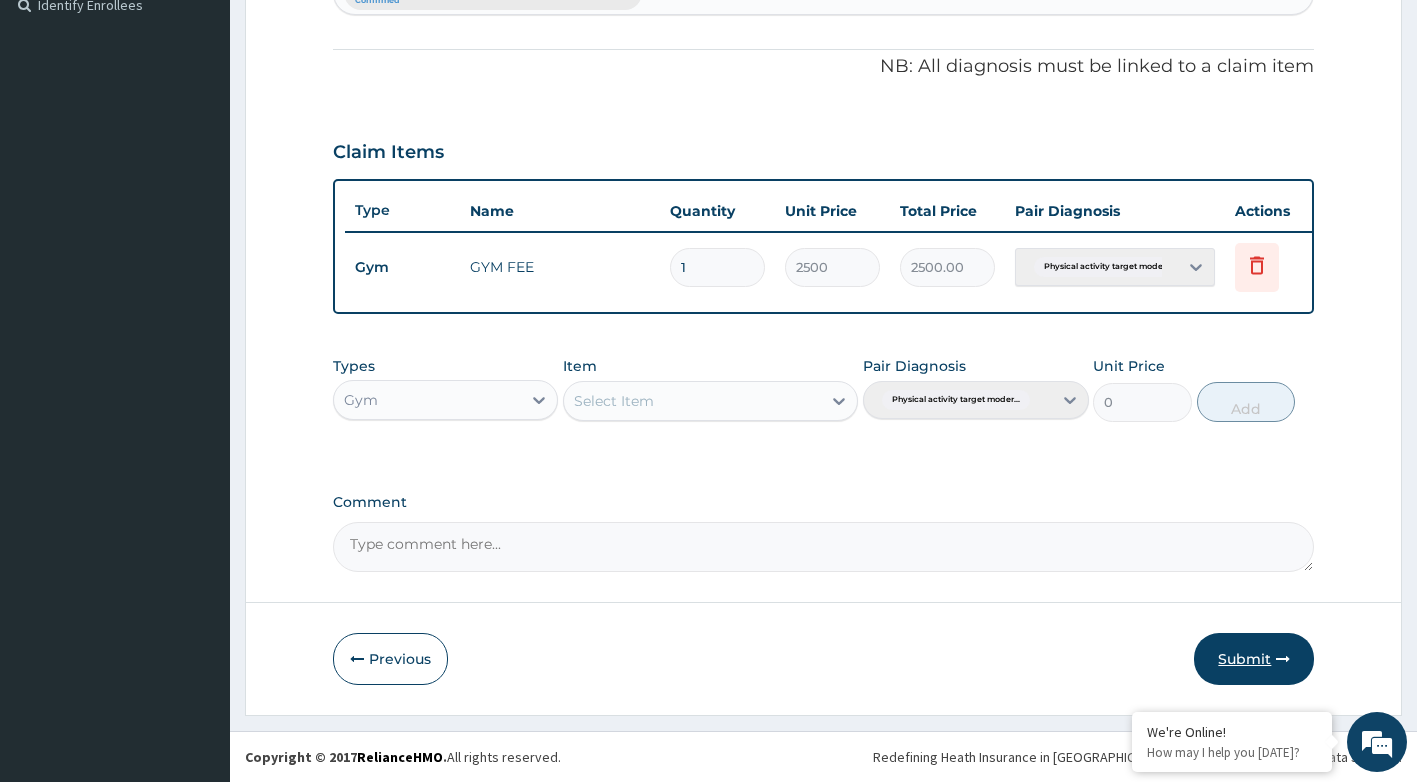 click on "Submit" at bounding box center (1254, 659) 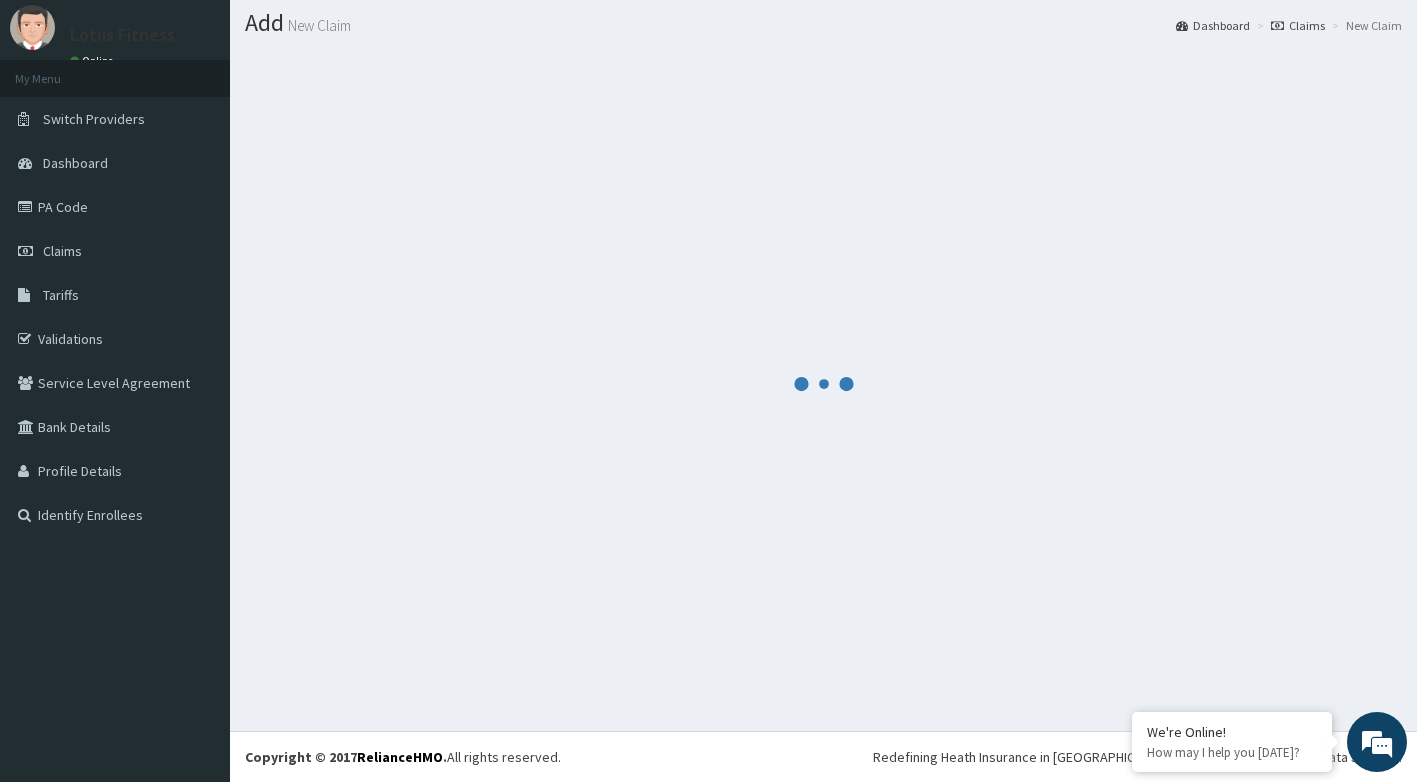 scroll, scrollTop: 580, scrollLeft: 0, axis: vertical 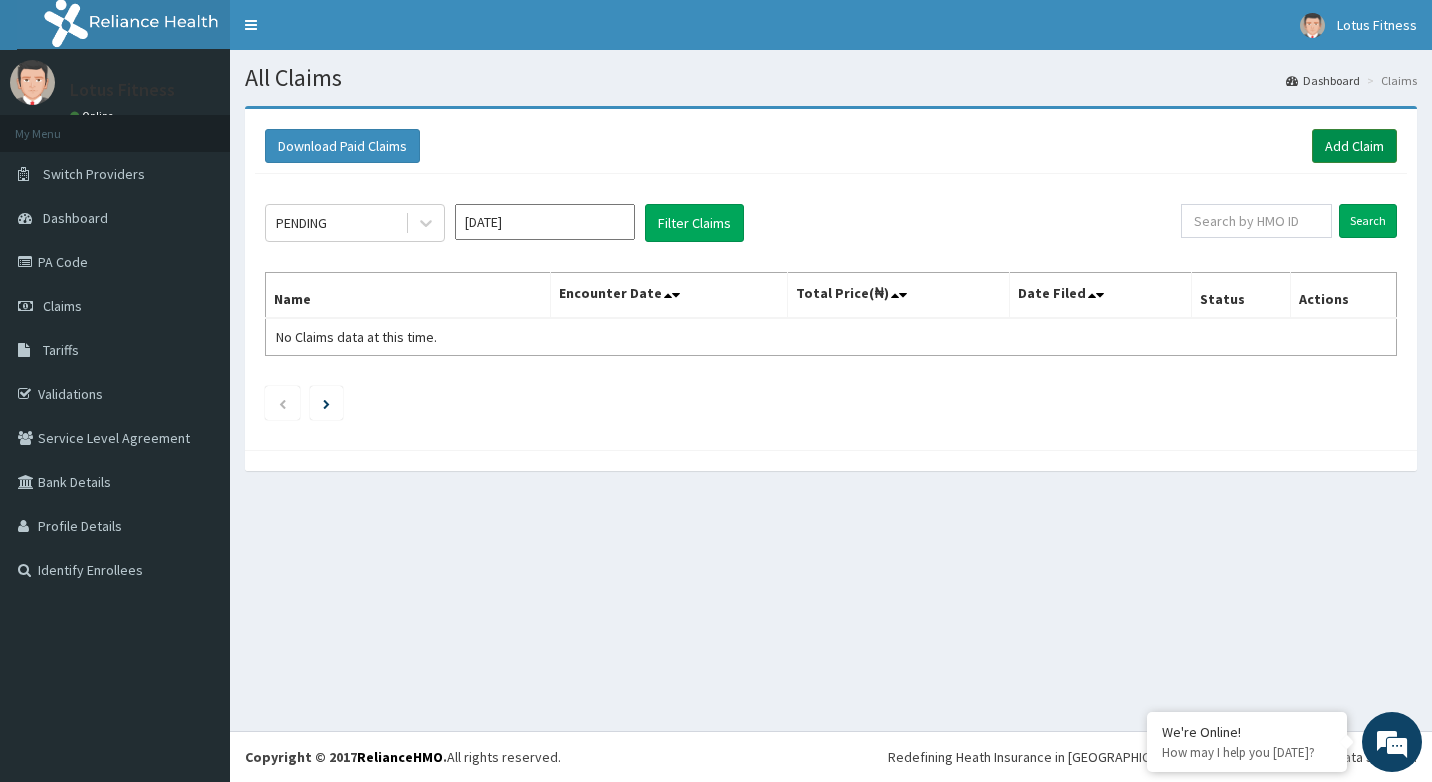 click on "Add Claim" at bounding box center (1354, 146) 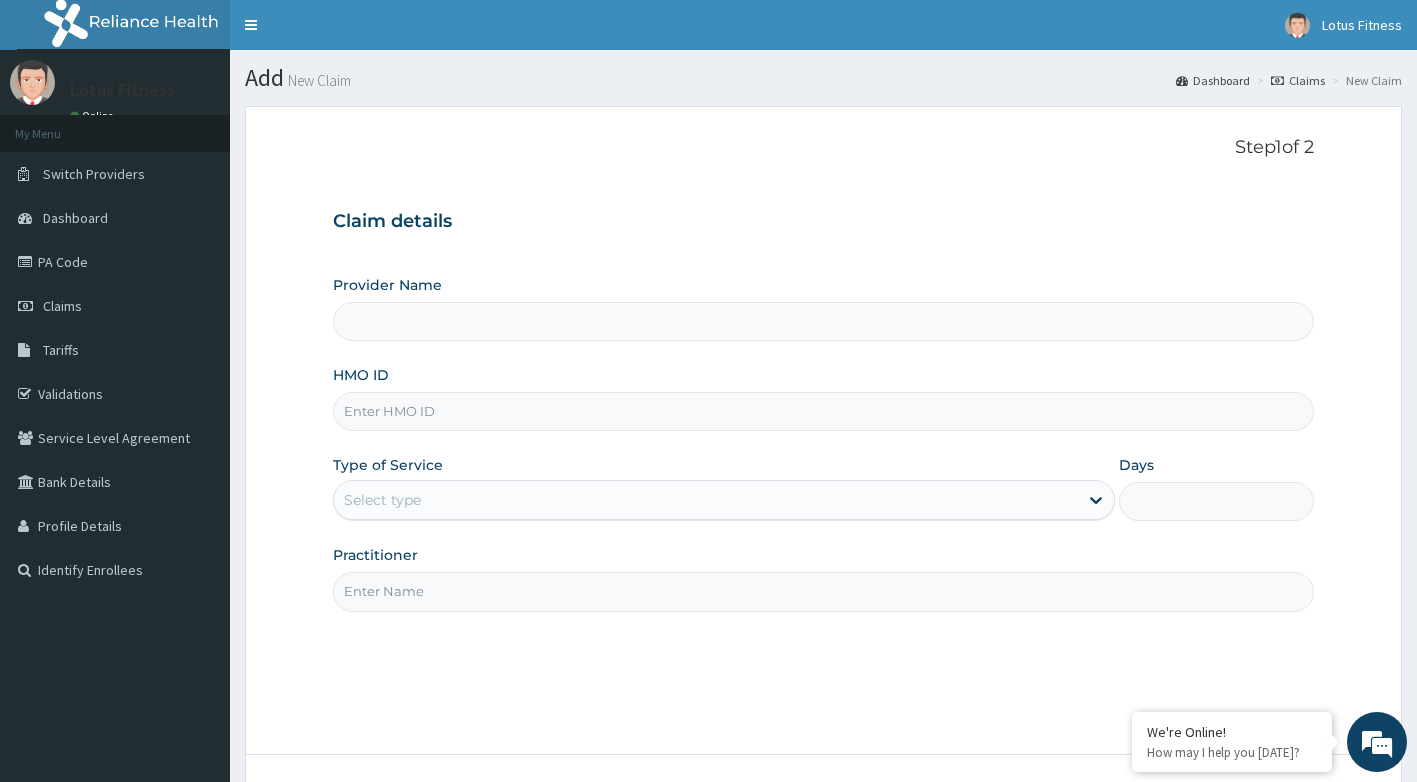 scroll, scrollTop: 0, scrollLeft: 0, axis: both 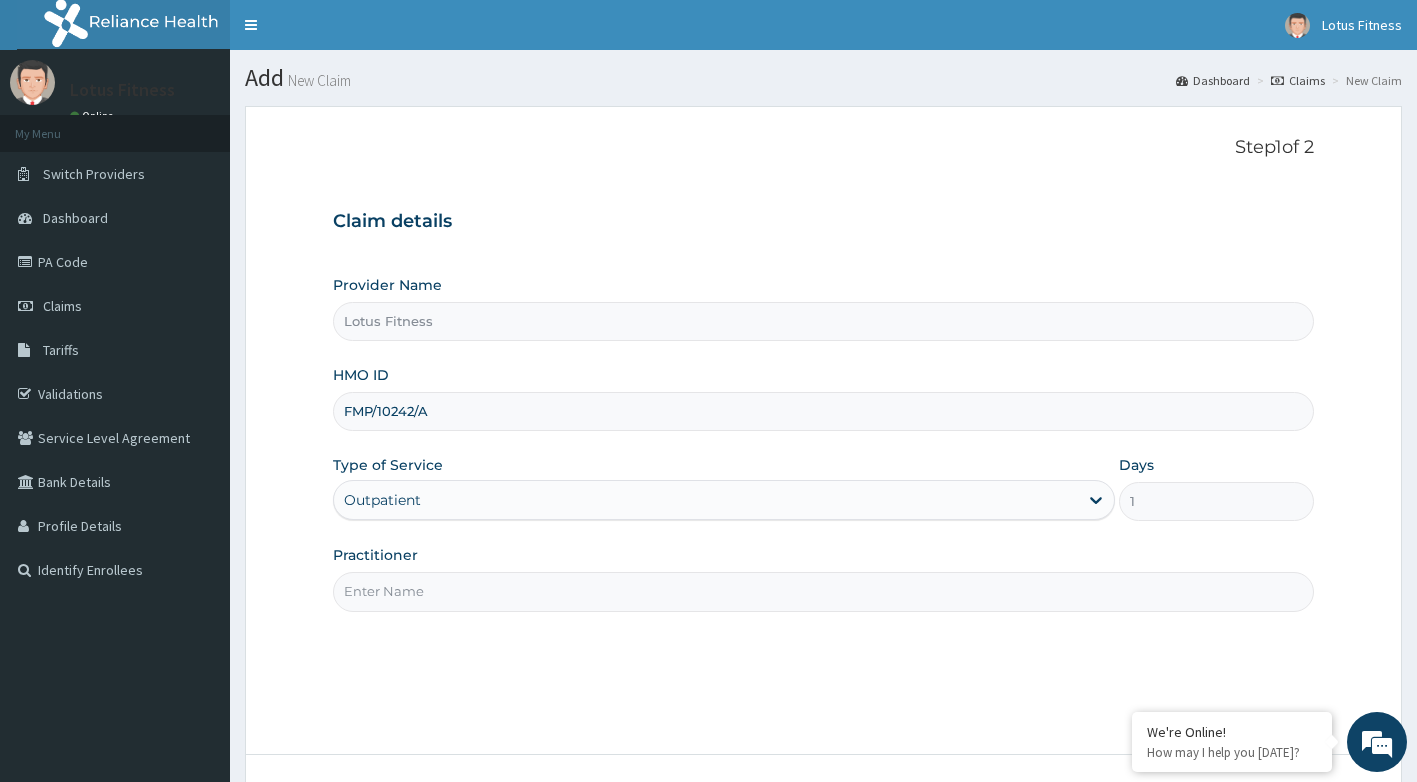 click on "FMP/10242/A" at bounding box center (824, 411) 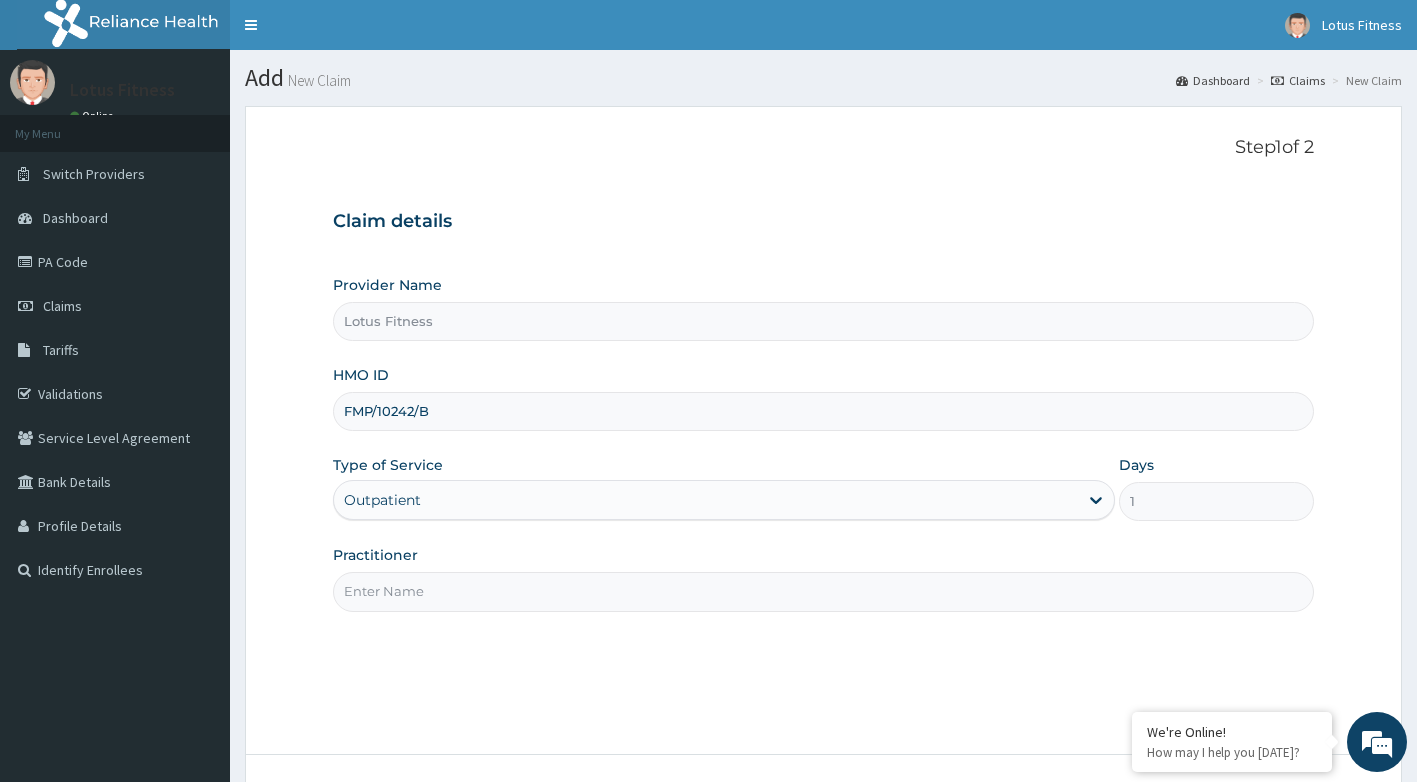 type on "FMP/10242/B" 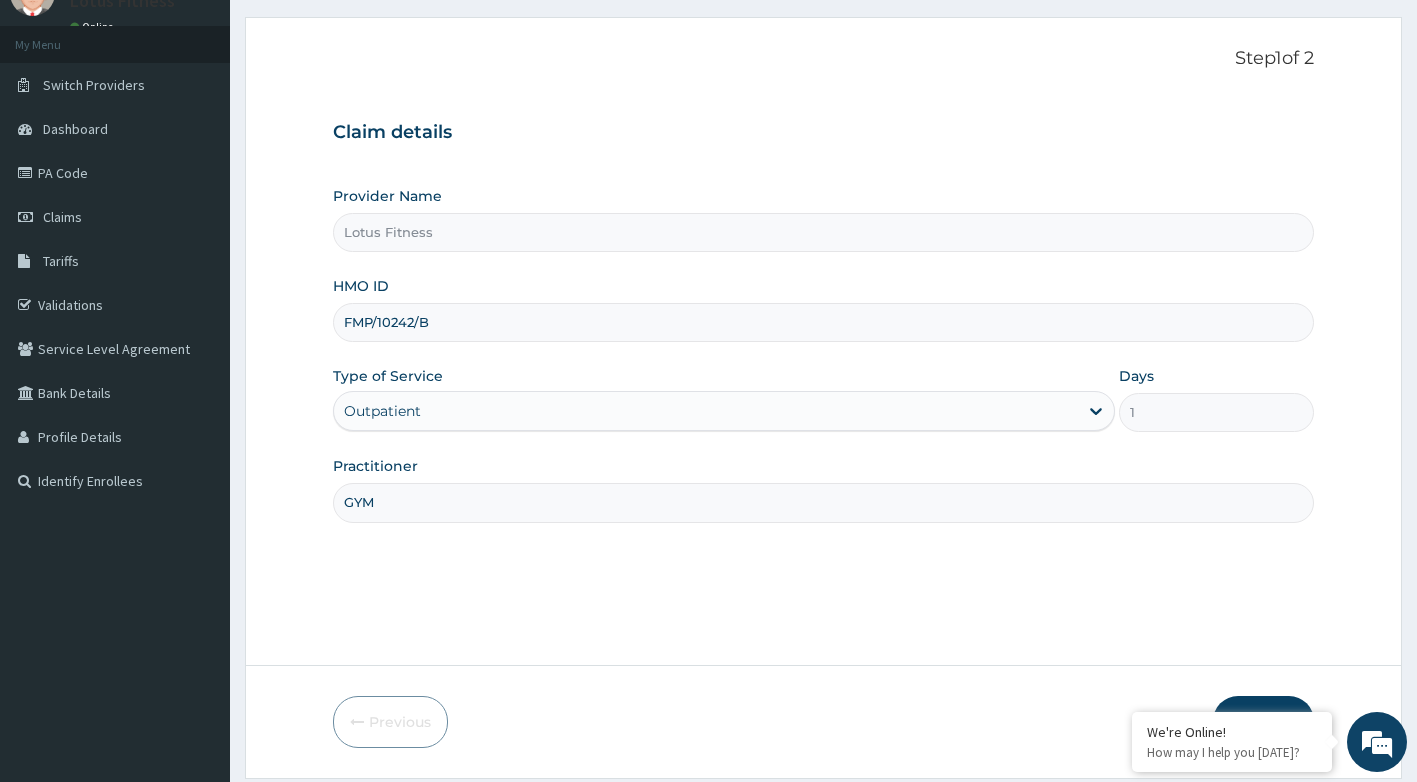 scroll, scrollTop: 152, scrollLeft: 0, axis: vertical 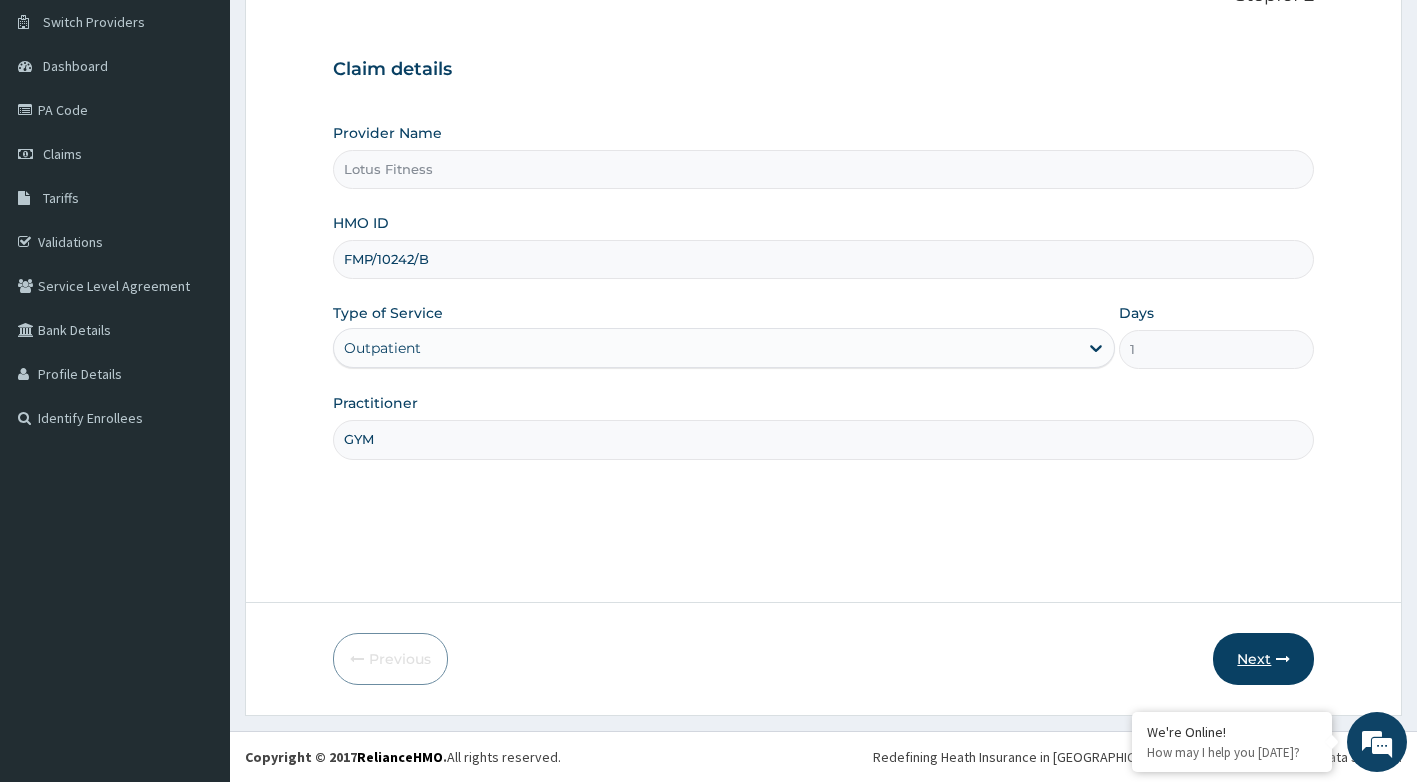 click on "Next" at bounding box center [1263, 659] 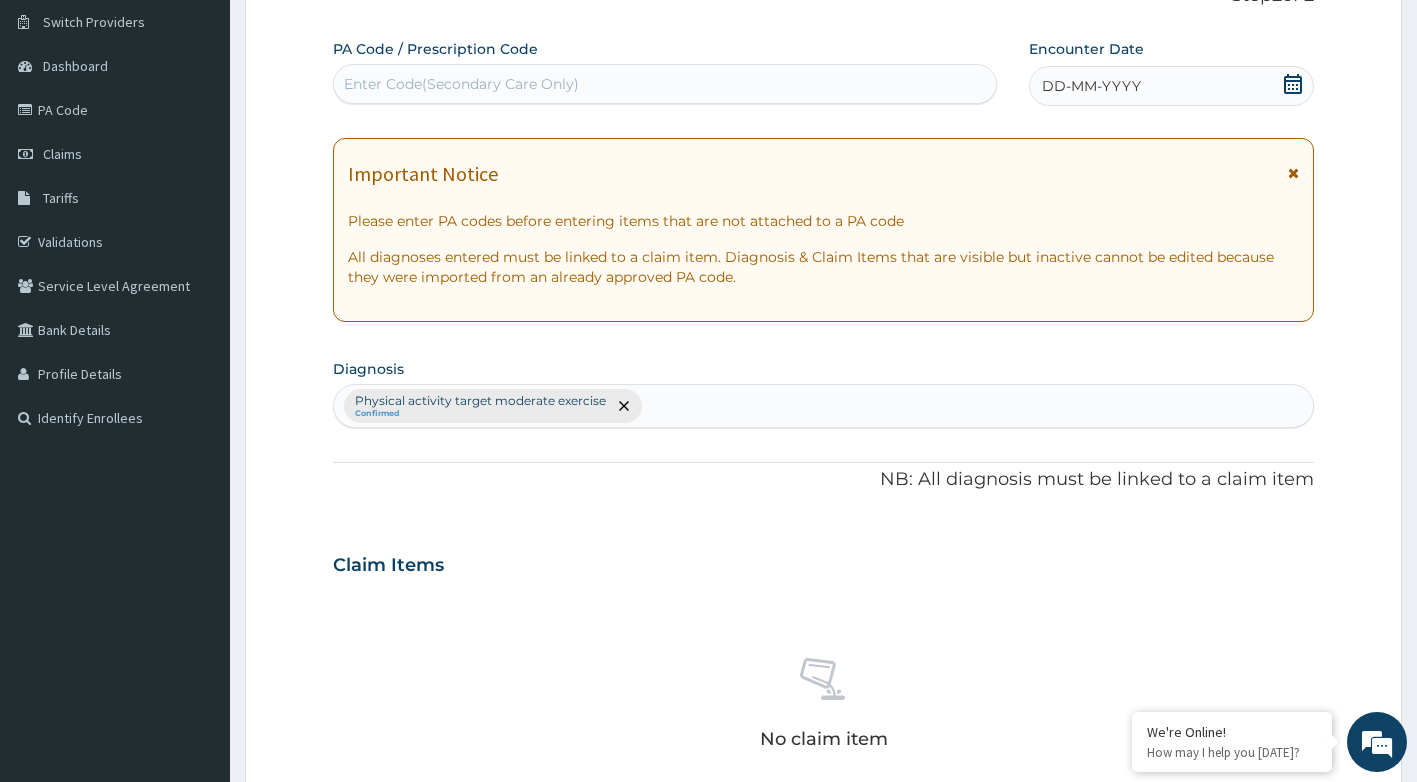 click on "Enter Code(Secondary Care Only)" at bounding box center [665, 84] 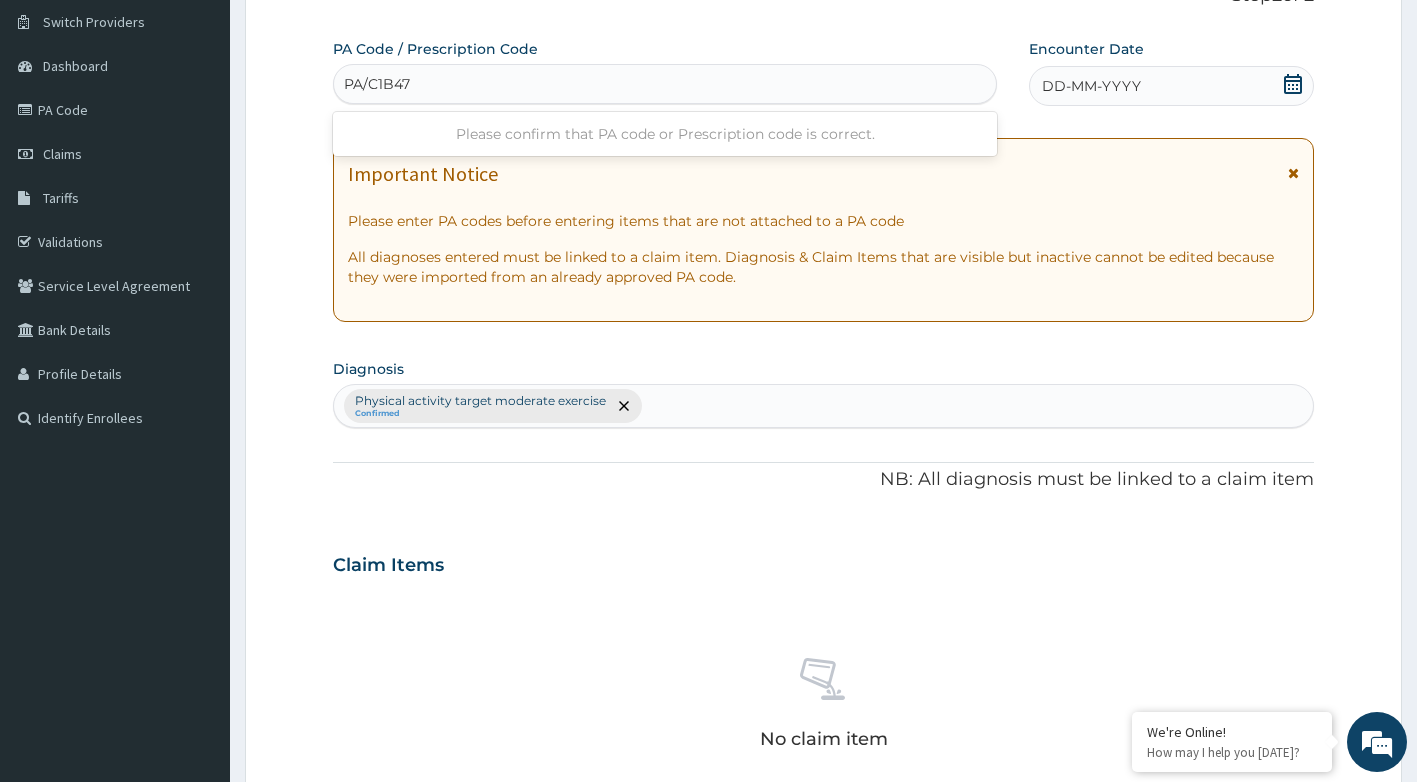 type on "PA/C1B476" 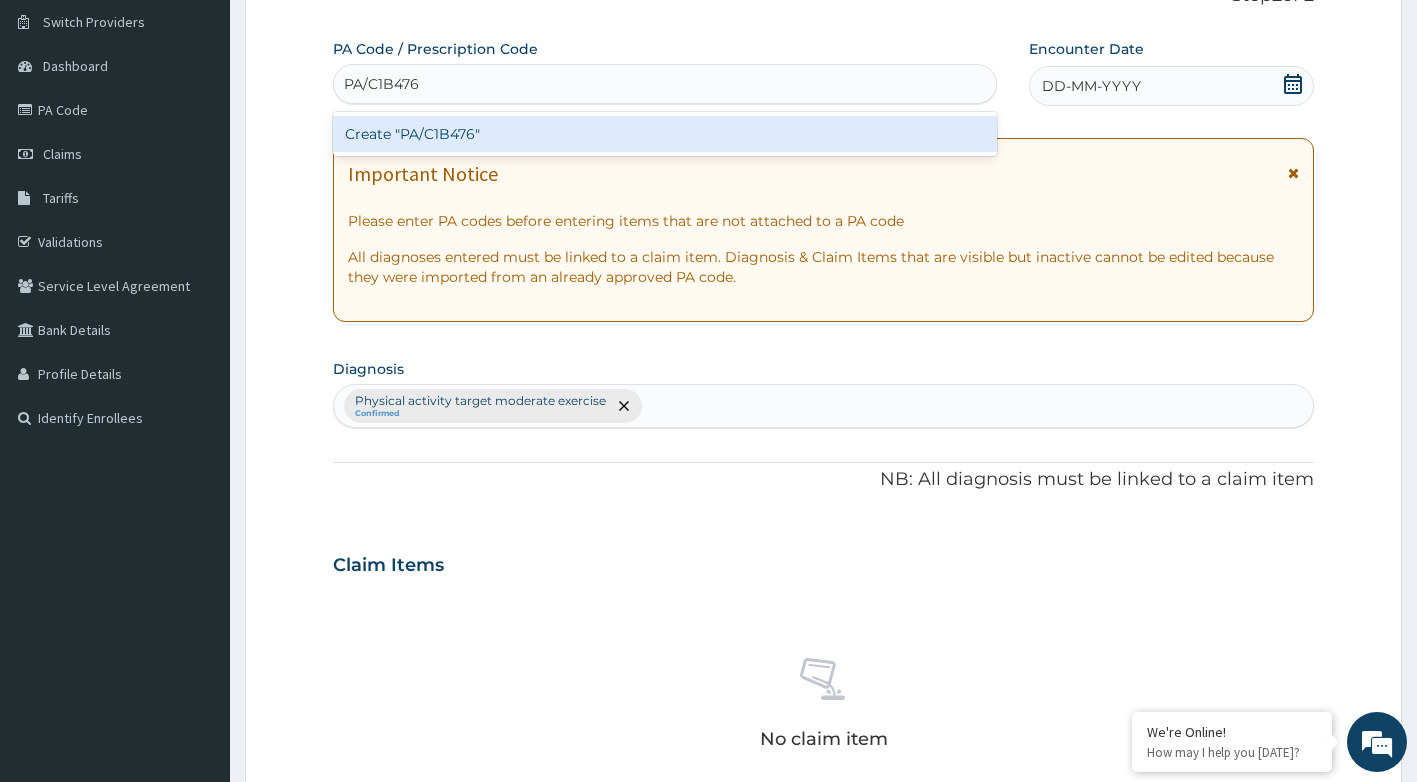 click on "Create "PA/C1B476"" at bounding box center [665, 134] 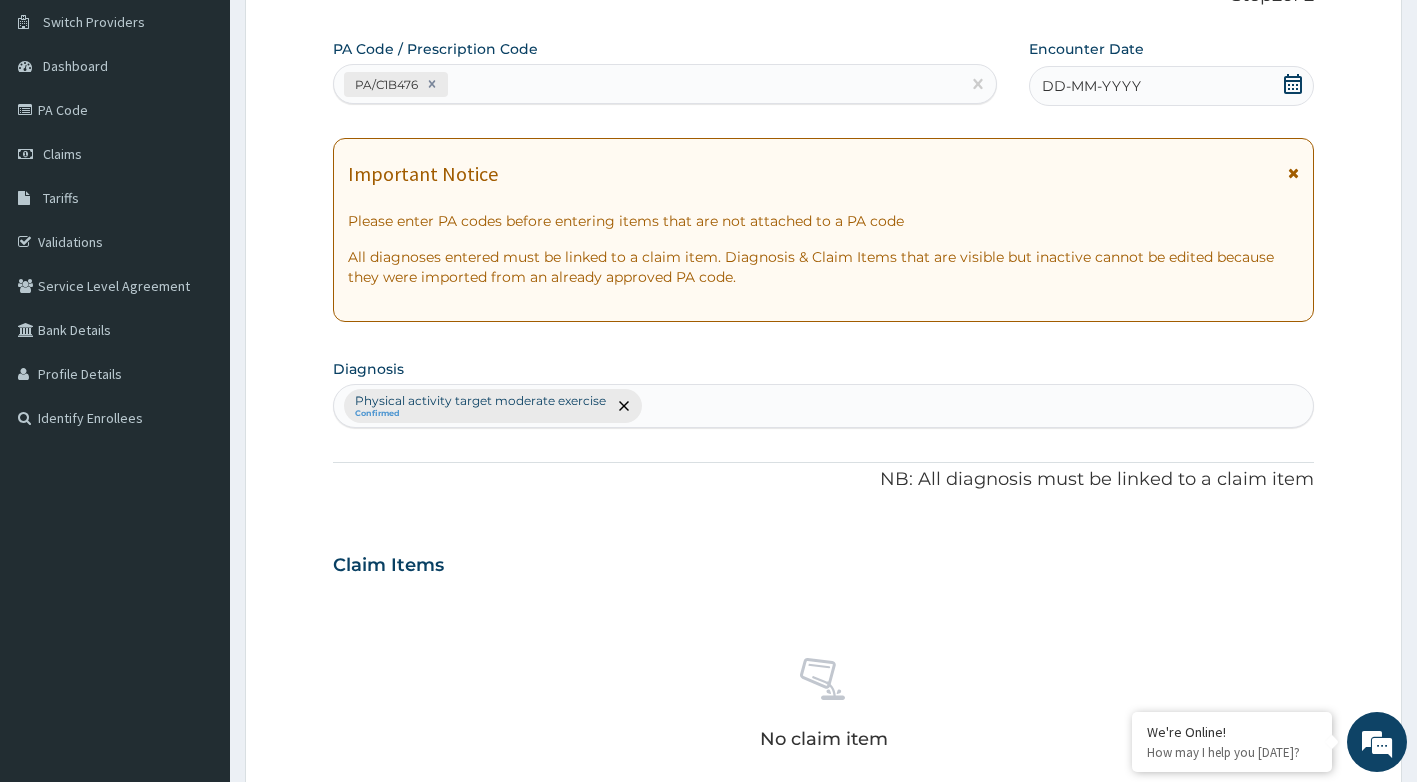 click 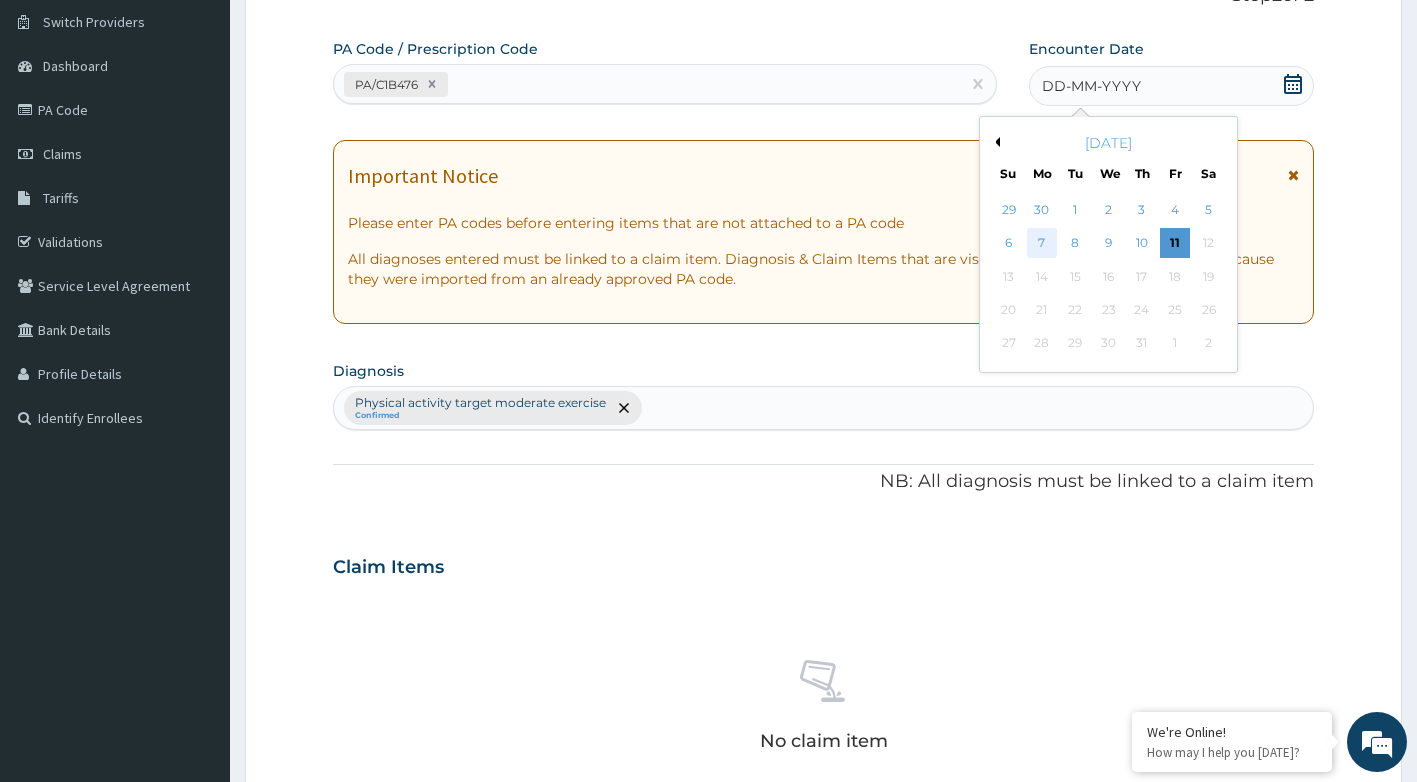click on "7" at bounding box center (1042, 244) 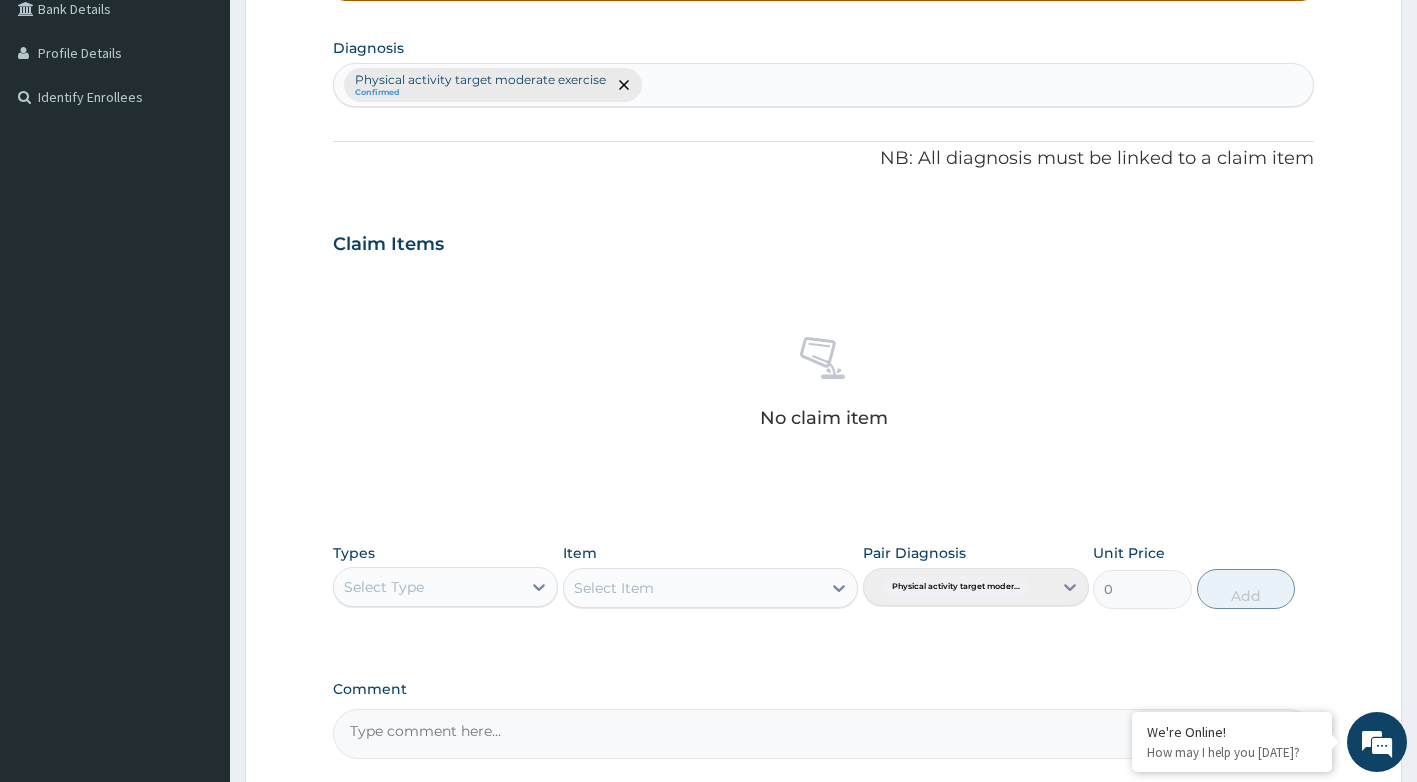 scroll, scrollTop: 652, scrollLeft: 0, axis: vertical 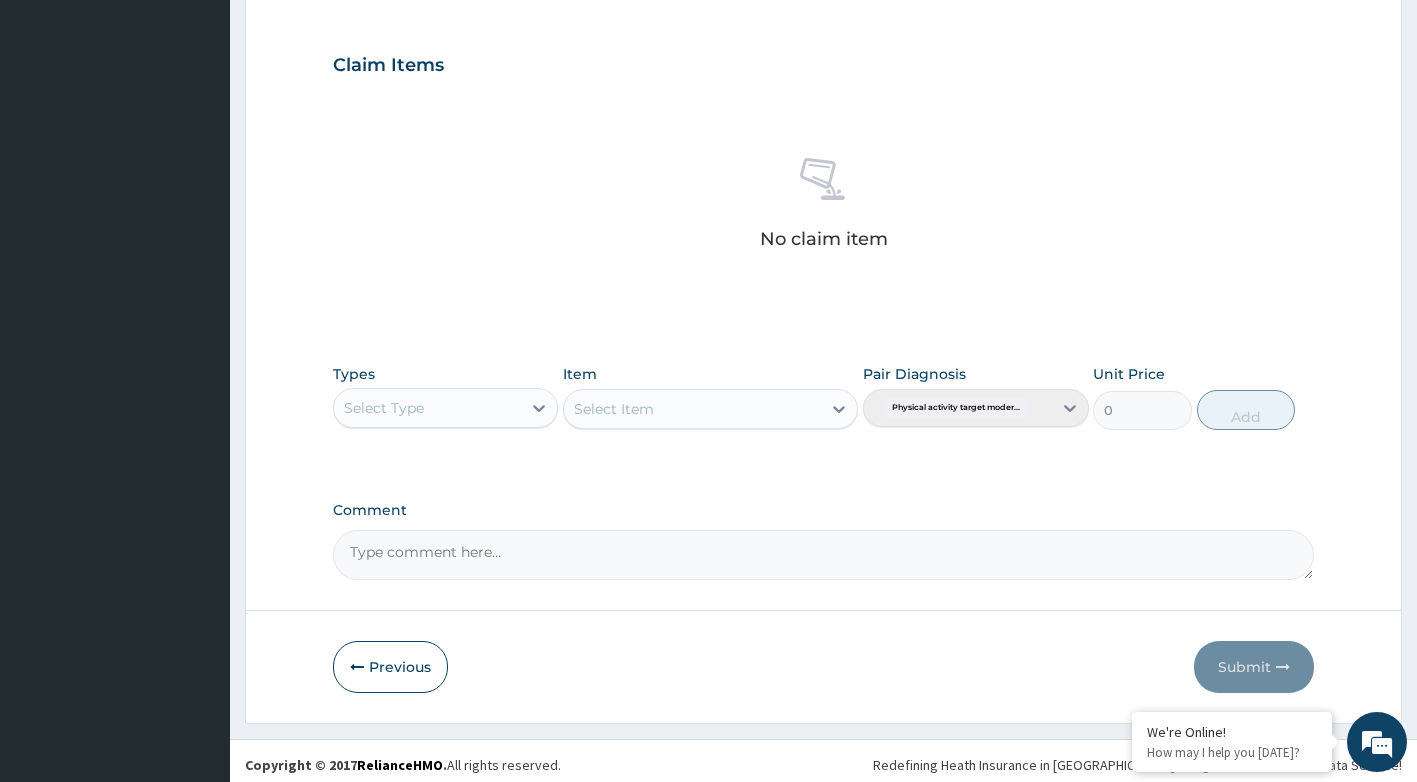 click on "Select Type" at bounding box center [428, 408] 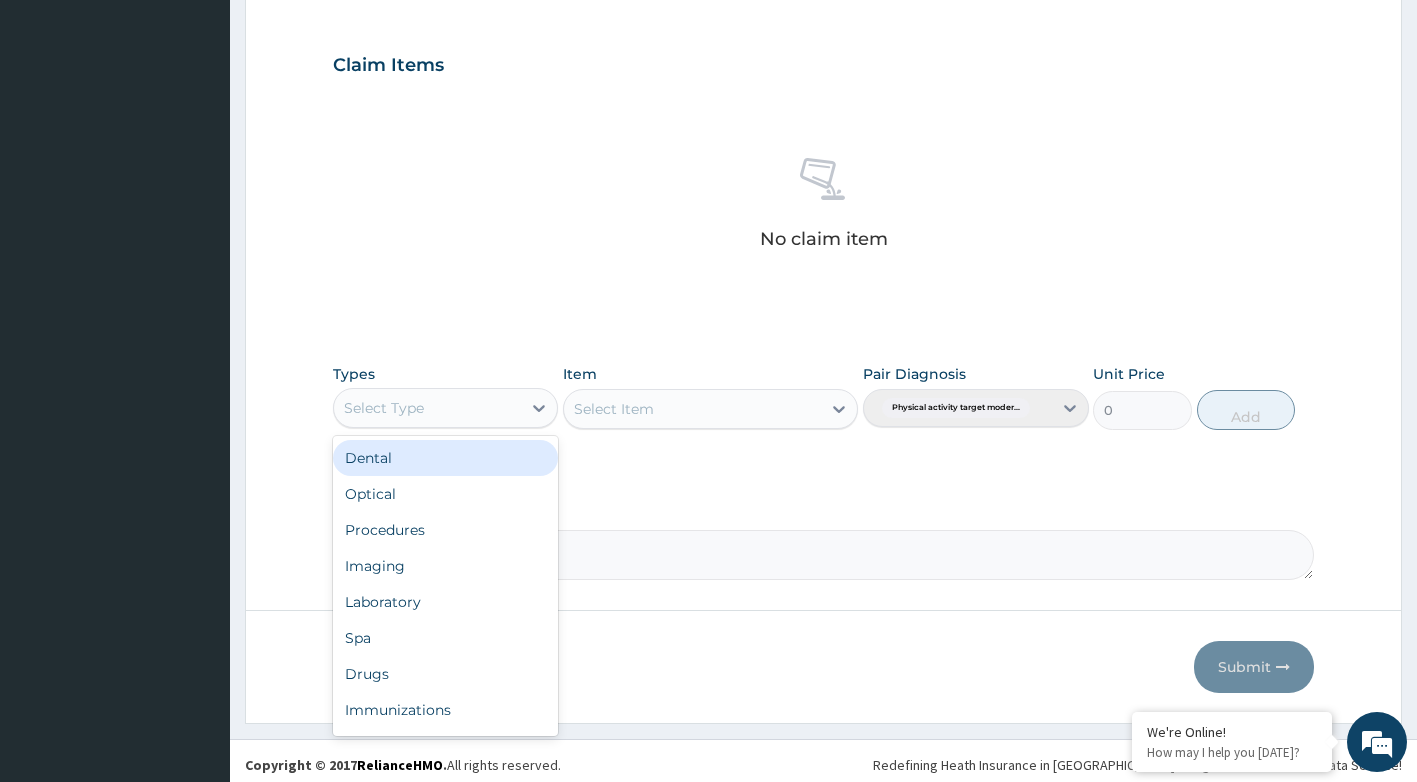 click on "Select Type" at bounding box center (428, 408) 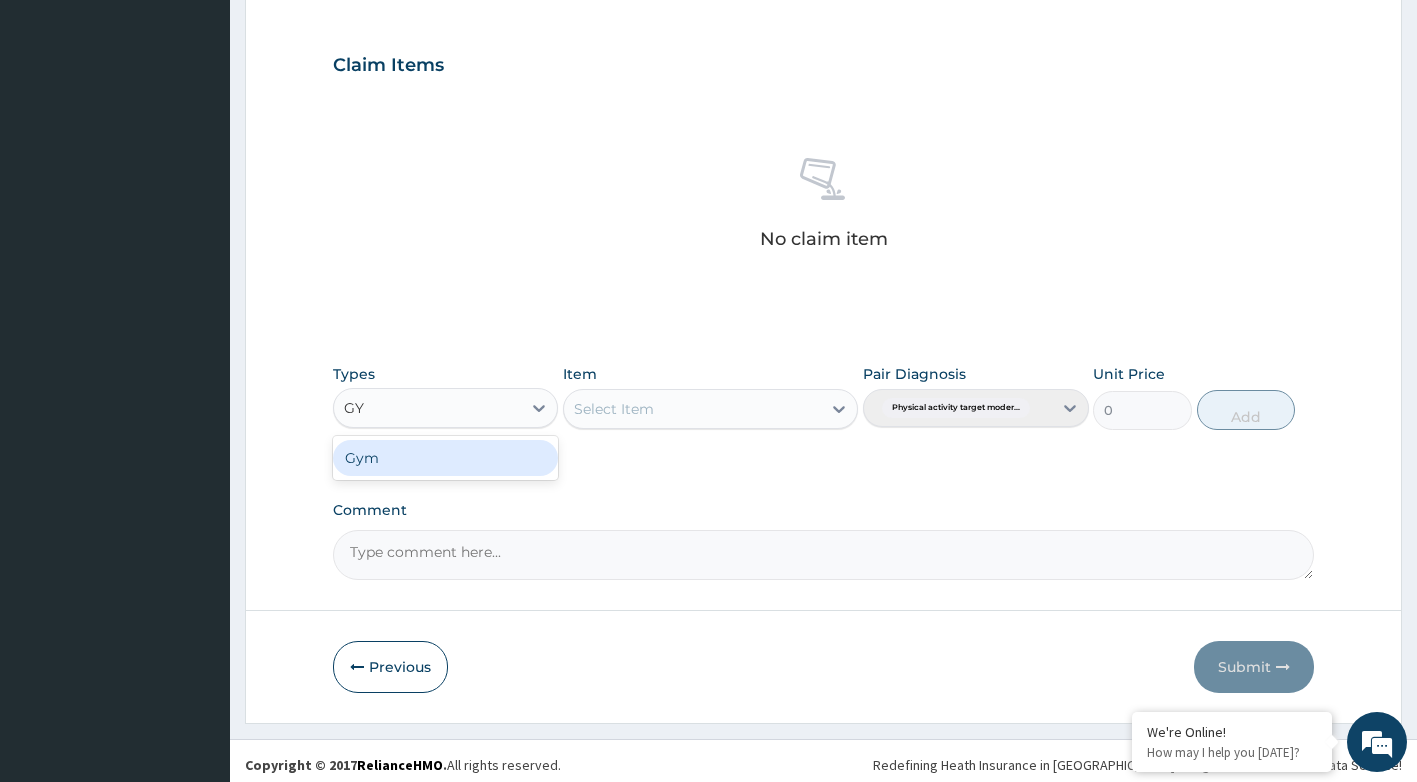 type on "GYM" 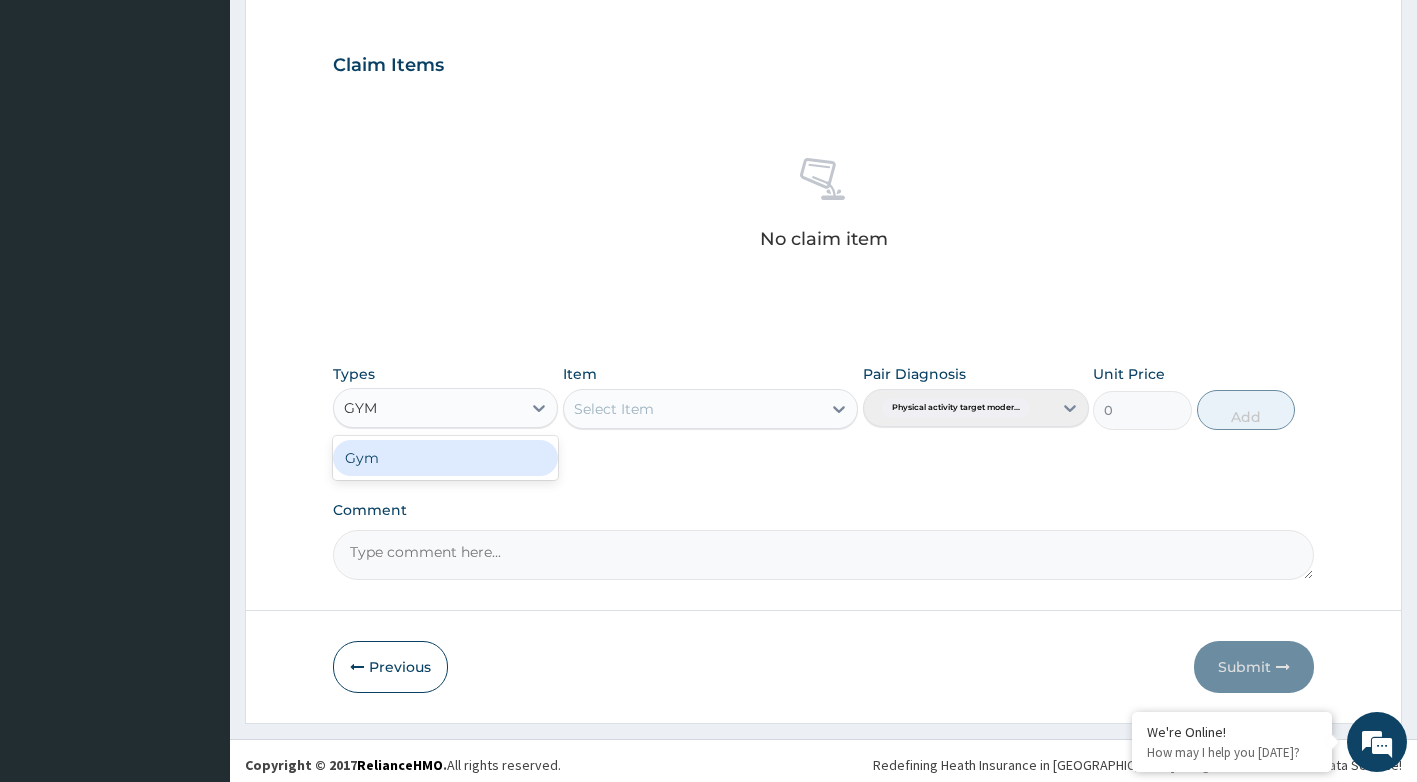 click on "Gym" at bounding box center (446, 458) 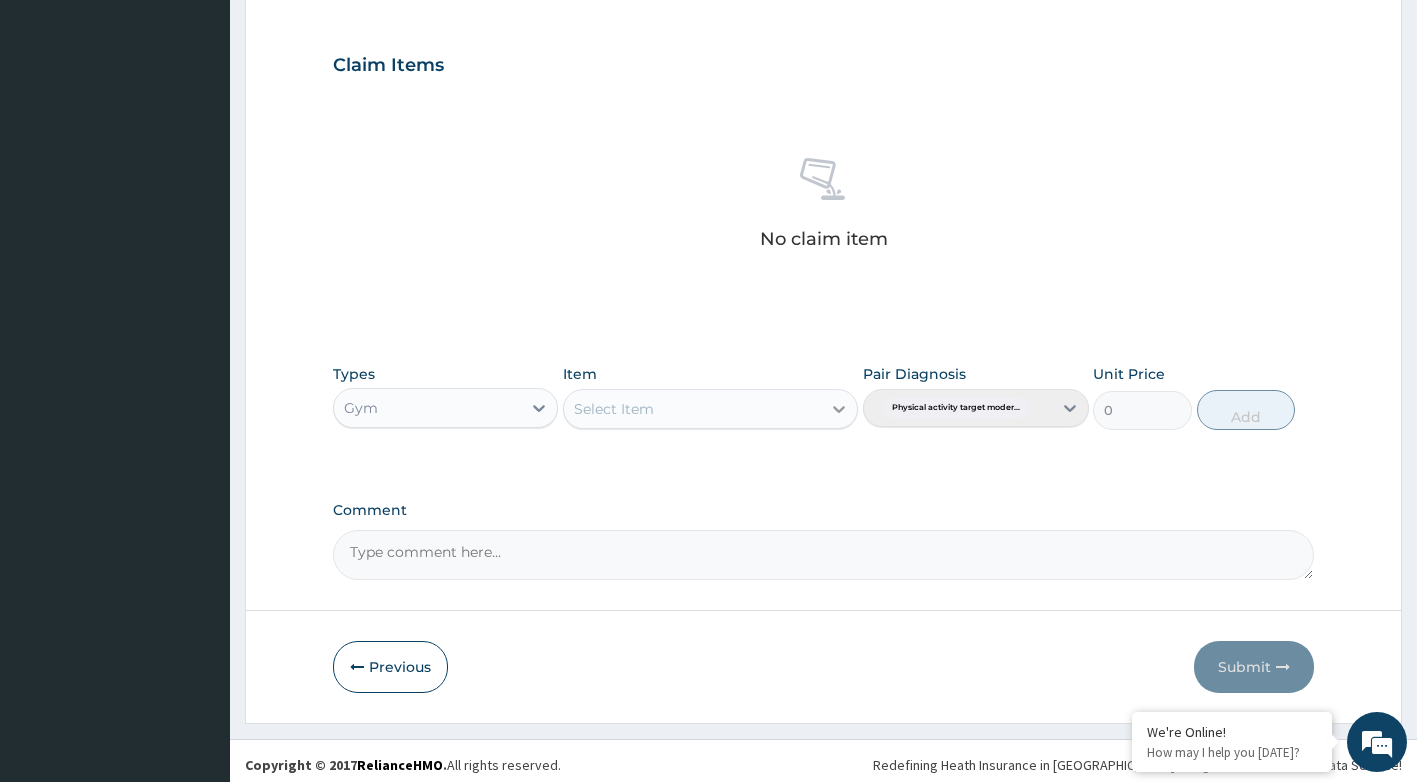 click 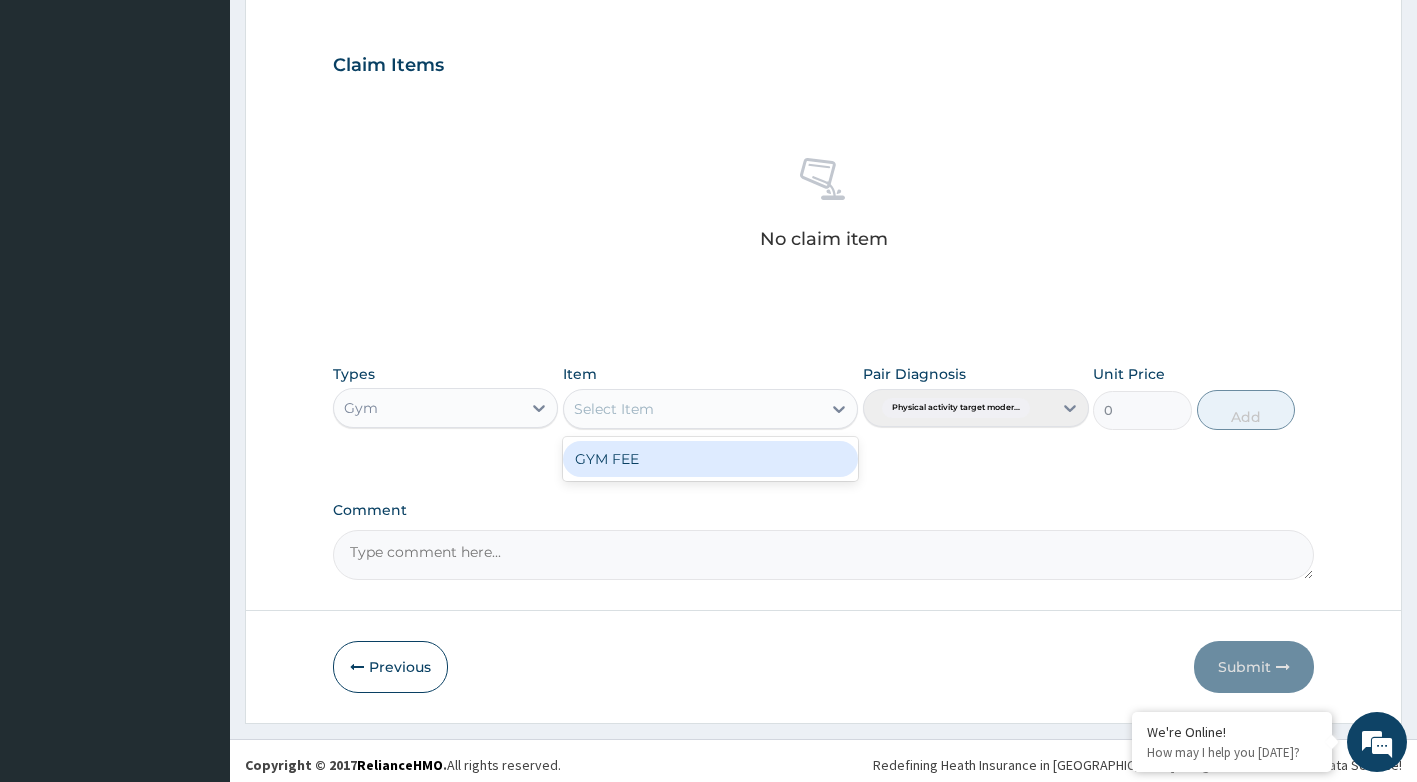 click on "GYM FEE" at bounding box center [710, 459] 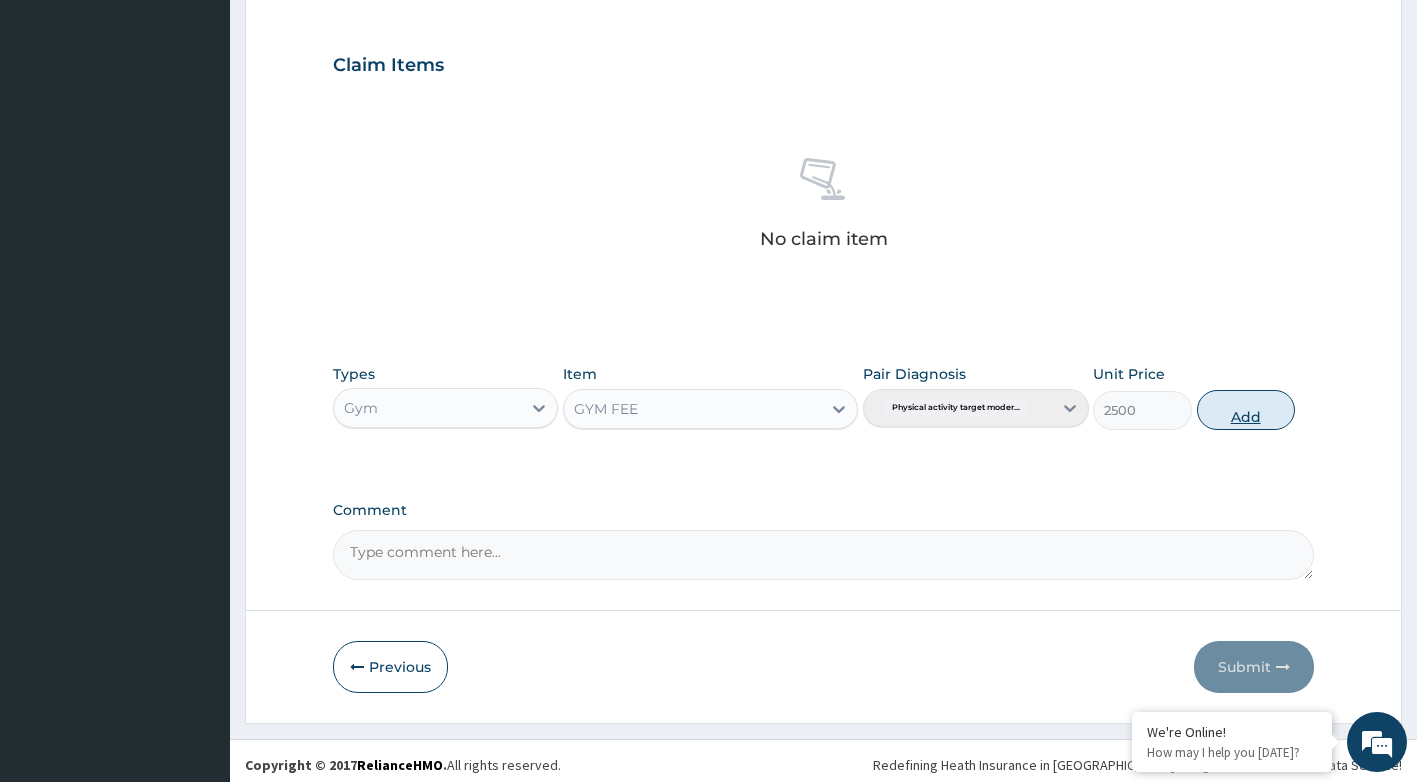 click on "Add" at bounding box center (1246, 410) 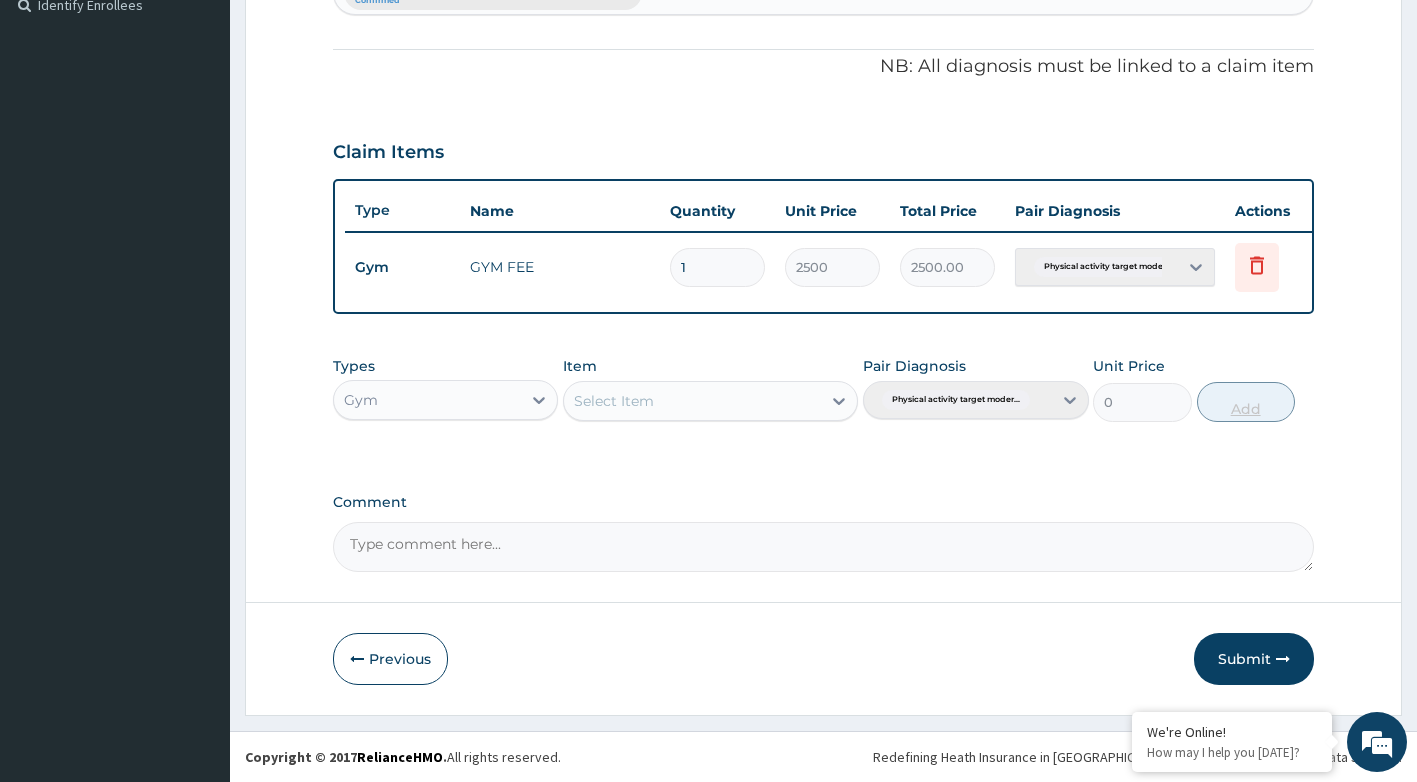 scroll, scrollTop: 580, scrollLeft: 0, axis: vertical 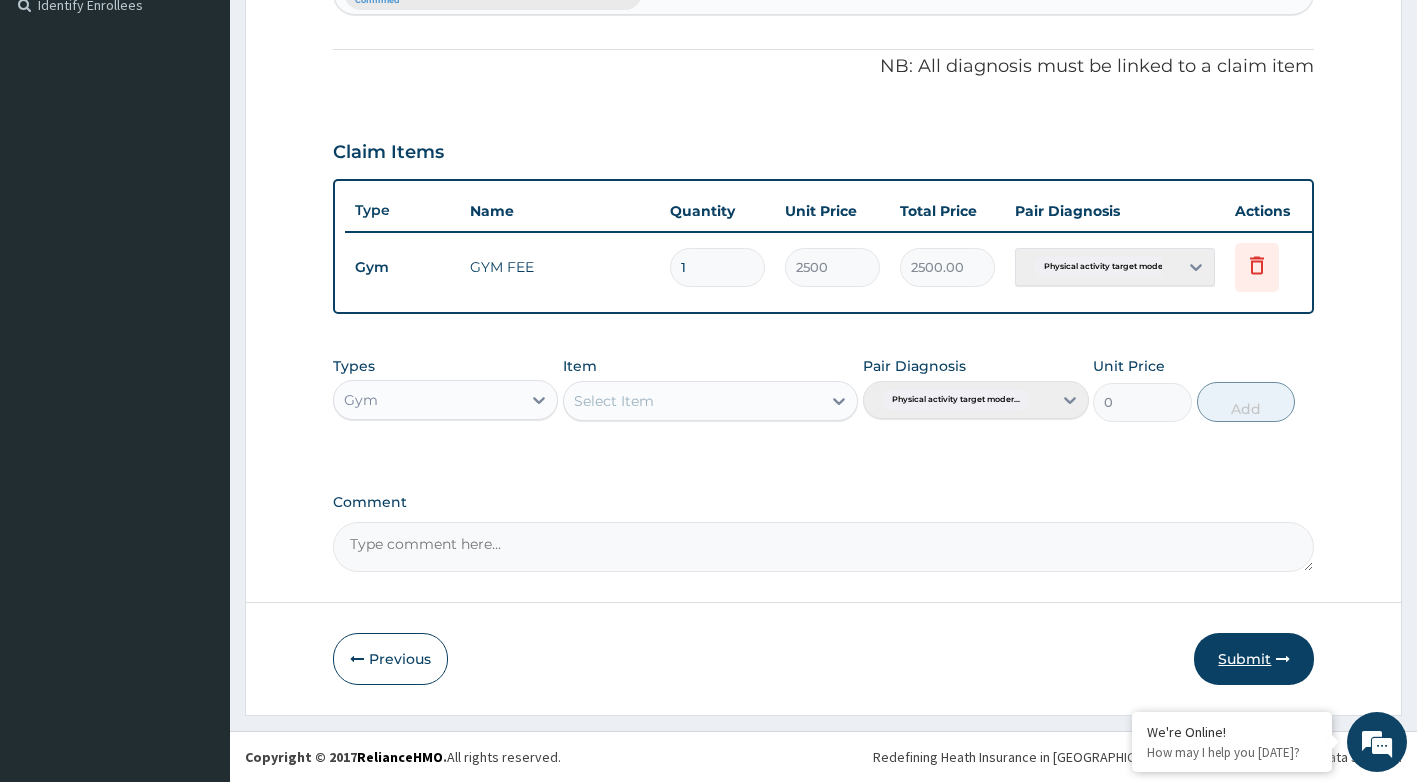 click on "Submit" at bounding box center [1254, 659] 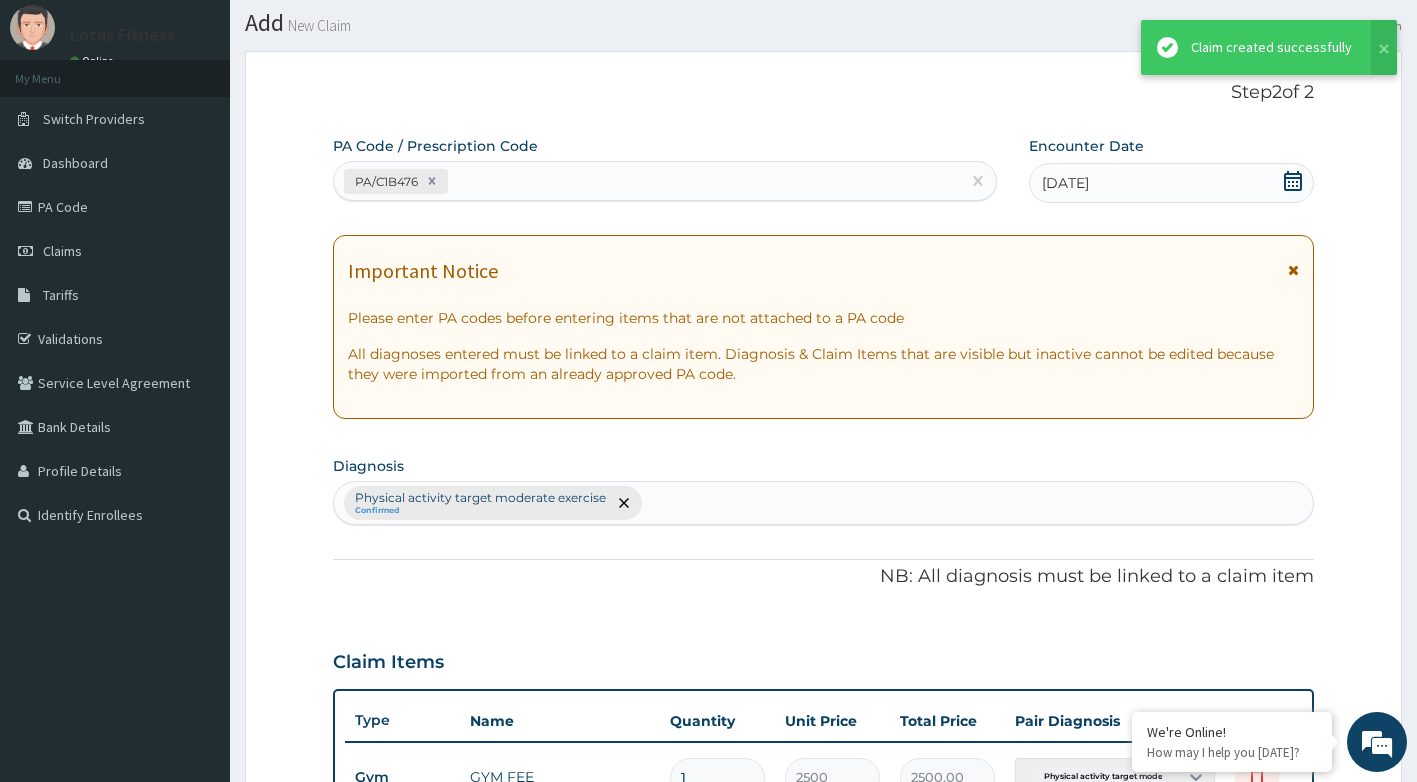 scroll, scrollTop: 580, scrollLeft: 0, axis: vertical 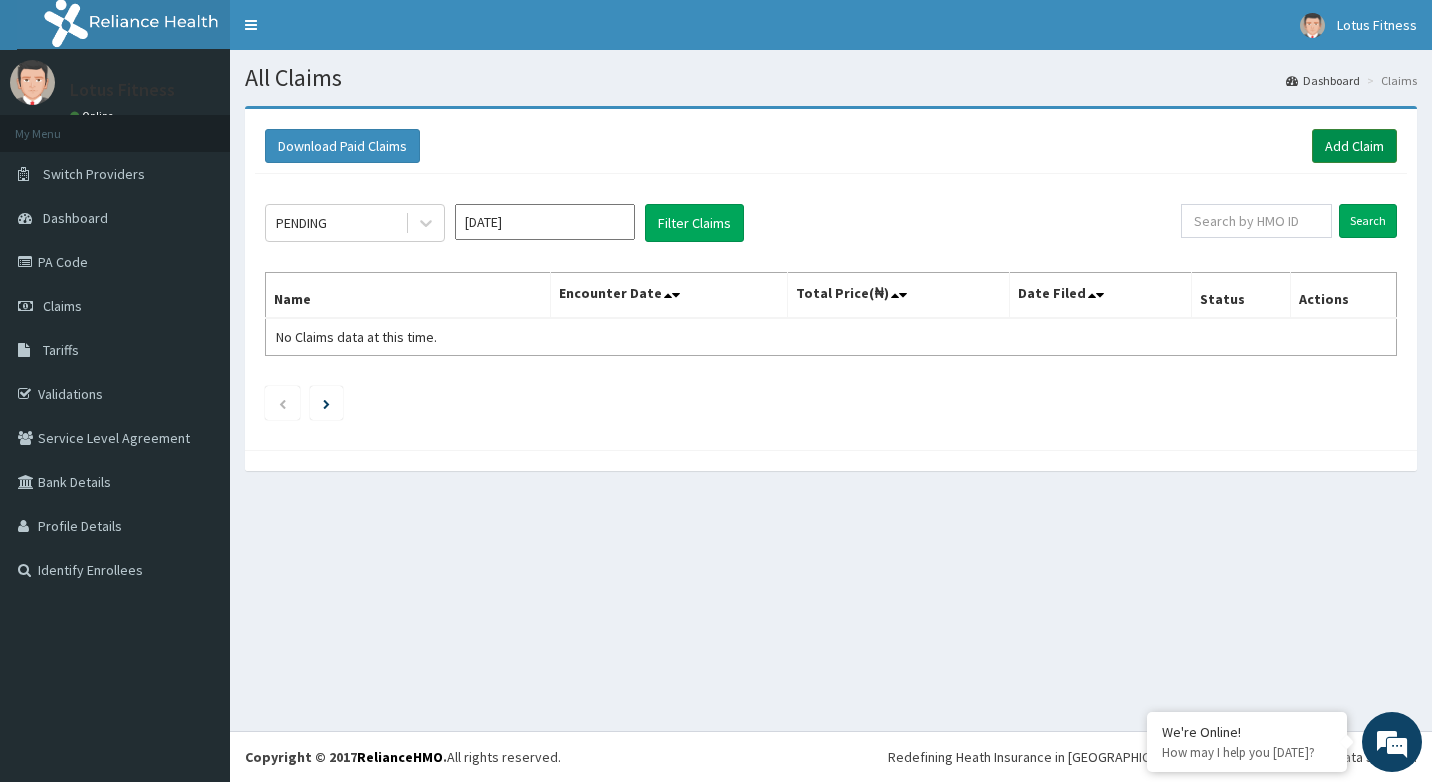 click on "Add Claim" at bounding box center (1354, 146) 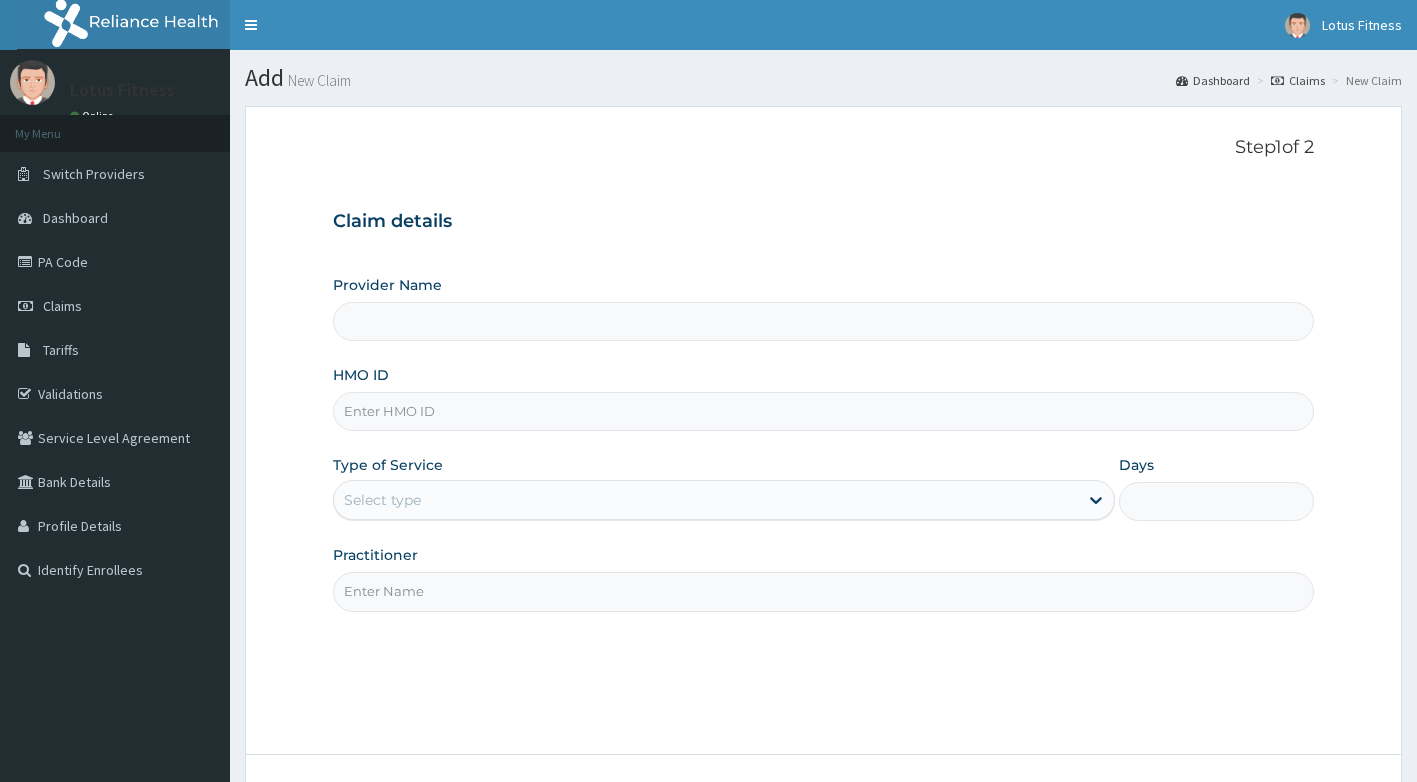 scroll, scrollTop: 0, scrollLeft: 0, axis: both 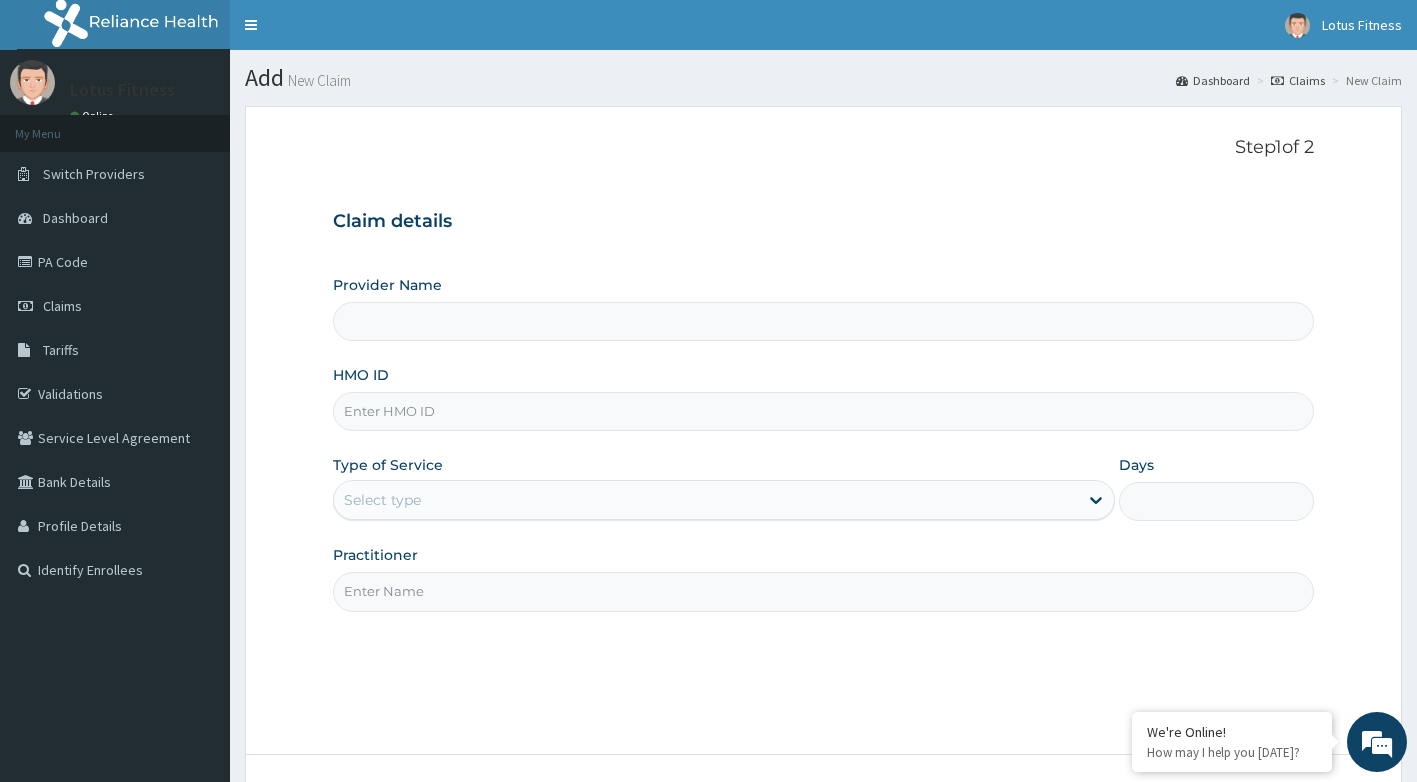 type on "Lotus Fitness" 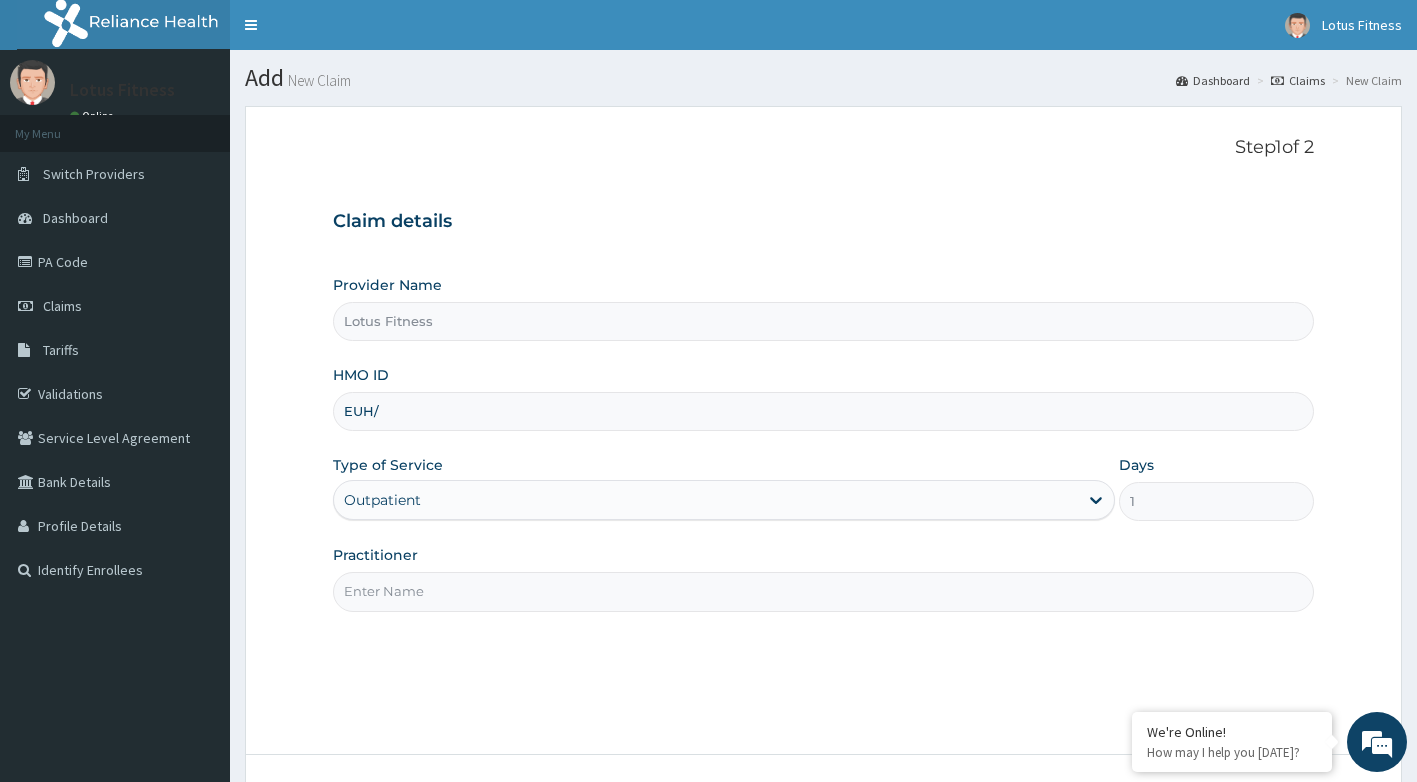 type on "EUH/10191/A" 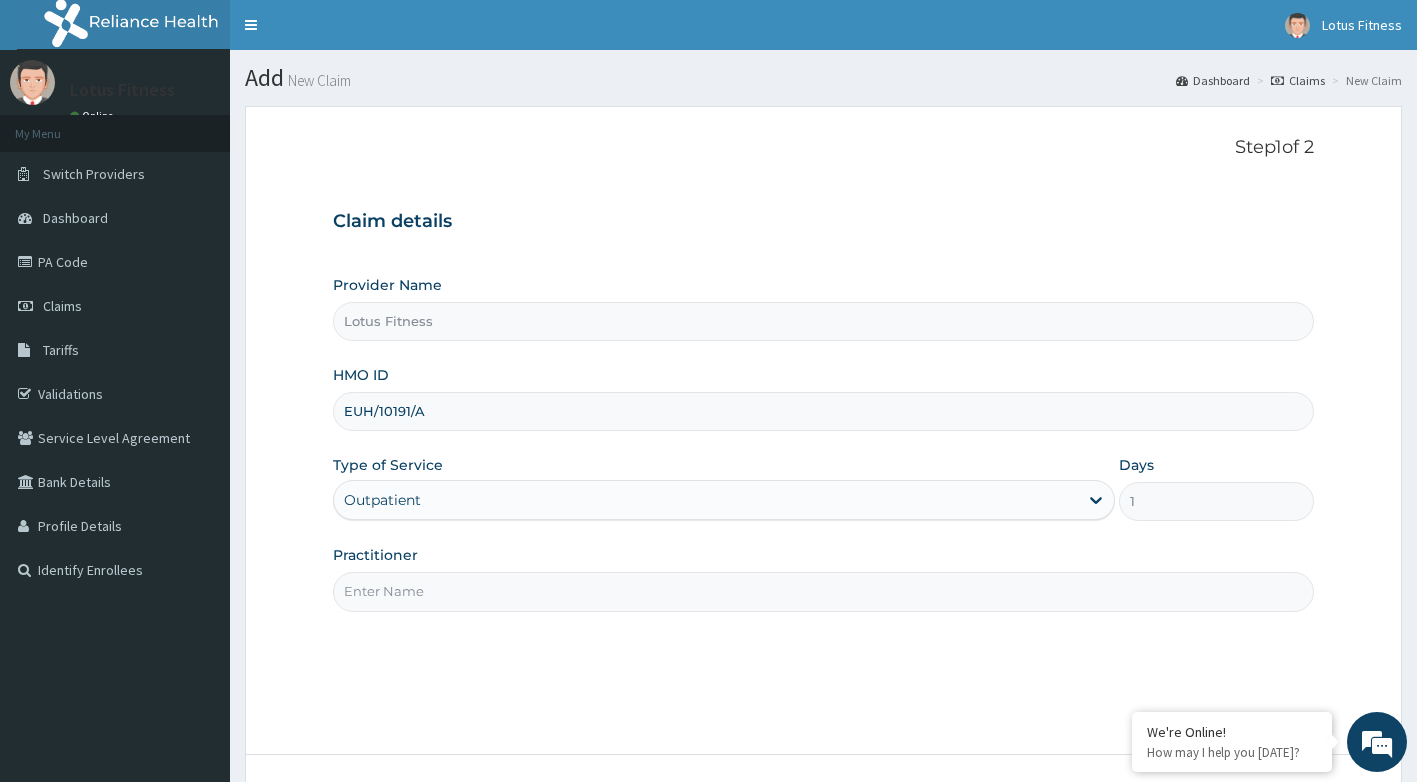 click on "Practitioner" at bounding box center (824, 591) 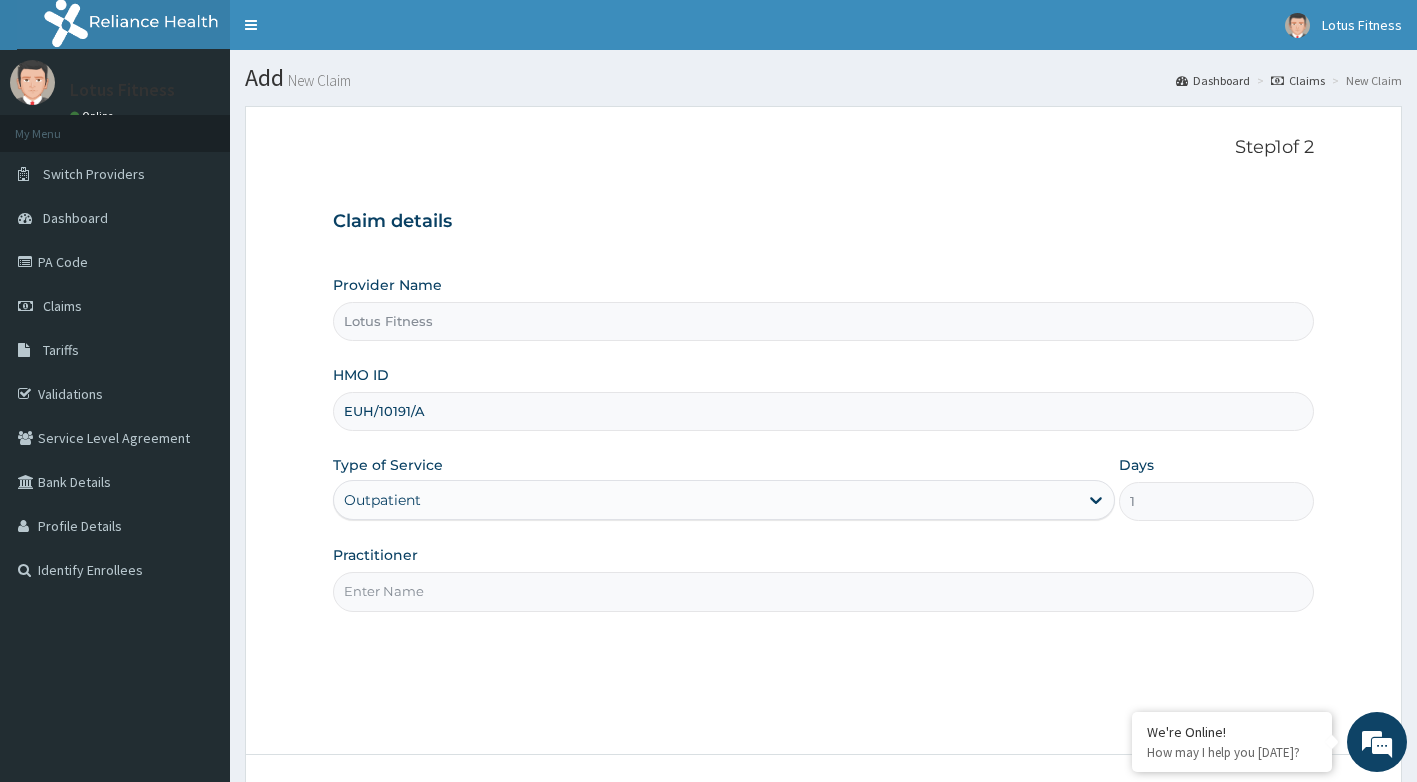scroll, scrollTop: 0, scrollLeft: 0, axis: both 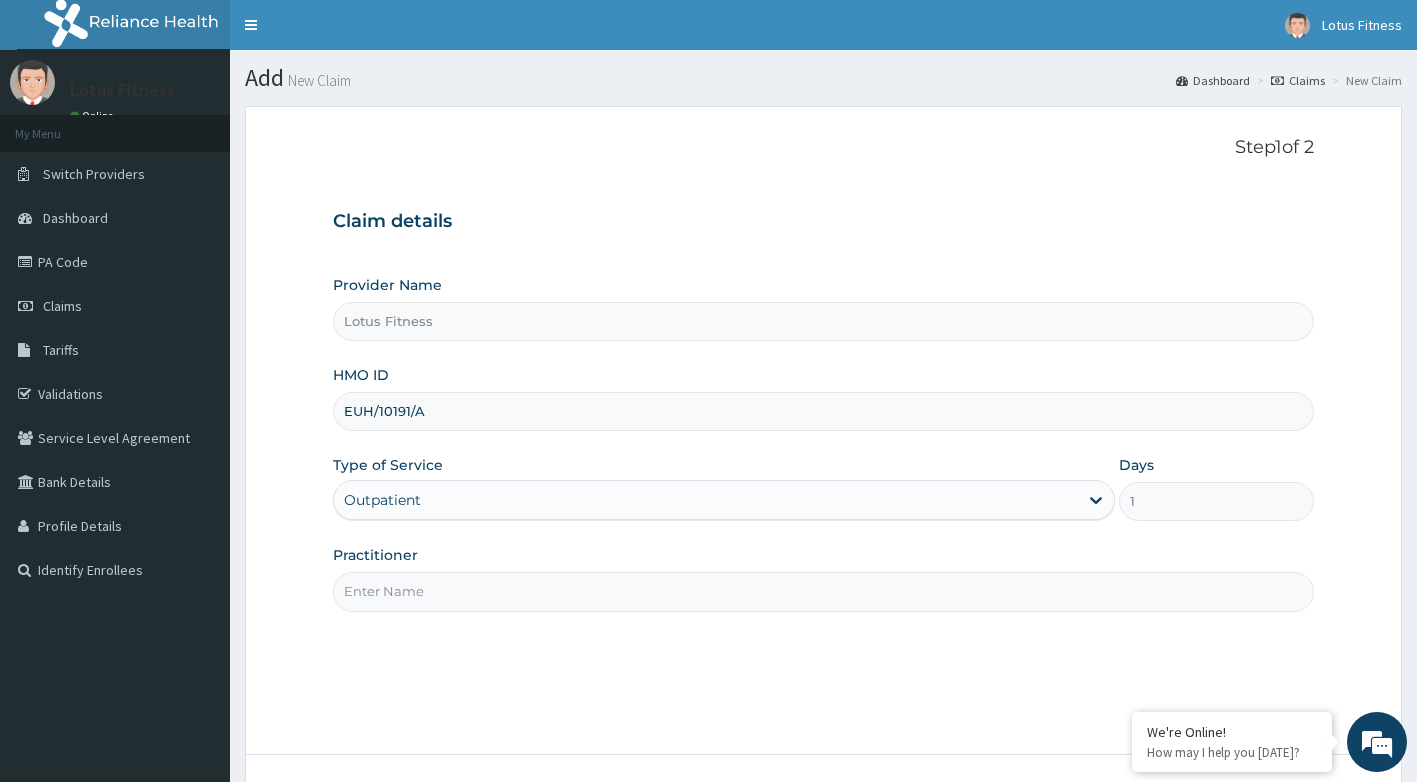 type on "GYM" 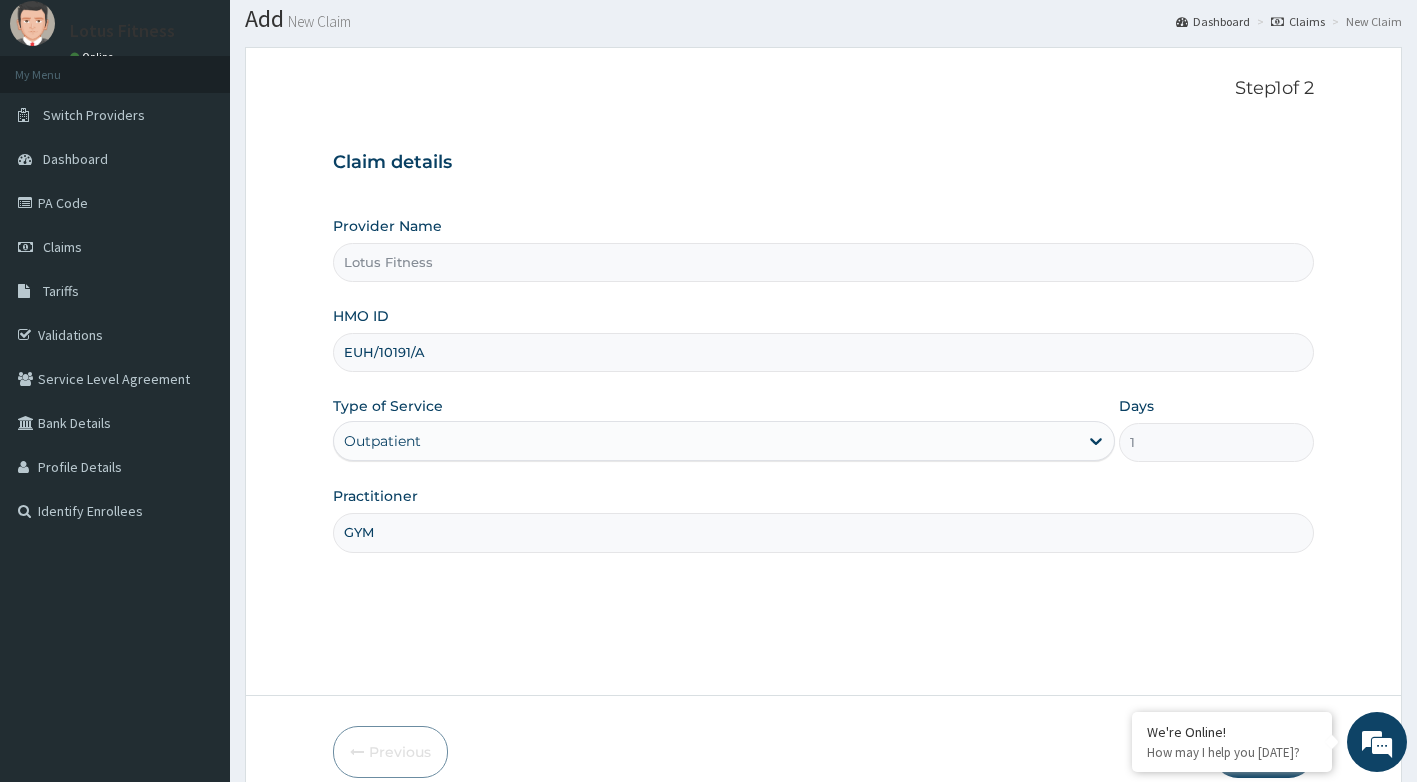 scroll, scrollTop: 152, scrollLeft: 0, axis: vertical 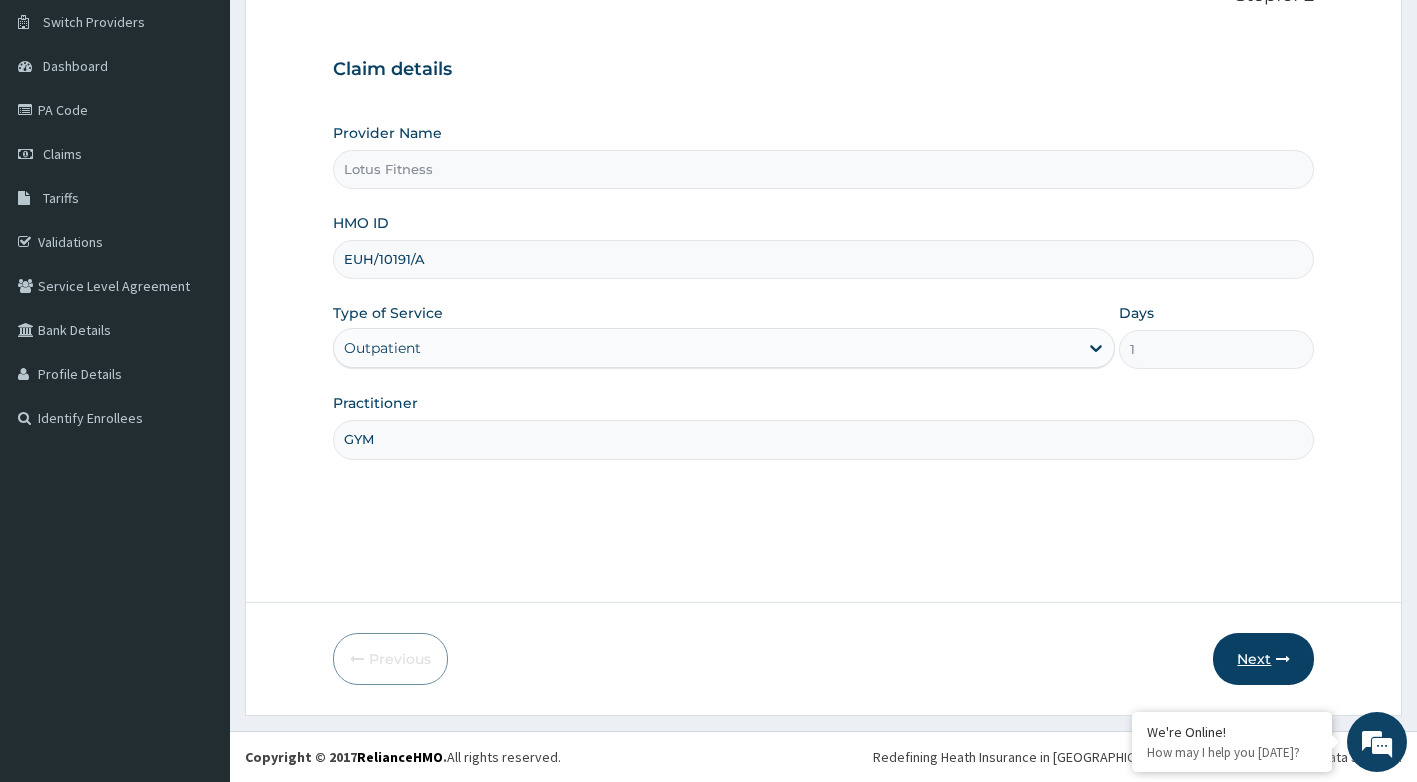 click on "Next" at bounding box center (1263, 659) 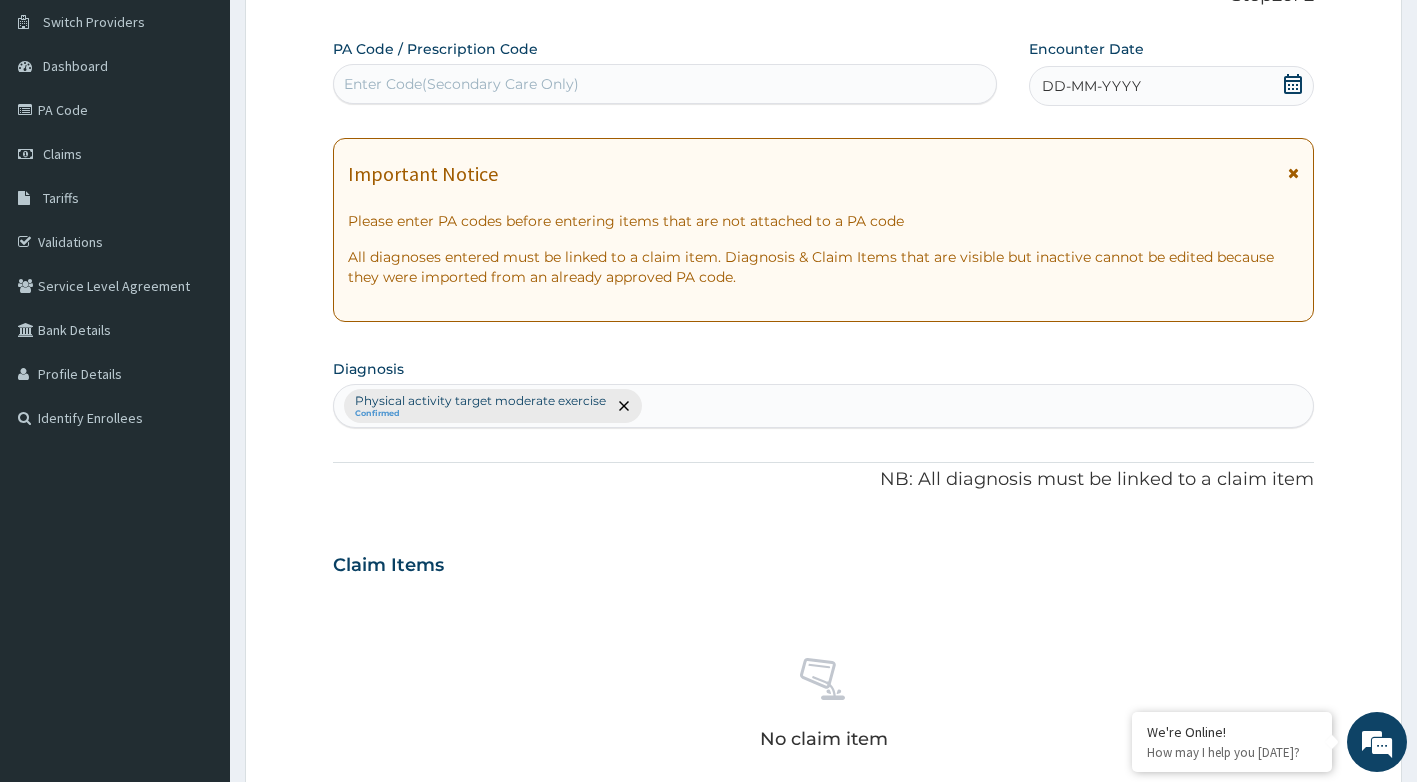 click on "Enter Code(Secondary Care Only)" at bounding box center (665, 84) 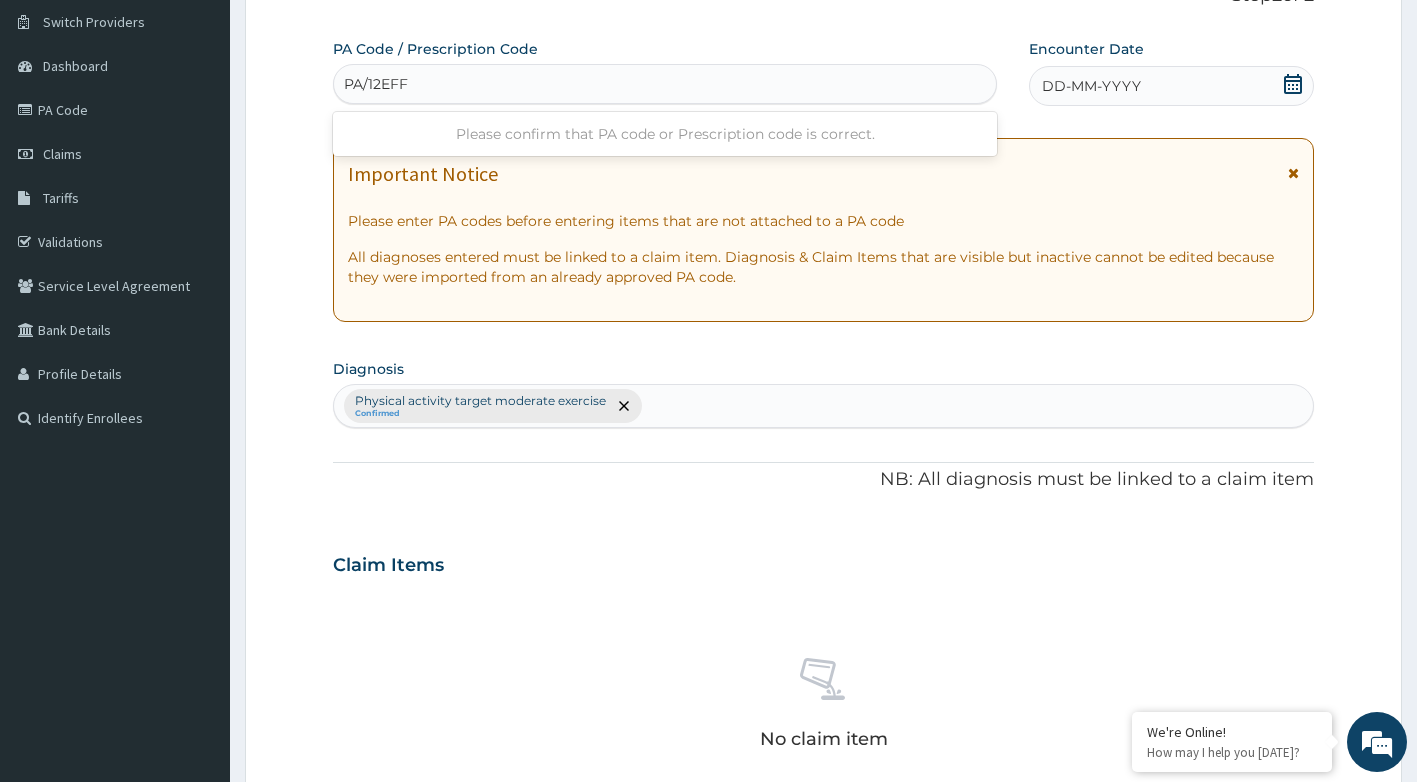 type on "PA/12EFFC" 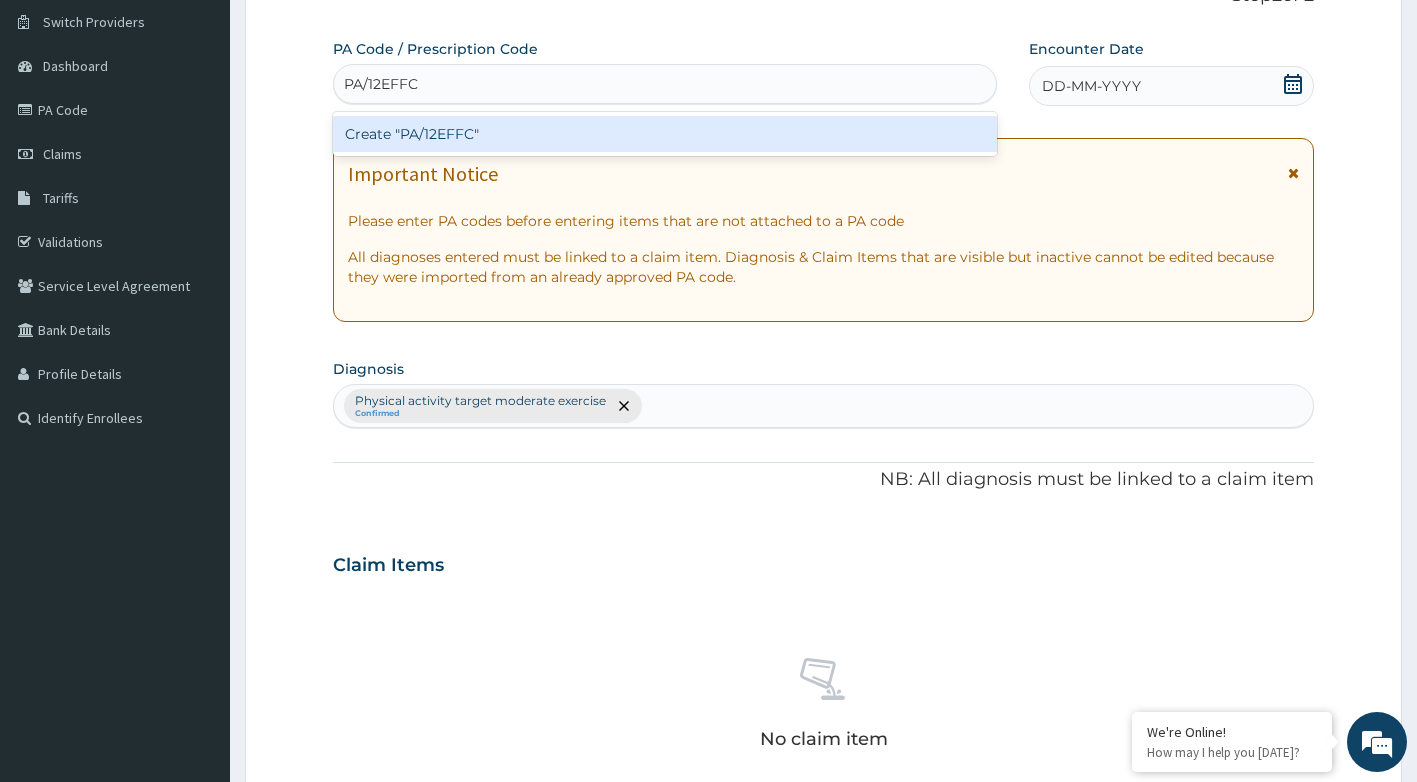 click on "Create "PA/12EFFC"" at bounding box center [665, 134] 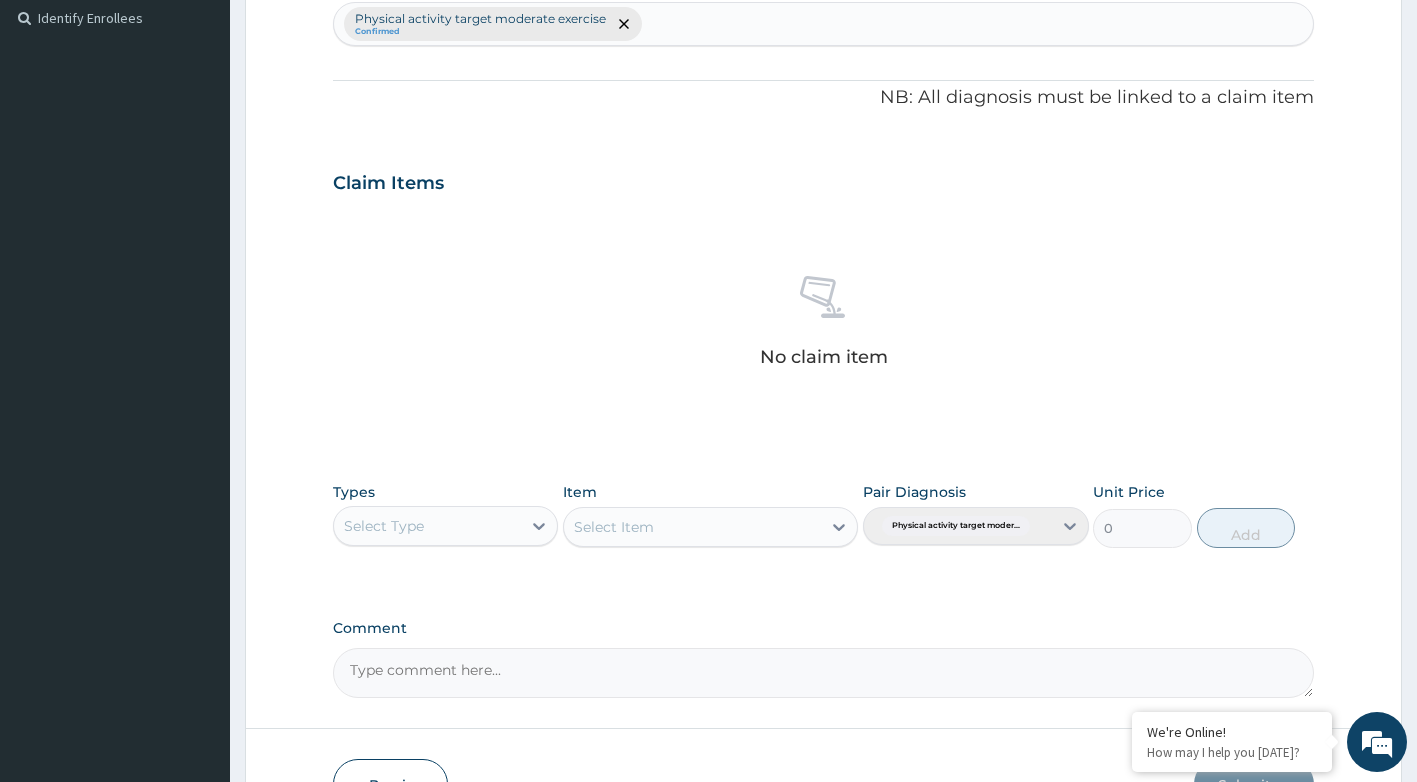 click on "Previous" at bounding box center (390, 785) 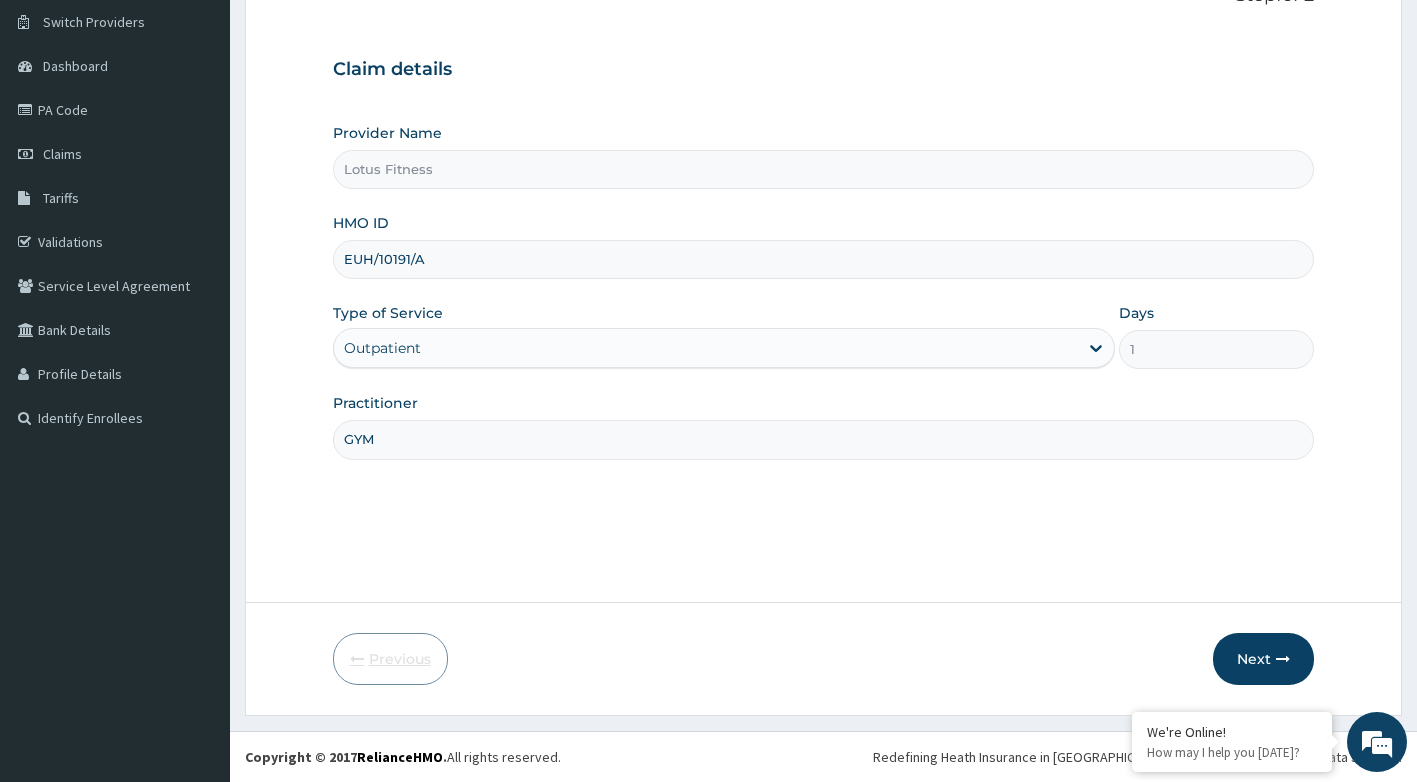 scroll, scrollTop: 152, scrollLeft: 0, axis: vertical 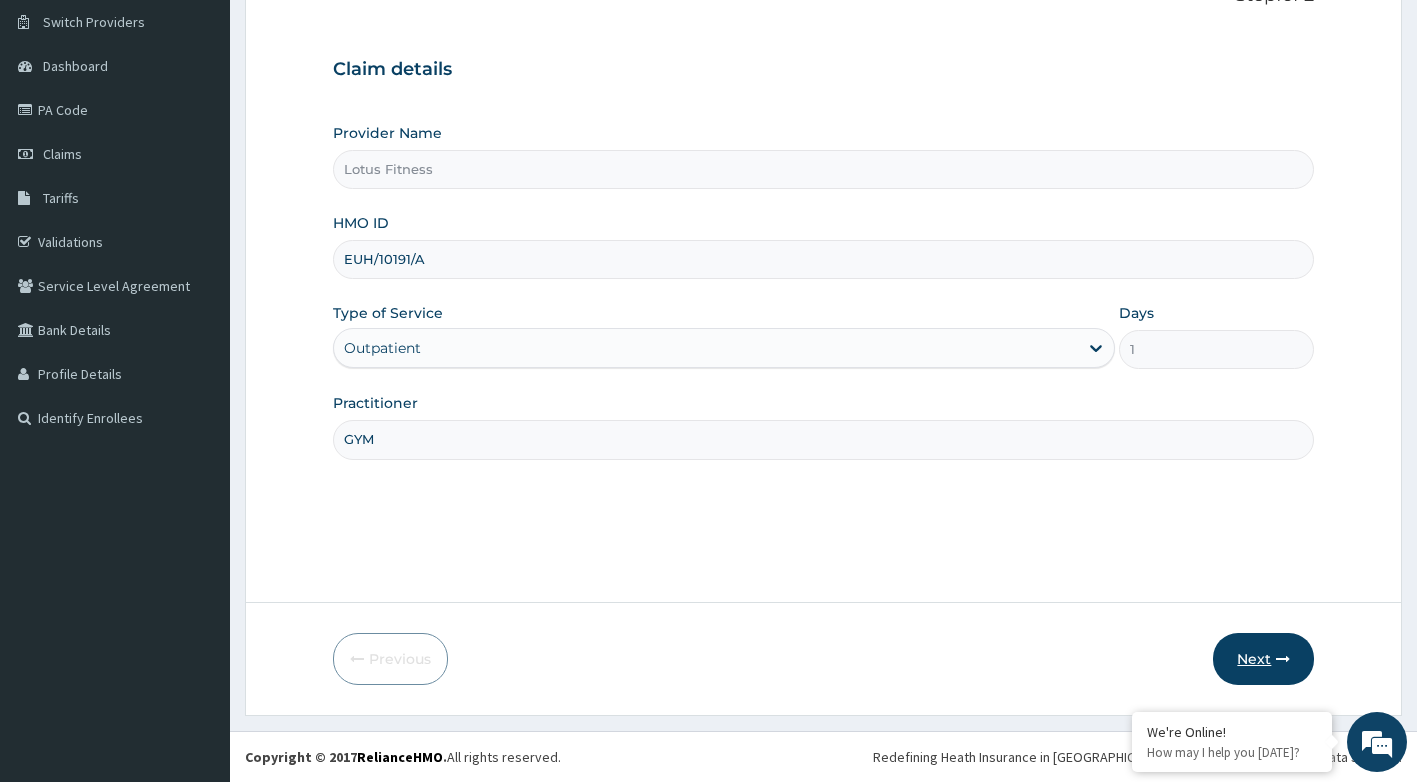 click on "Next" at bounding box center (1263, 659) 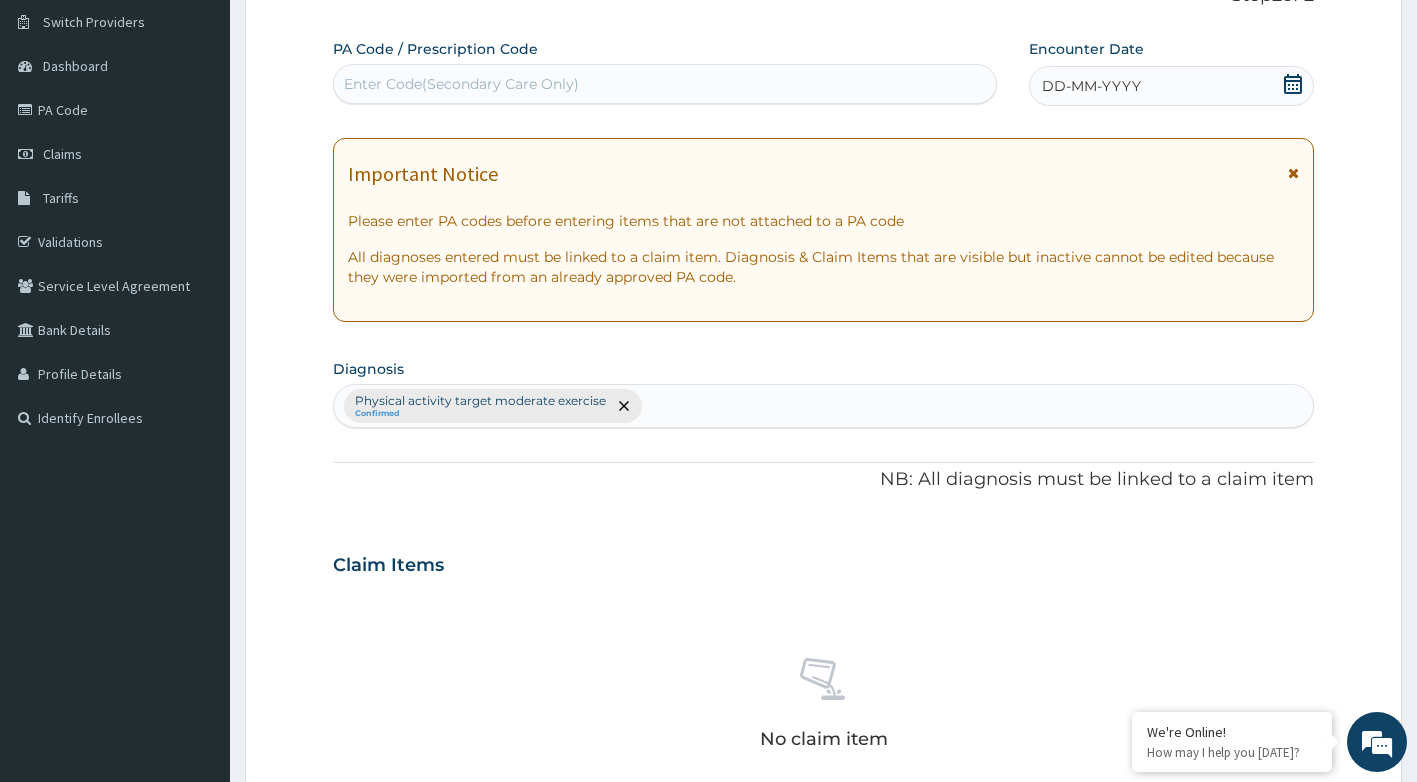 click on "Enter Code(Secondary Care Only)" at bounding box center [665, 84] 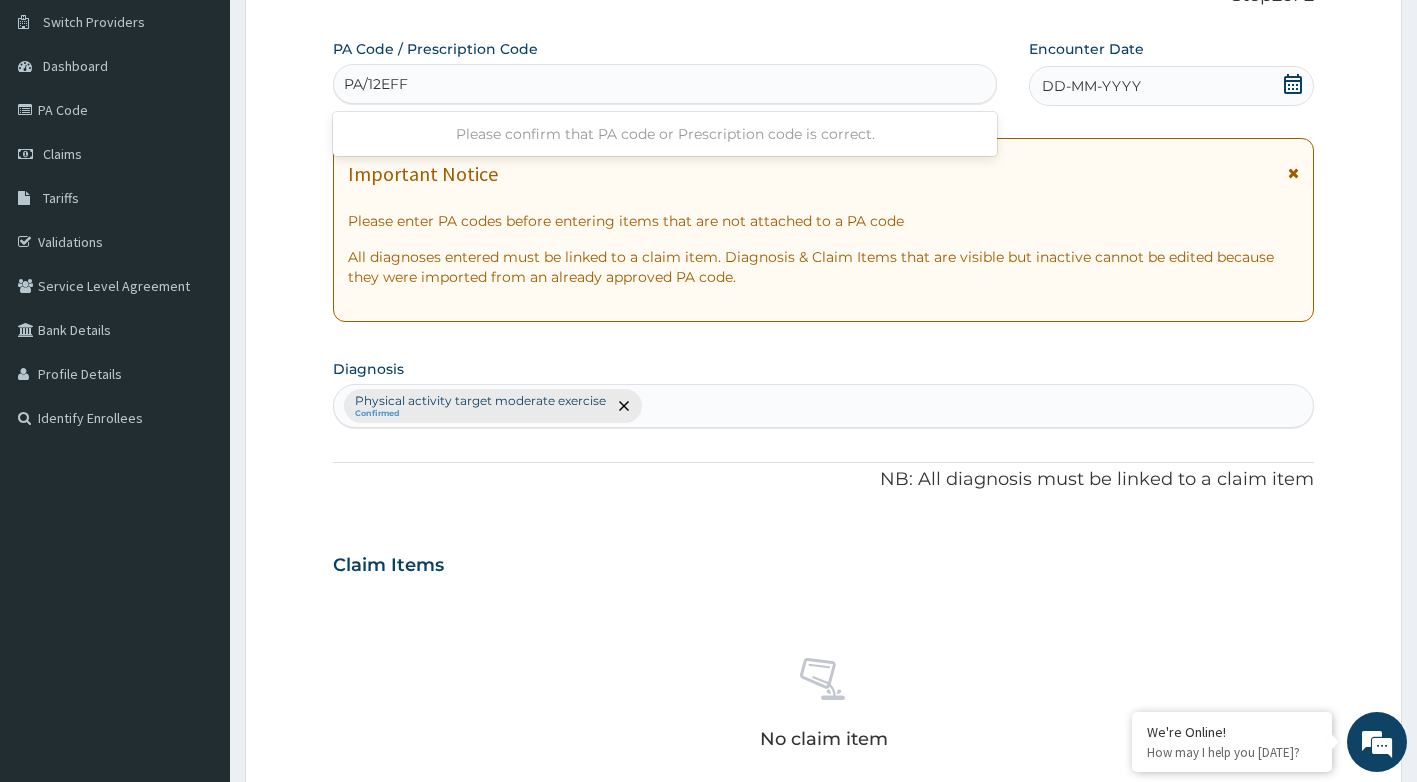 type on "PA/12EFFC" 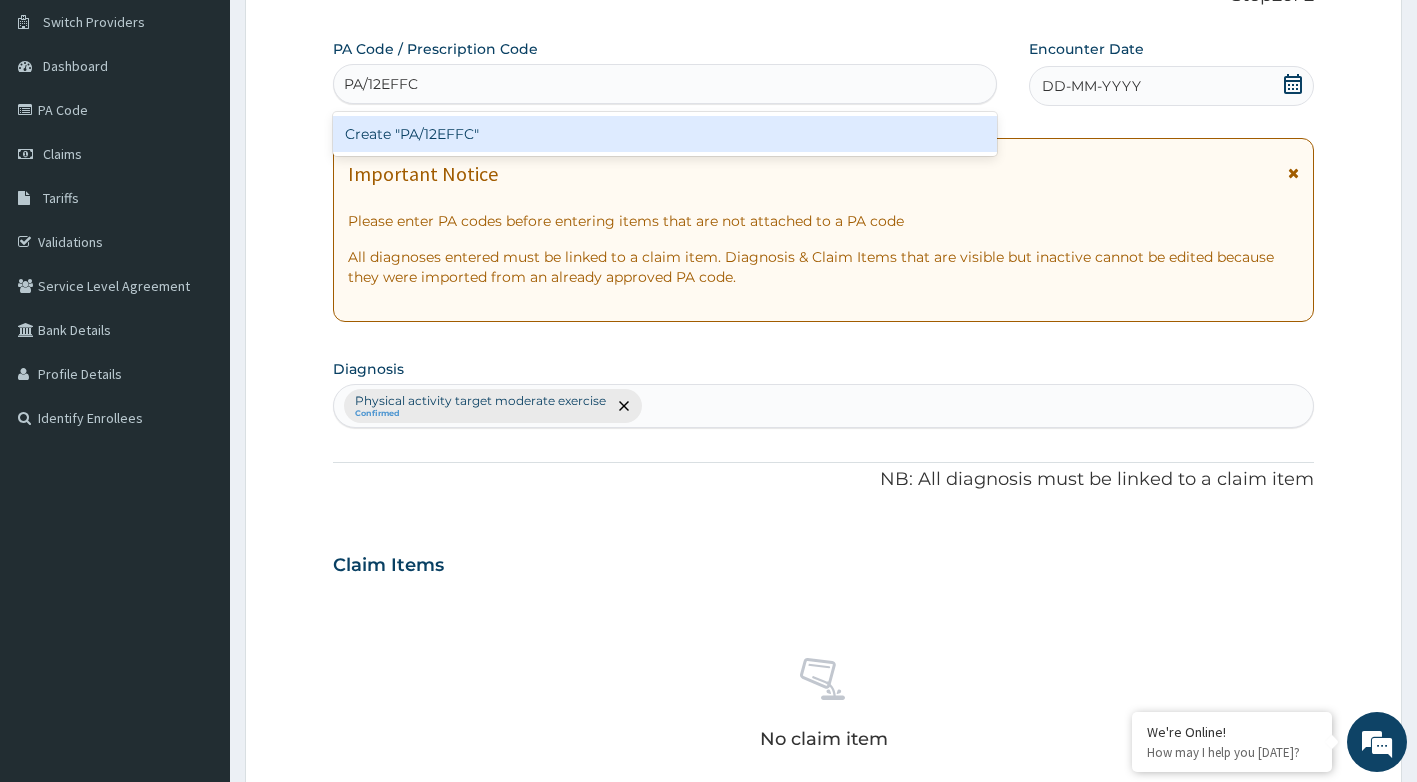 click on "Create "PA/12EFFC"" at bounding box center [665, 134] 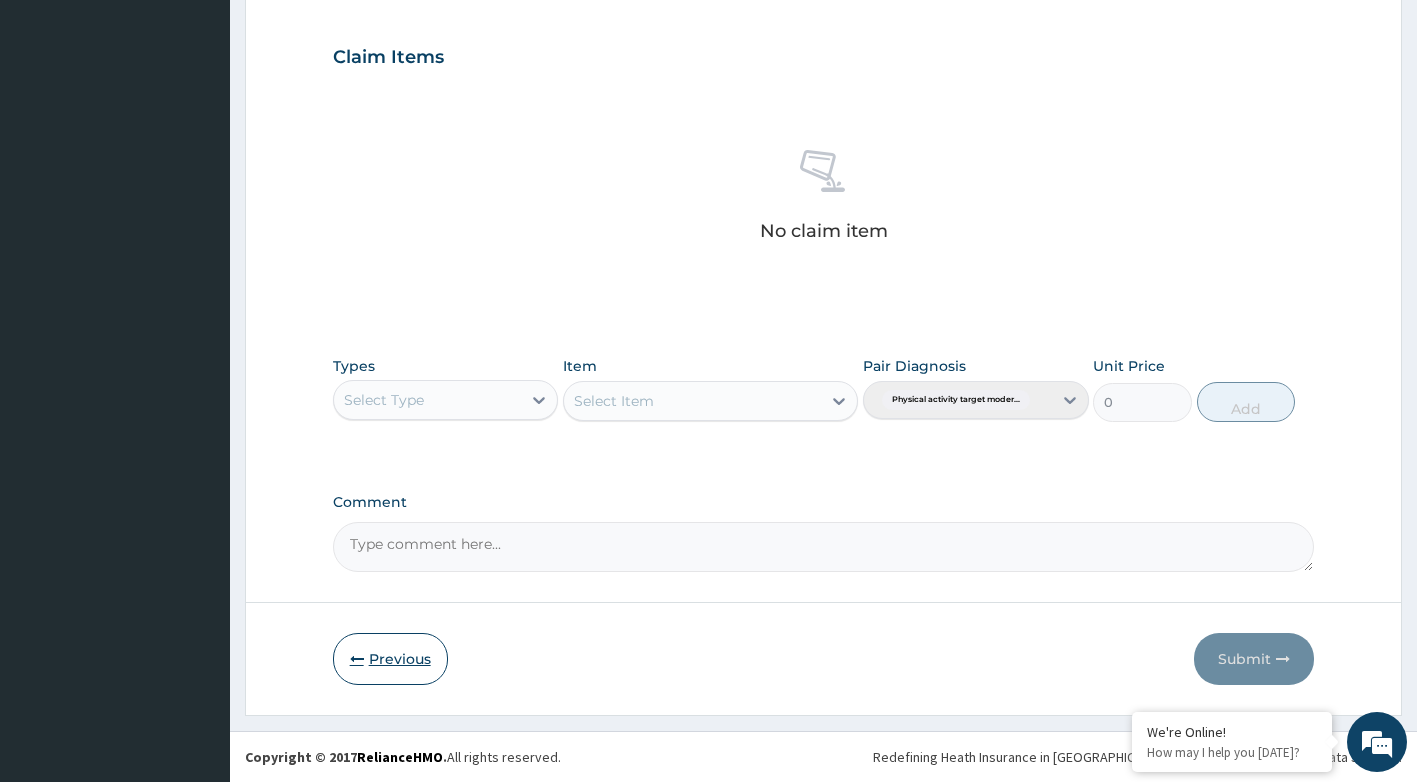 click on "Previous" at bounding box center (390, 659) 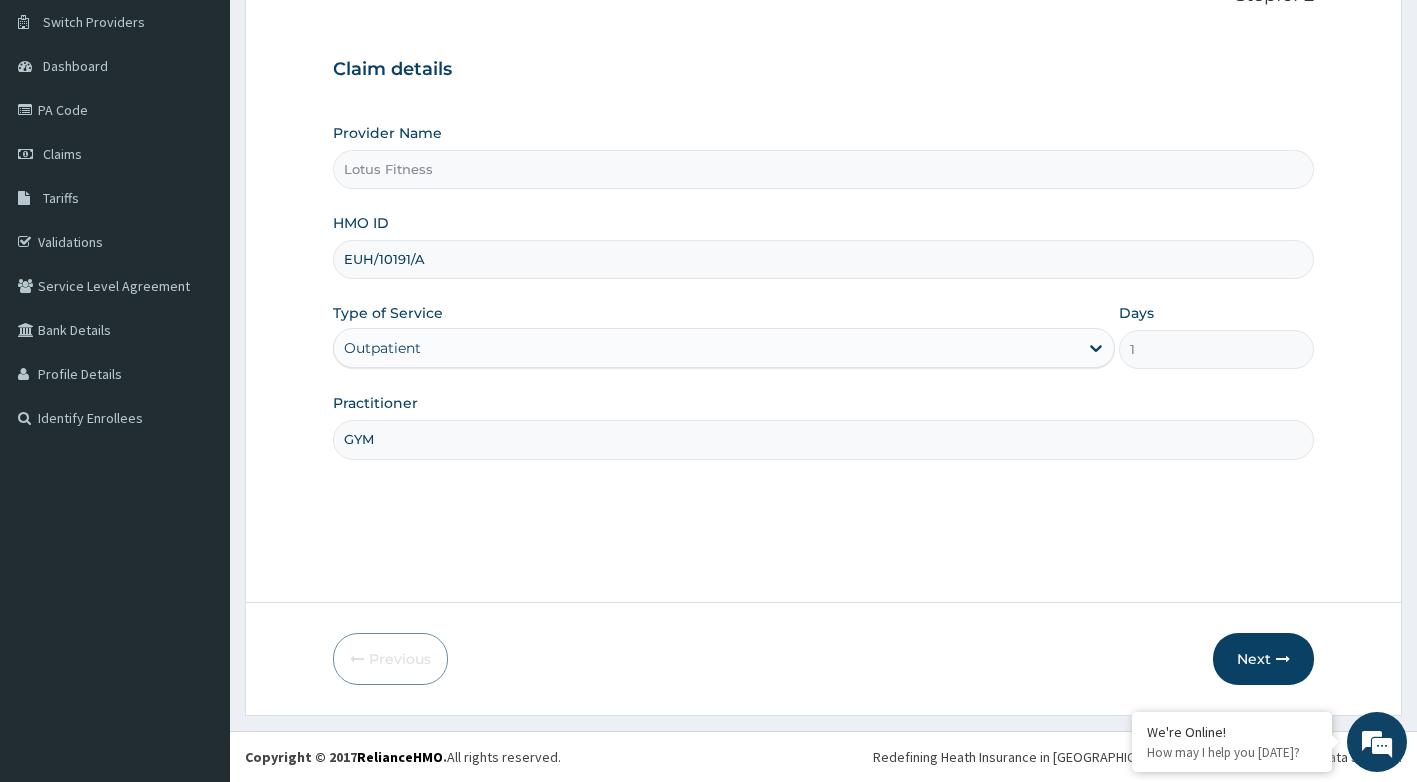 click on "EUH/10191/A" at bounding box center (824, 259) 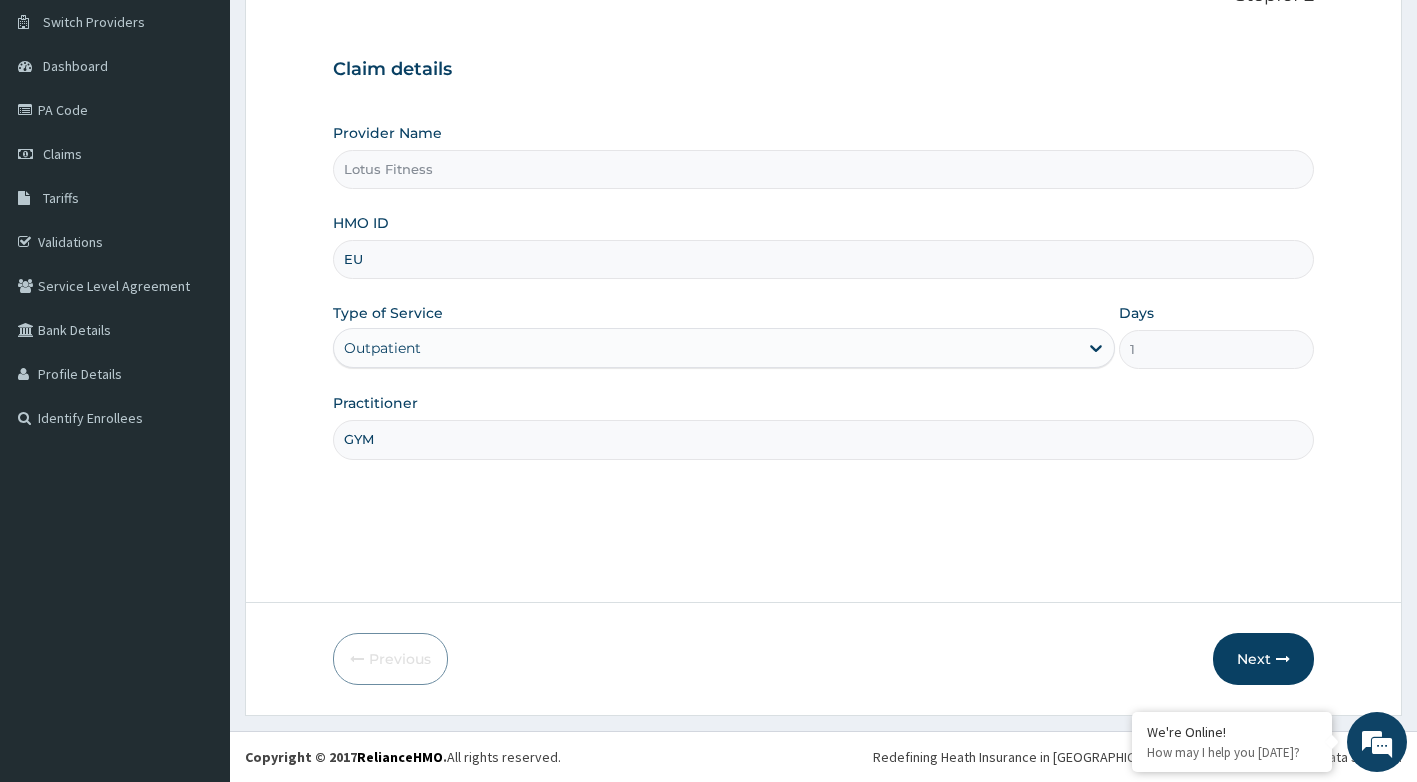 type on "E" 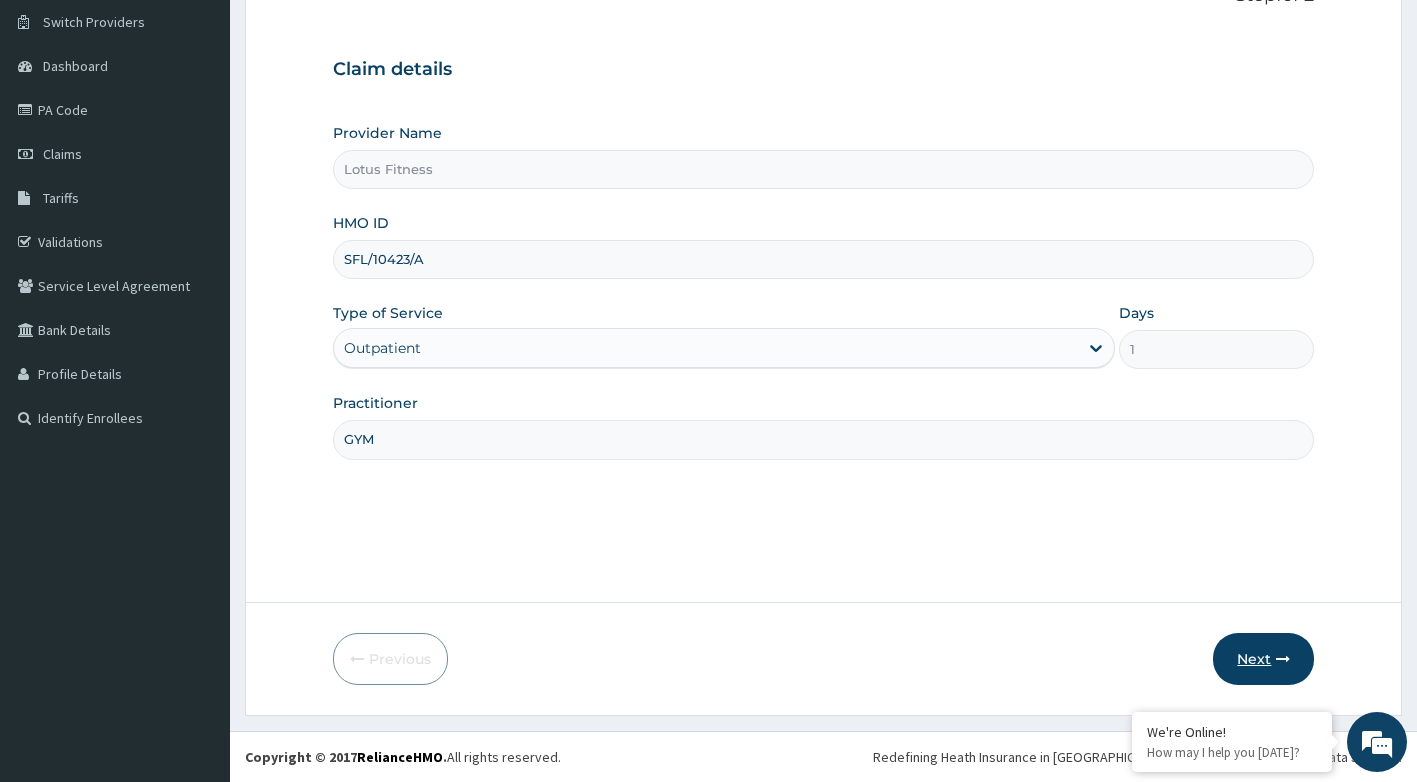 type on "SFL/10423/A" 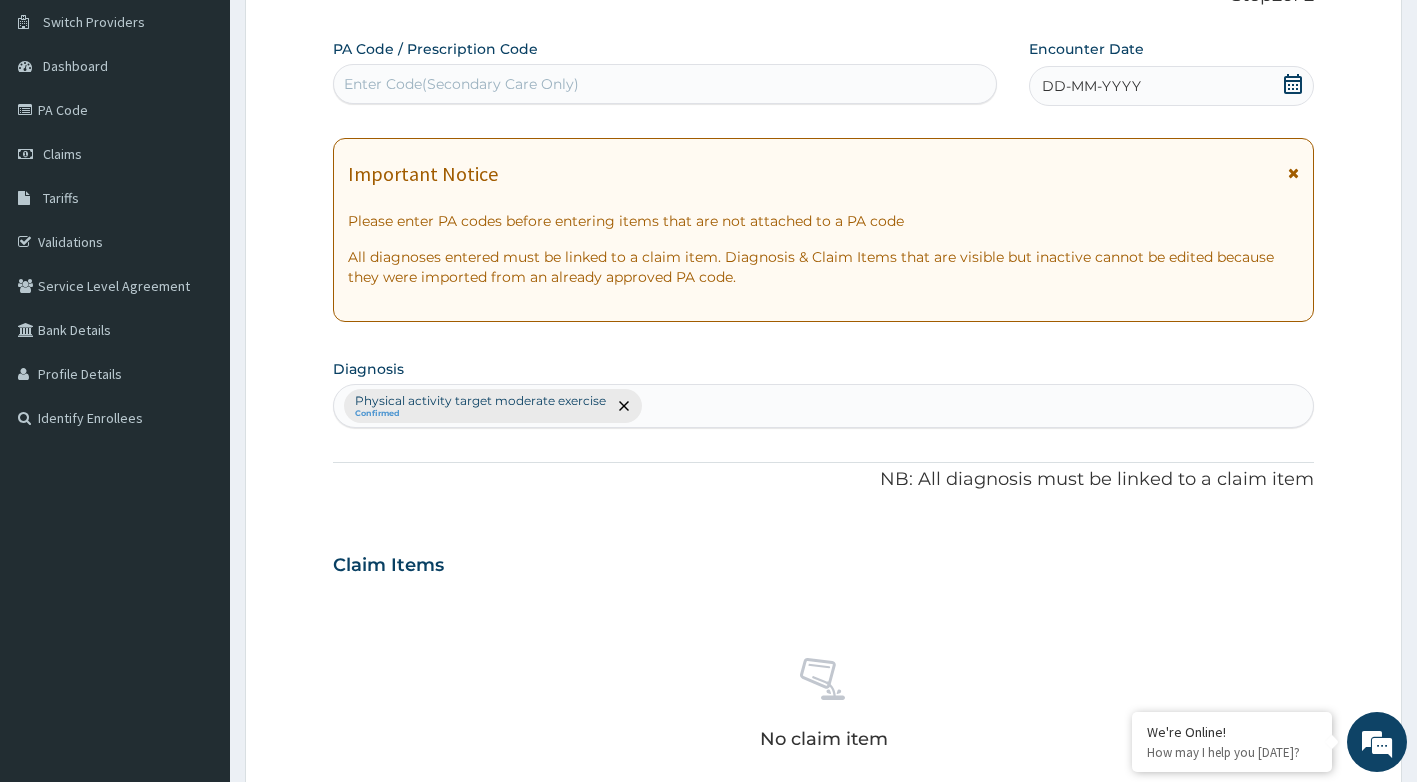 click on "Enter Code(Secondary Care Only)" at bounding box center (665, 84) 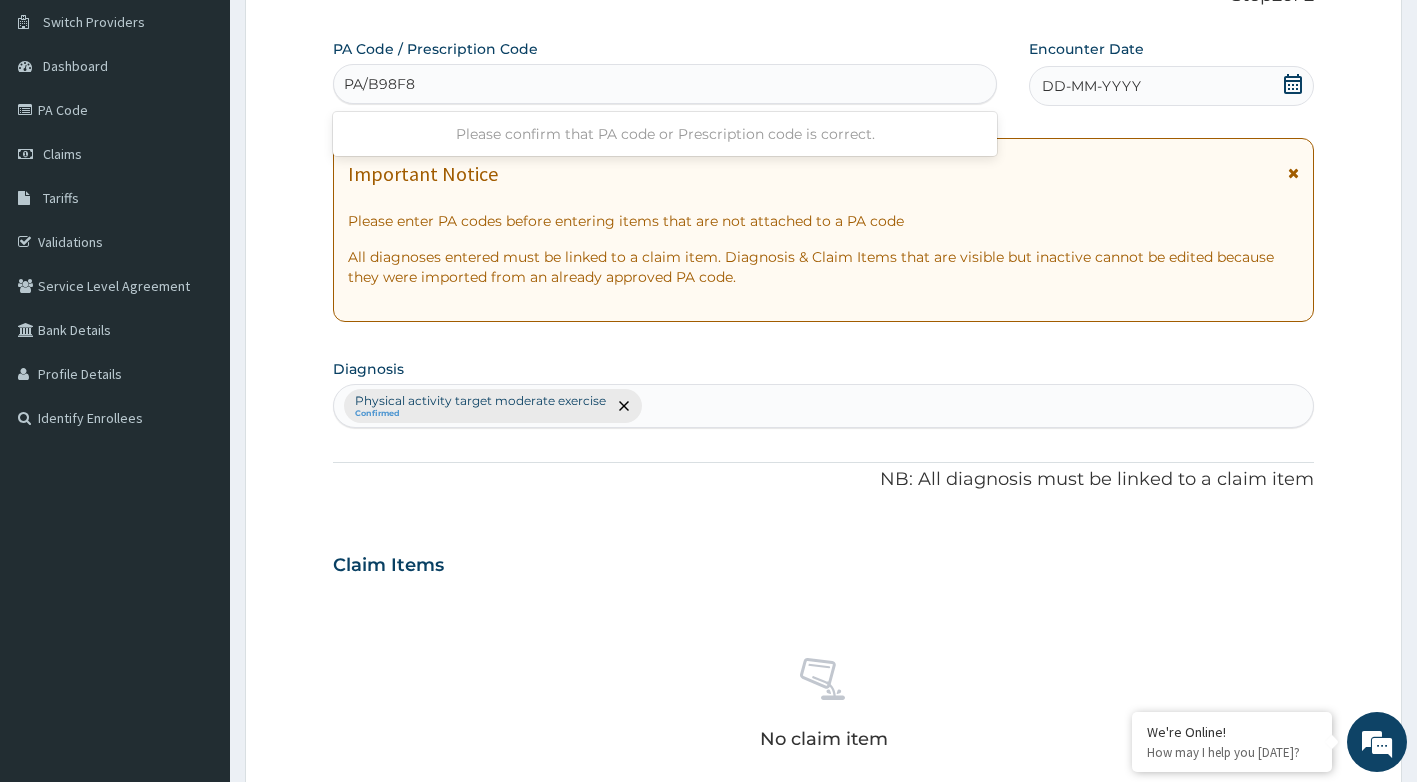 type on "PA/B98F80" 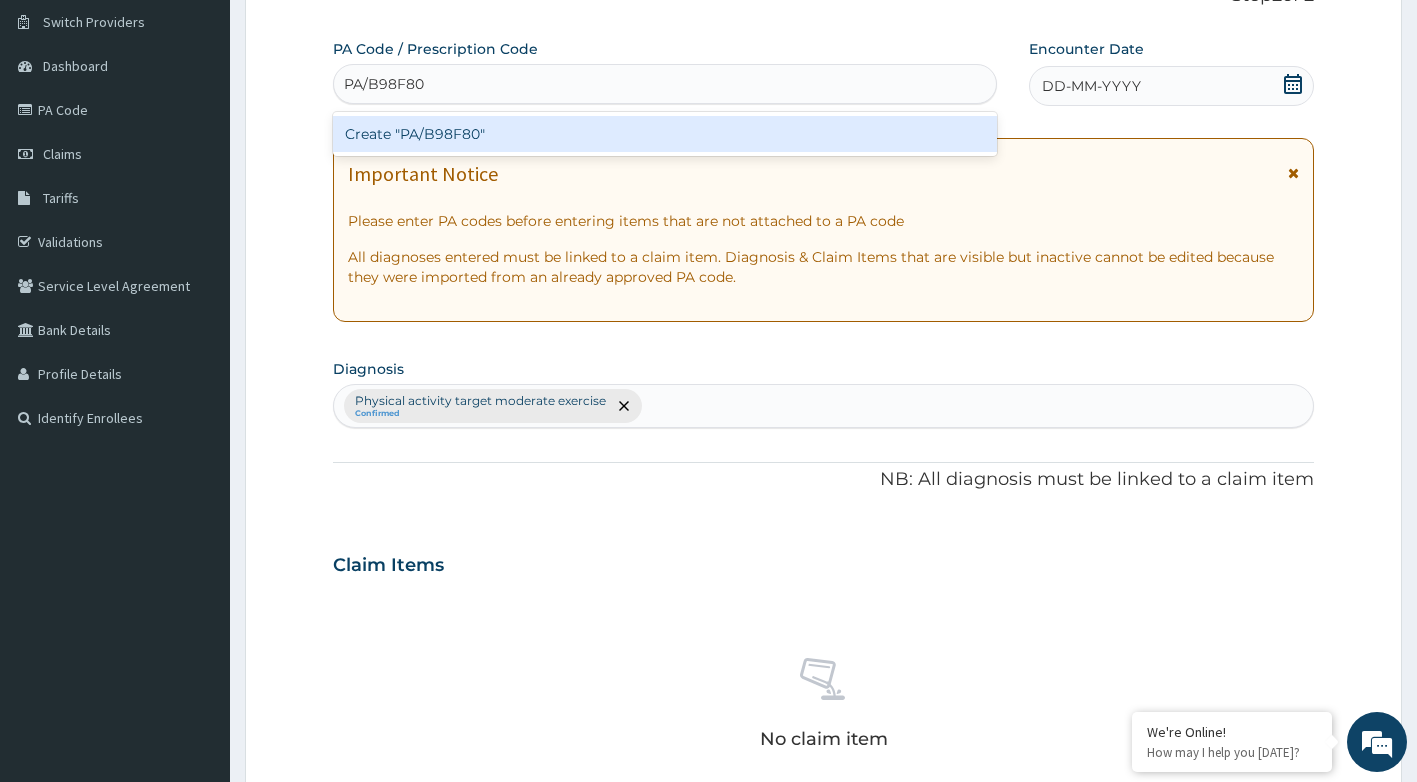 click on "Create "PA/B98F80"" at bounding box center (665, 134) 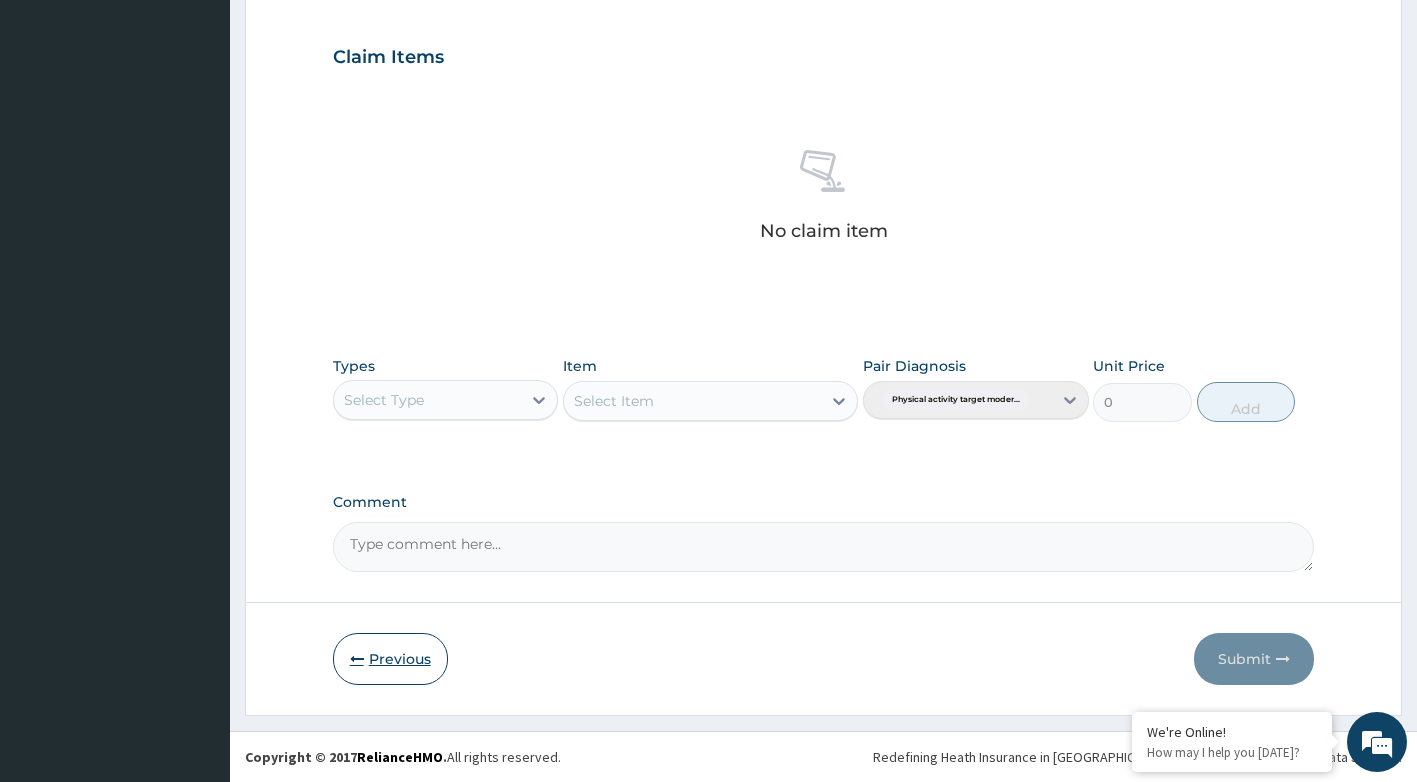 click on "Previous" at bounding box center (390, 659) 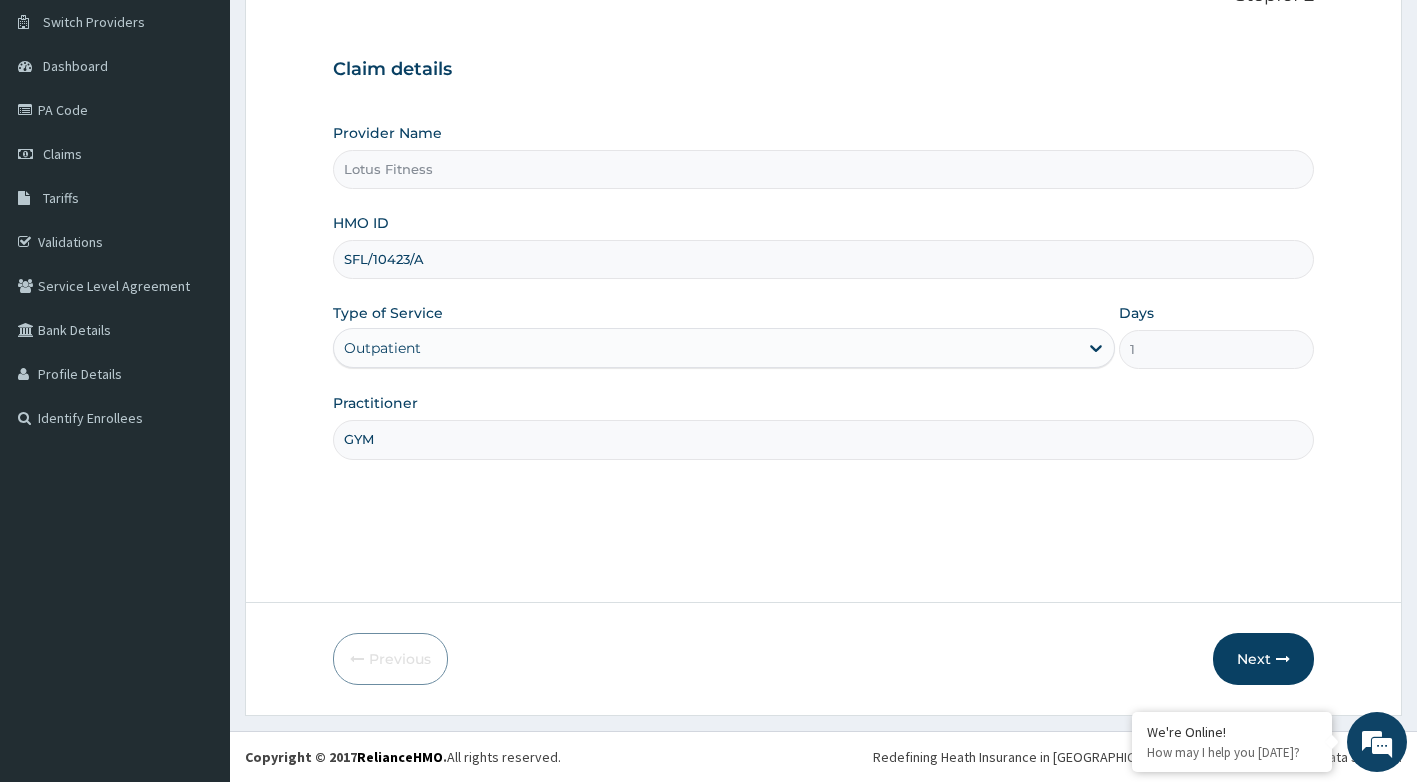 click on "SFL/10423/A" at bounding box center [824, 259] 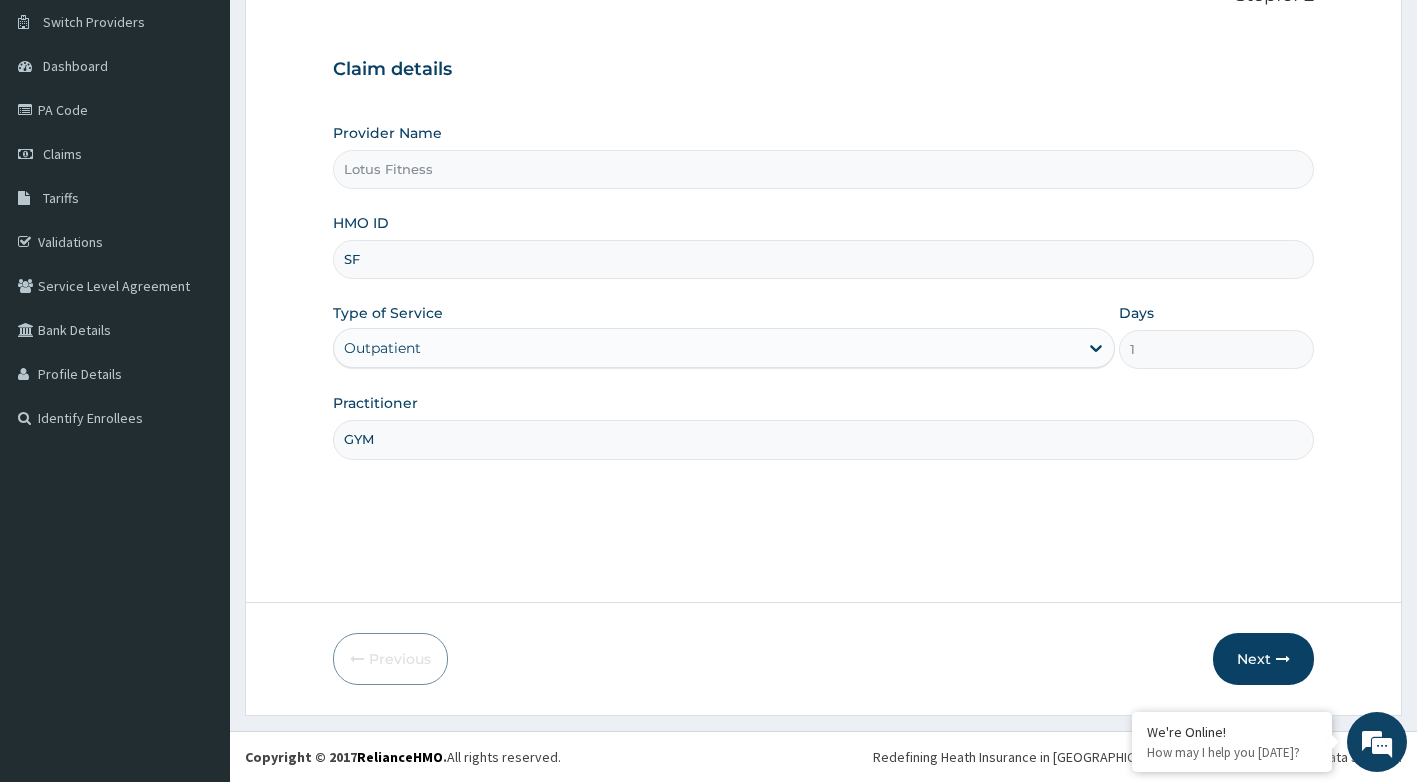 type on "S" 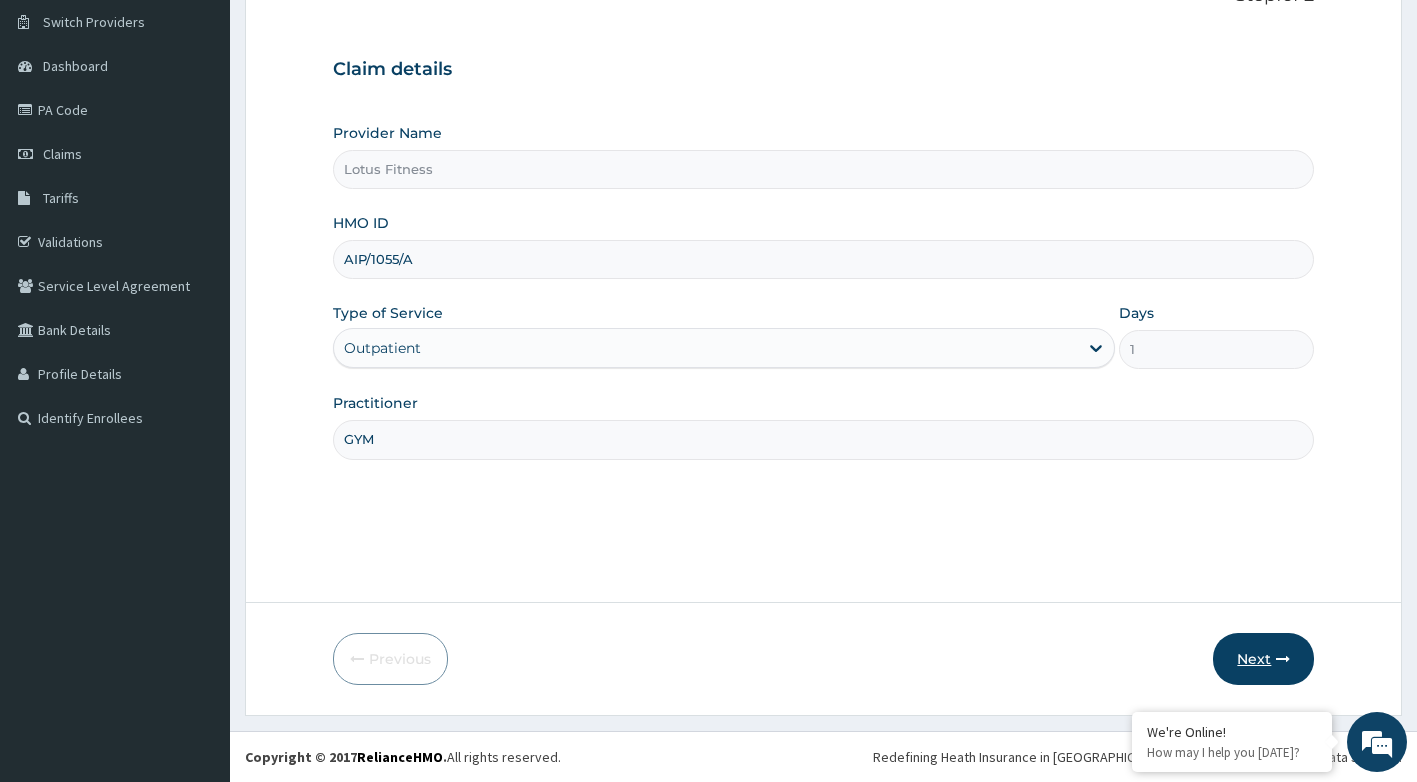 click on "Next" at bounding box center [1263, 659] 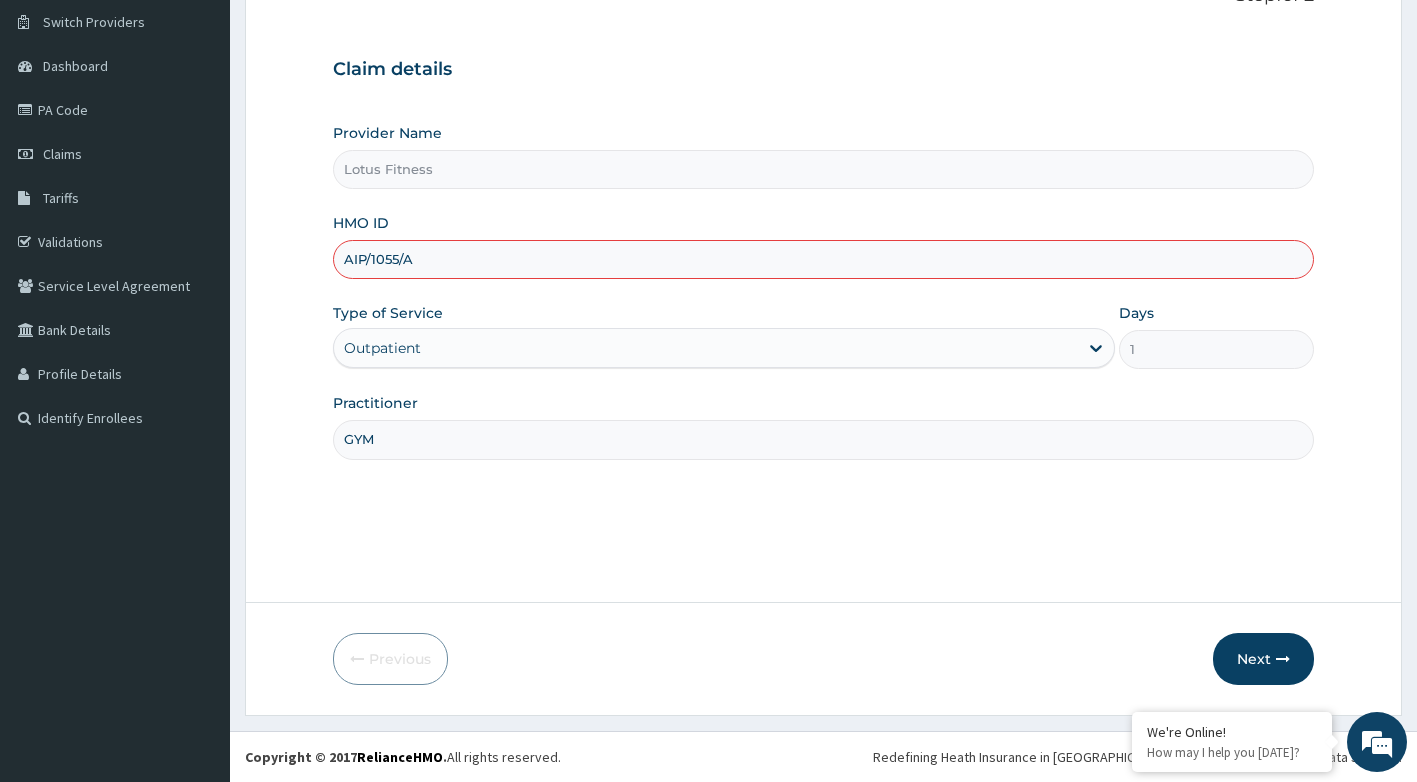 click on "AIP/1055/A" at bounding box center (824, 259) 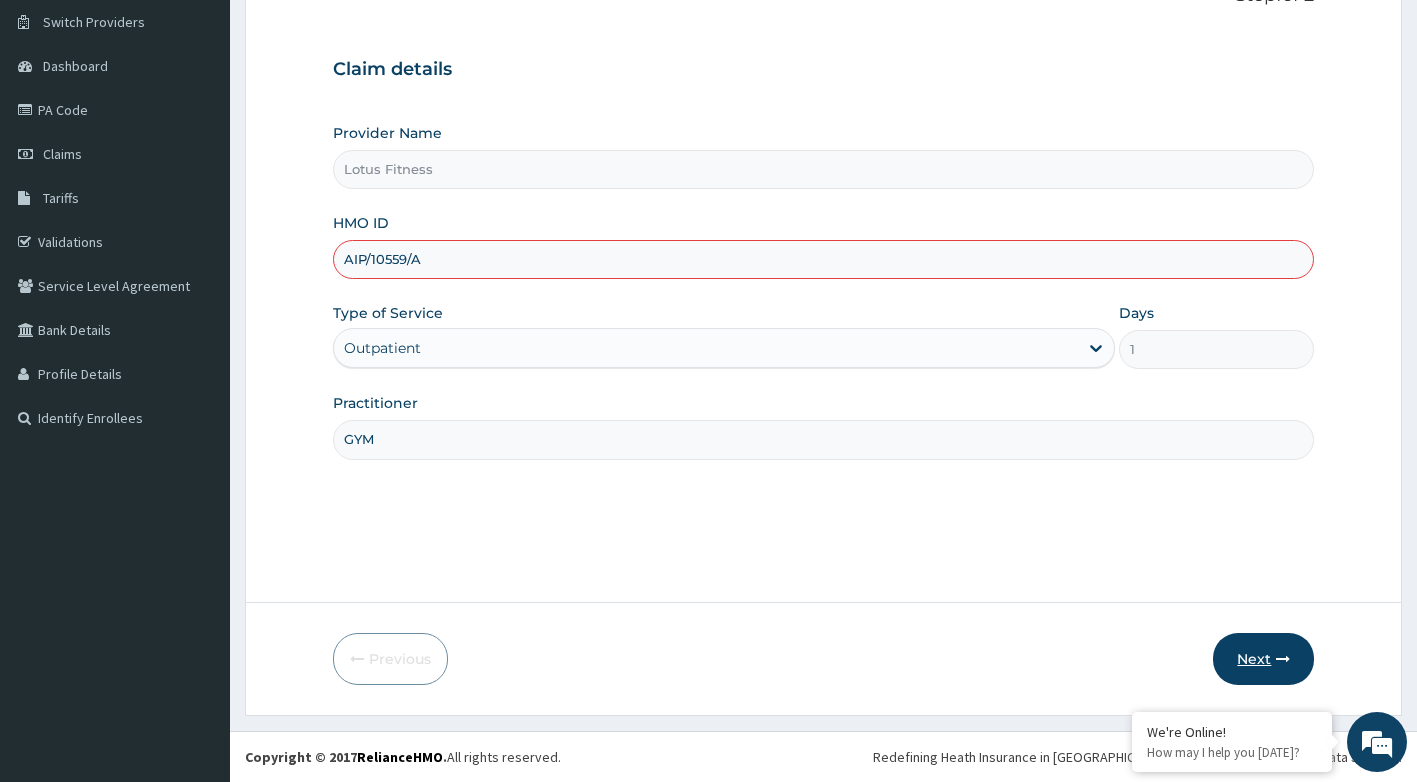 type on "AIP/10559/A" 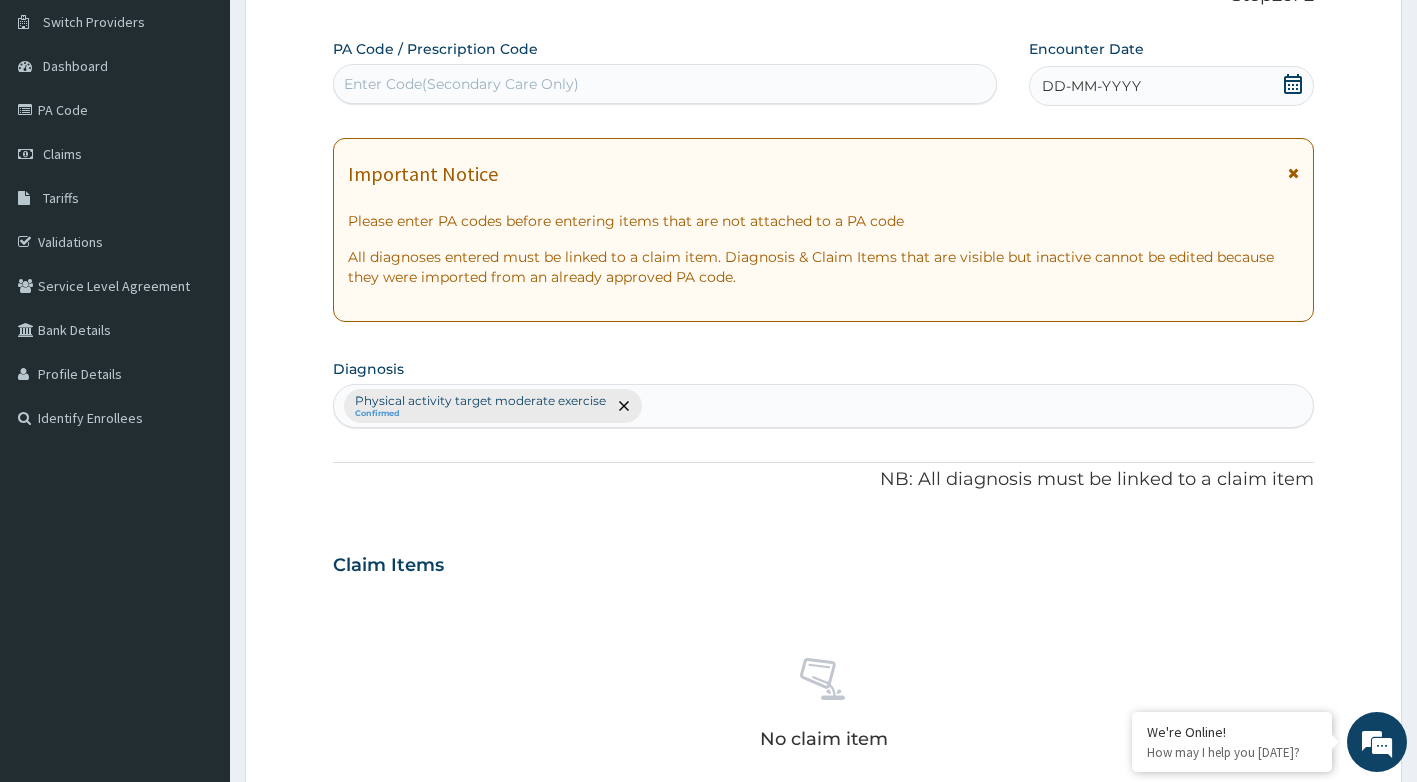 click on "Enter Code(Secondary Care Only)" at bounding box center (461, 84) 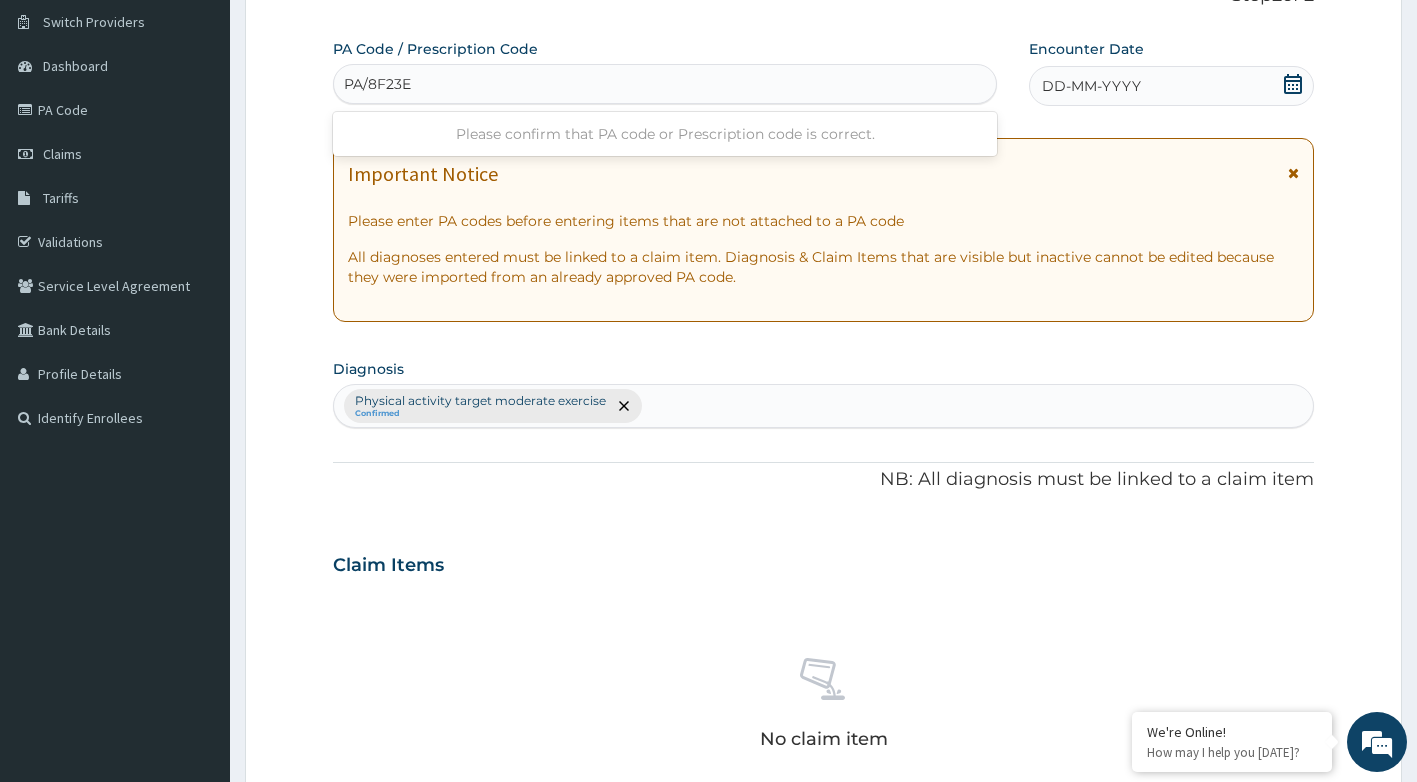 type on "PA/8F23E9" 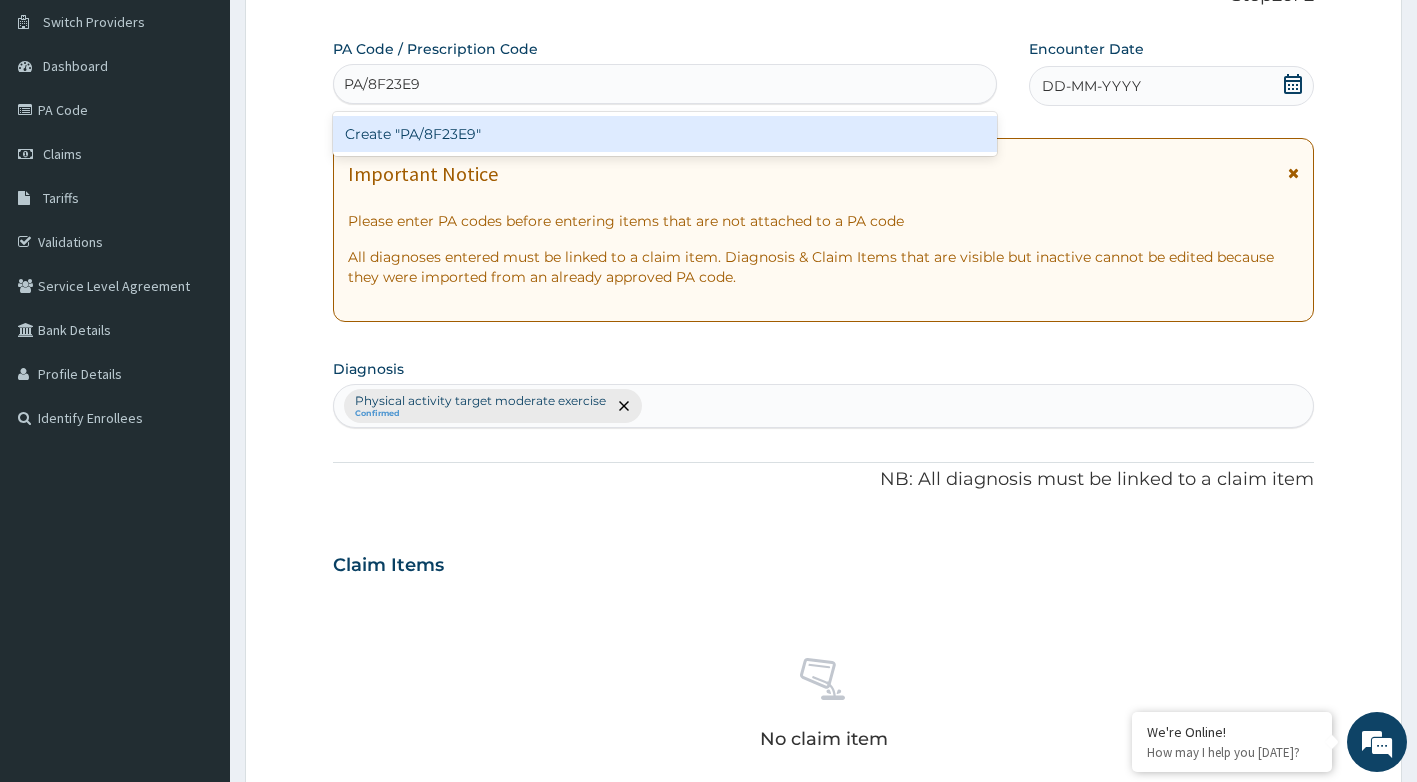 click on "Create "PA/8F23E9"" at bounding box center [665, 134] 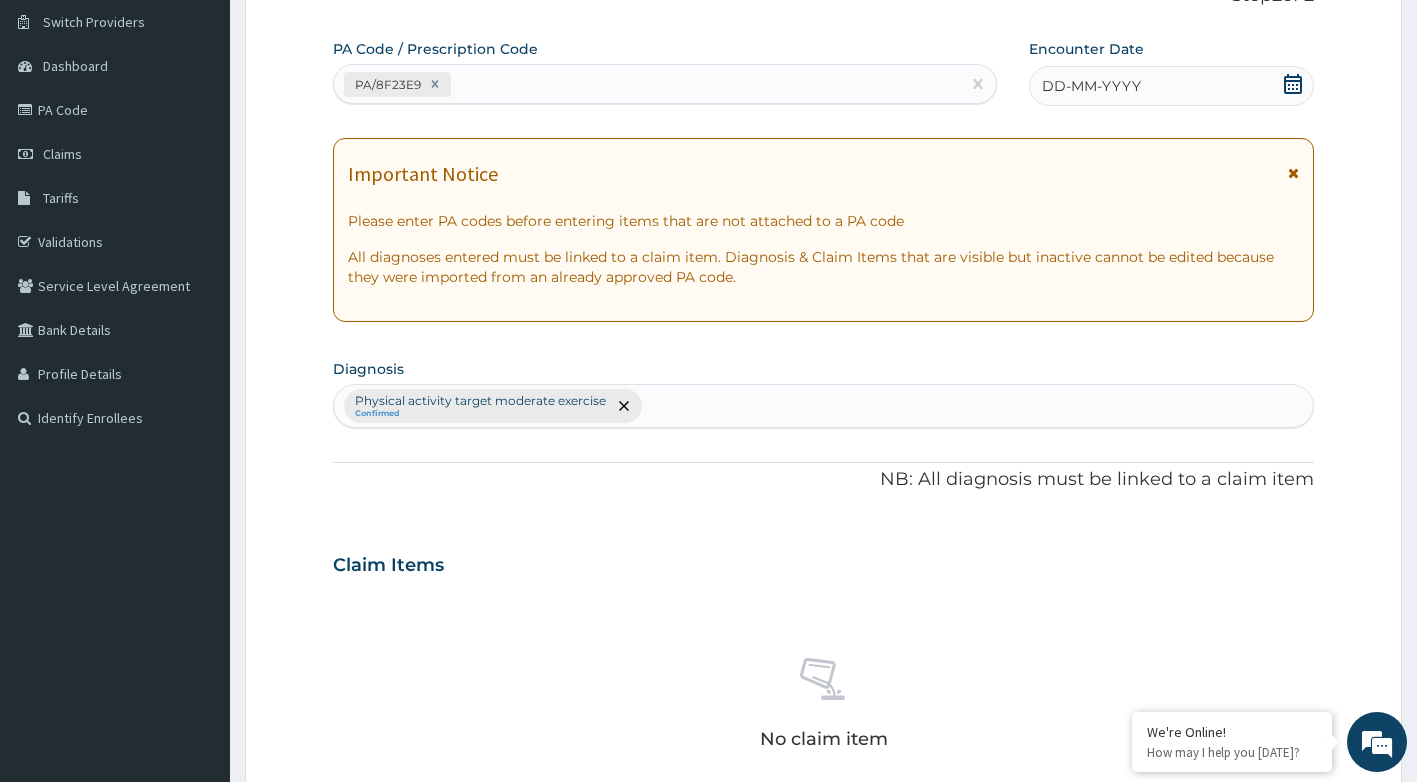 click 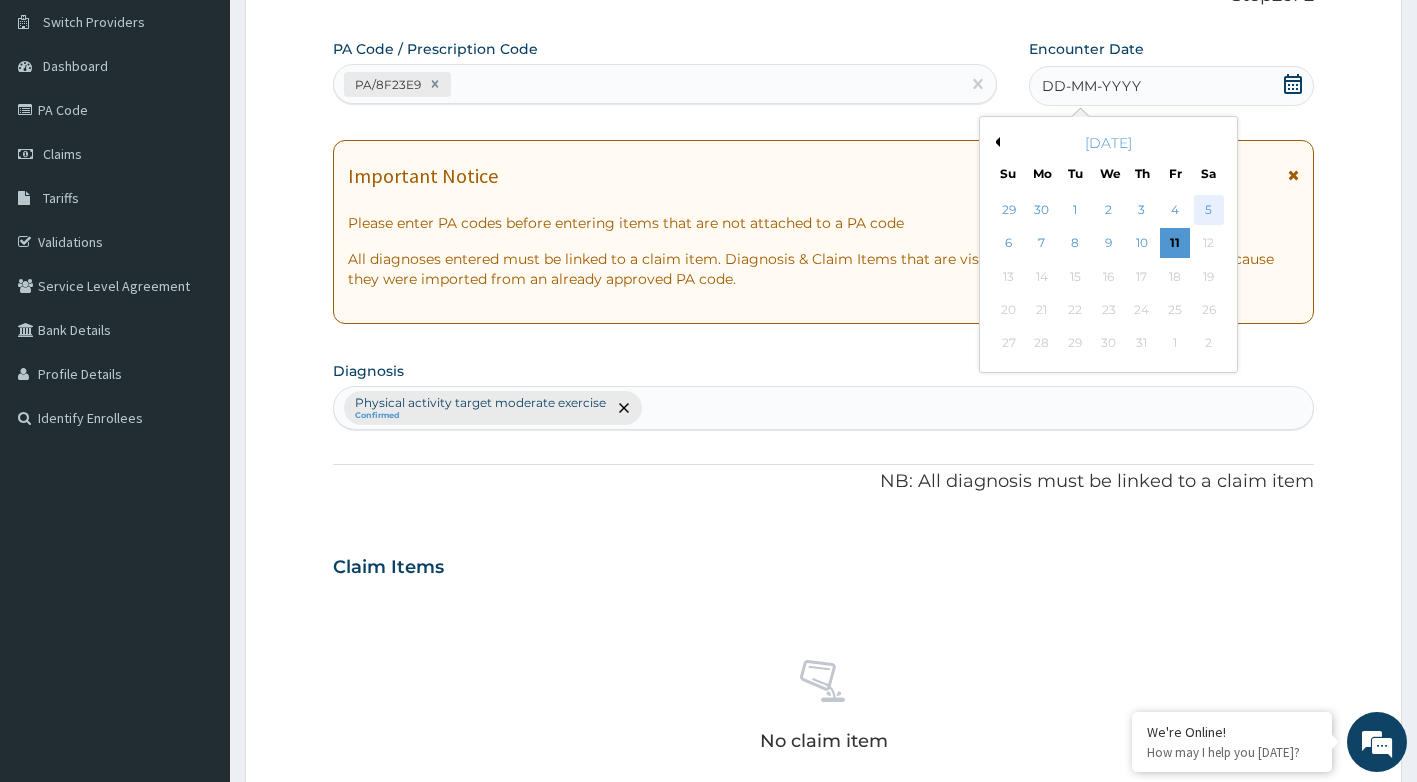 click on "5" at bounding box center (1209, 210) 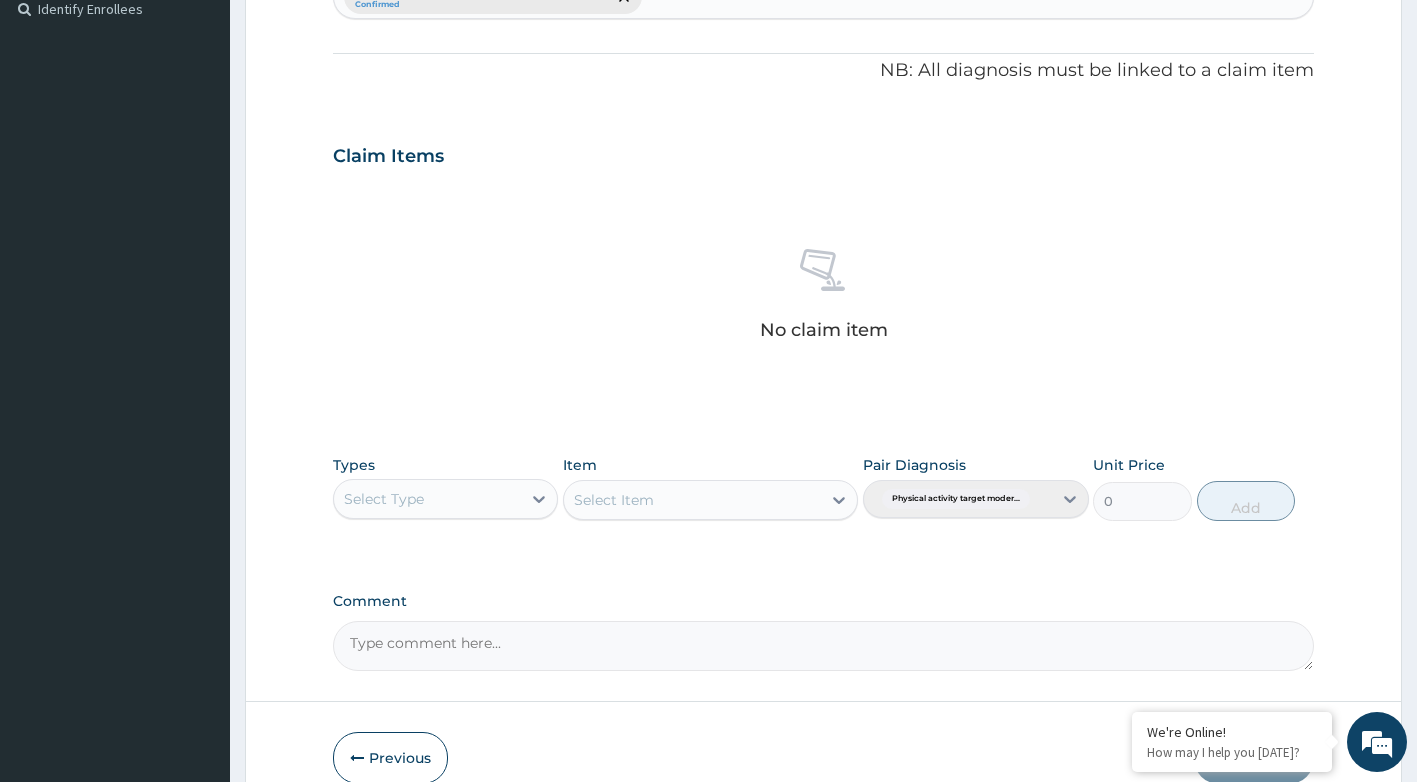 scroll, scrollTop: 660, scrollLeft: 0, axis: vertical 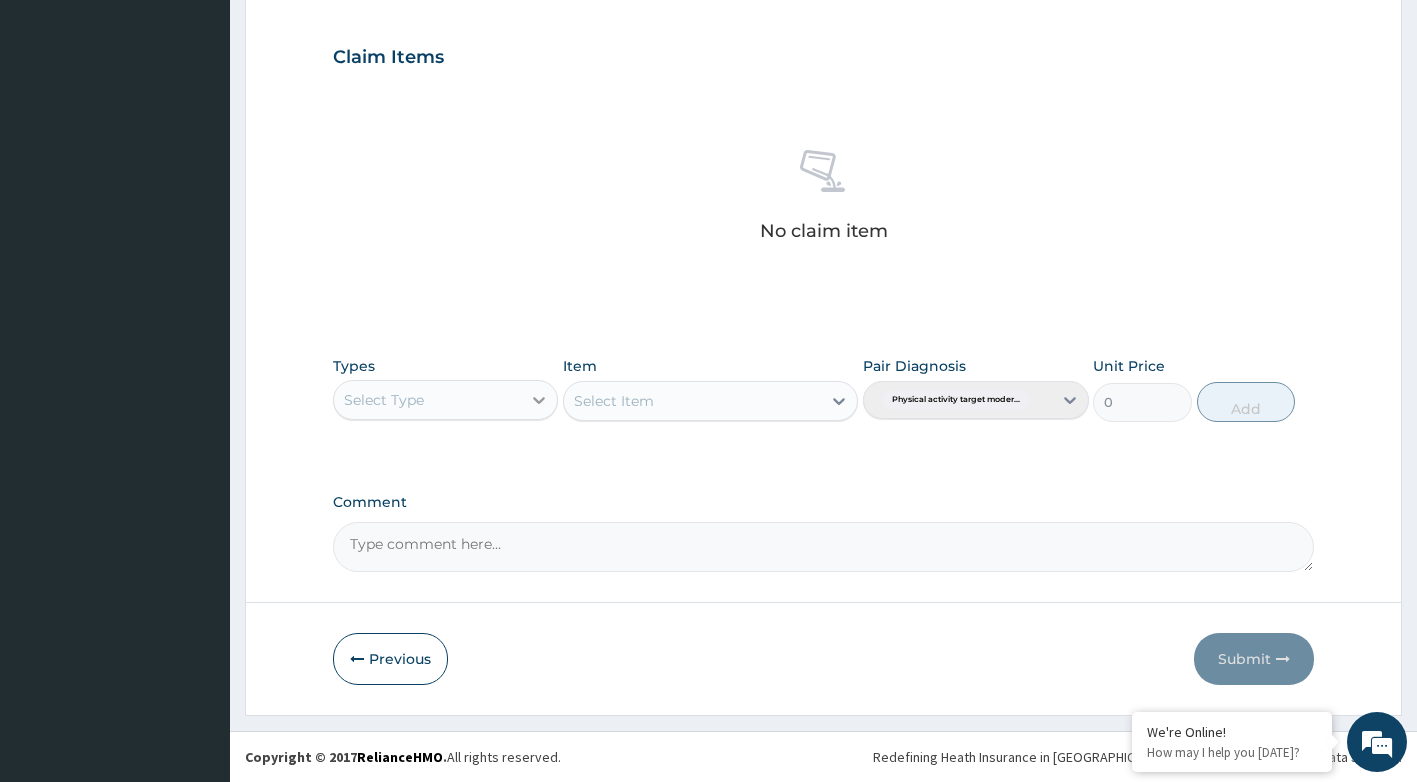 click at bounding box center [539, 400] 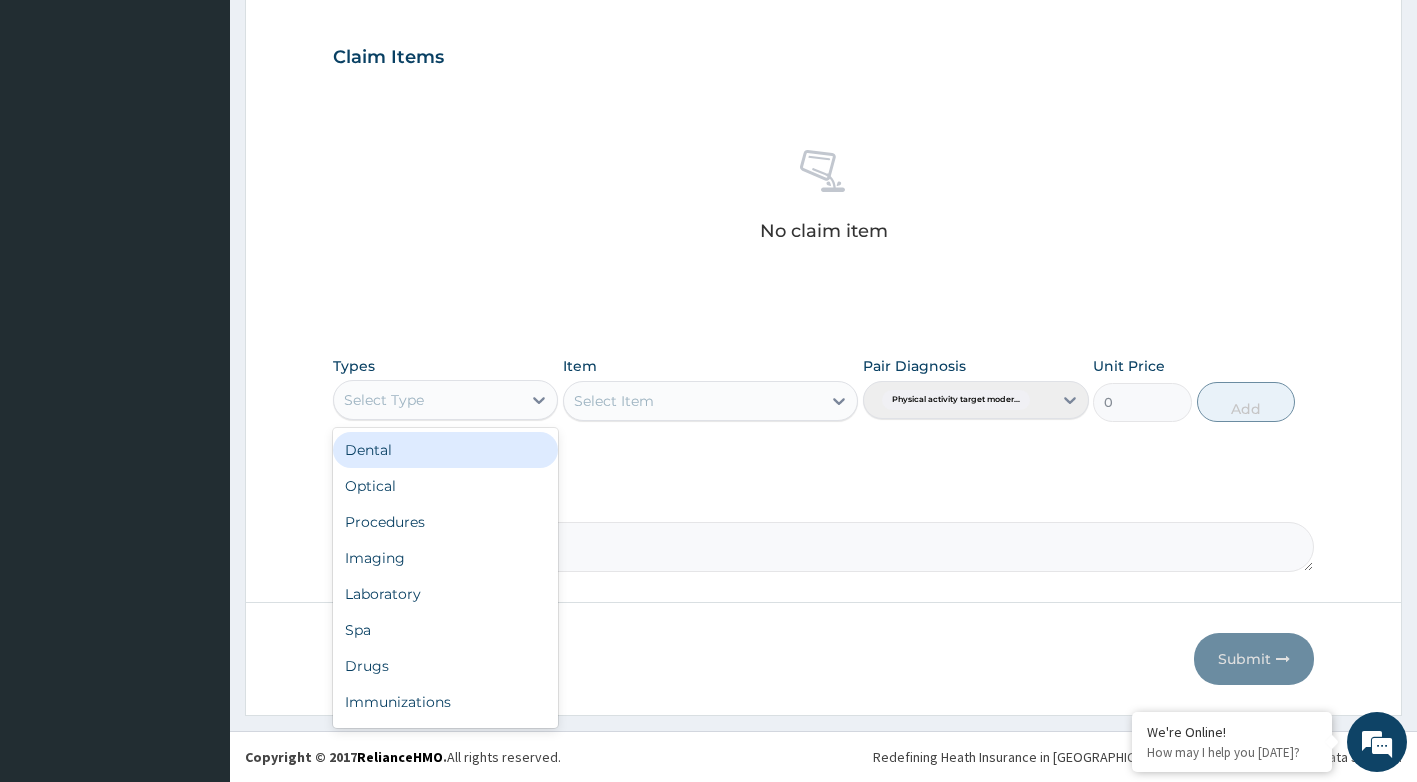 click on "Select Type" at bounding box center [428, 400] 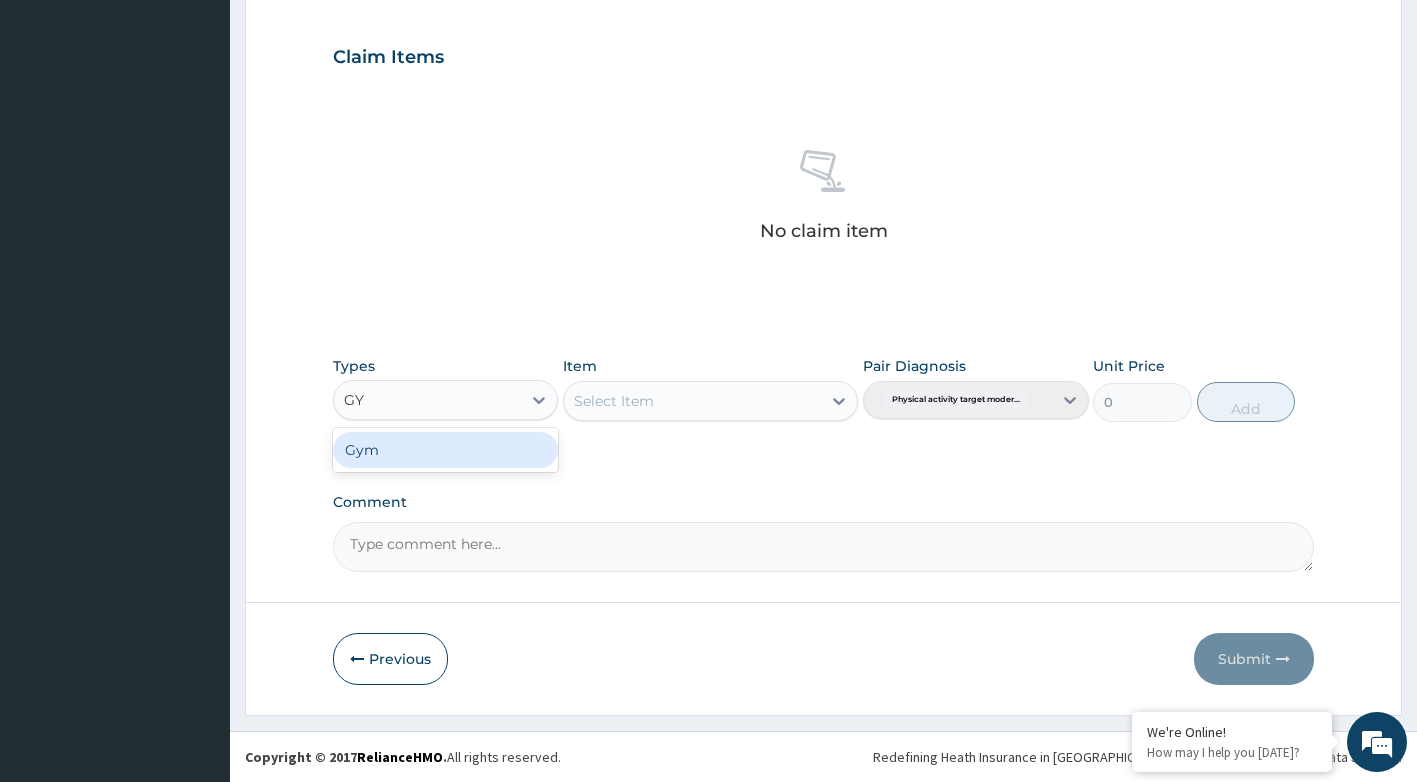 type on "GYM" 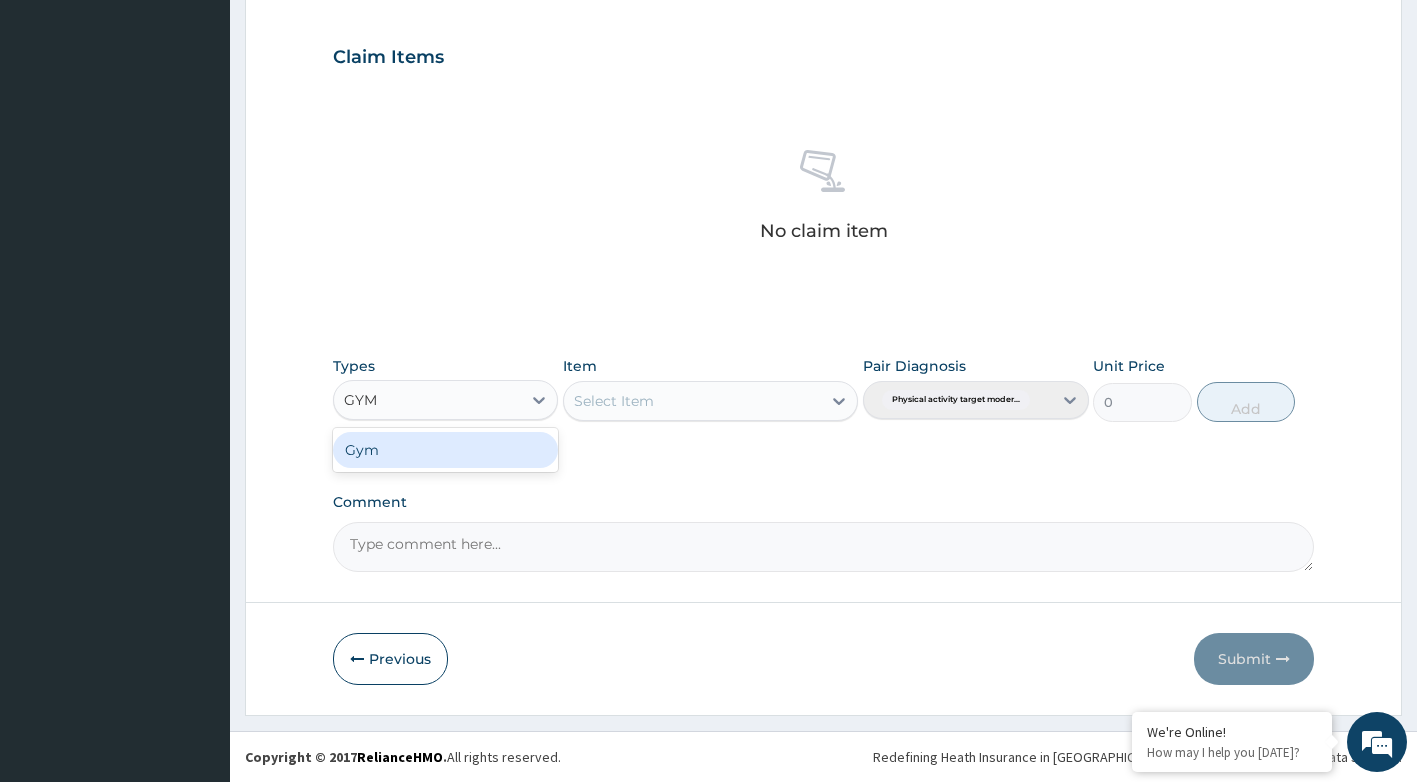 click on "Gym" at bounding box center (446, 450) 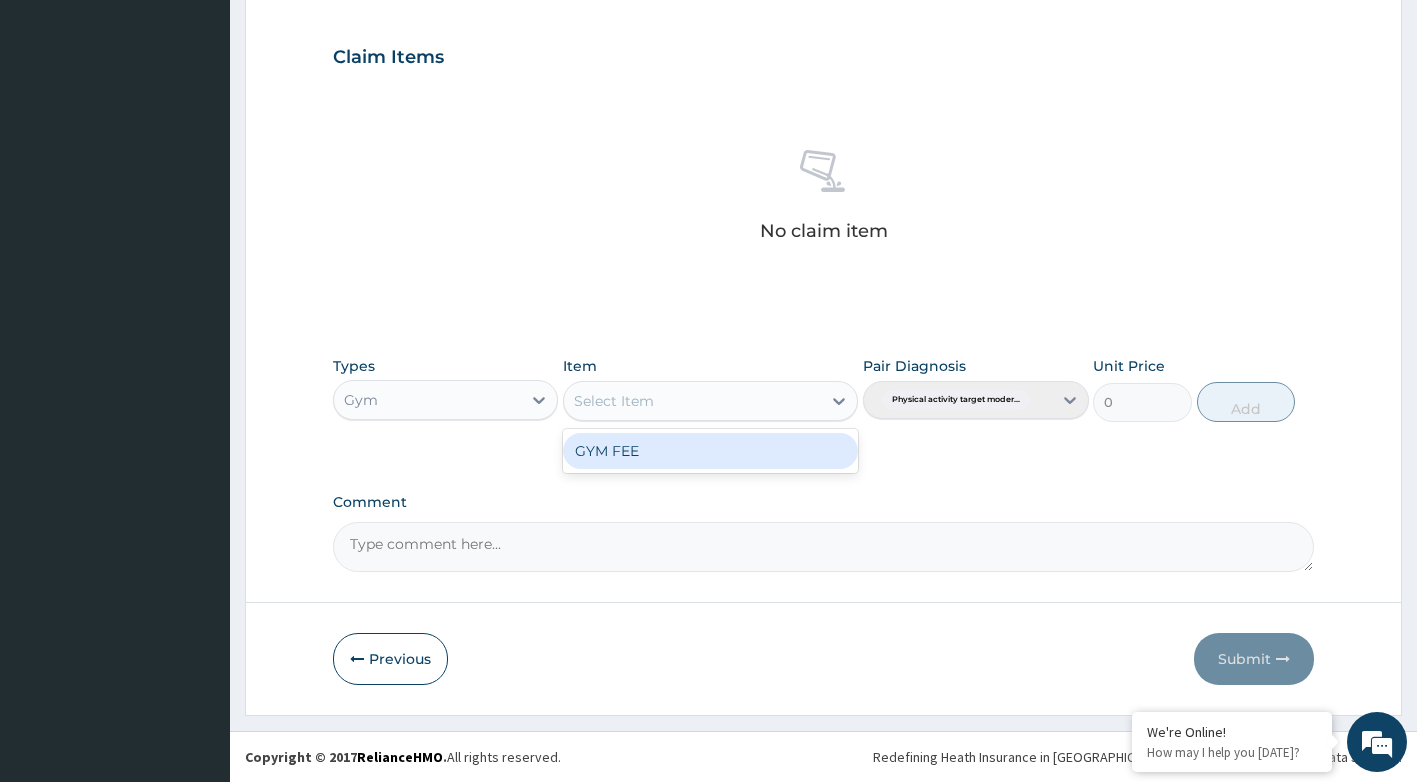 click on "Select Item" at bounding box center [692, 401] 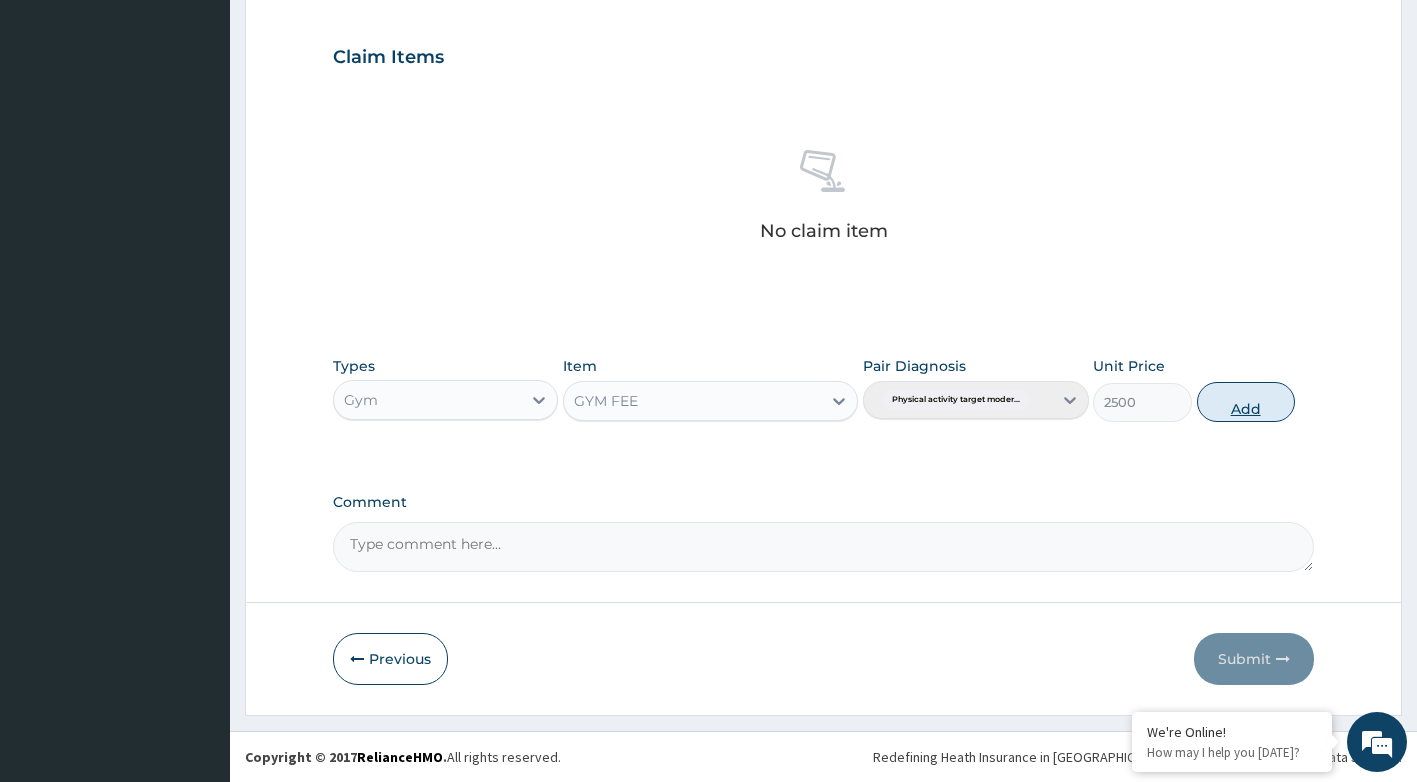 click on "Add" at bounding box center (1246, 402) 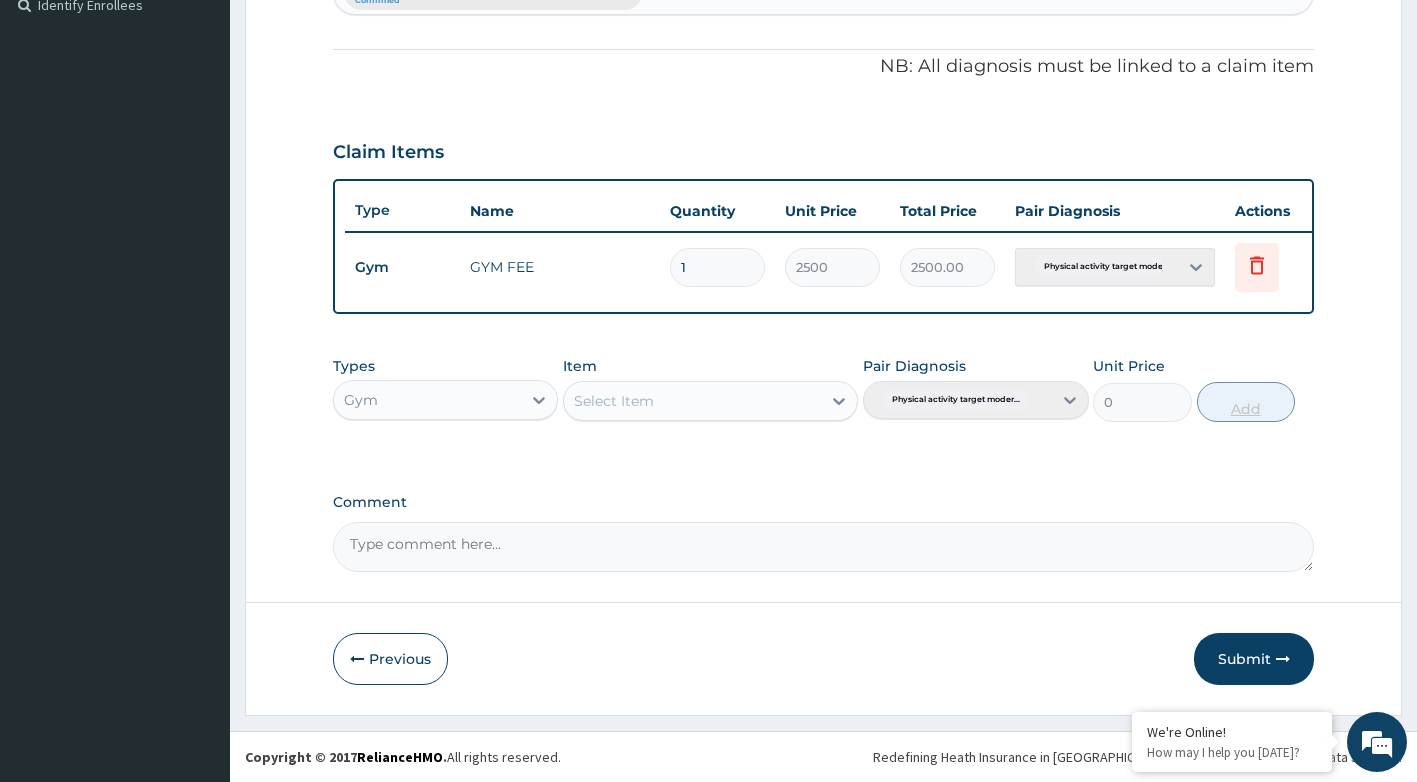 scroll, scrollTop: 580, scrollLeft: 0, axis: vertical 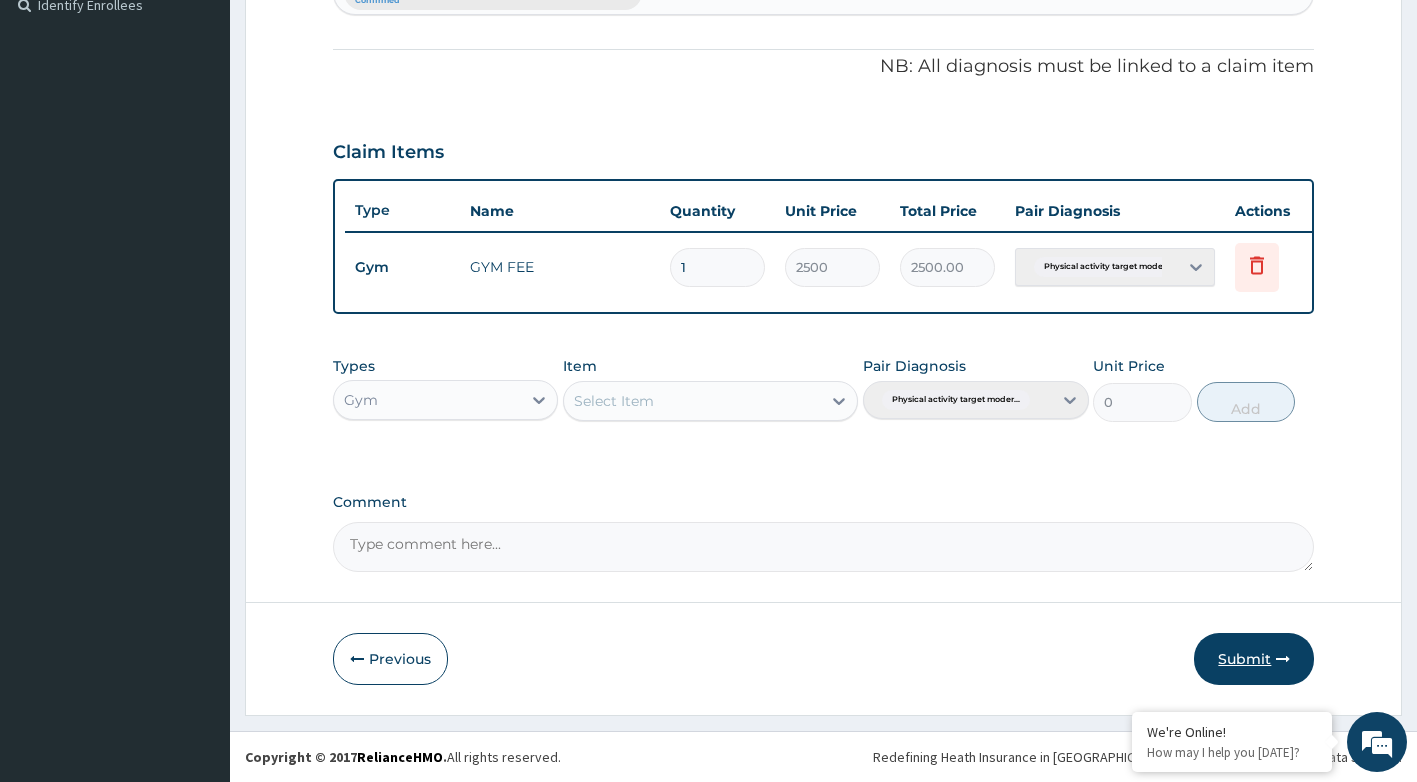 click on "Submit" at bounding box center (1254, 659) 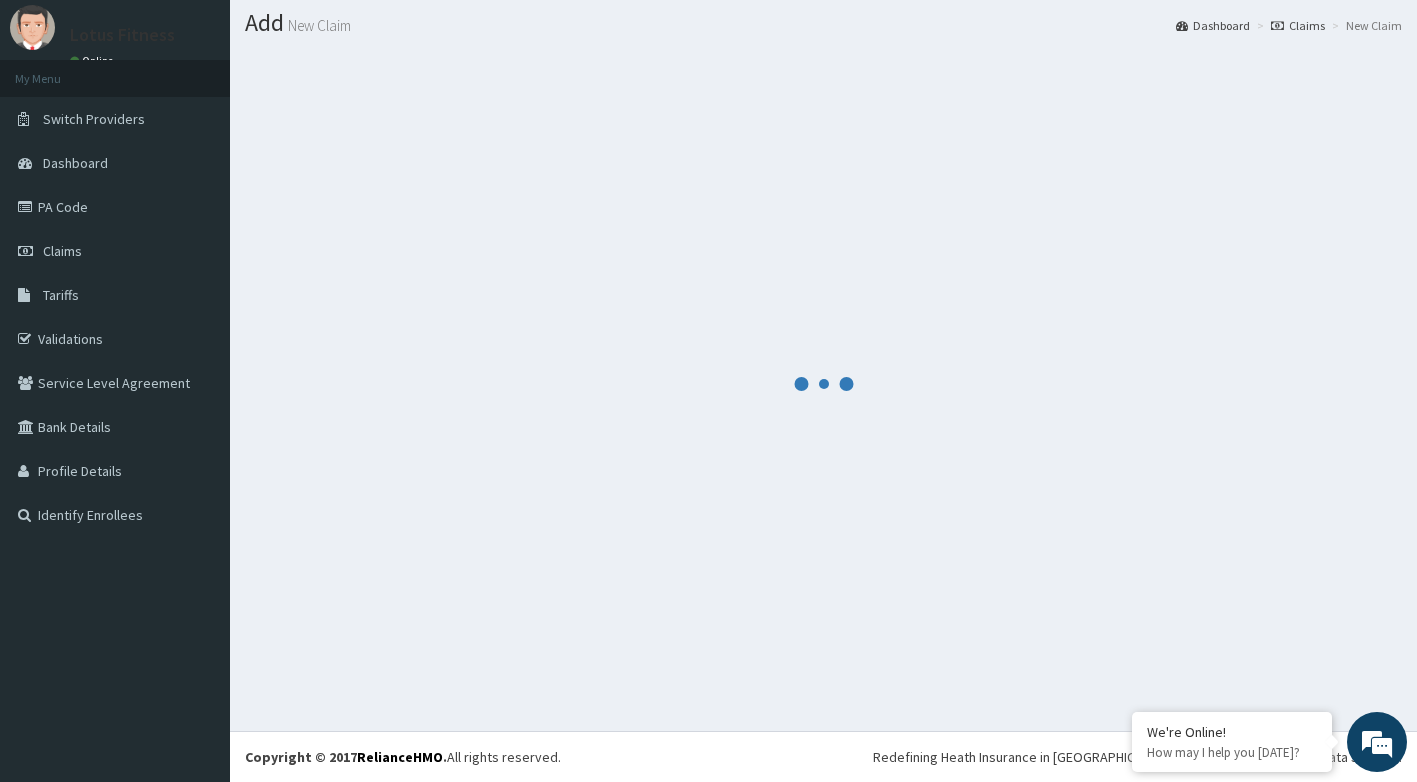 scroll, scrollTop: 580, scrollLeft: 0, axis: vertical 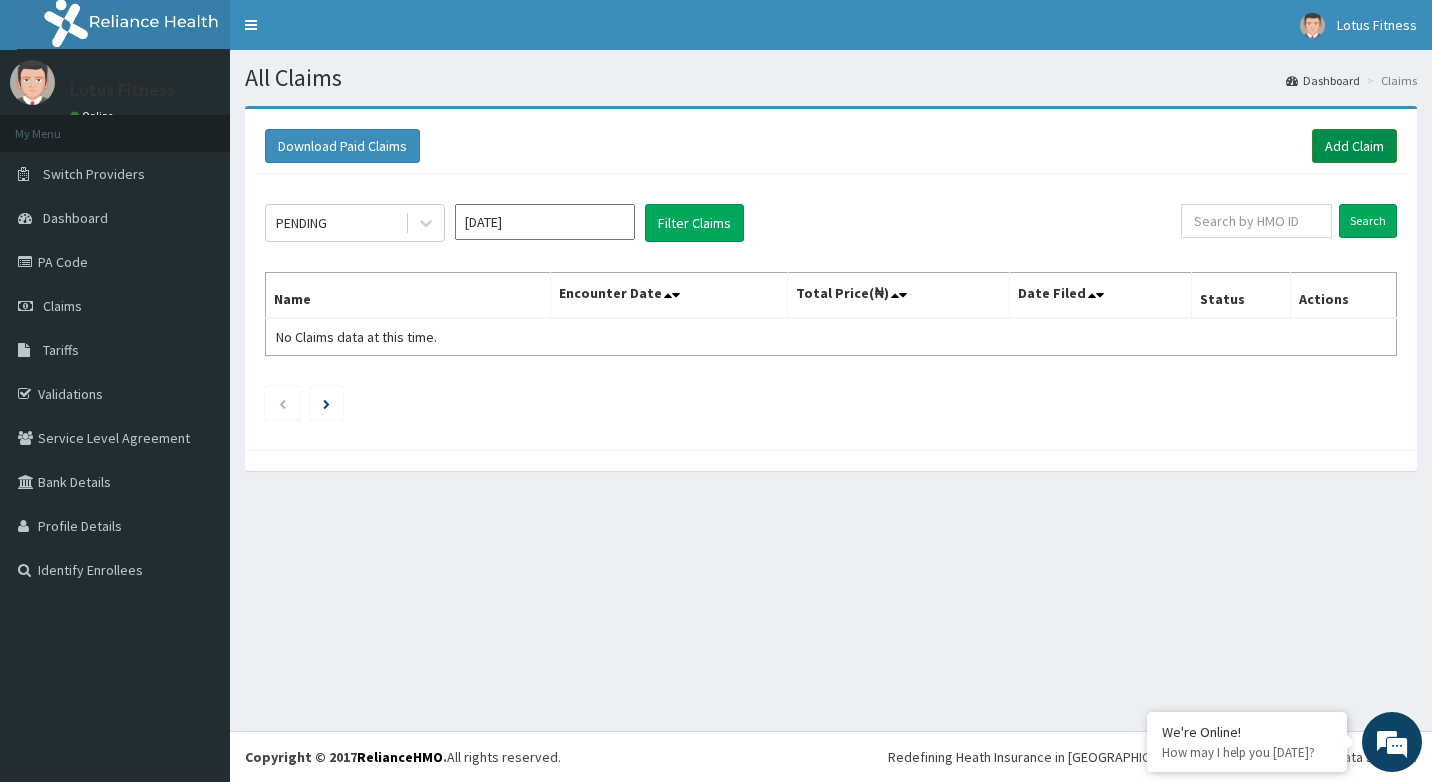 click on "Add Claim" at bounding box center [1354, 146] 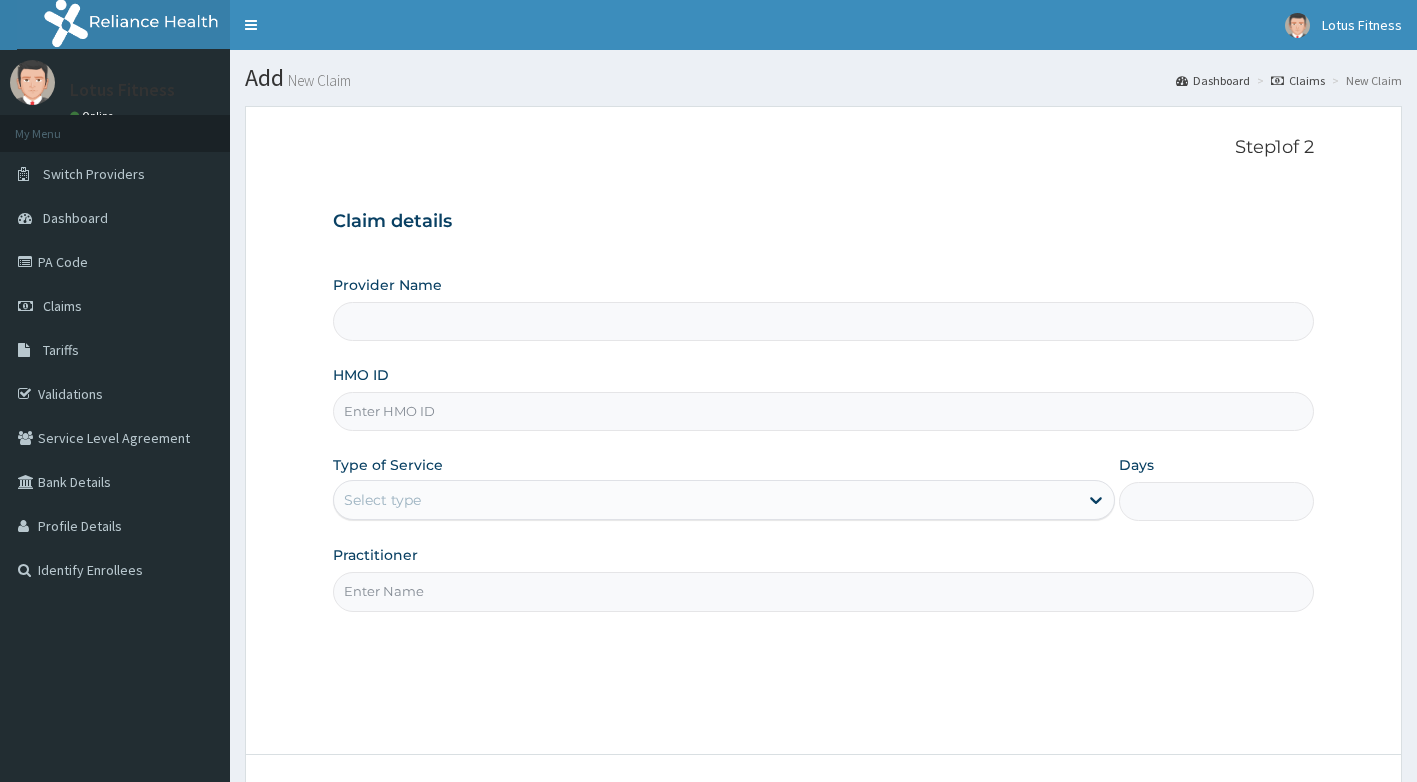 scroll, scrollTop: 0, scrollLeft: 0, axis: both 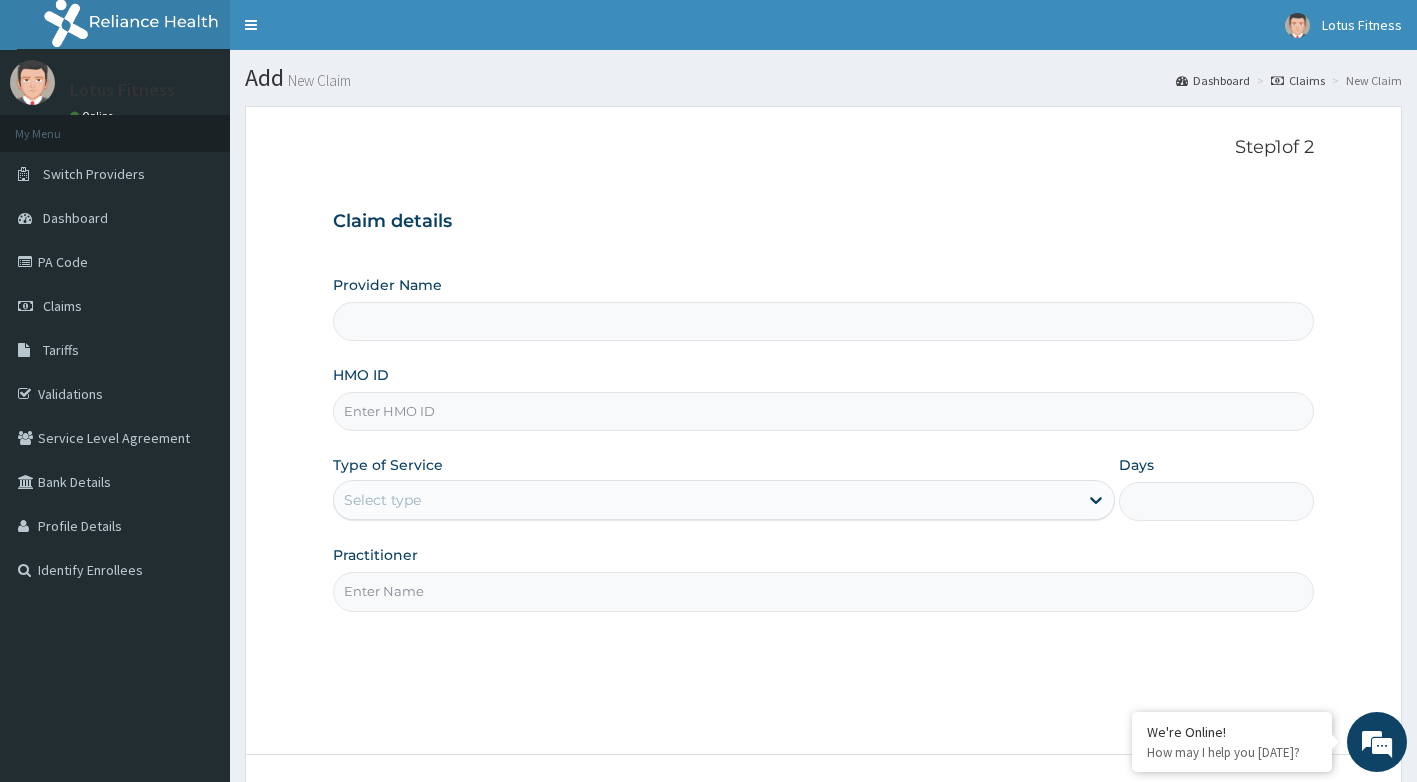 click on "HMO ID" at bounding box center [824, 411] 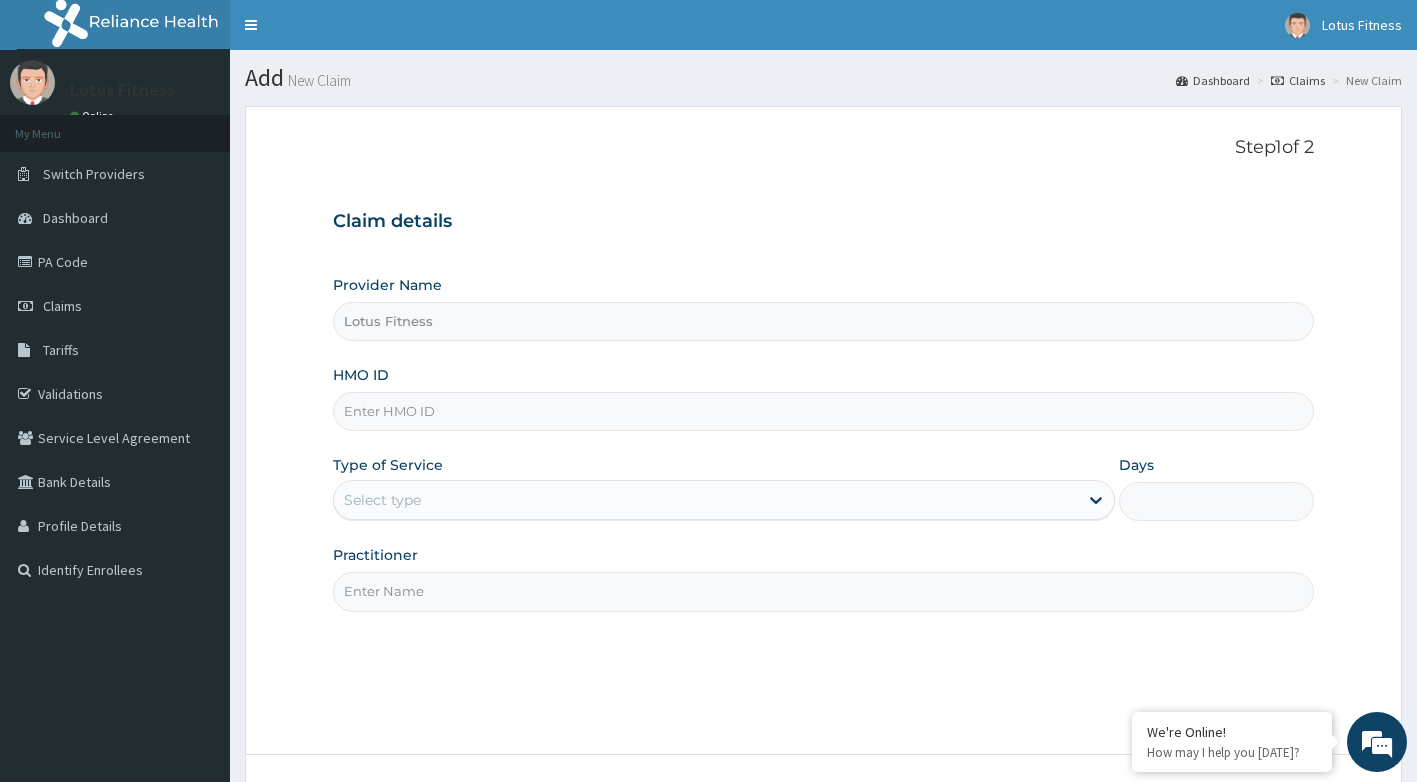 type on "1" 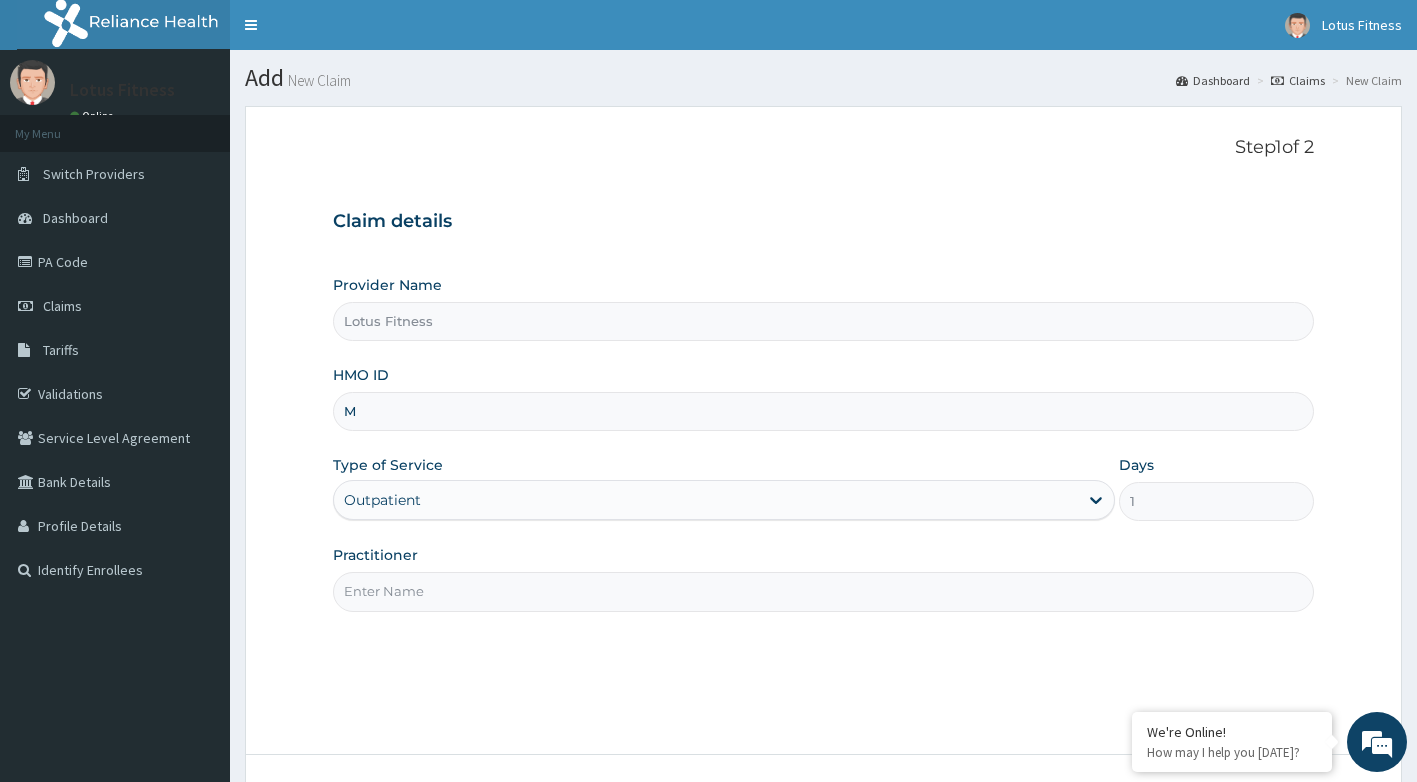 scroll, scrollTop: 0, scrollLeft: 0, axis: both 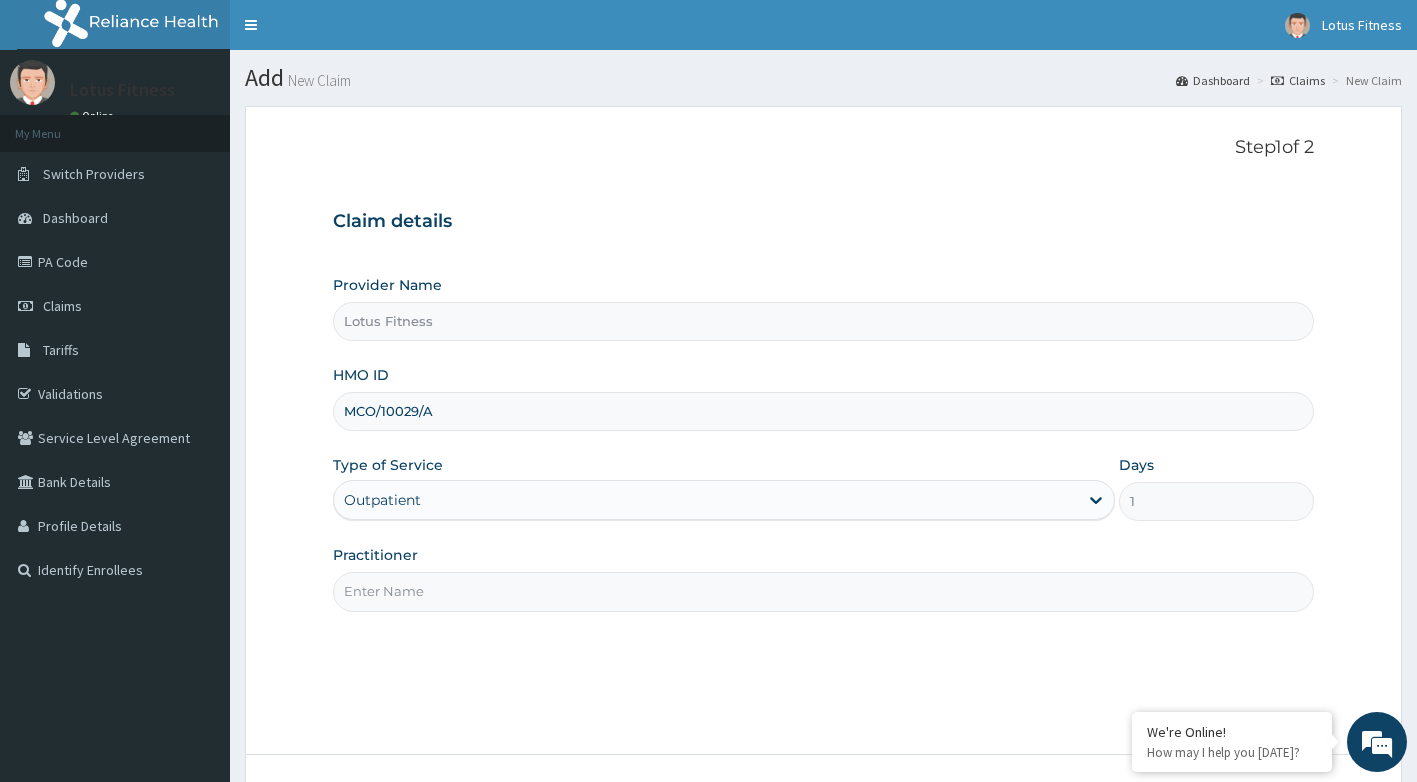 type on "MCO/10029/A" 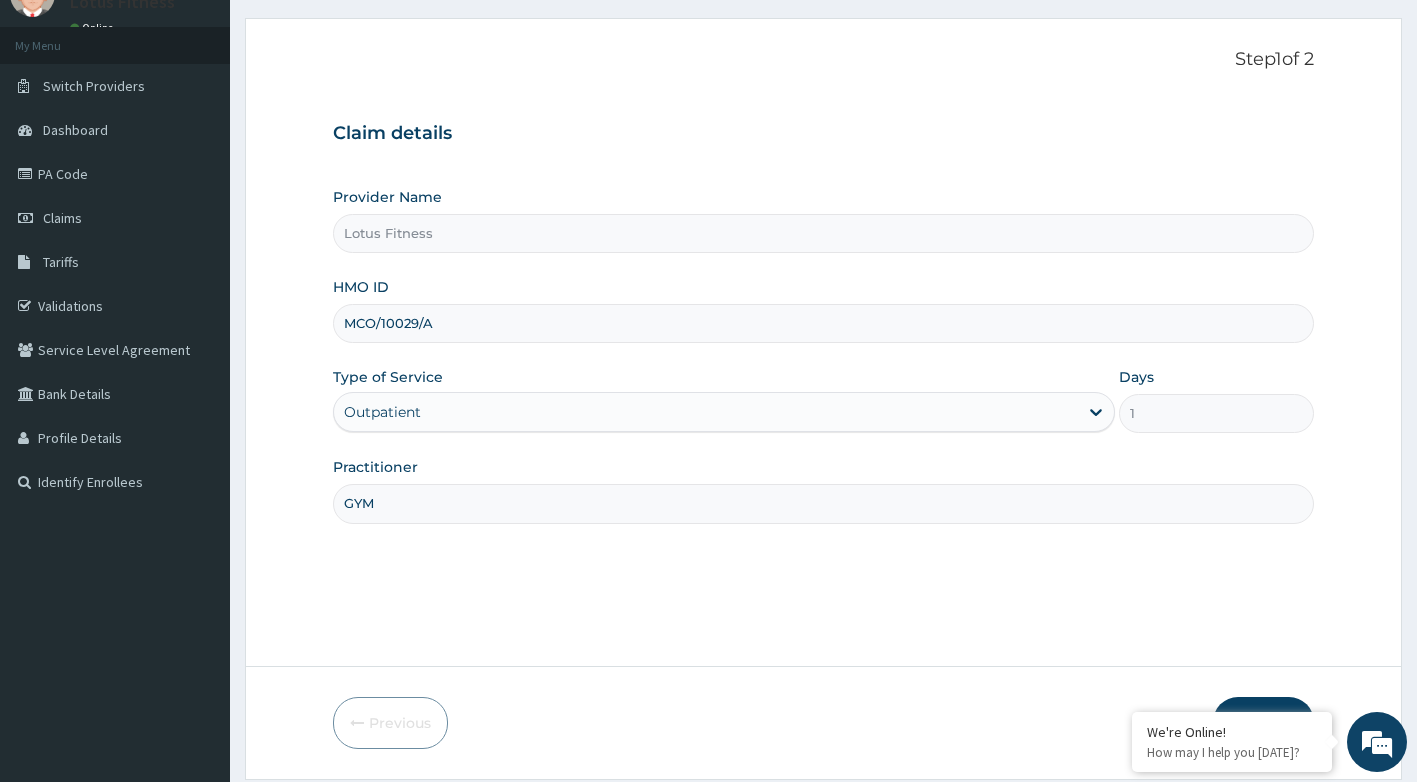 scroll, scrollTop: 152, scrollLeft: 0, axis: vertical 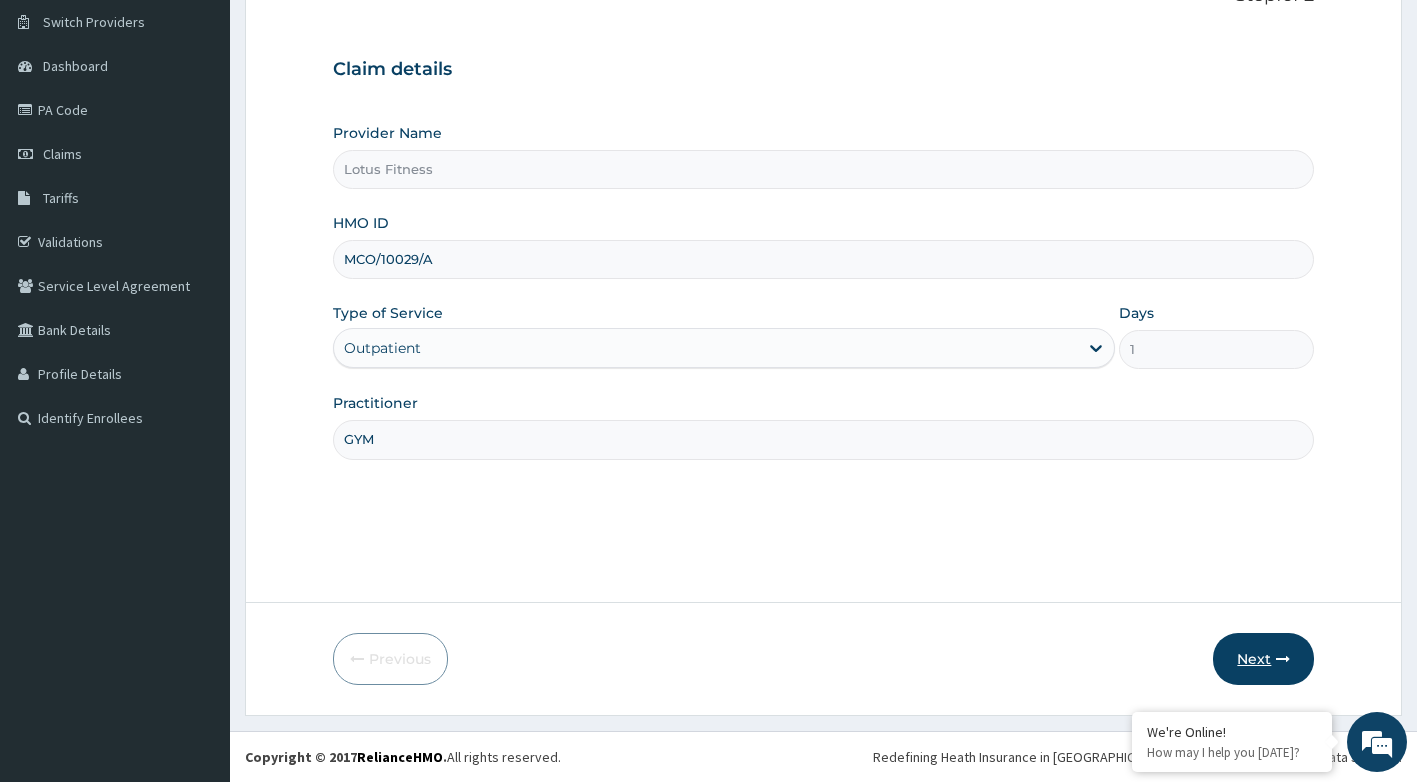 click on "Next" at bounding box center [1263, 659] 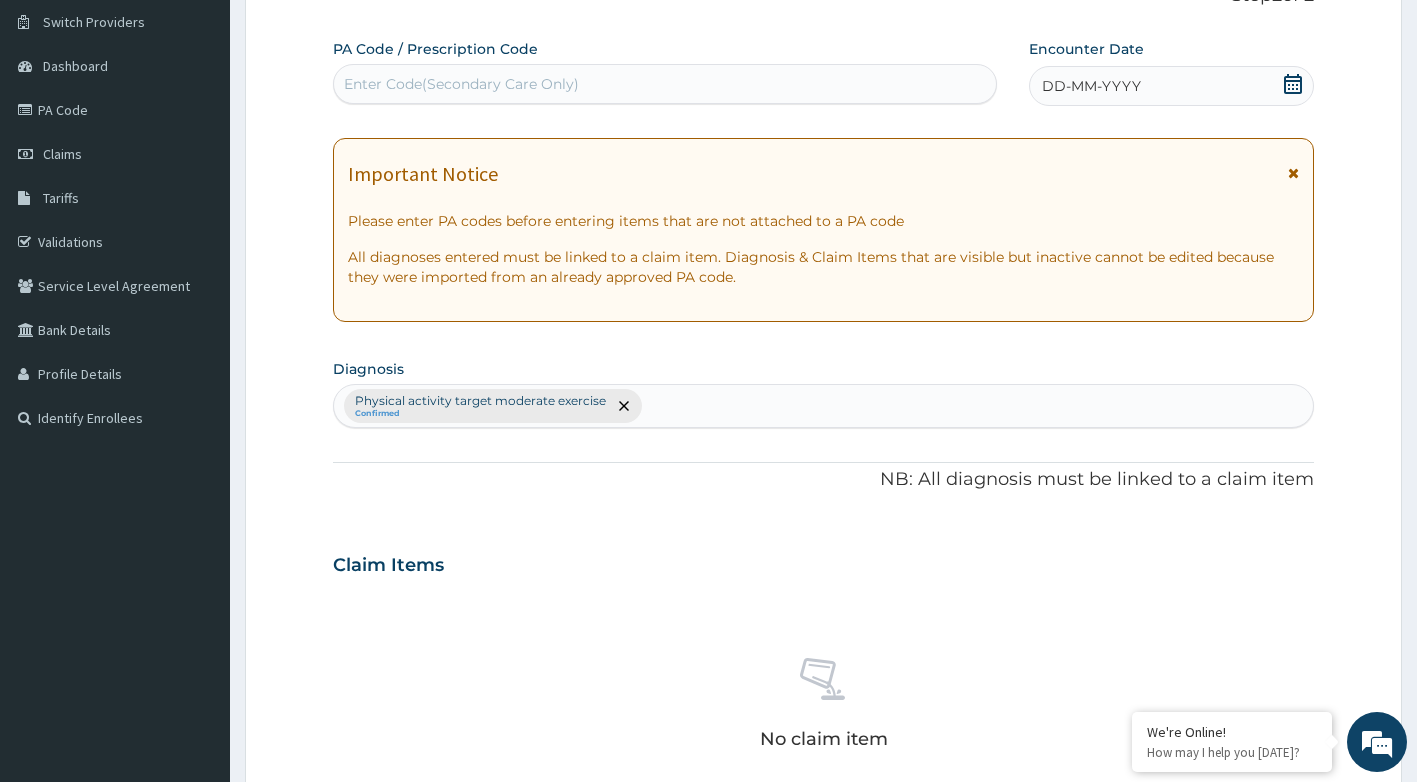 click on "Enter Code(Secondary Care Only)" at bounding box center [665, 84] 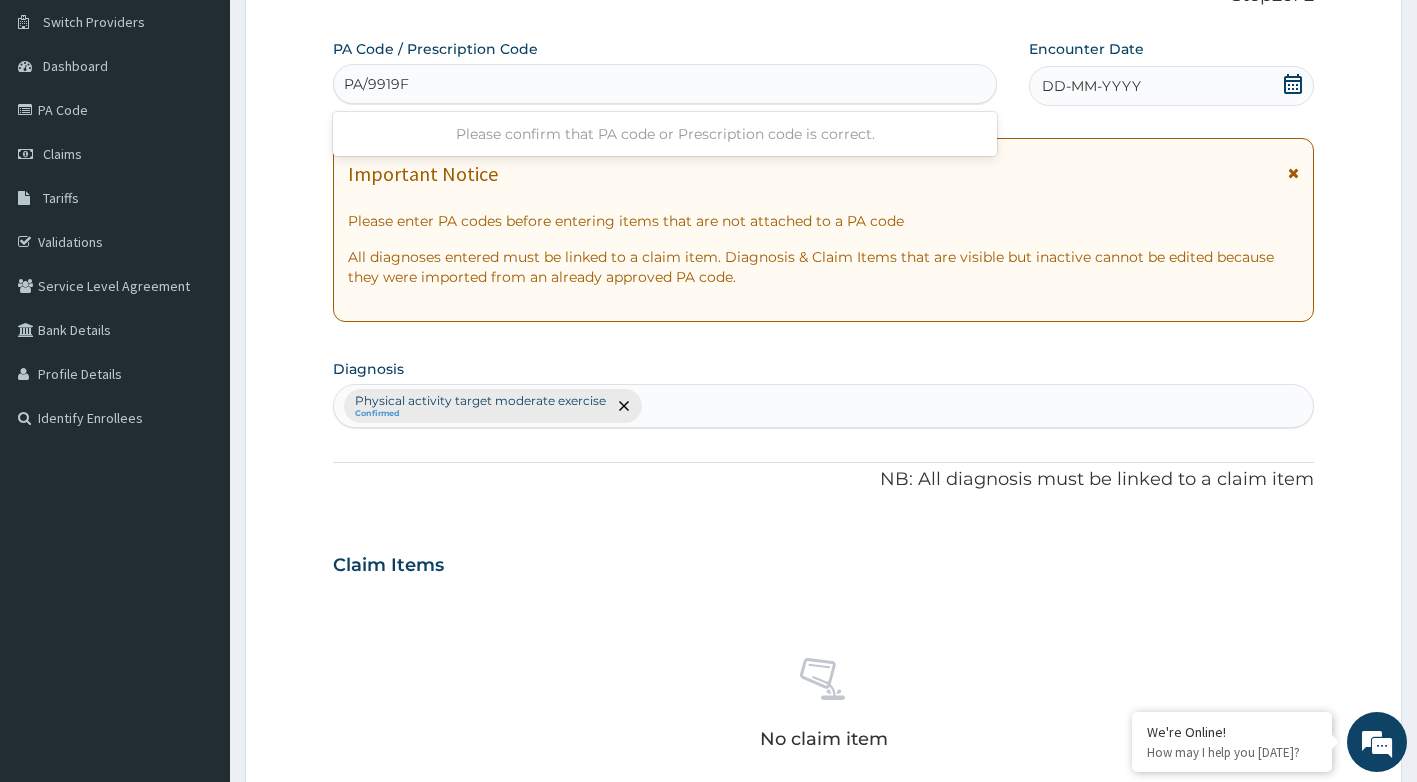 type on "PA/9919F3" 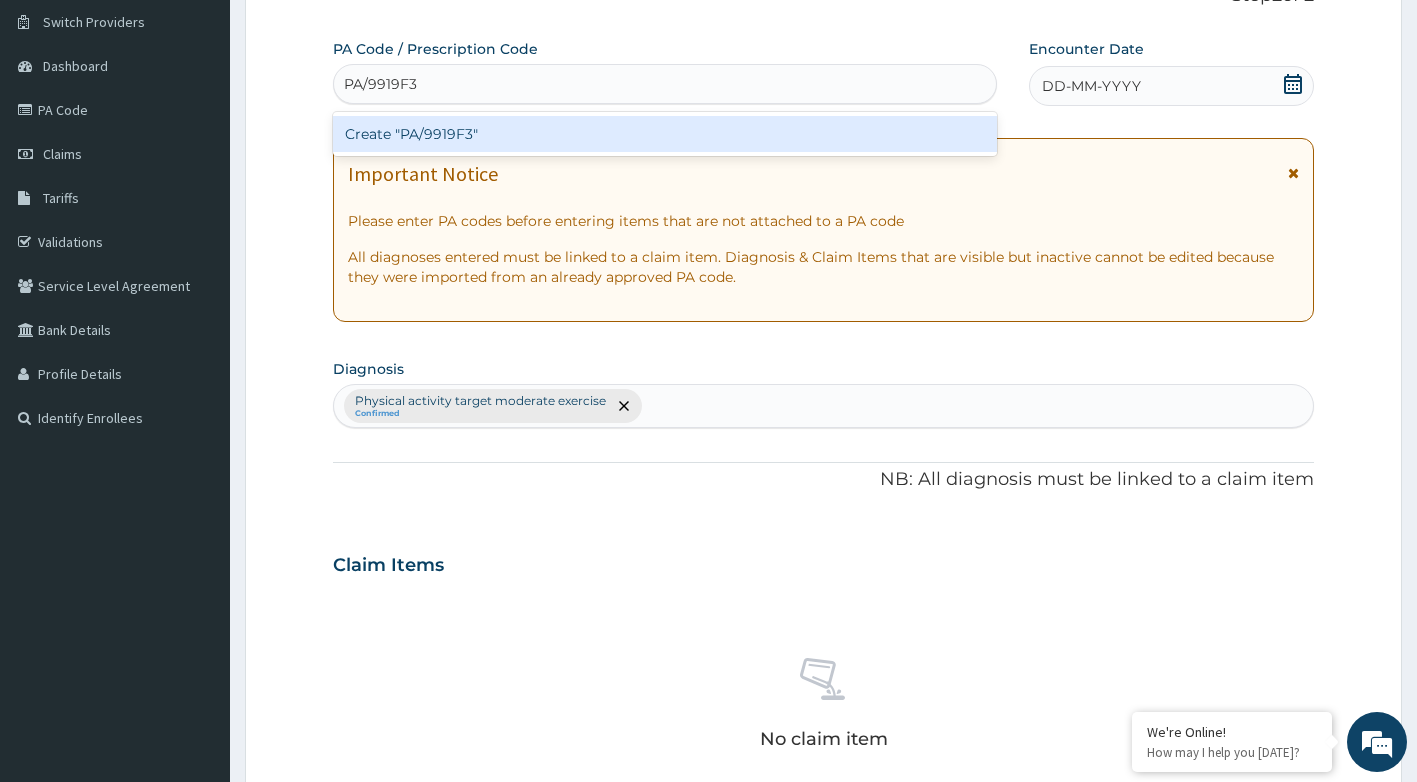 click on "Create "PA/9919F3"" at bounding box center [665, 134] 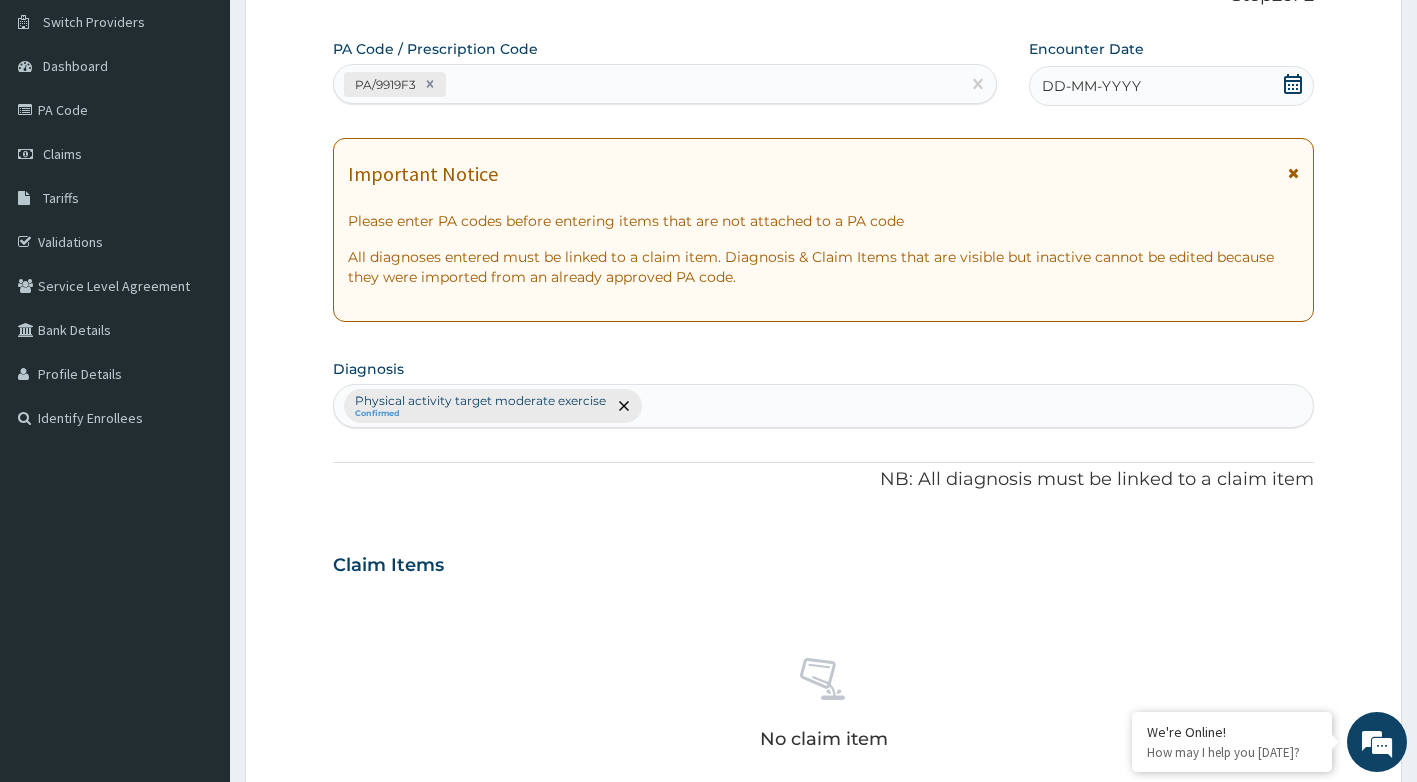 click 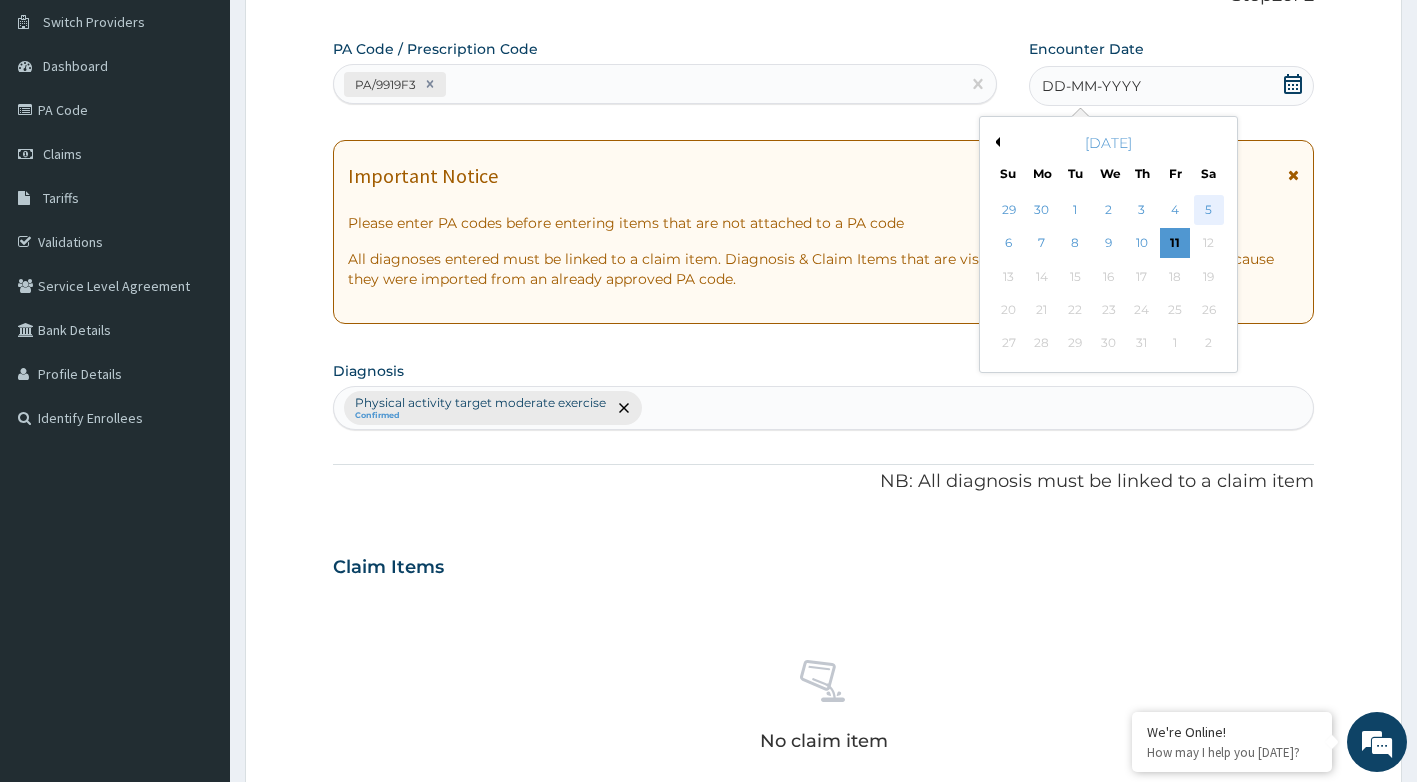 click on "5" at bounding box center (1209, 210) 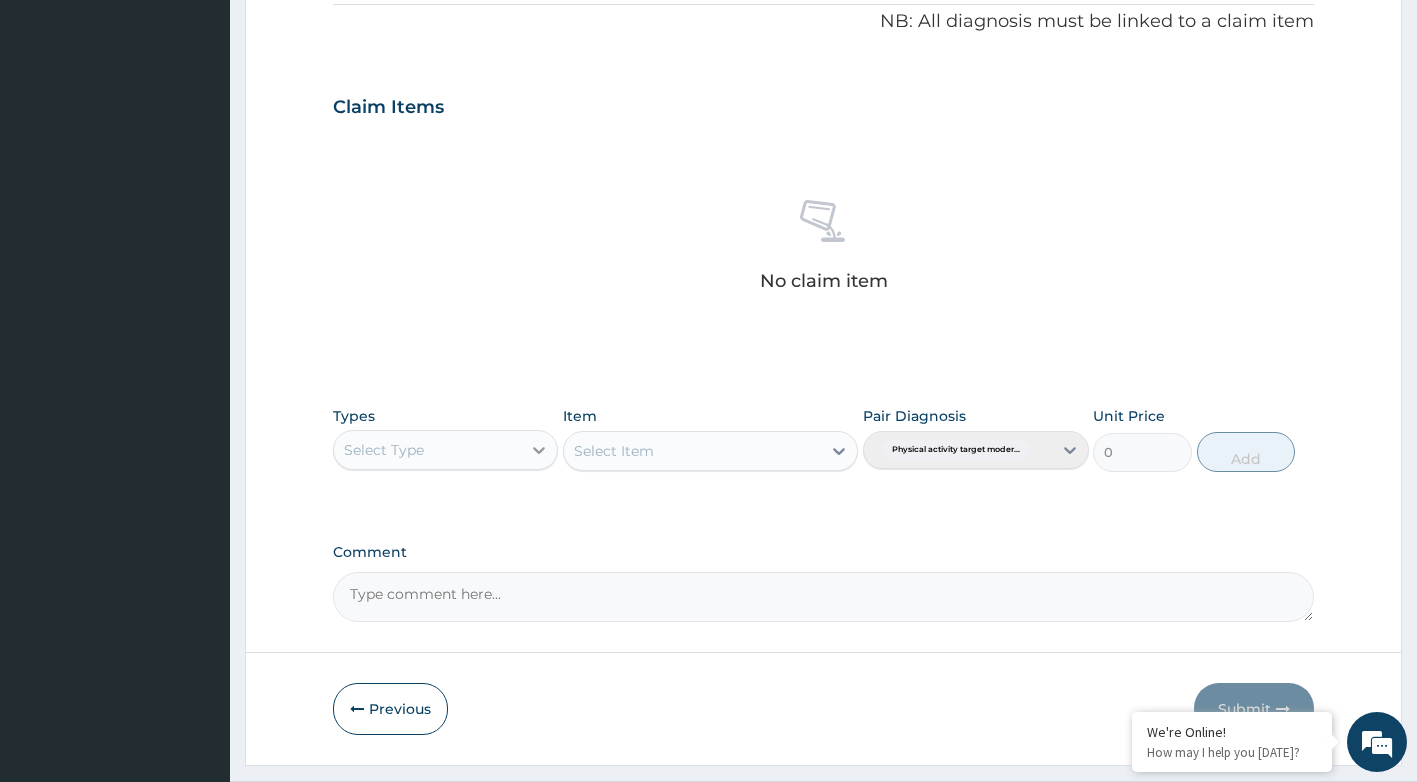 scroll, scrollTop: 660, scrollLeft: 0, axis: vertical 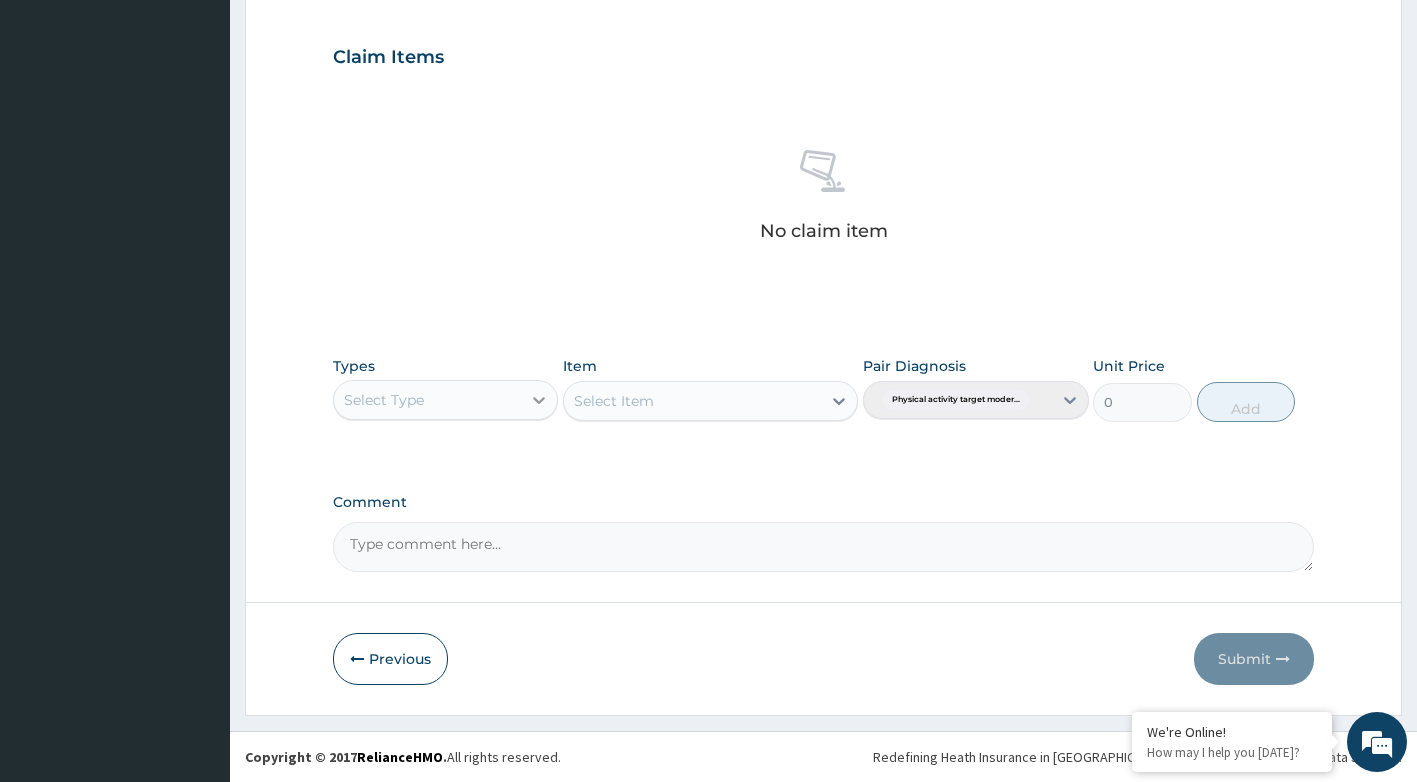 click 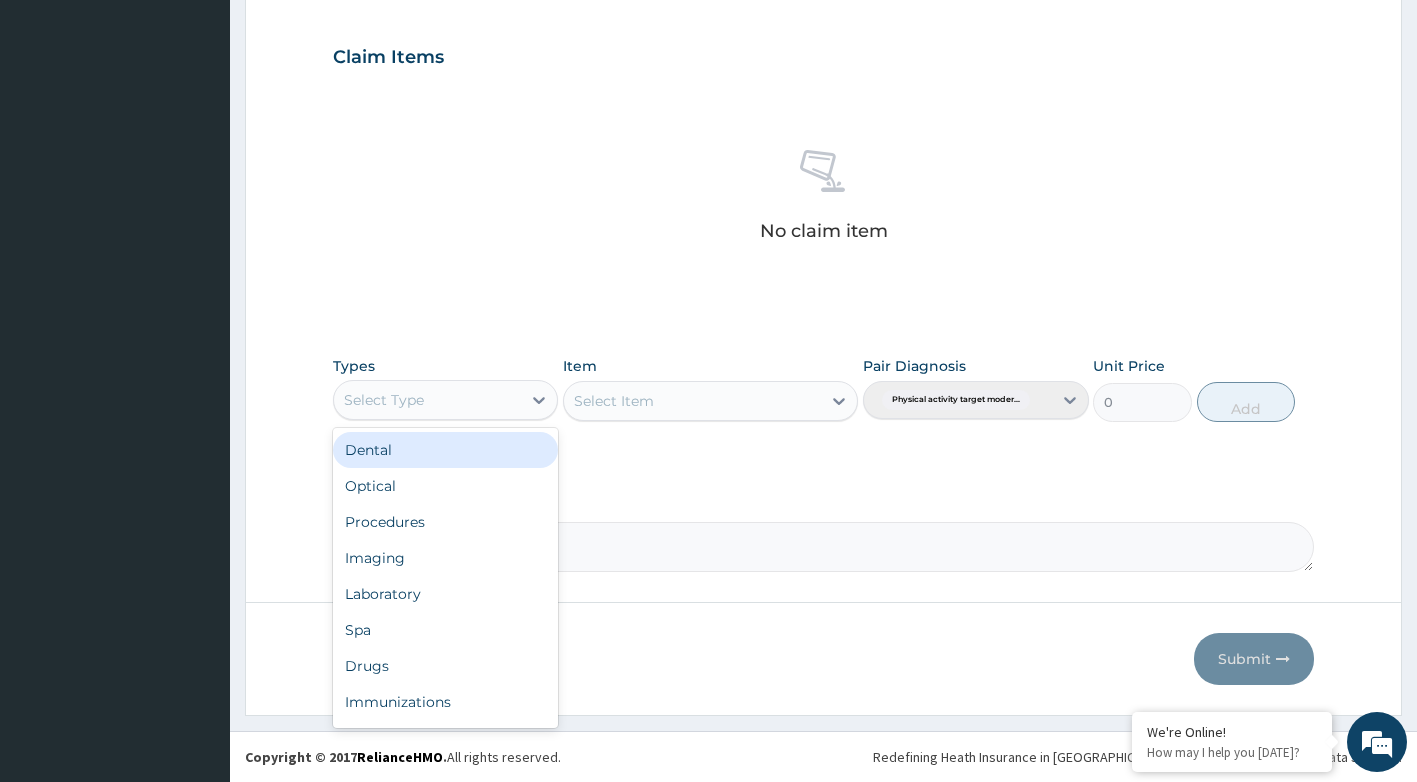 click on "Select Type" at bounding box center (428, 400) 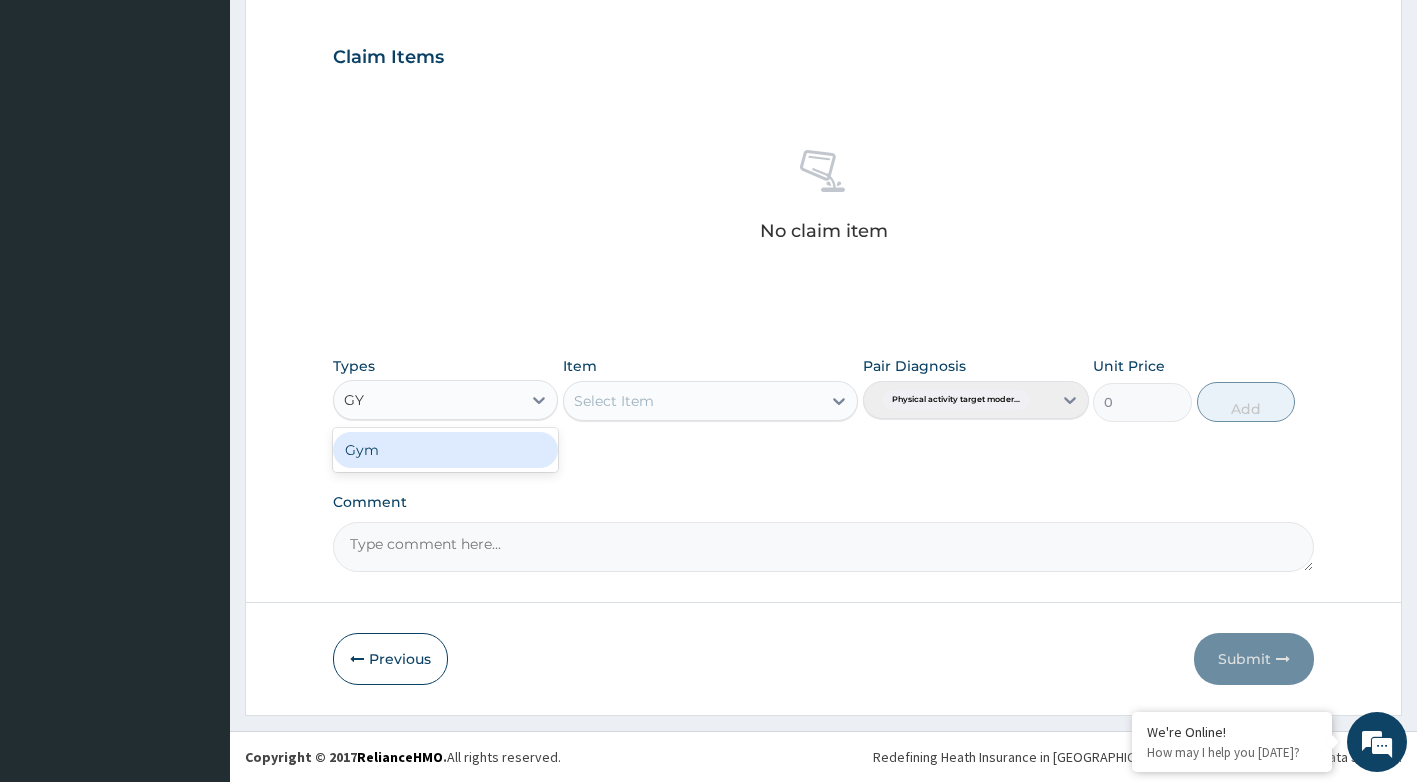 type on "GYM" 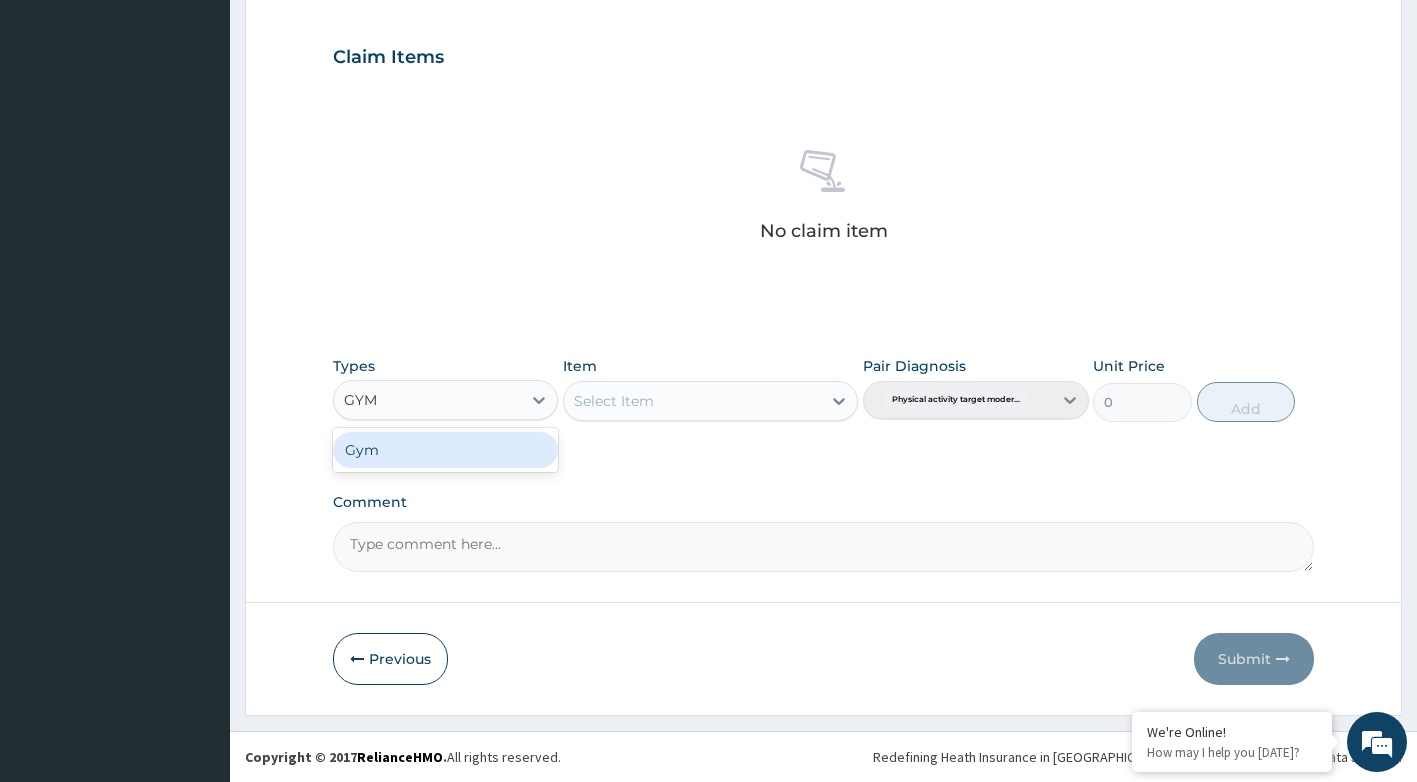 click on "Gym" at bounding box center [446, 450] 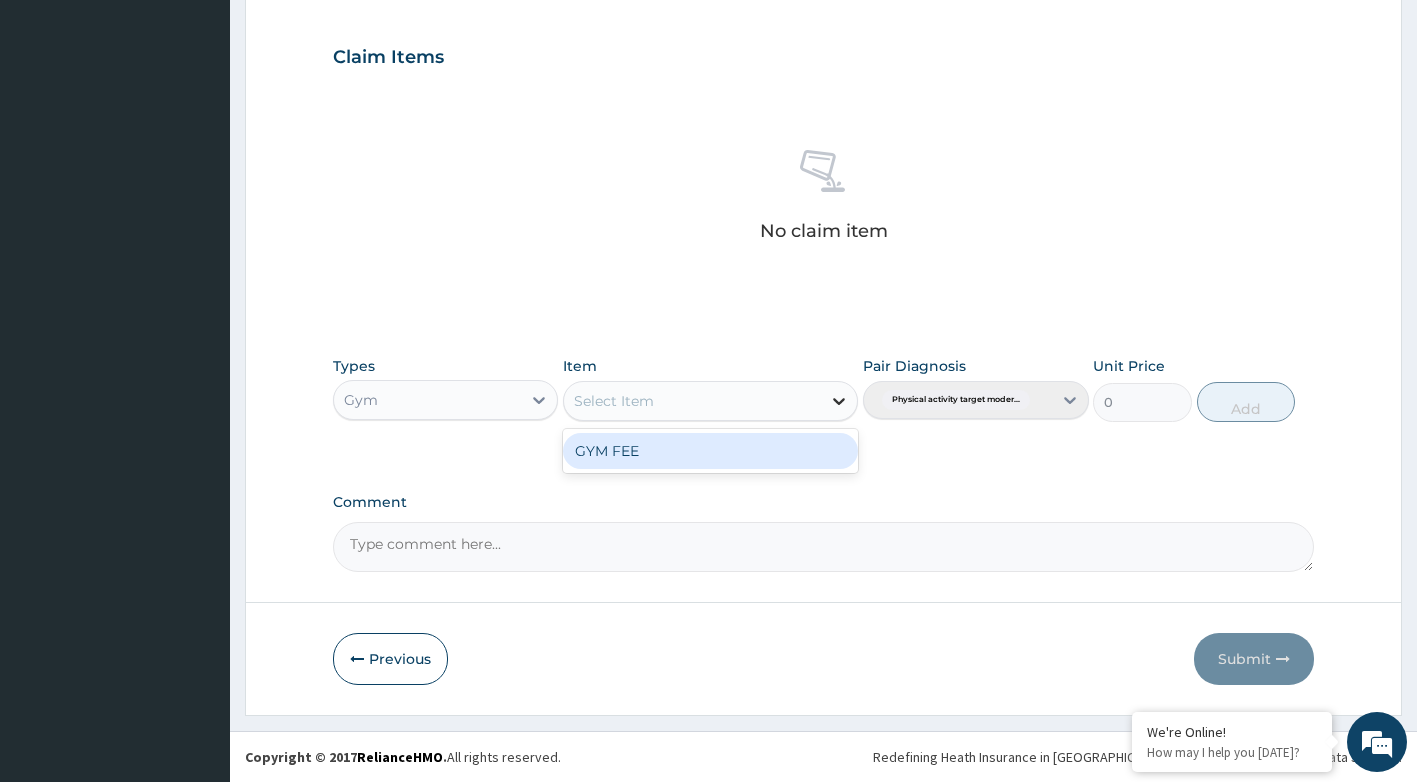 click 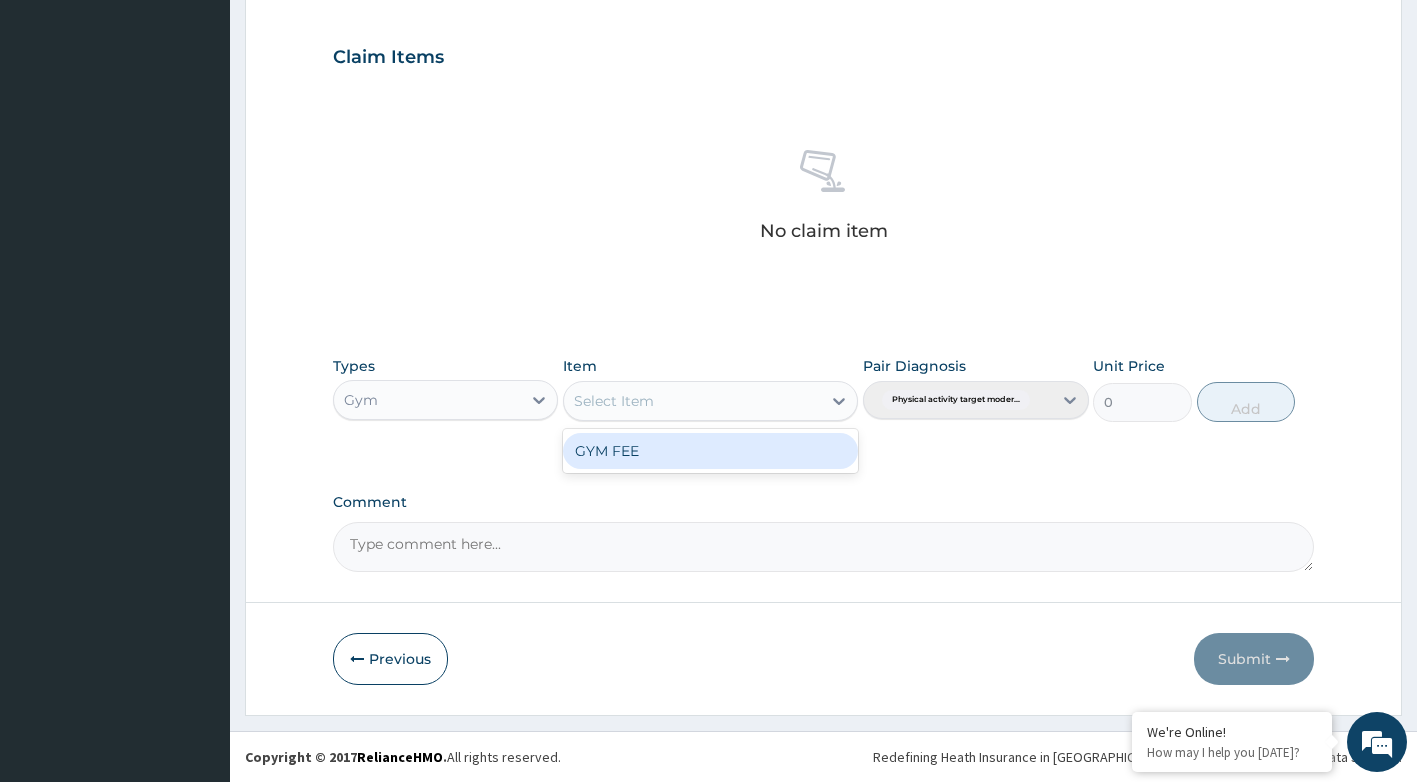 click on "GYM FEE" at bounding box center [710, 451] 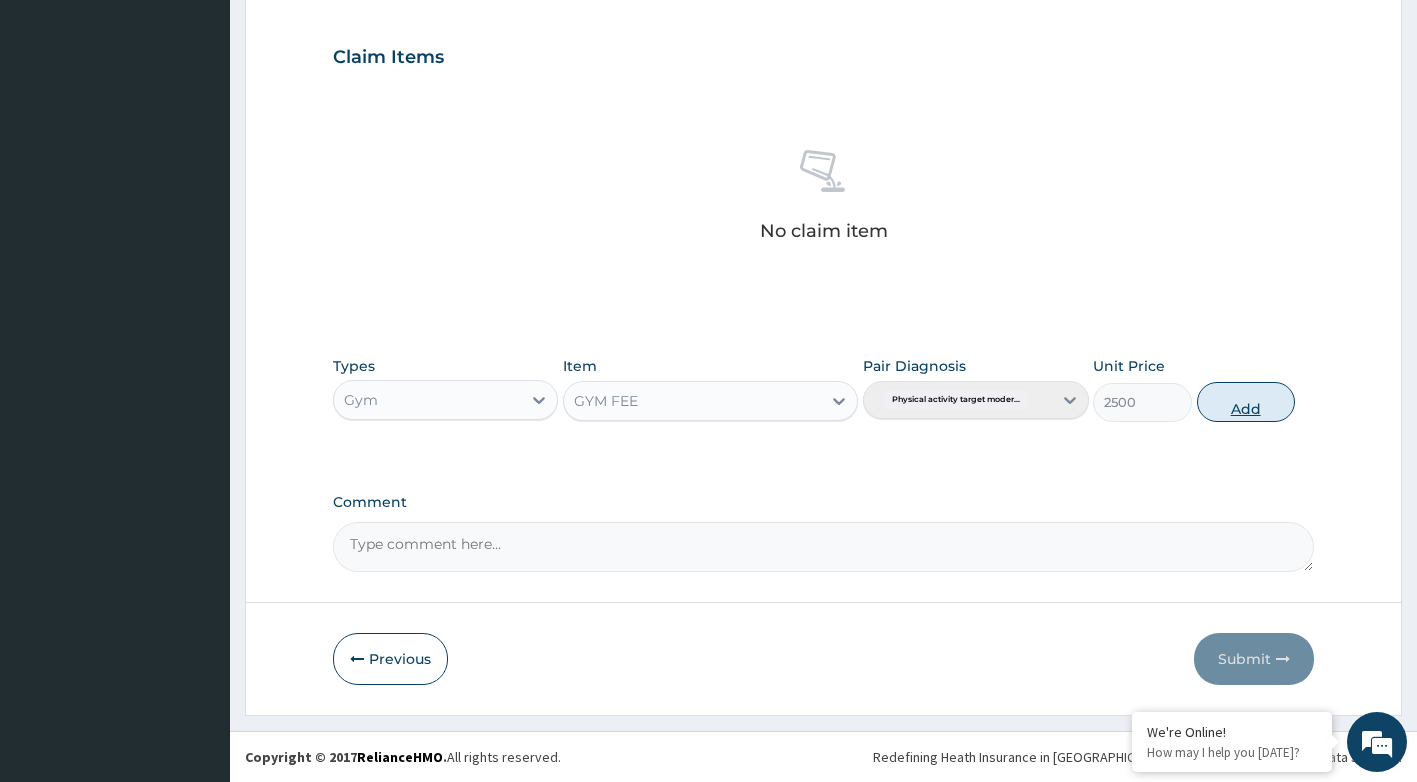click on "Add" at bounding box center [1246, 402] 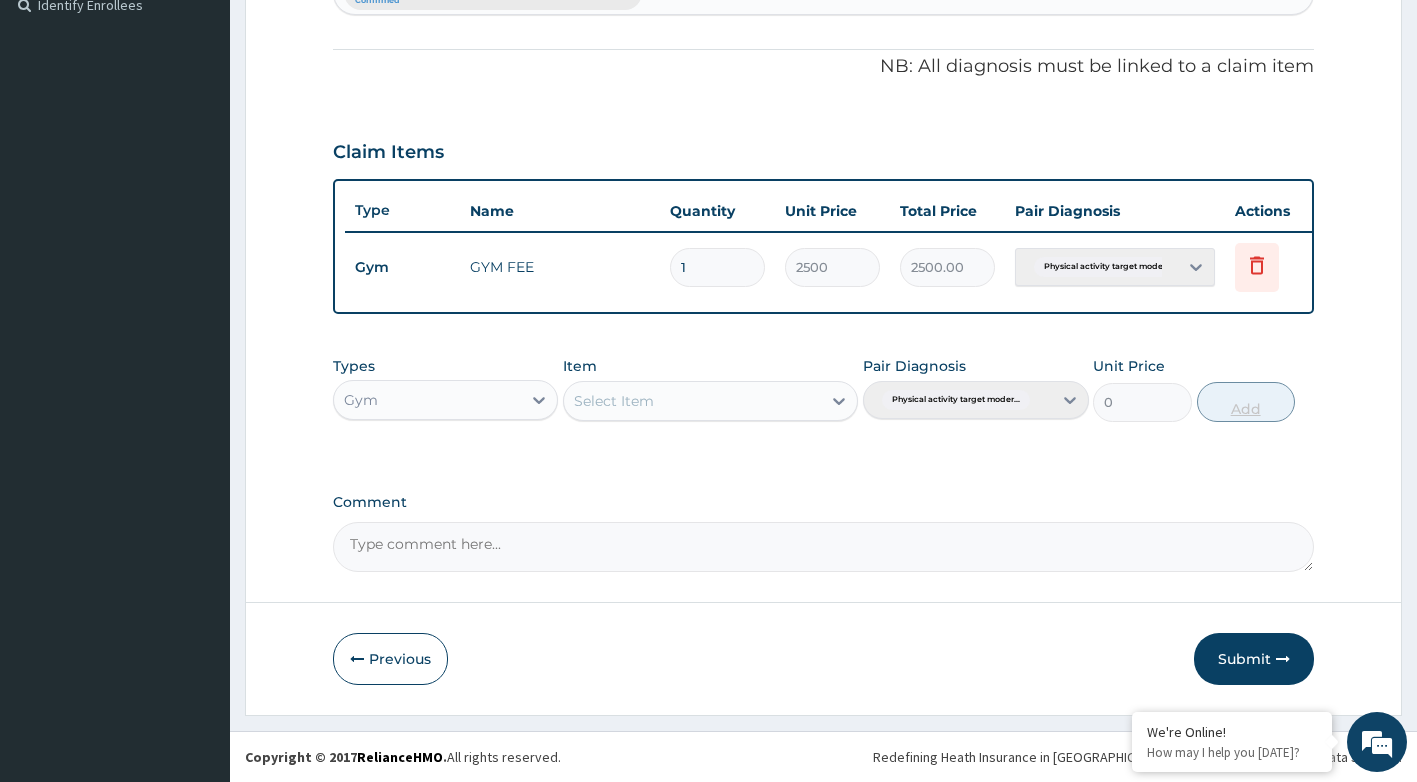 scroll, scrollTop: 580, scrollLeft: 0, axis: vertical 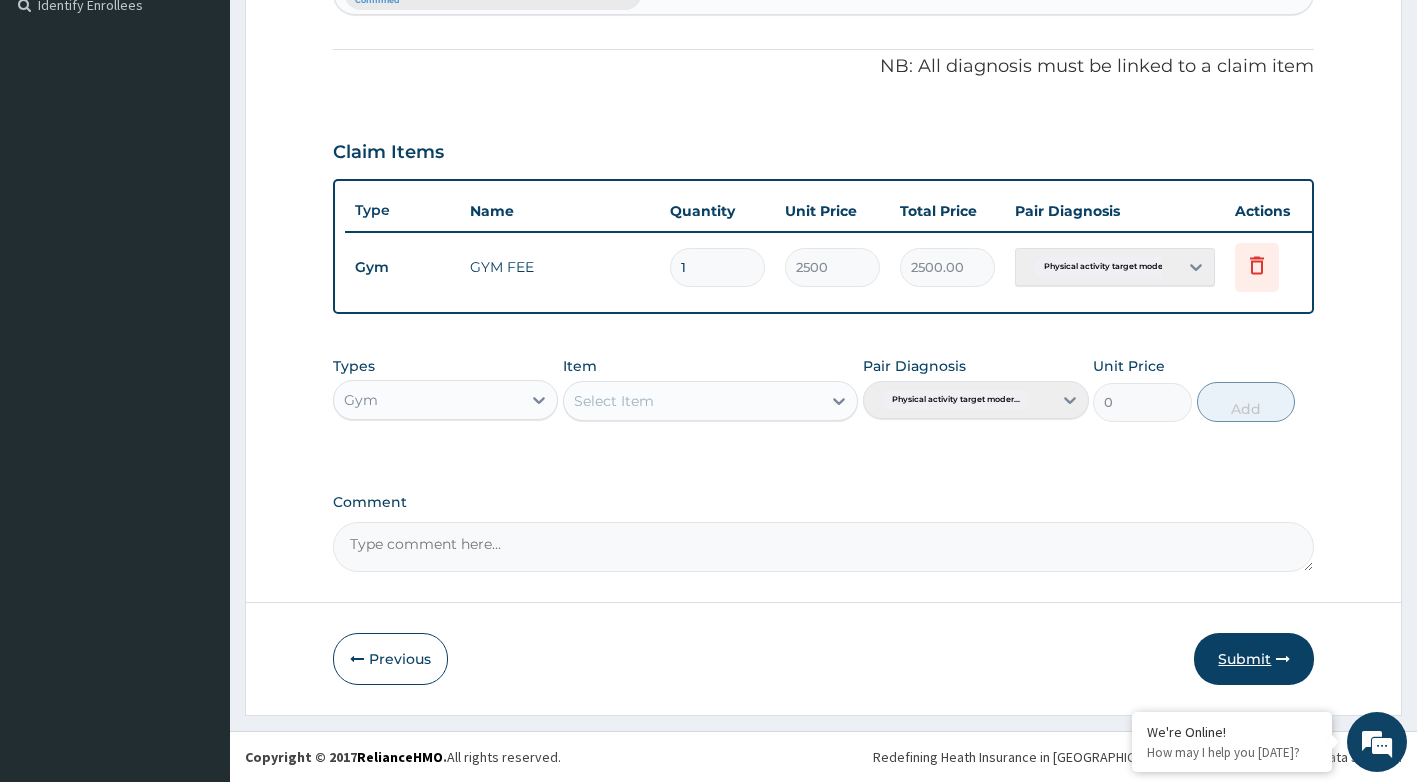 click on "Submit" at bounding box center [1254, 659] 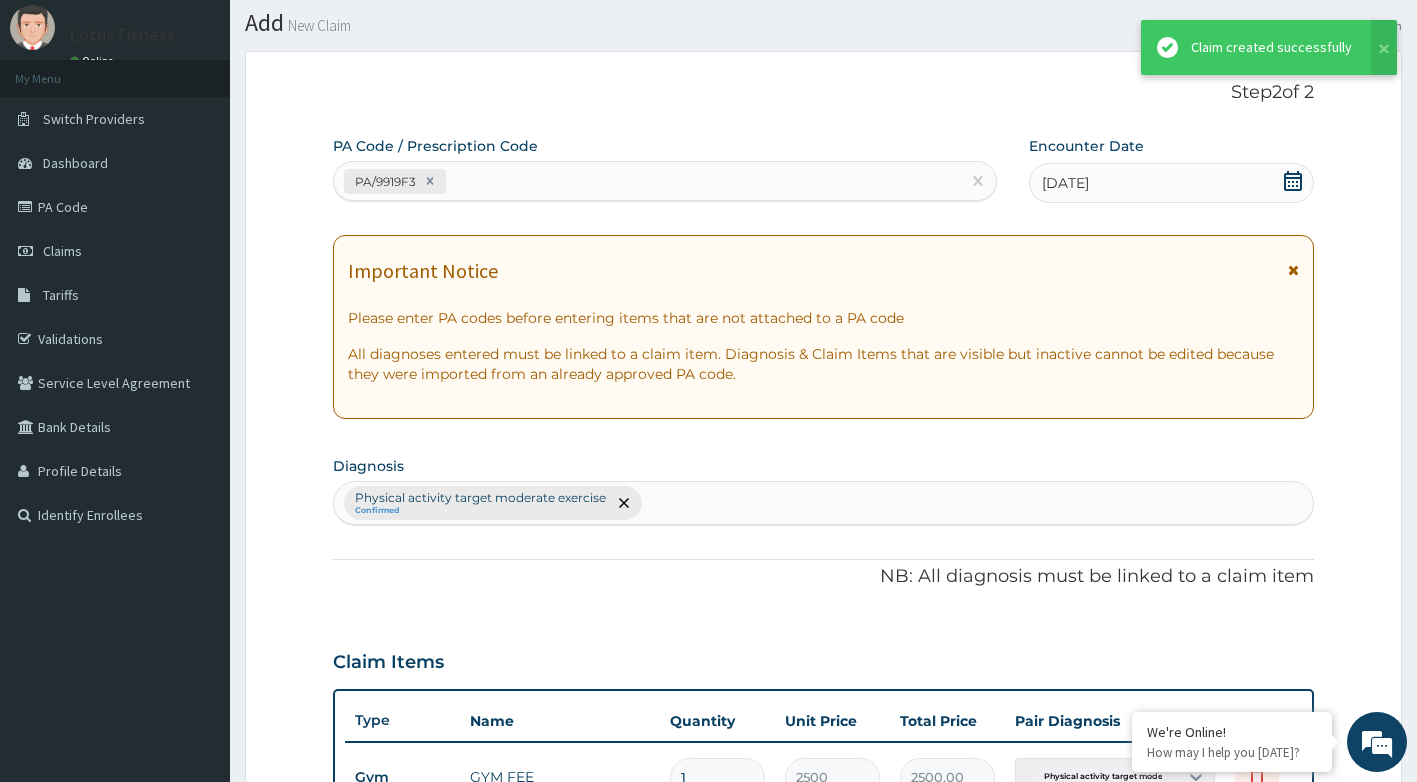 scroll, scrollTop: 580, scrollLeft: 0, axis: vertical 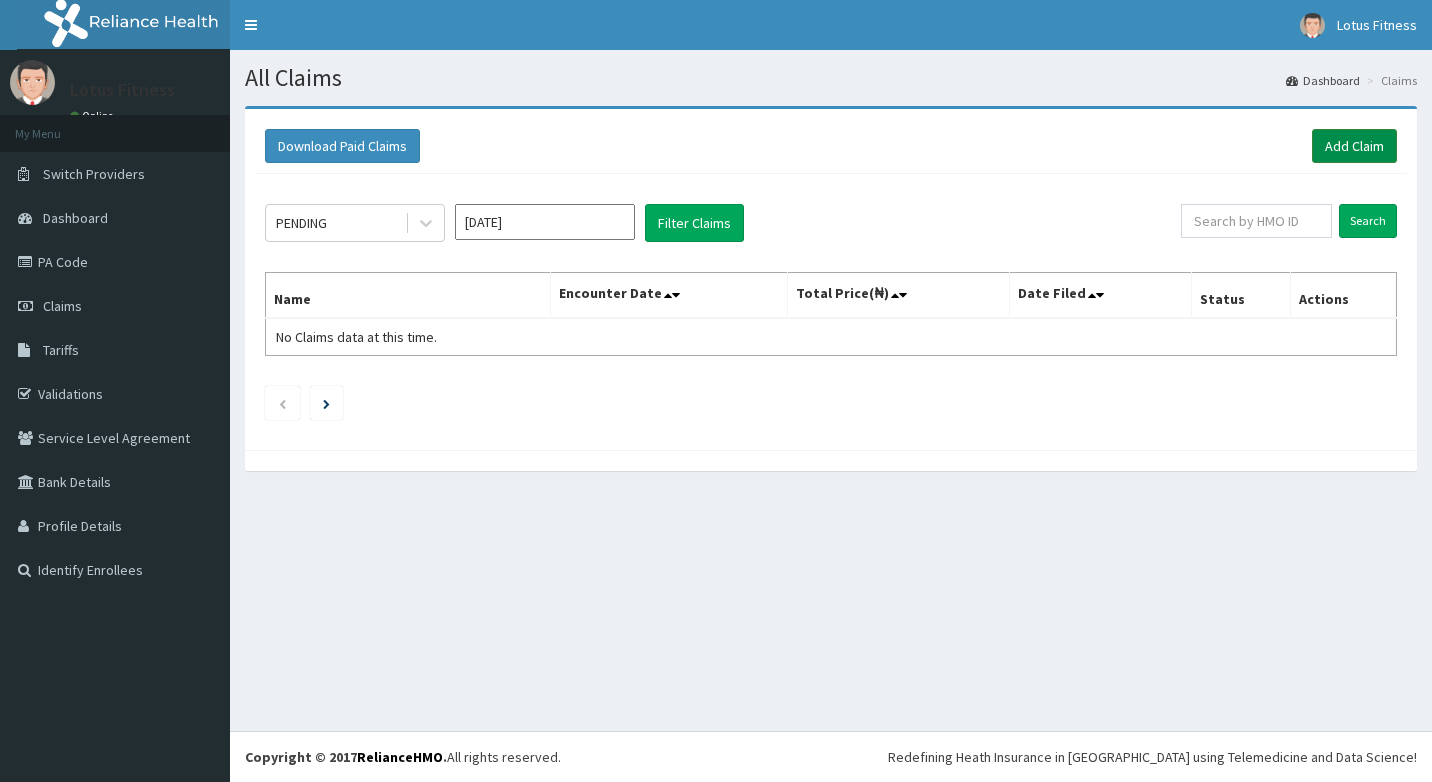 click on "Add Claim" at bounding box center (1354, 146) 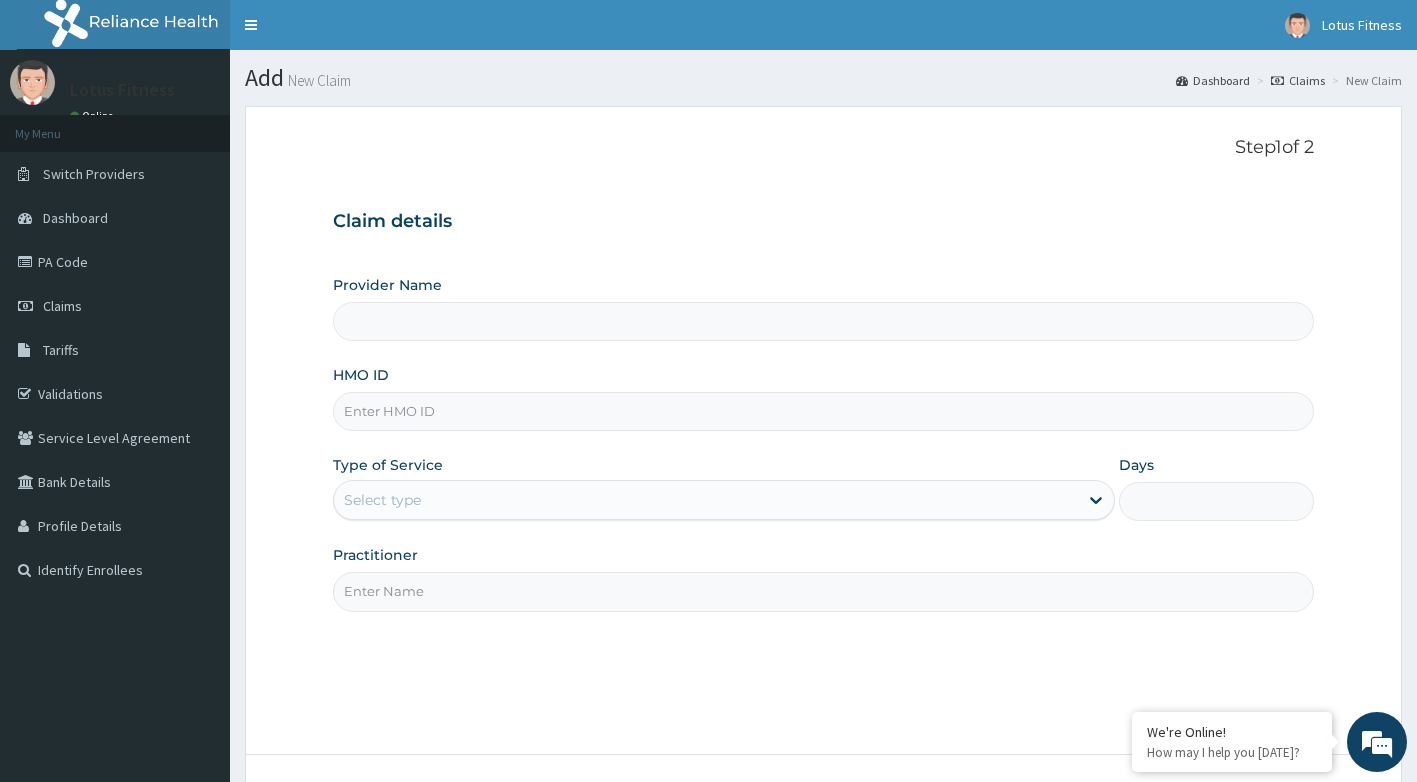 scroll, scrollTop: 0, scrollLeft: 0, axis: both 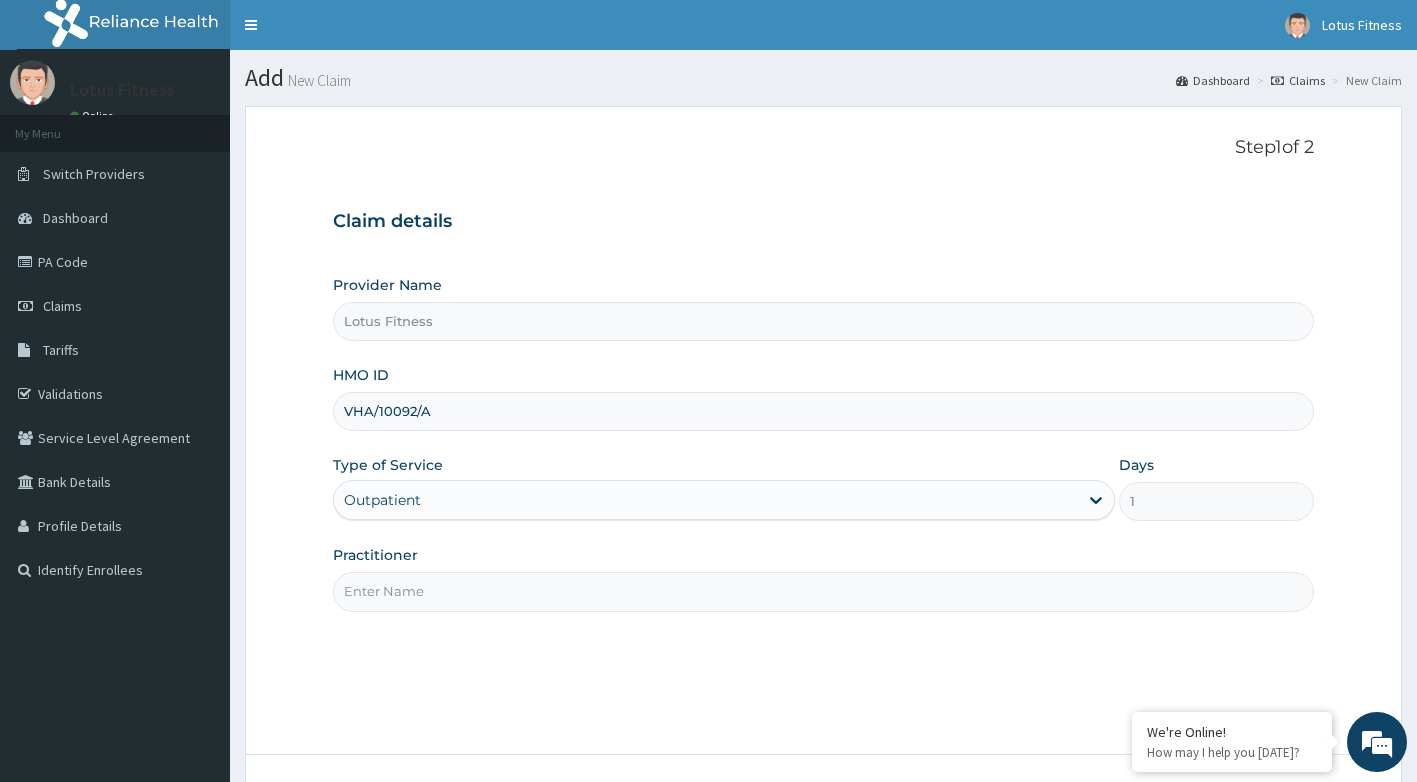 type on "VHA/10092/A" 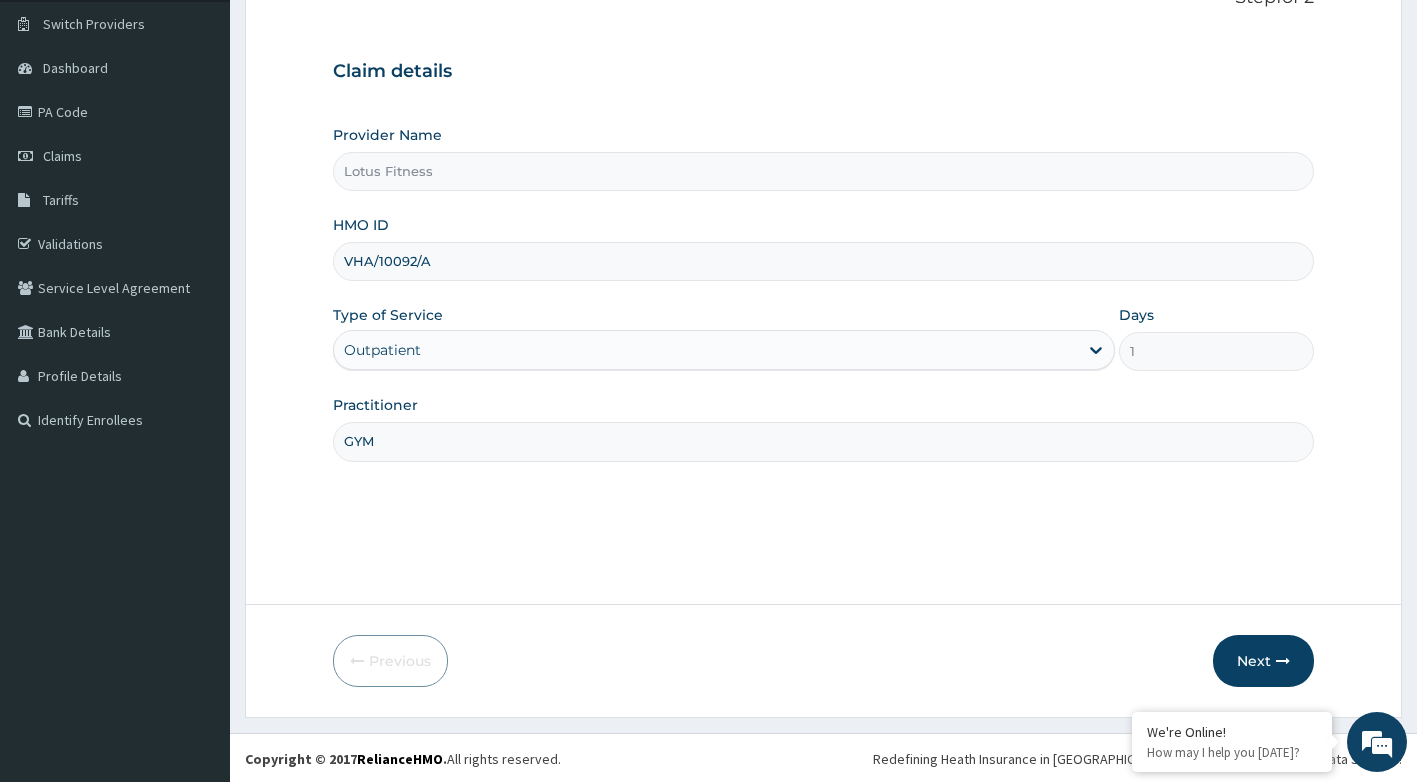scroll, scrollTop: 152, scrollLeft: 0, axis: vertical 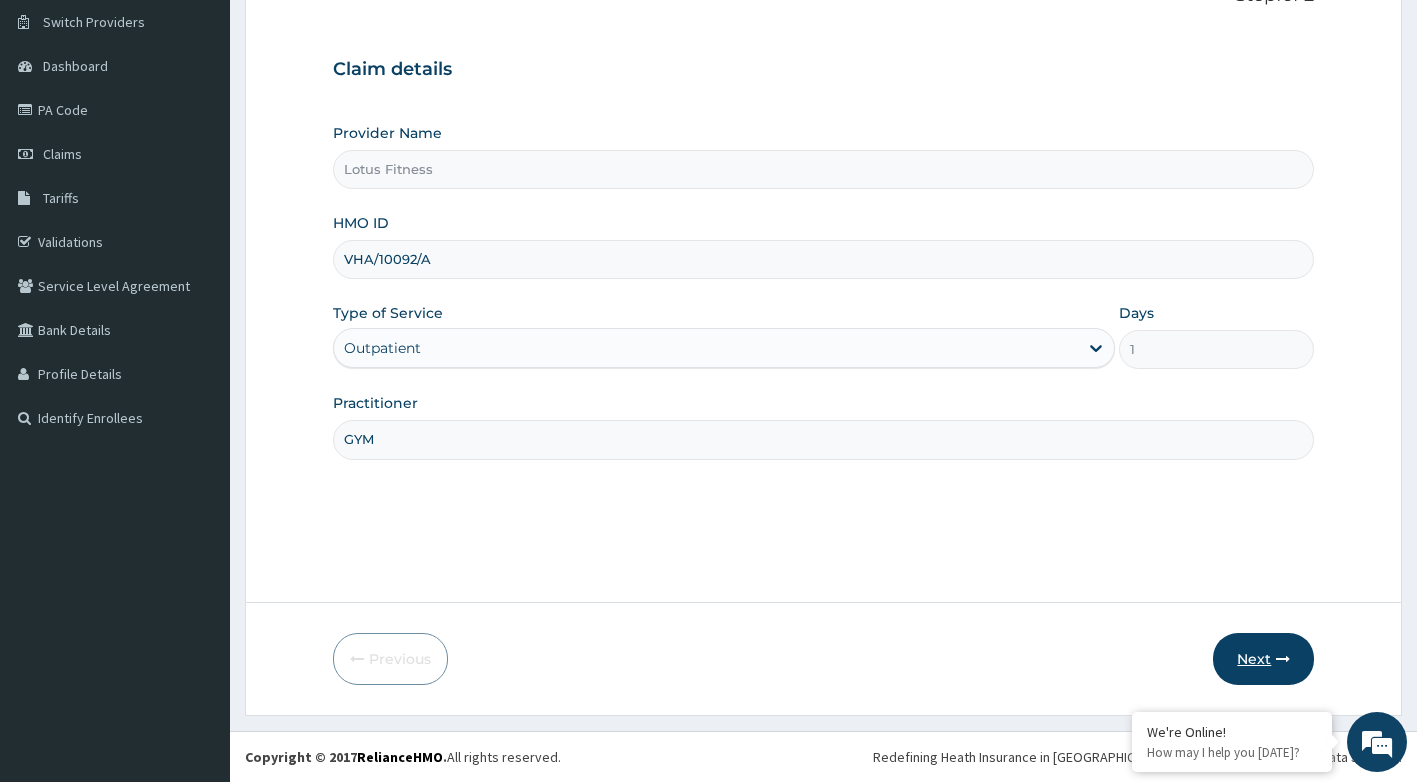 click on "Next" at bounding box center [1263, 659] 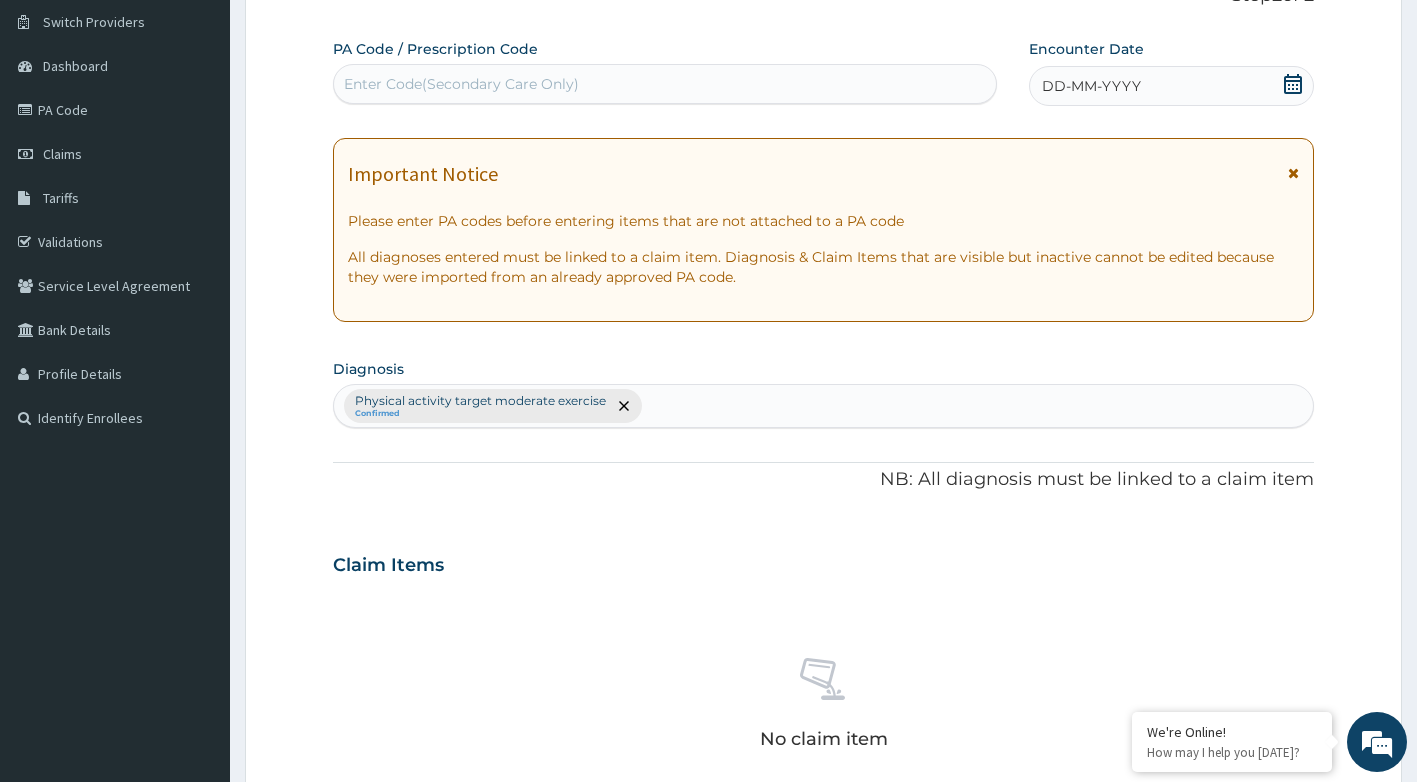 click on "PA Code / Prescription Code Enter Code(Secondary Care Only)" at bounding box center (665, 71) 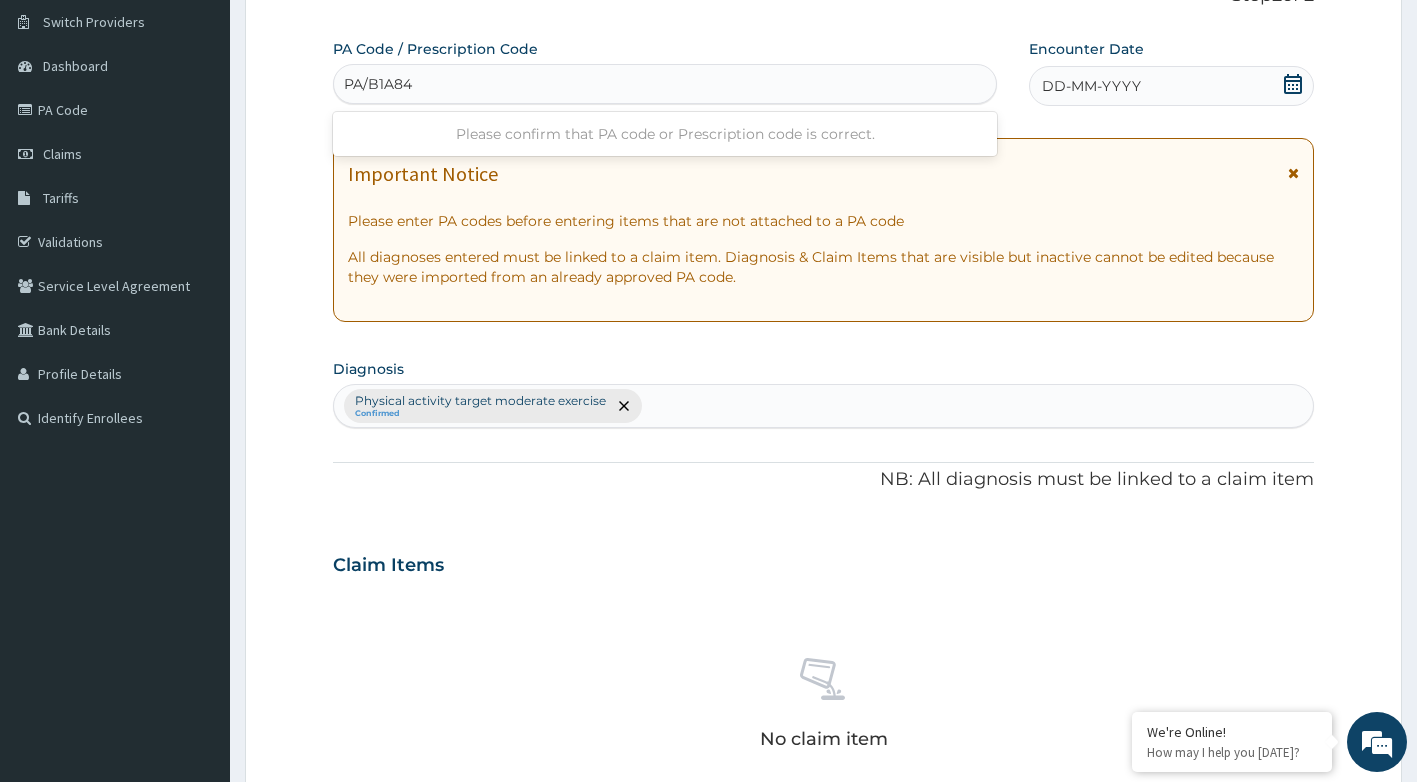 type on "PA/B1A847" 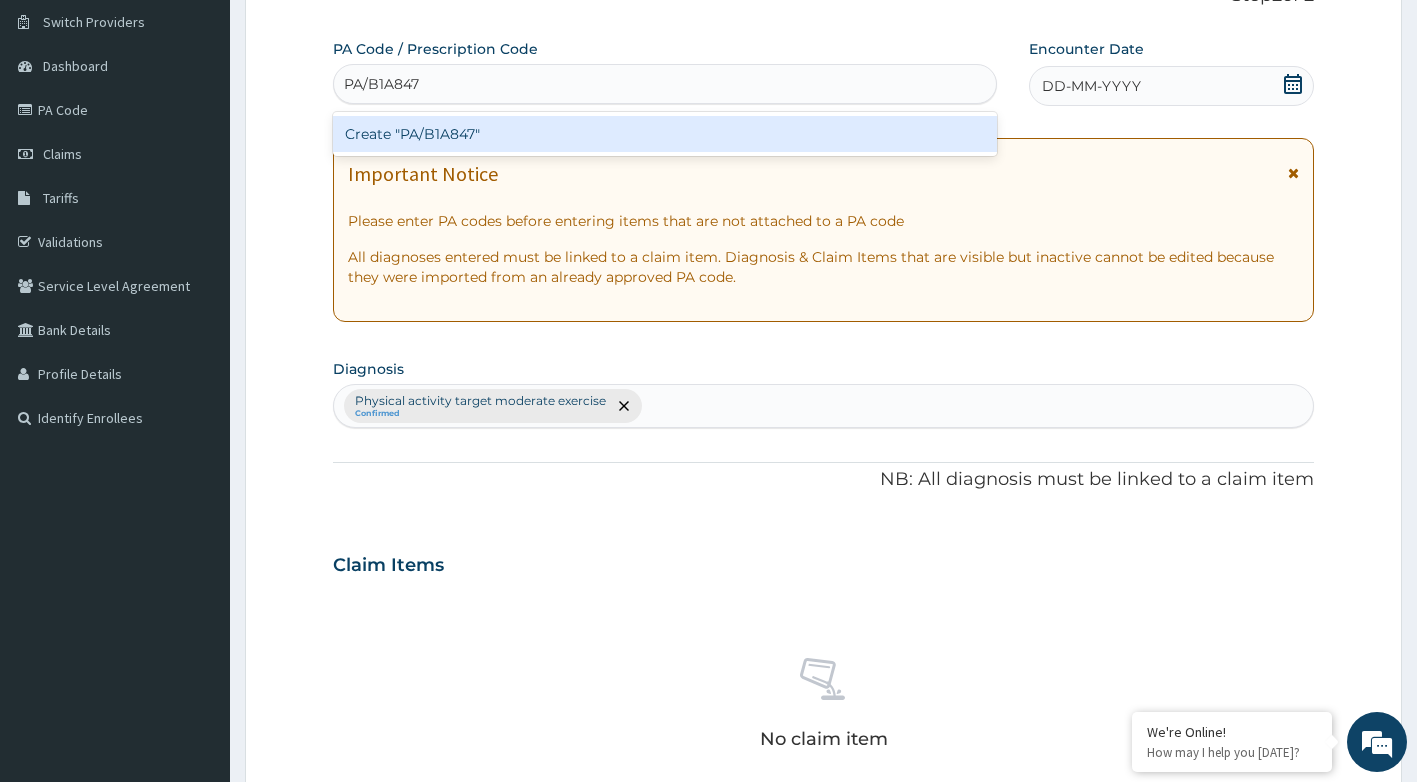 click on "Create "PA/B1A847"" at bounding box center [665, 134] 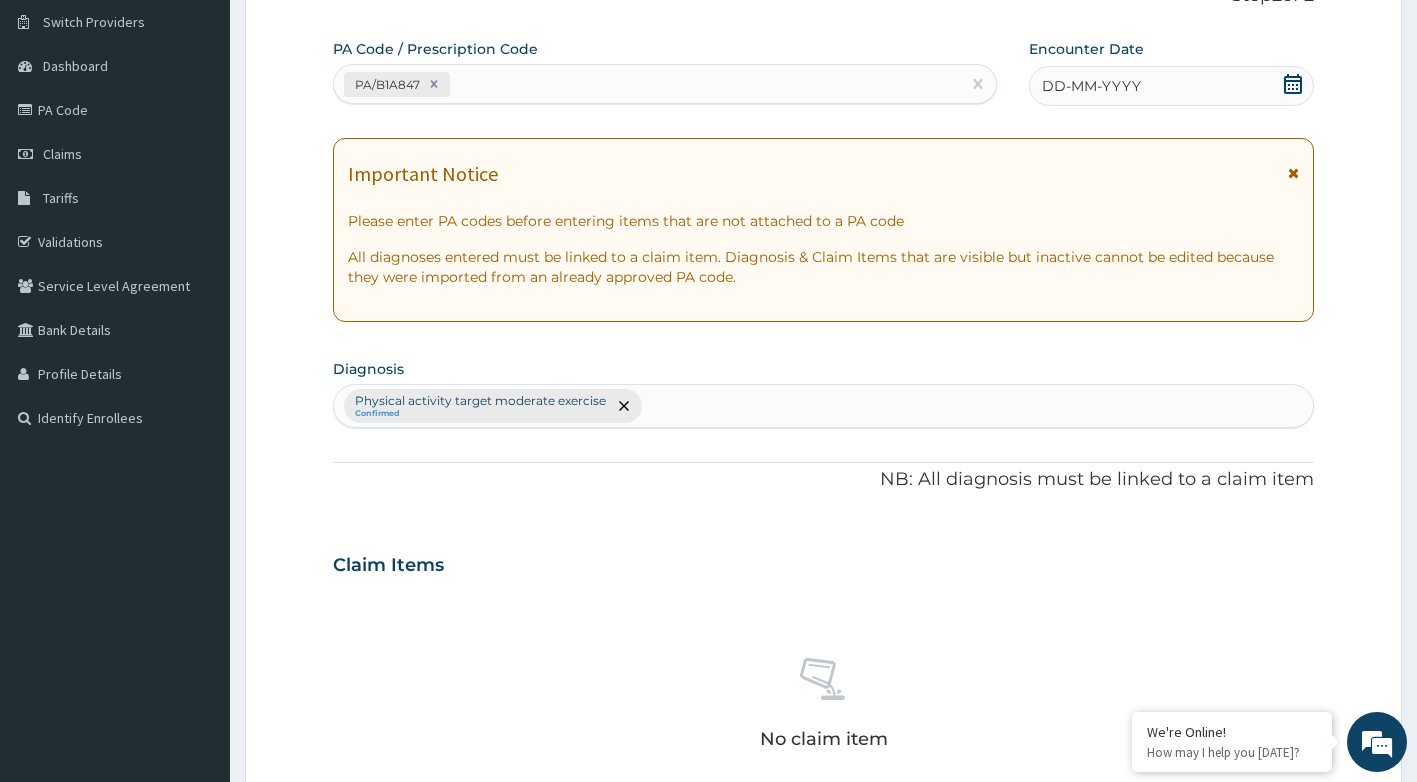 click 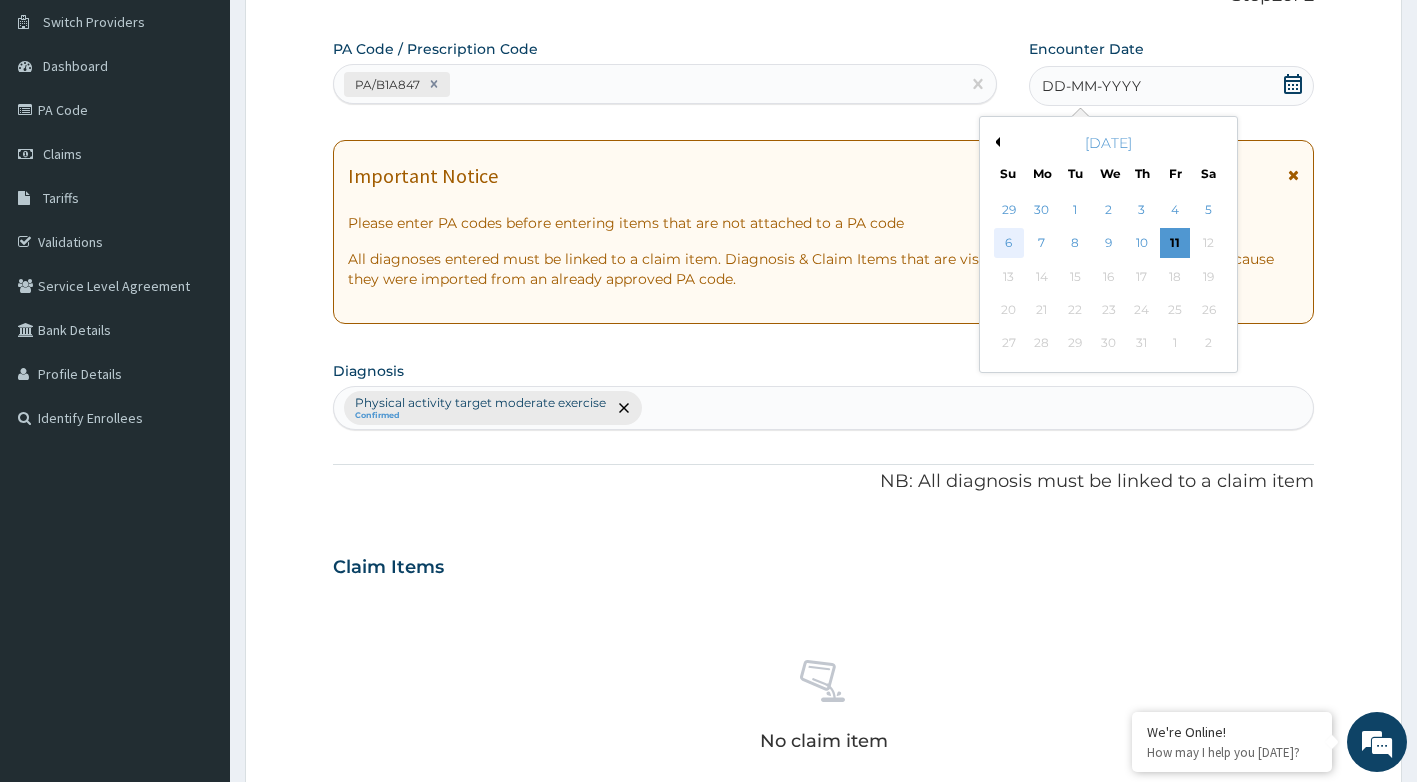 click on "6" at bounding box center (1009, 244) 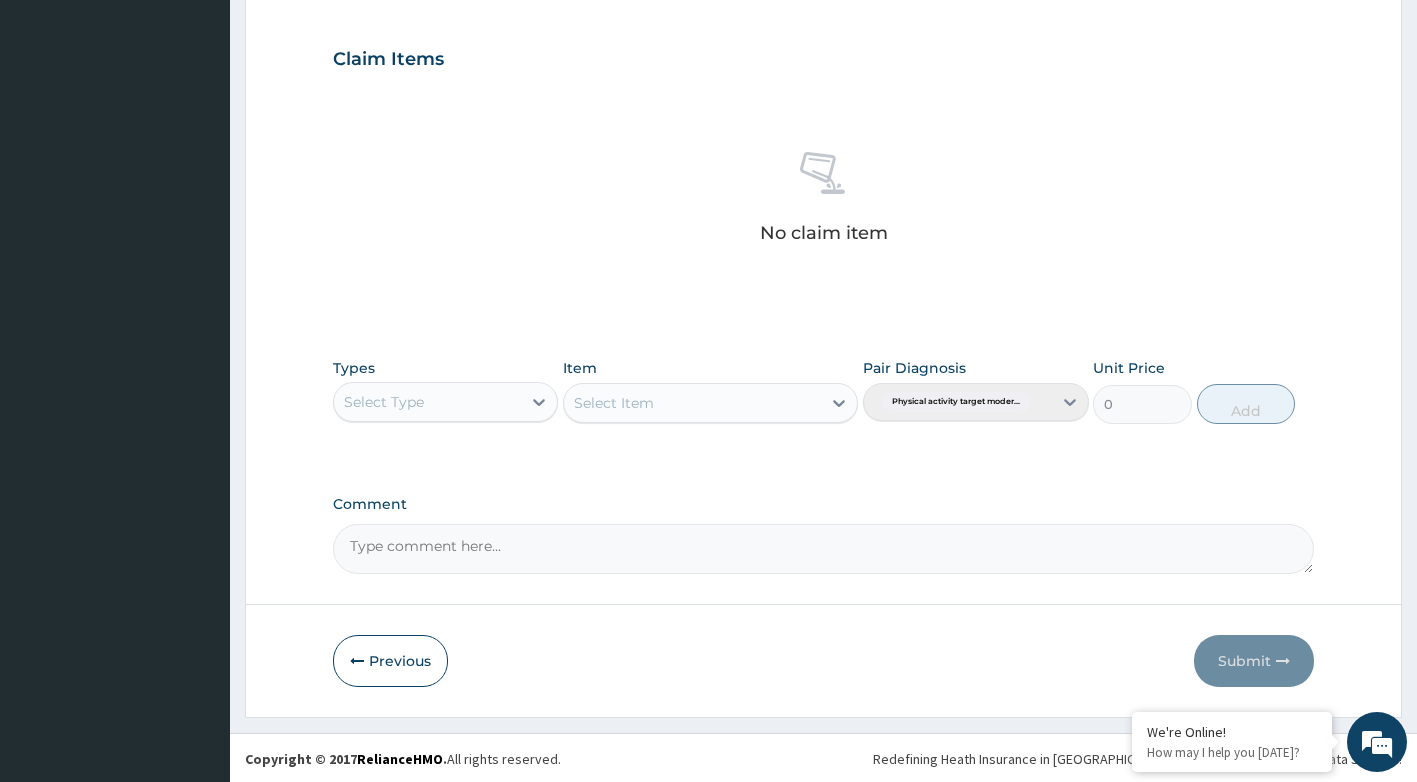 scroll, scrollTop: 660, scrollLeft: 0, axis: vertical 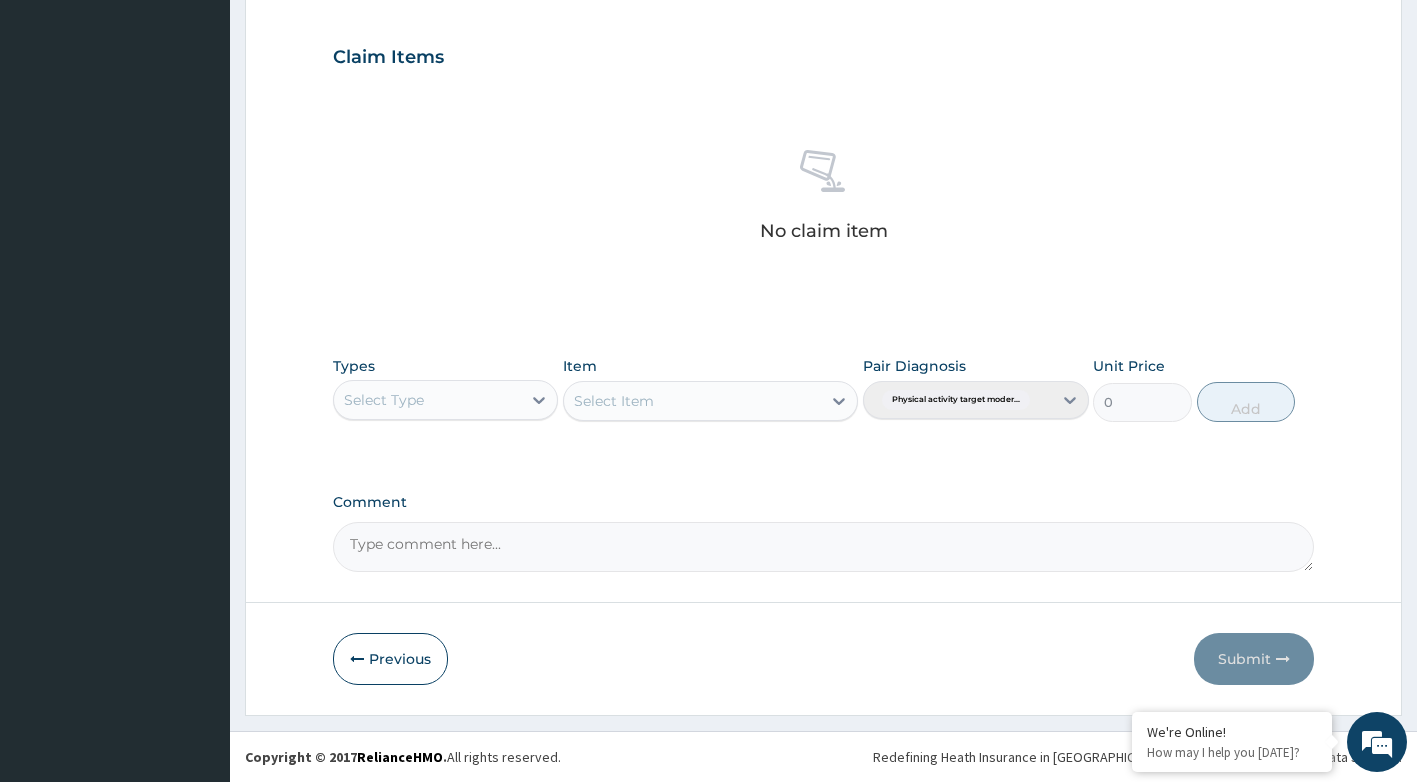 click on "Select Type" at bounding box center [428, 400] 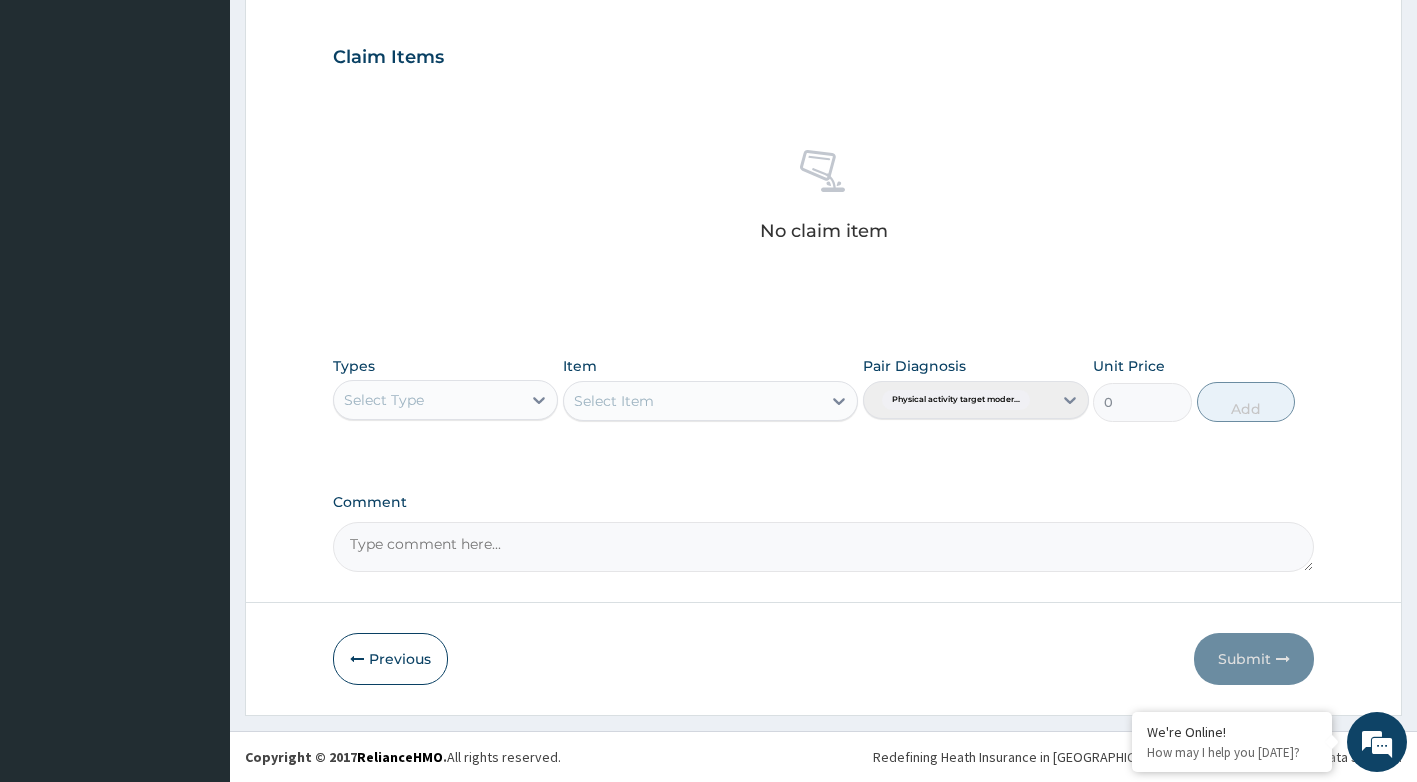 click on "Select Type" at bounding box center [428, 400] 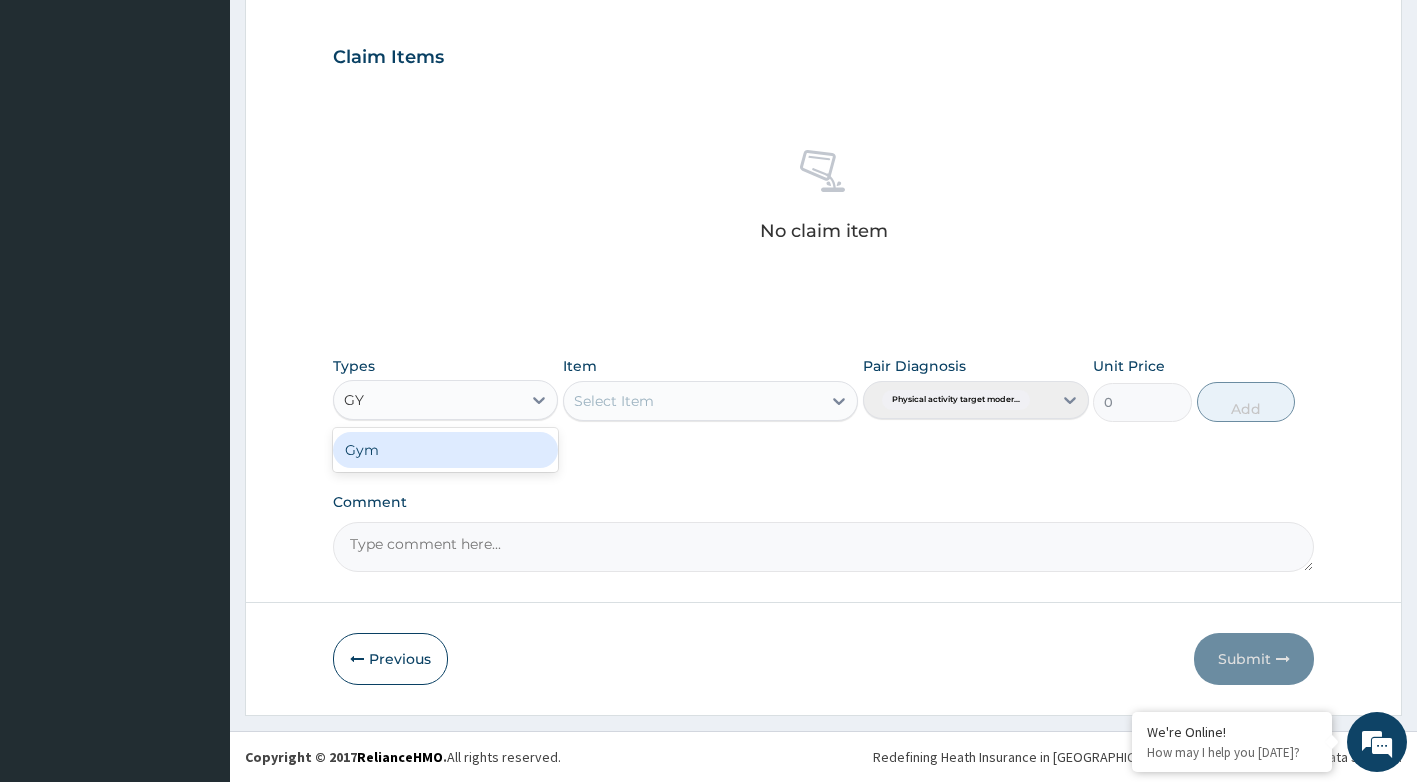 type on "GYM" 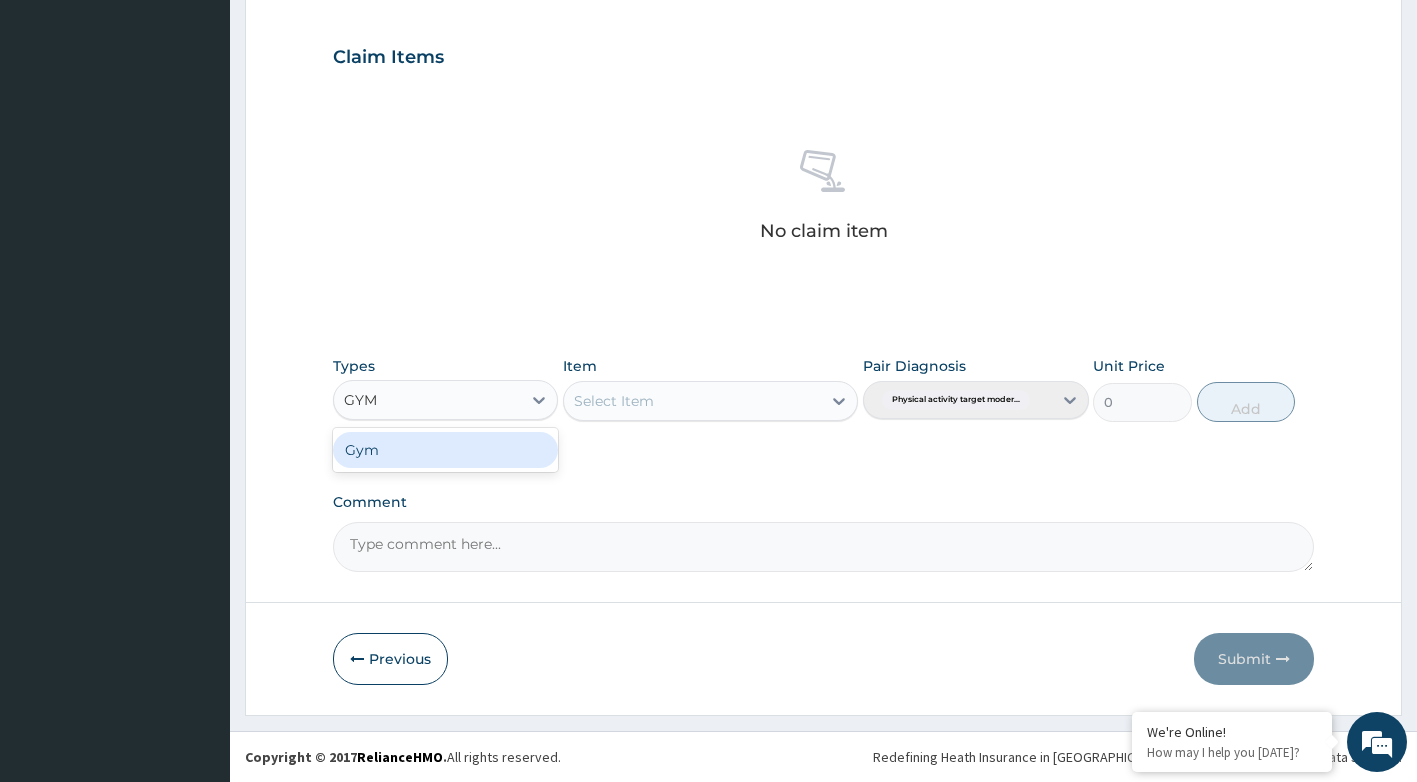 click on "Gym" at bounding box center (446, 450) 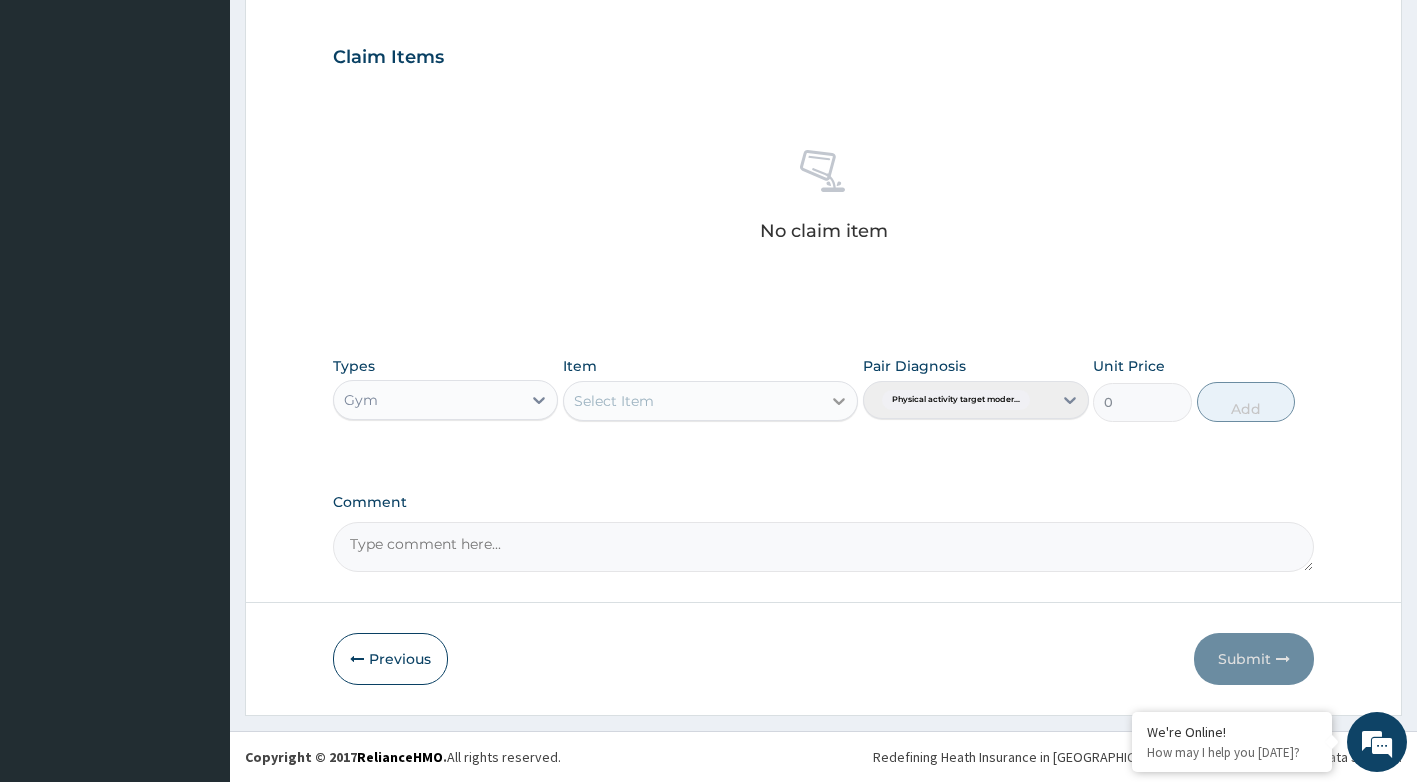 click at bounding box center [839, 401] 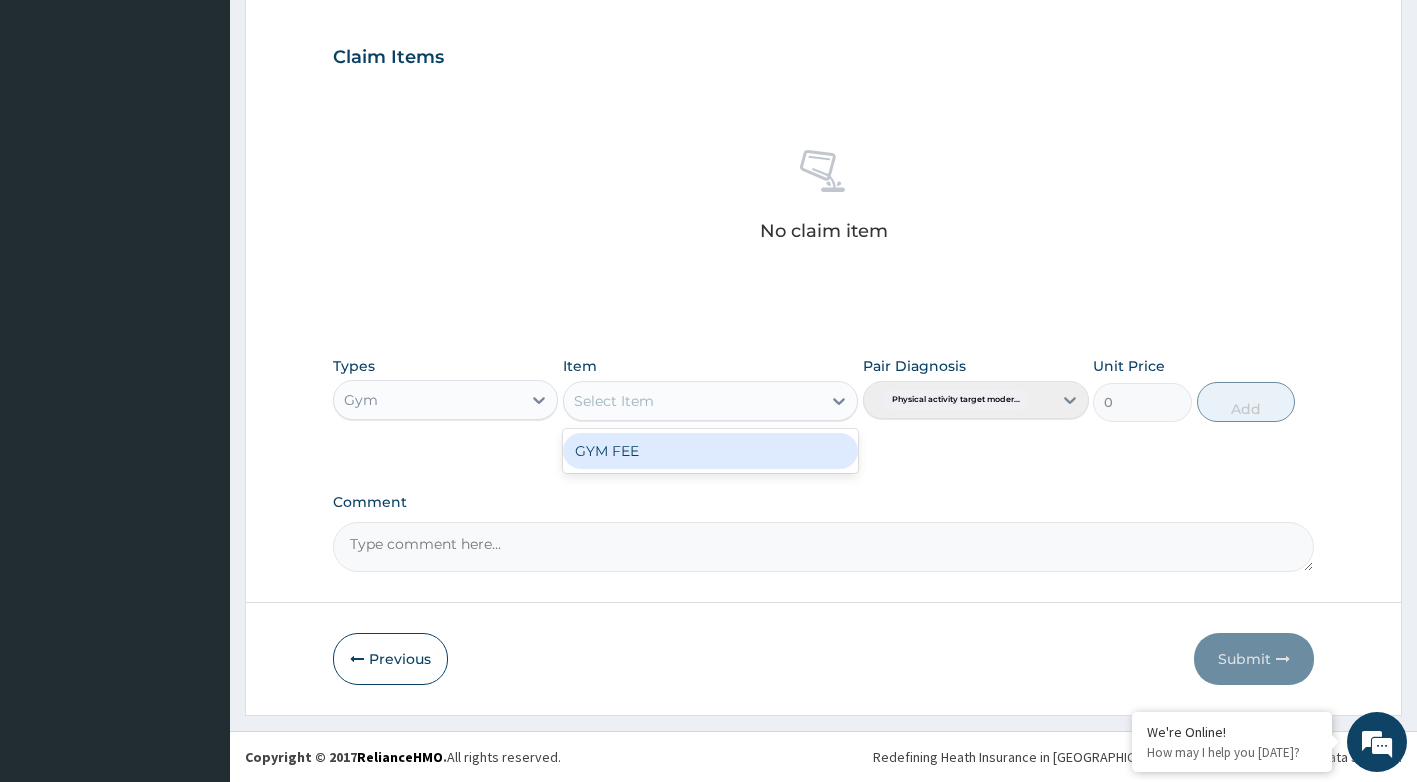 click on "GYM FEE" at bounding box center [710, 451] 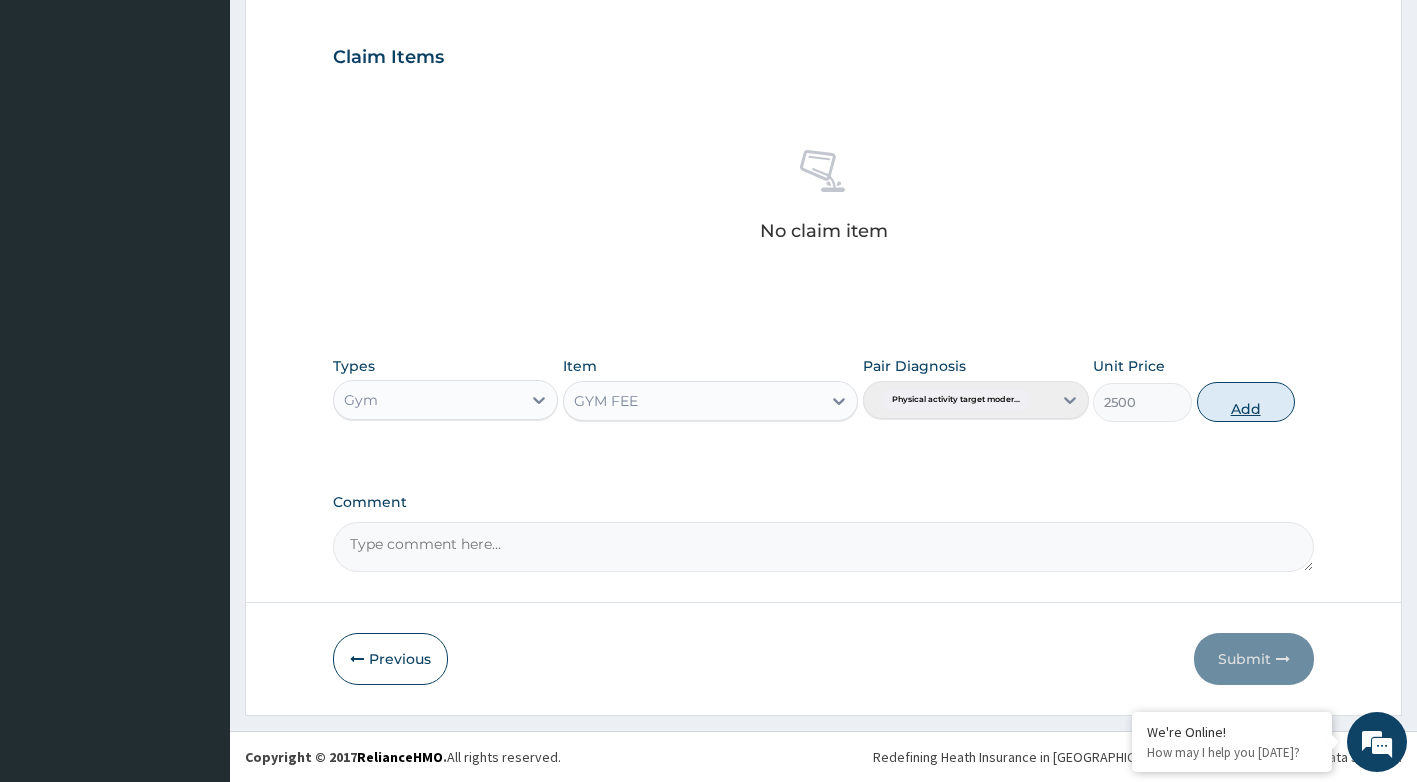 click on "Add" at bounding box center (1246, 402) 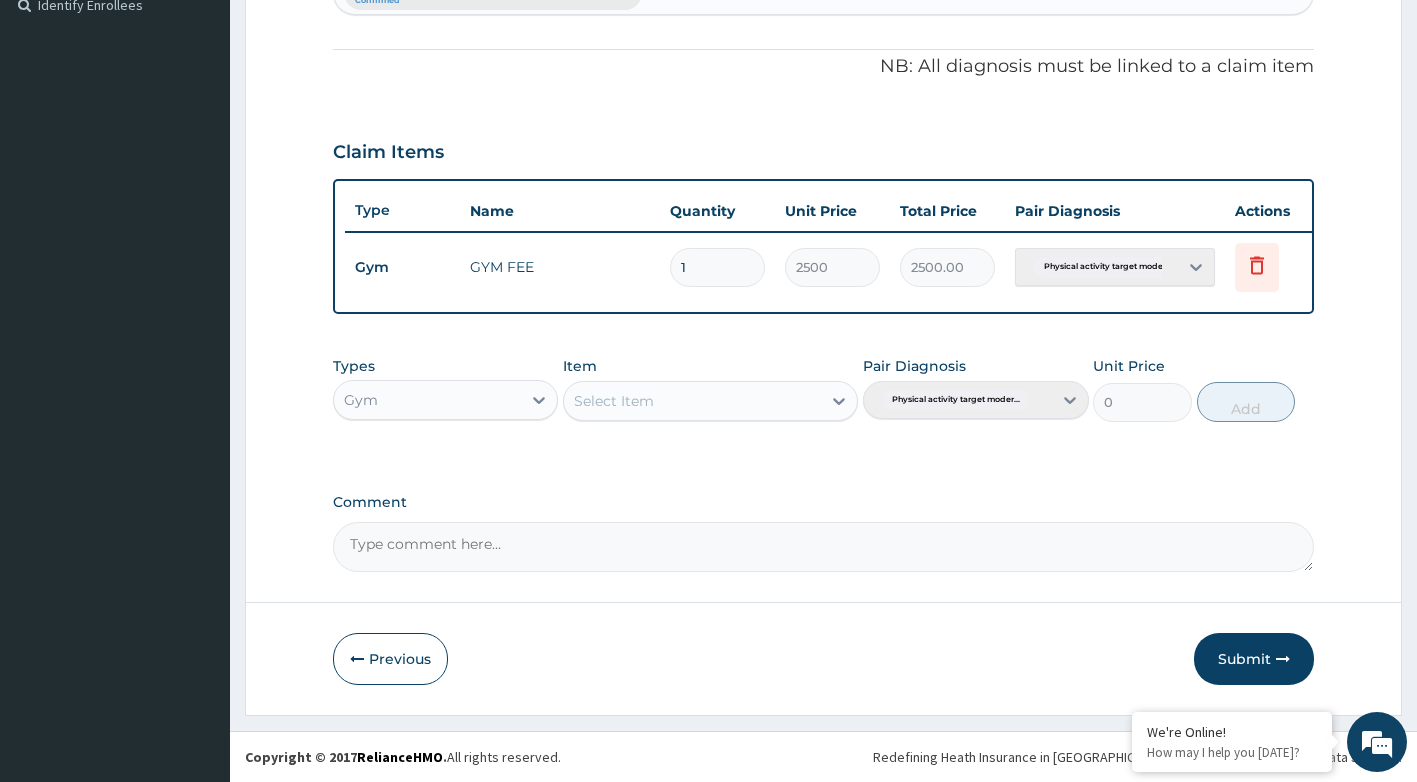 scroll, scrollTop: 580, scrollLeft: 0, axis: vertical 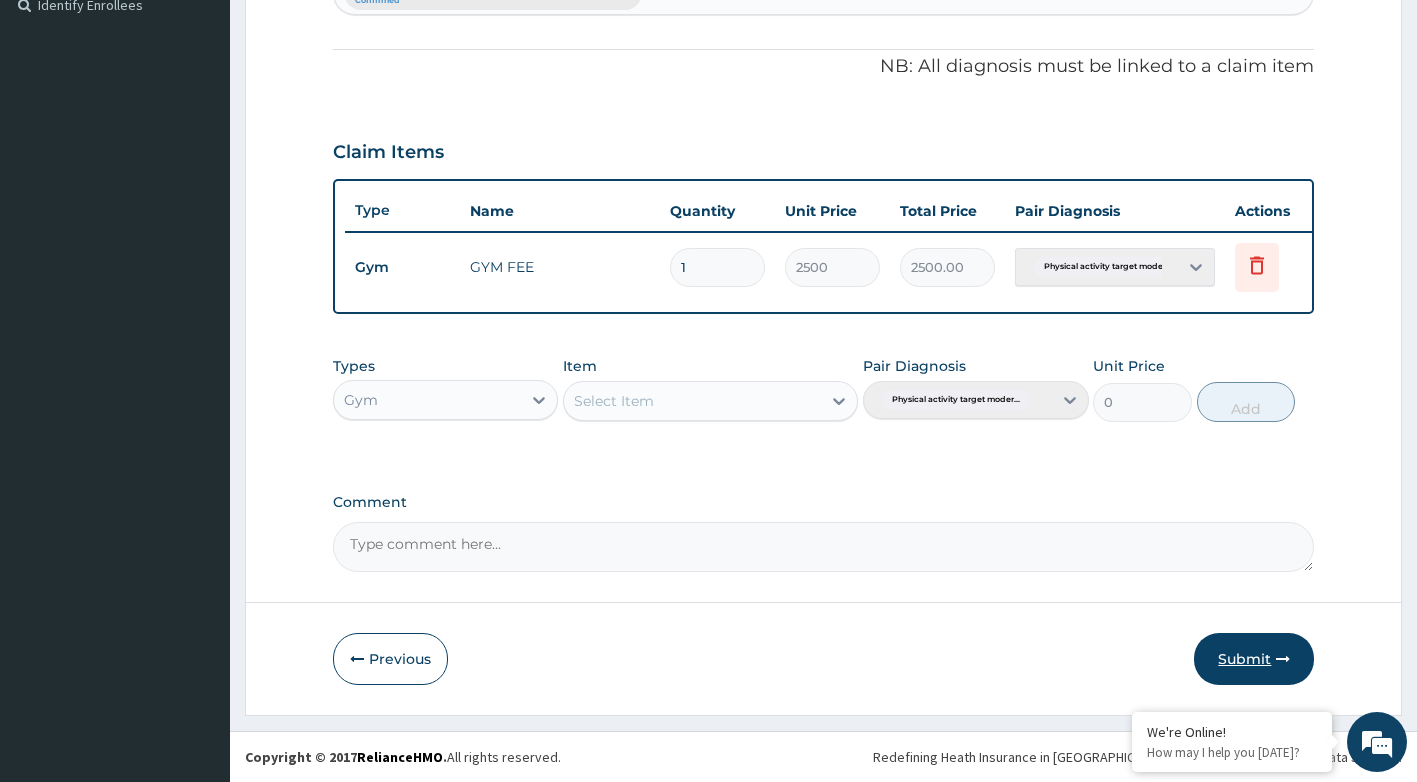 click on "Submit" at bounding box center [1254, 659] 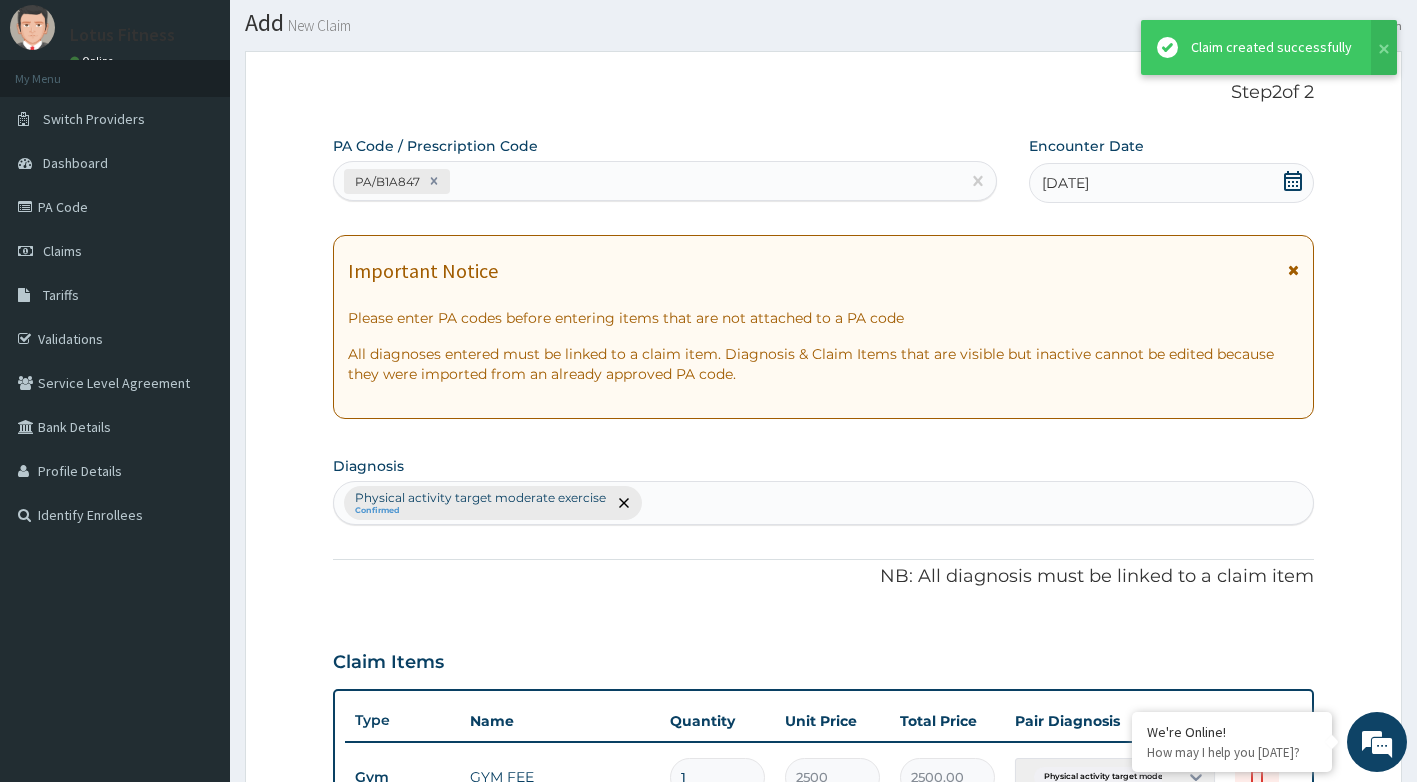 scroll, scrollTop: 580, scrollLeft: 0, axis: vertical 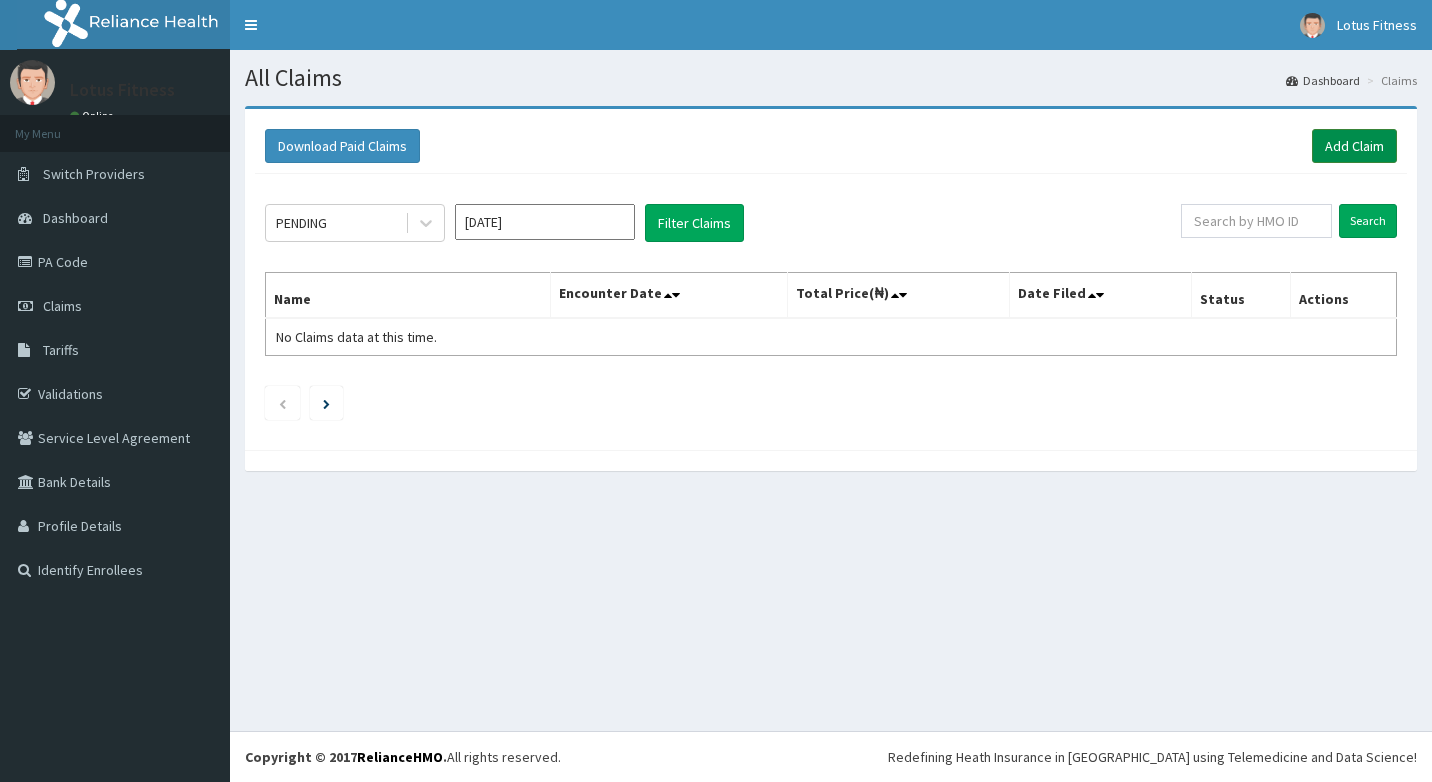drag, startPoint x: 0, startPoint y: 0, endPoint x: 1362, endPoint y: 151, distance: 1370.3448 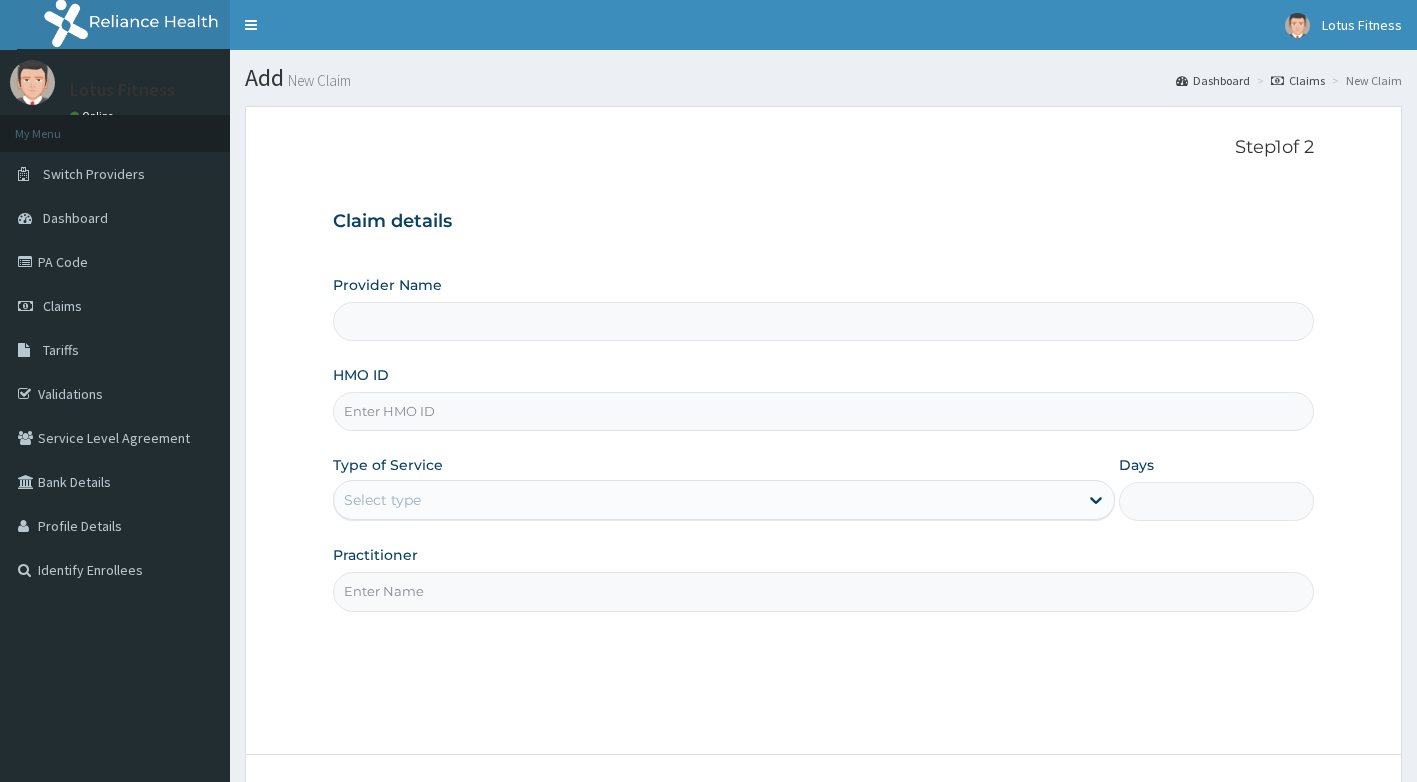 scroll, scrollTop: 0, scrollLeft: 0, axis: both 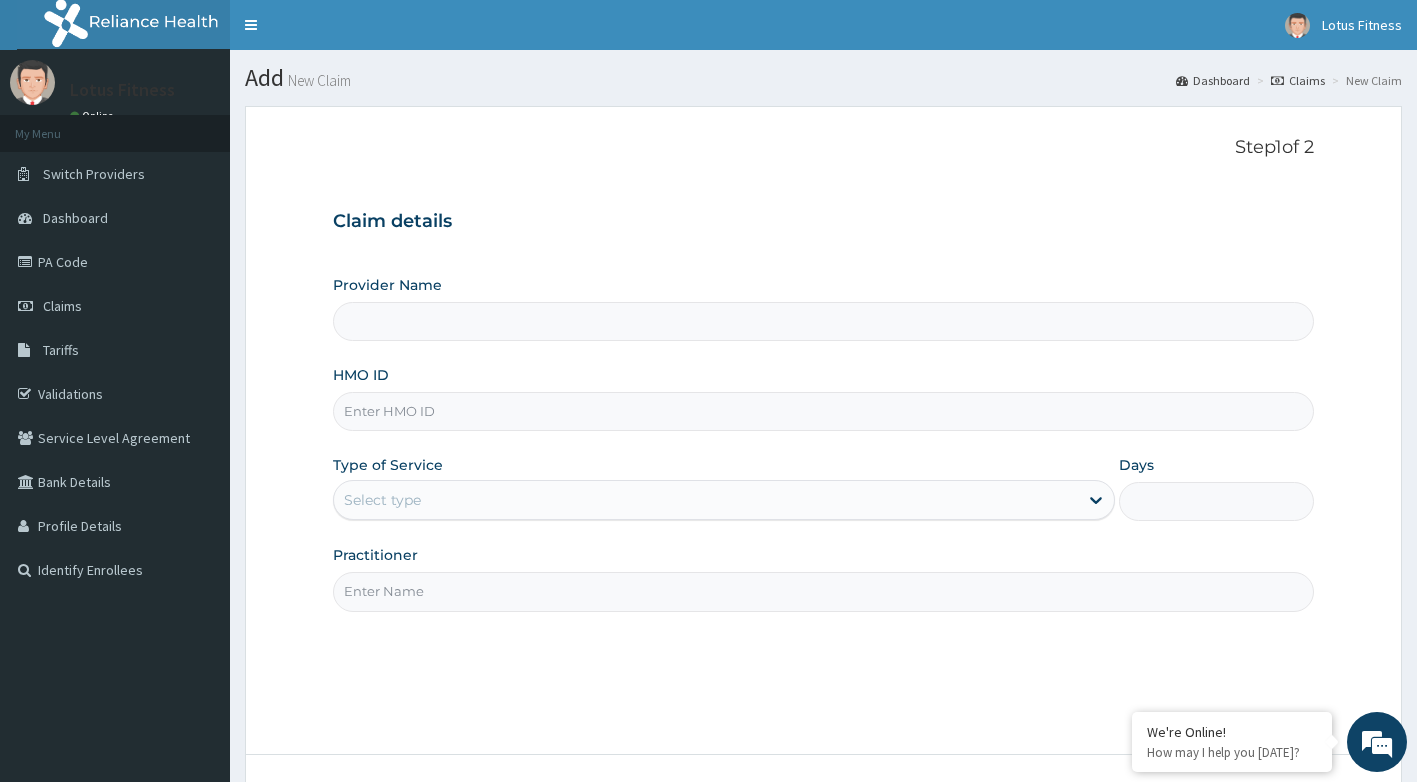 type on "Lotus Fitness" 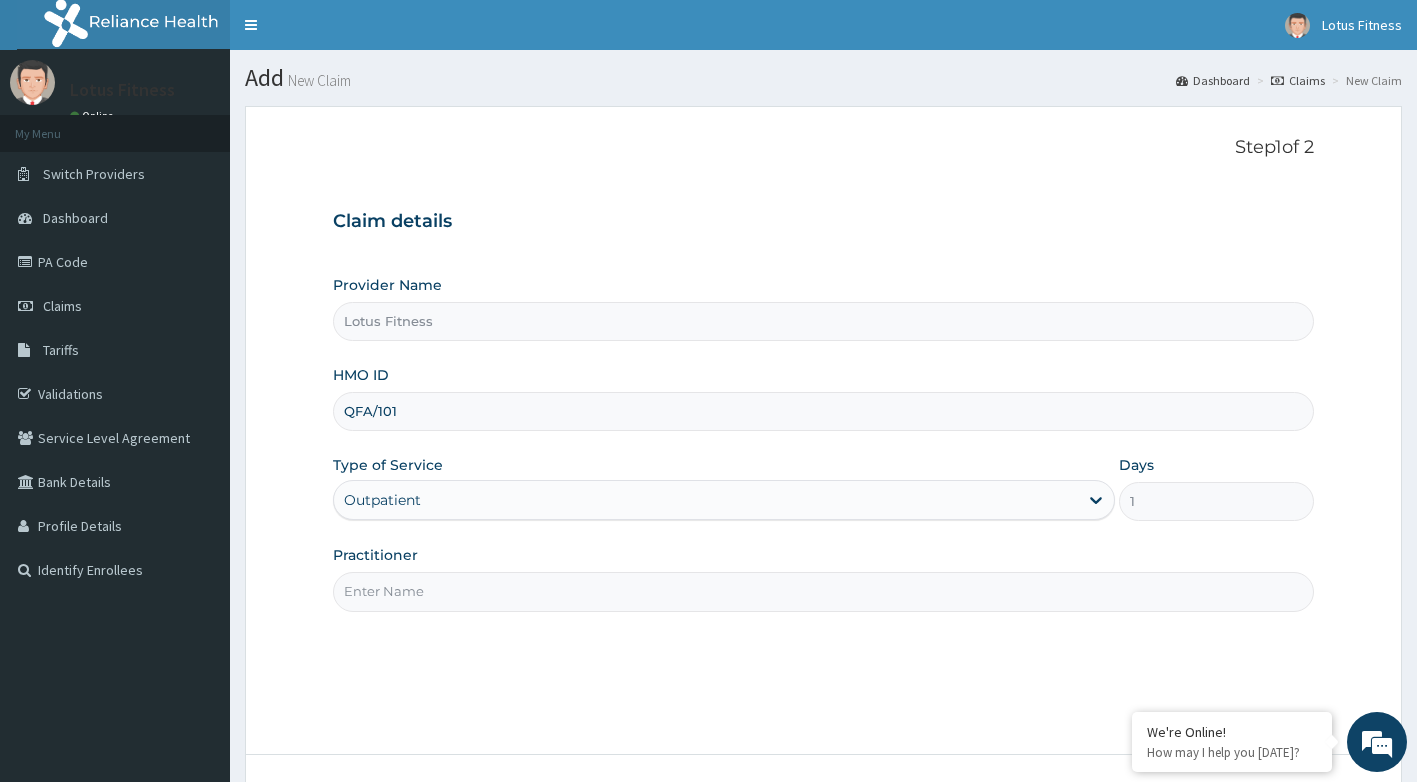 scroll, scrollTop: 0, scrollLeft: 0, axis: both 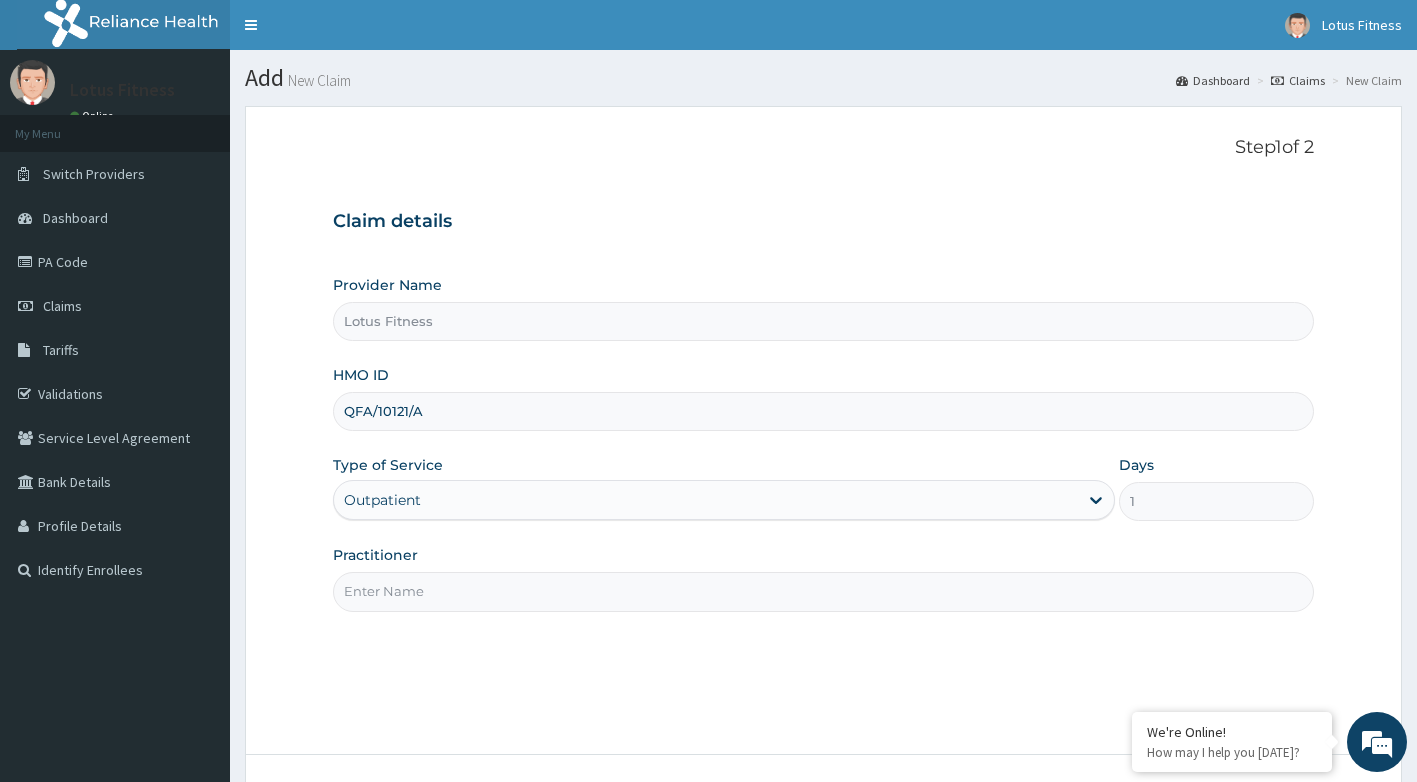 type on "QFA/10121/A" 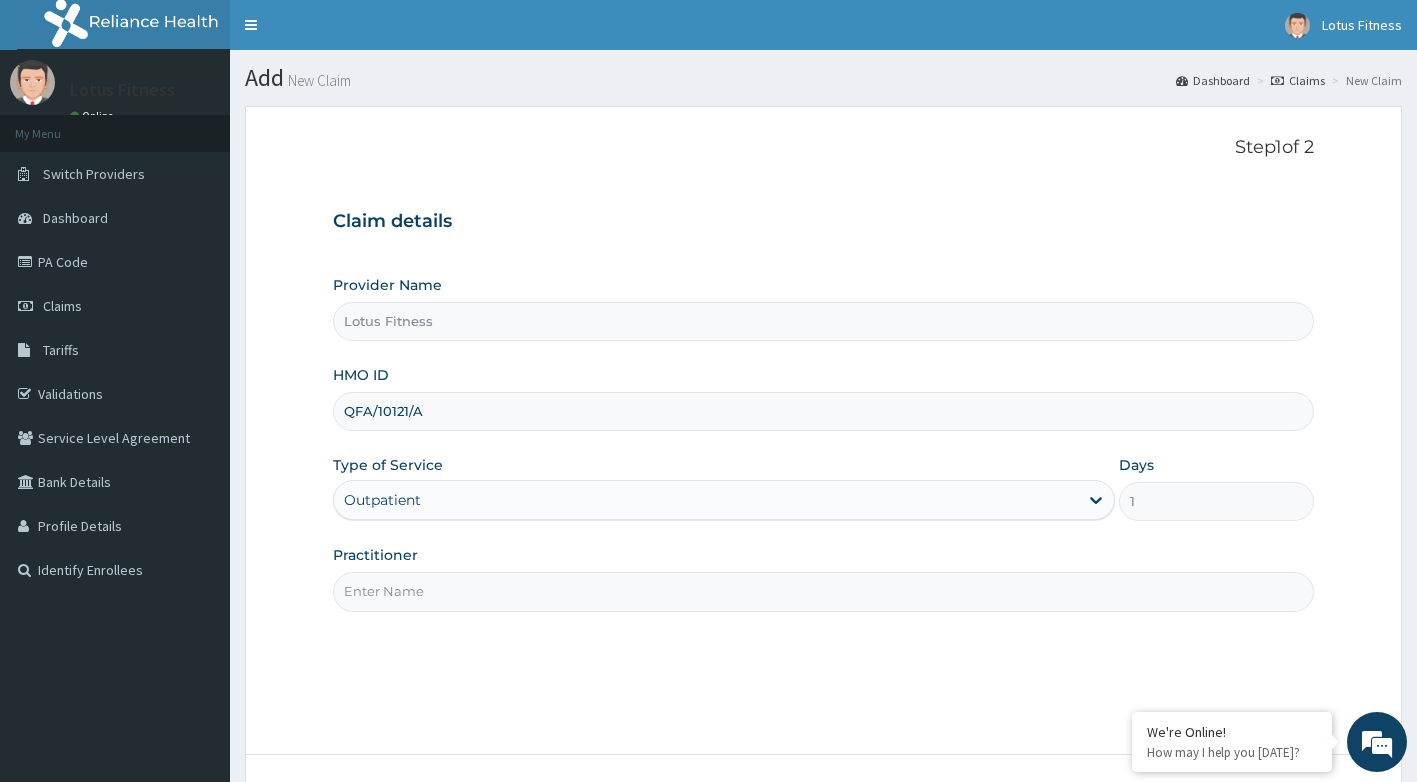 type on "GYM" 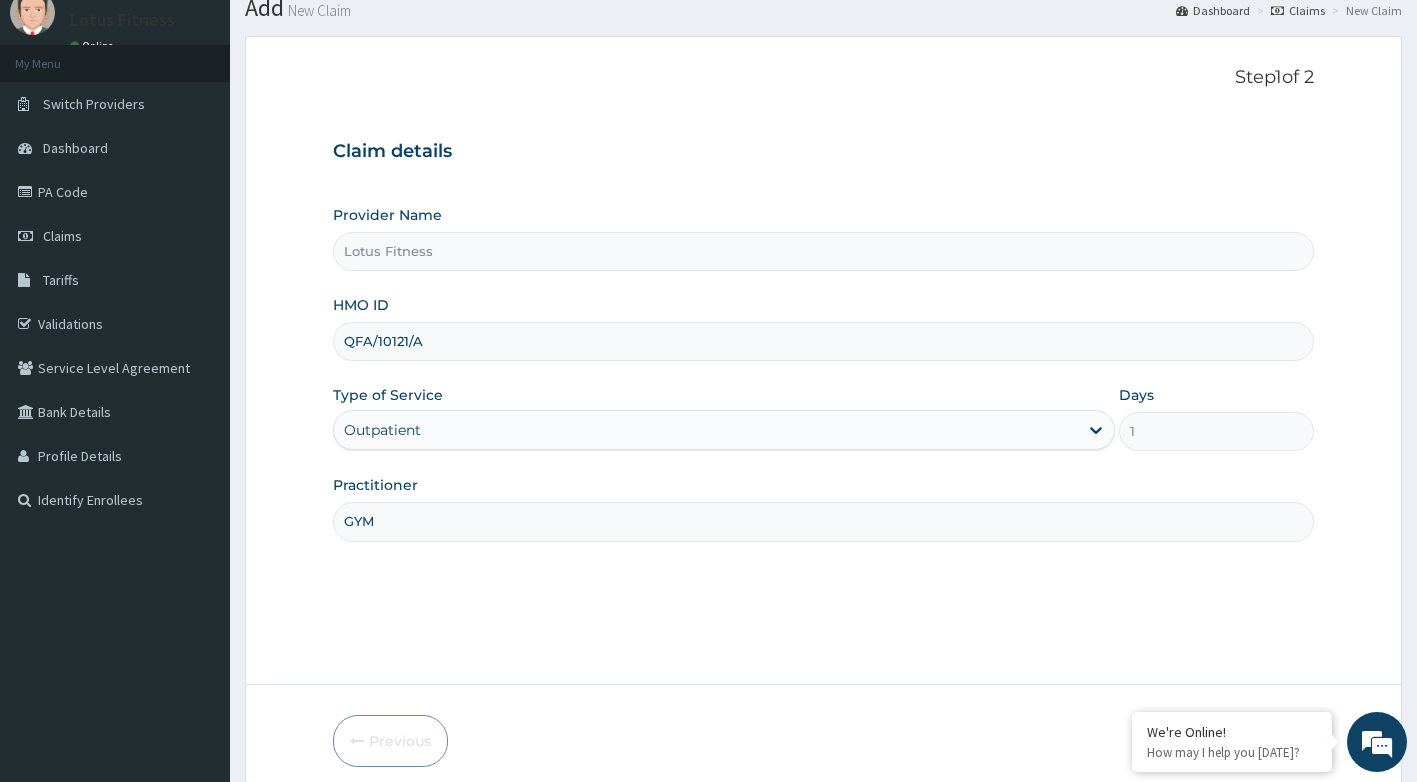 scroll, scrollTop: 152, scrollLeft: 0, axis: vertical 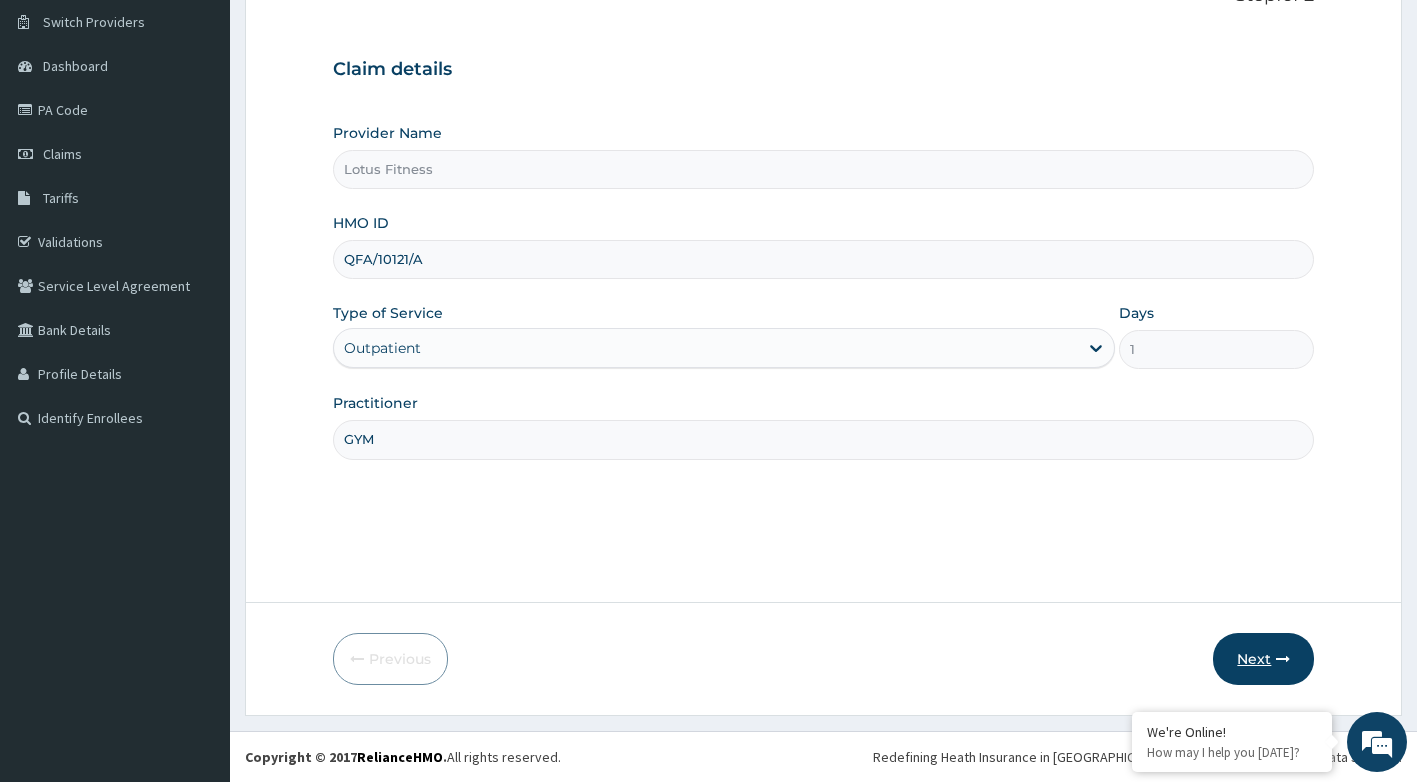 click on "Next" at bounding box center (1263, 659) 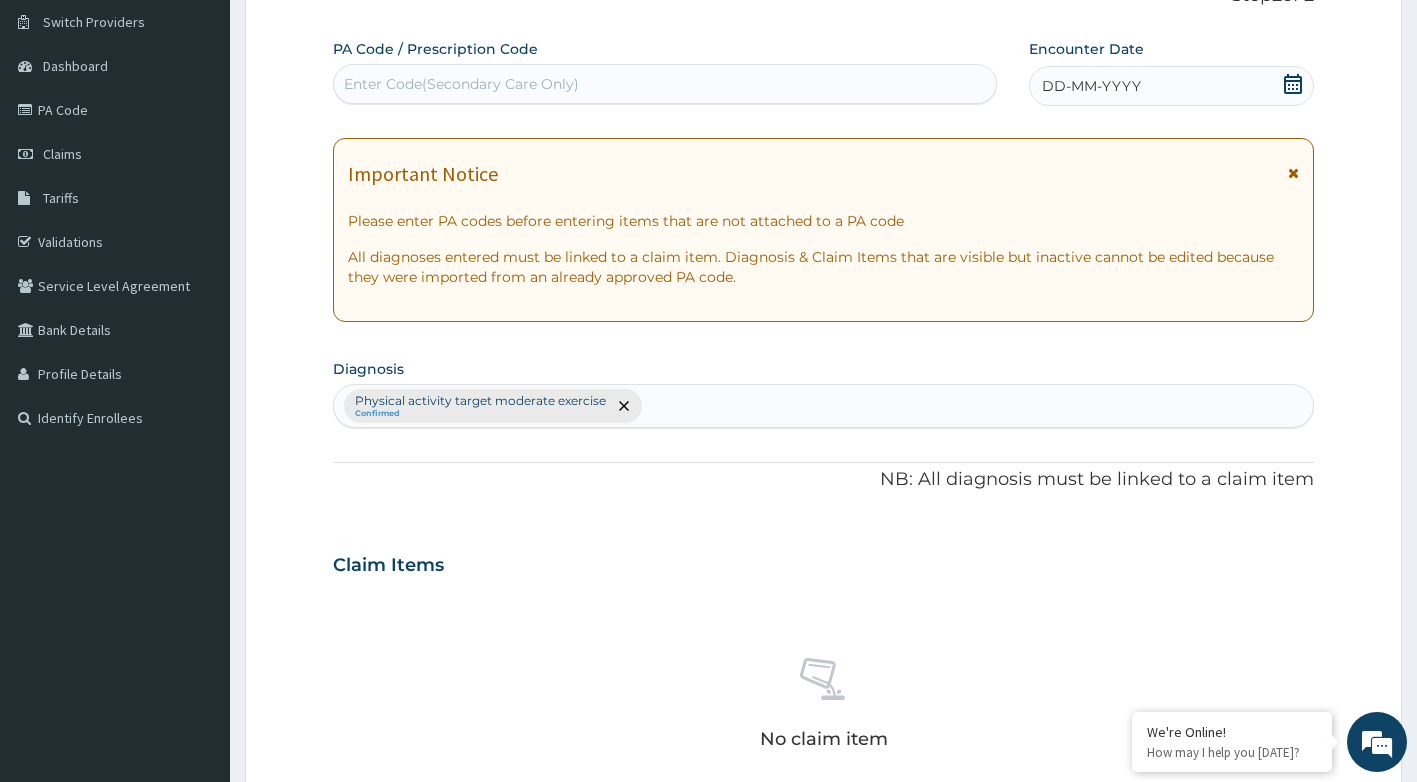 click on "Enter Code(Secondary Care Only)" at bounding box center (665, 84) 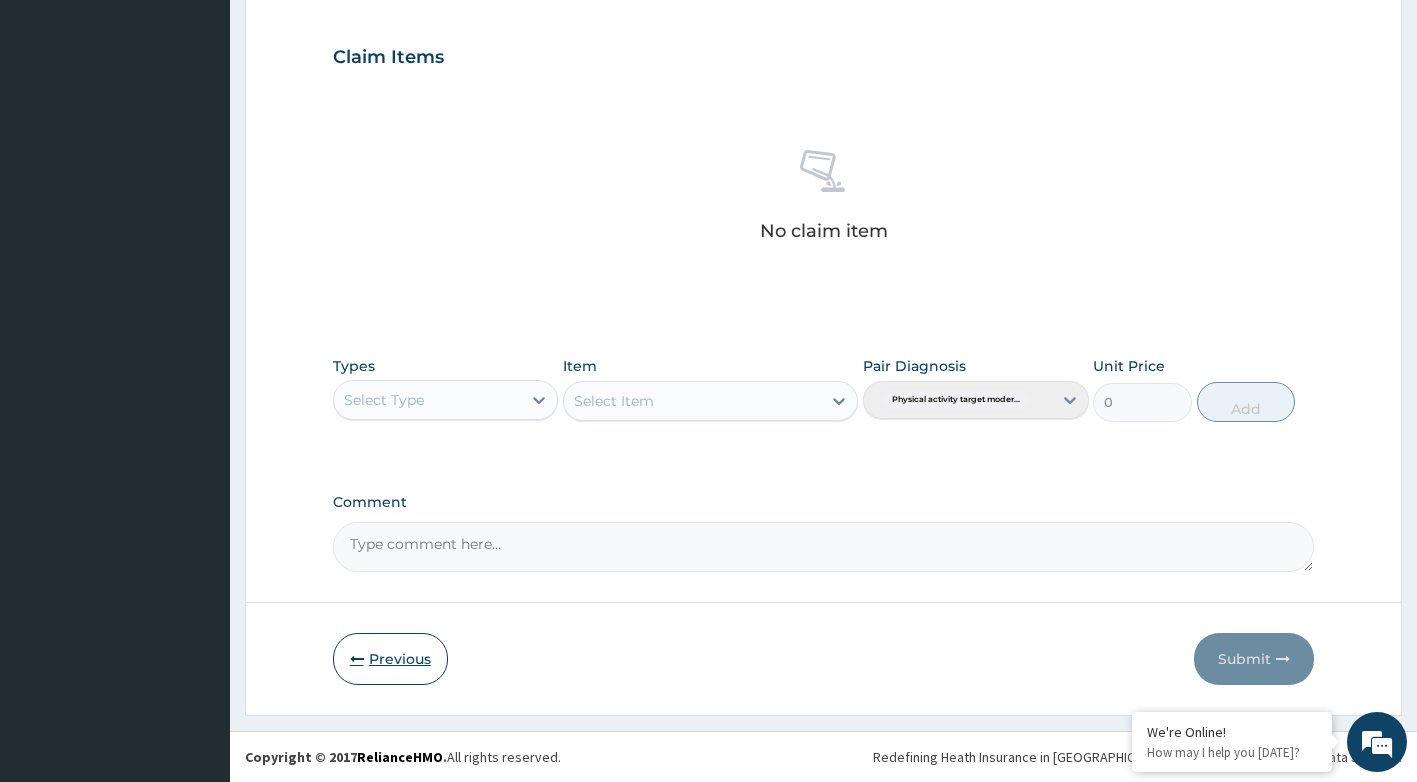 type on "PA/" 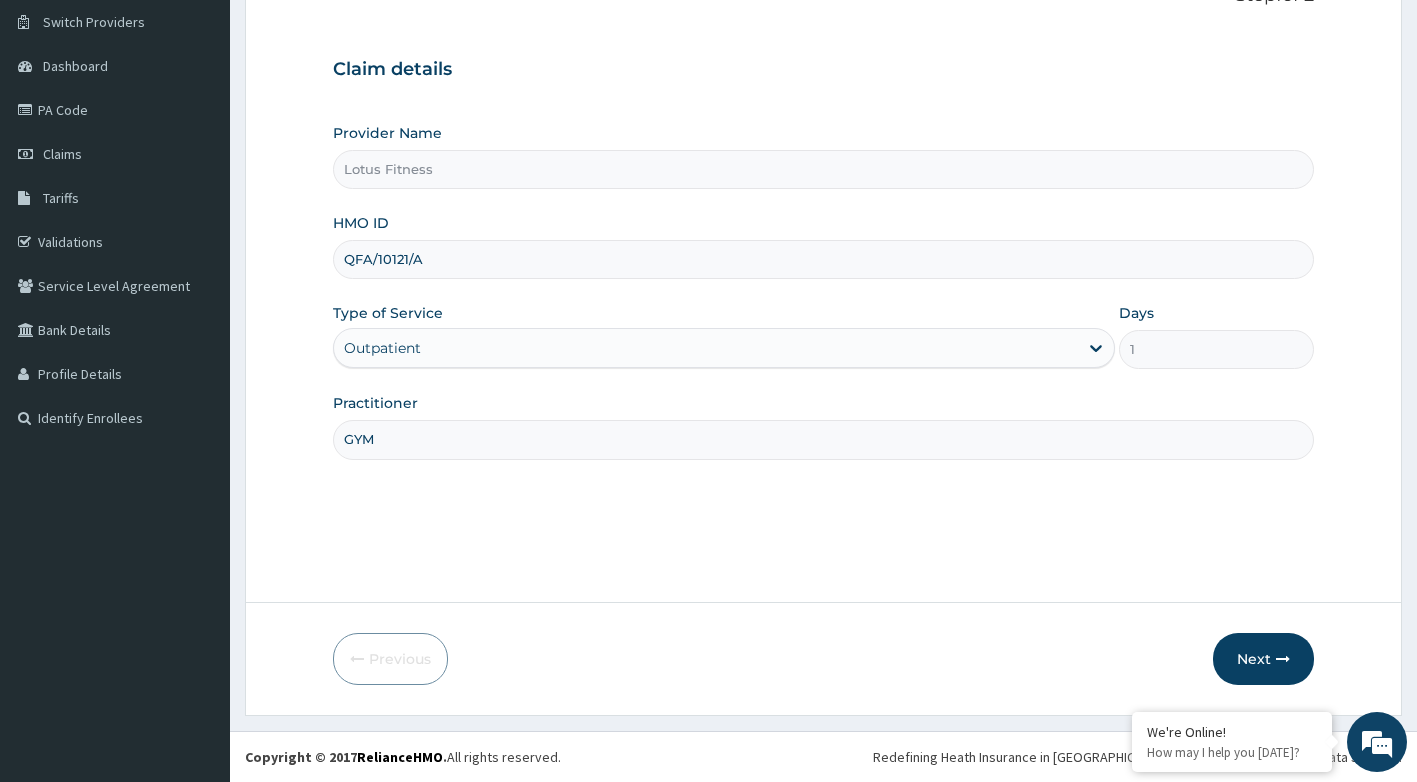 scroll, scrollTop: 152, scrollLeft: 0, axis: vertical 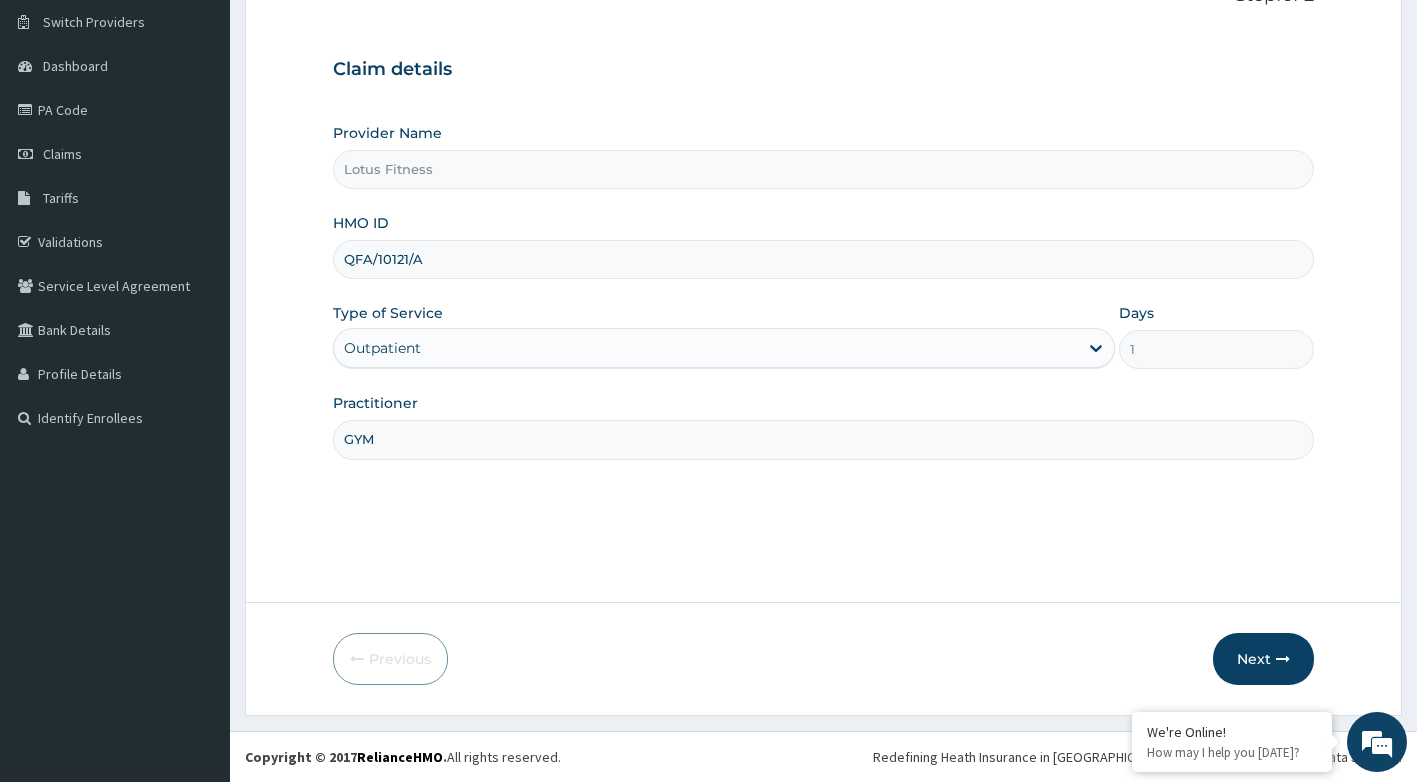 click on "QFA/10121/A" at bounding box center (824, 259) 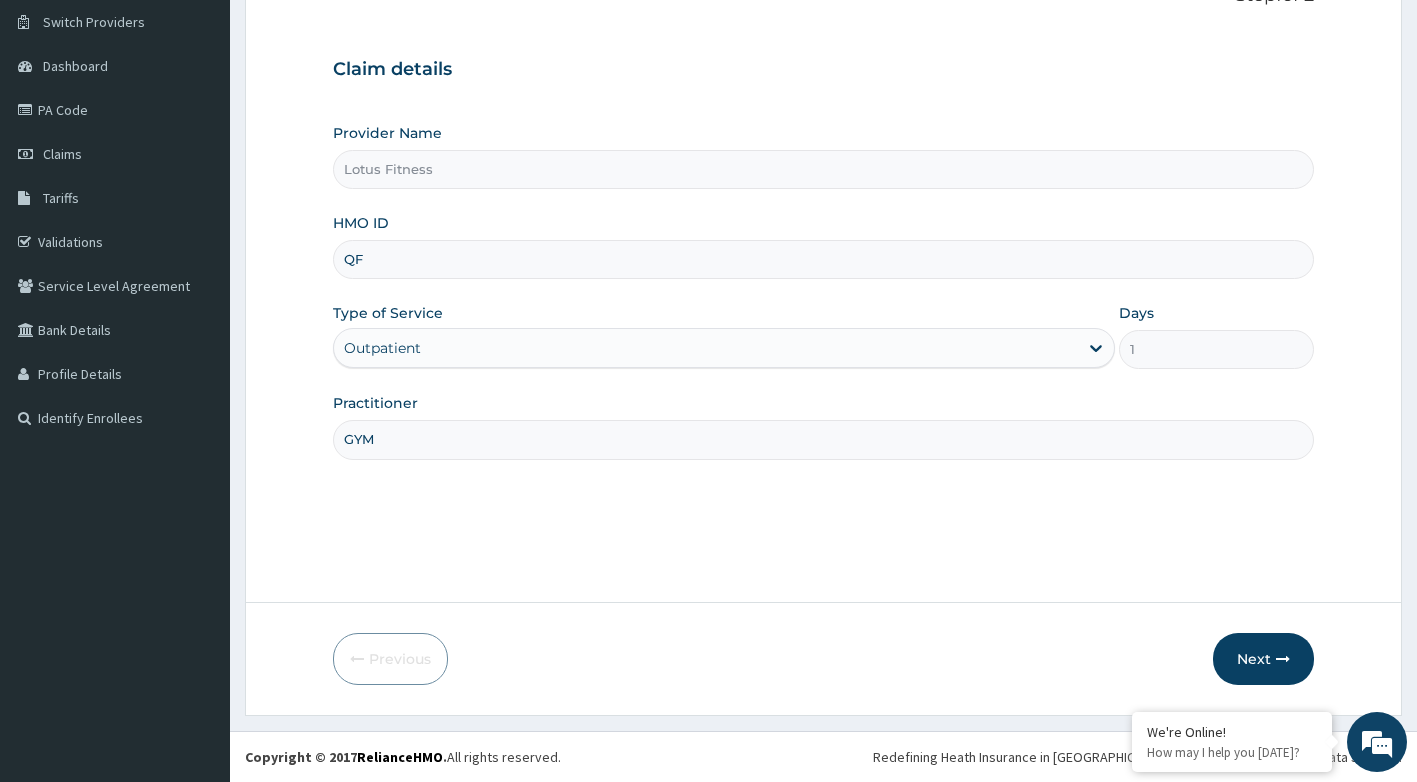 type on "Q" 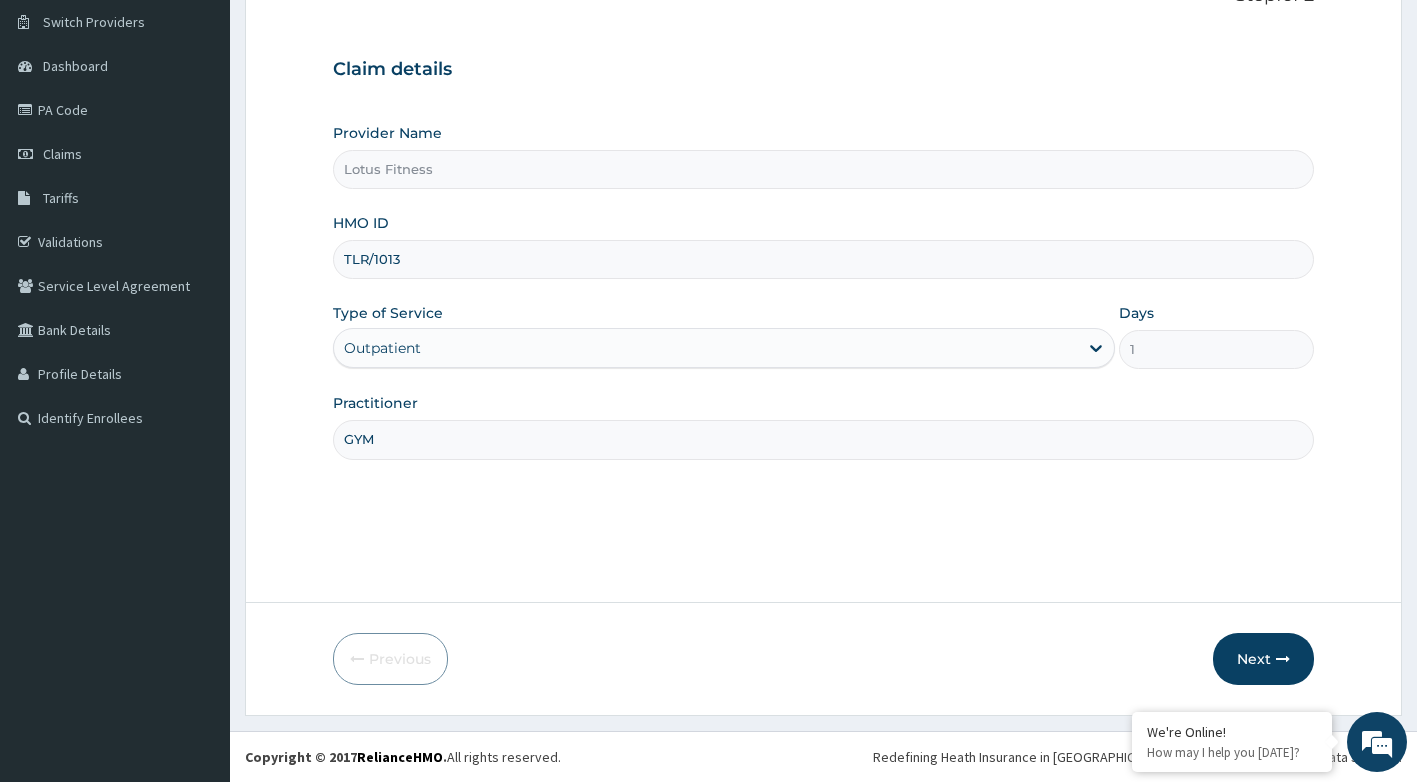 type on "TLR/10132/A" 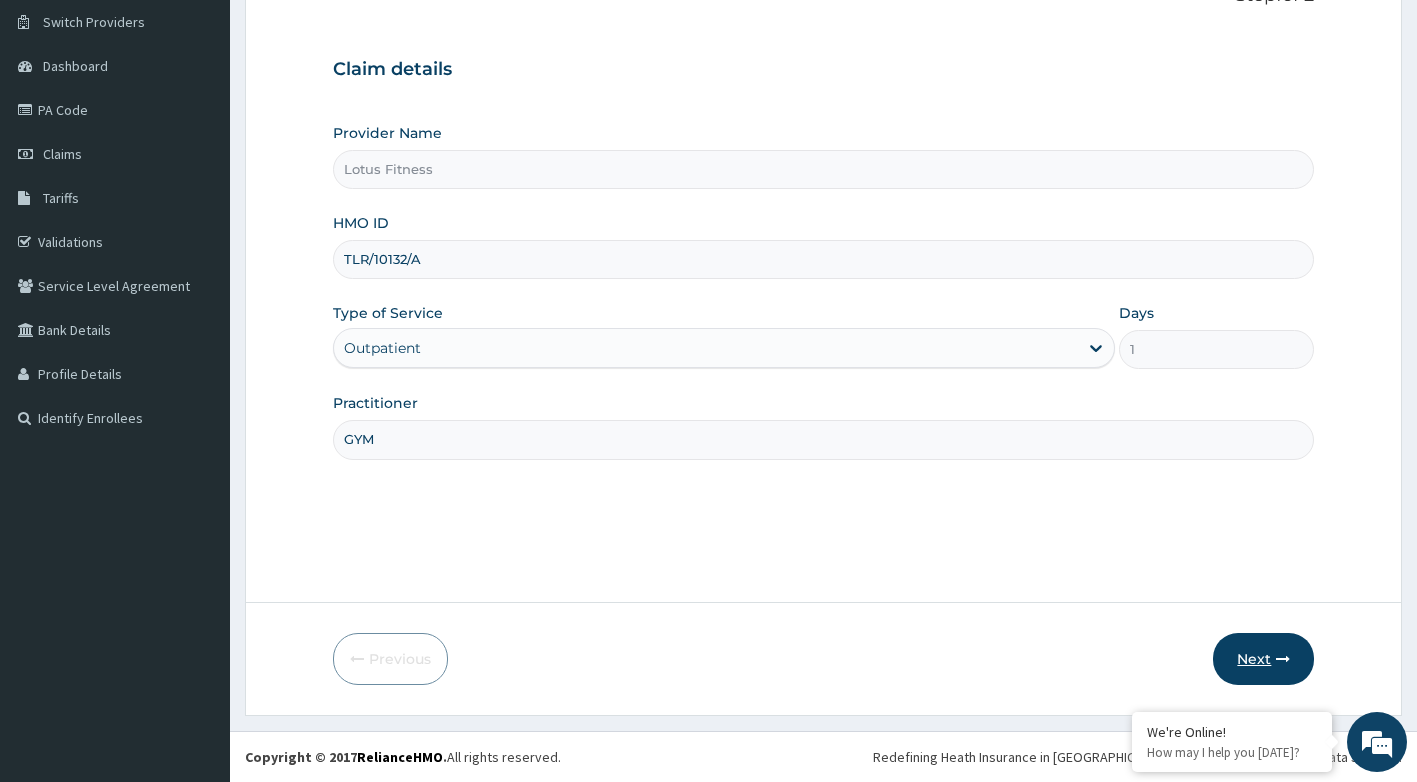 click on "Next" at bounding box center [1263, 659] 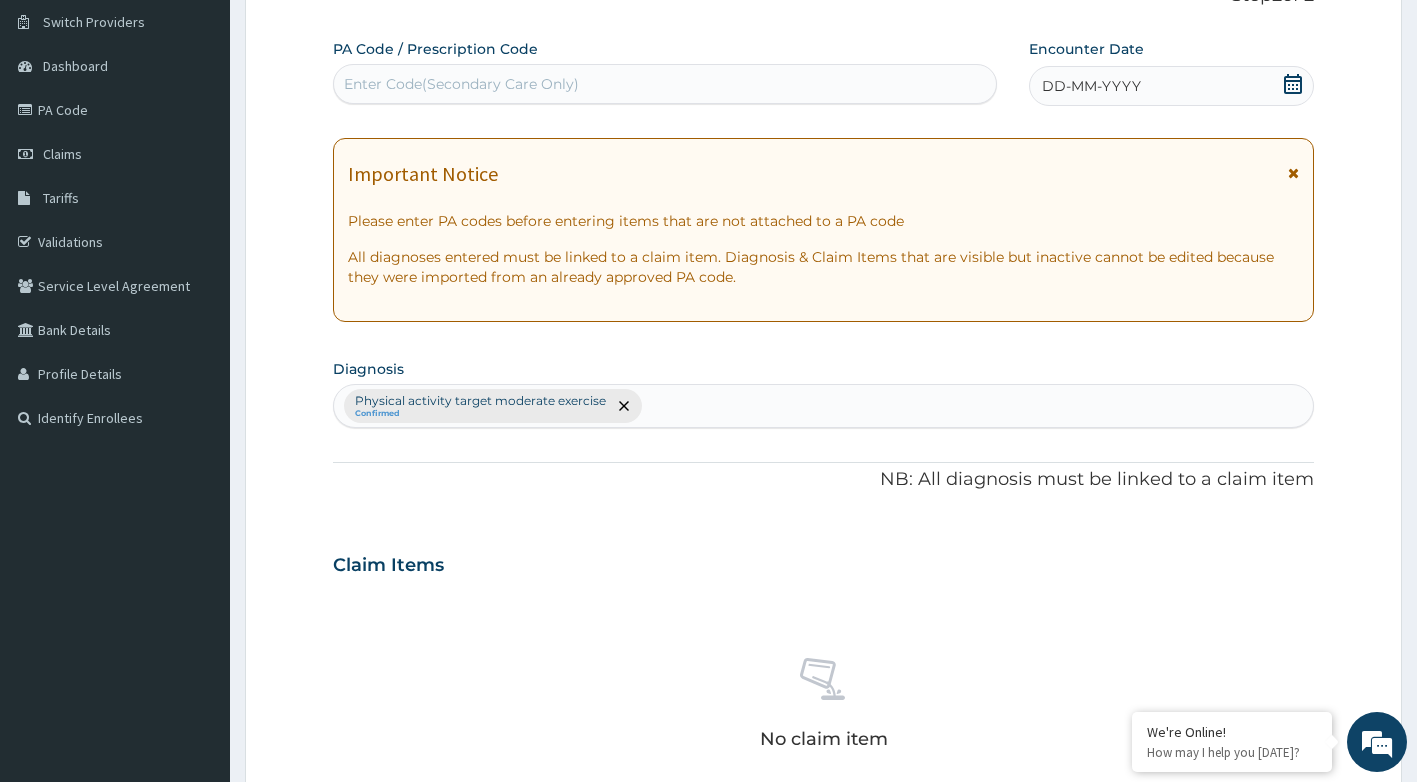 click on "Enter Code(Secondary Care Only)" at bounding box center (665, 84) 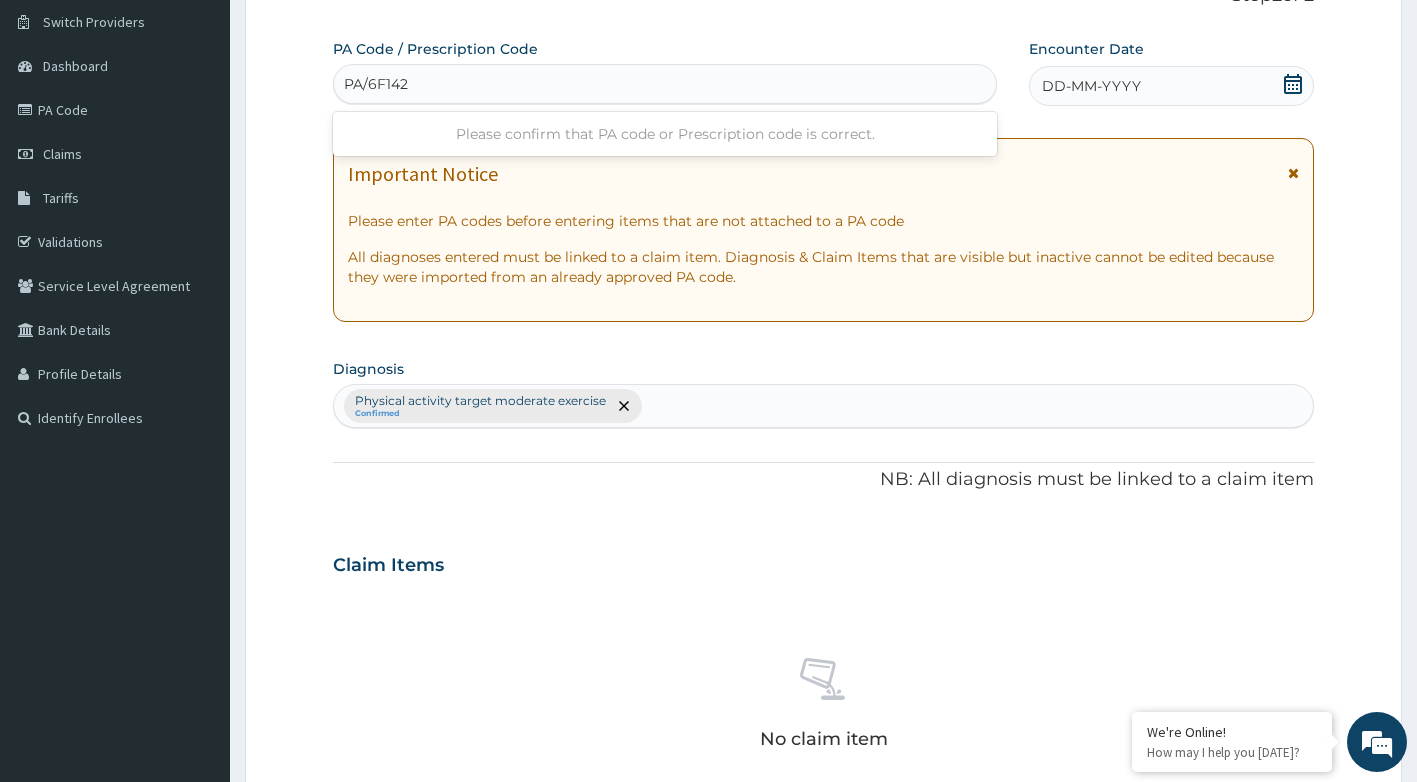 type on "PA/6F1421" 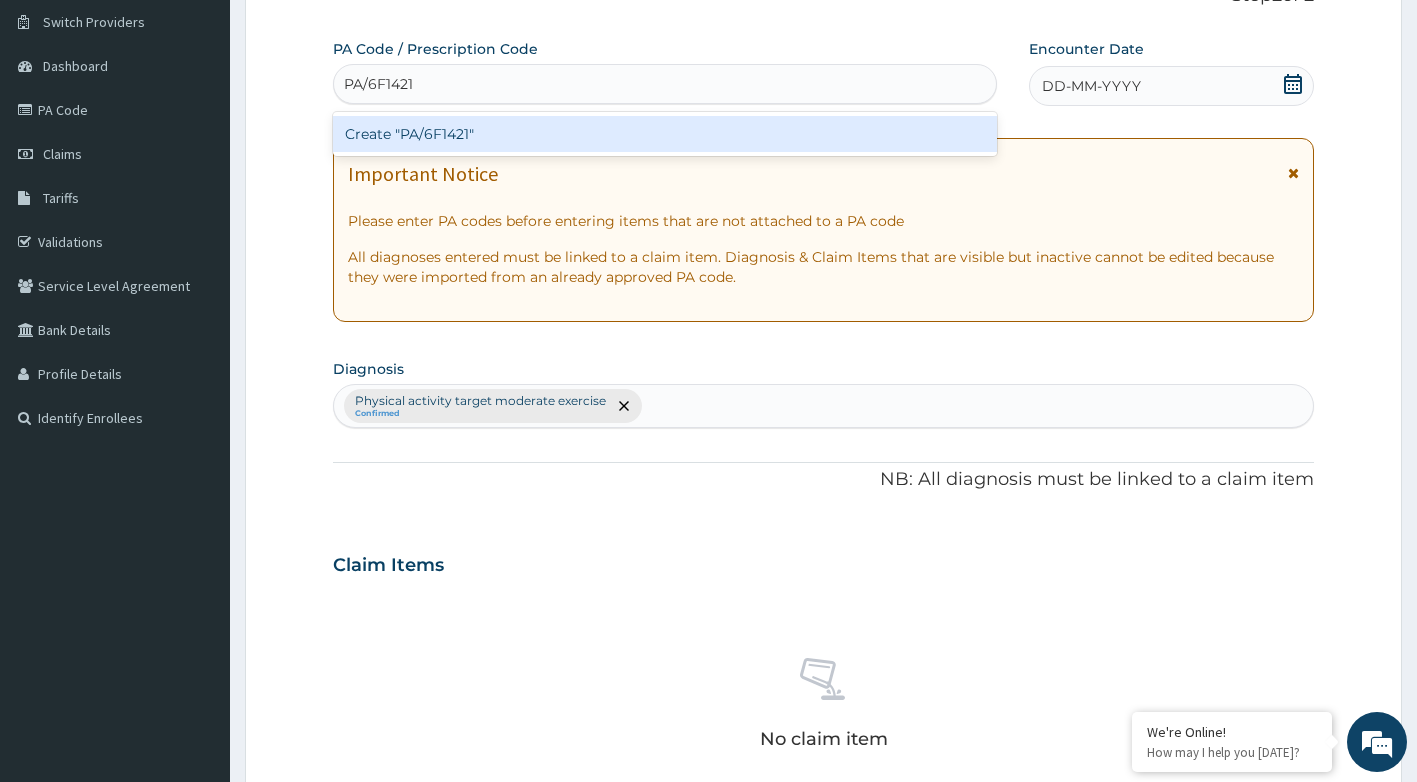 click on "Create "PA/6F1421"" at bounding box center (665, 134) 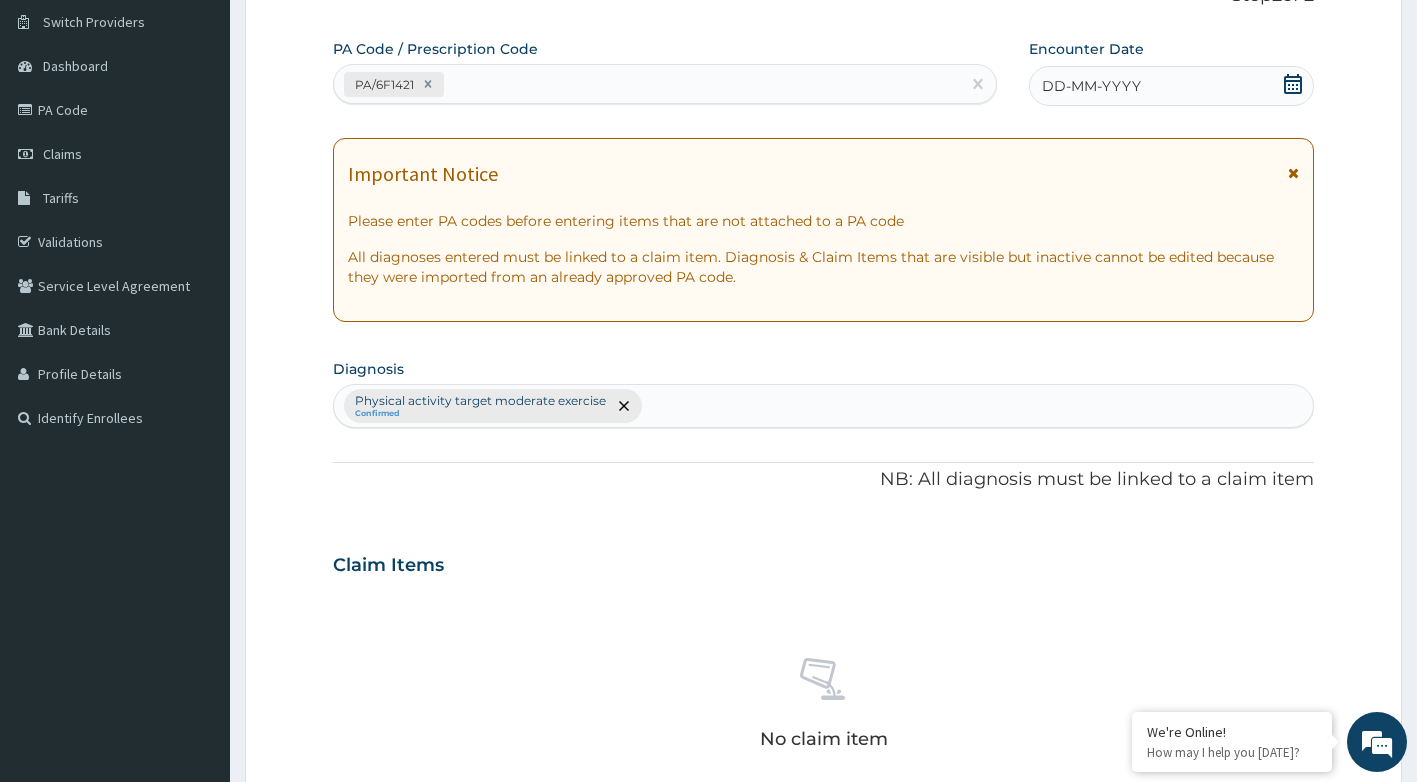 click 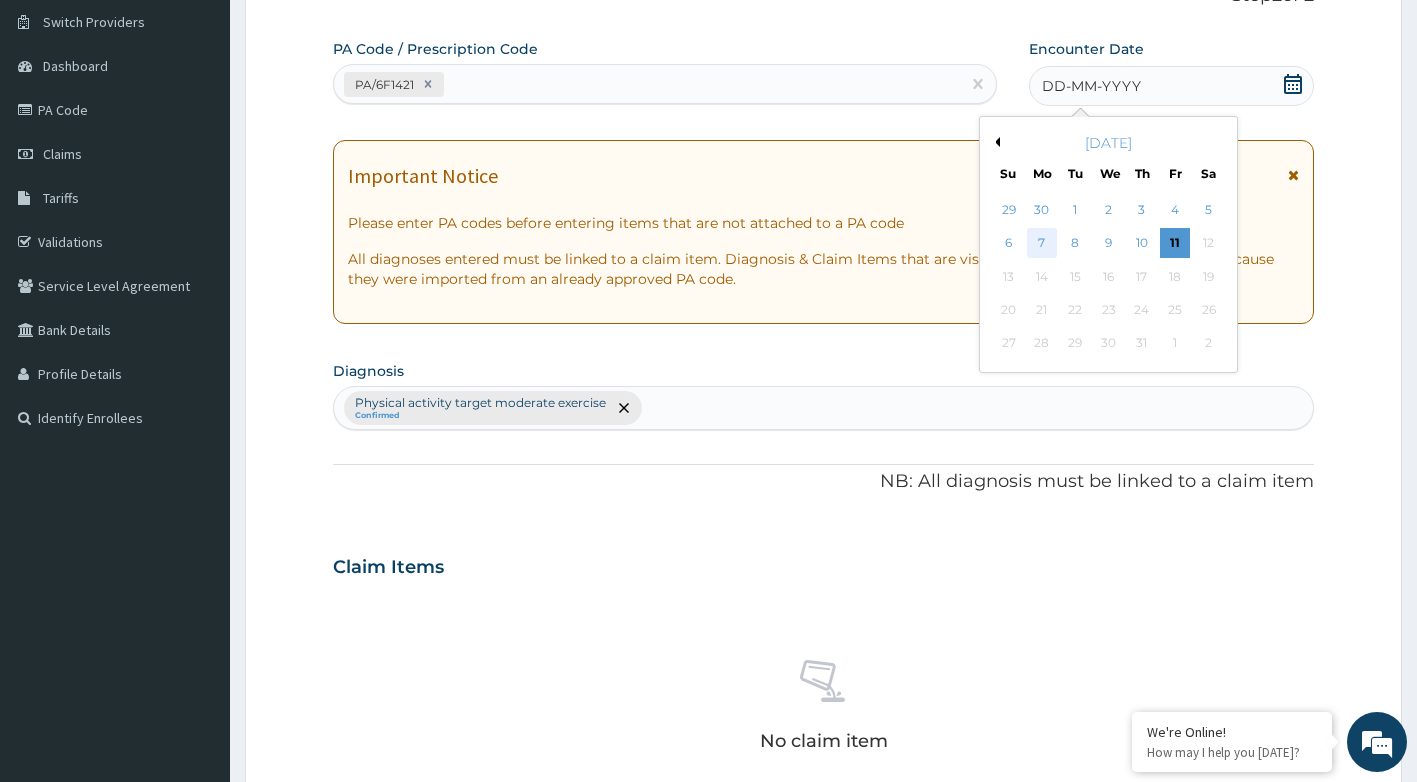 click on "7" at bounding box center [1042, 244] 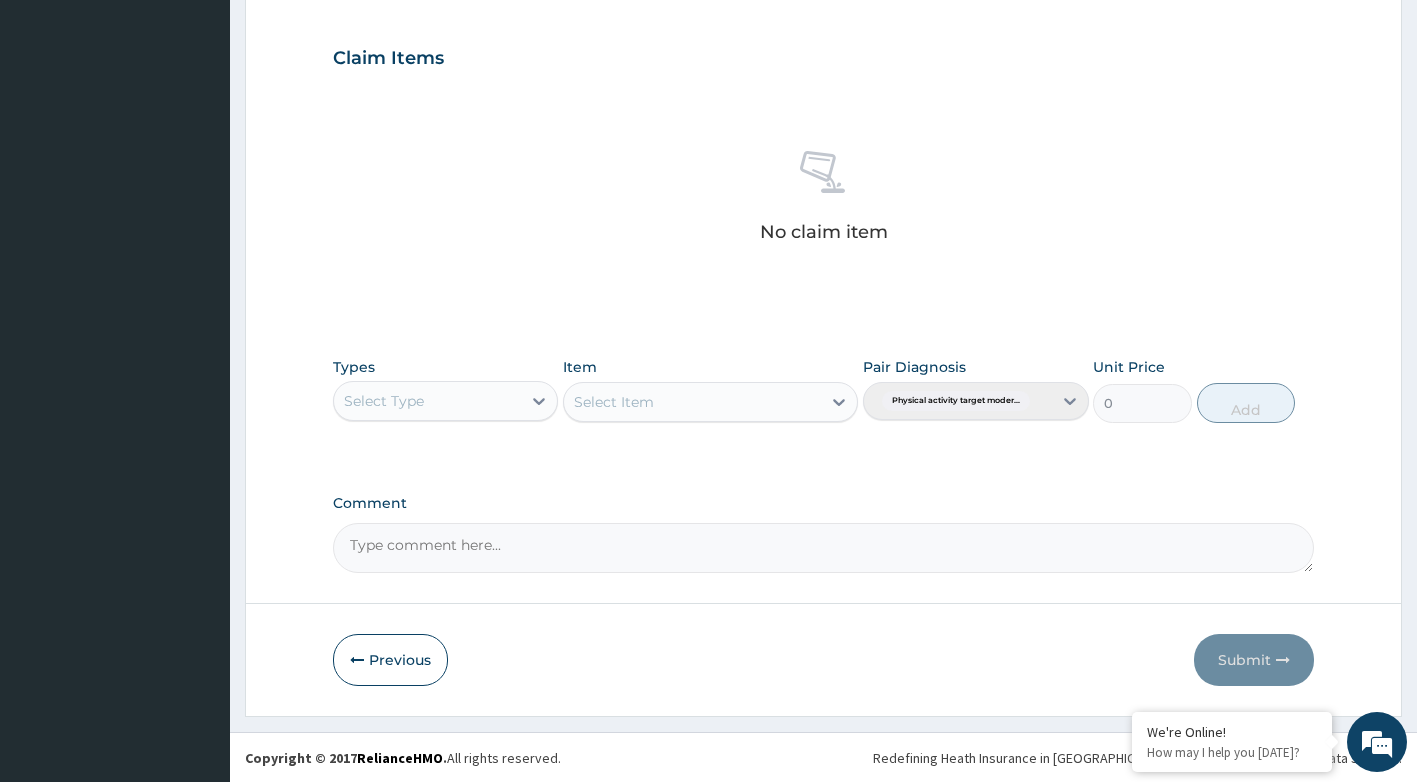 scroll, scrollTop: 660, scrollLeft: 0, axis: vertical 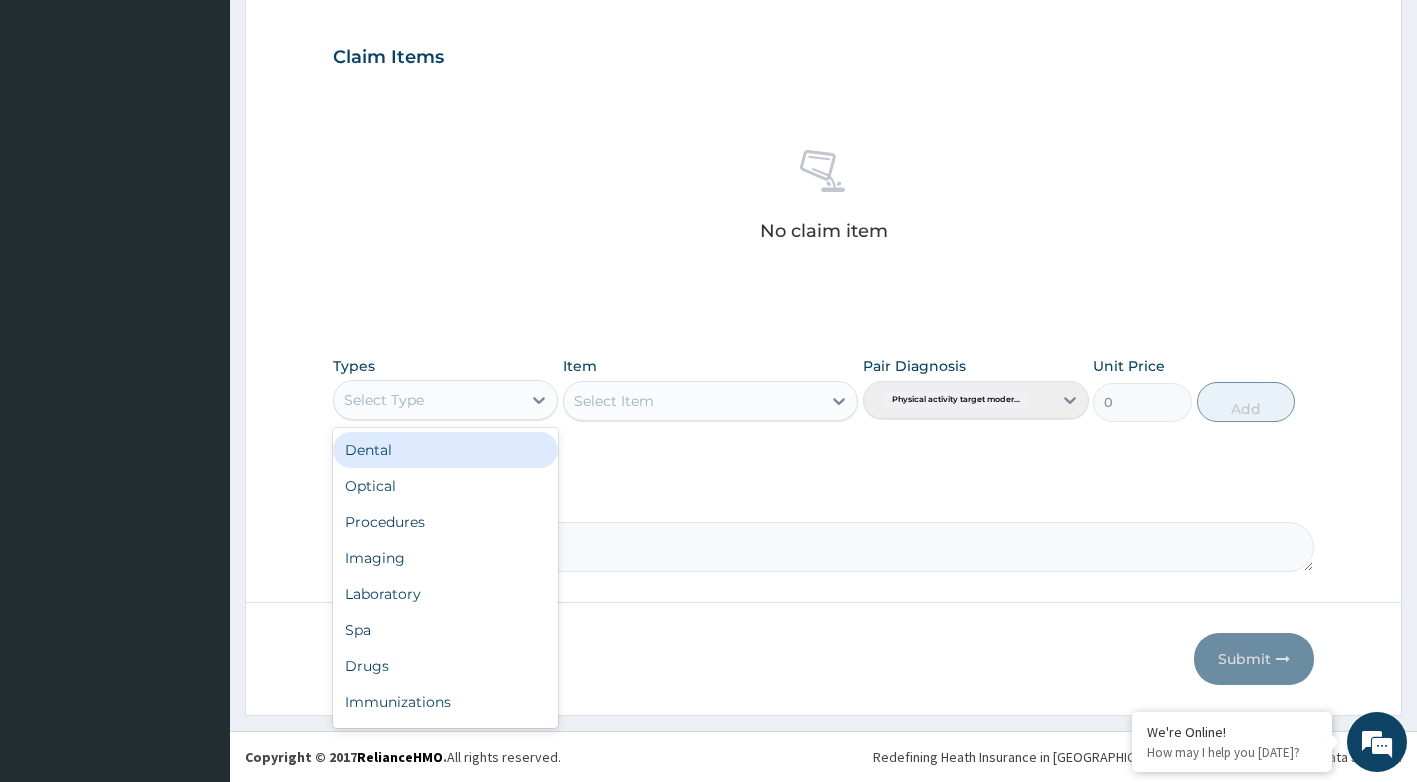 click on "Select Type" at bounding box center (428, 400) 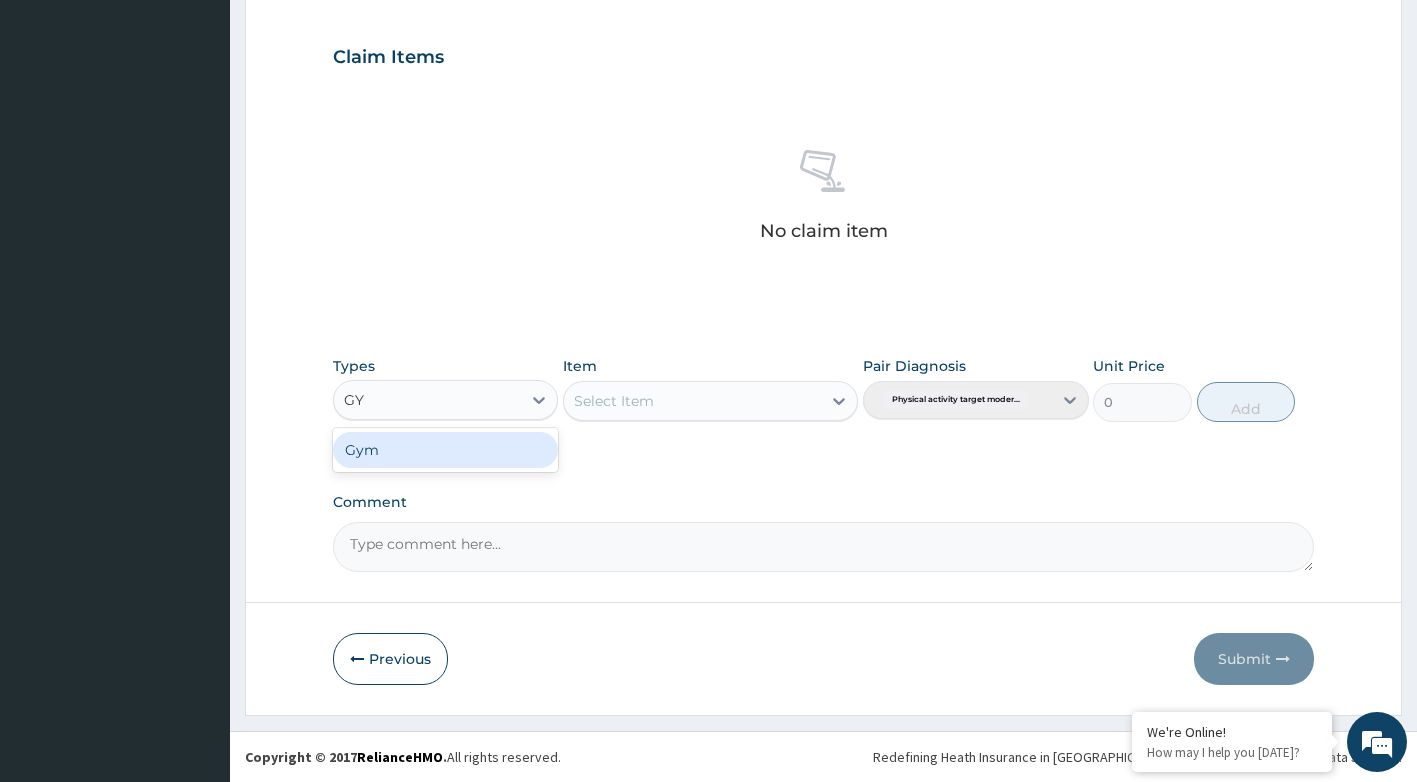 type on "GYM" 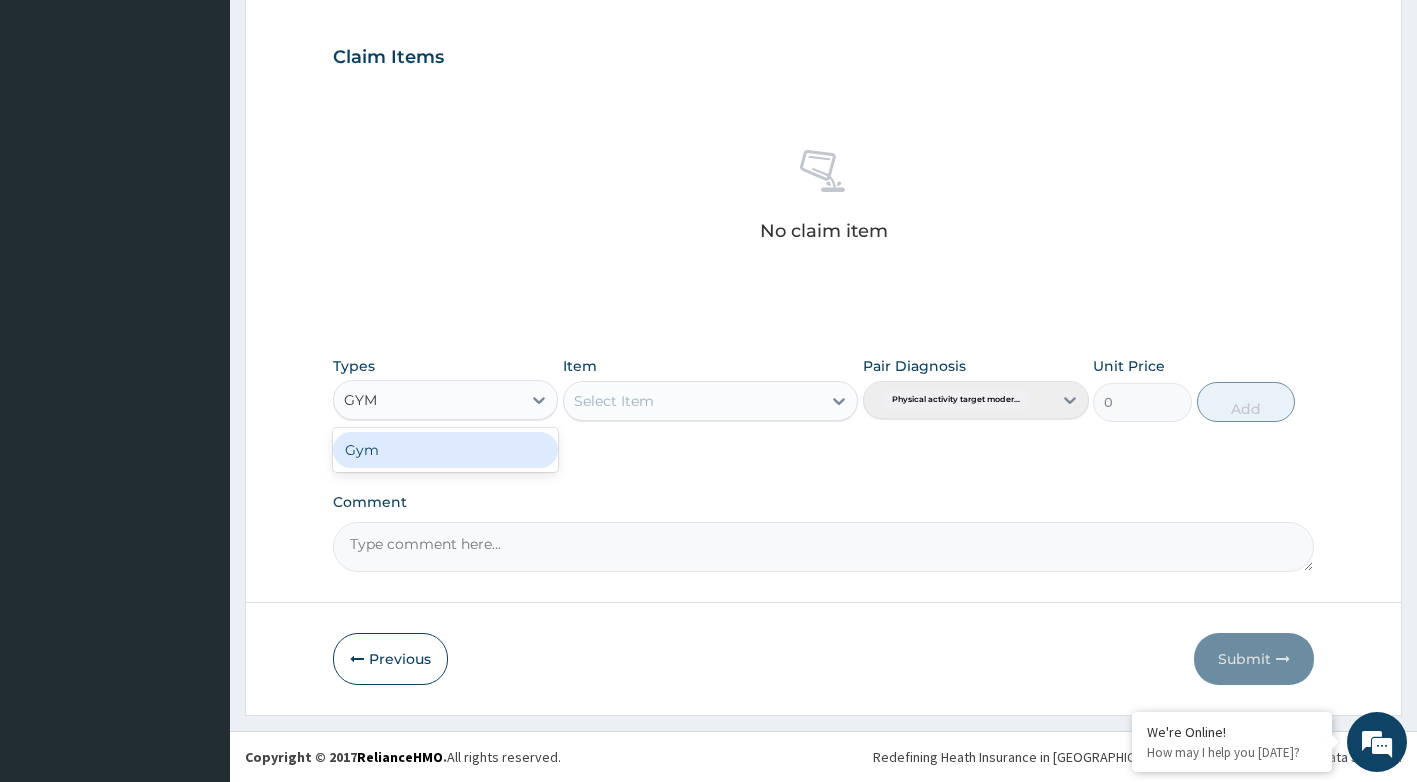 click on "Gym" at bounding box center [446, 450] 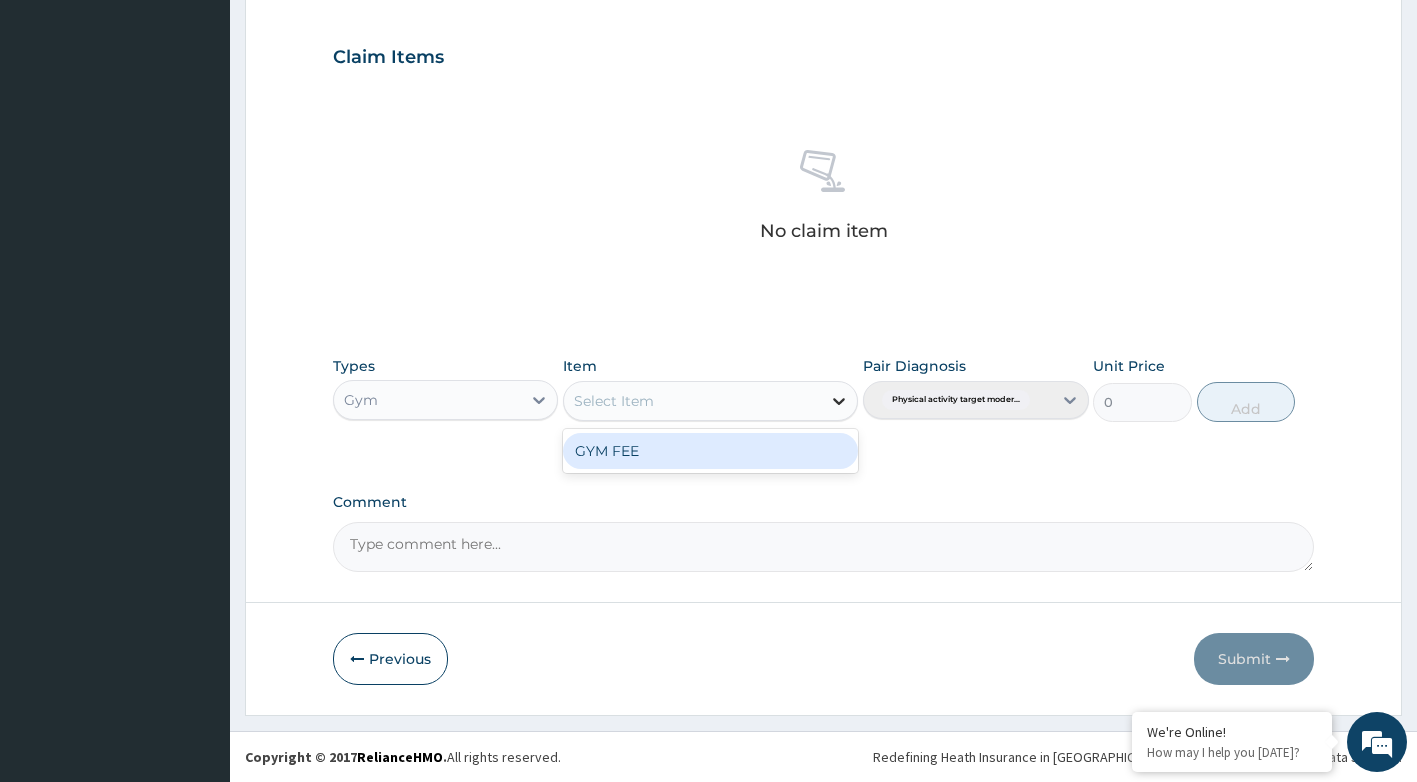click 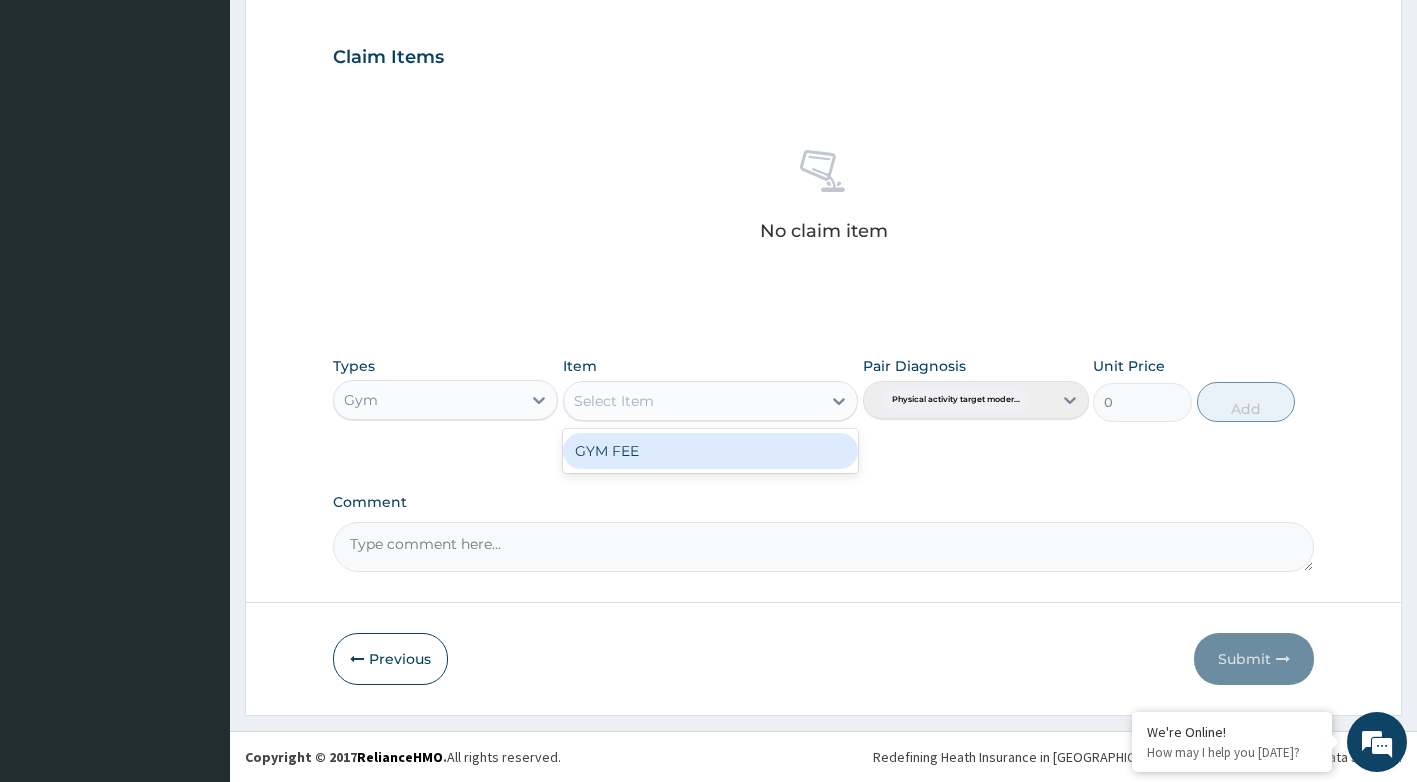 click on "GYM FEE" at bounding box center [710, 451] 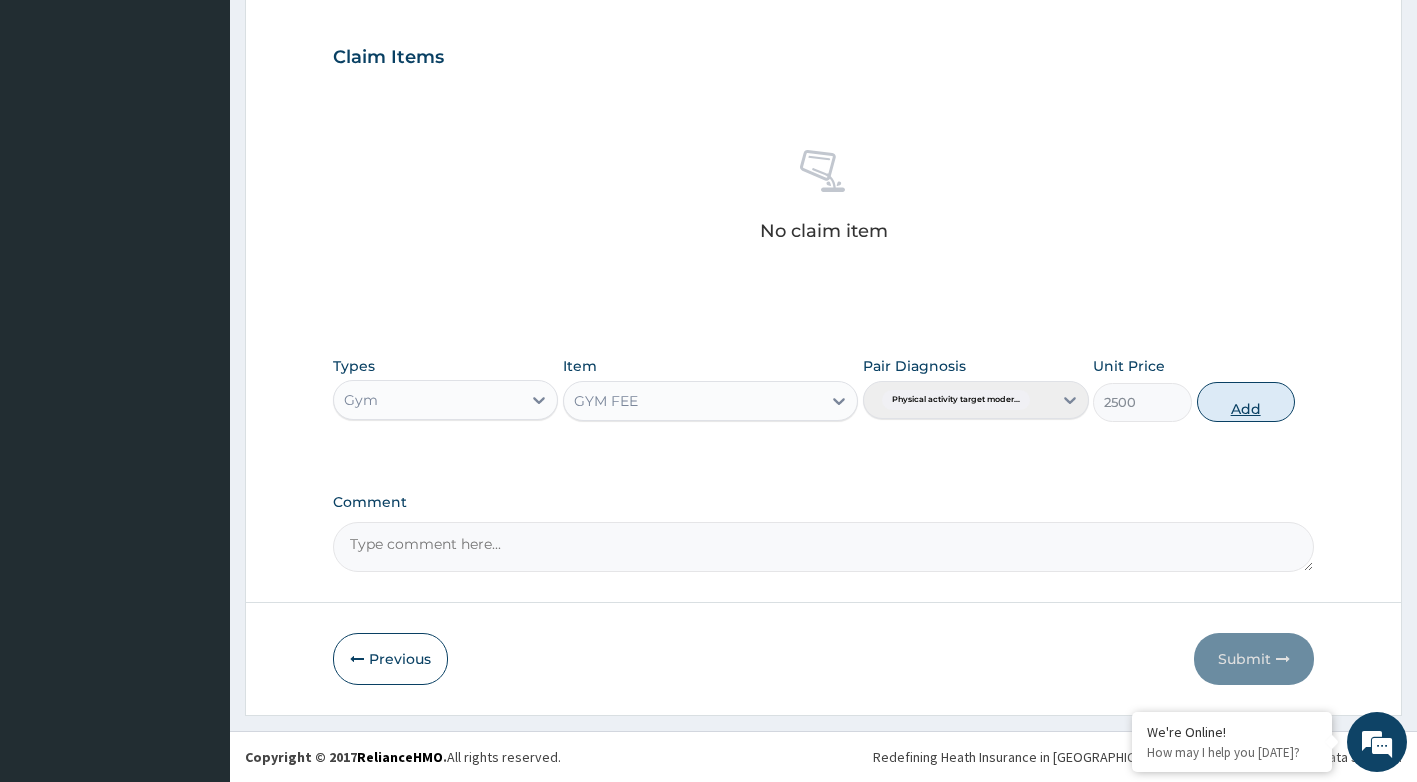click on "Add" at bounding box center [1246, 402] 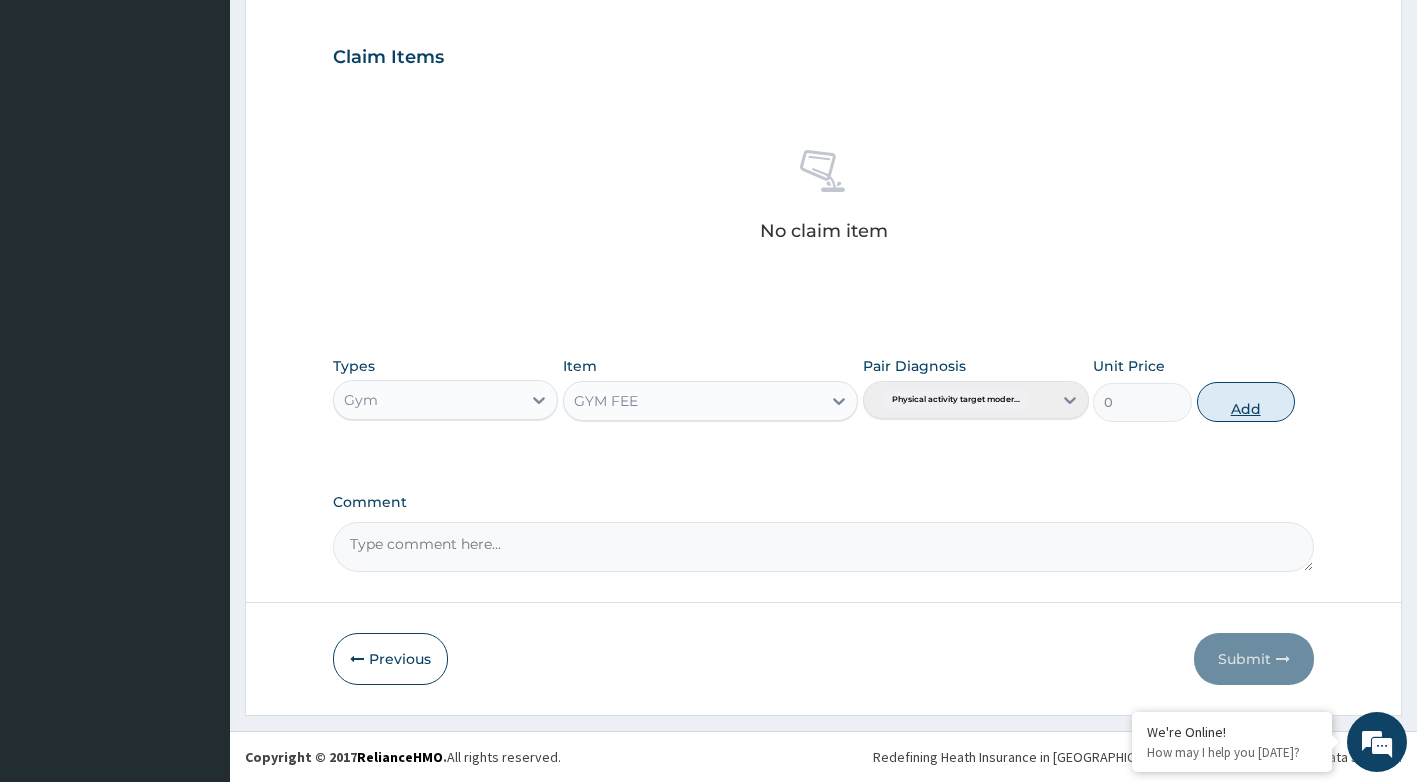 scroll, scrollTop: 580, scrollLeft: 0, axis: vertical 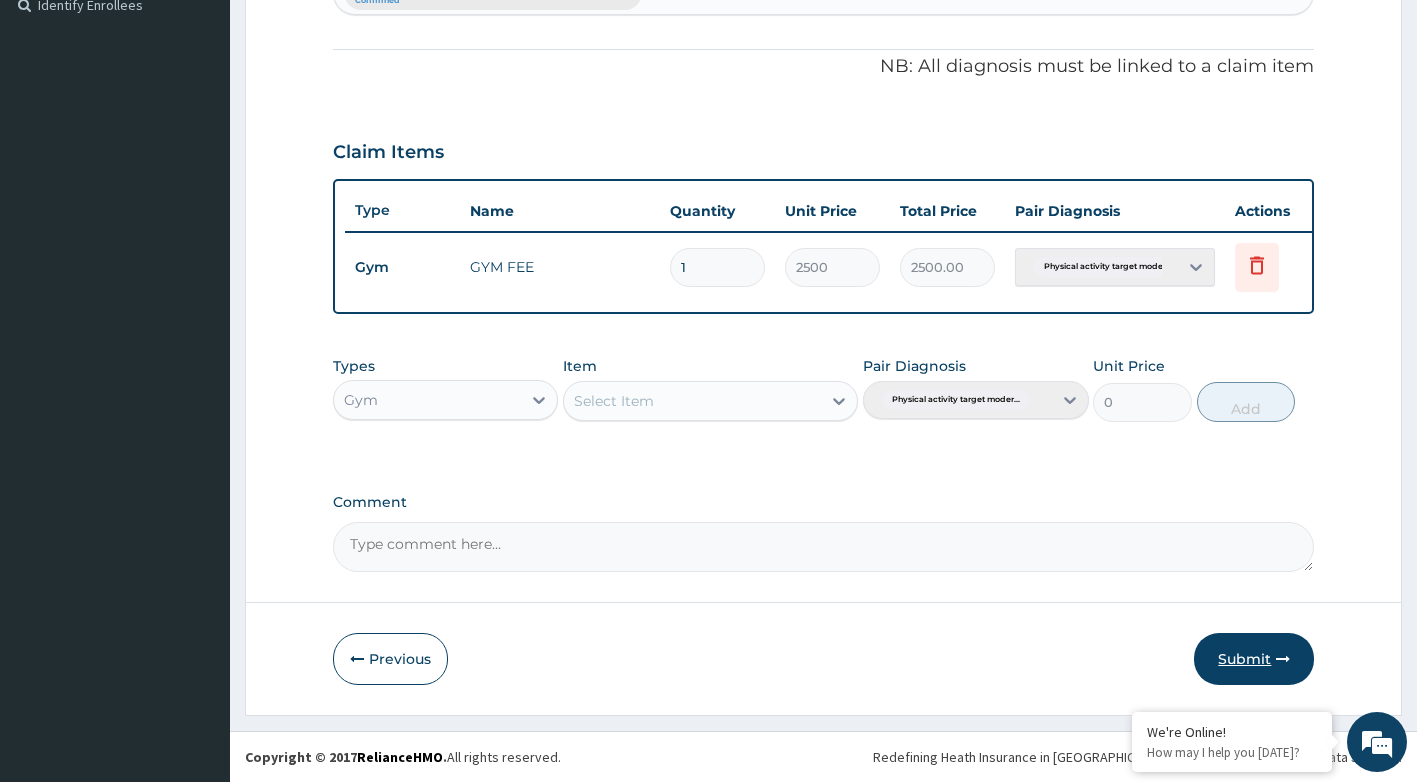 click on "Submit" at bounding box center [1254, 659] 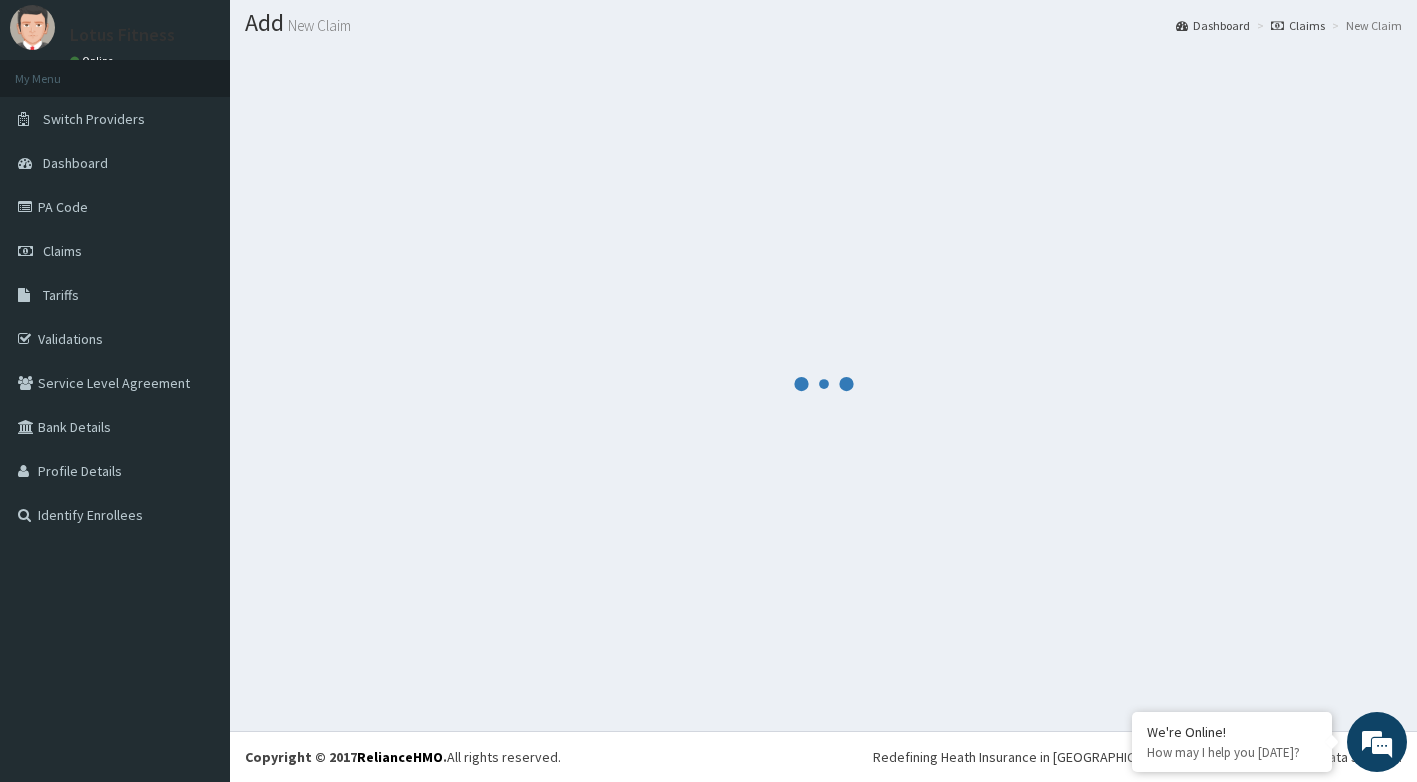 scroll, scrollTop: 580, scrollLeft: 0, axis: vertical 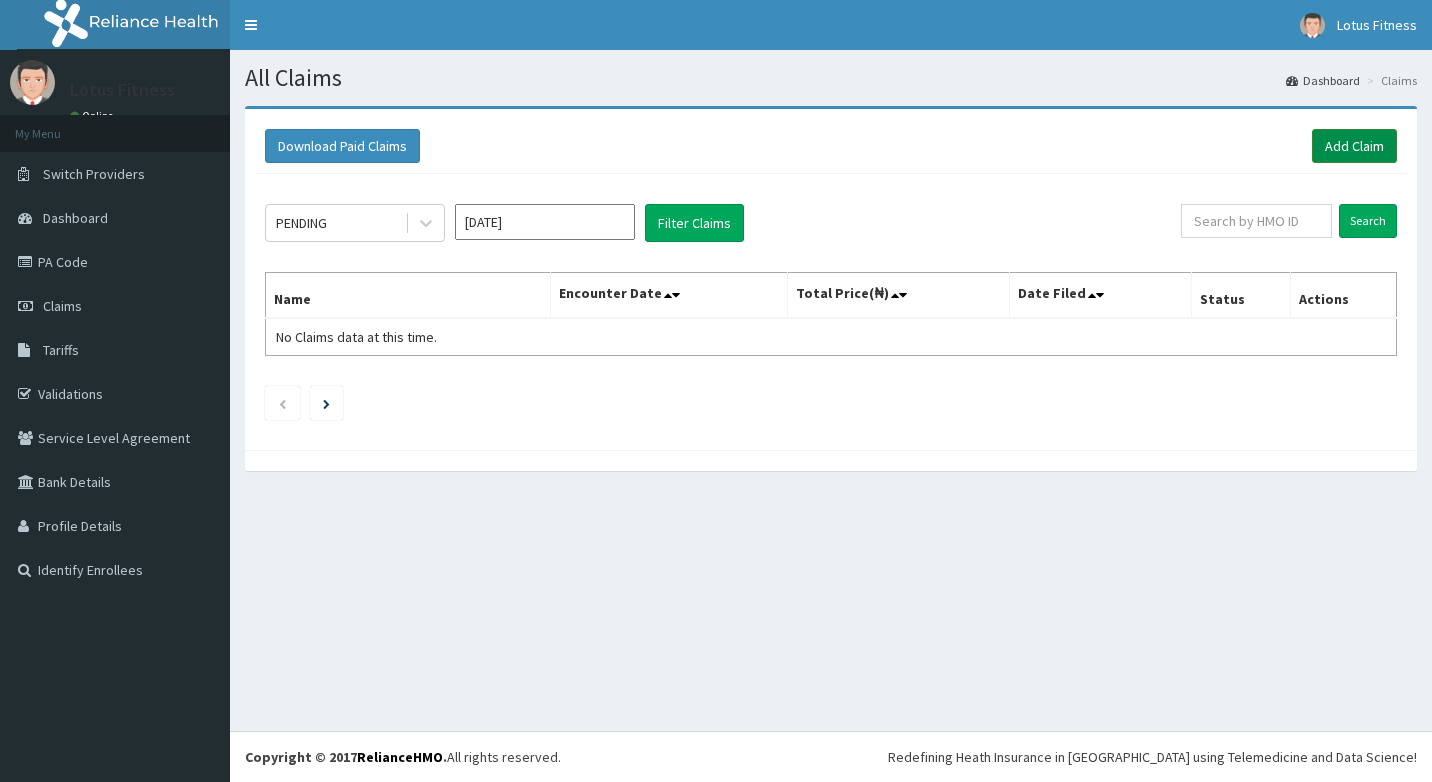 click on "Add Claim" at bounding box center (1354, 146) 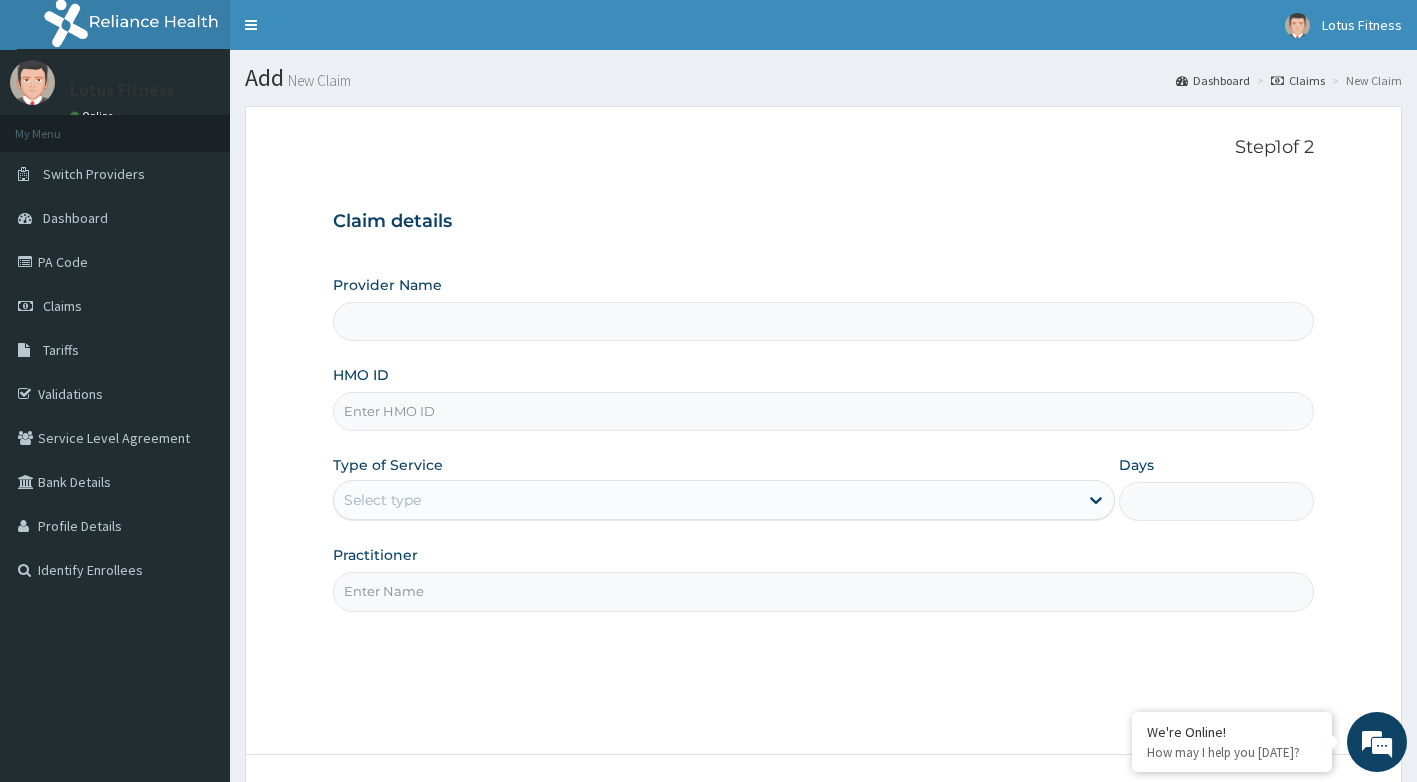 click on "HMO ID" at bounding box center (824, 398) 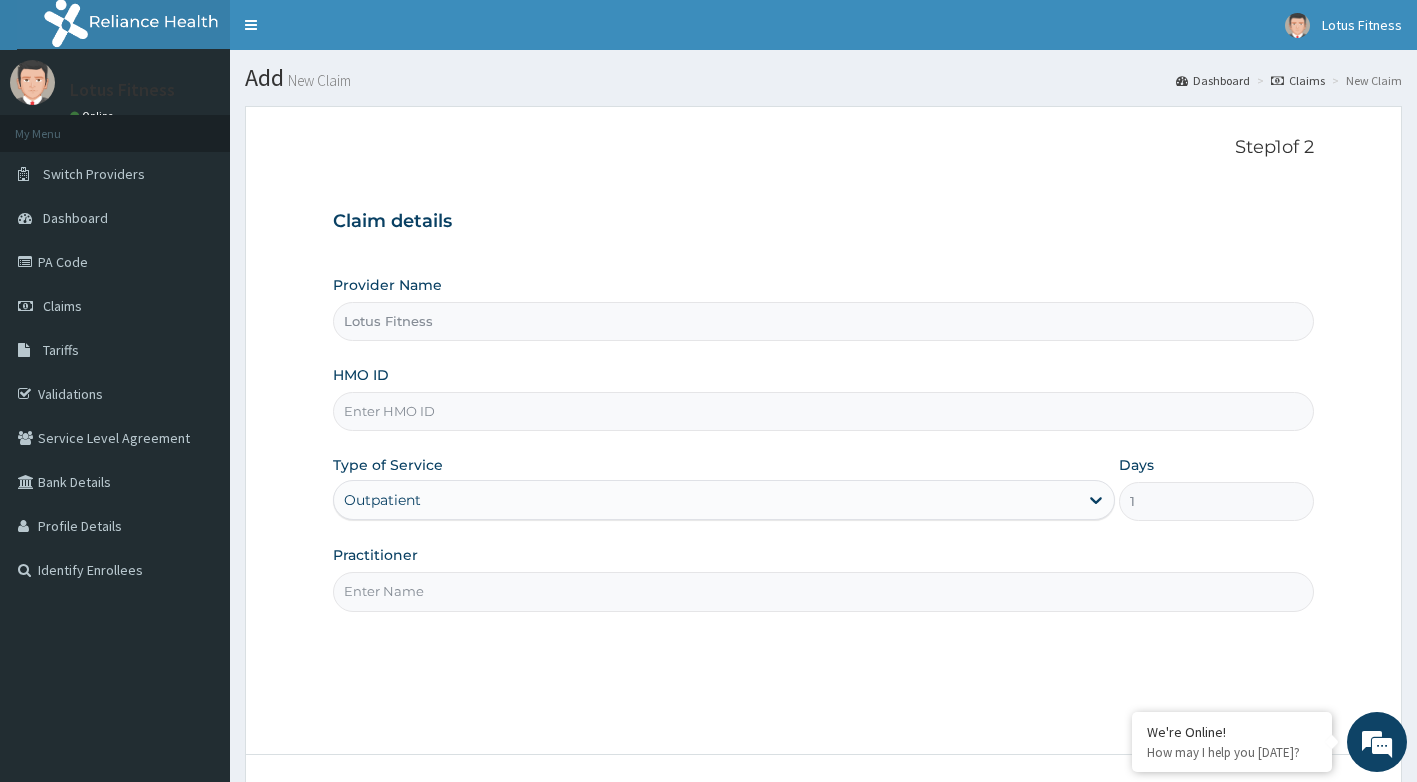 click on "HMO ID" at bounding box center [824, 411] 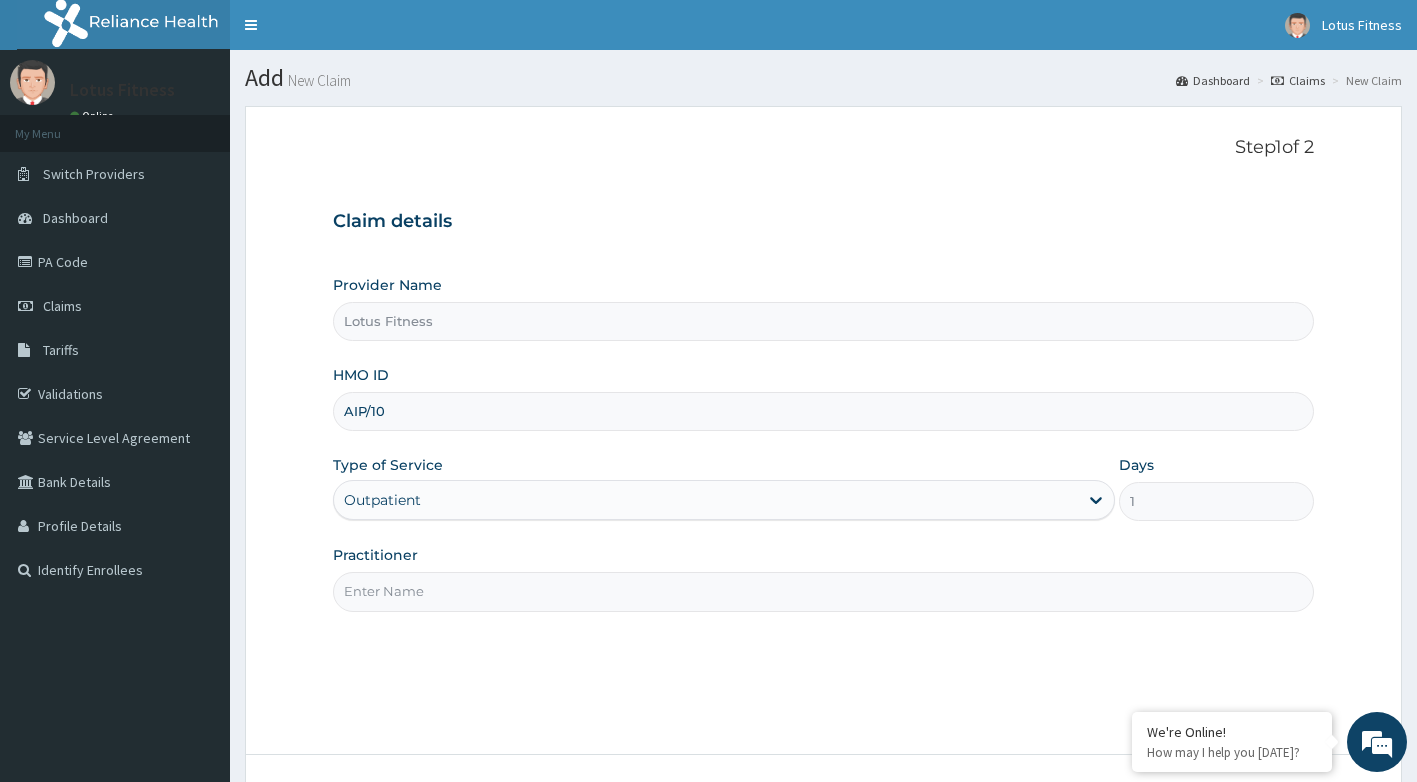scroll, scrollTop: 0, scrollLeft: 0, axis: both 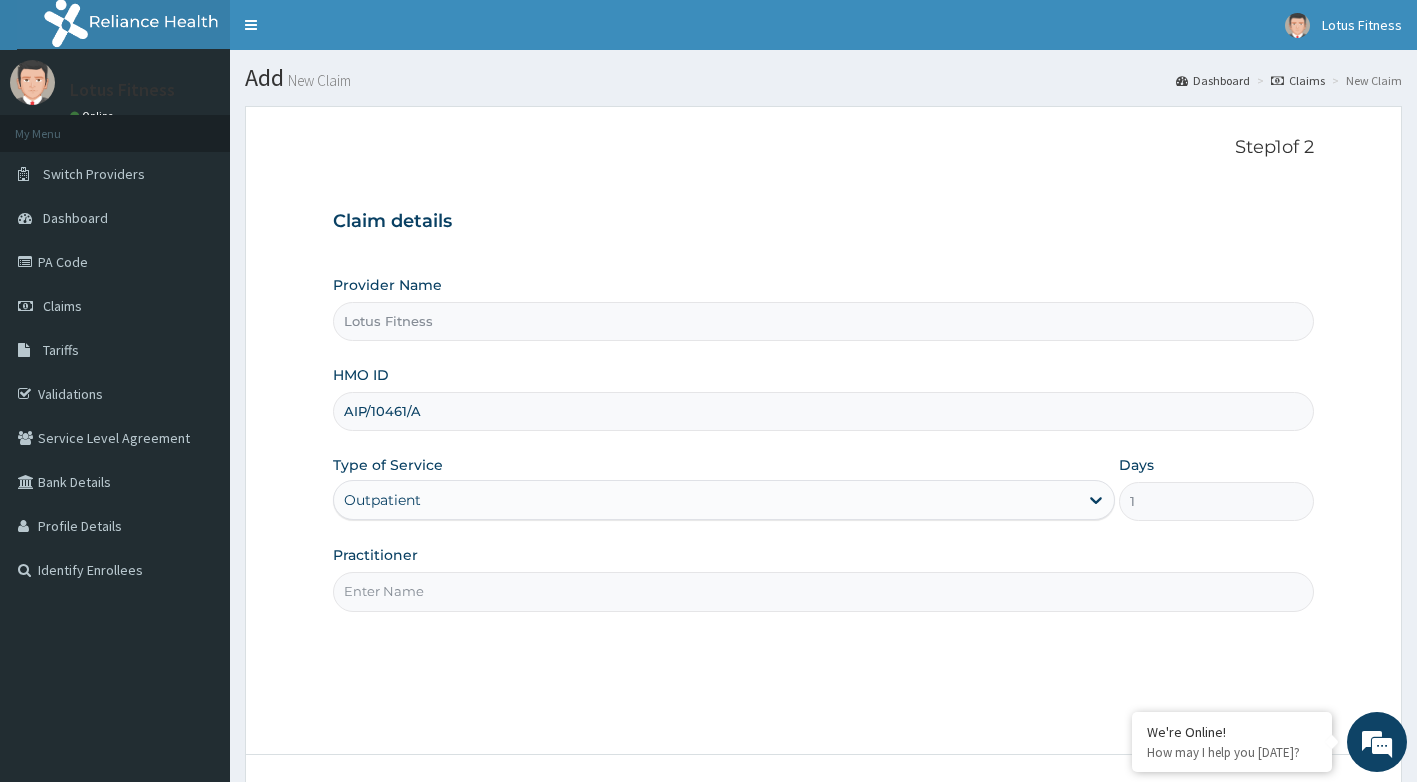 type on "AIP/10461/A" 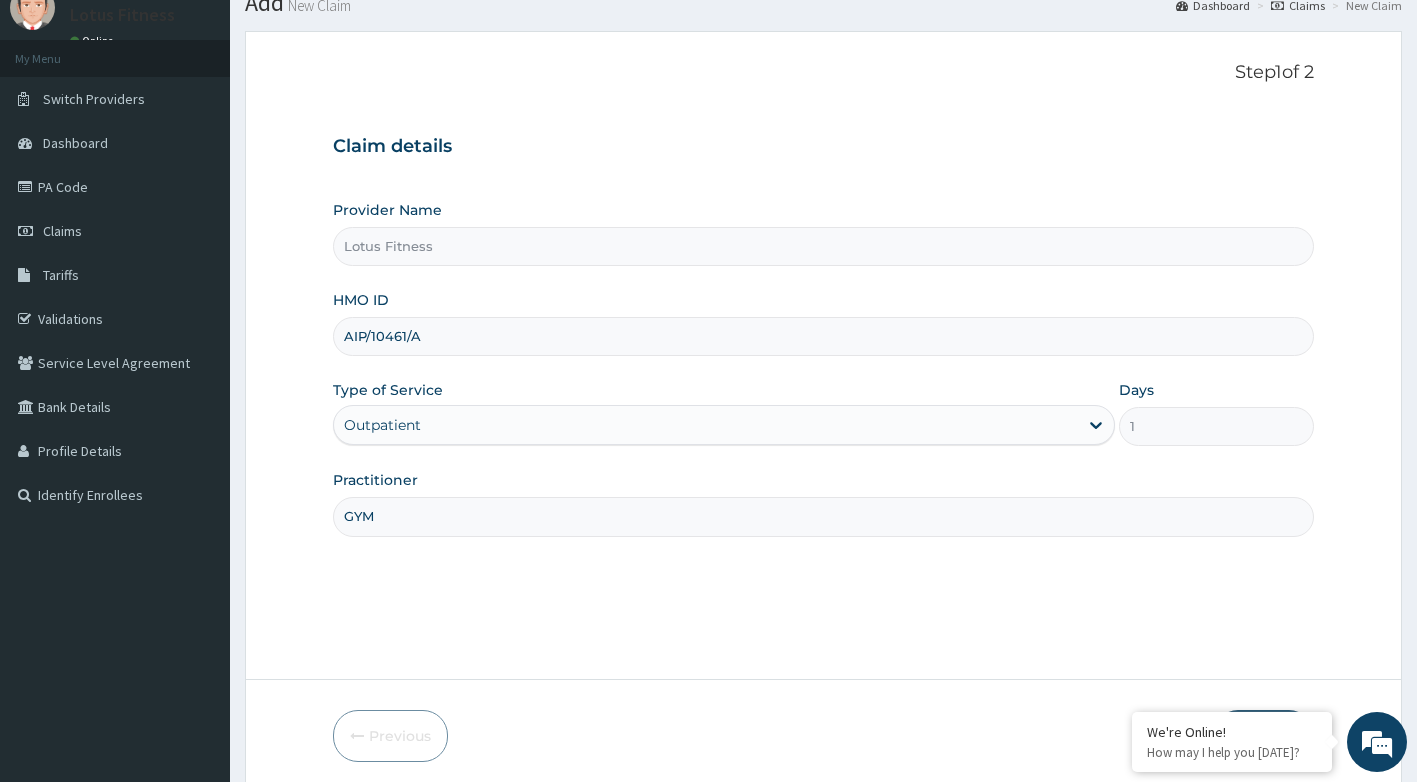 scroll, scrollTop: 152, scrollLeft: 0, axis: vertical 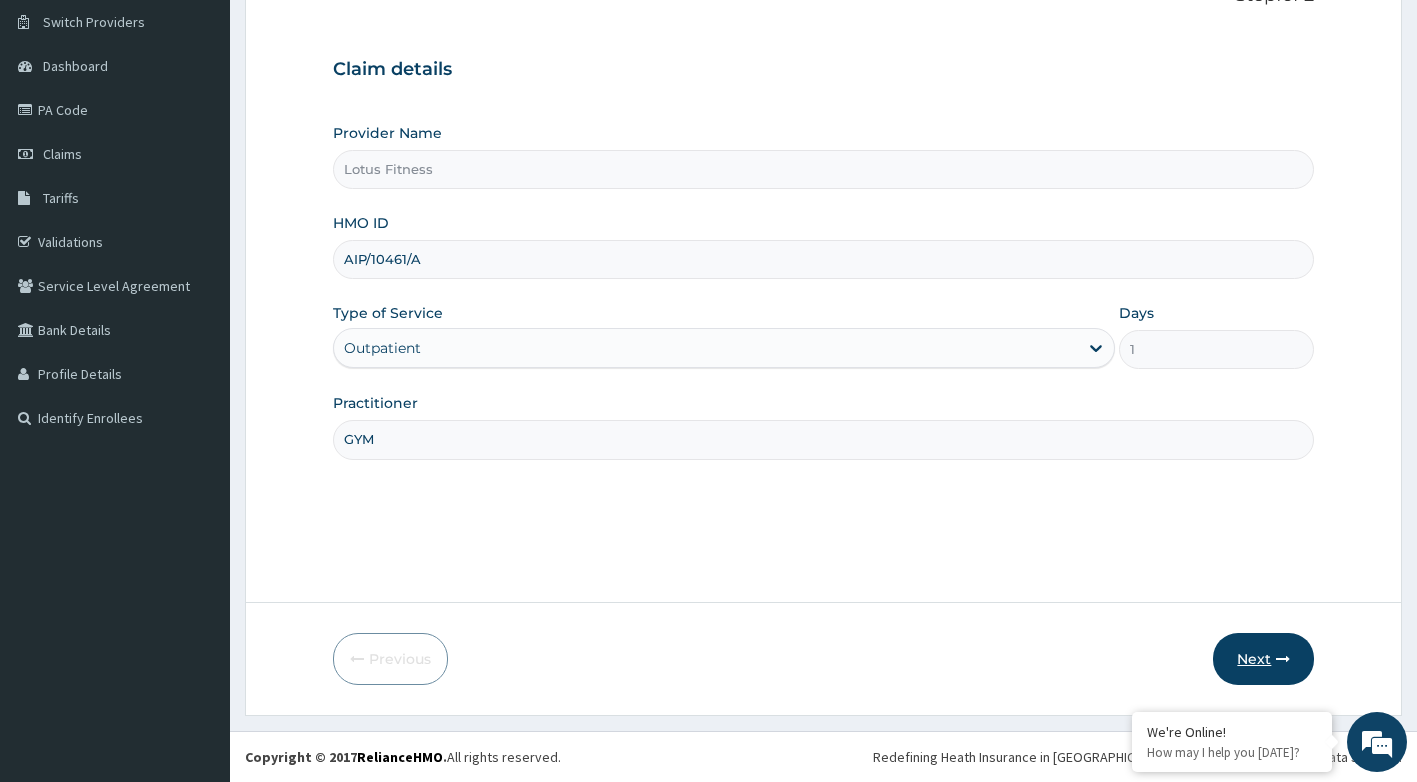 click on "Next" at bounding box center (1263, 659) 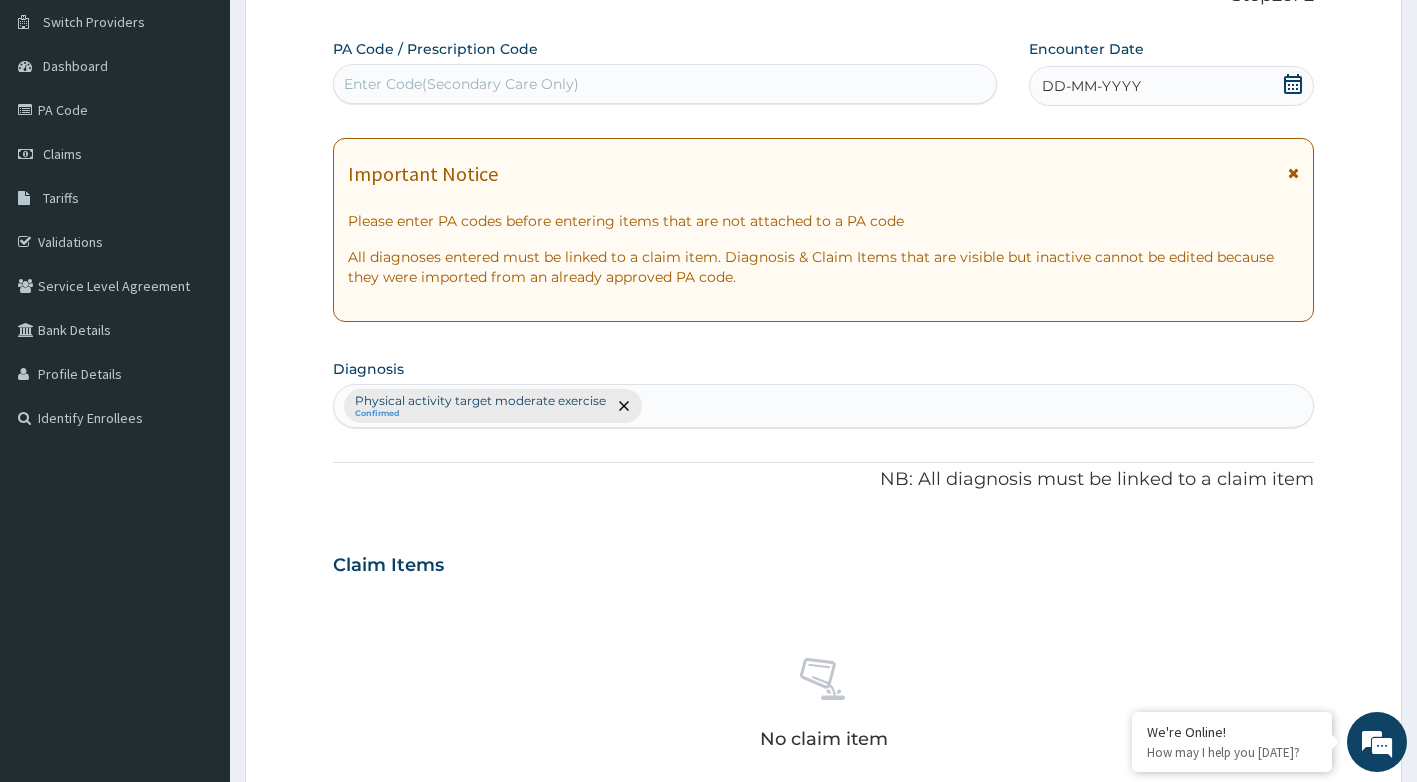 click on "Enter Code(Secondary Care Only)" at bounding box center (665, 84) 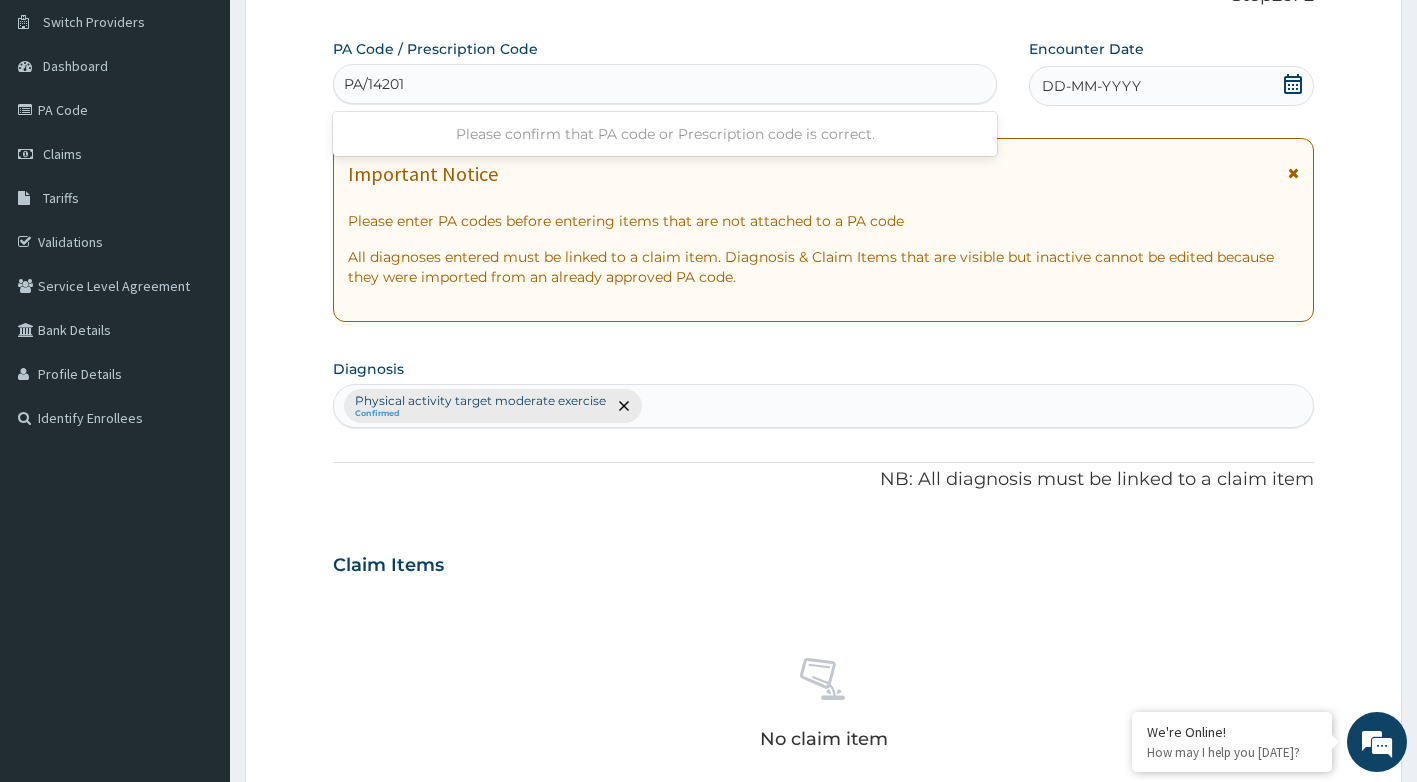 type on "PA/142018" 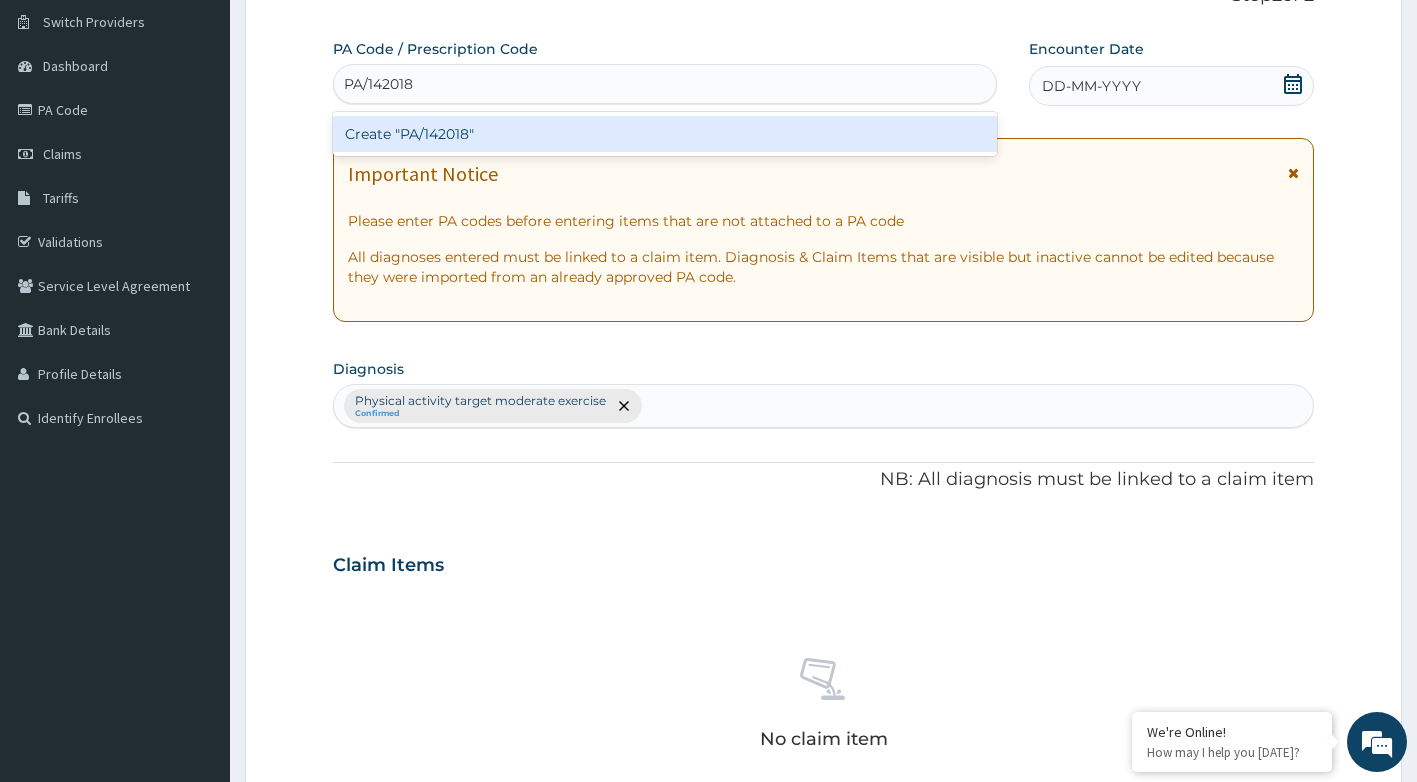 click on "Create "PA/142018"" at bounding box center (665, 134) 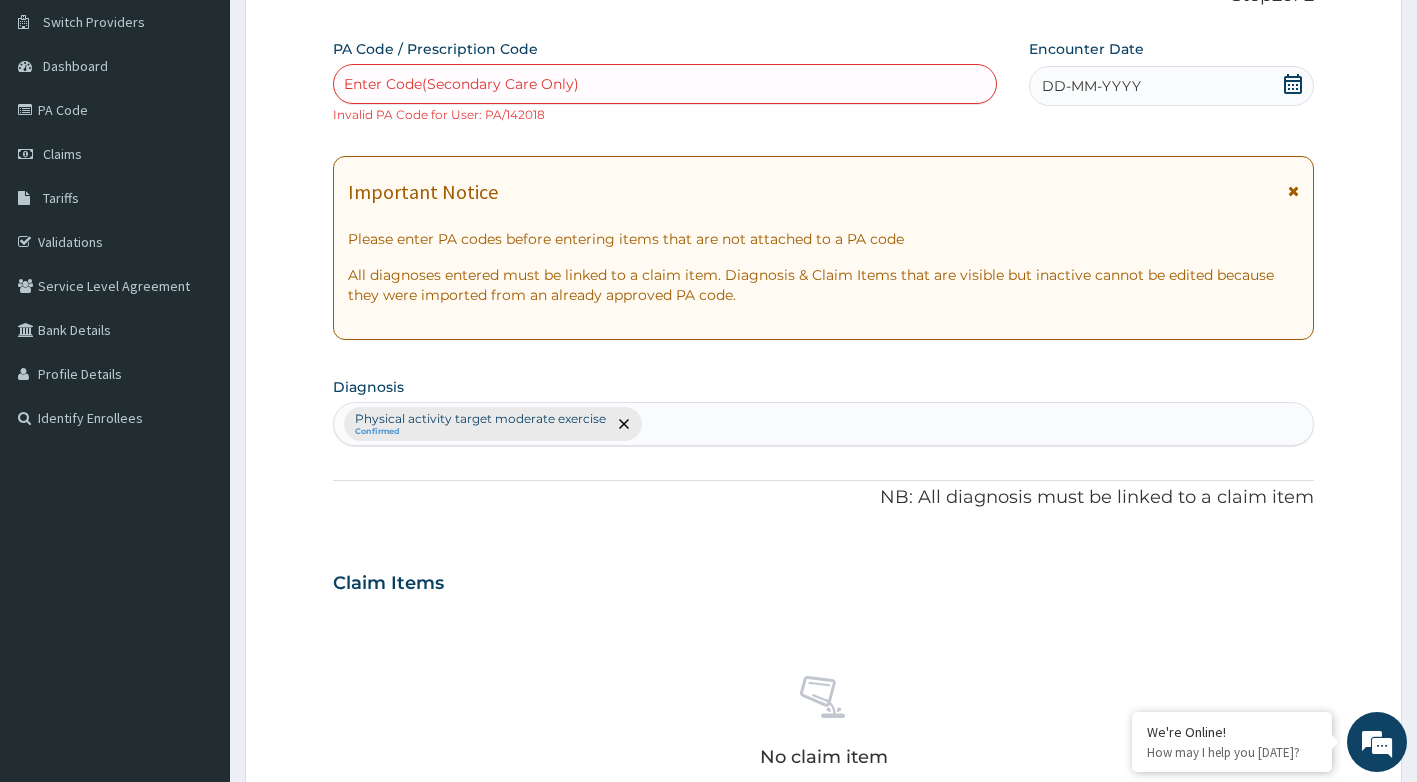 click on "Enter Code(Secondary Care Only)" at bounding box center [665, 84] 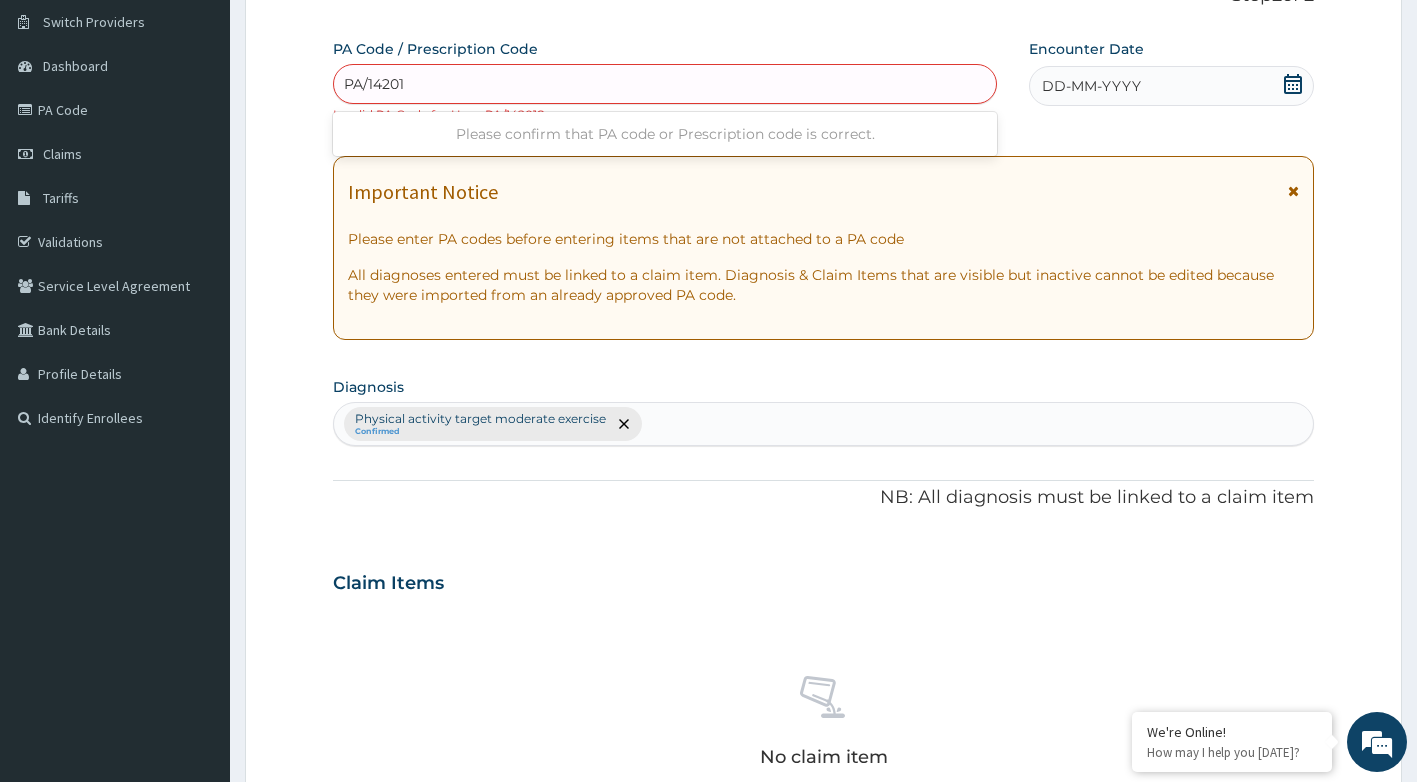 type on "PA/142018" 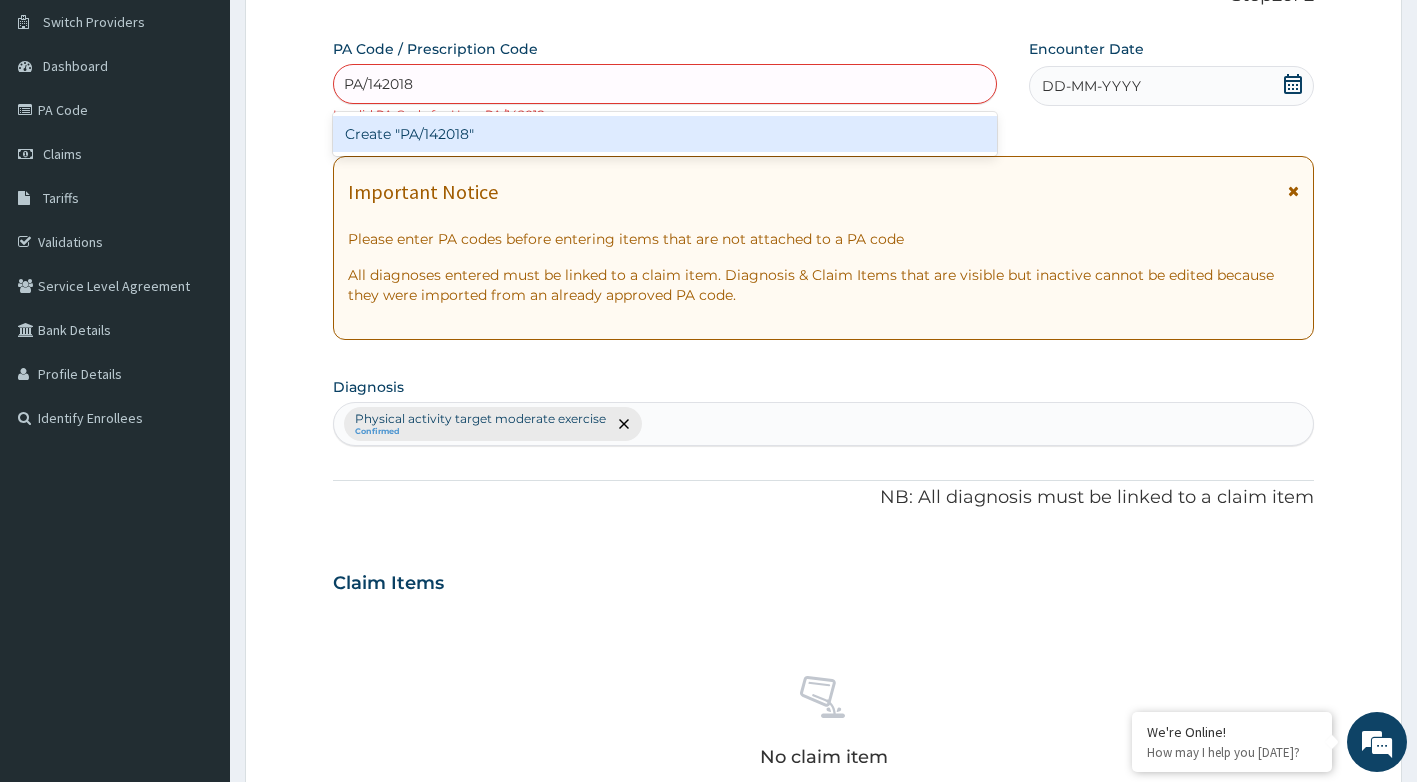 click on "Create "PA/142018"" at bounding box center [665, 134] 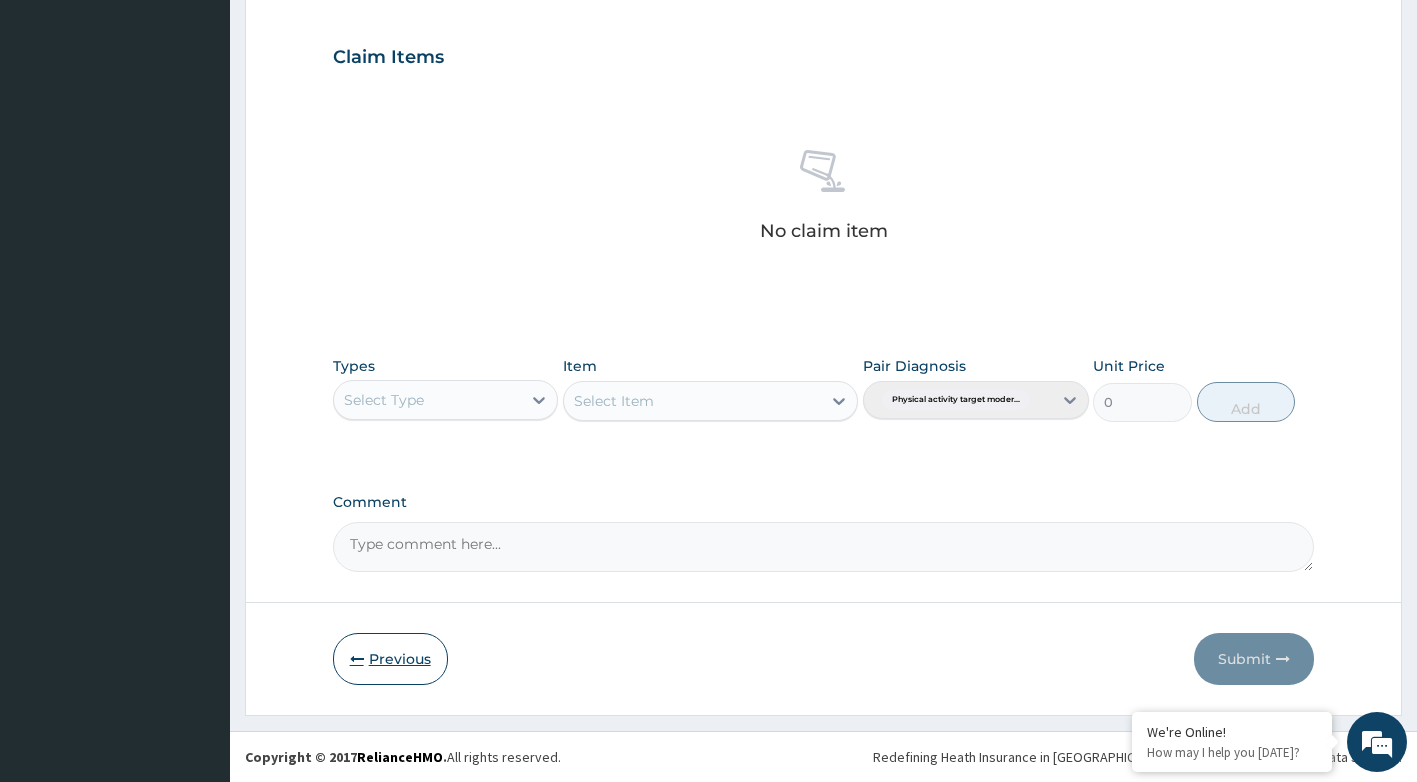click on "Previous" at bounding box center [390, 659] 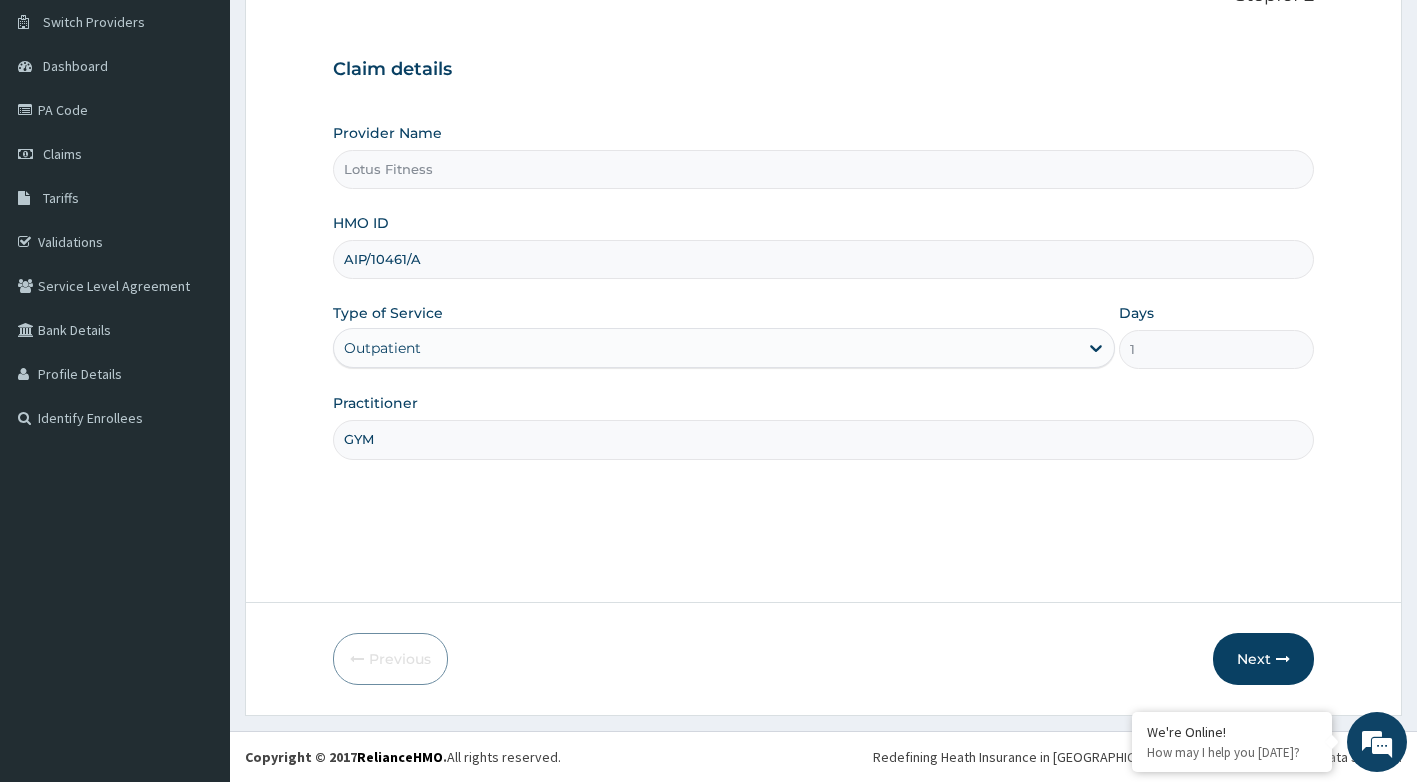 scroll, scrollTop: 152, scrollLeft: 0, axis: vertical 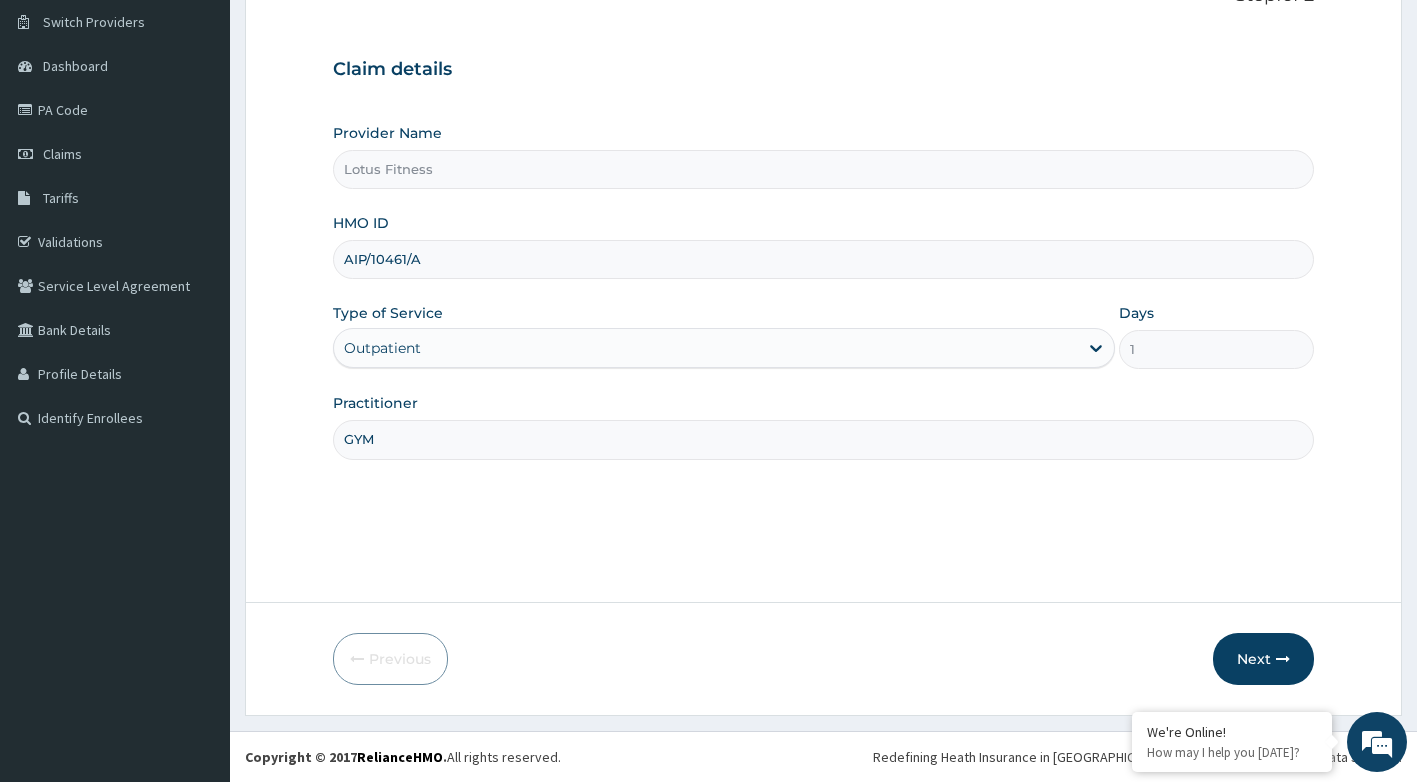 click on "AIP/10461/A" at bounding box center [824, 259] 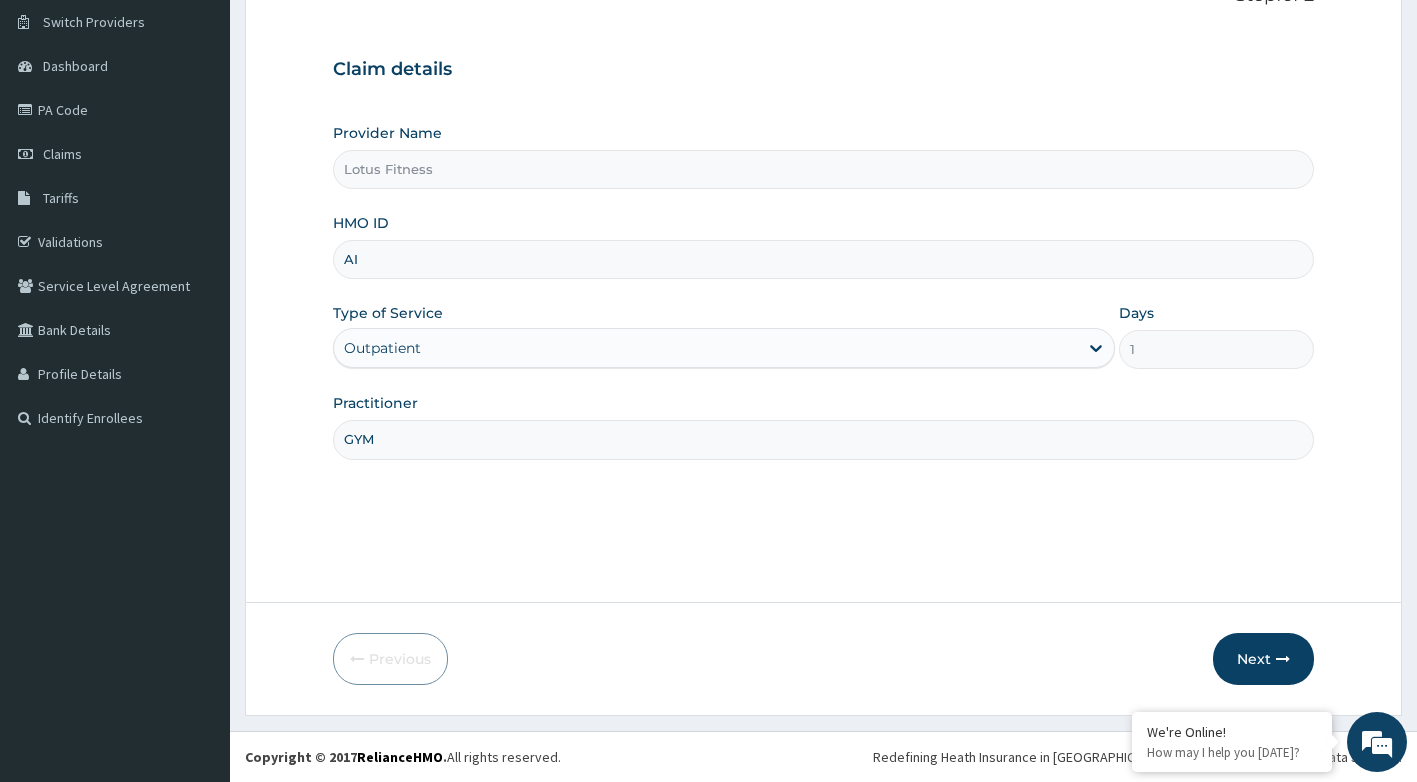 type on "A" 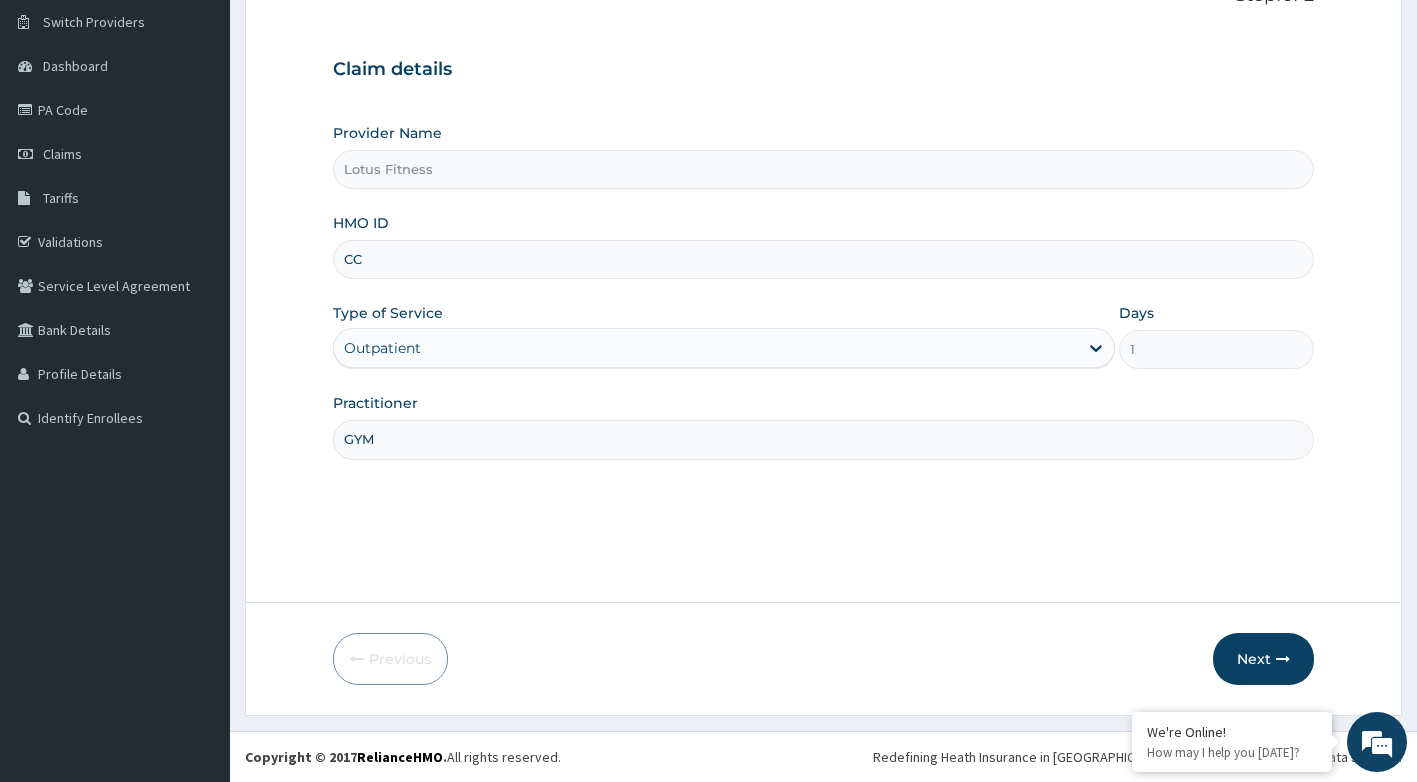 type on "C" 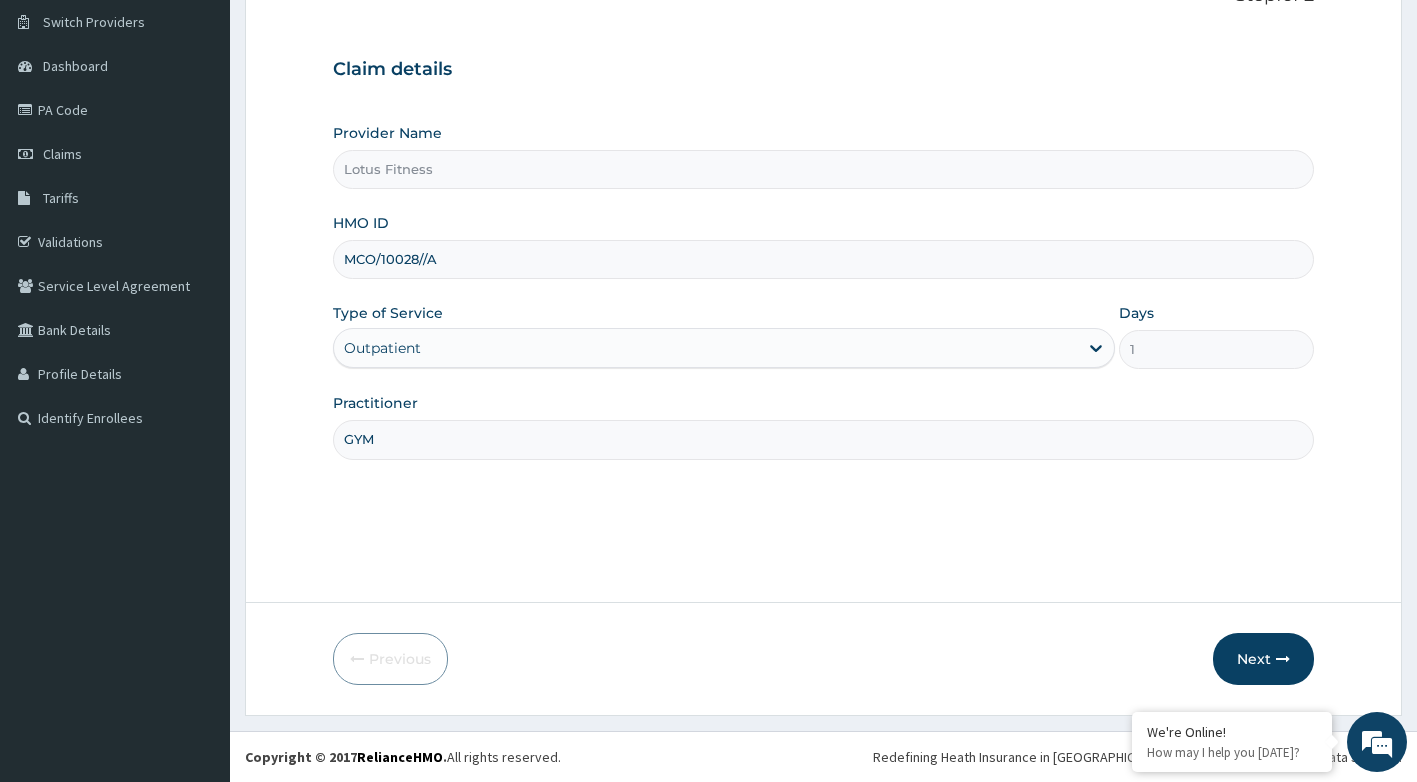 click on "MCO/10028//A" at bounding box center (824, 259) 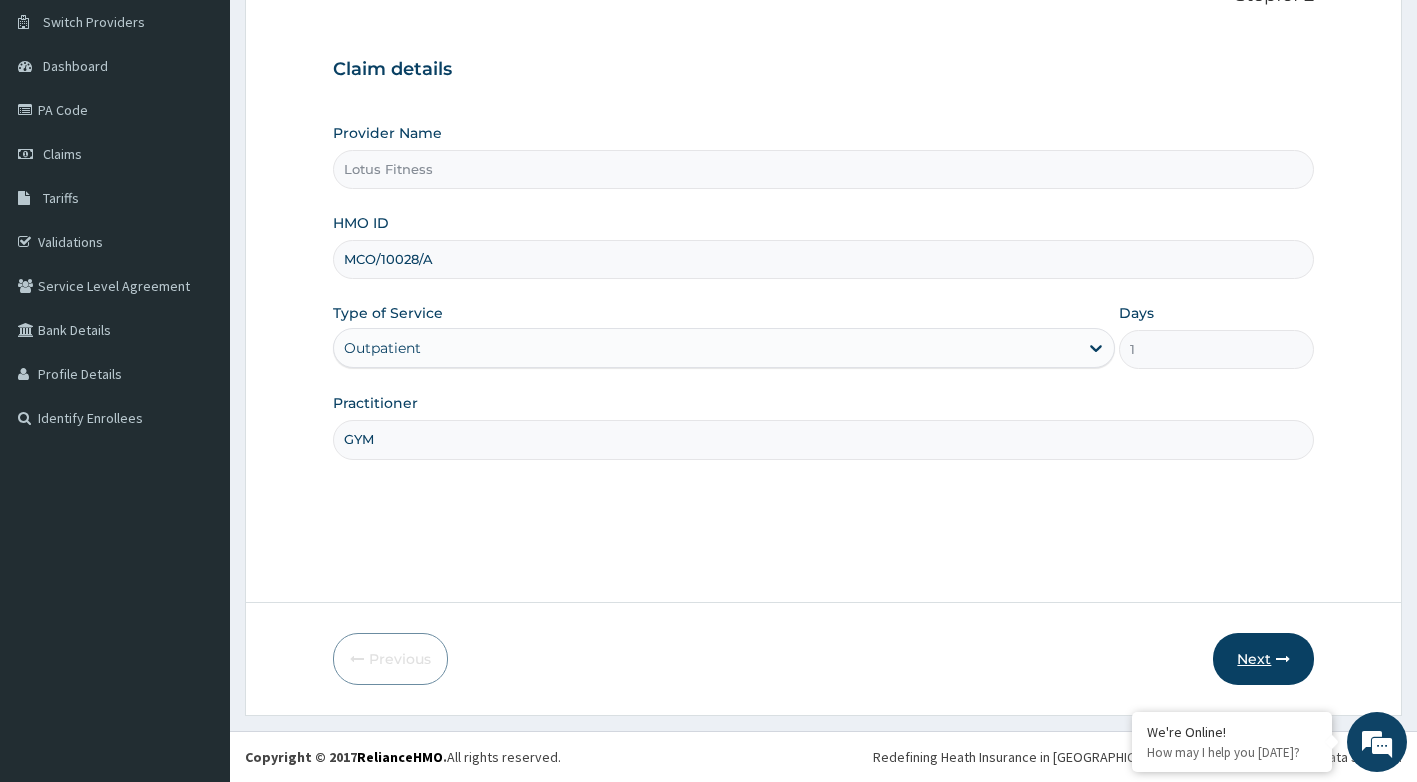 type on "MCO/10028/A" 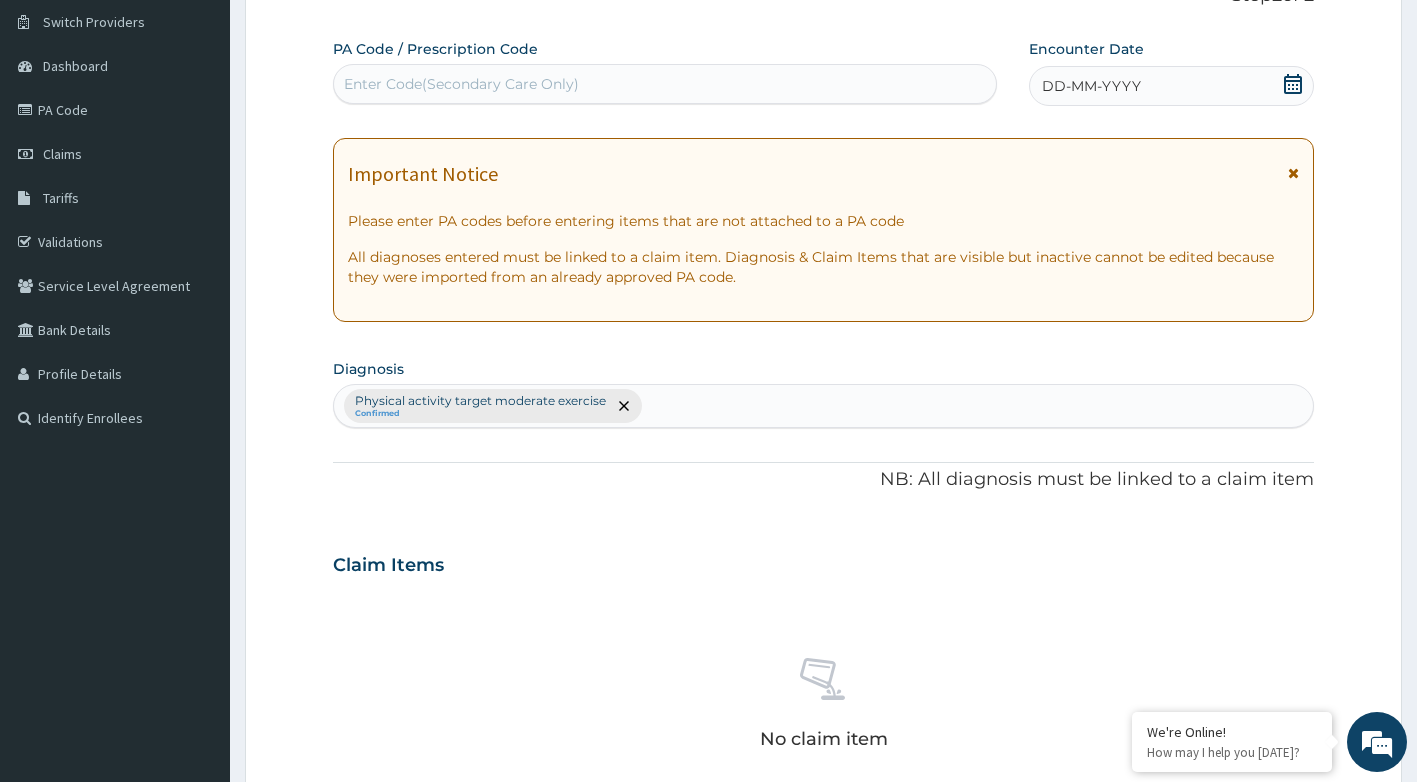click on "Enter Code(Secondary Care Only)" at bounding box center (665, 84) 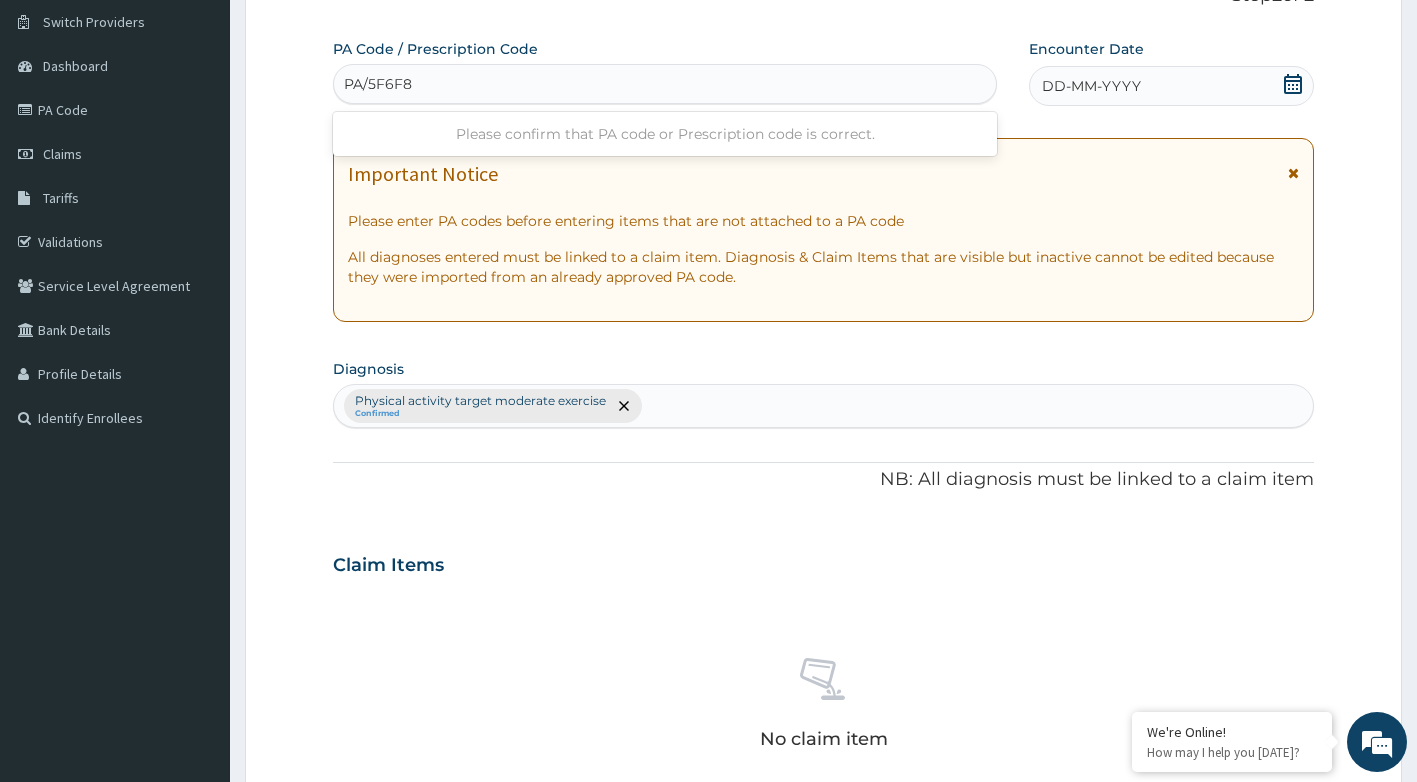 type on "PA/5F6F83" 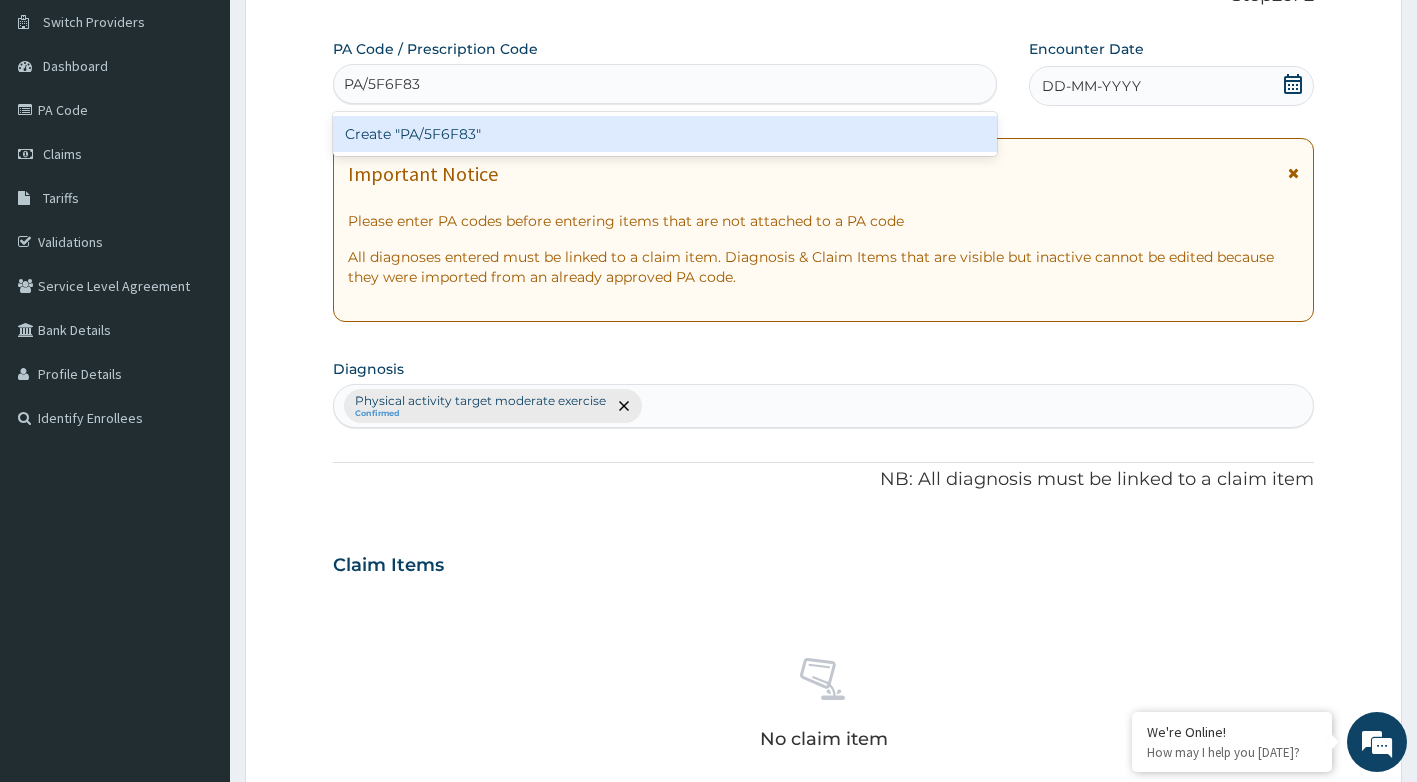 click on "Create "PA/5F6F83"" at bounding box center [665, 134] 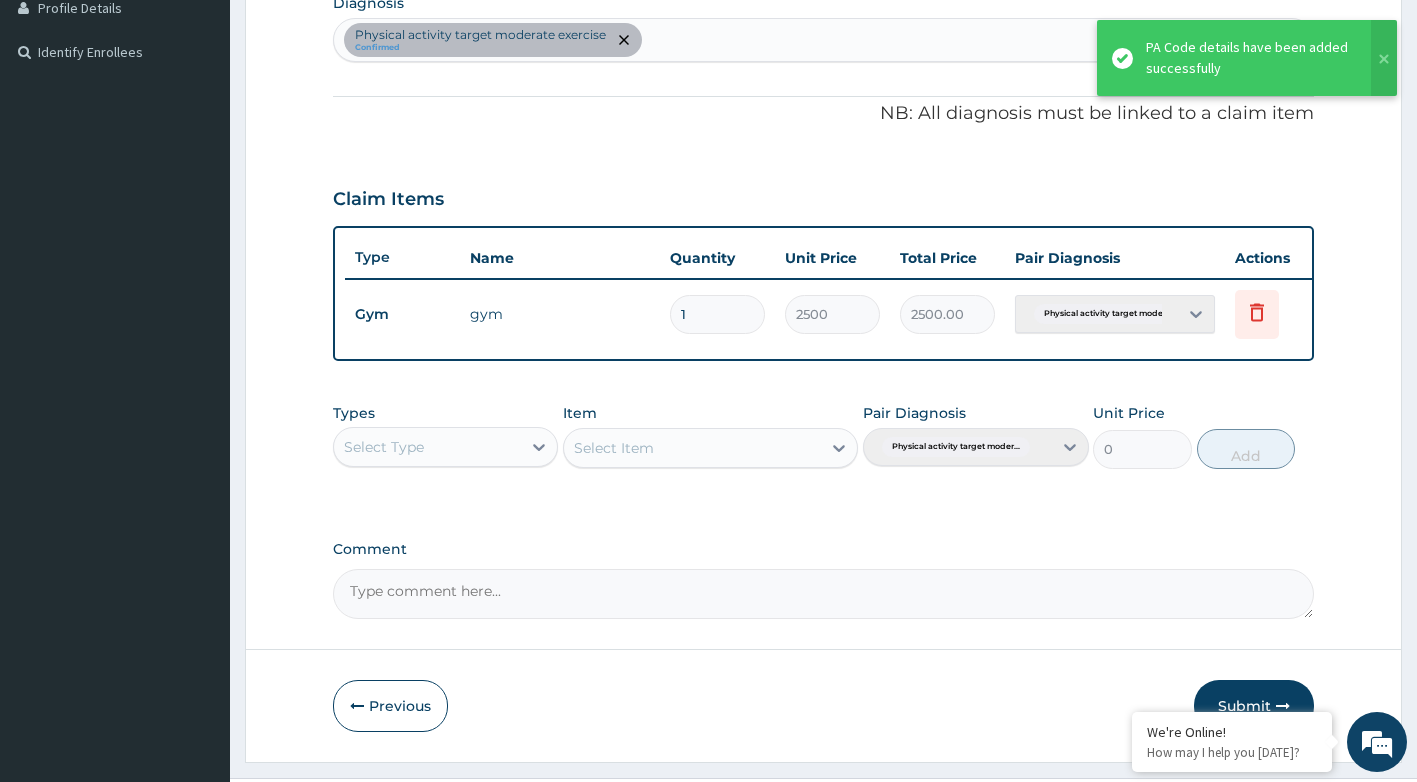 scroll, scrollTop: 580, scrollLeft: 0, axis: vertical 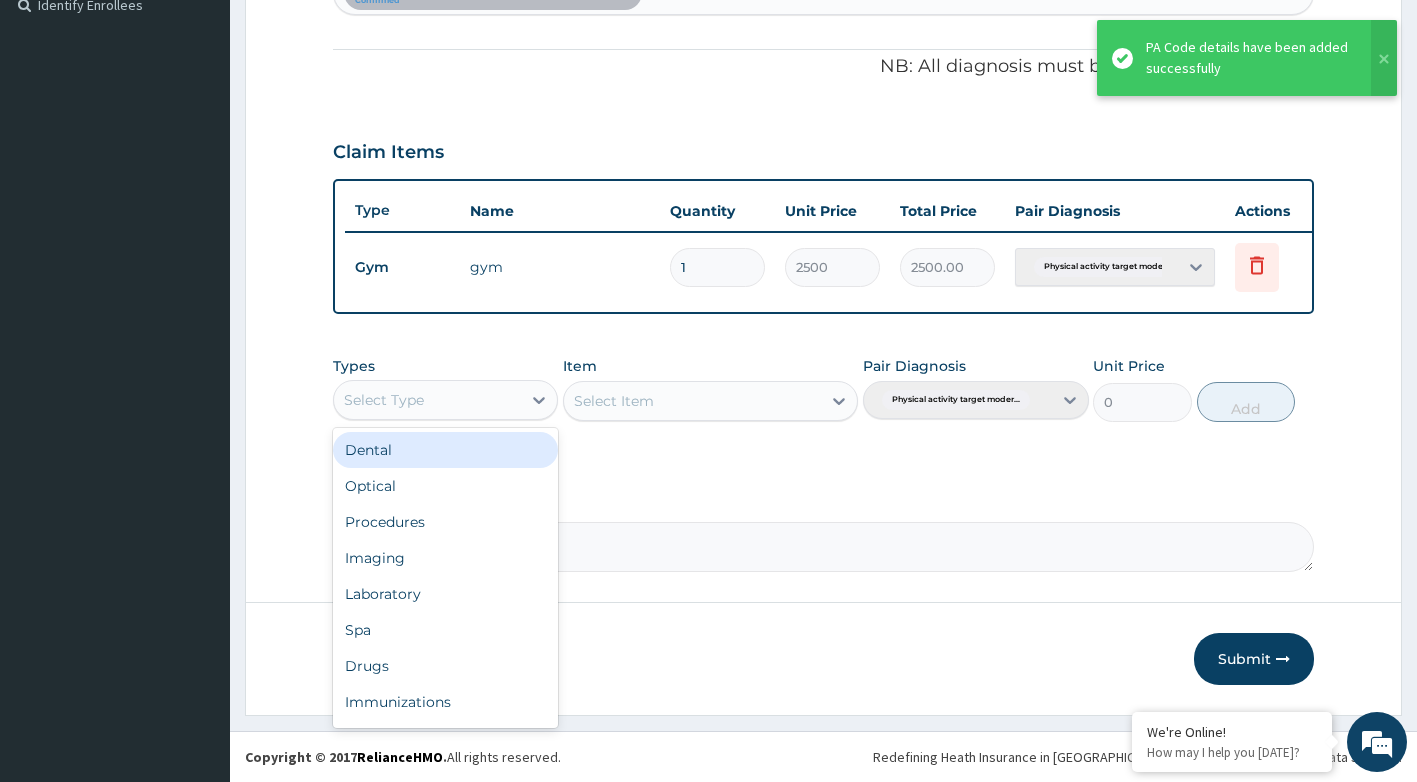 click on "Select Type" at bounding box center (428, 400) 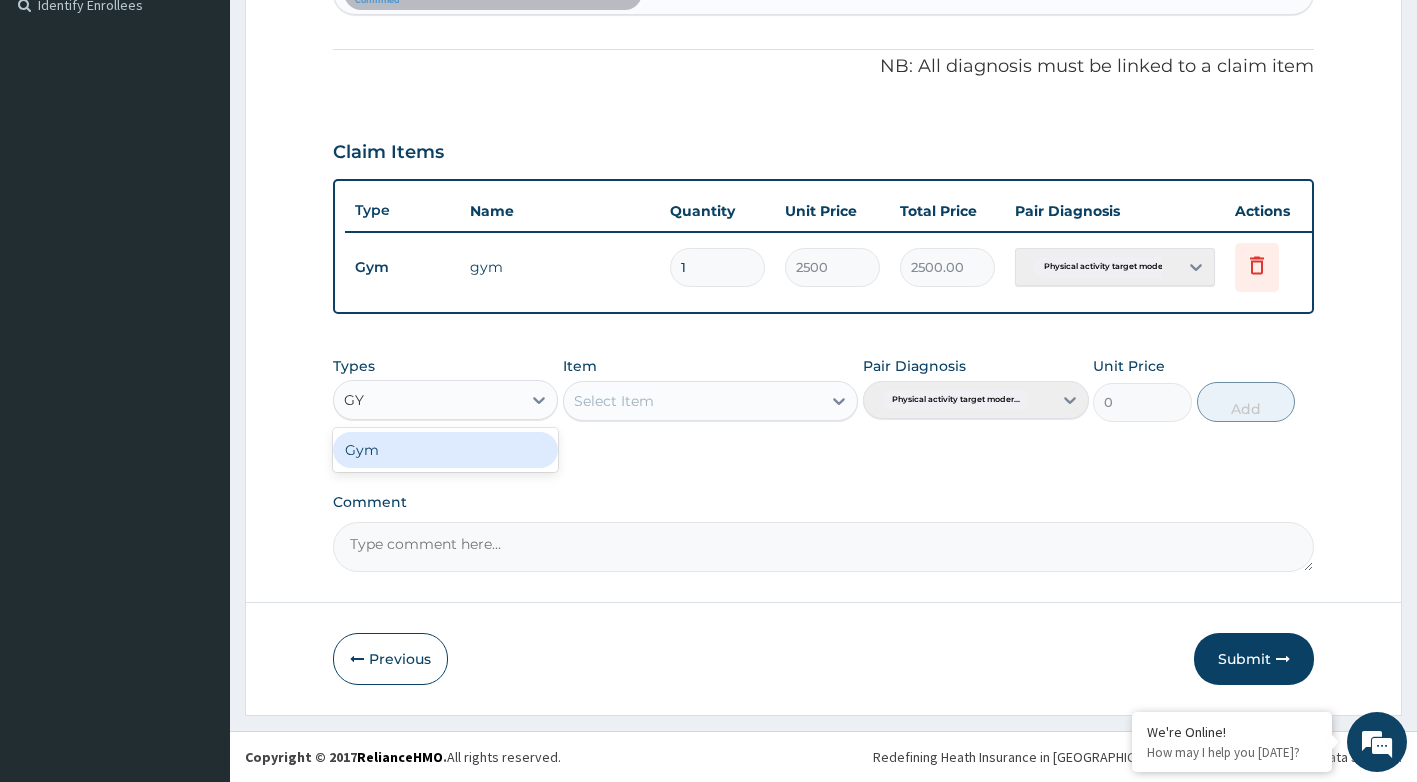 type on "GYM" 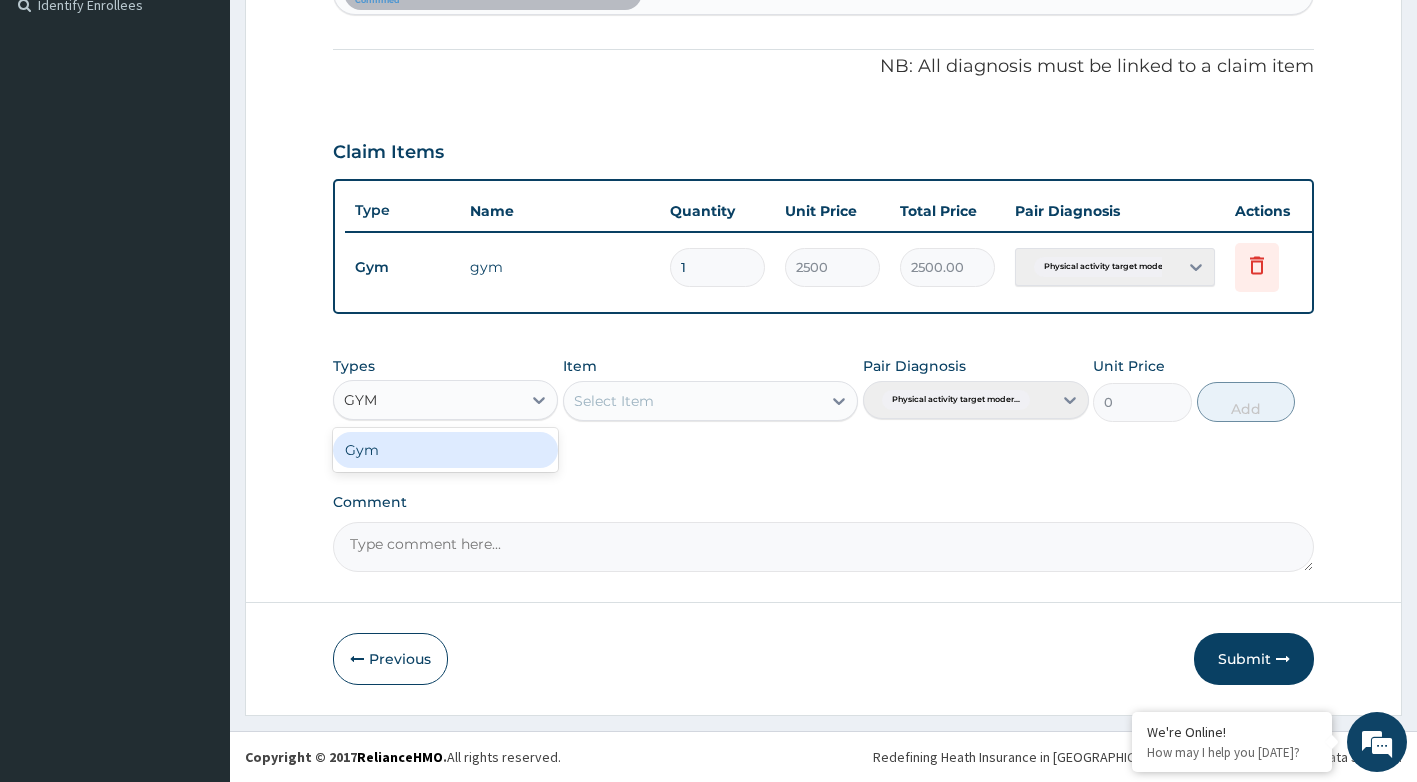 click on "Gym" at bounding box center (446, 450) 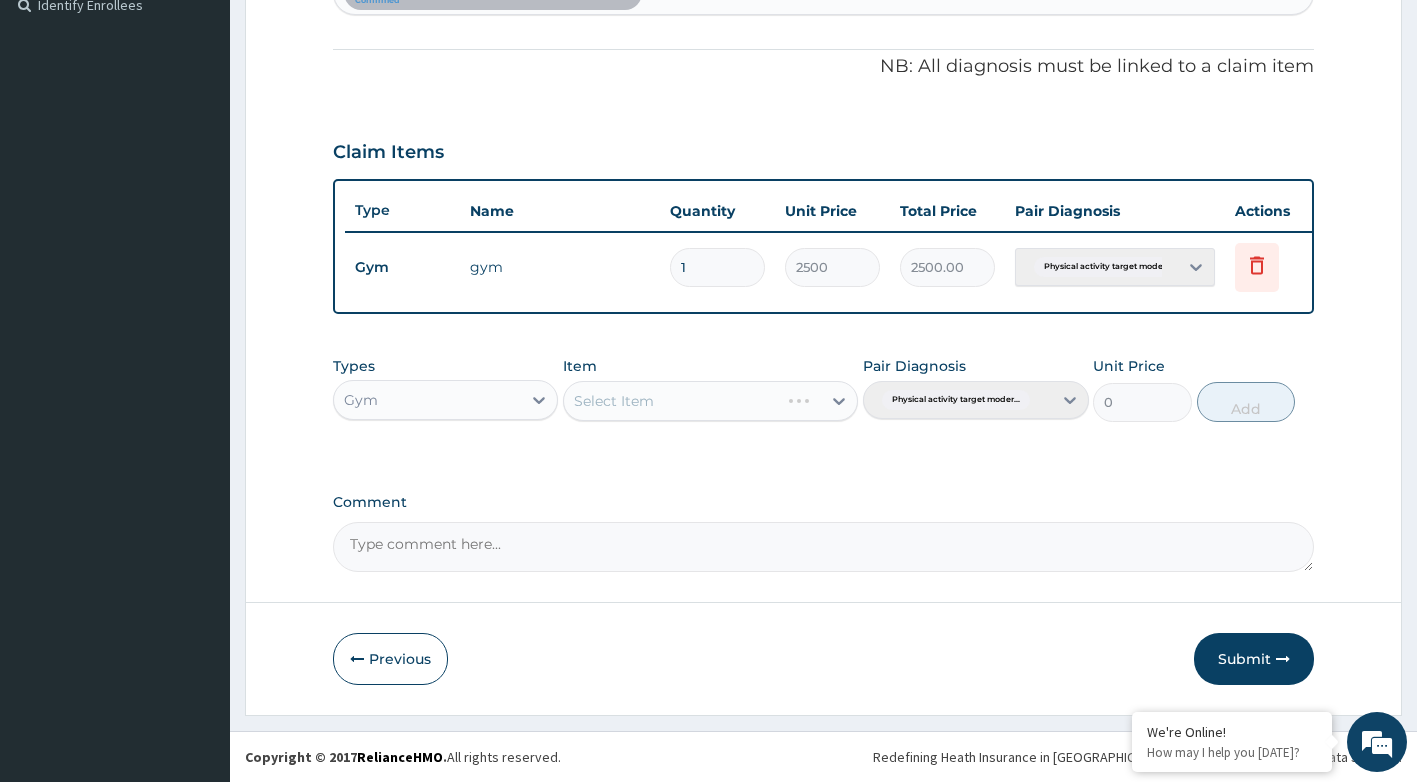 click on "Select Item" at bounding box center (710, 401) 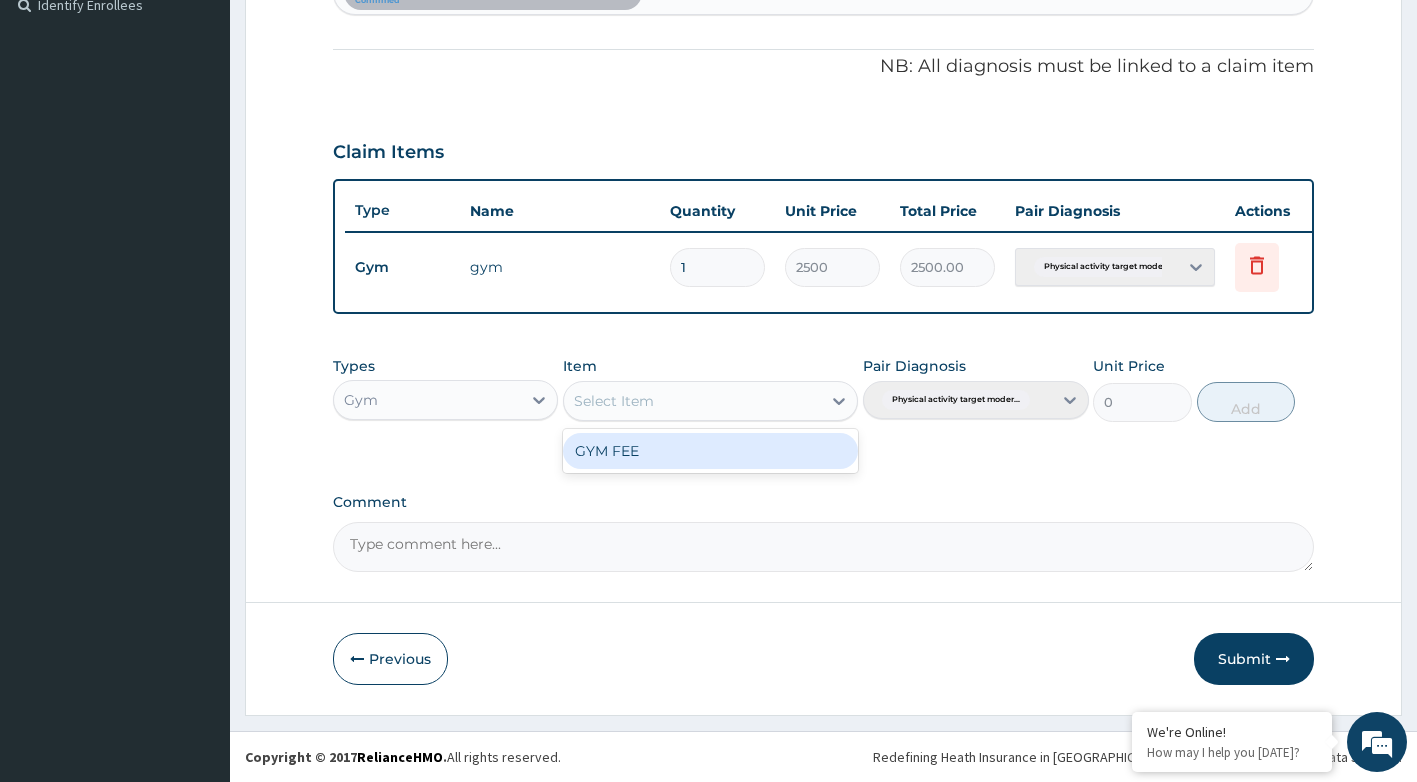 click on "Select Item" at bounding box center (692, 401) 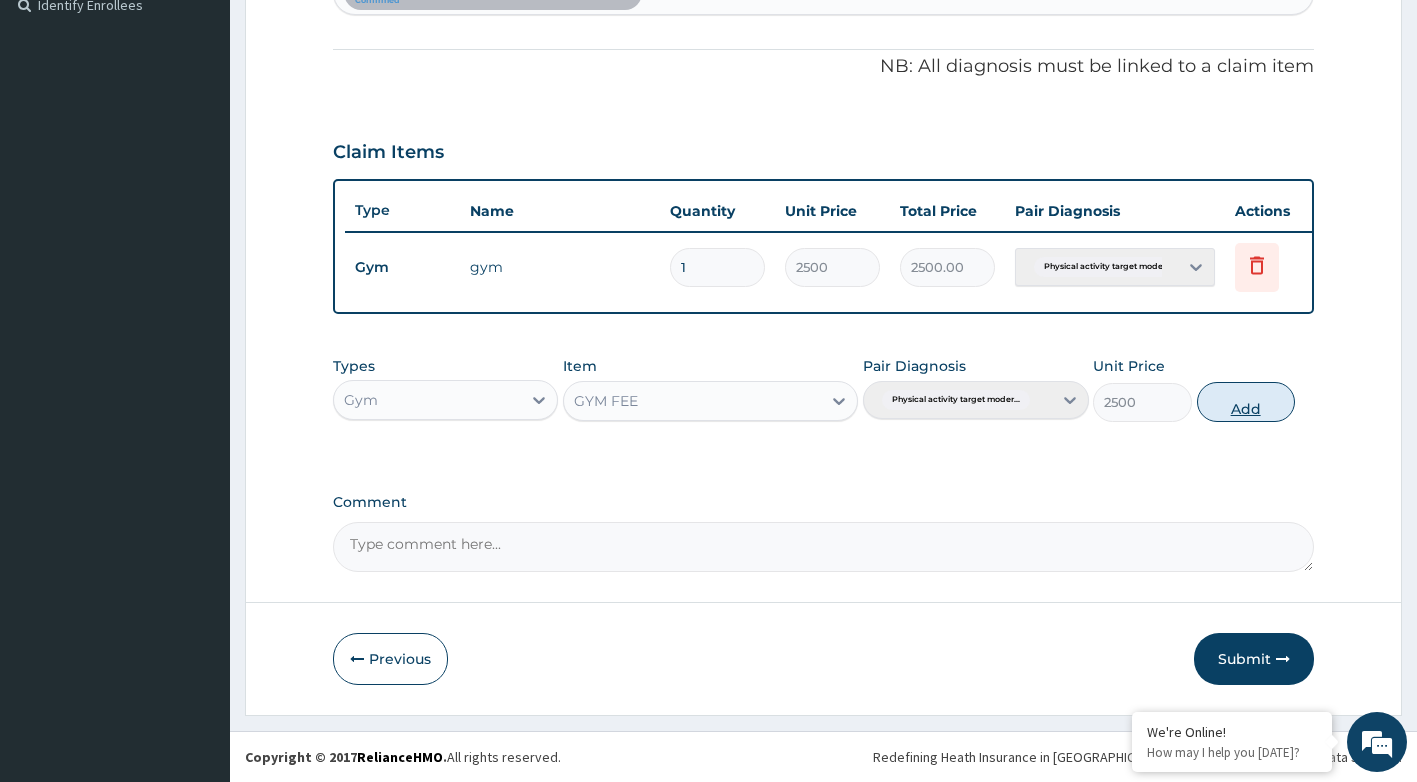 click on "Add" at bounding box center [1246, 402] 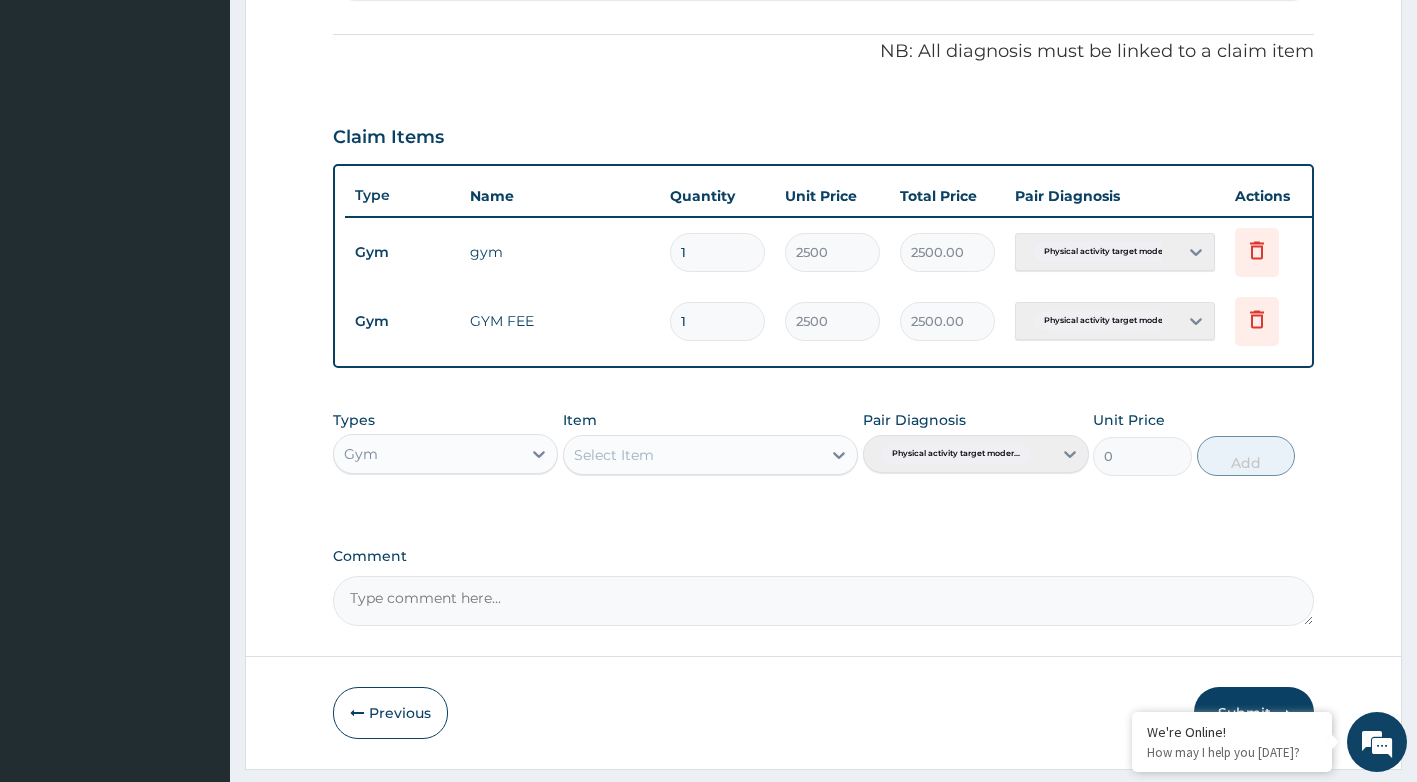 scroll, scrollTop: 649, scrollLeft: 0, axis: vertical 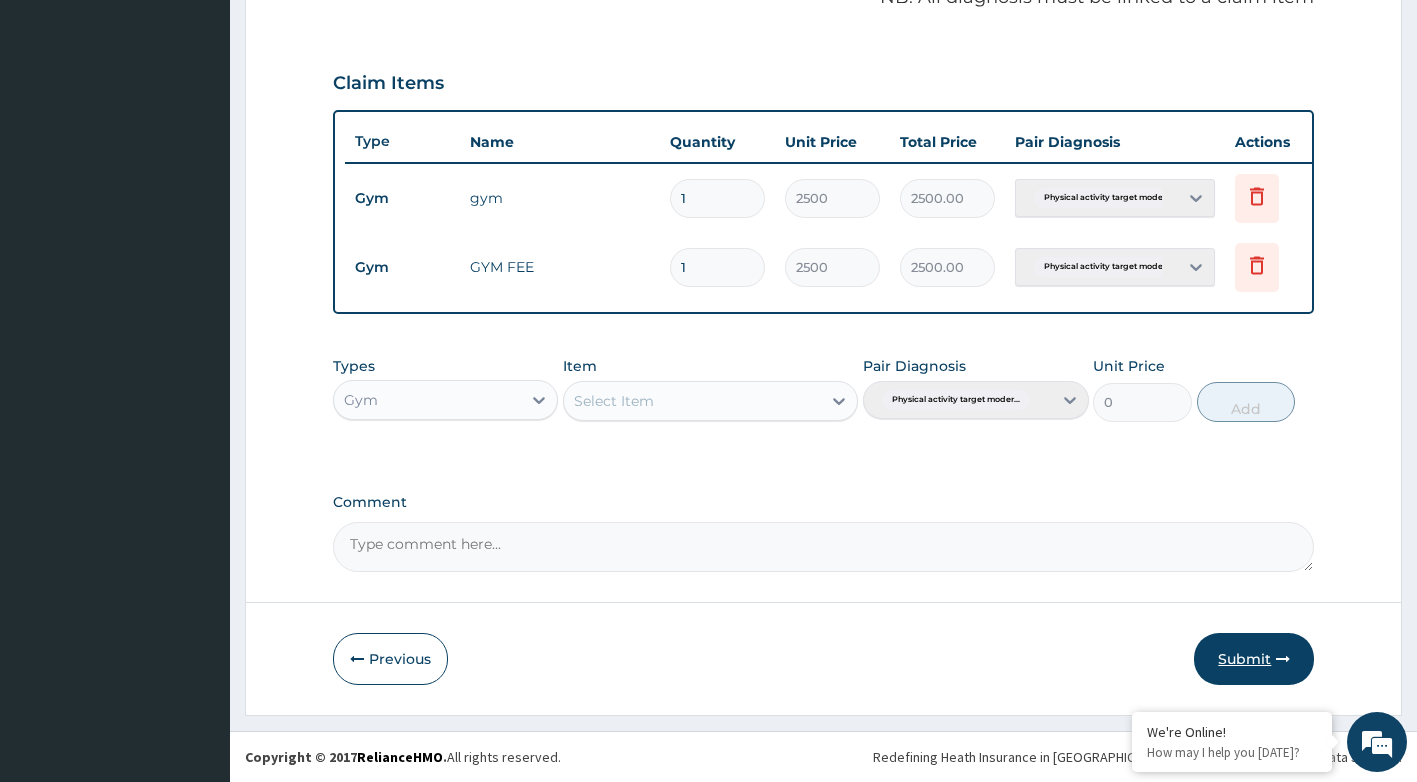 click on "Submit" at bounding box center [1254, 659] 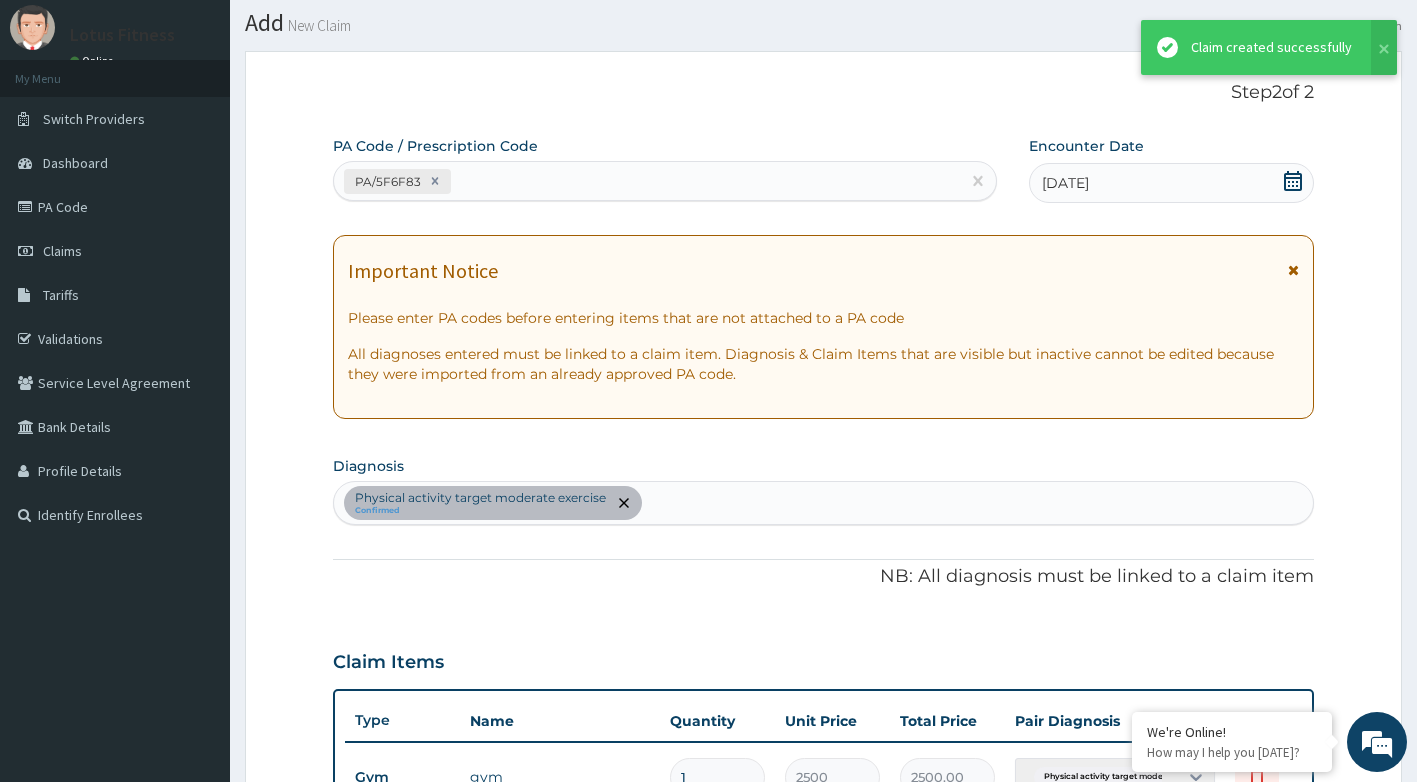 scroll, scrollTop: 649, scrollLeft: 0, axis: vertical 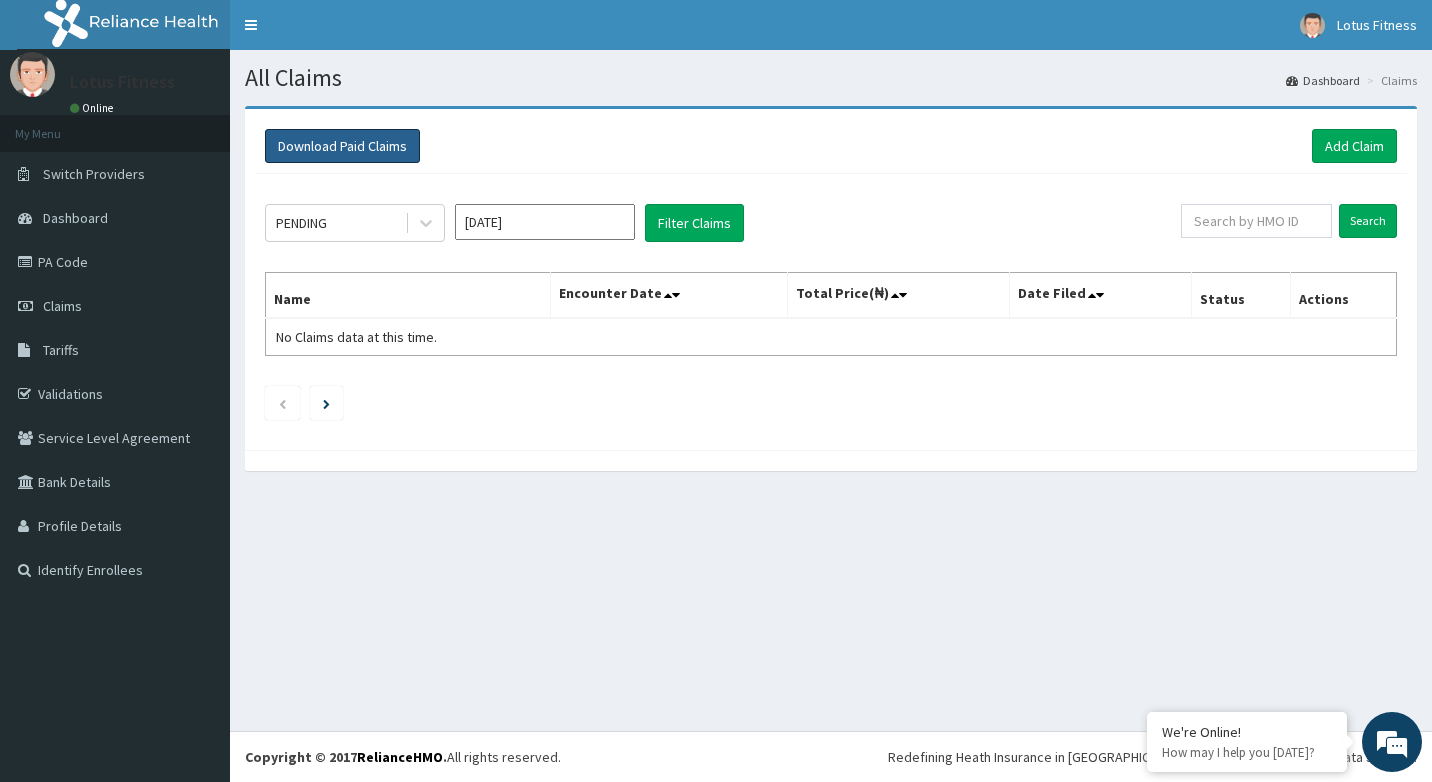type 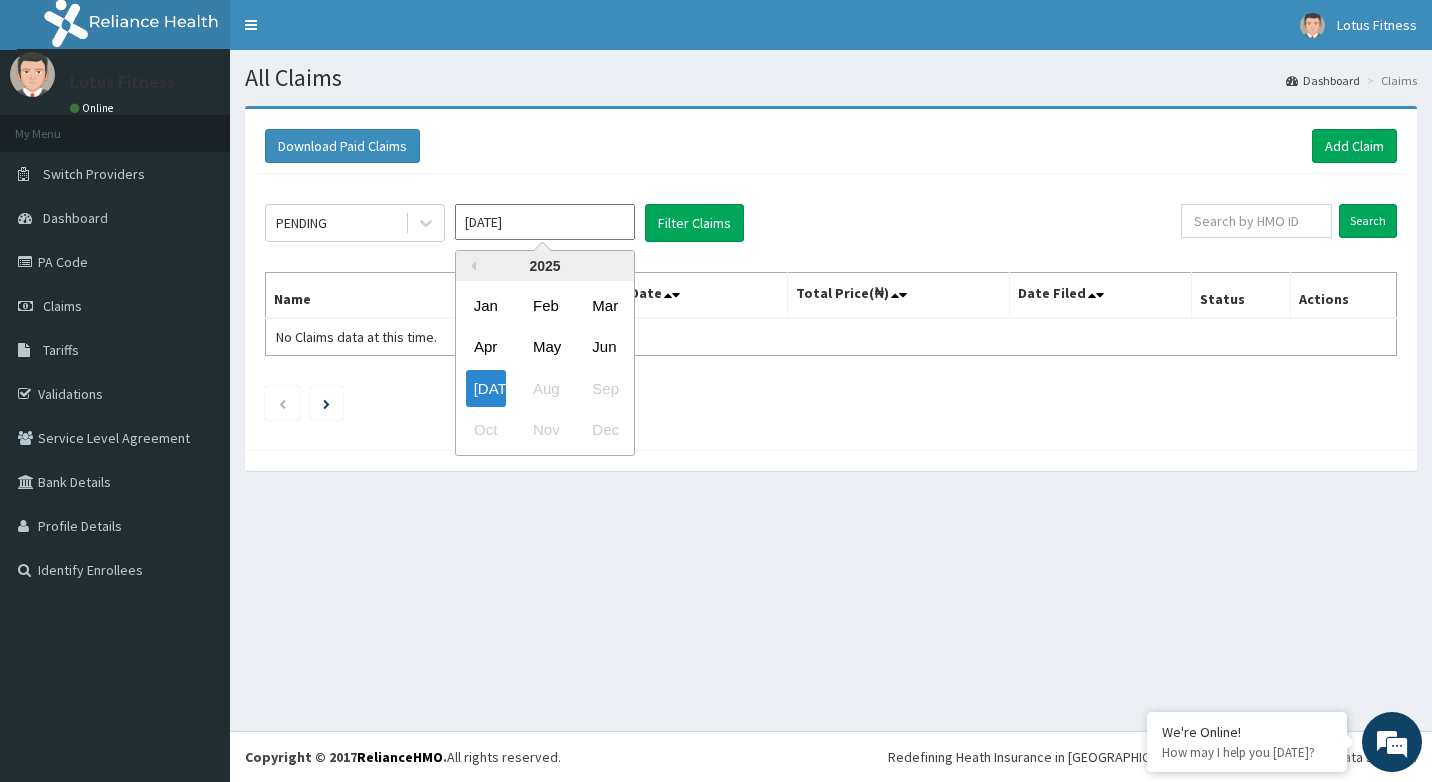 type 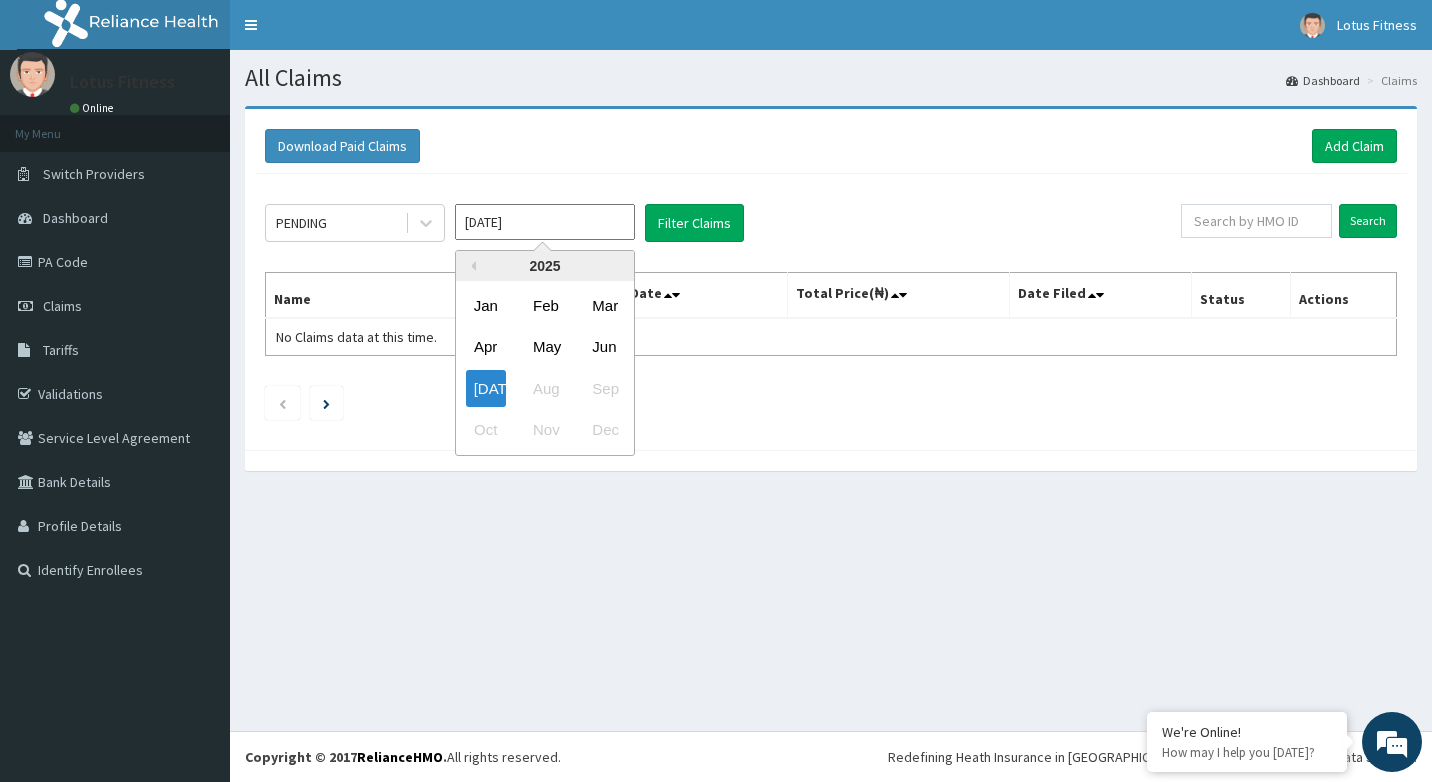 click on "All Claims
Dashboard
Claims
Download Paid Claims Add Claim × Note you can only download claims within a maximum of 1 year and the dates will auto-adjust when you select range that is greater than 1 year From [DATE] To [DATE] Close Download PENDING [DATE] Previous Year [DATE] Feb Mar Apr May Jun [DATE] Aug Sep Oct Nov Dec Filter Claims Search Name Encounter Date Total Price(₦) Date Filed Status Actions No Claims data at this time." at bounding box center (831, 390) 